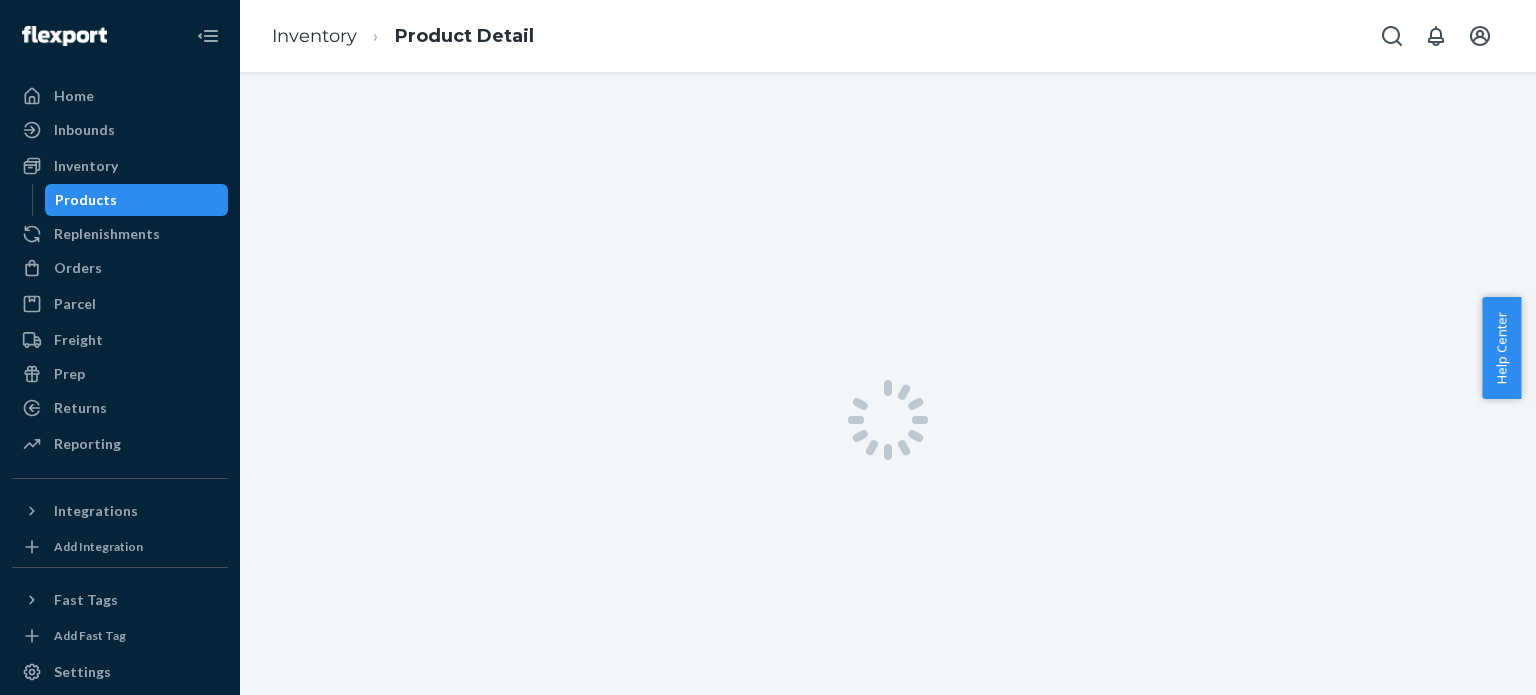scroll, scrollTop: 0, scrollLeft: 0, axis: both 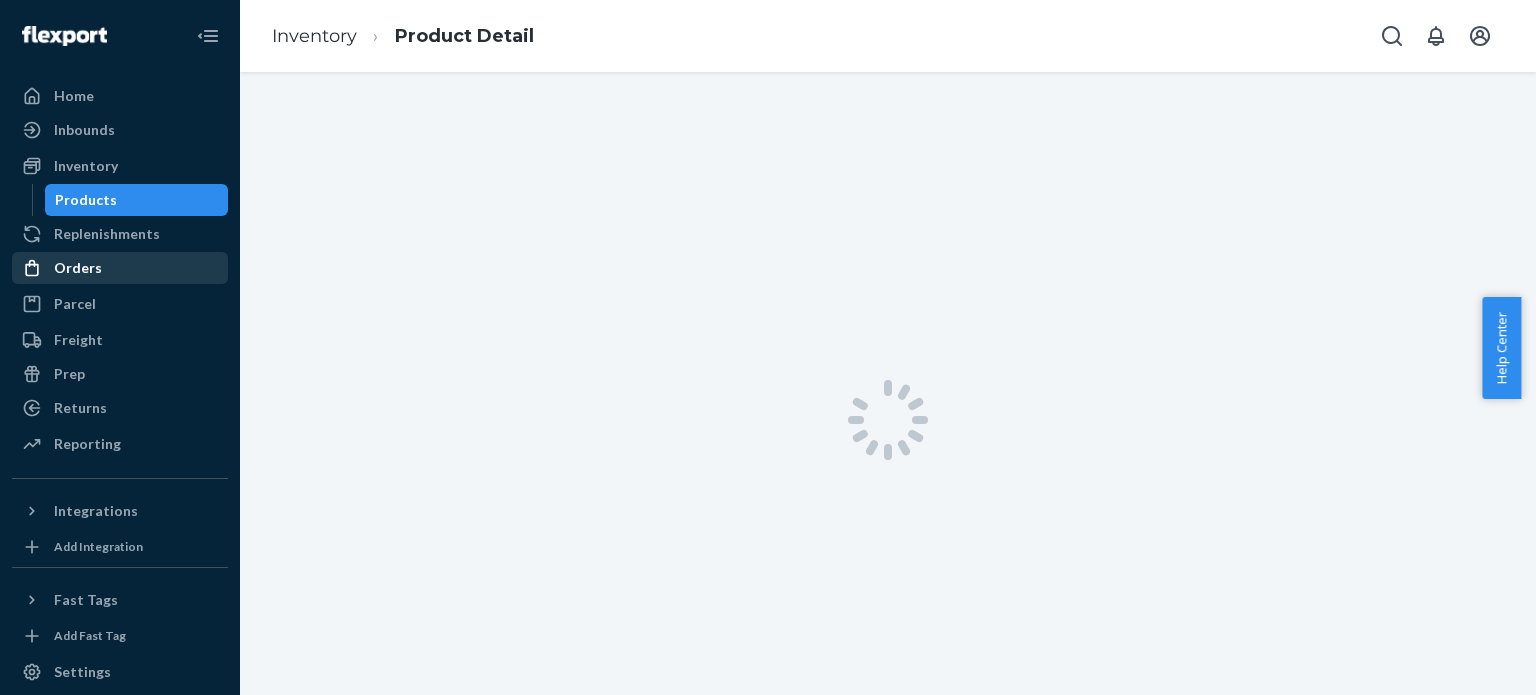 drag, startPoint x: 66, startPoint y: 269, endPoint x: 77, endPoint y: 274, distance: 12.083046 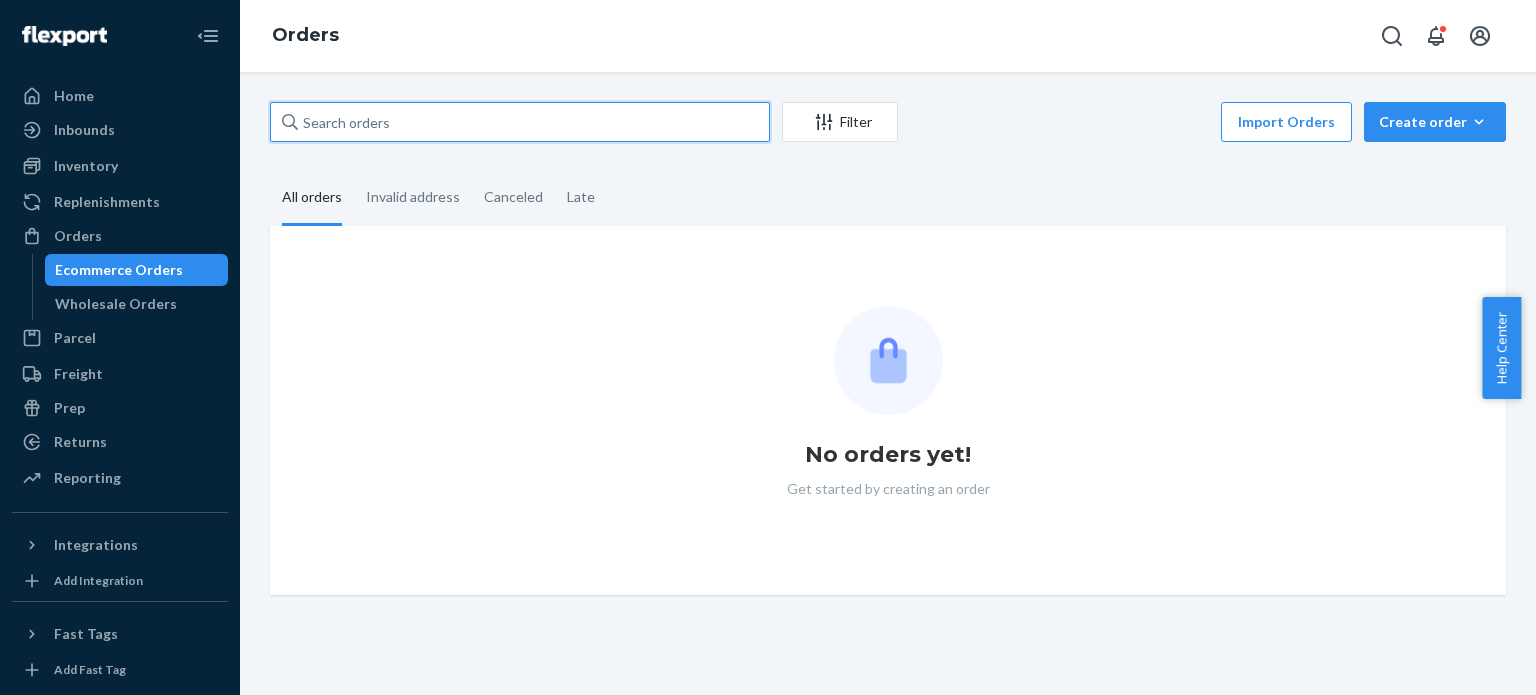 click at bounding box center (520, 122) 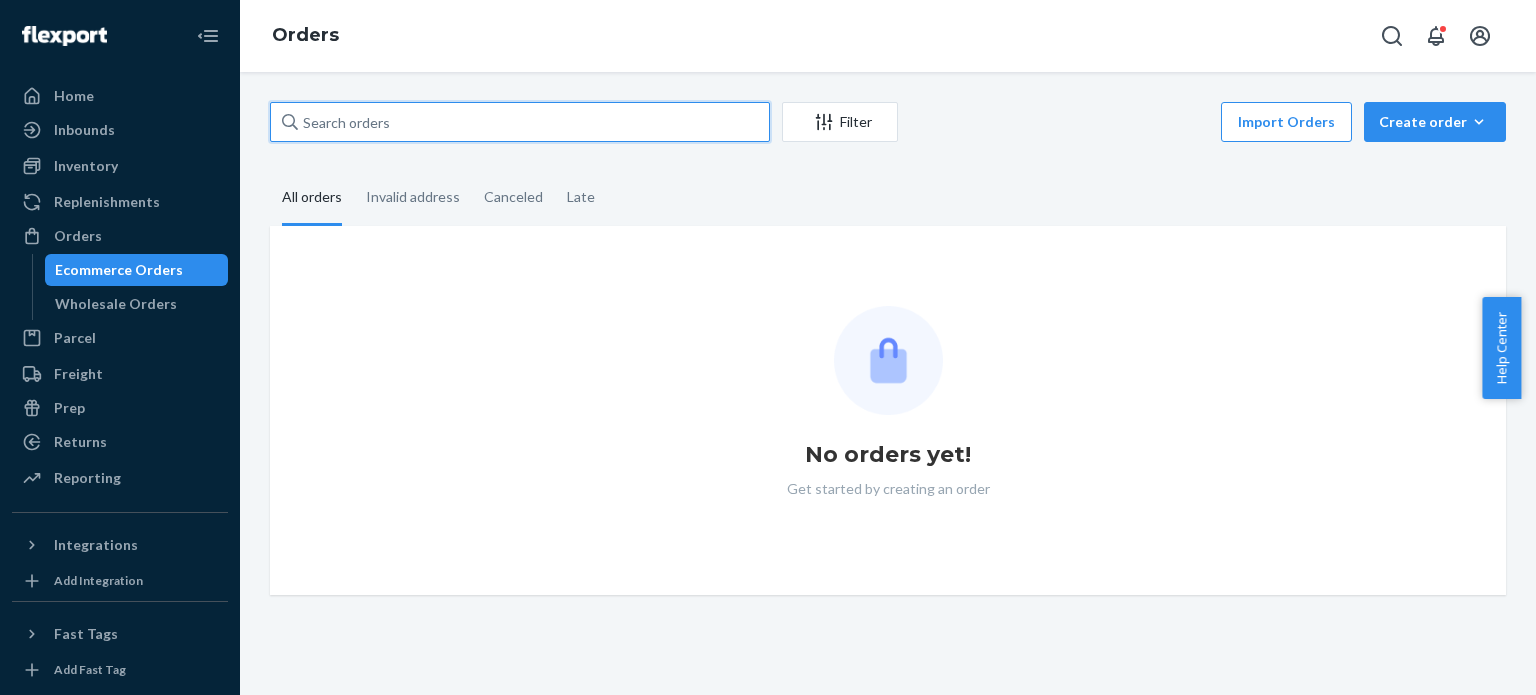paste on "112-7797419-2434606" 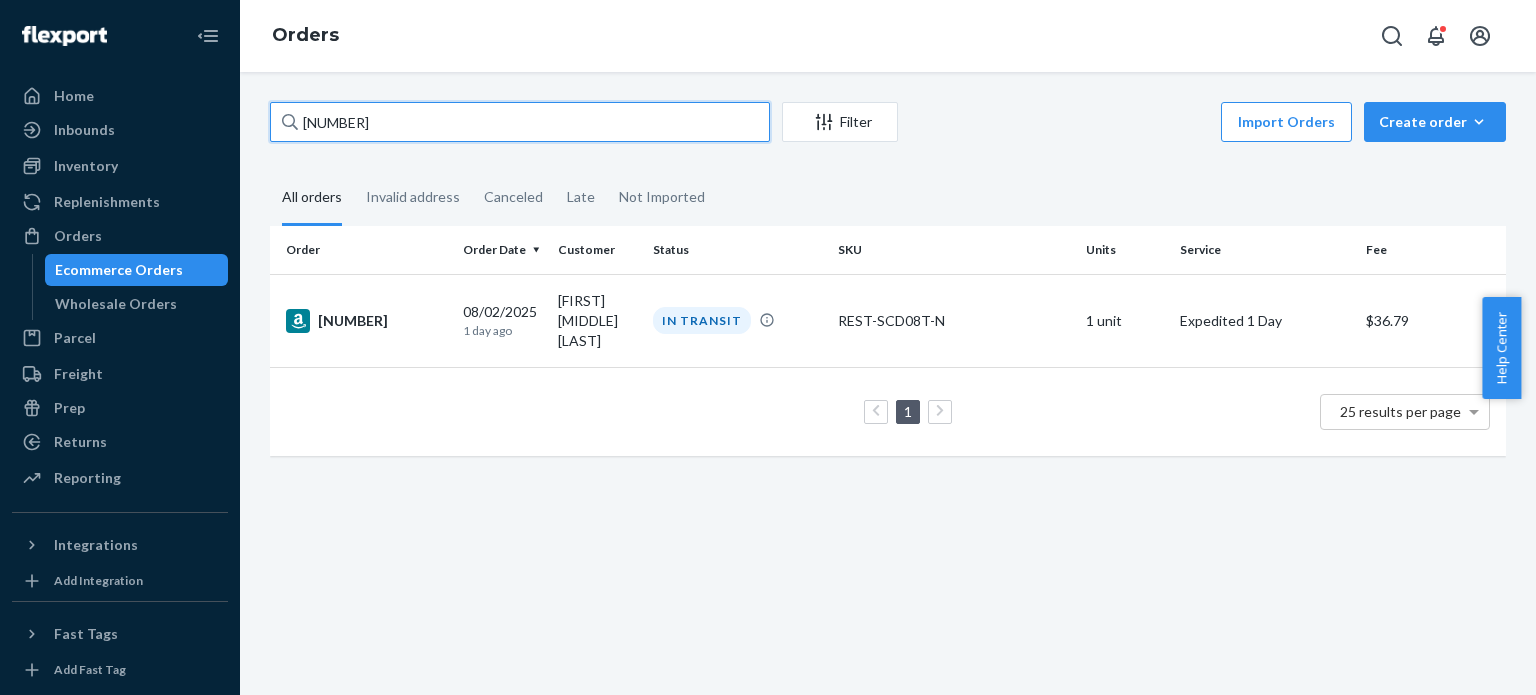 type on "112-7797419-2434606" 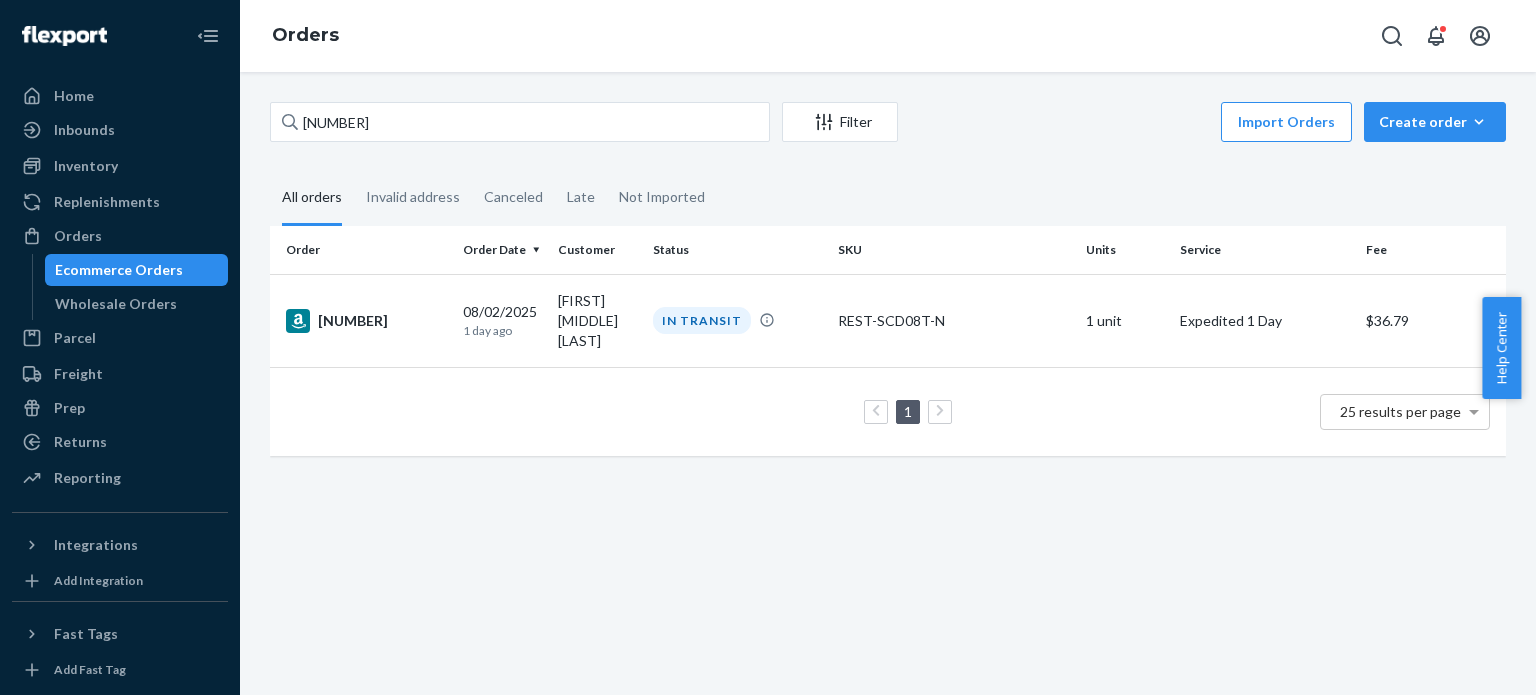 click on "1 25 results per page" at bounding box center [888, 412] 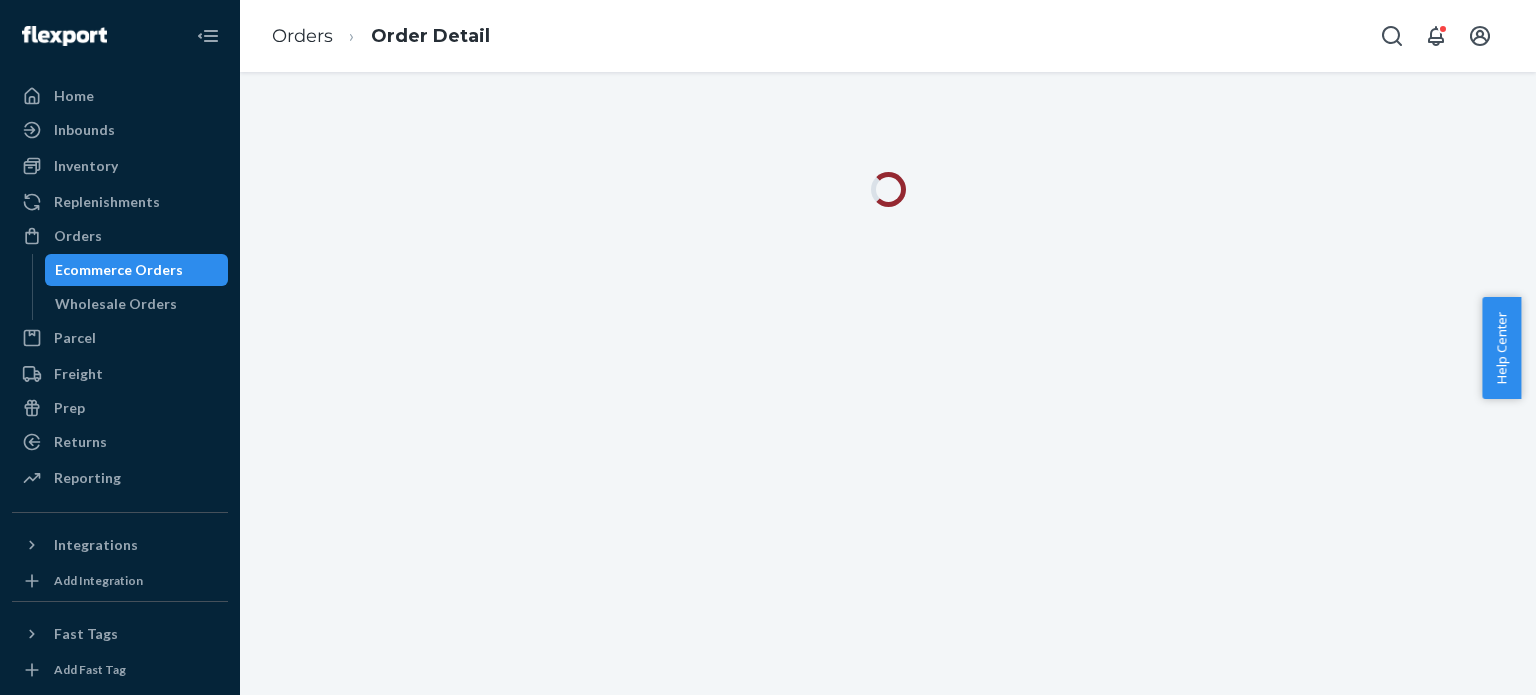 scroll, scrollTop: 0, scrollLeft: 0, axis: both 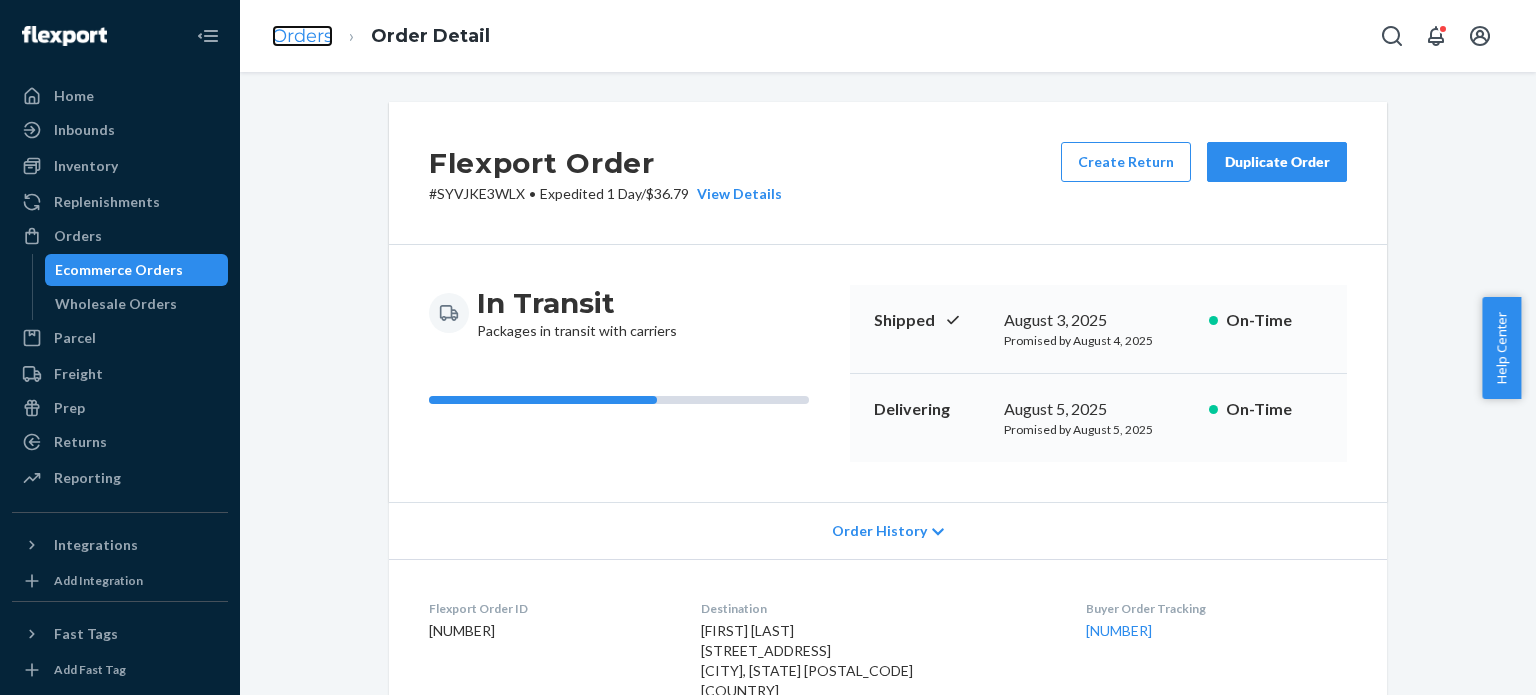 click on "Orders" at bounding box center (302, 36) 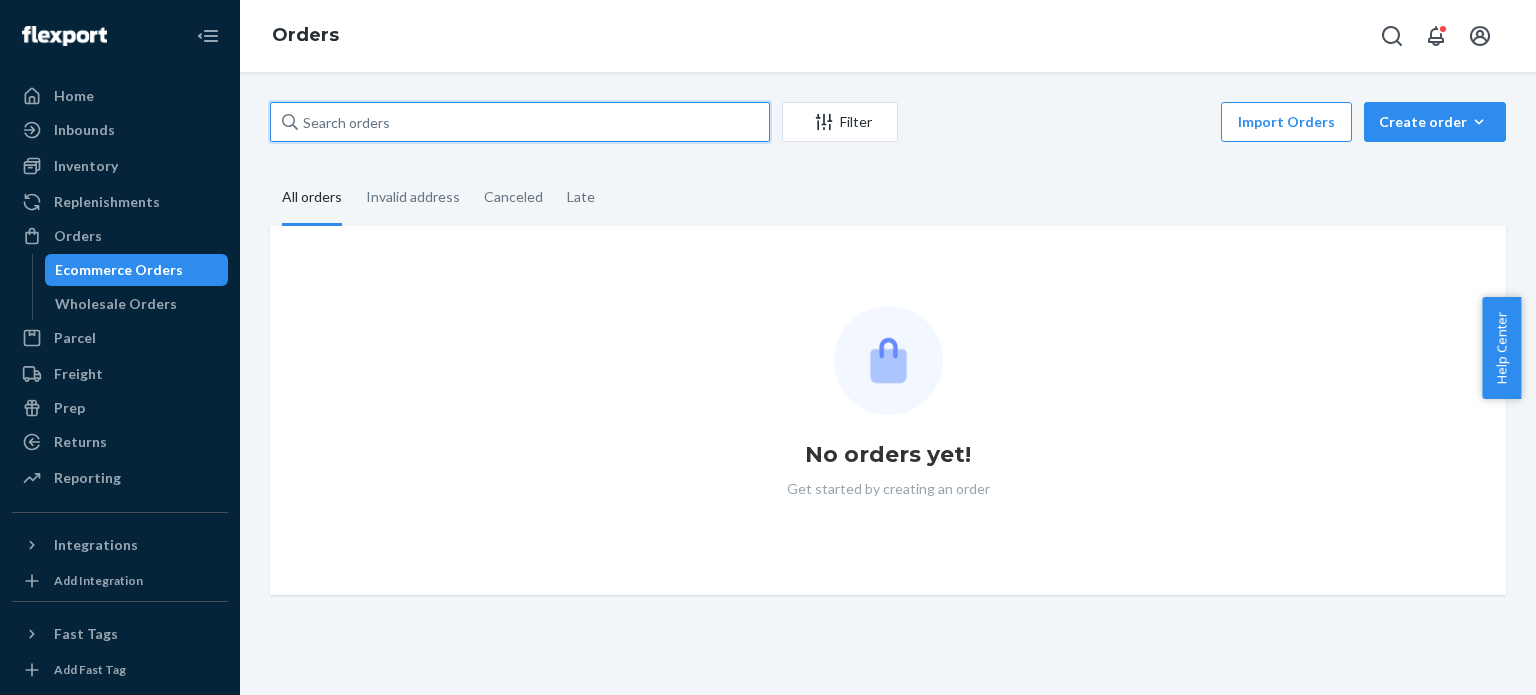 click at bounding box center (520, 122) 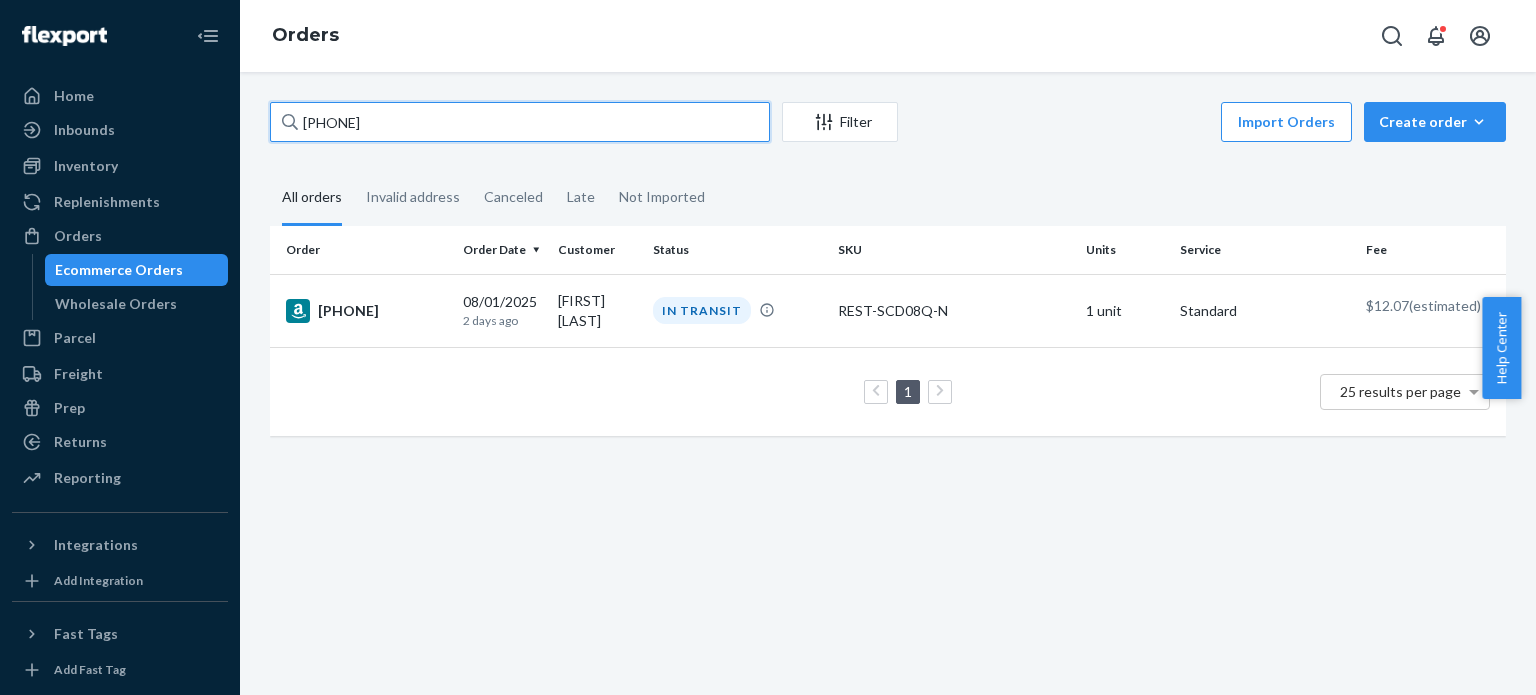 click on "112-8830282-9953019" at bounding box center (520, 122) 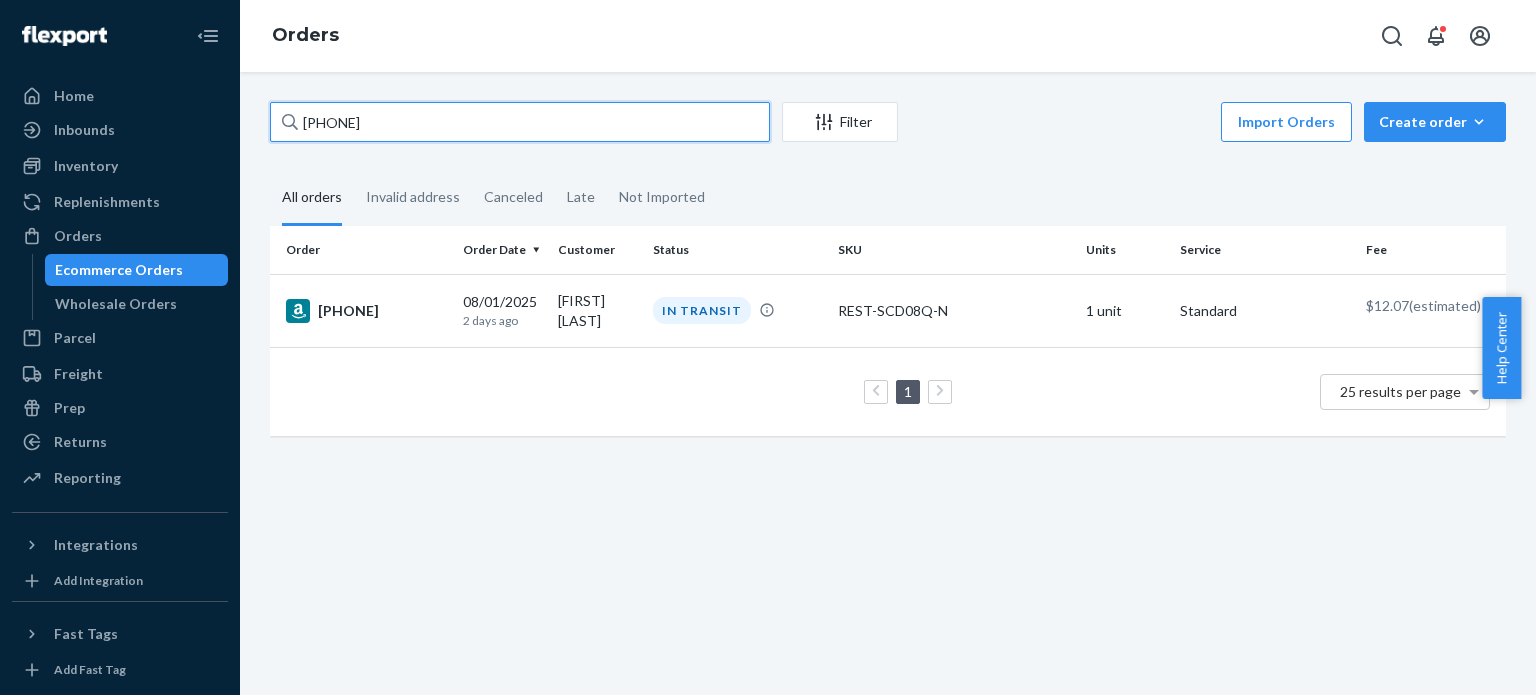 click on "112-8830282-9953019" at bounding box center (520, 122) 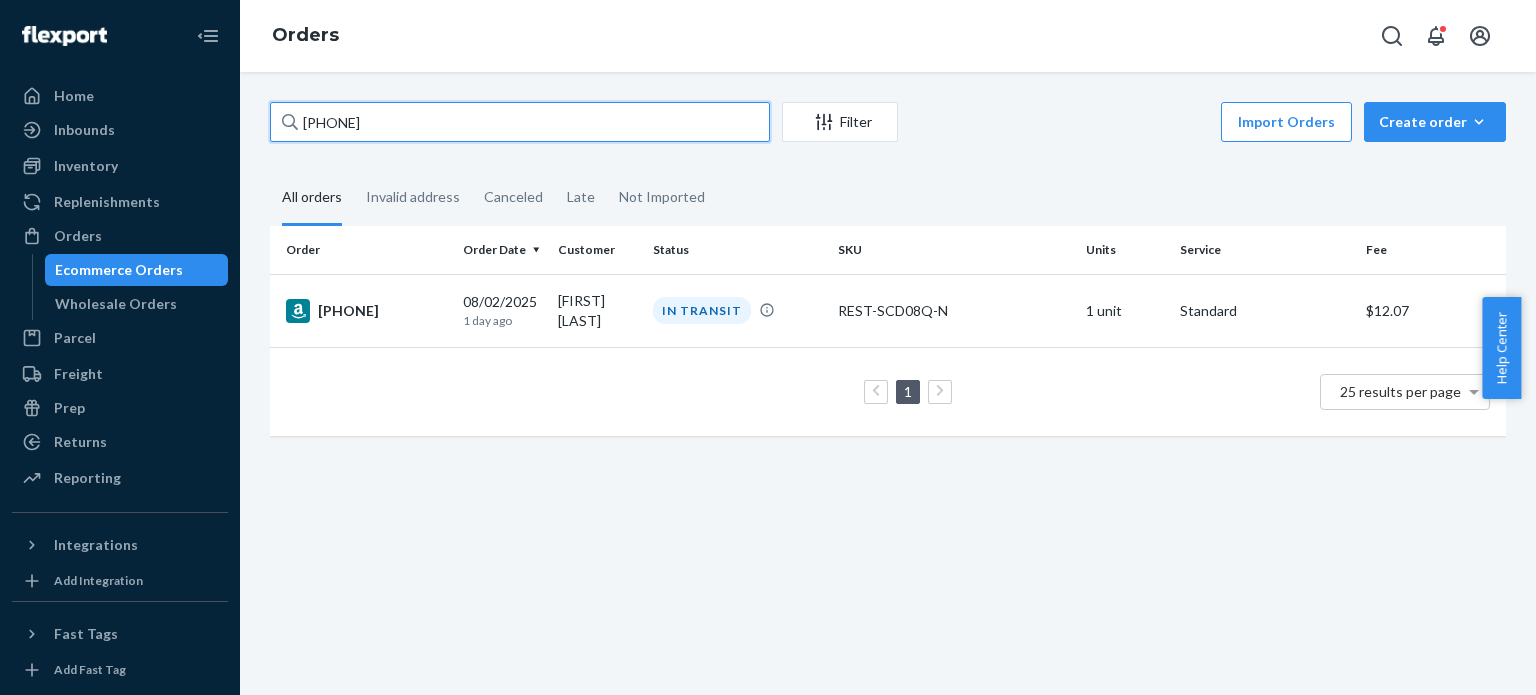 click on "111-3936775-5081047" at bounding box center (520, 122) 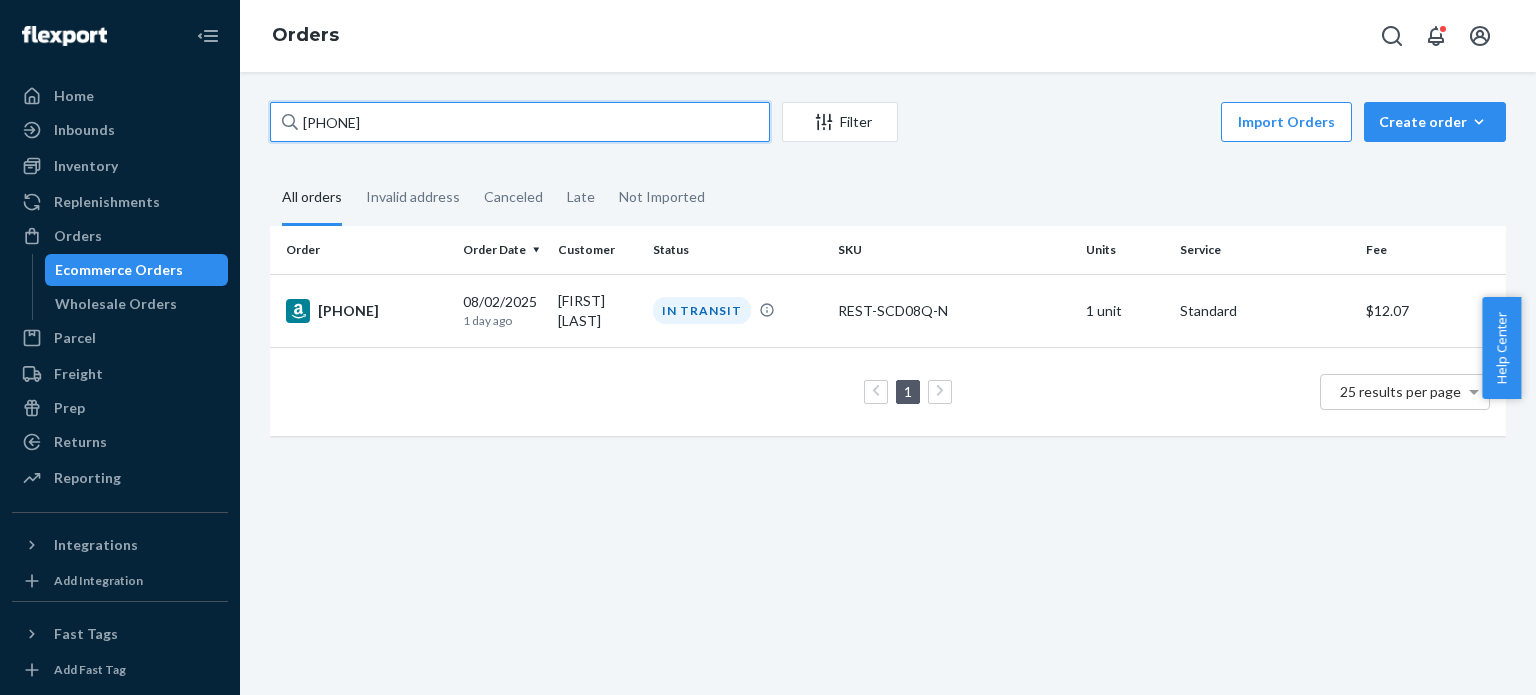 click on "111-3936775-5081047" at bounding box center (520, 122) 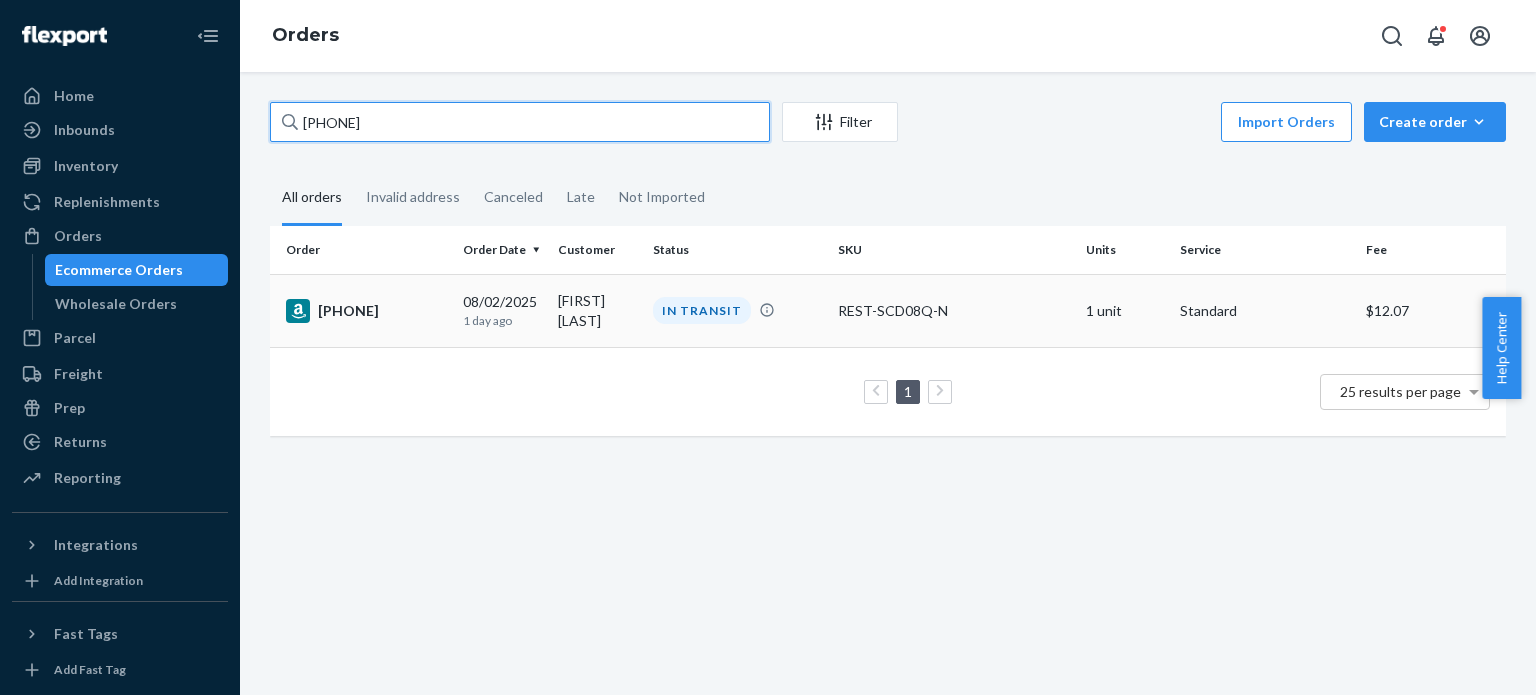 paste on "3-2272975-2197804" 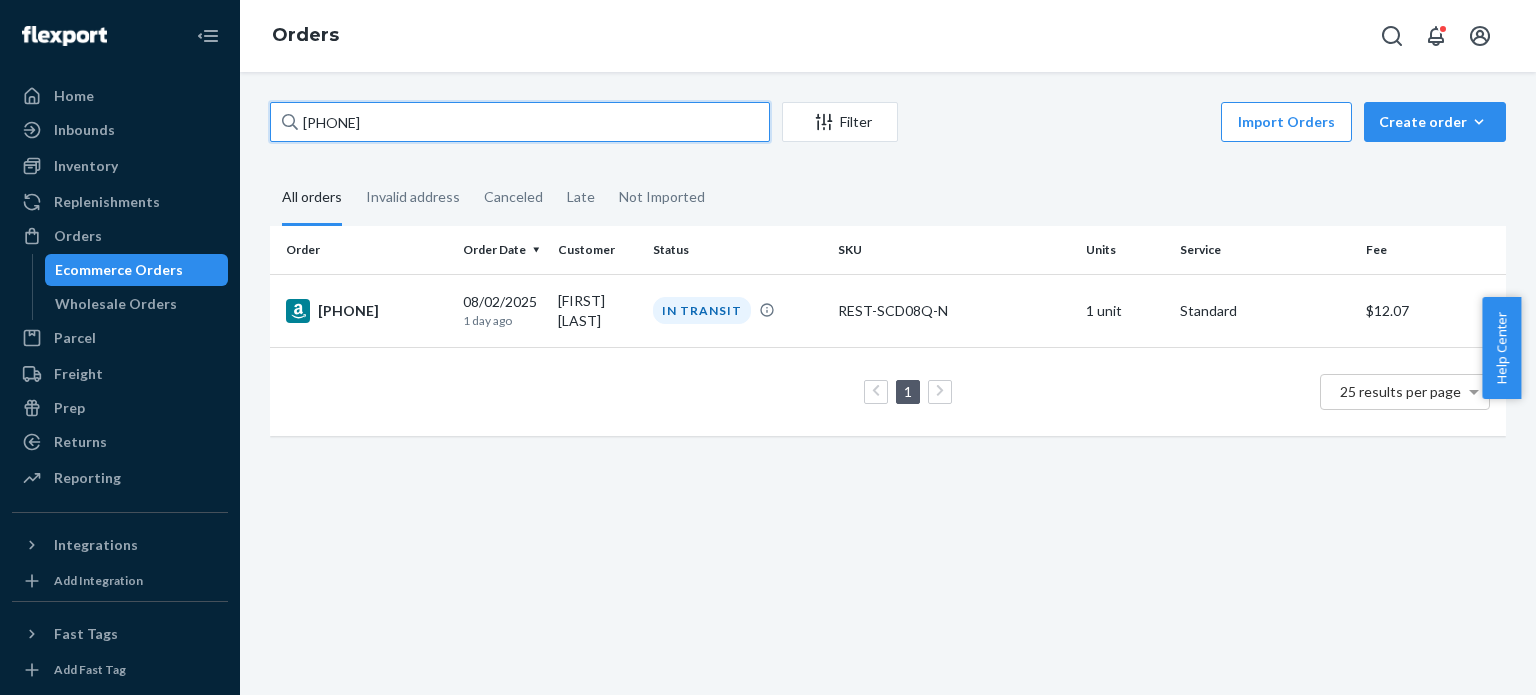 click on "113-2272975-2197804" at bounding box center (520, 122) 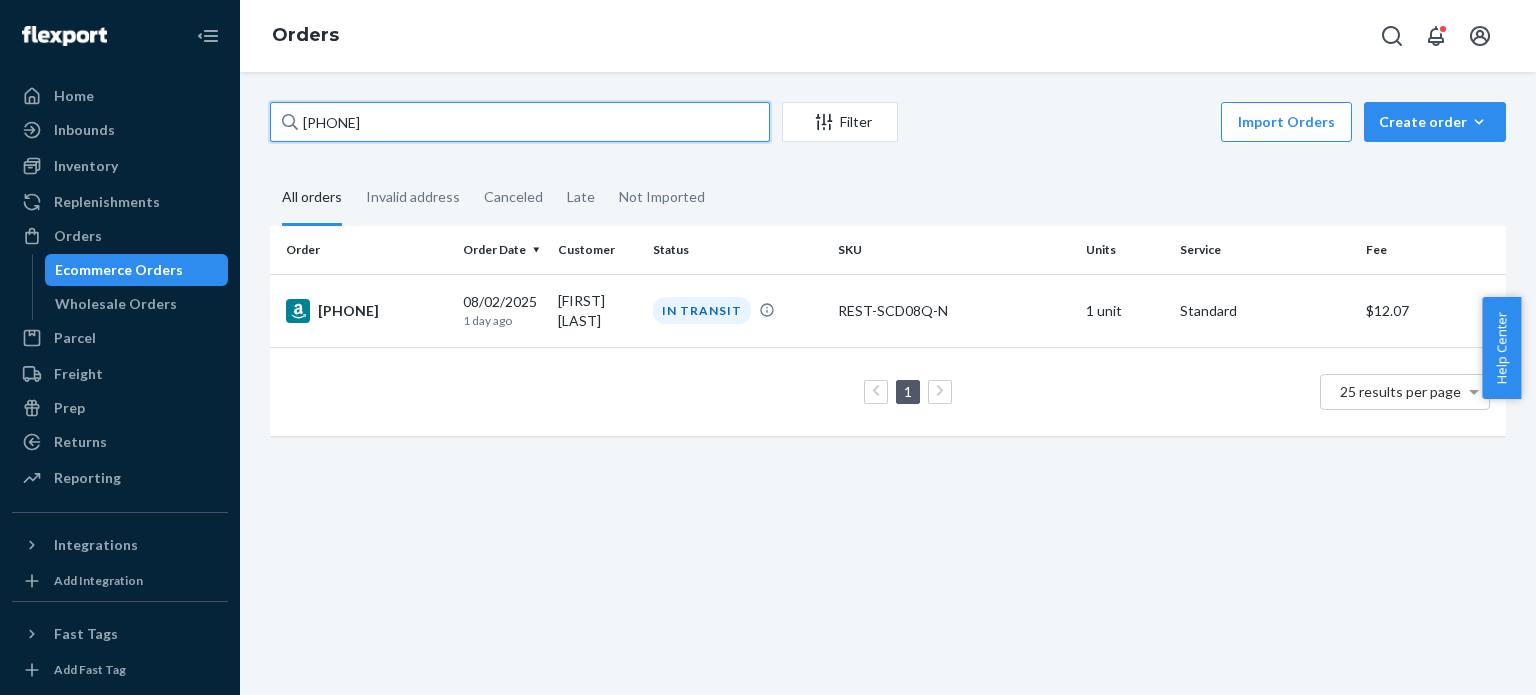 click on "113-2272975-2197804" at bounding box center [520, 122] 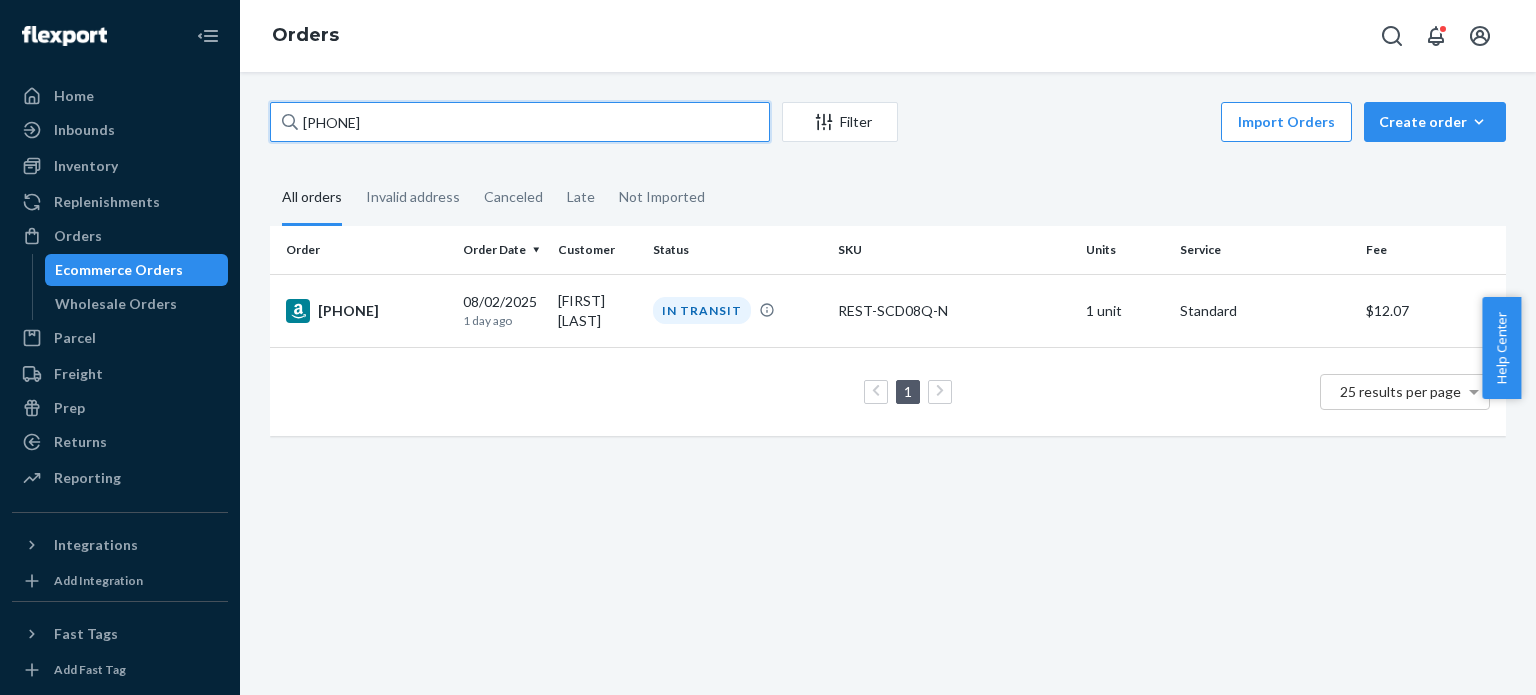 paste on "4-2833101-1493005" 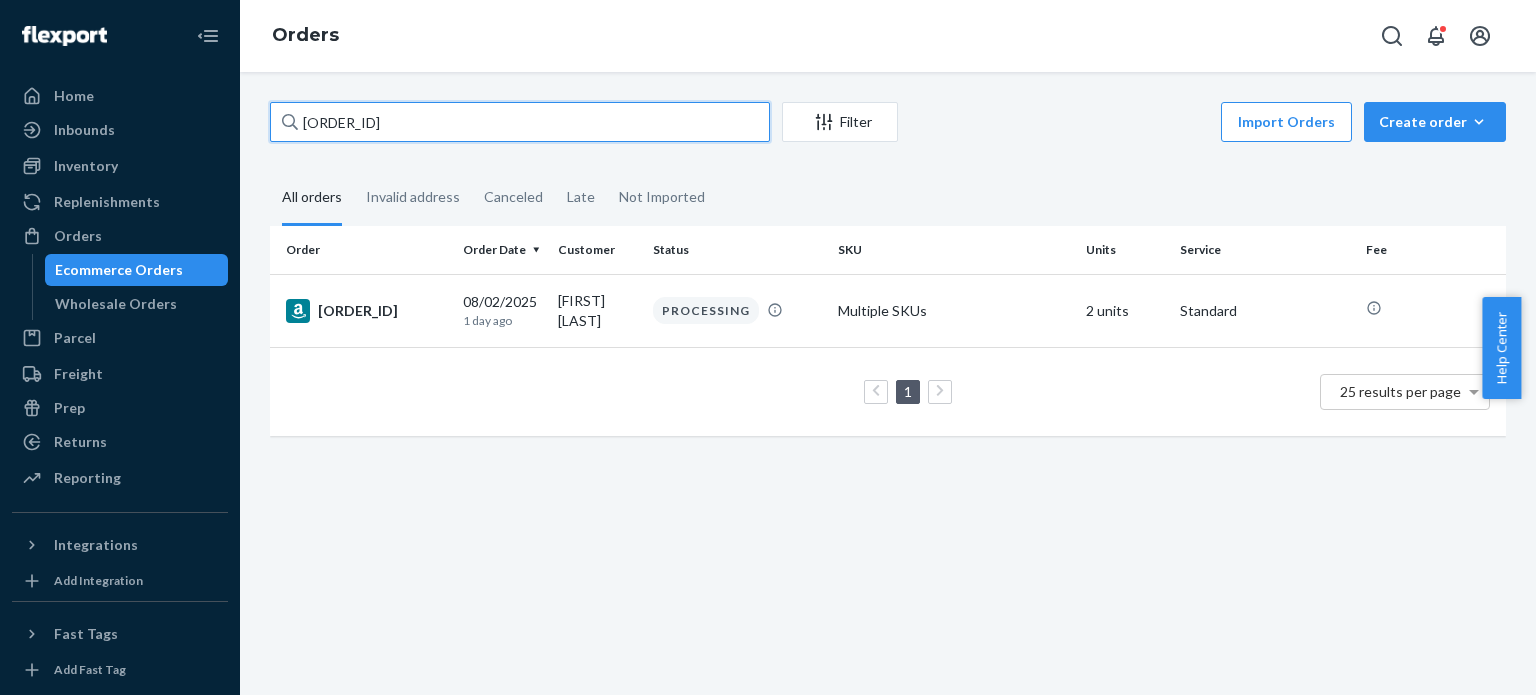 click on "114-2833101-1493005" at bounding box center (520, 122) 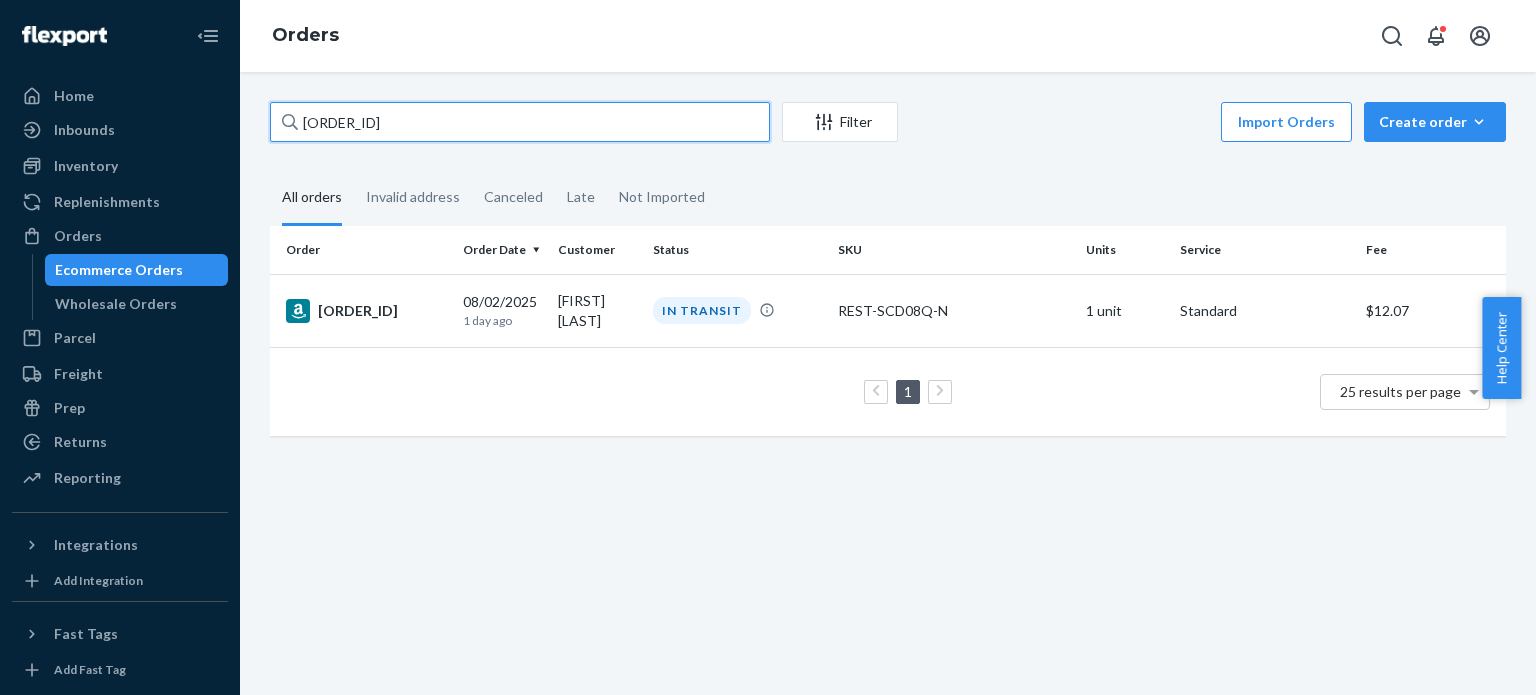 click on "111-2751647-7021837" at bounding box center [520, 122] 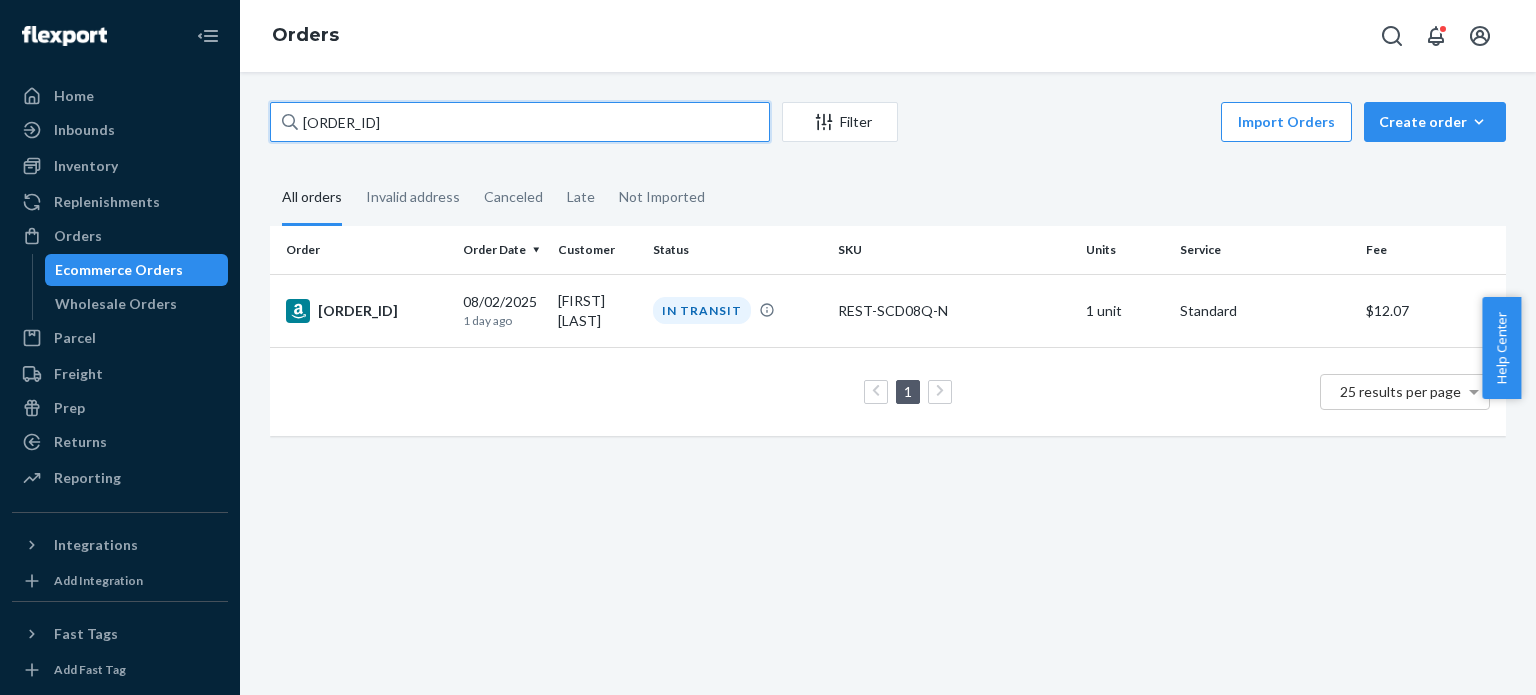click on "111-2751647-7021837" at bounding box center (520, 122) 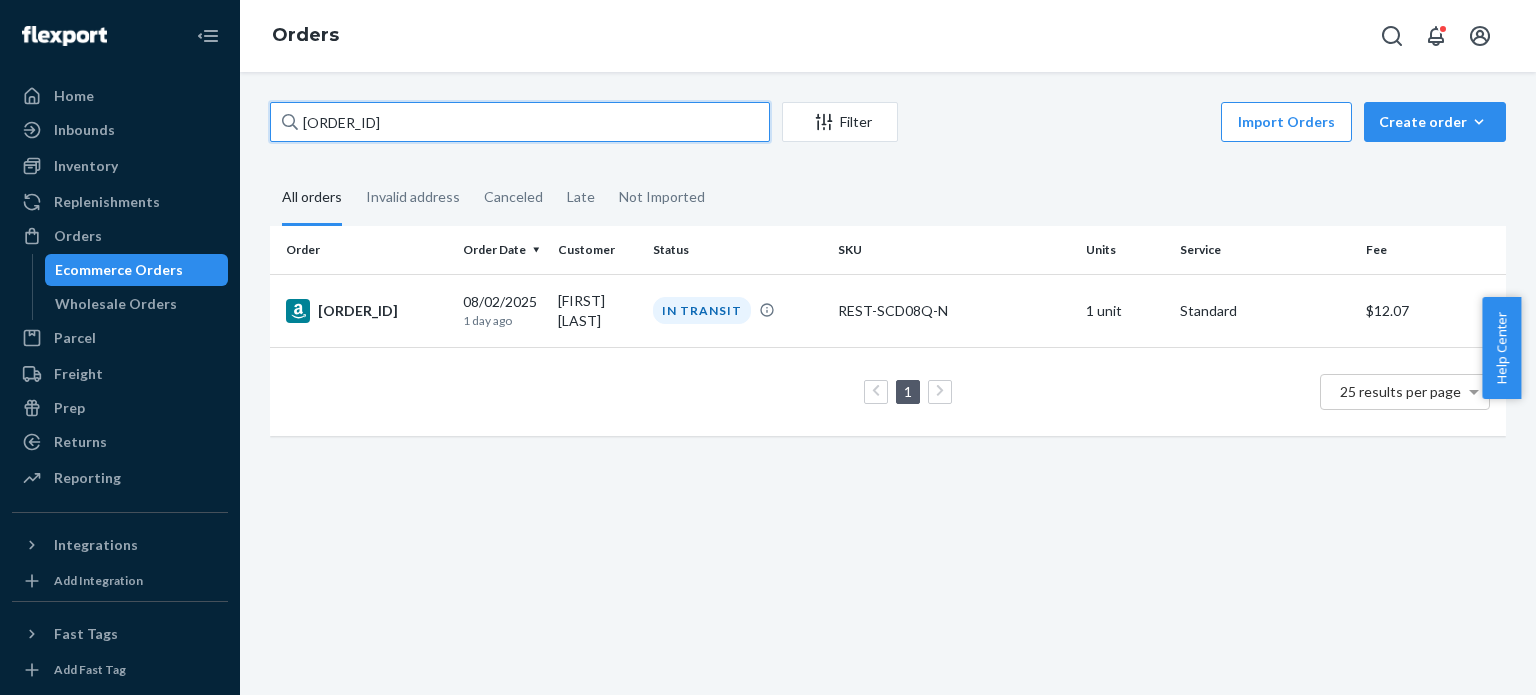 paste on "4437723-9761006" 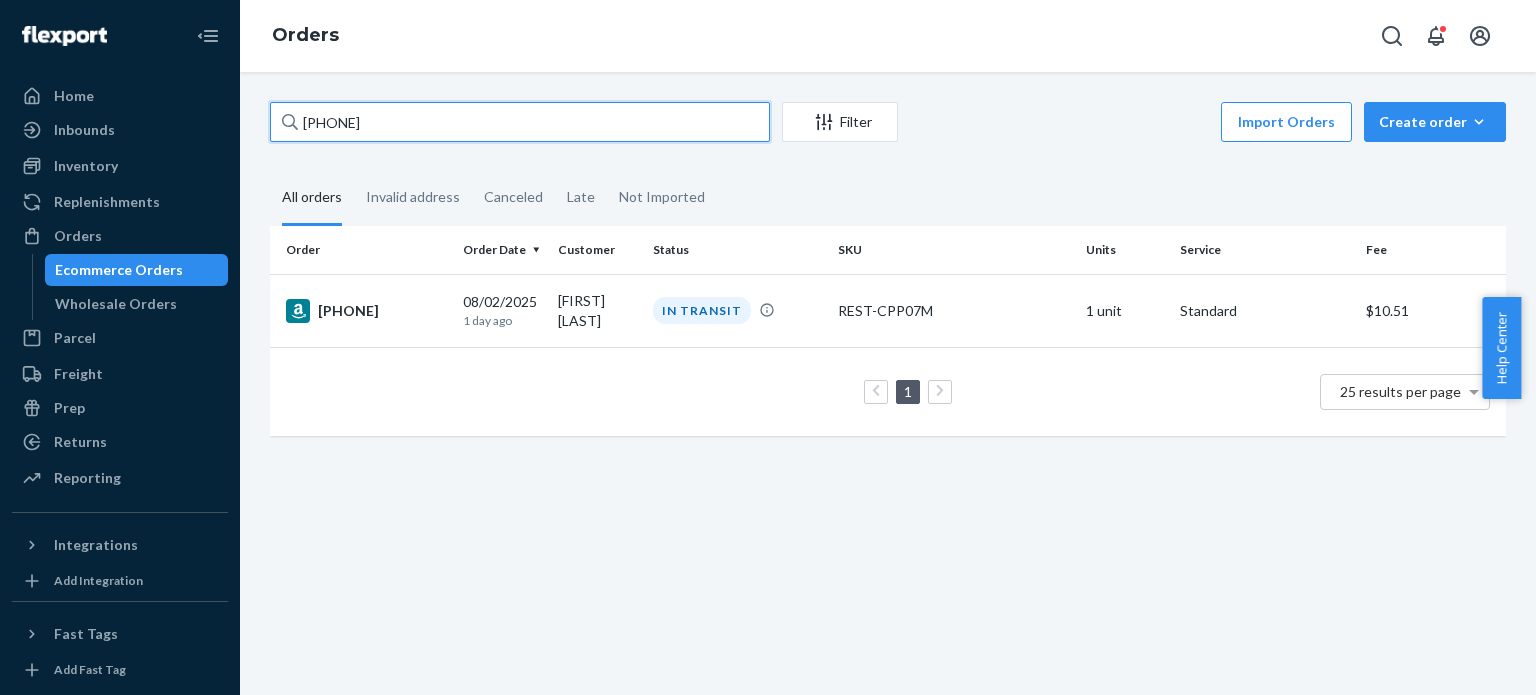 click on "111-4437723-9761006" at bounding box center [520, 122] 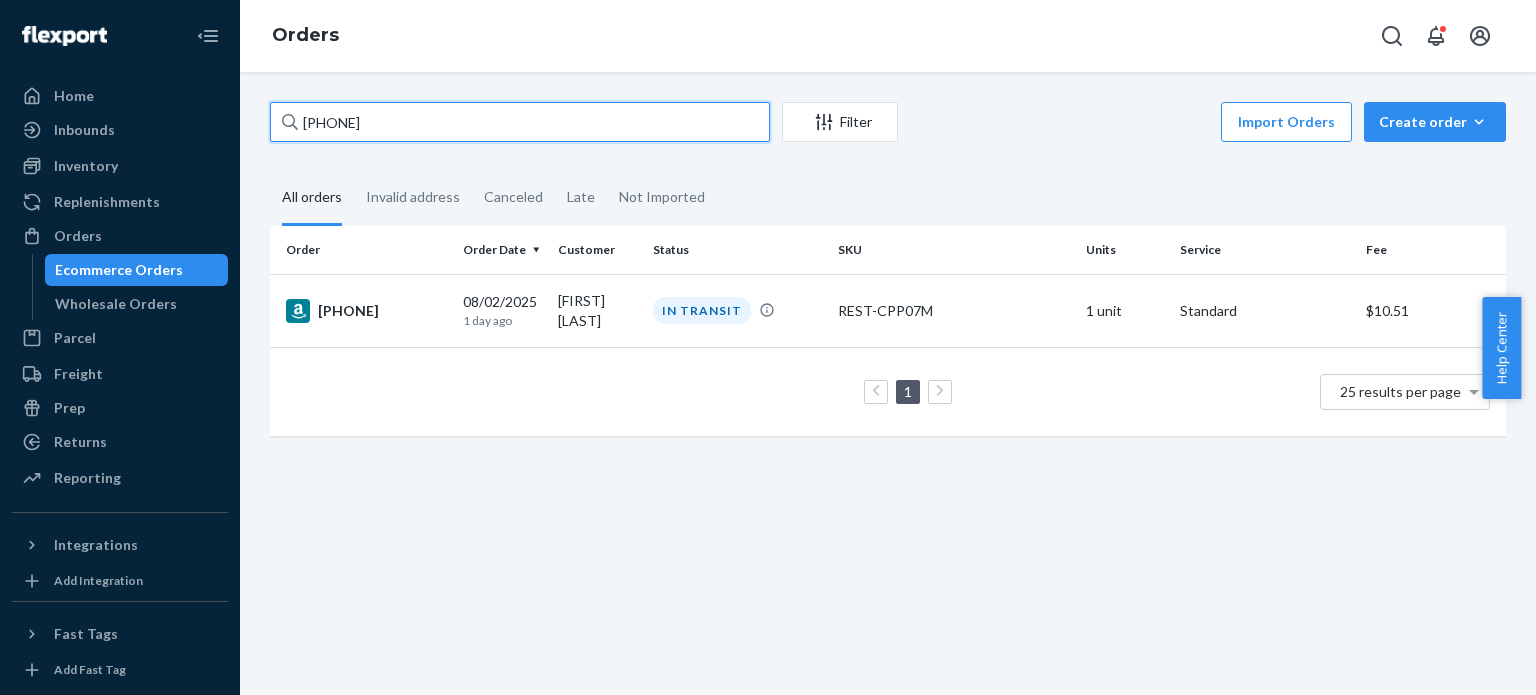 click on "111-4437723-9761006" at bounding box center [520, 122] 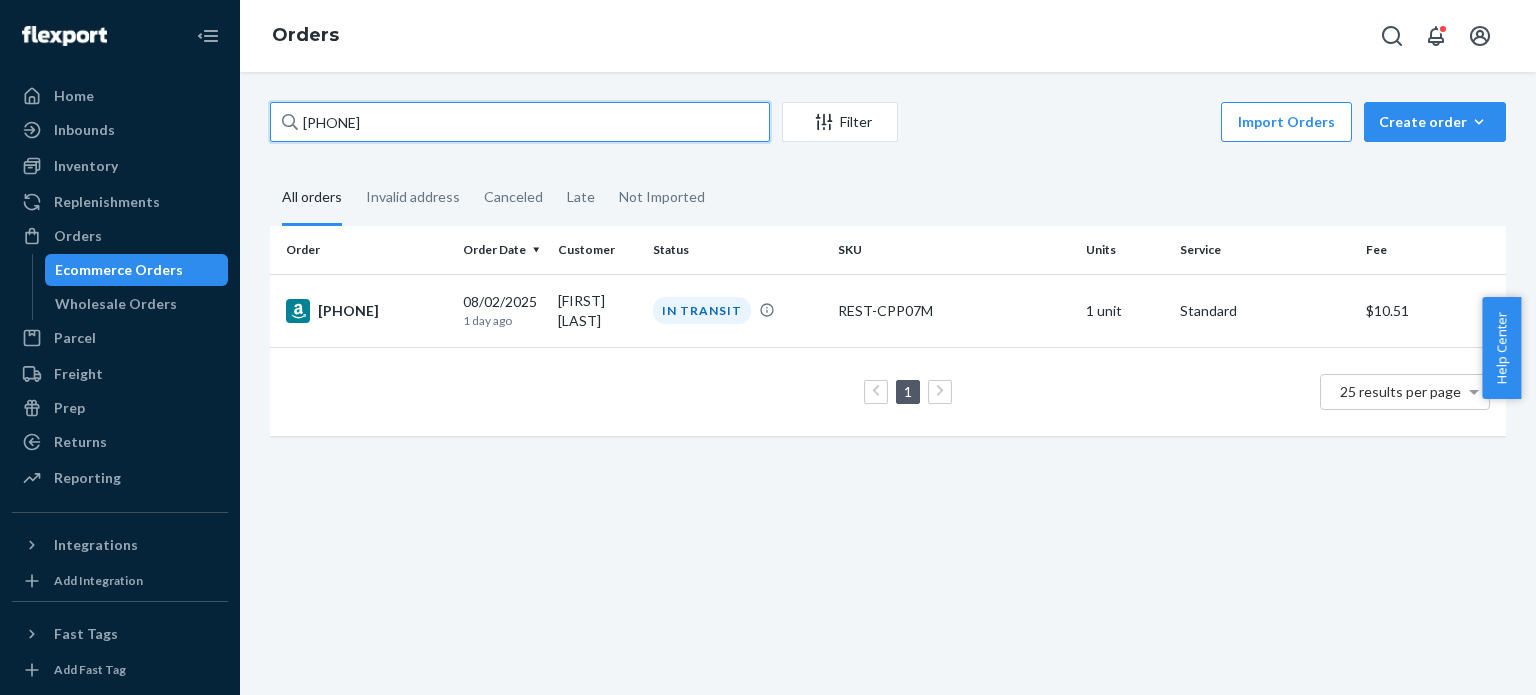 paste on "2-6204566-3481065" 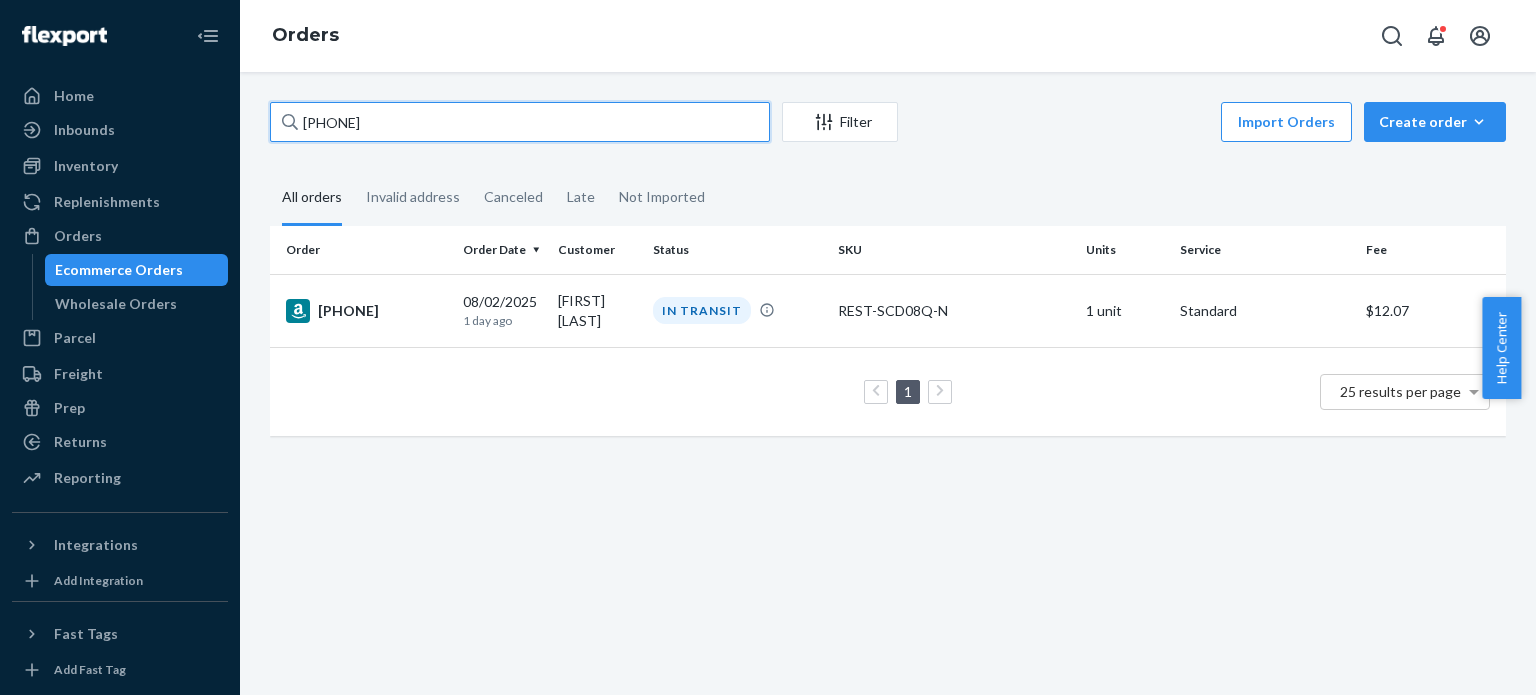 click on "112-6204566-3481065" at bounding box center [520, 122] 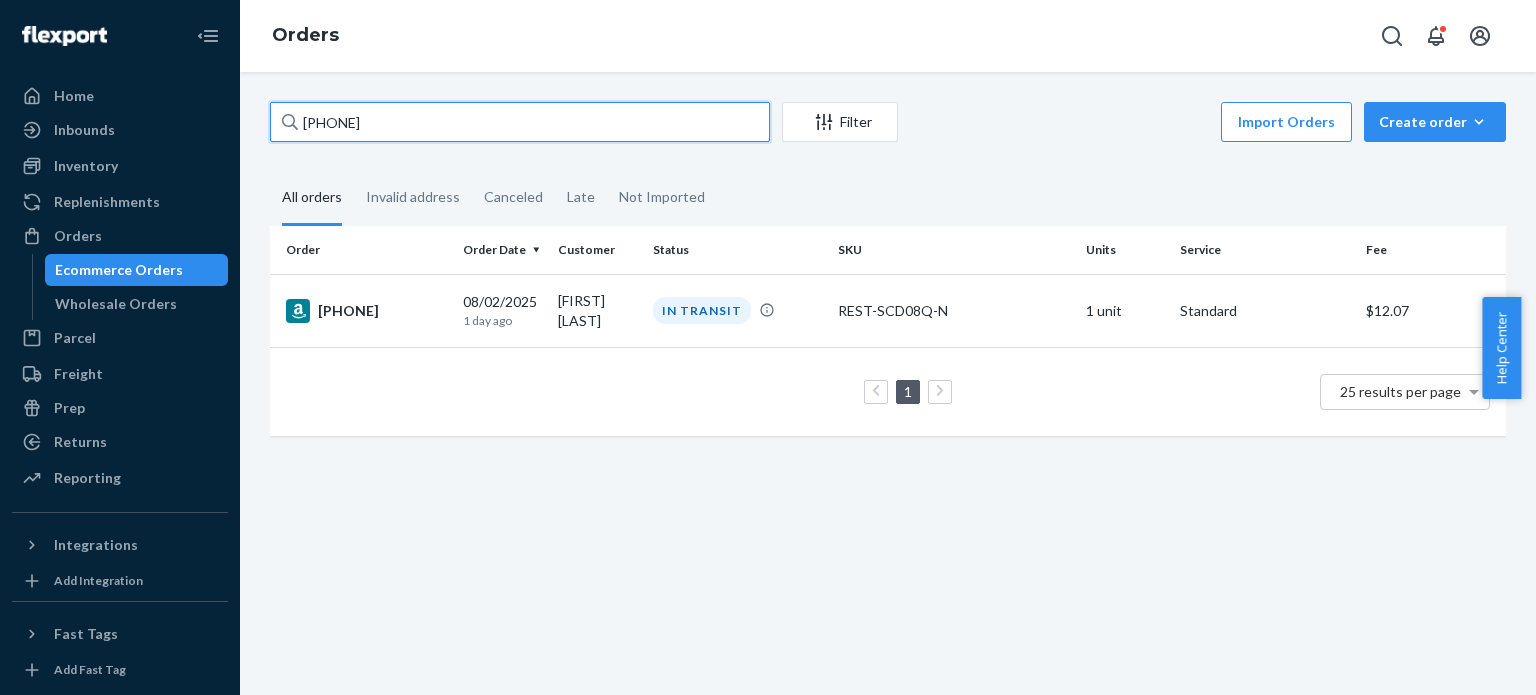 click on "112-6204566-3481065" at bounding box center (520, 122) 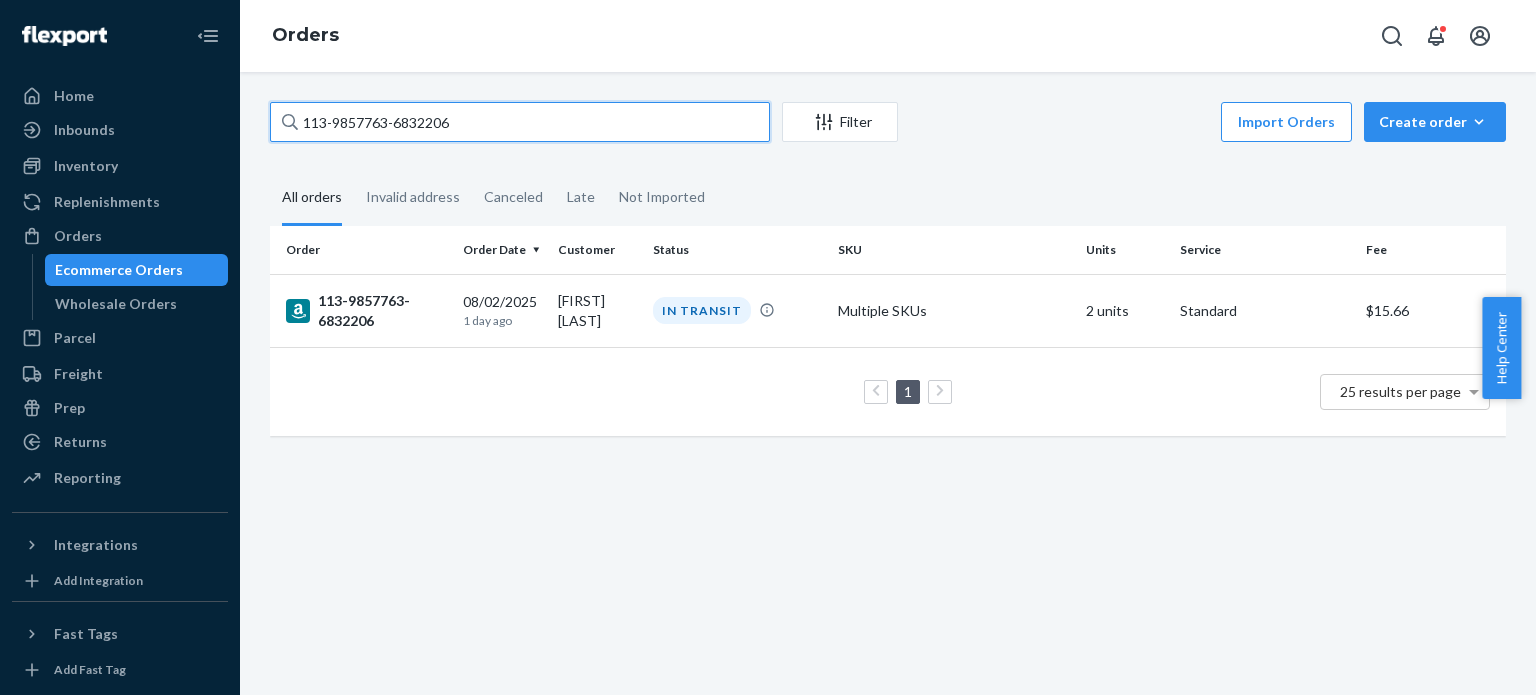 click on "113-9857763-6832206" at bounding box center (520, 122) 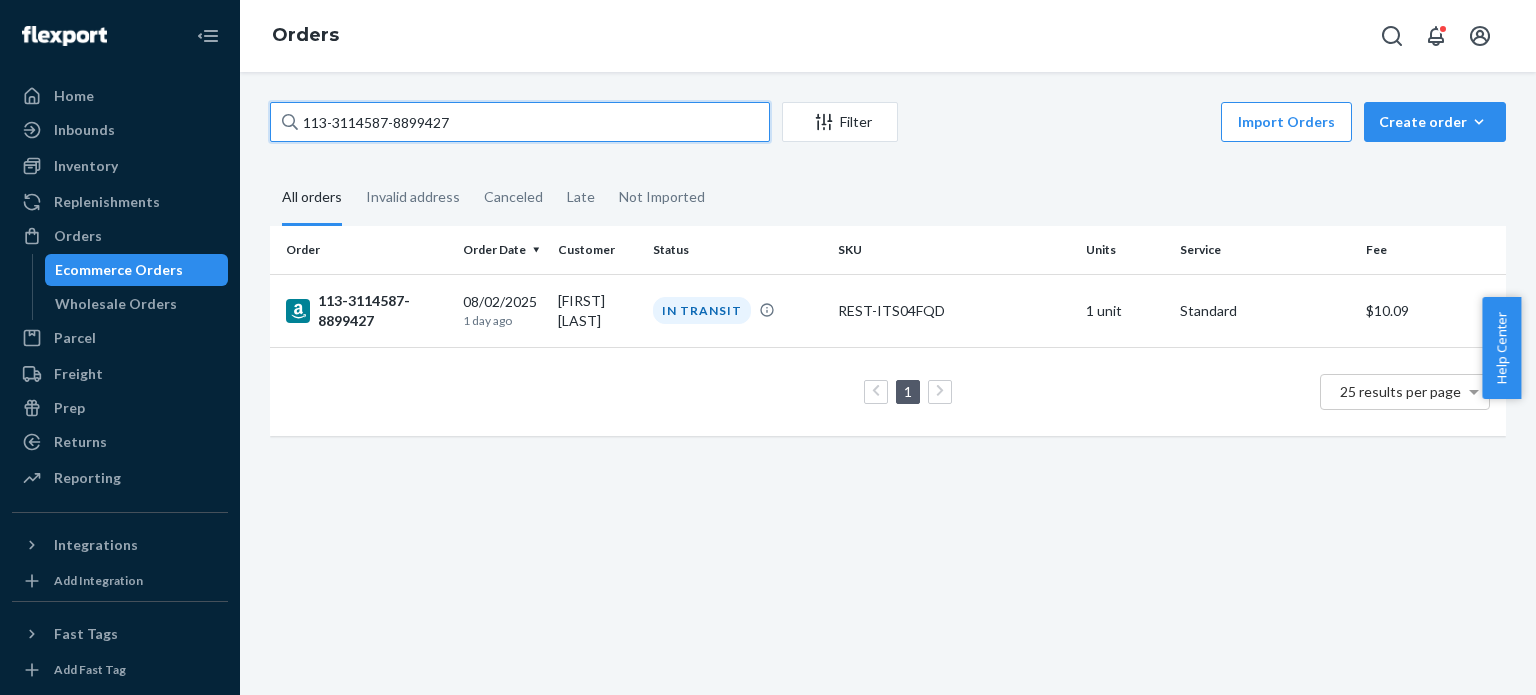 click on "113-3114587-8899427" at bounding box center (520, 122) 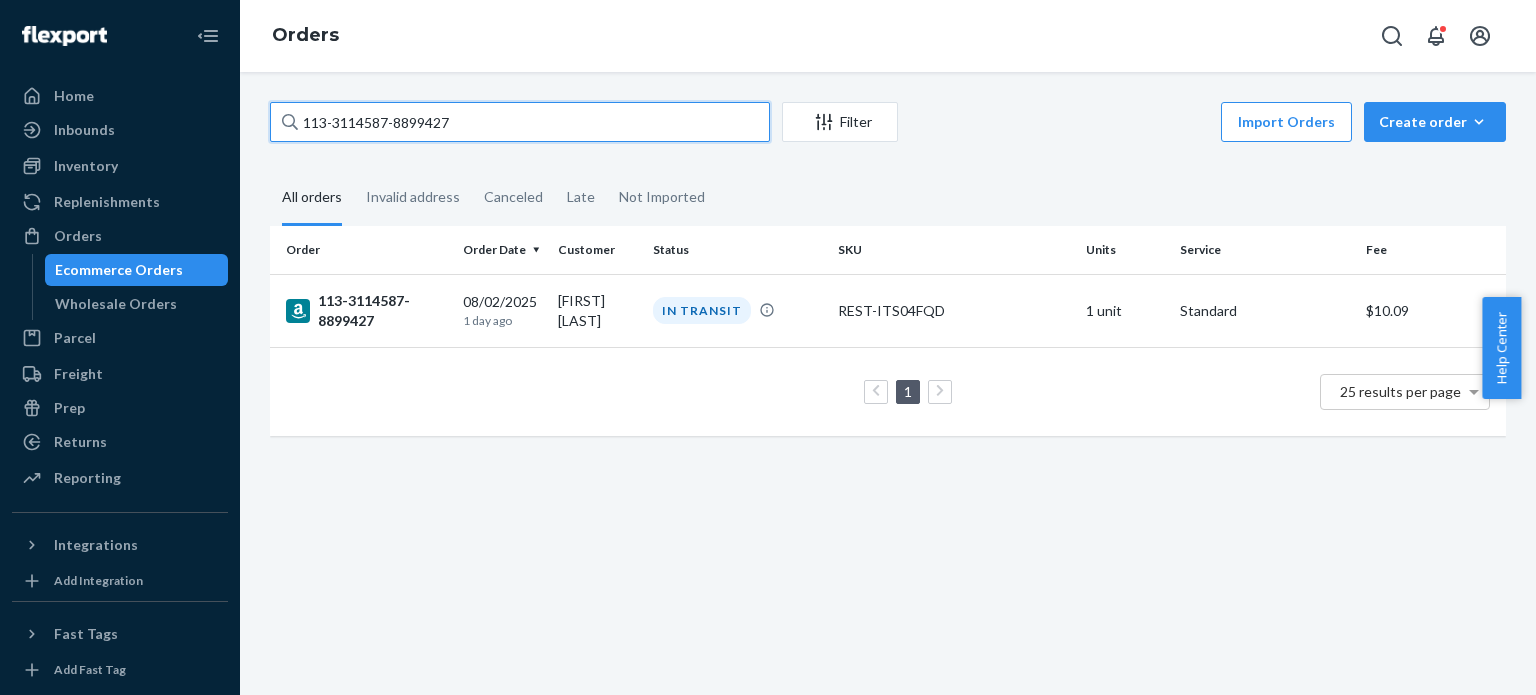 click on "113-3114587-8899427" at bounding box center [520, 122] 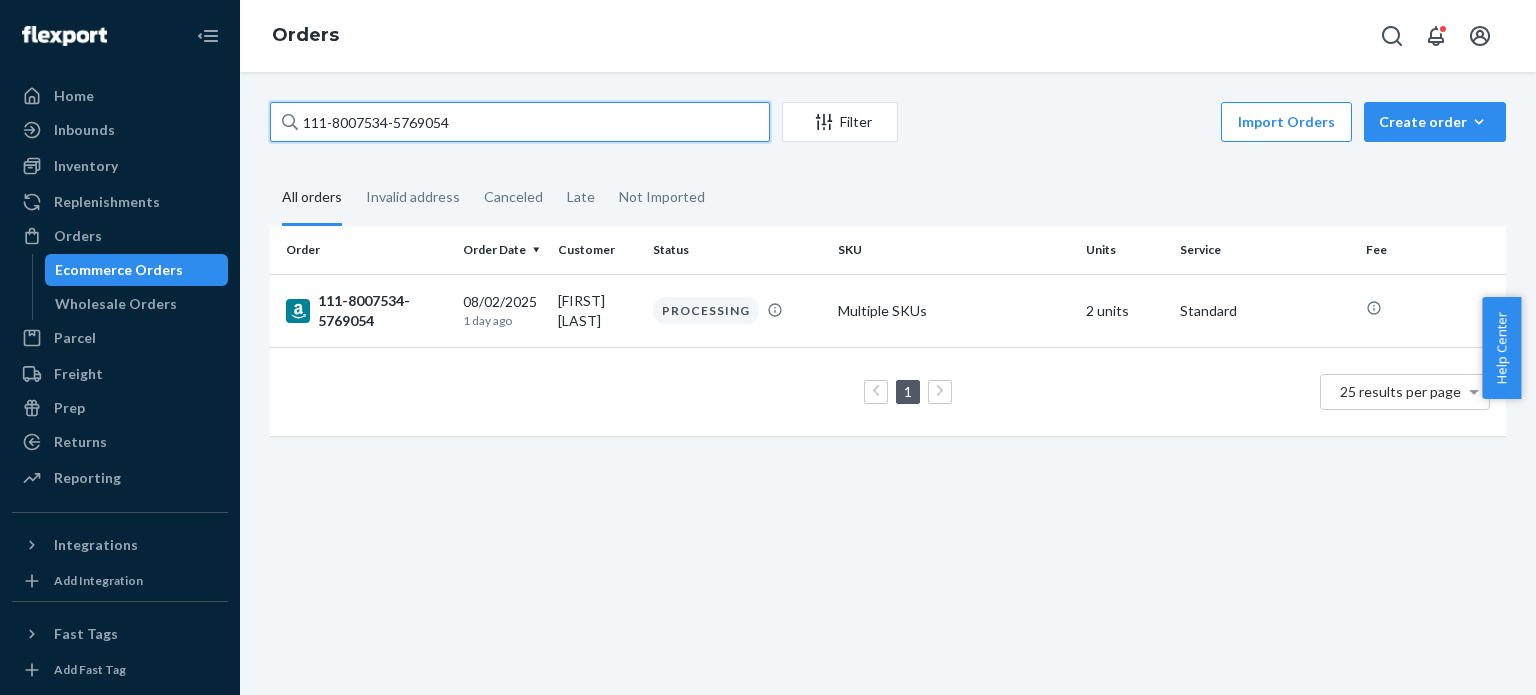 click on "111-8007534-5769054" at bounding box center [520, 122] 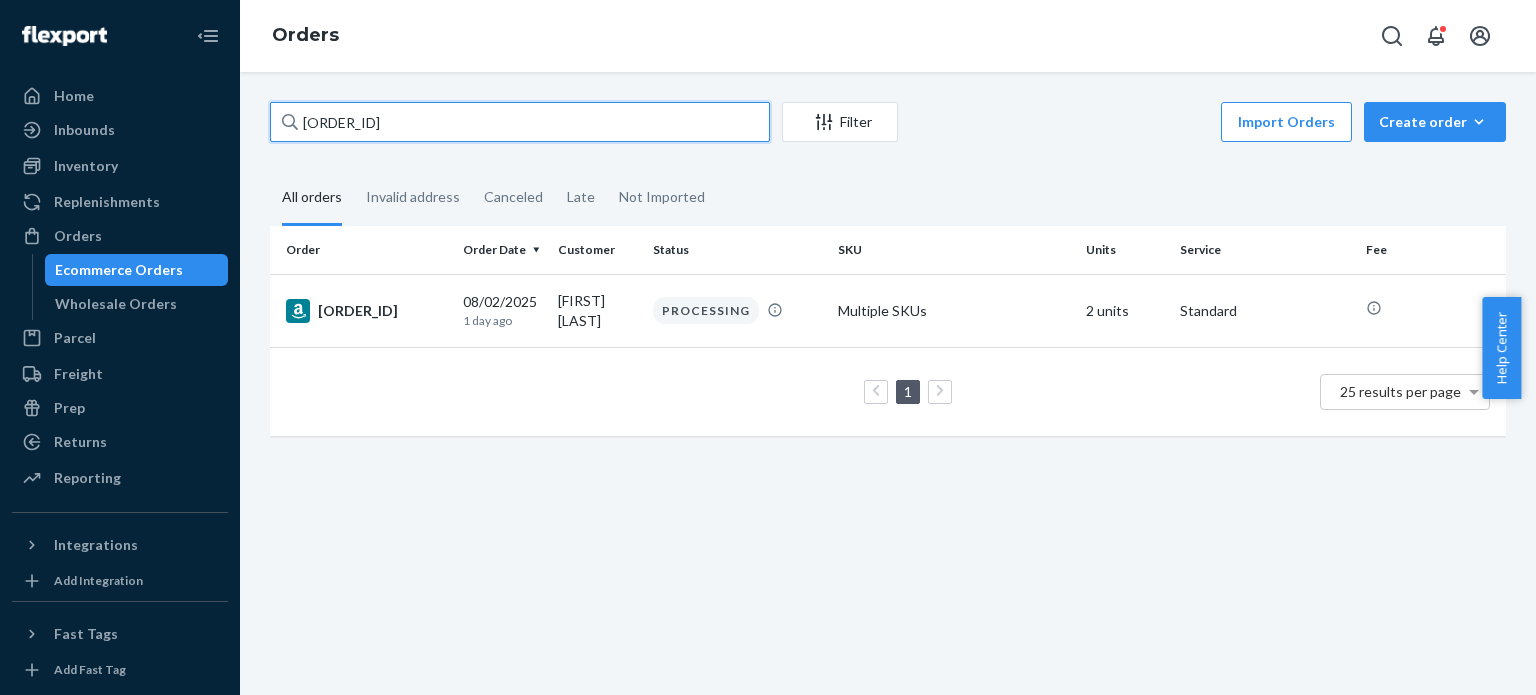 click on "[NUMBER]" at bounding box center [520, 122] 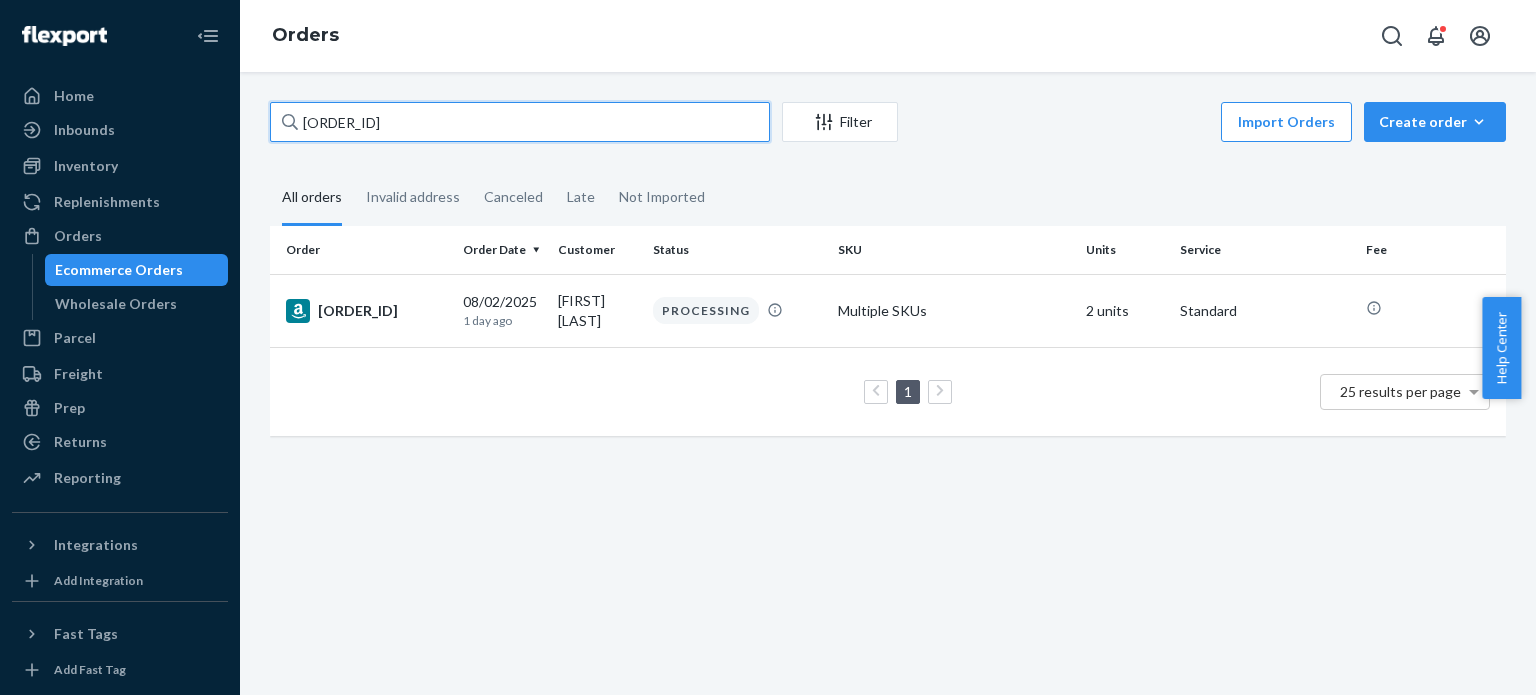 click on "[NUMBER]" at bounding box center [520, 122] 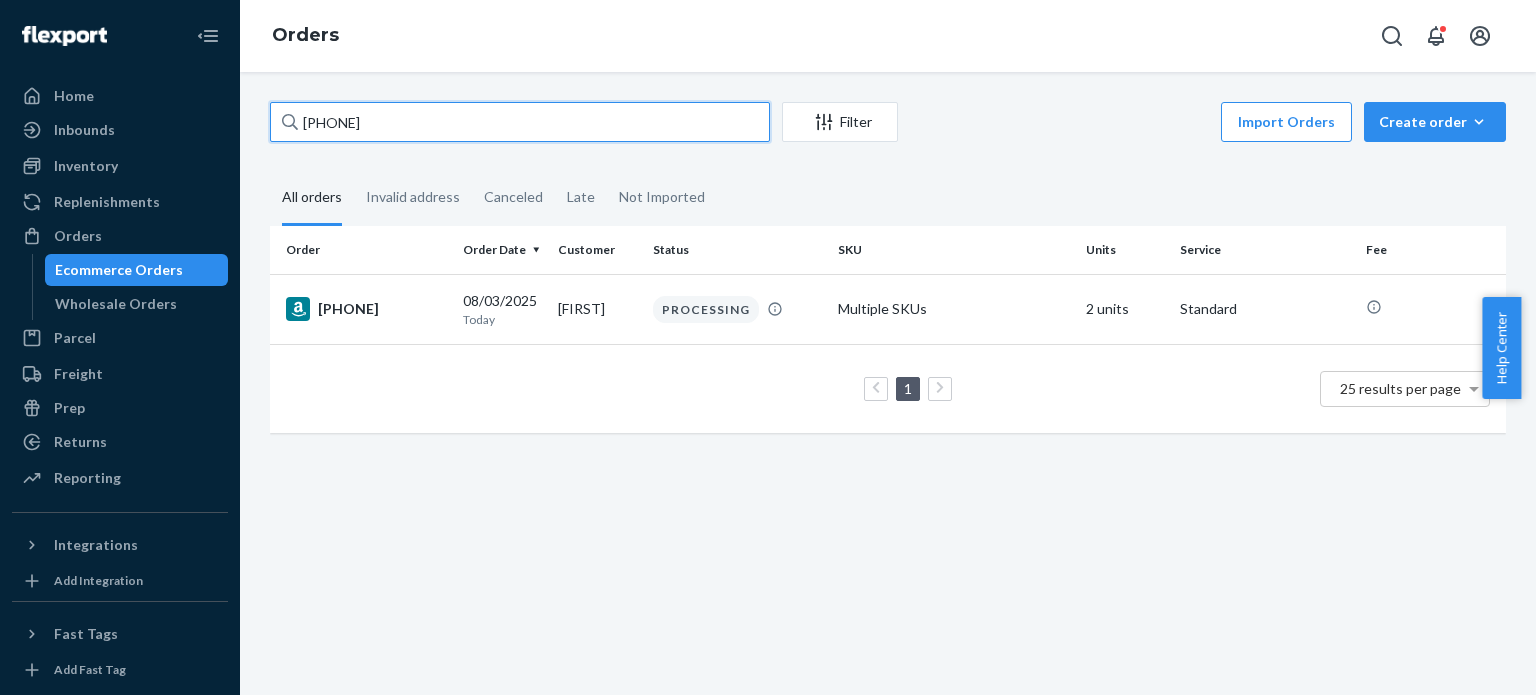 click on "[ALPHANUMERIC_STRING]" at bounding box center [520, 122] 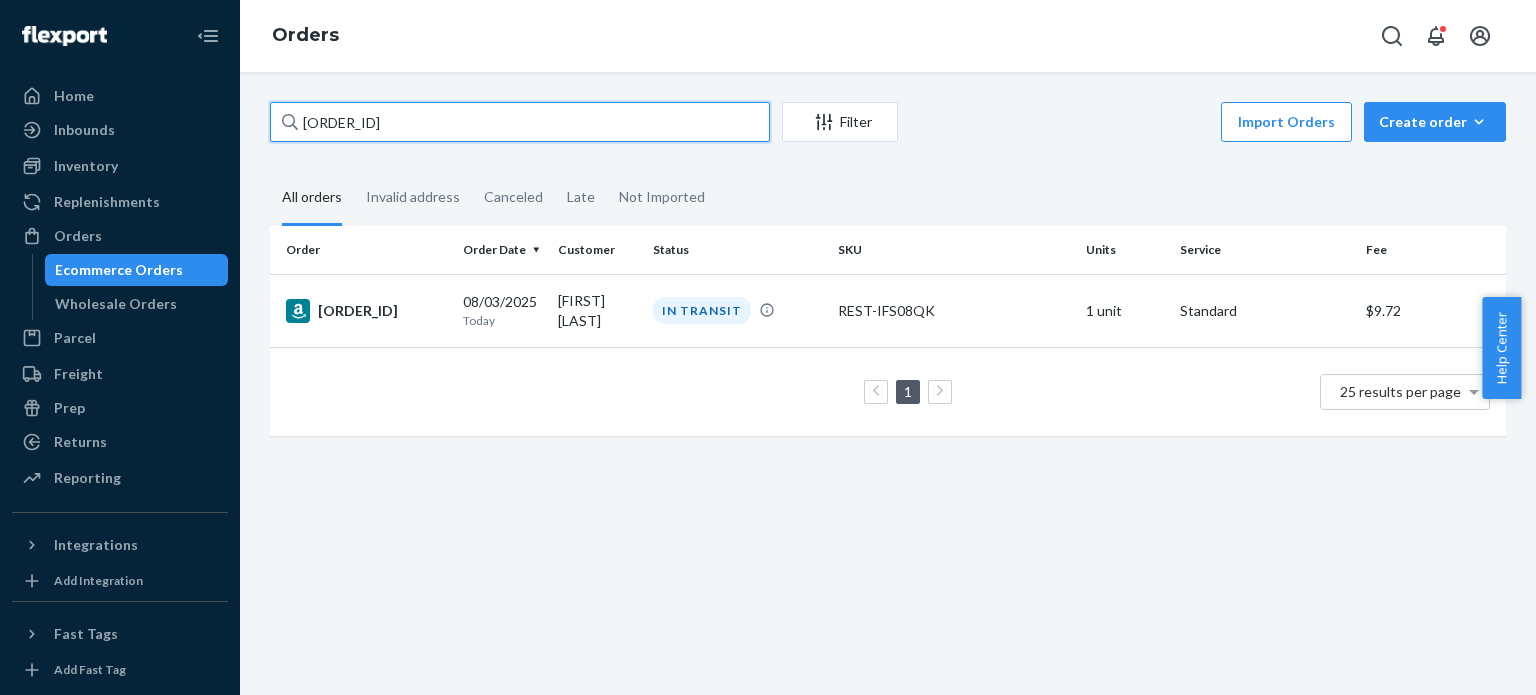 click on "111-0848735-8573869" at bounding box center (520, 122) 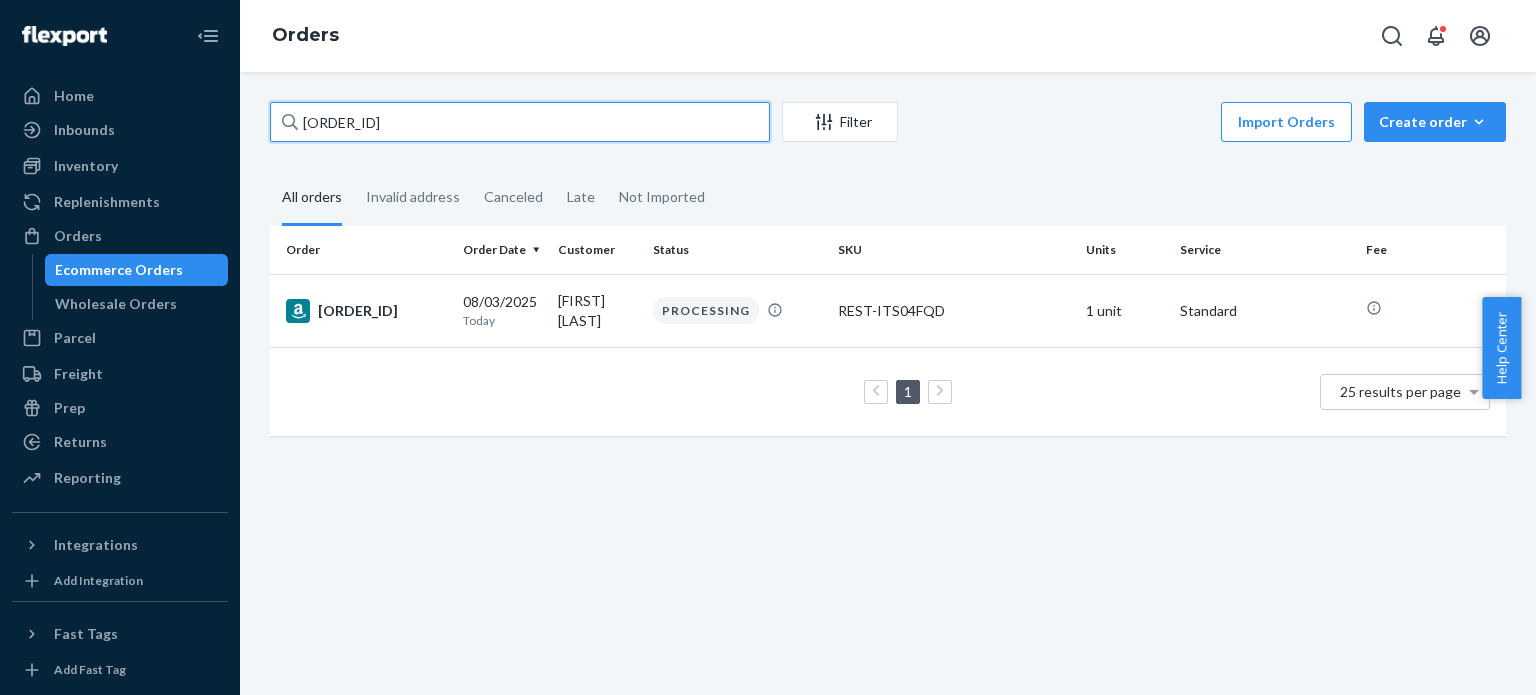 click on "[ALPHANUMERIC_STRING]" at bounding box center (520, 122) 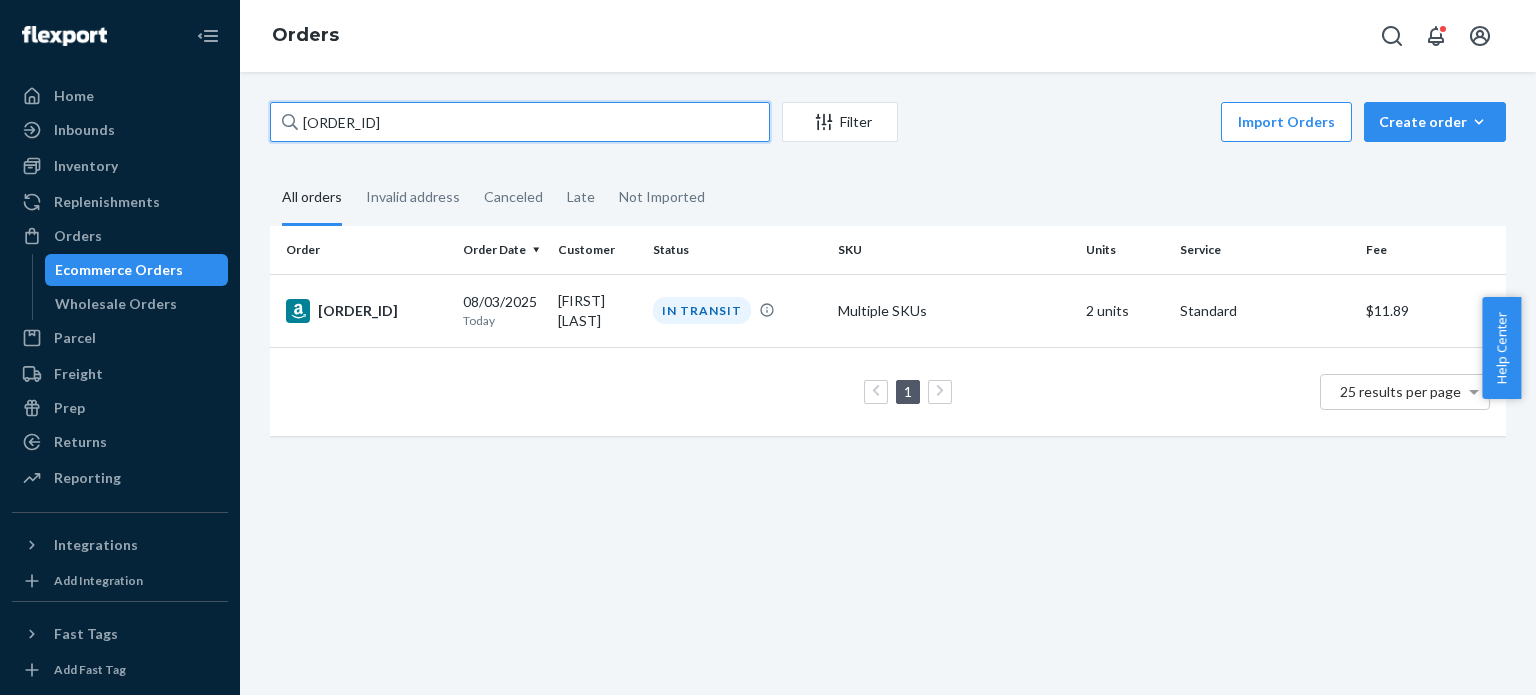 click on "112-6405226-4701841" at bounding box center [520, 122] 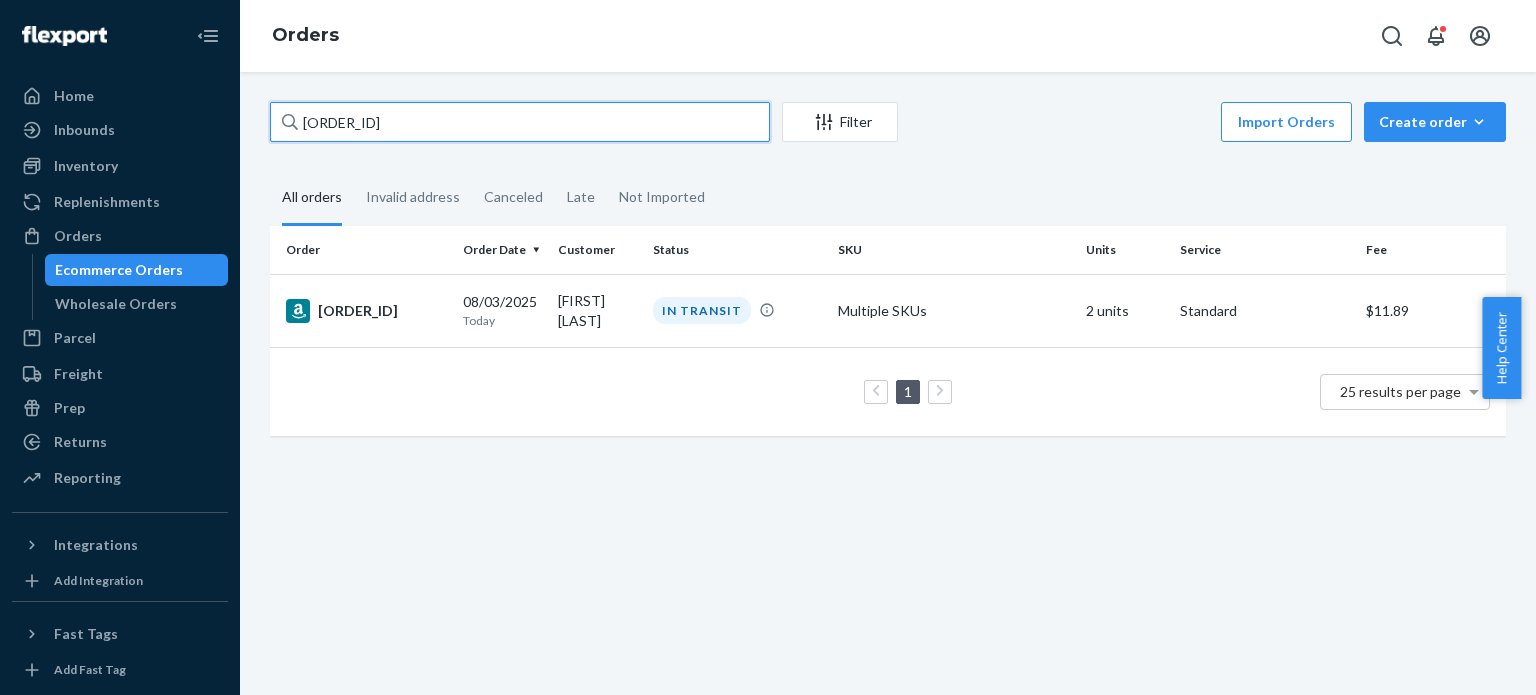 click on "112-6405226-4701841" at bounding box center (520, 122) 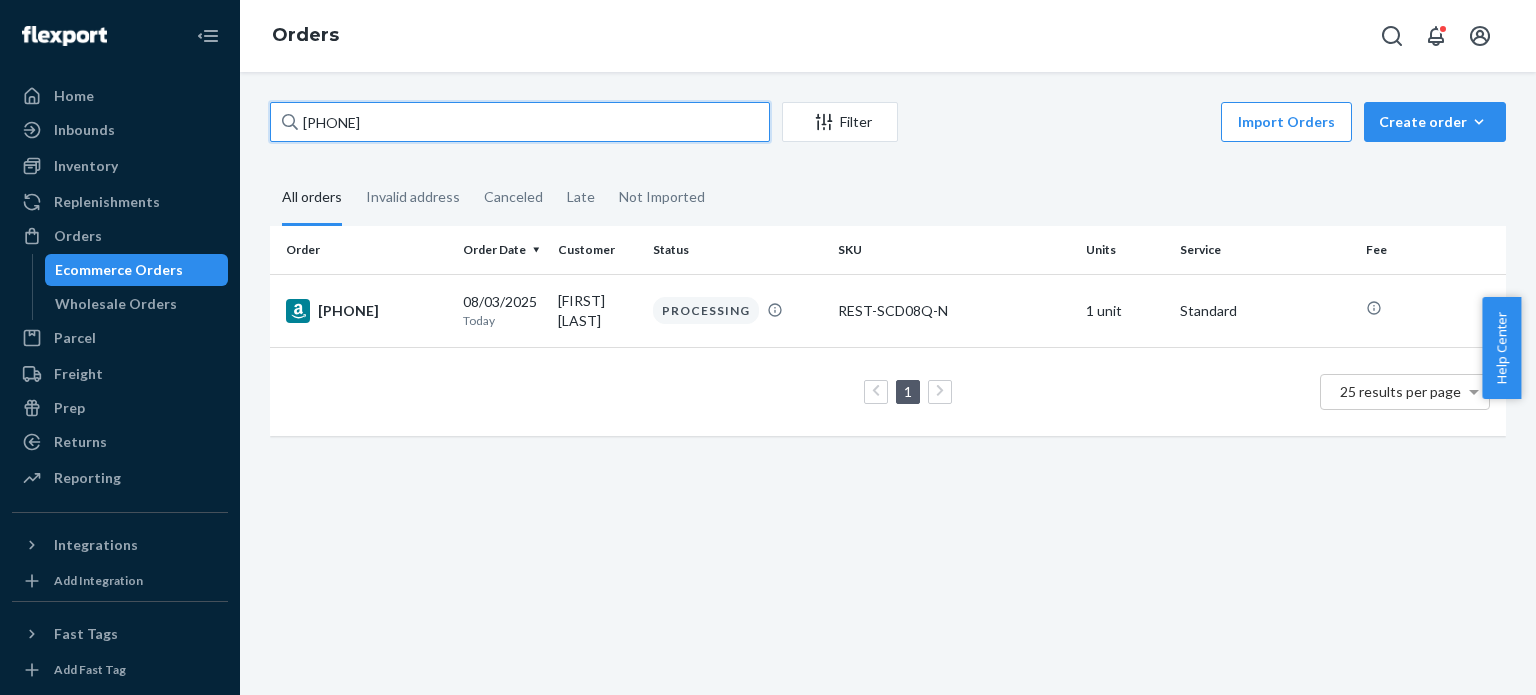 click on "[NUMBER]" at bounding box center [520, 122] 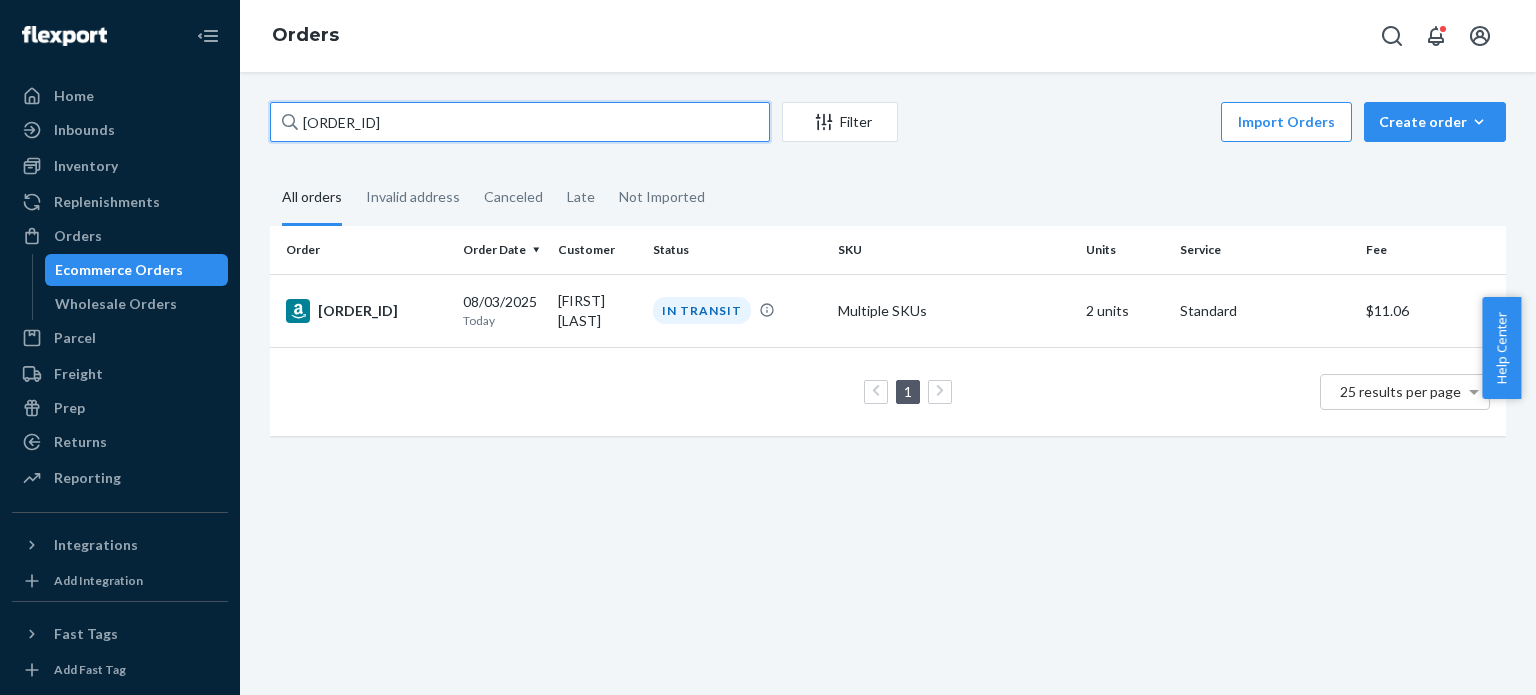 click on "112-5111425-1395445" at bounding box center (520, 122) 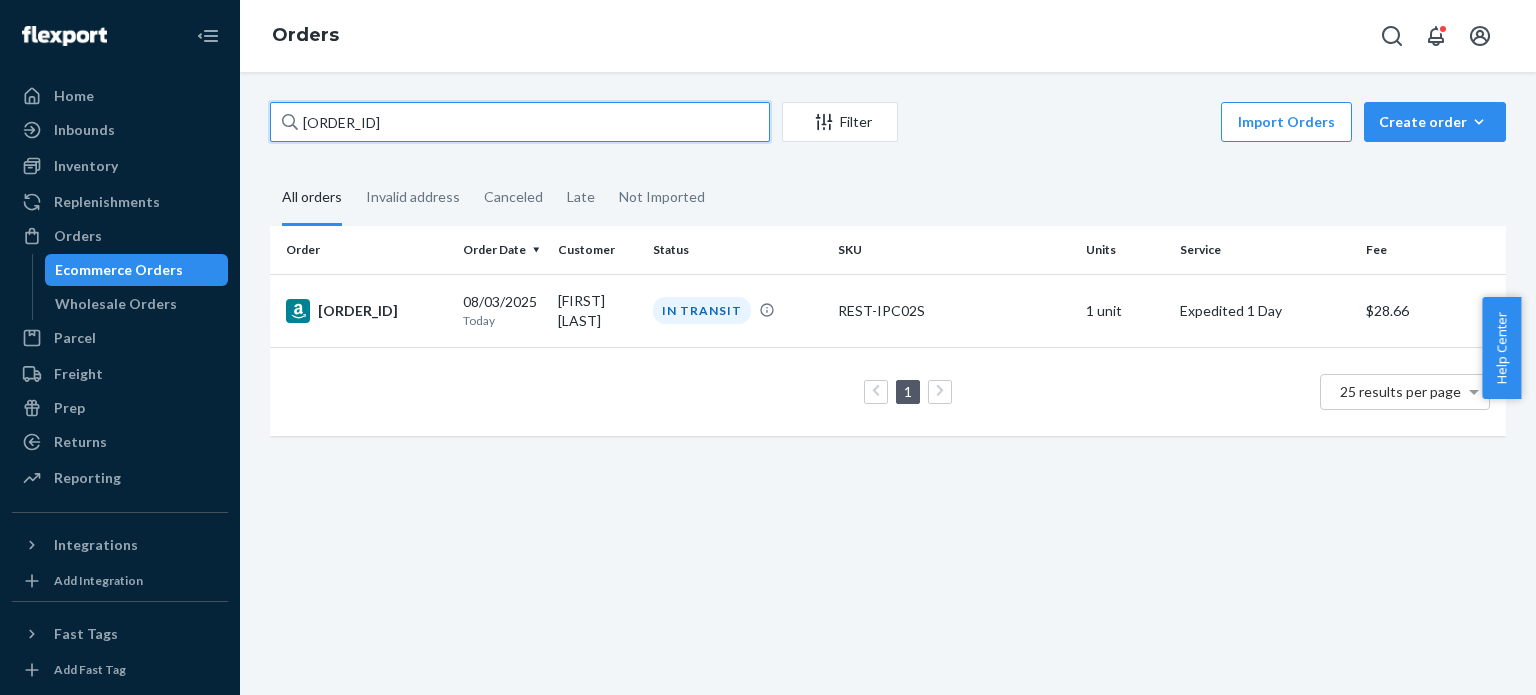 click on "112-1552441-7838629" at bounding box center [520, 122] 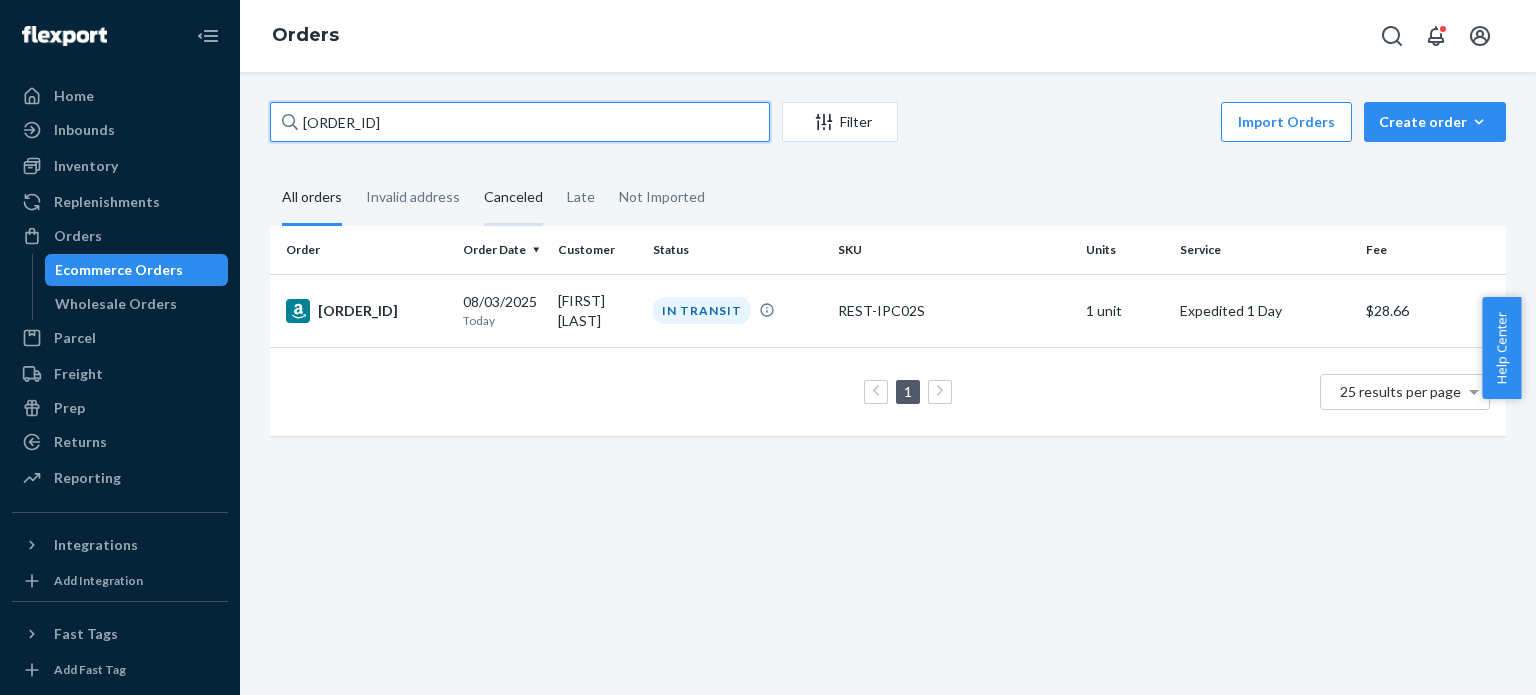 paste on "3-1521535-7163416" 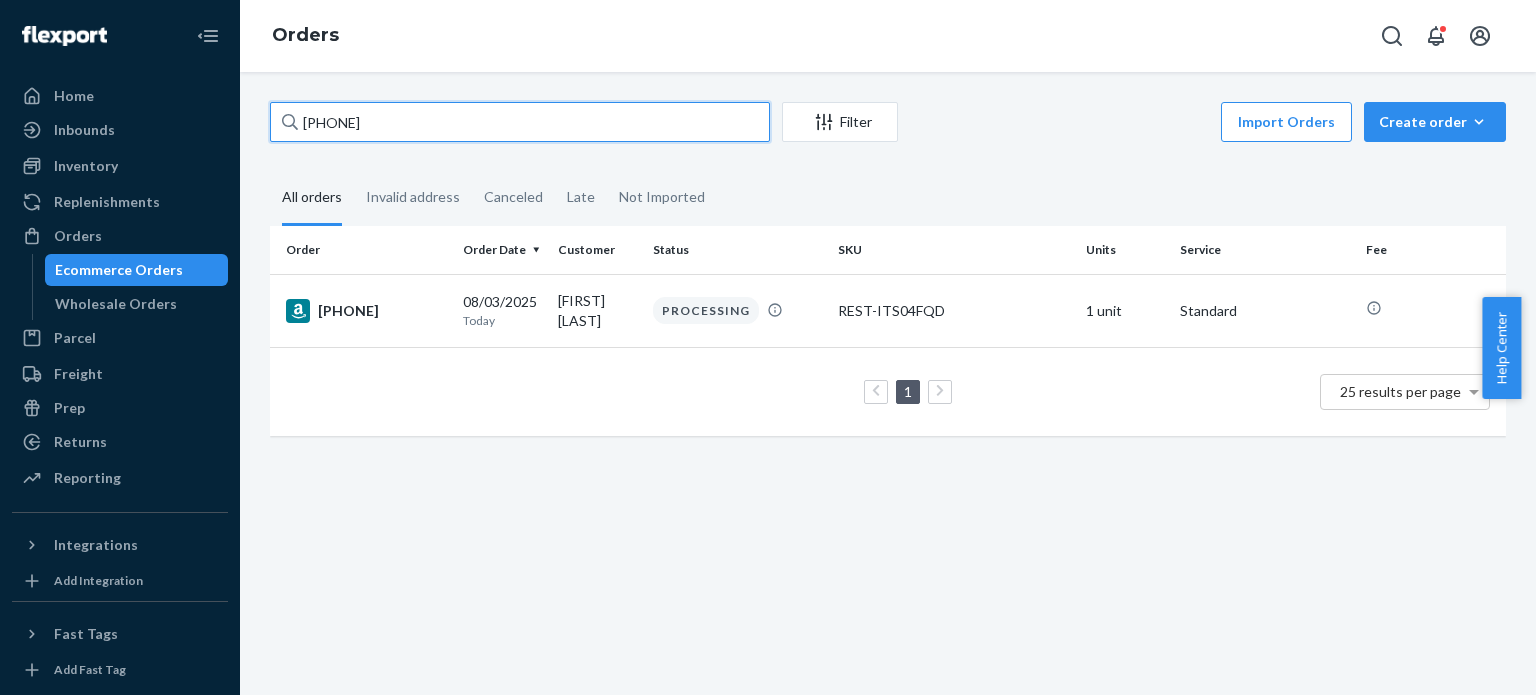click on "[ALPHANUMERIC_STRING]" at bounding box center (520, 122) 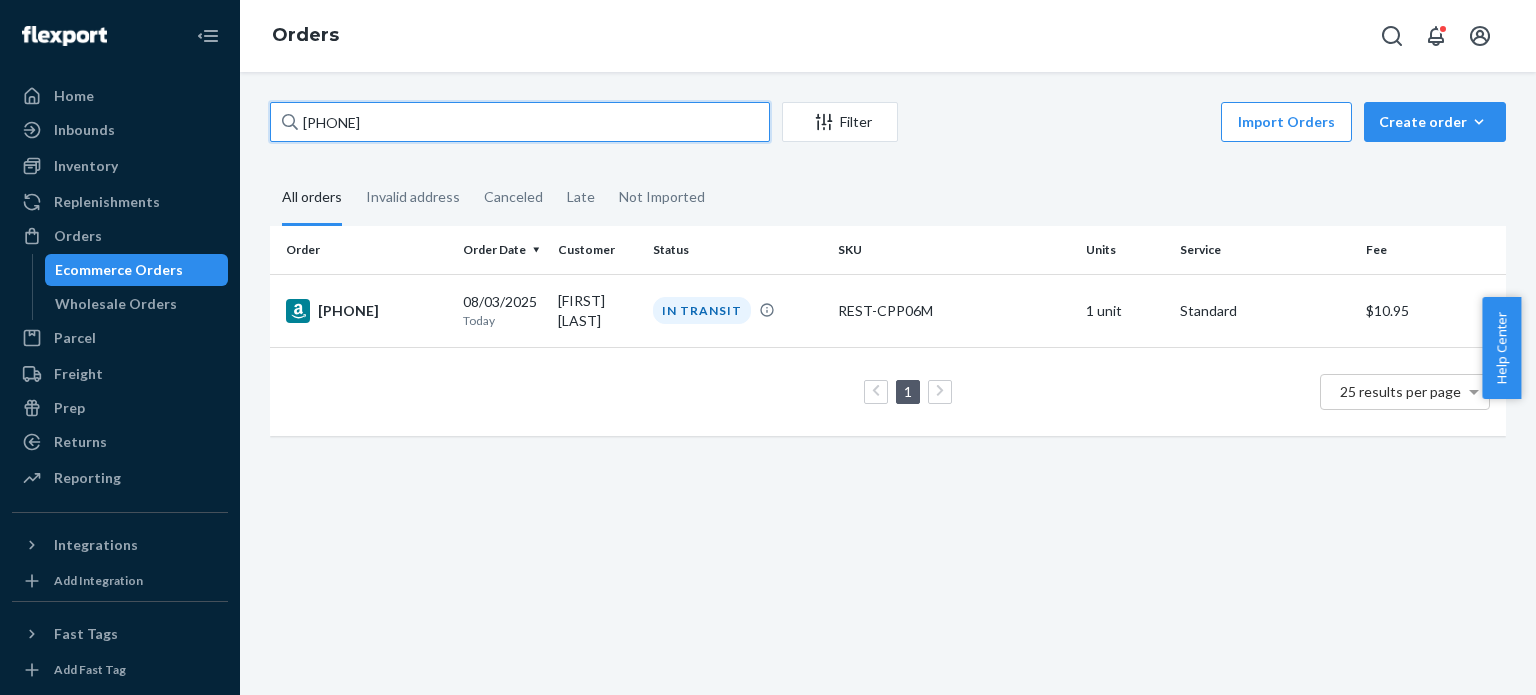 click on "112-6237211-7165868" at bounding box center (520, 122) 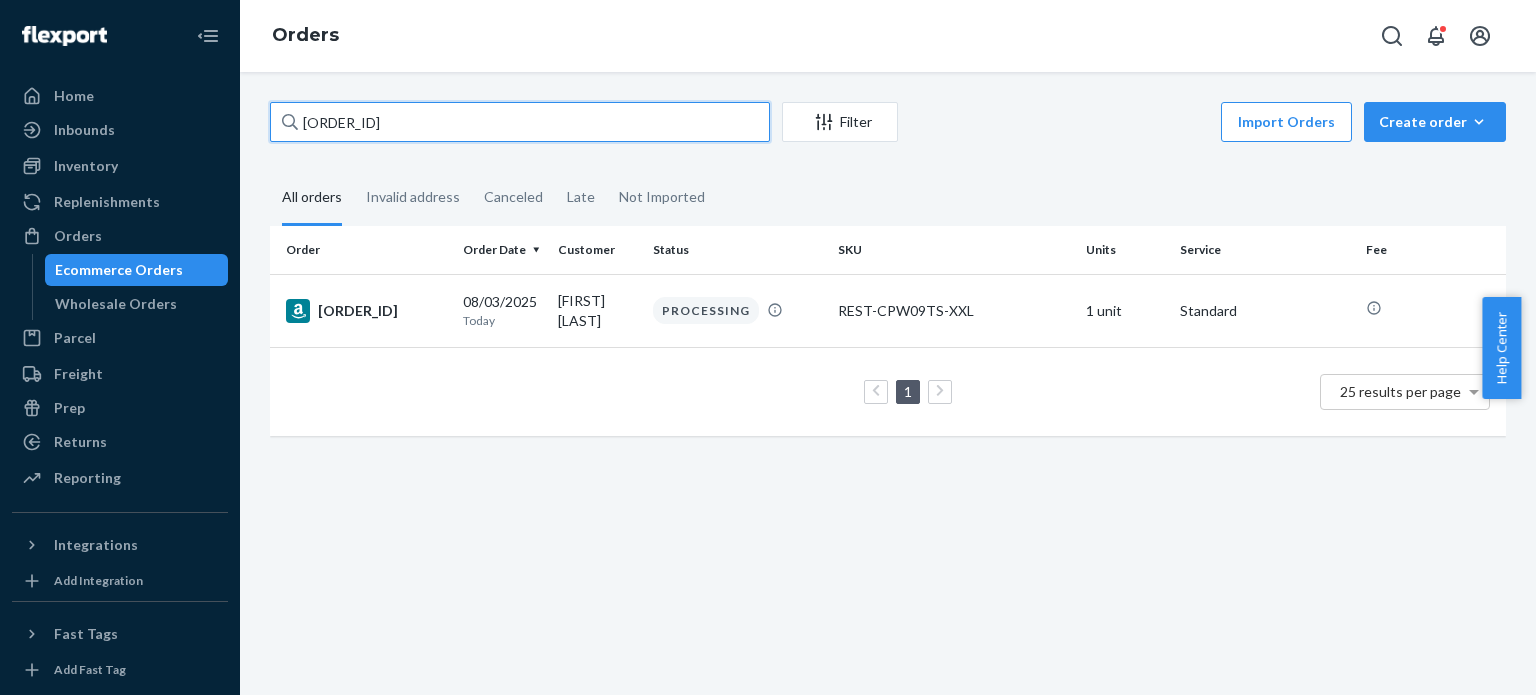 click on "114-4121442-3579422" at bounding box center (520, 122) 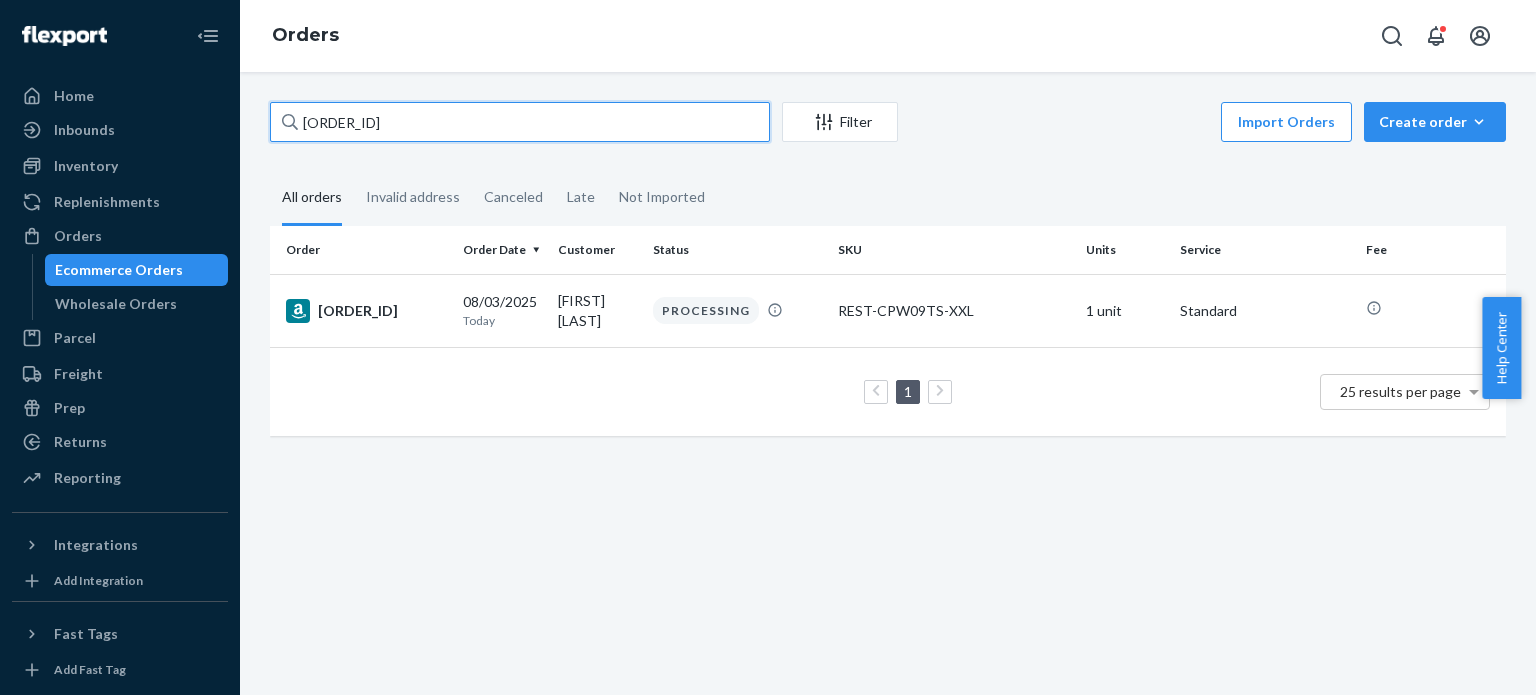 click on "114-4121442-3579422" at bounding box center [520, 122] 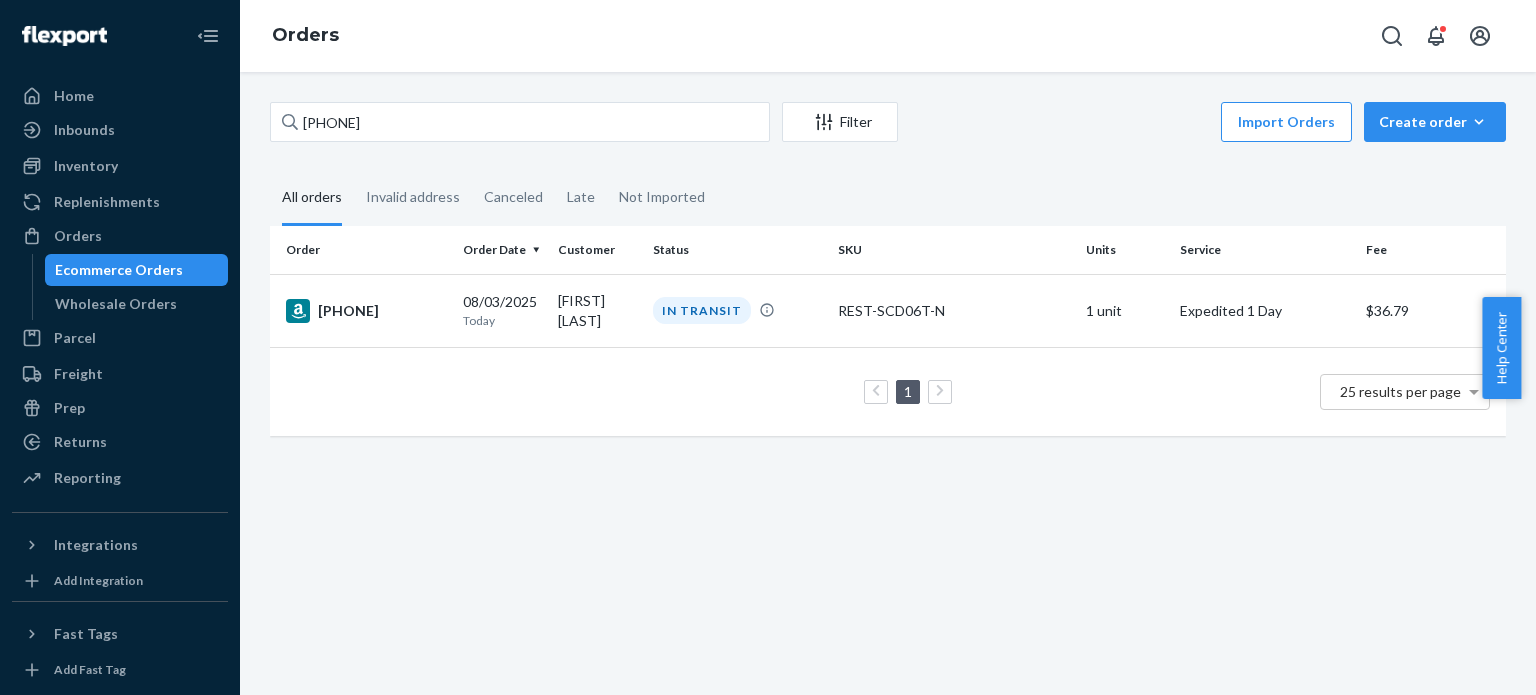 click on "111-2282618-5917841 Filter Import Orders Create order Ecommerce order Removal order All orders Invalid address Canceled Late Not Imported Order Order Date Customer Status SKU Units Service Fee 111-2282618-5917841 08/03/2025 Today JULIE JONES IN TRANSIT REST-SCD06T-N 1 unit Expedited 1 Day $36.79 1 25 results per page" at bounding box center [888, 383] 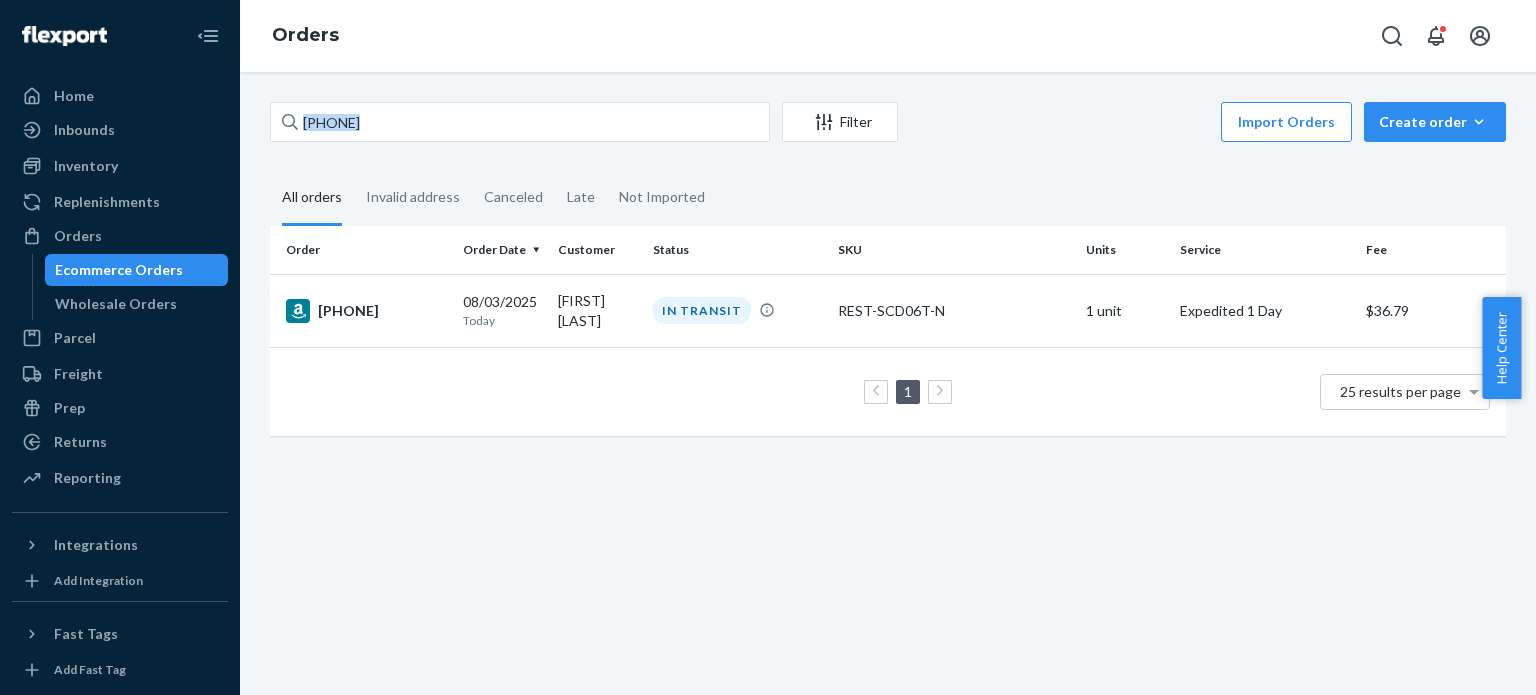 click on "111-2282618-5917841 Filter Import Orders Create order Ecommerce order Removal order All orders Invalid address Canceled Late Not Imported Order Order Date Customer Status SKU Units Service Fee 111-2282618-5917841 08/03/2025 Today JULIE JONES IN TRANSIT REST-SCD06T-N 1 unit Expedited 1 Day $36.79 1 25 results per page" at bounding box center (888, 383) 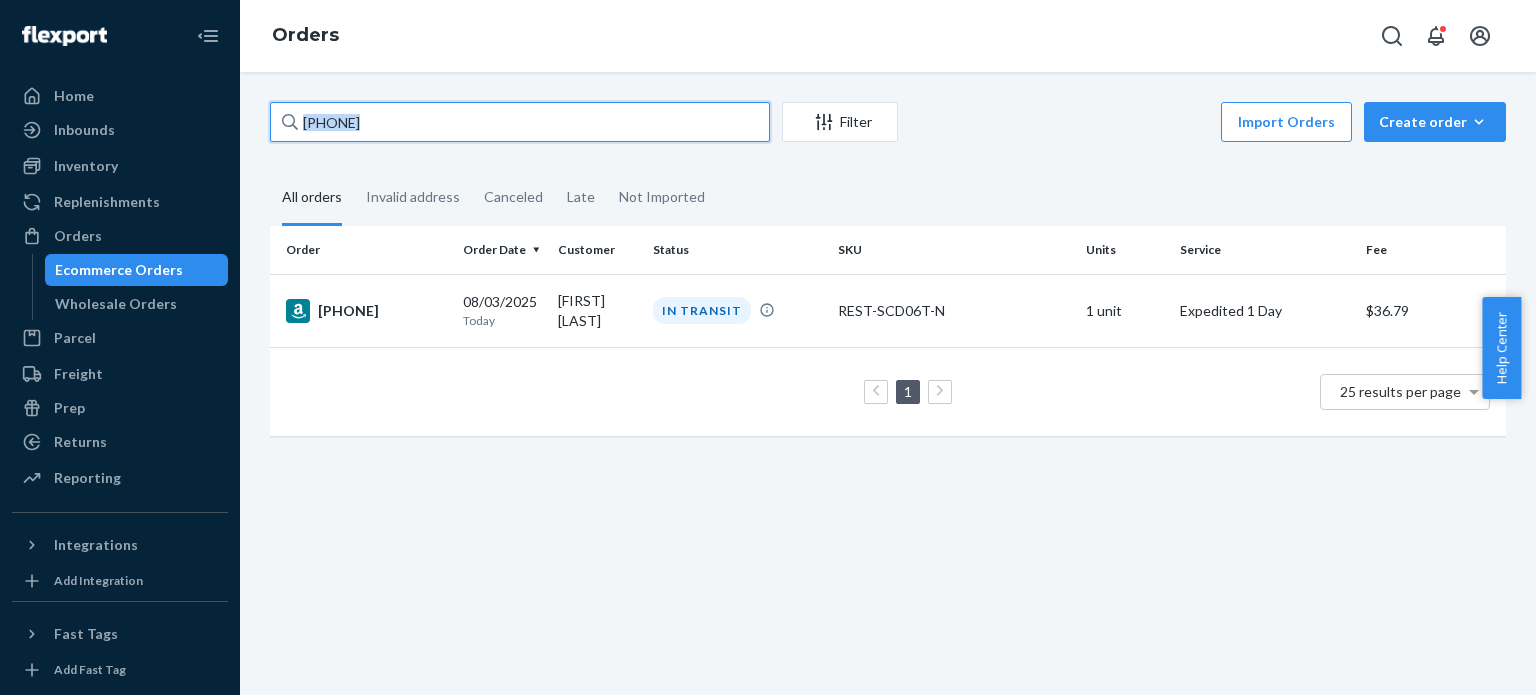 click on "111-2282618-5917841" at bounding box center [520, 122] 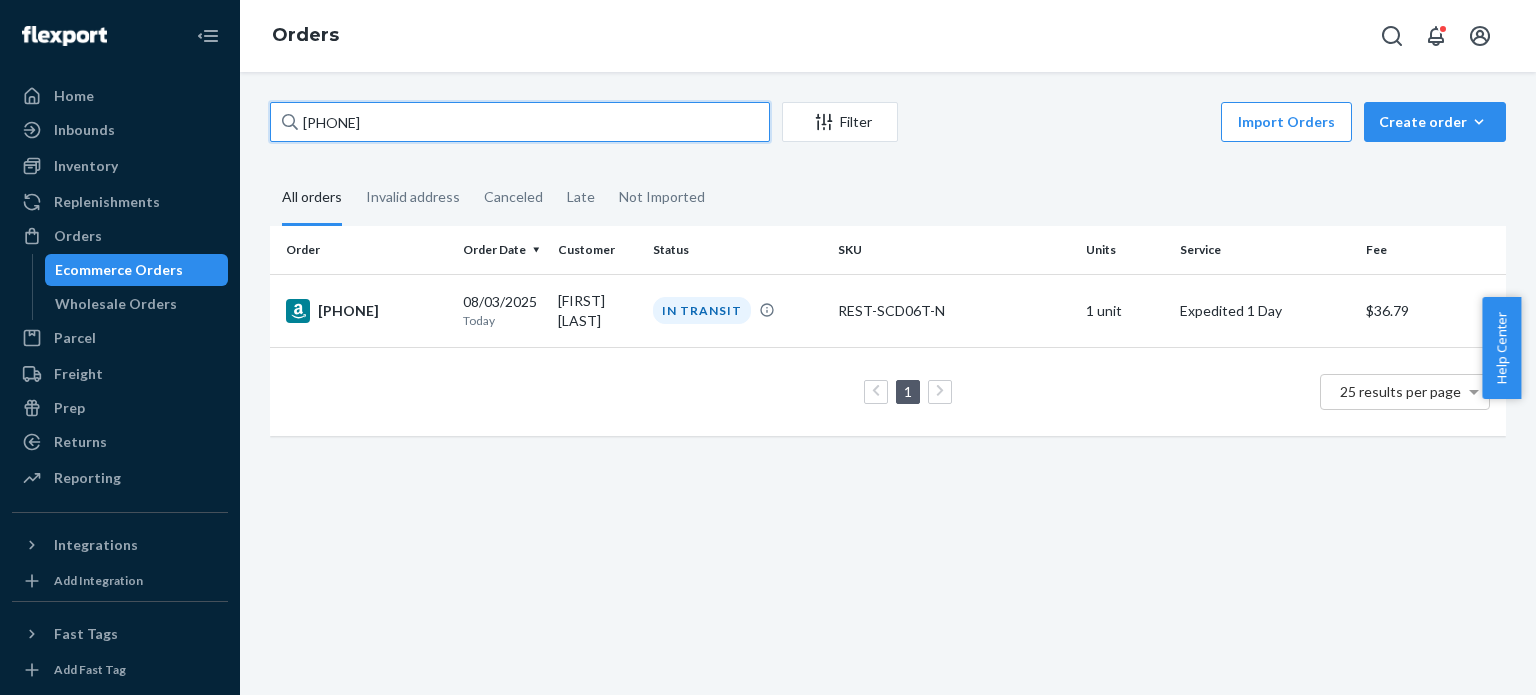 click on "111-2282618-5917841" at bounding box center (520, 122) 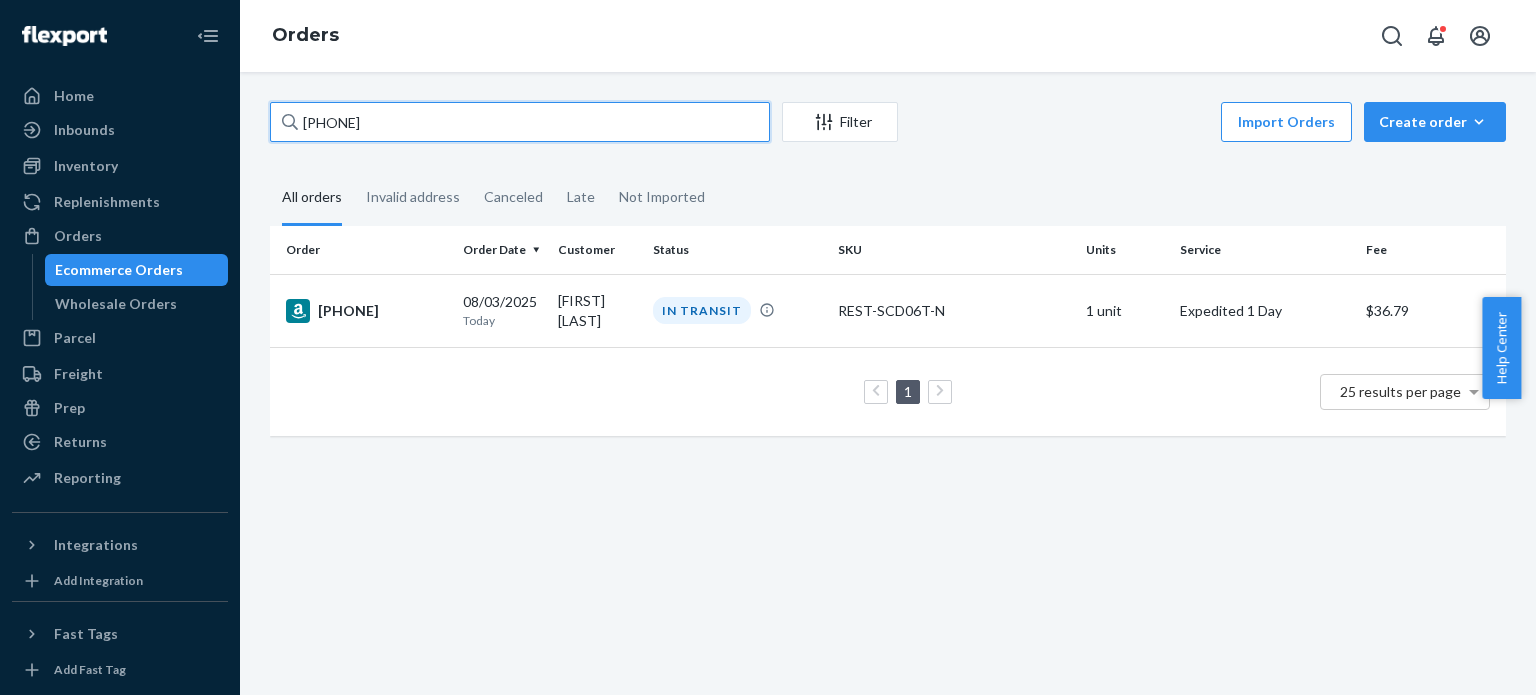 click on "111-2282618-5917841" at bounding box center (520, 122) 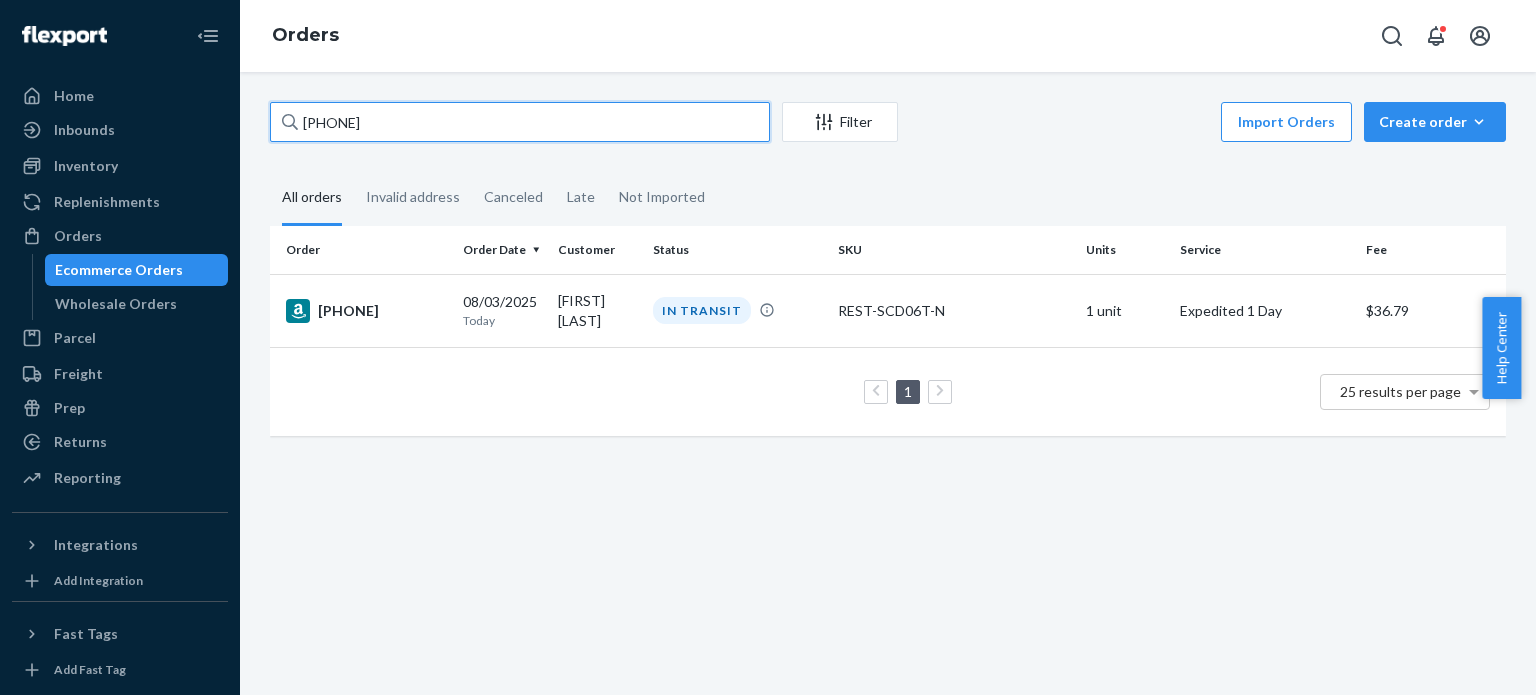 paste on "2-9273368-4586650" 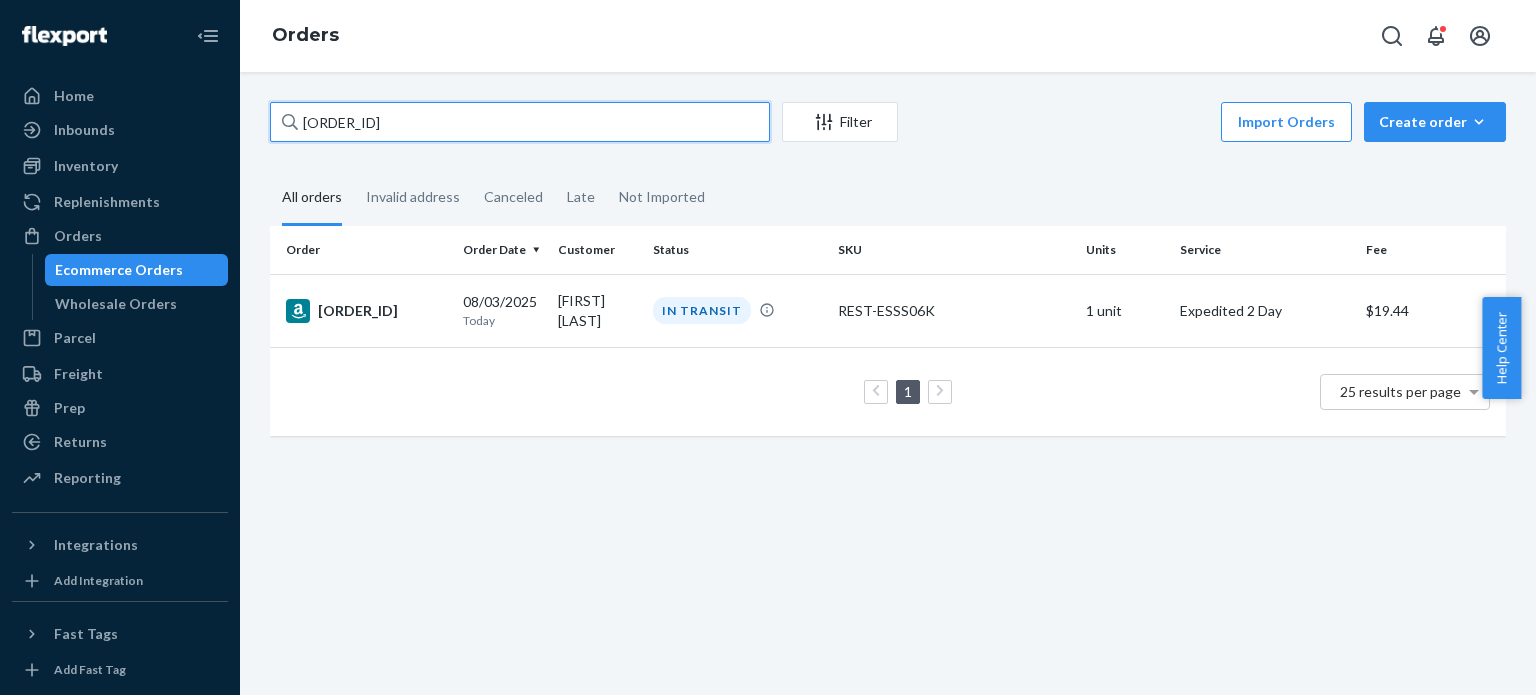 click on "112-9273368-4586650" at bounding box center (520, 122) 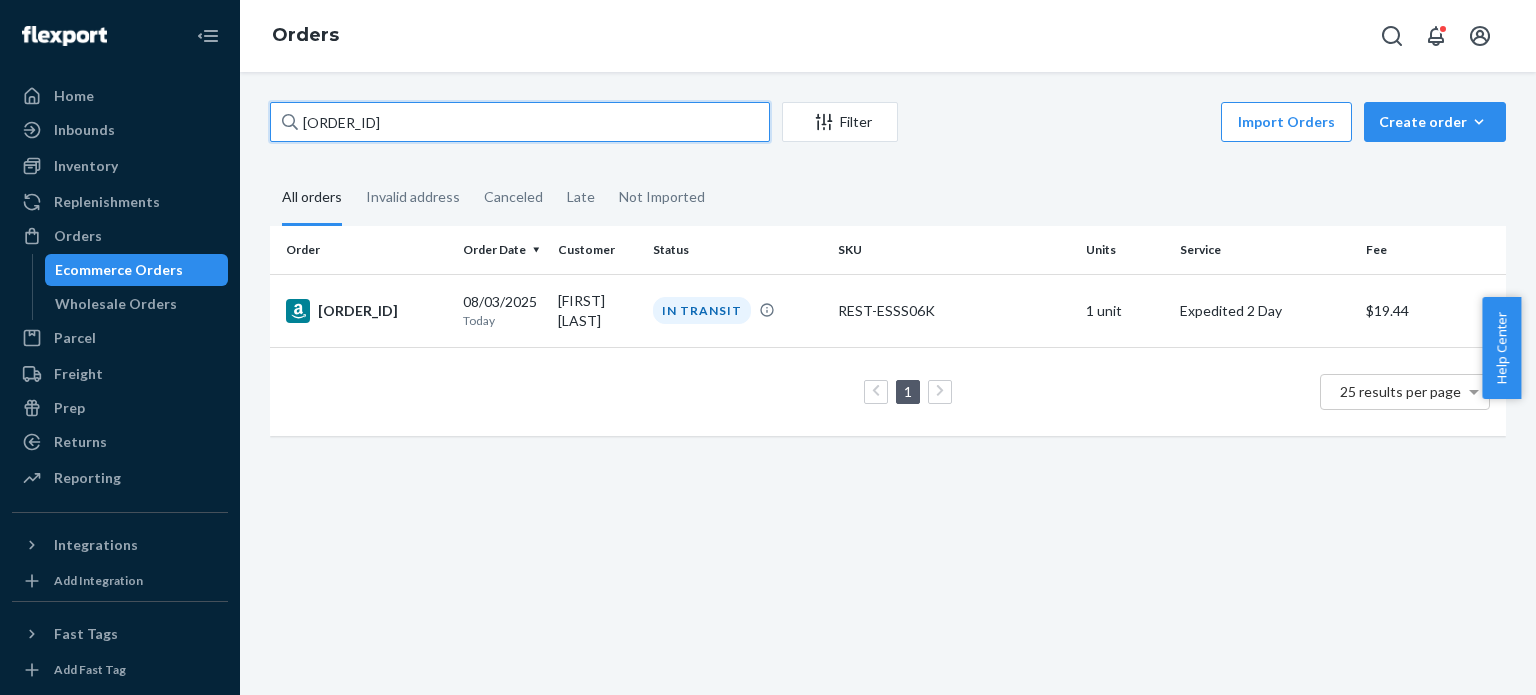 click on "112-9273368-4586650" at bounding box center (520, 122) 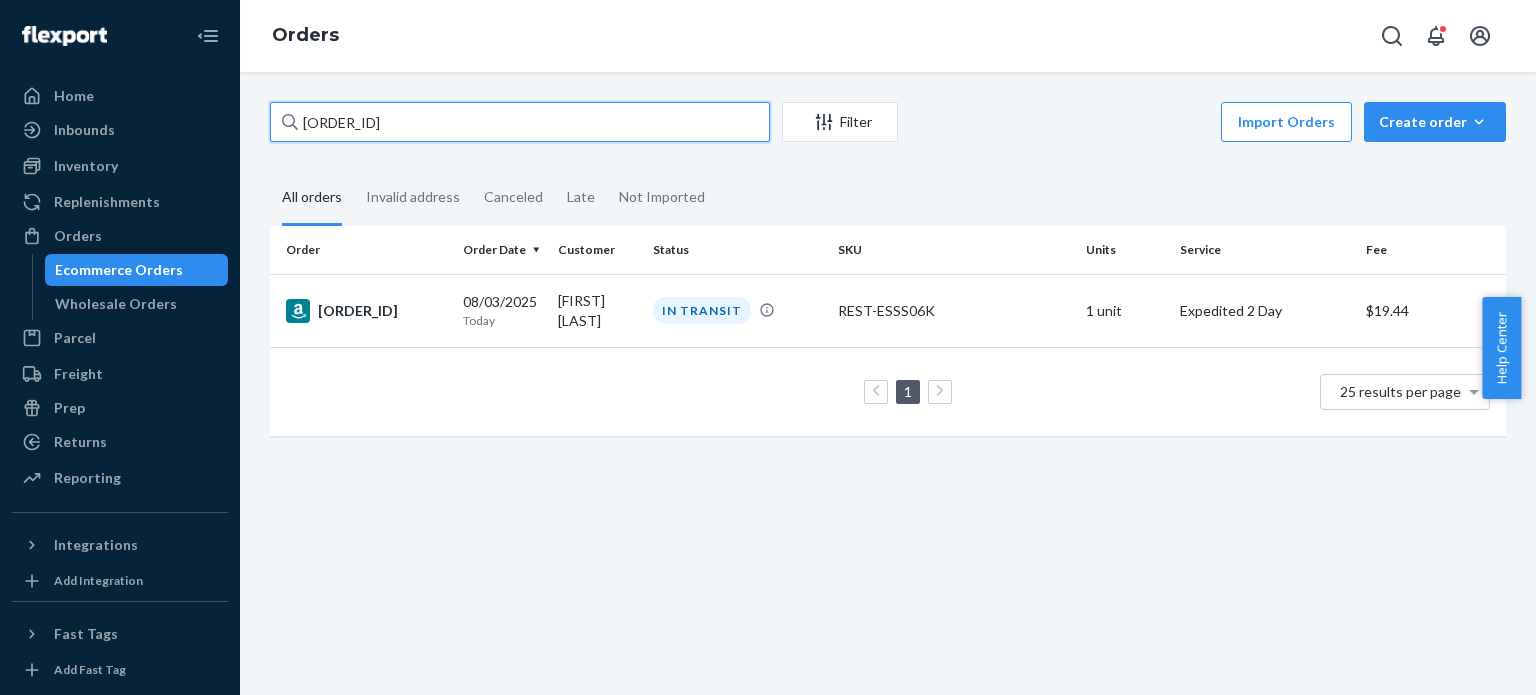 click on "112-9273368-4586650" at bounding box center (520, 122) 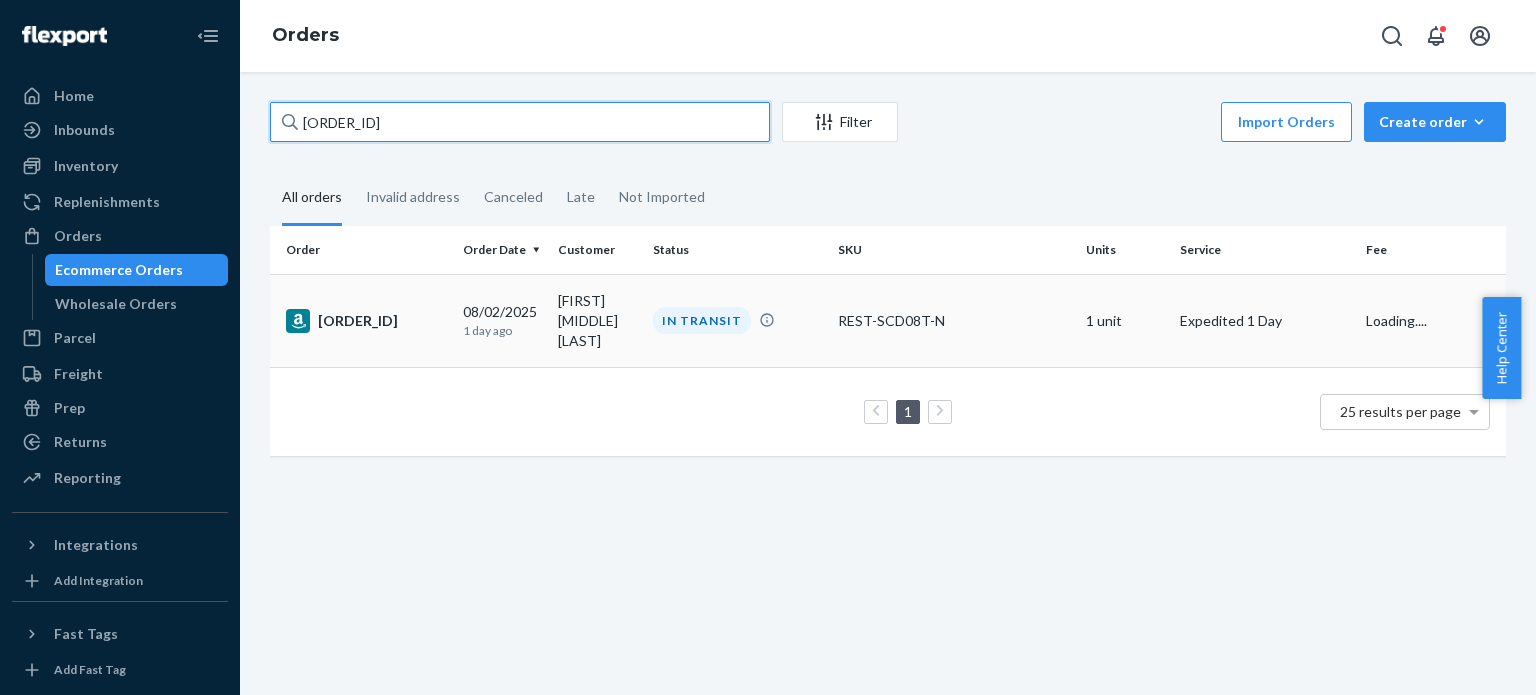 type on "112-7797419-2434606" 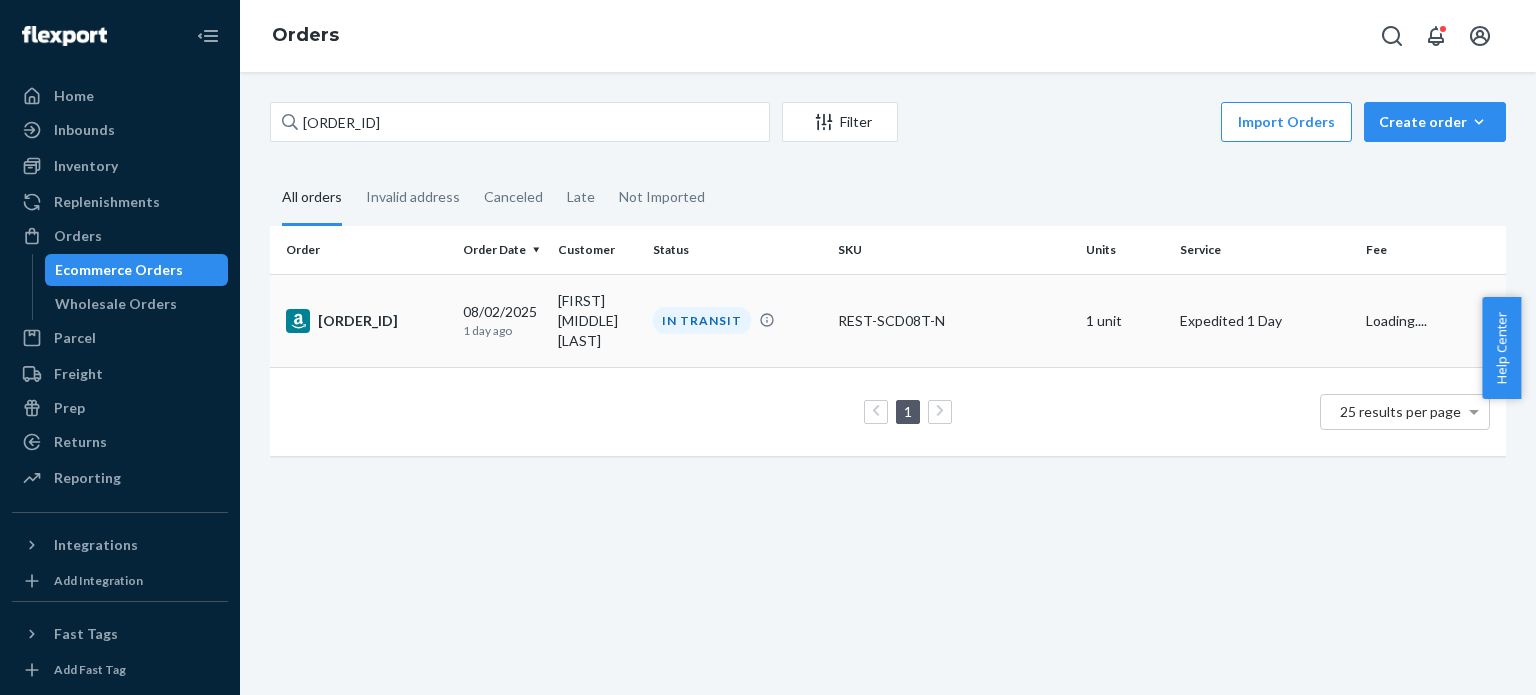 click on "112-7797419-2434606" at bounding box center [366, 321] 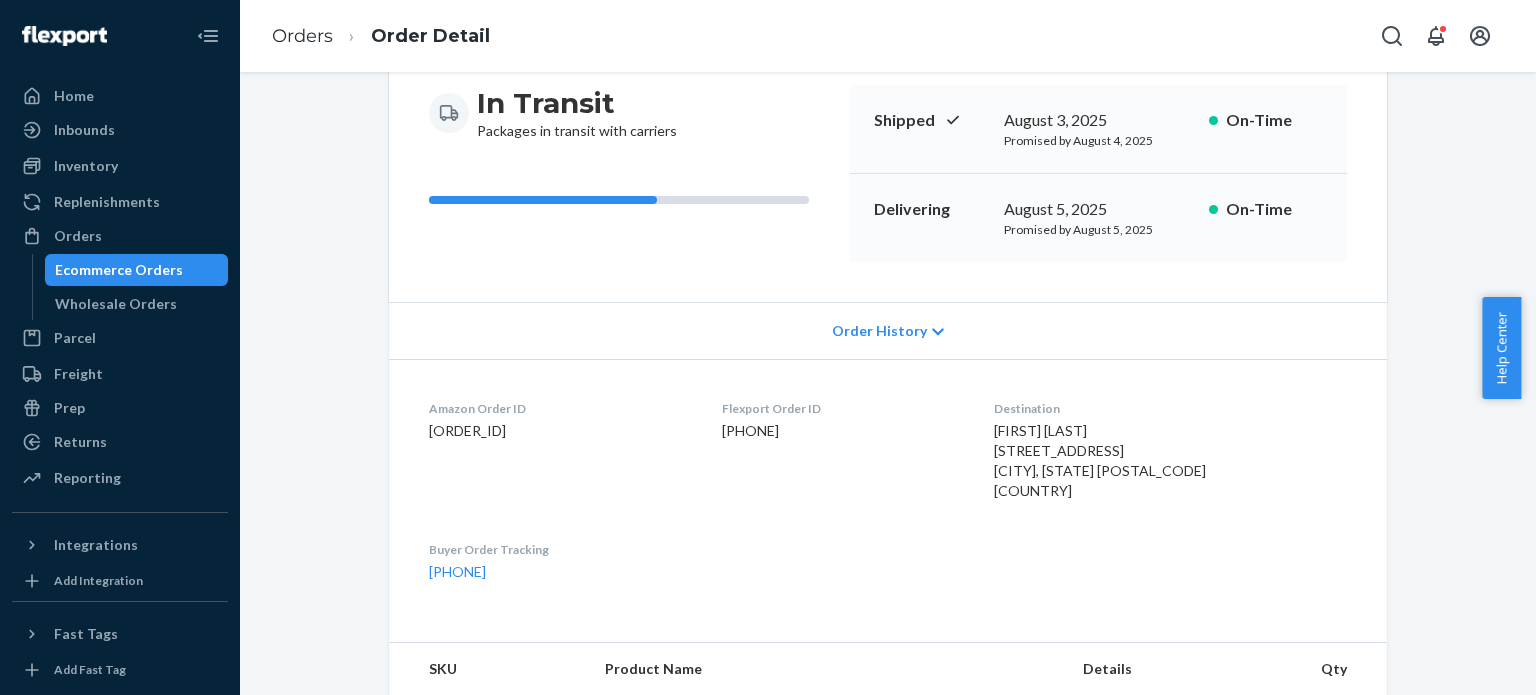 scroll, scrollTop: 400, scrollLeft: 0, axis: vertical 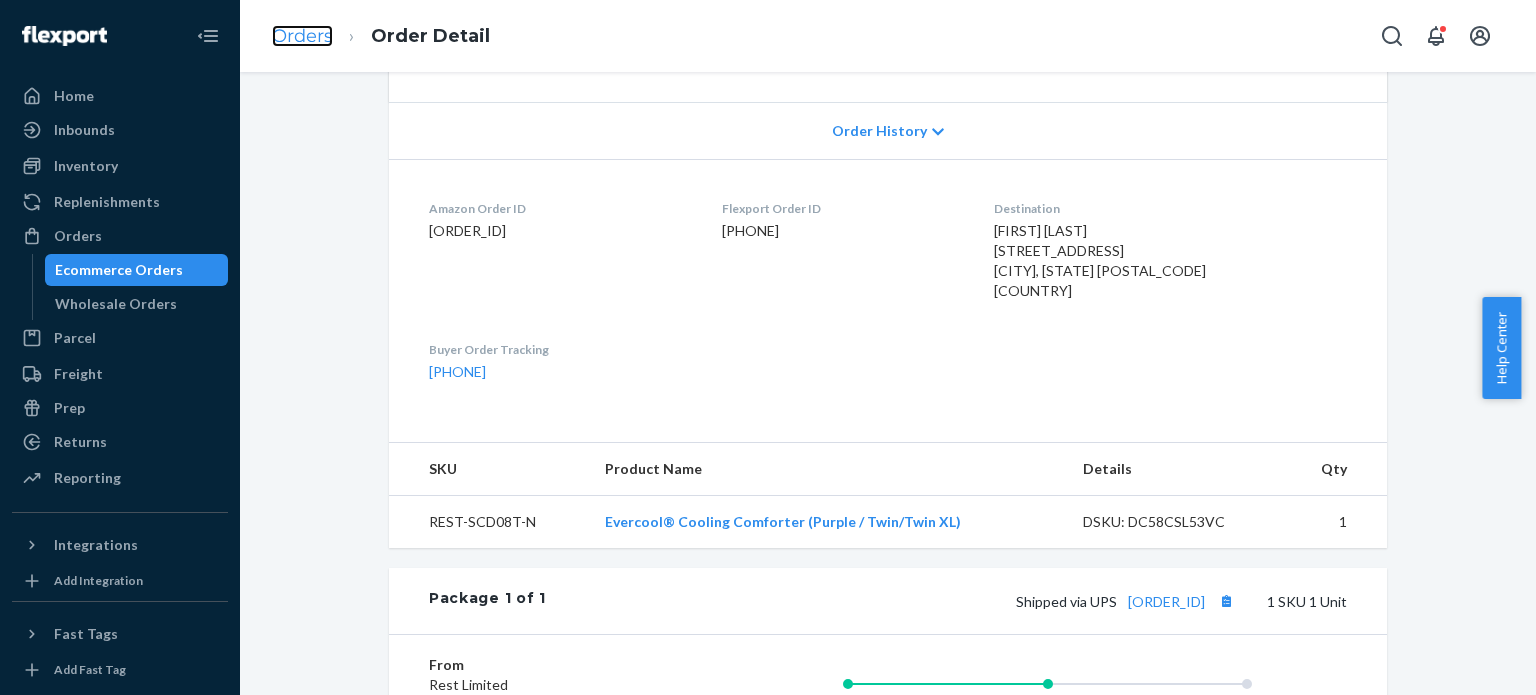 click on "Orders" at bounding box center [302, 36] 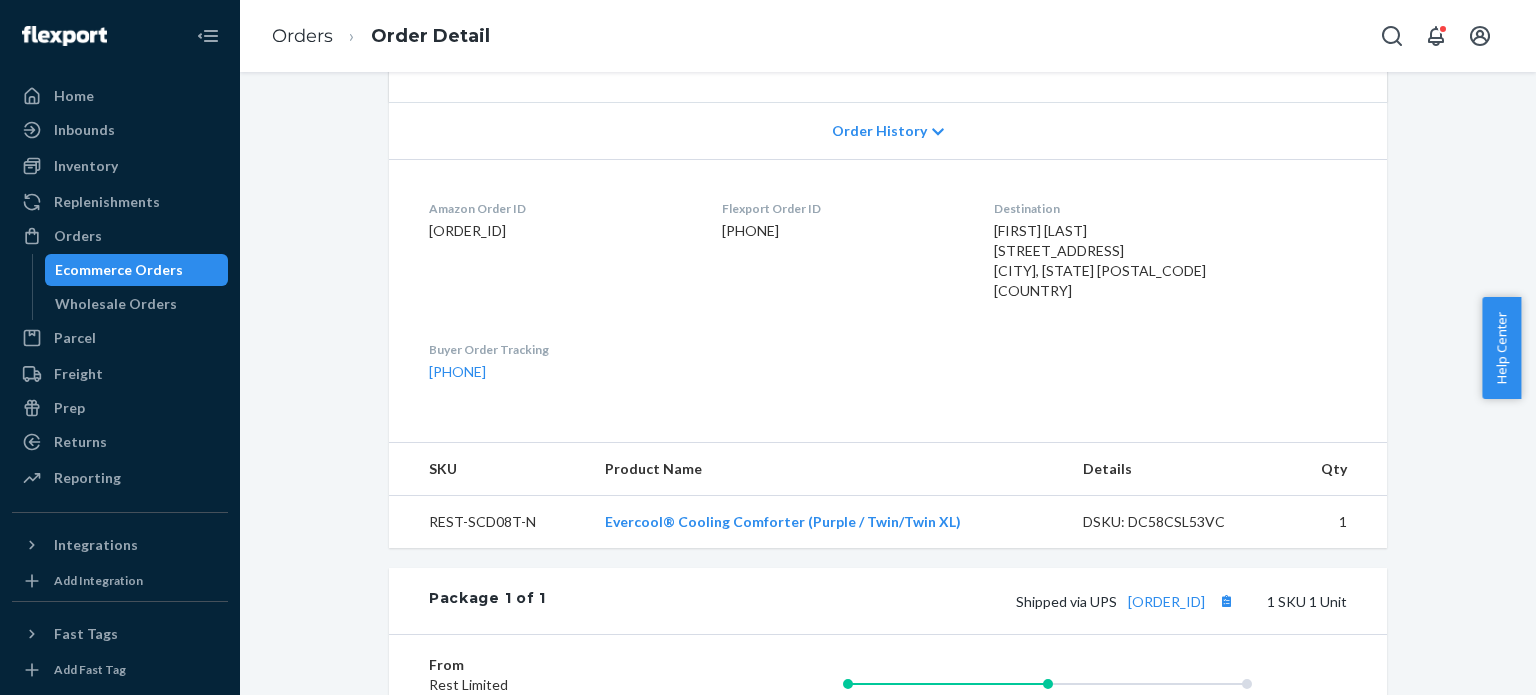 scroll, scrollTop: 0, scrollLeft: 0, axis: both 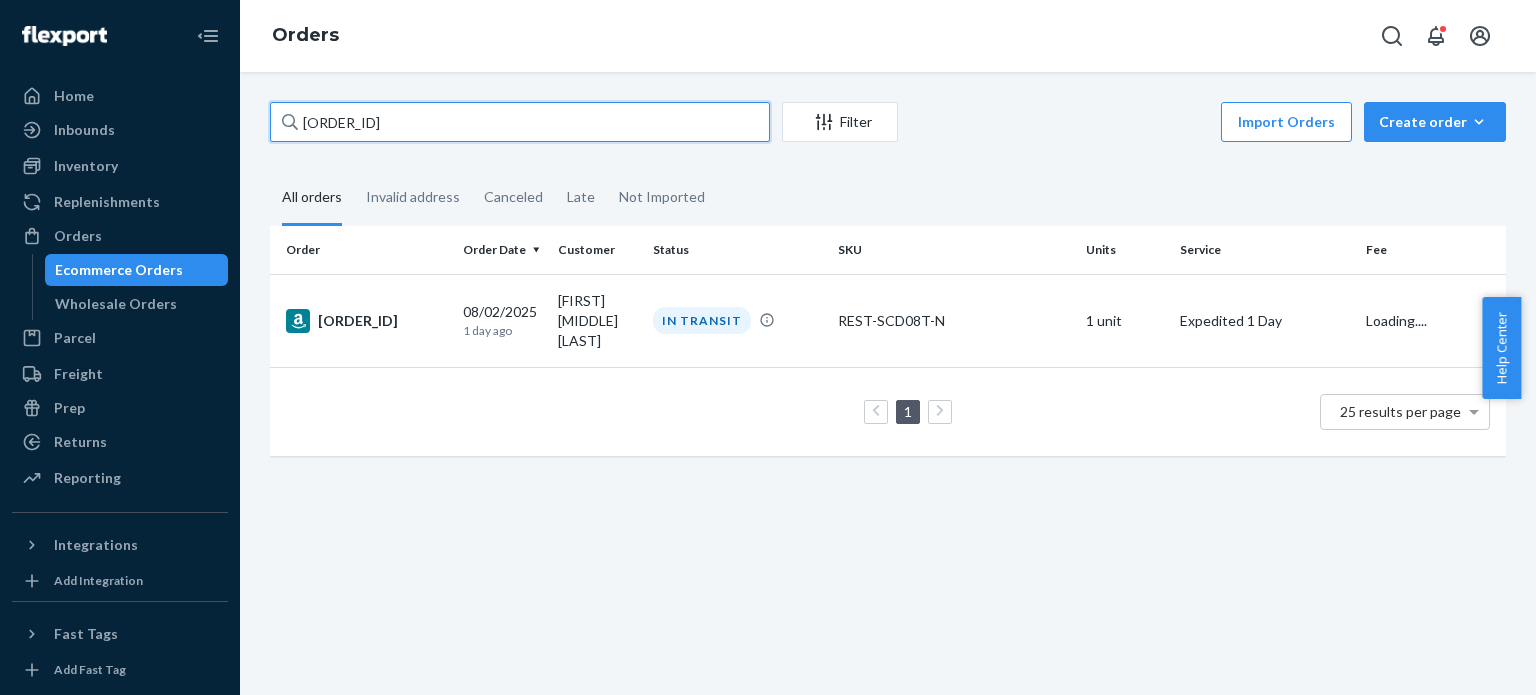 click on "112-7797419-2434606" at bounding box center [520, 122] 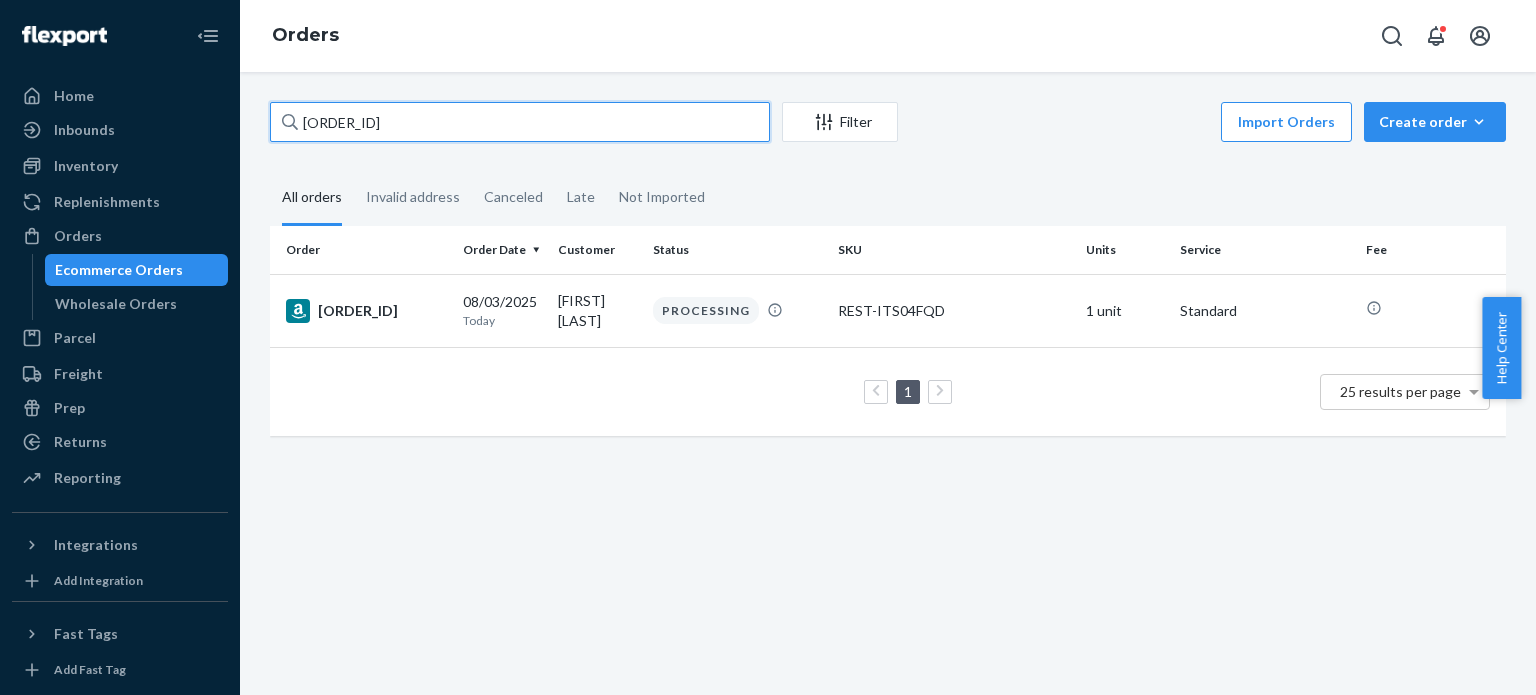click on "[ACCOUNT_NUMBER]" at bounding box center [520, 122] 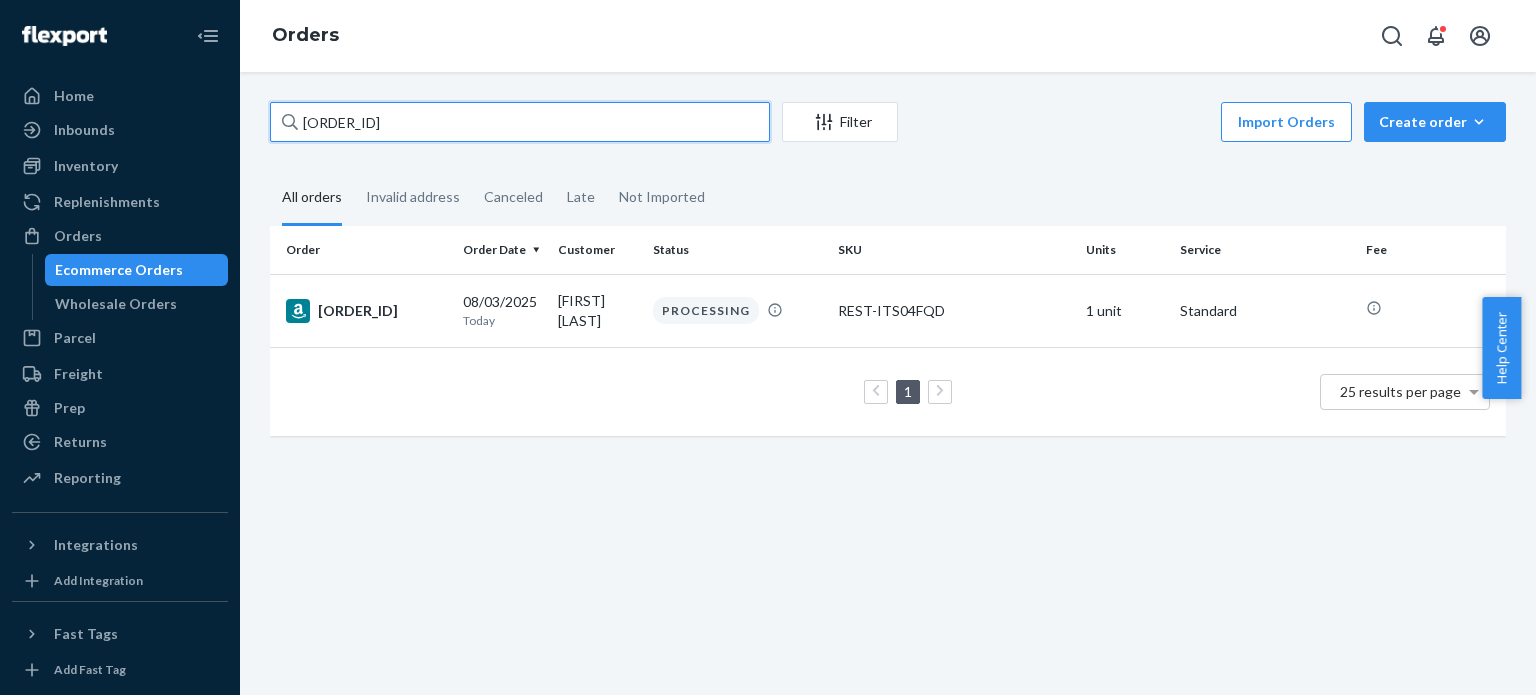 click on "[ACCOUNT_NUMBER]" at bounding box center (520, 122) 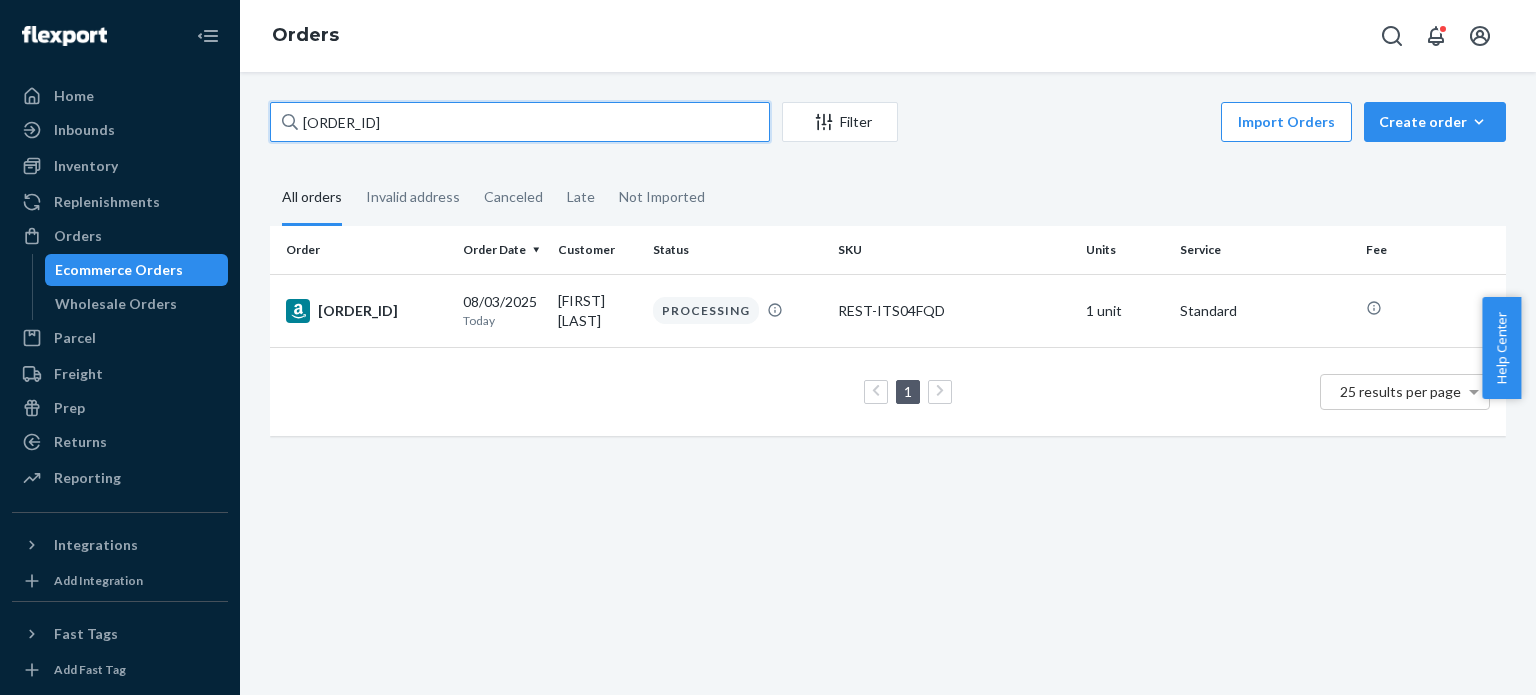 click on "[ACCOUNT_NUMBER]" at bounding box center [520, 122] 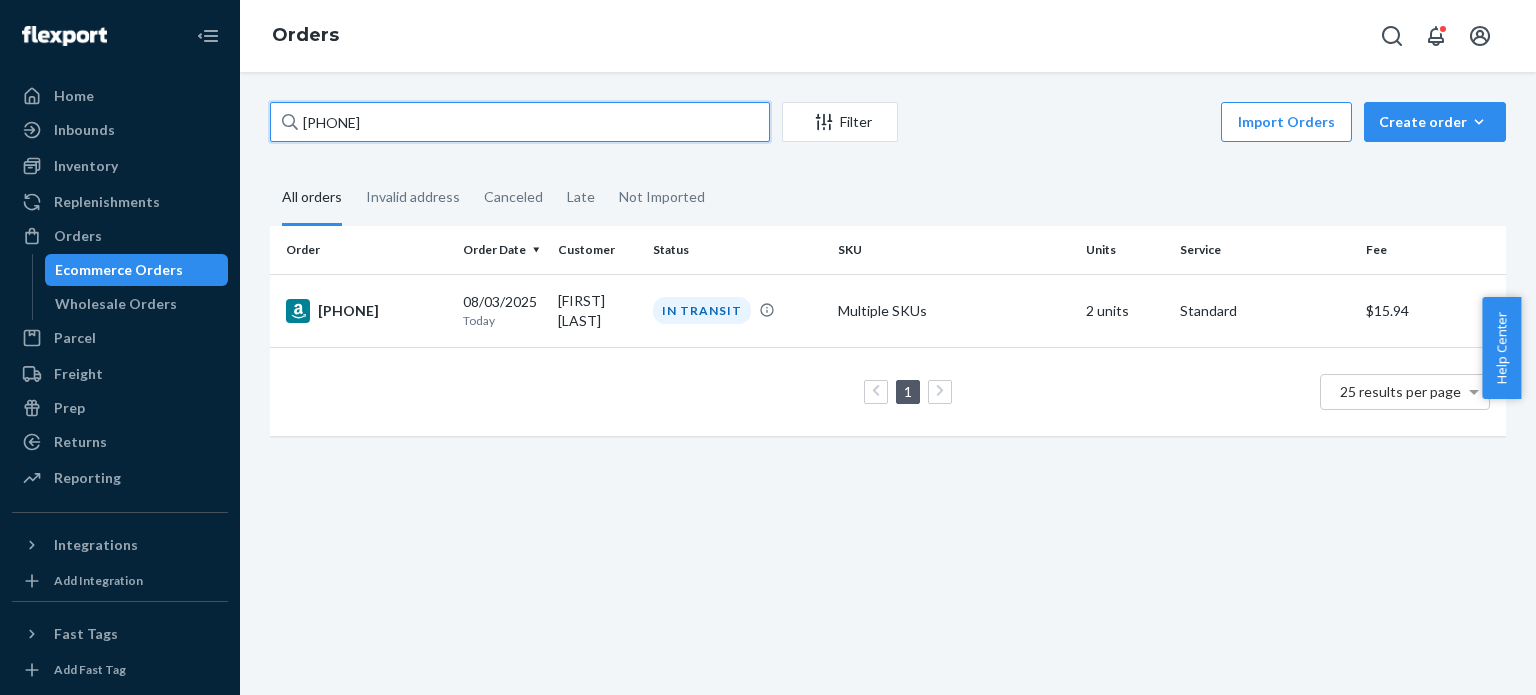 click on "114-2746806-1943401" at bounding box center (520, 122) 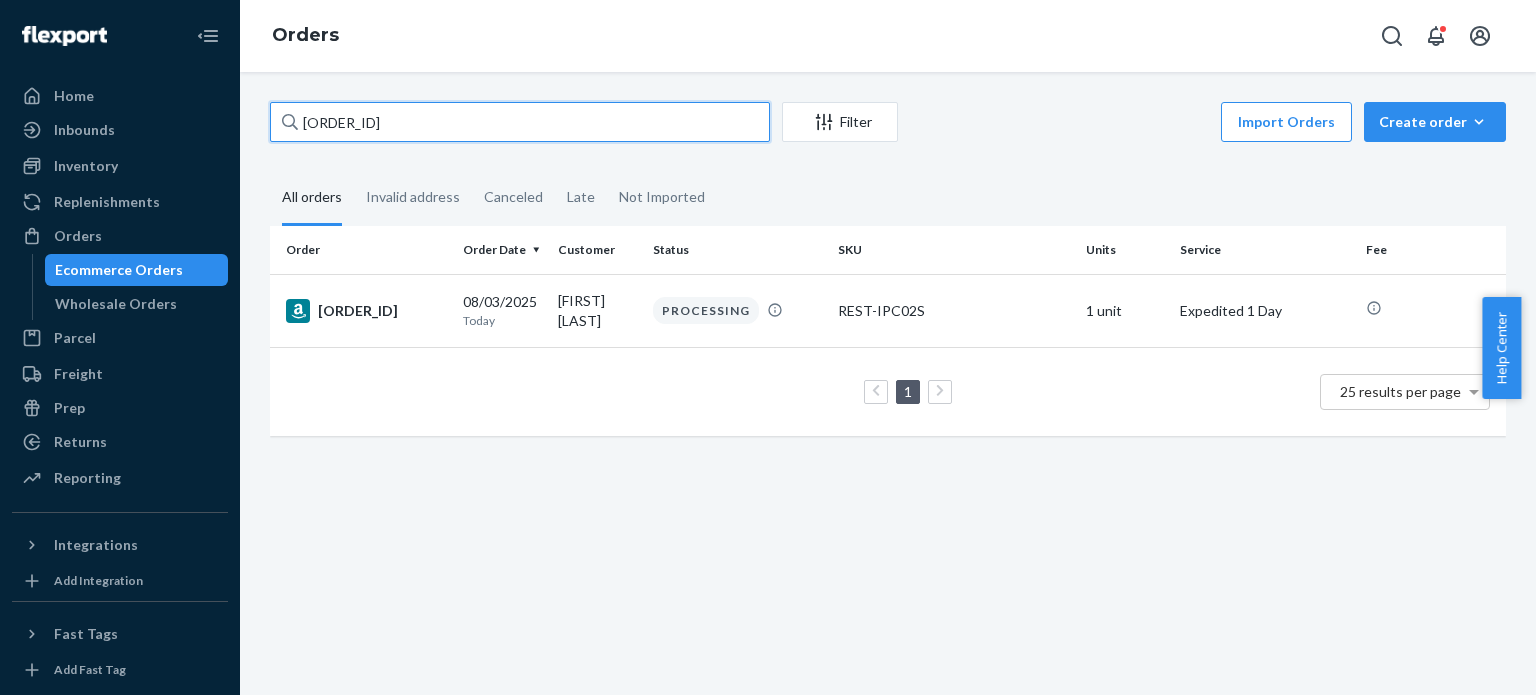 click on "[ACCOUNT_NUMBER]" at bounding box center [520, 122] 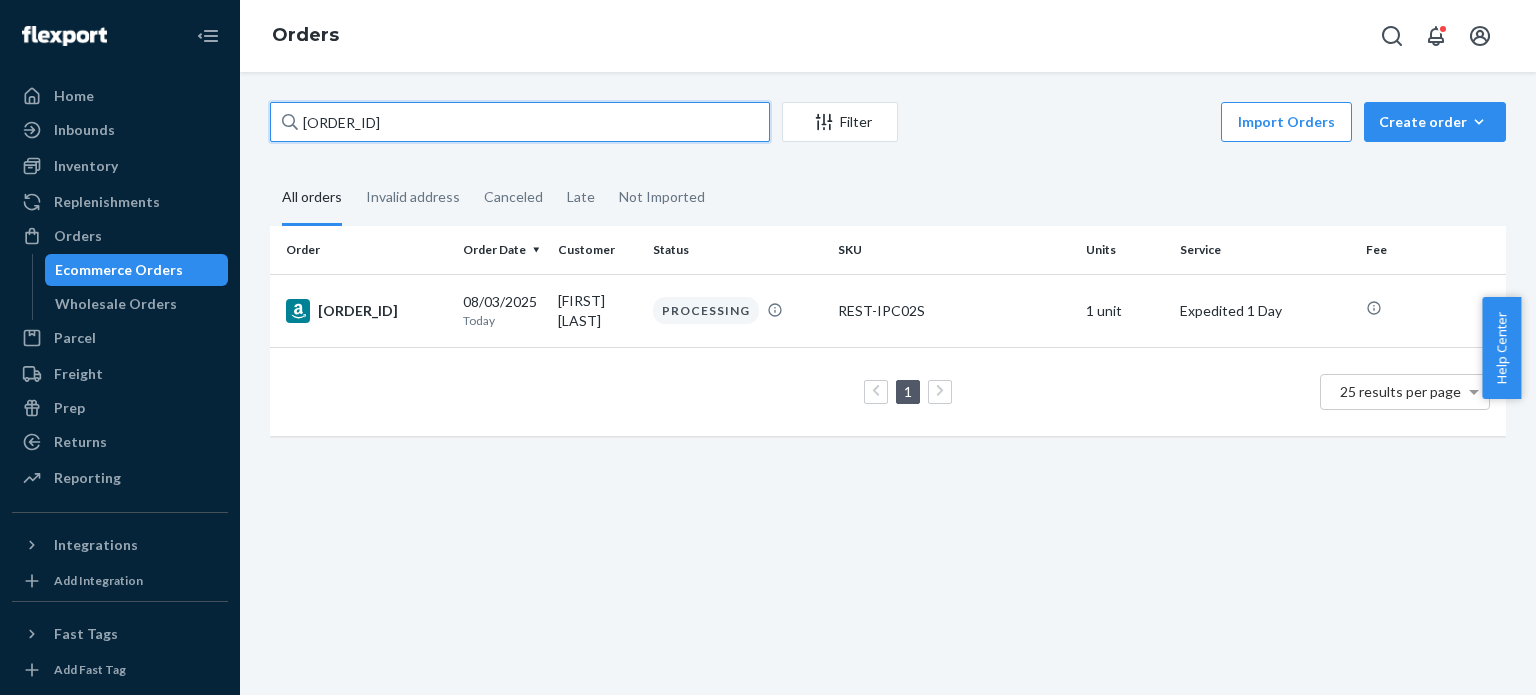 click on "[ACCOUNT_NUMBER]" at bounding box center (520, 122) 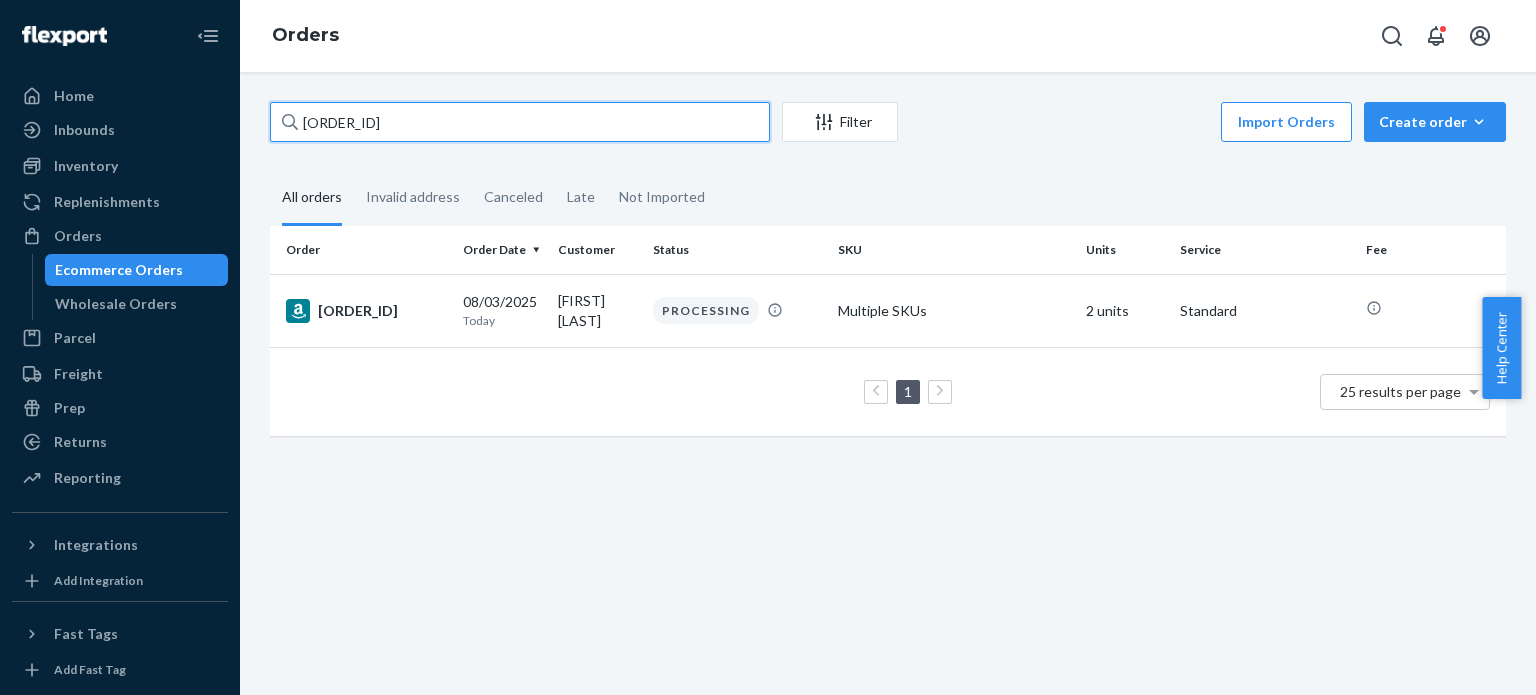 click on "[ACCOUNT_NUMBER]" at bounding box center [520, 122] 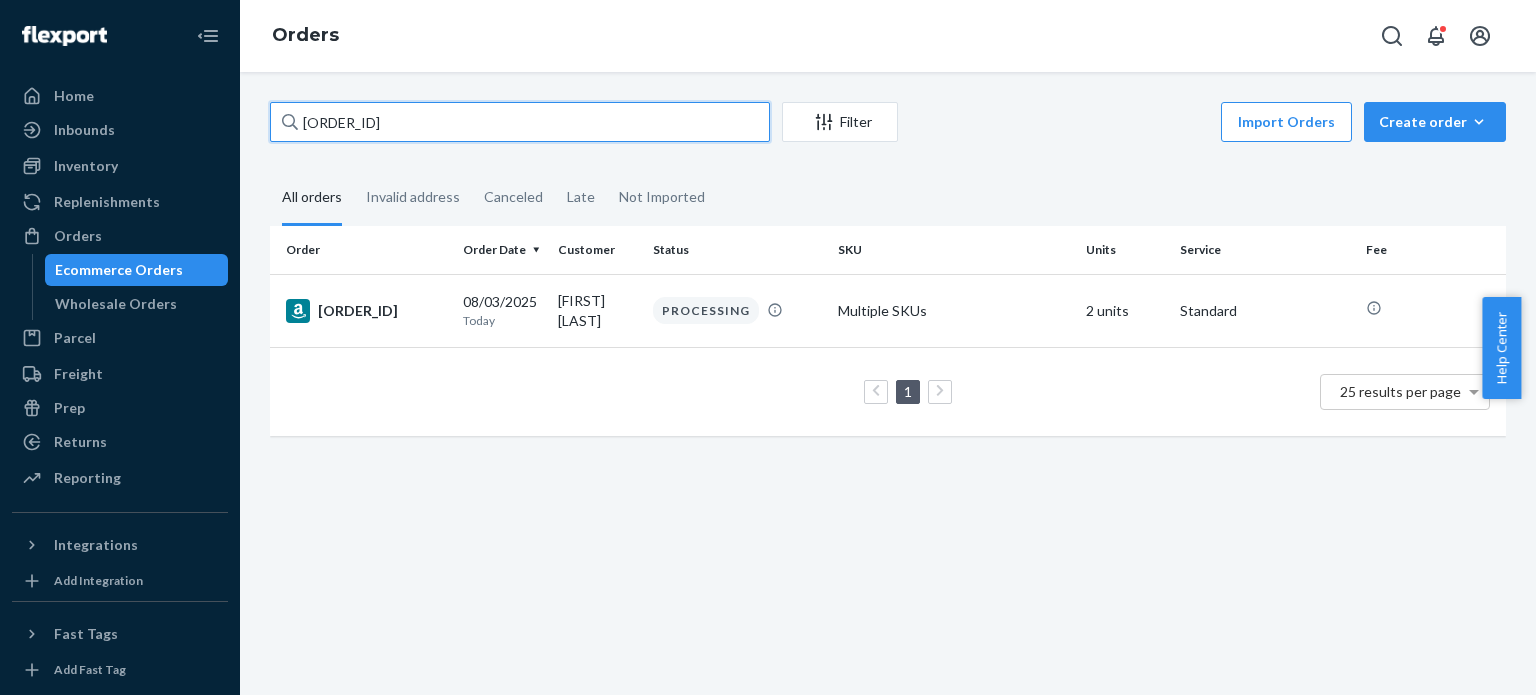click on "[ACCOUNT_NUMBER]" at bounding box center [520, 122] 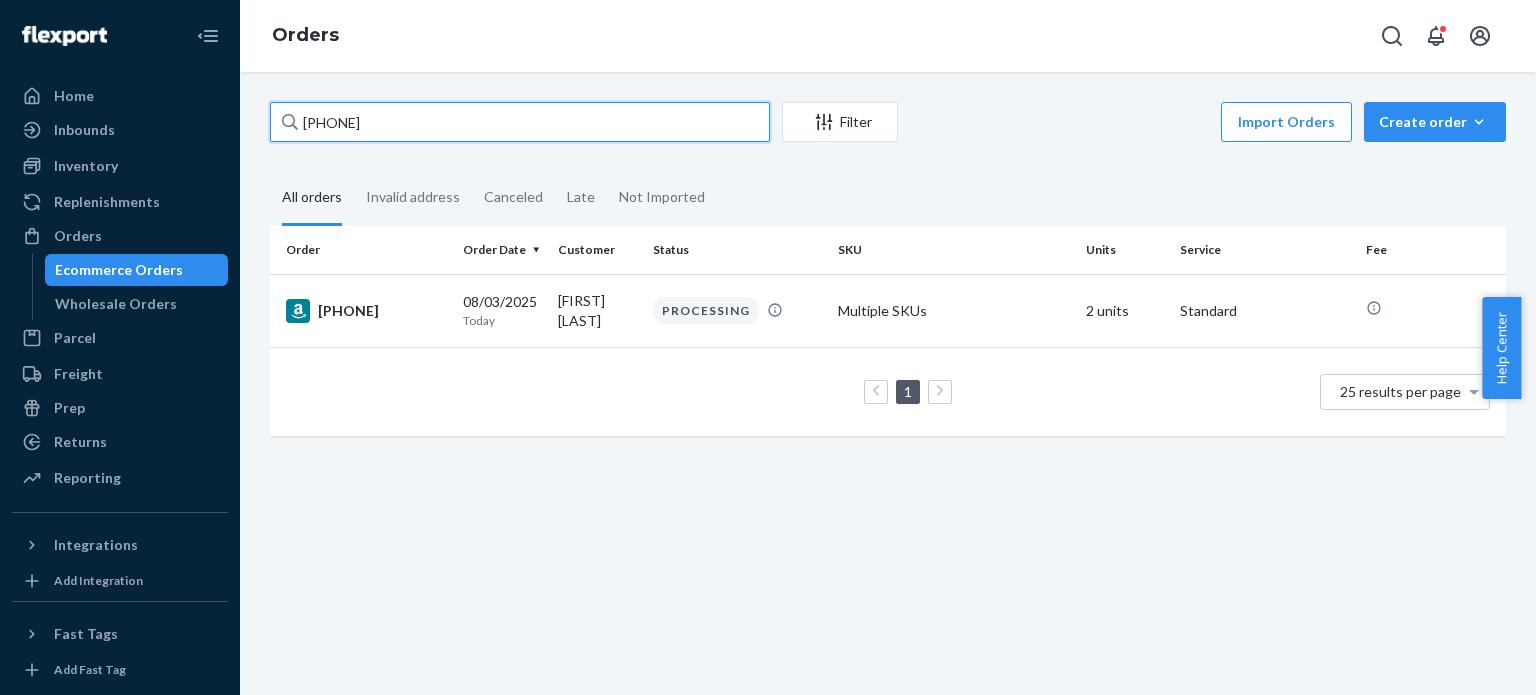 click on "[ACCOUNT_NUMBER]" at bounding box center (520, 122) 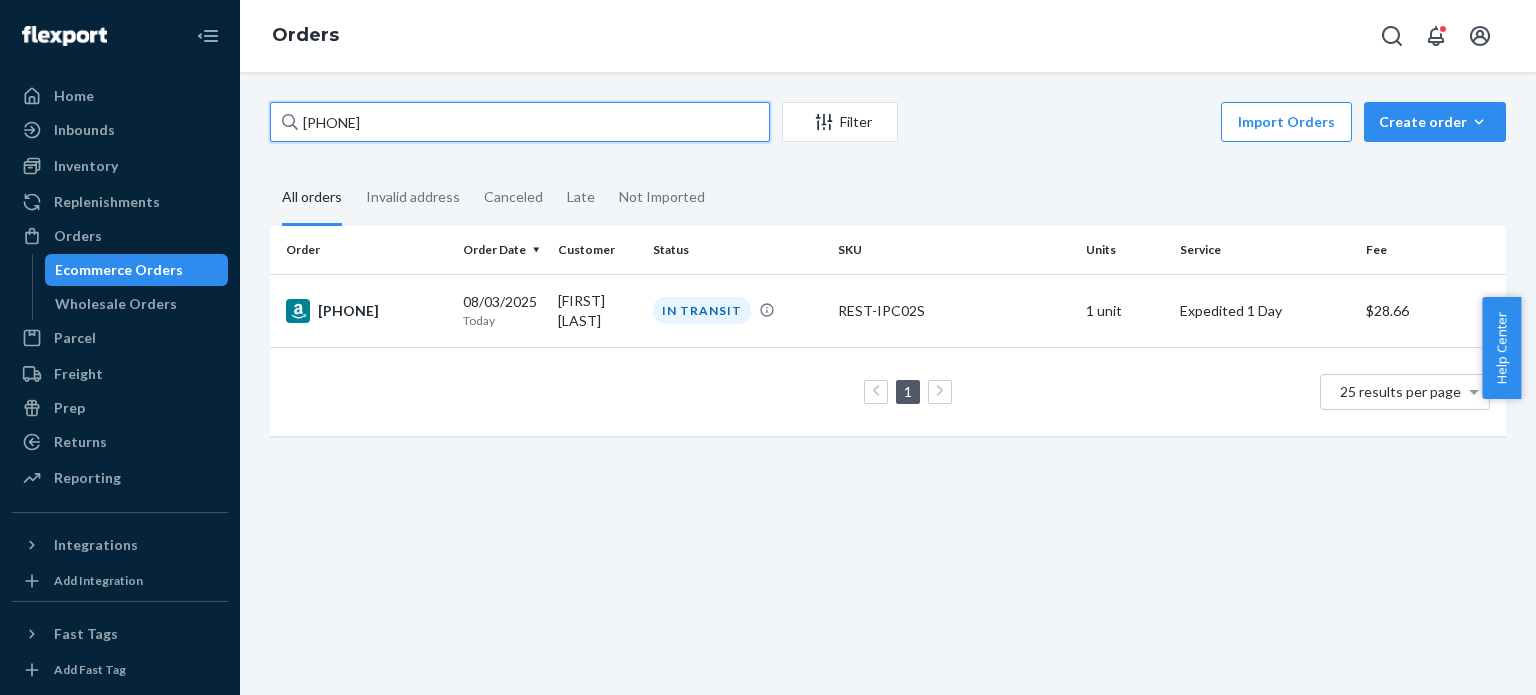 click on "113-5812792-9632233" at bounding box center (520, 122) 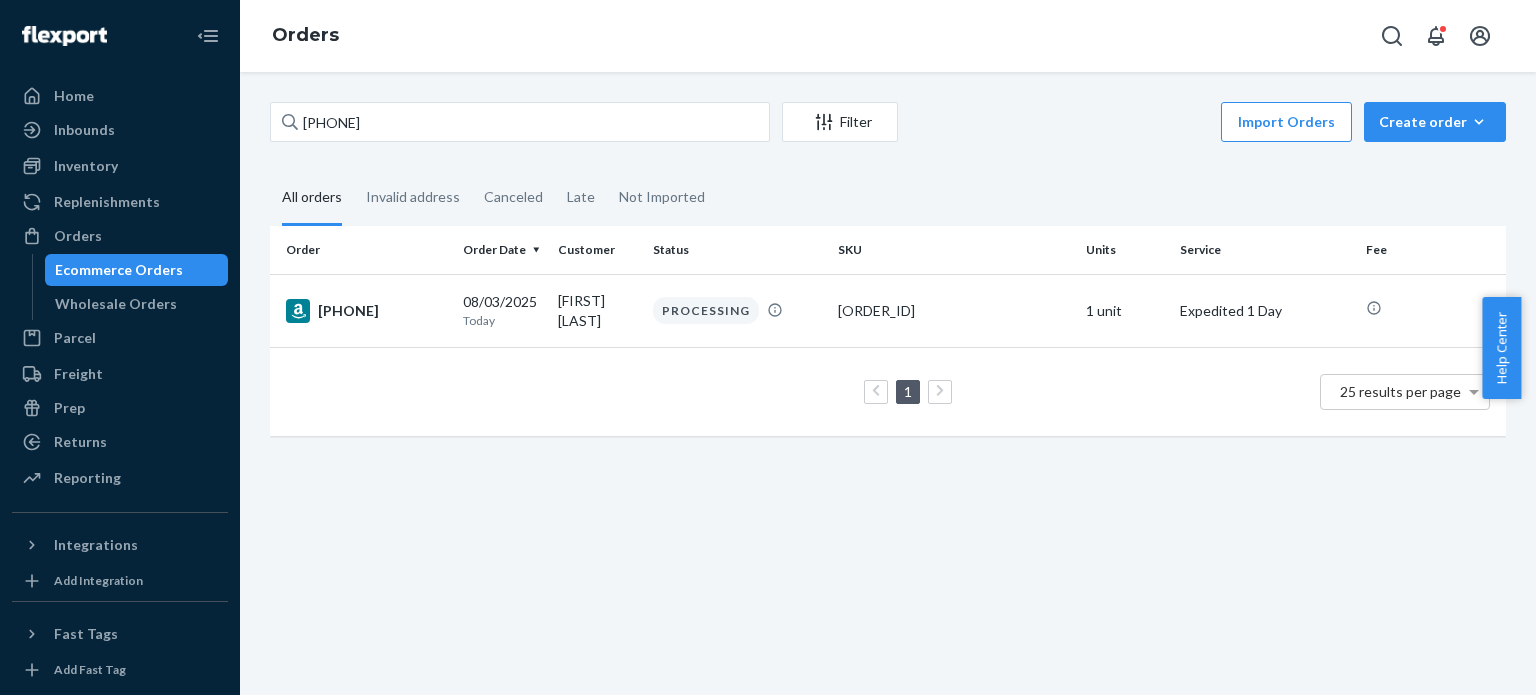click on "112-8152601-8284249 Filter Import Orders Create order Ecommerce order Removal order All orders Invalid address Canceled Late Not Imported Order Order Date Customer Status SKU Units Service Fee 112-8152601-8284249 08/03/2025 Today Cecil S Boyd PROCESSING REST-ITS02FQD 1 unit Expedited 1 Day 1 25 results per page" at bounding box center (888, 279) 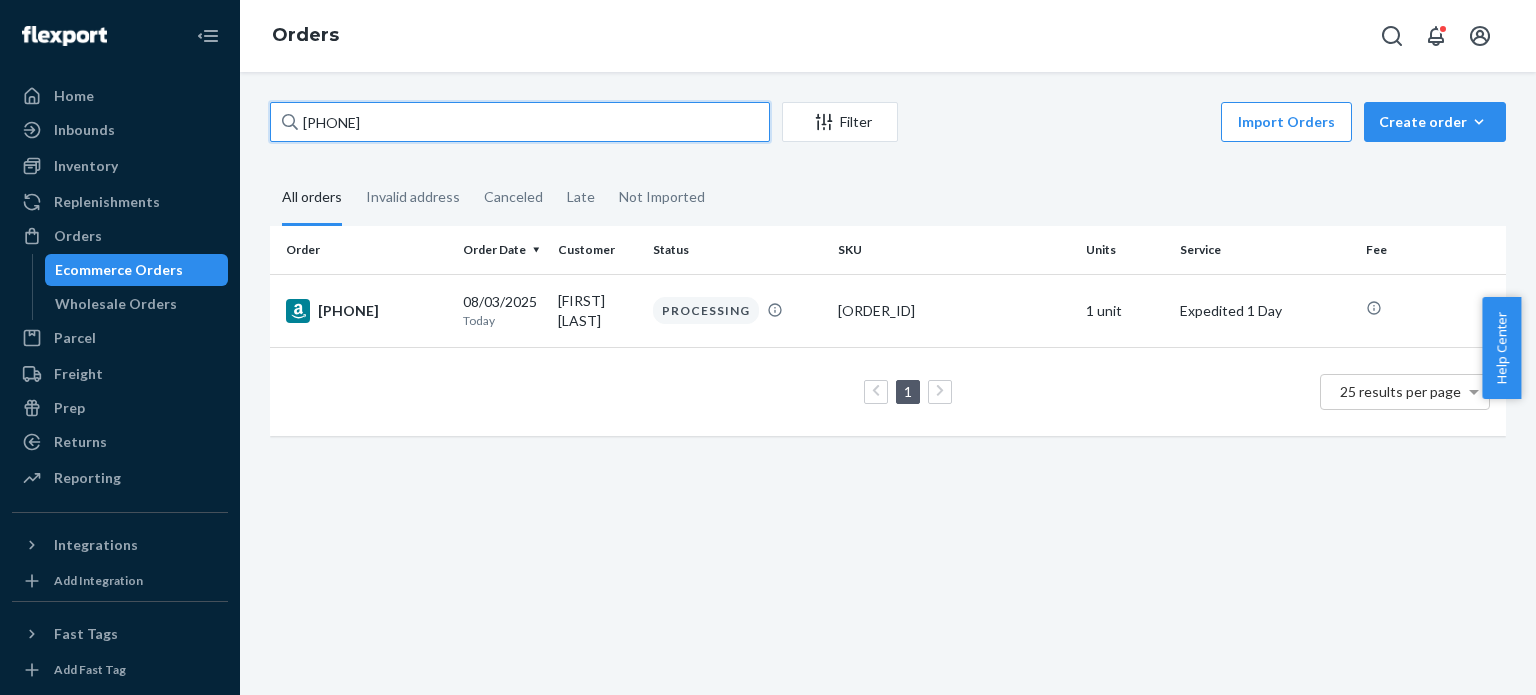 click on "[ACCOUNT_NUMBER]" at bounding box center (520, 122) 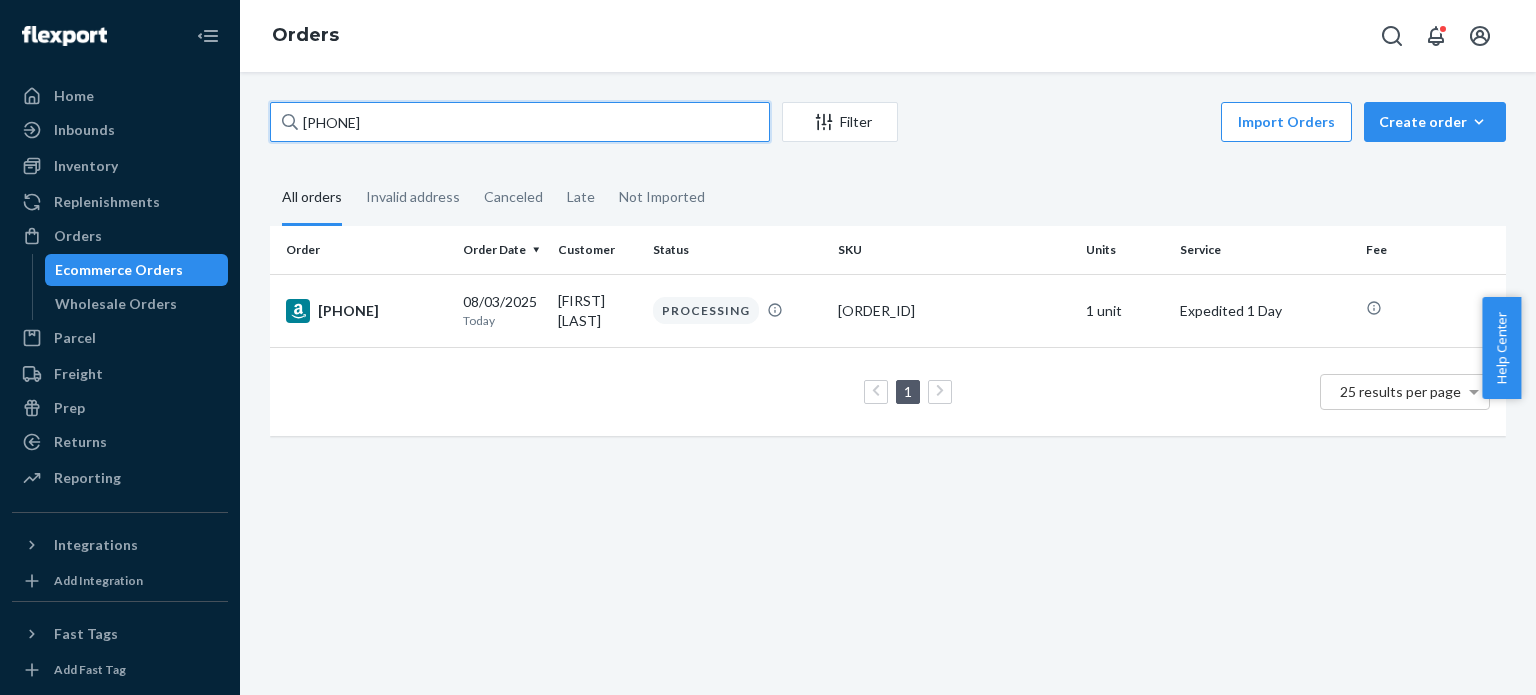 paste on "3-0236504-8398664" 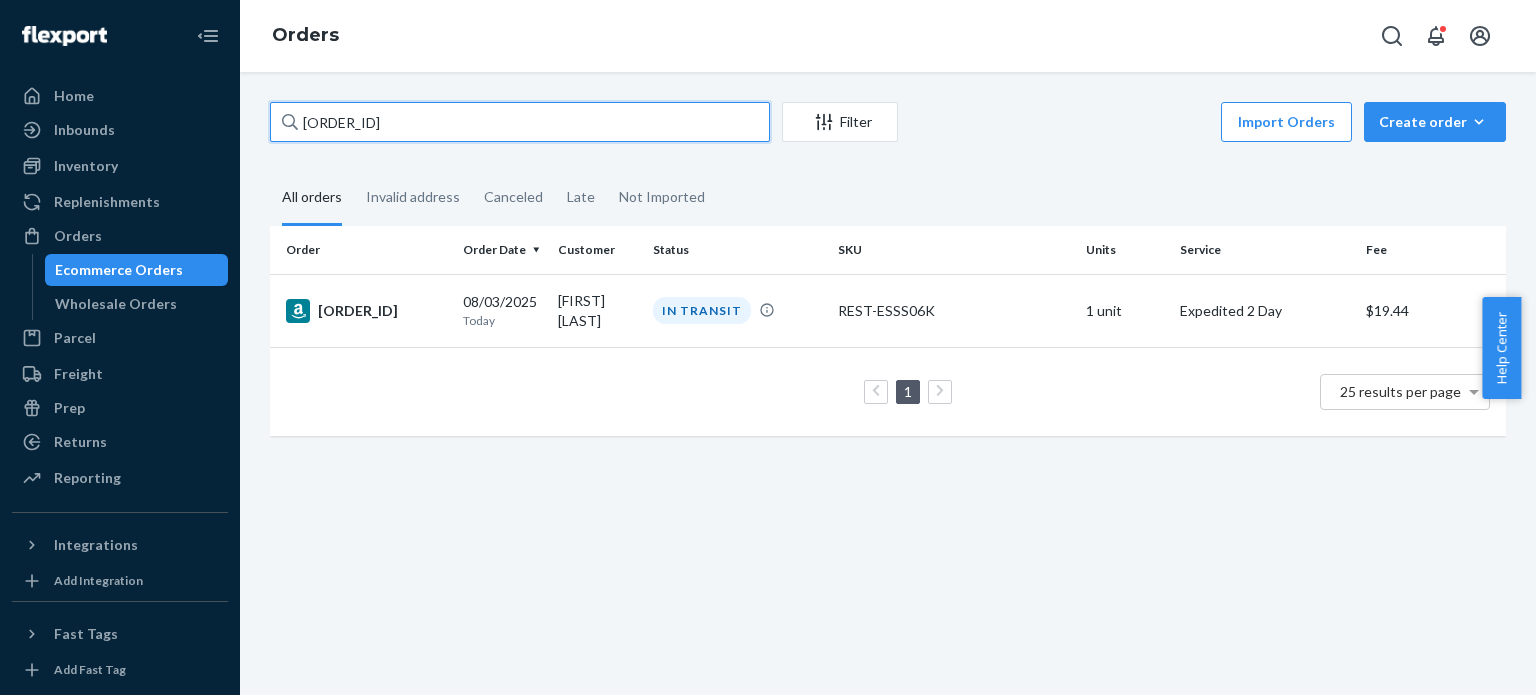 click on "113-0236504-8398664" at bounding box center [520, 122] 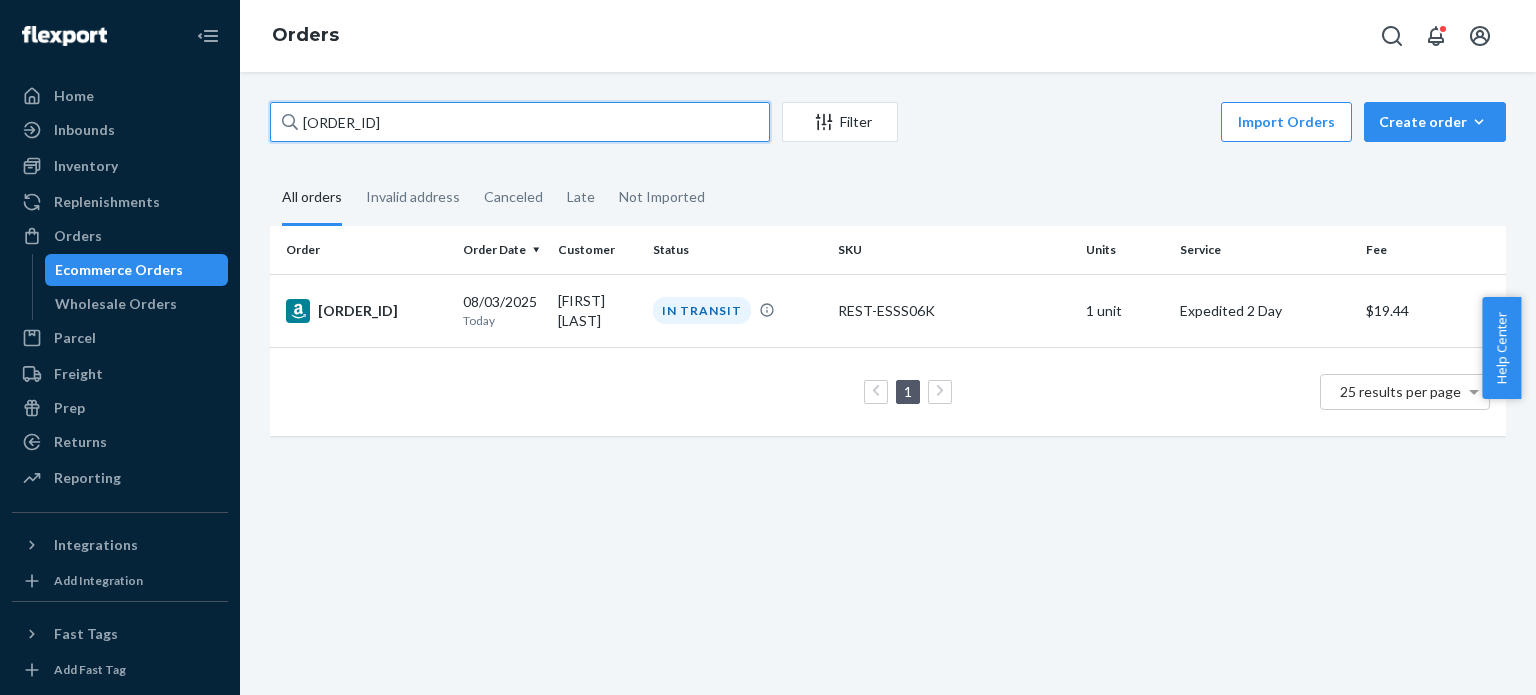 click on "113-0236504-8398664" at bounding box center (520, 122) 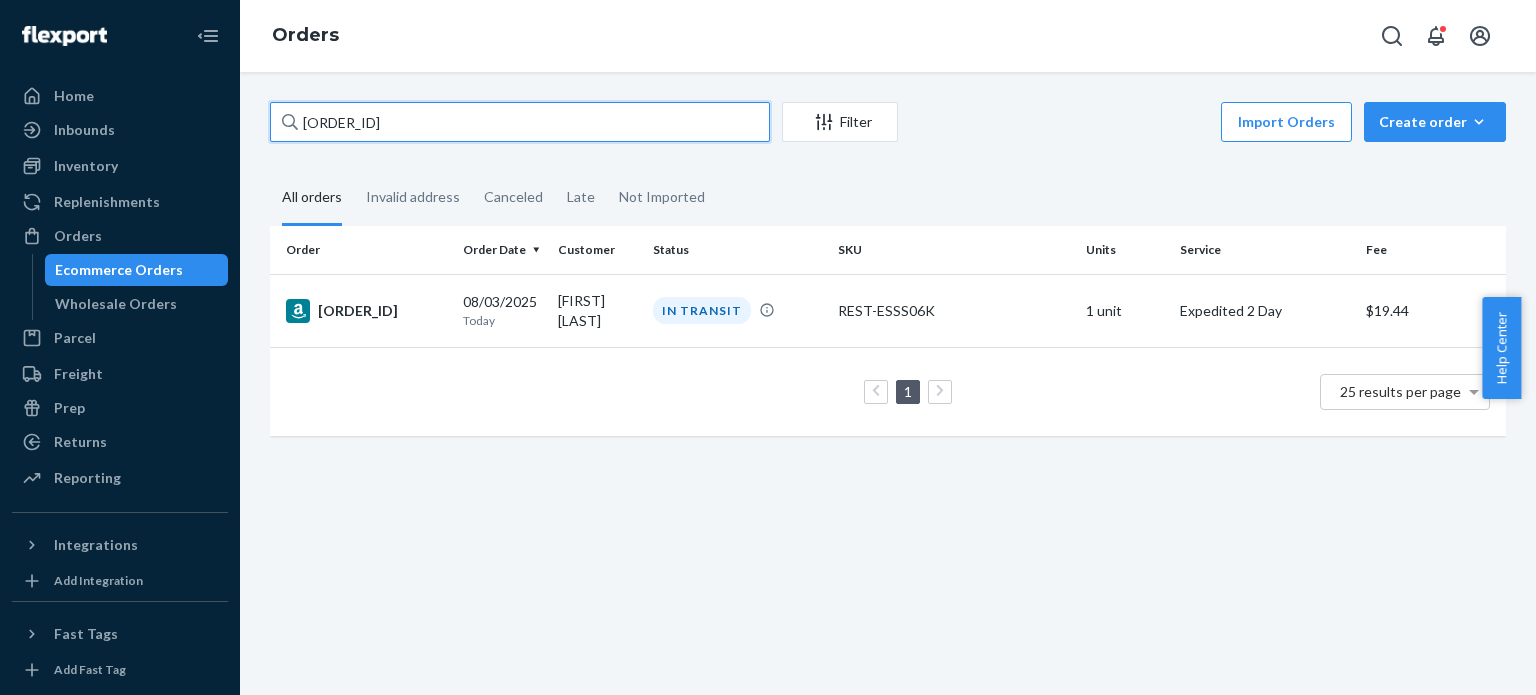paste on "2-9210868-6457860" 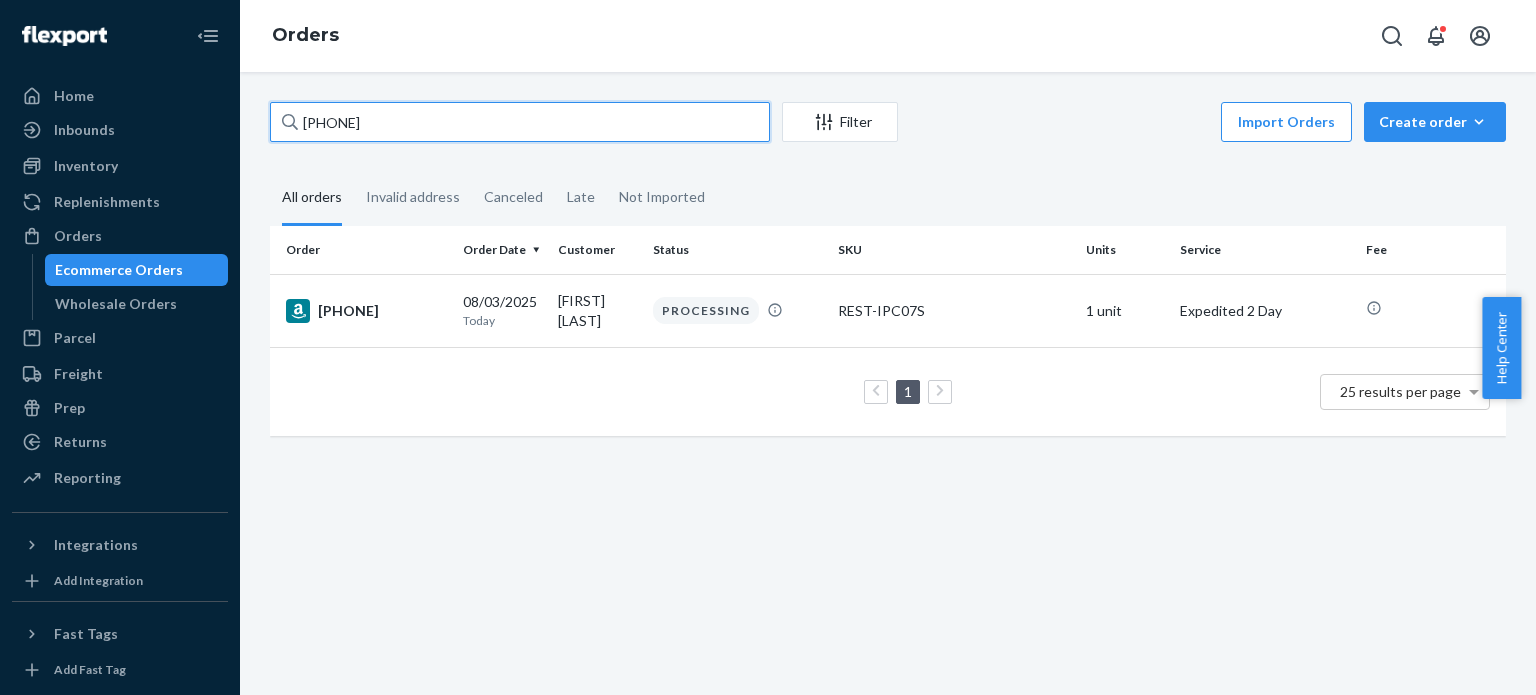 click on "[ACCOUNT_NUMBER]" at bounding box center (520, 122) 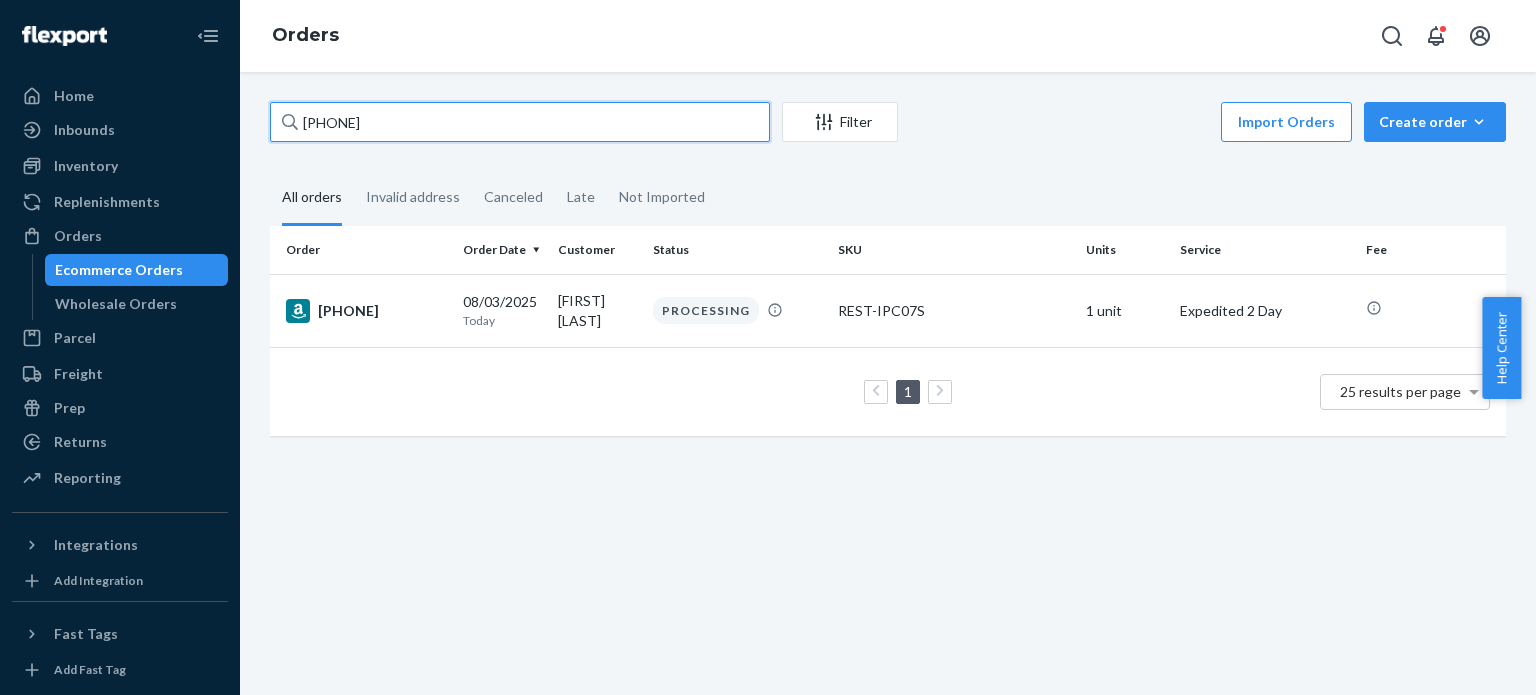 click on "[ACCOUNT_NUMBER]" at bounding box center [520, 122] 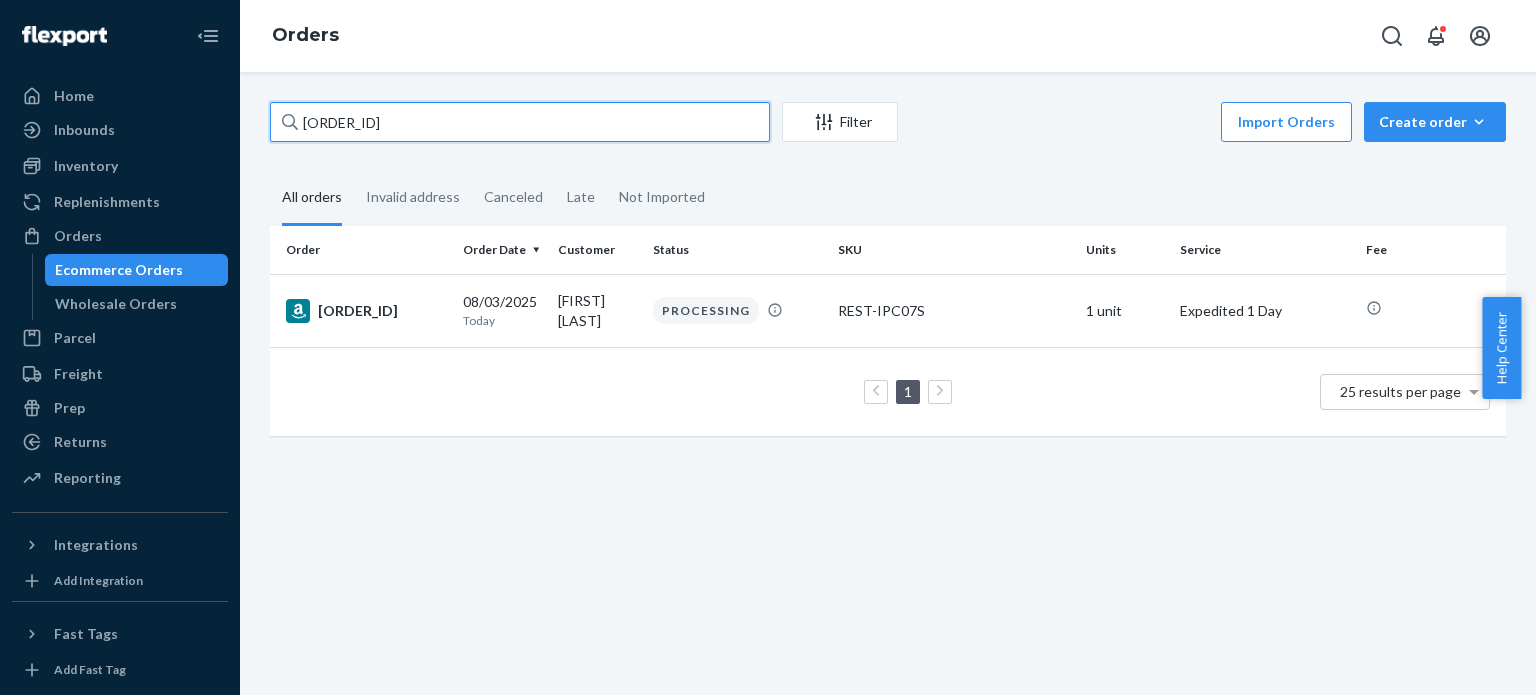 click on "[ACCOUNT_NUMBER]" at bounding box center (520, 122) 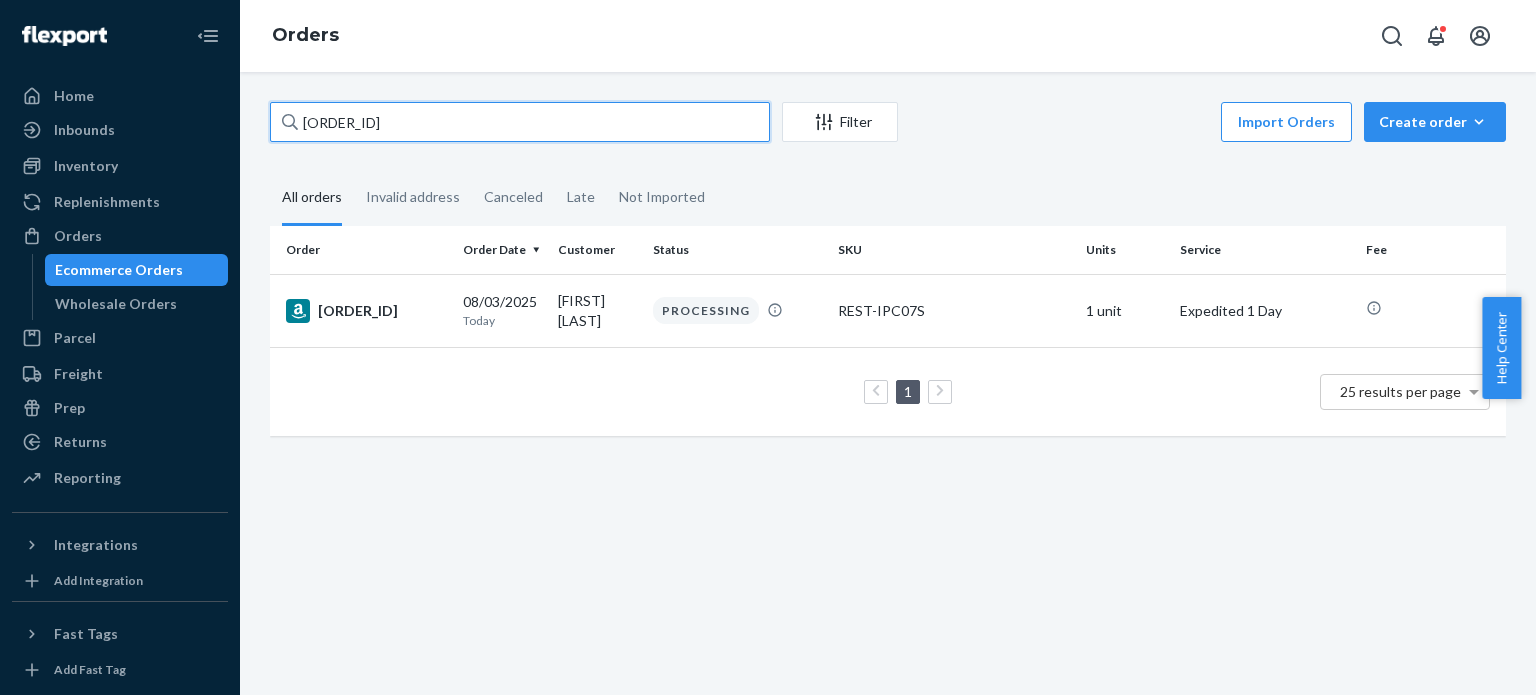 click on "[ACCOUNT_NUMBER]" at bounding box center [520, 122] 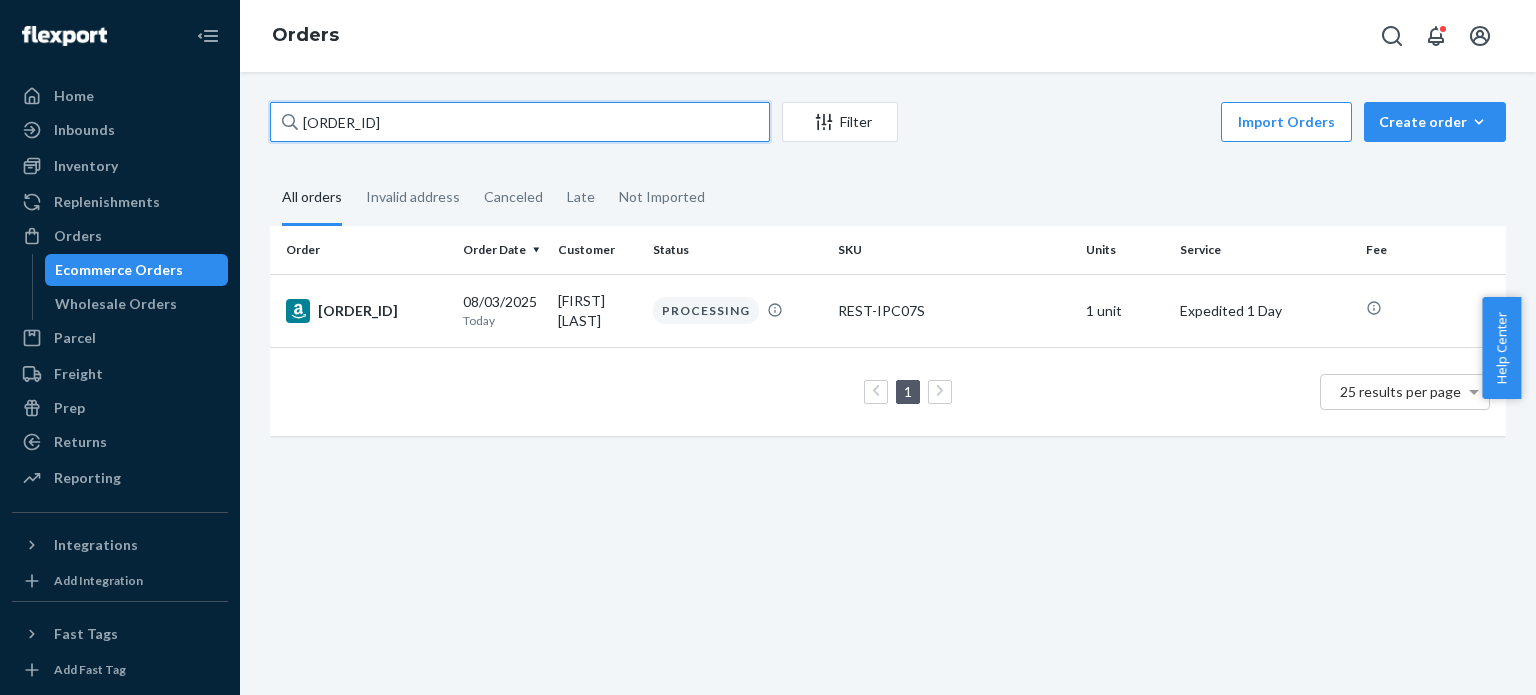 paste on "[ACCOUNT_NUMBER]" 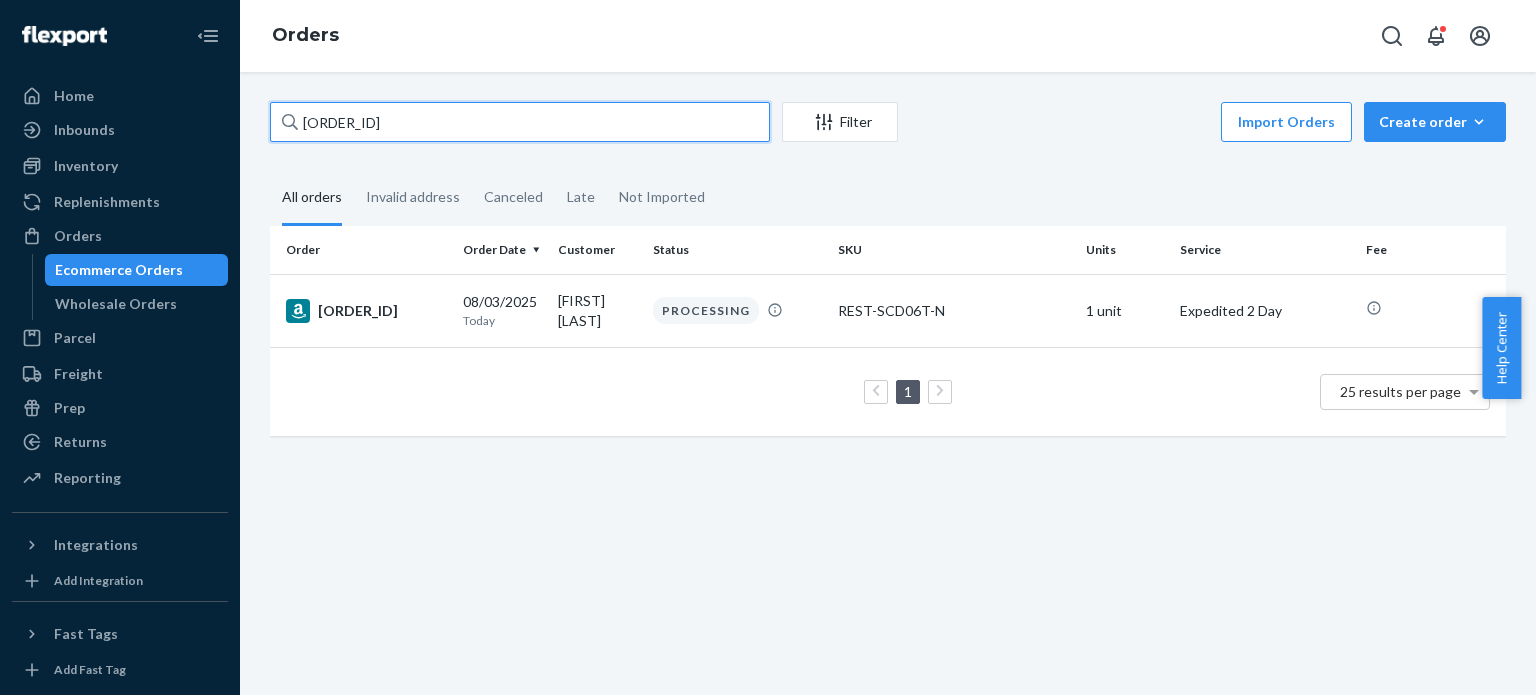 click on "[ACCOUNT_NUMBER]" at bounding box center [520, 122] 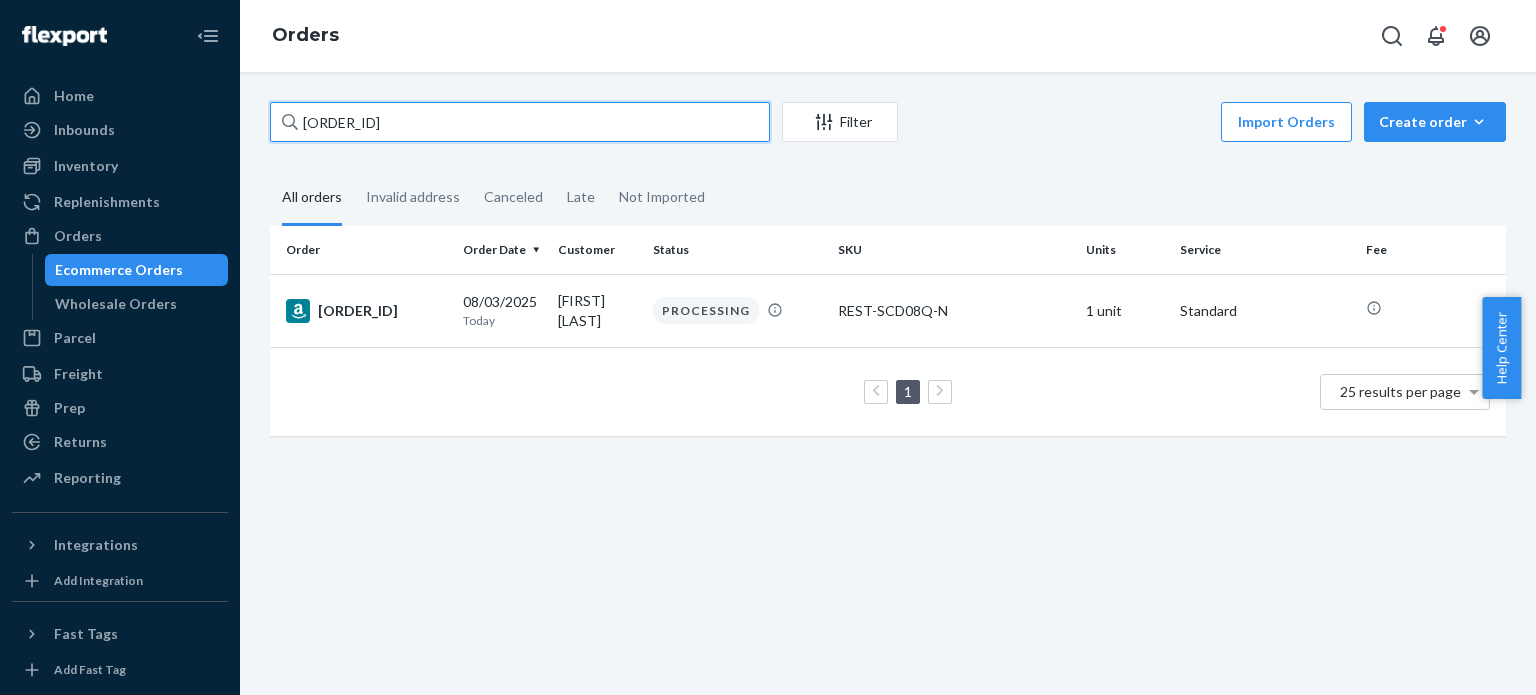 click on "[ACCOUNT_NUMBER]" at bounding box center (520, 122) 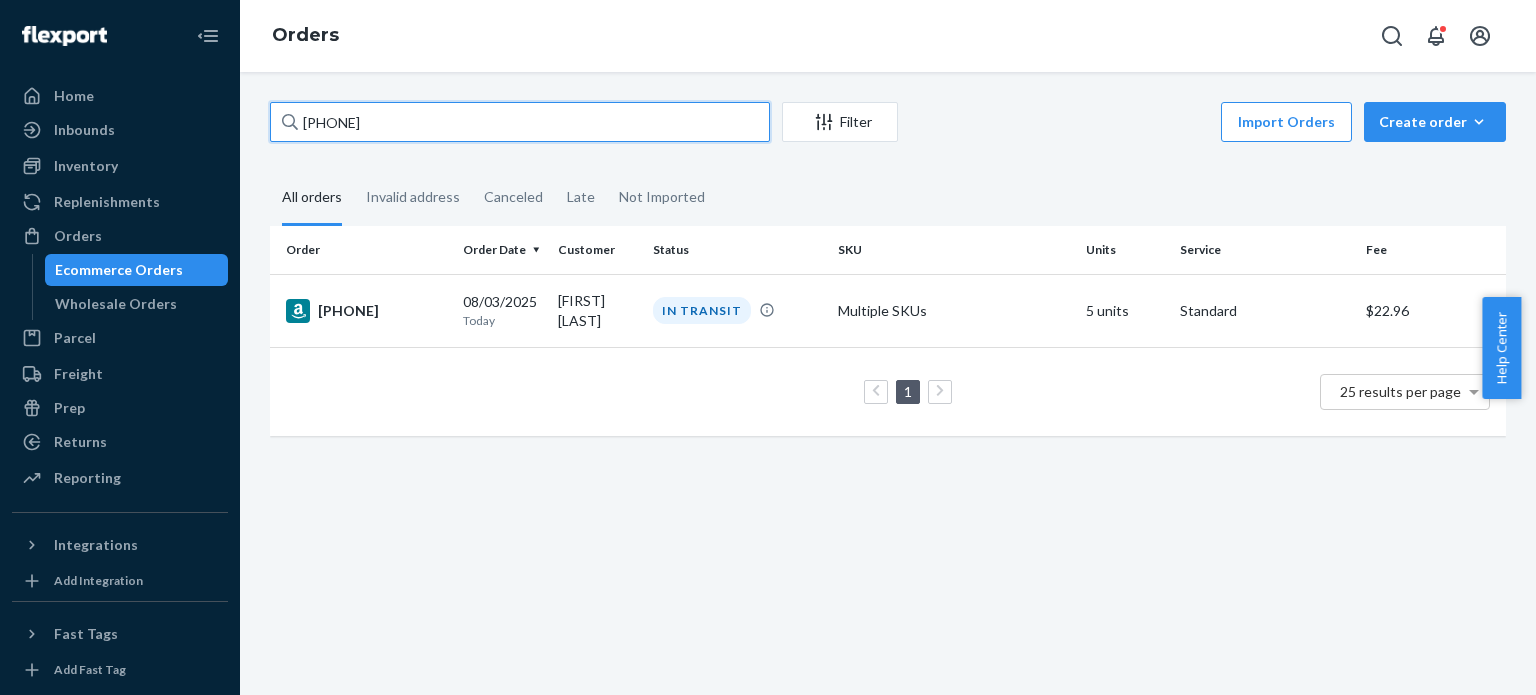 click on "111-6004336-6640211" at bounding box center [520, 122] 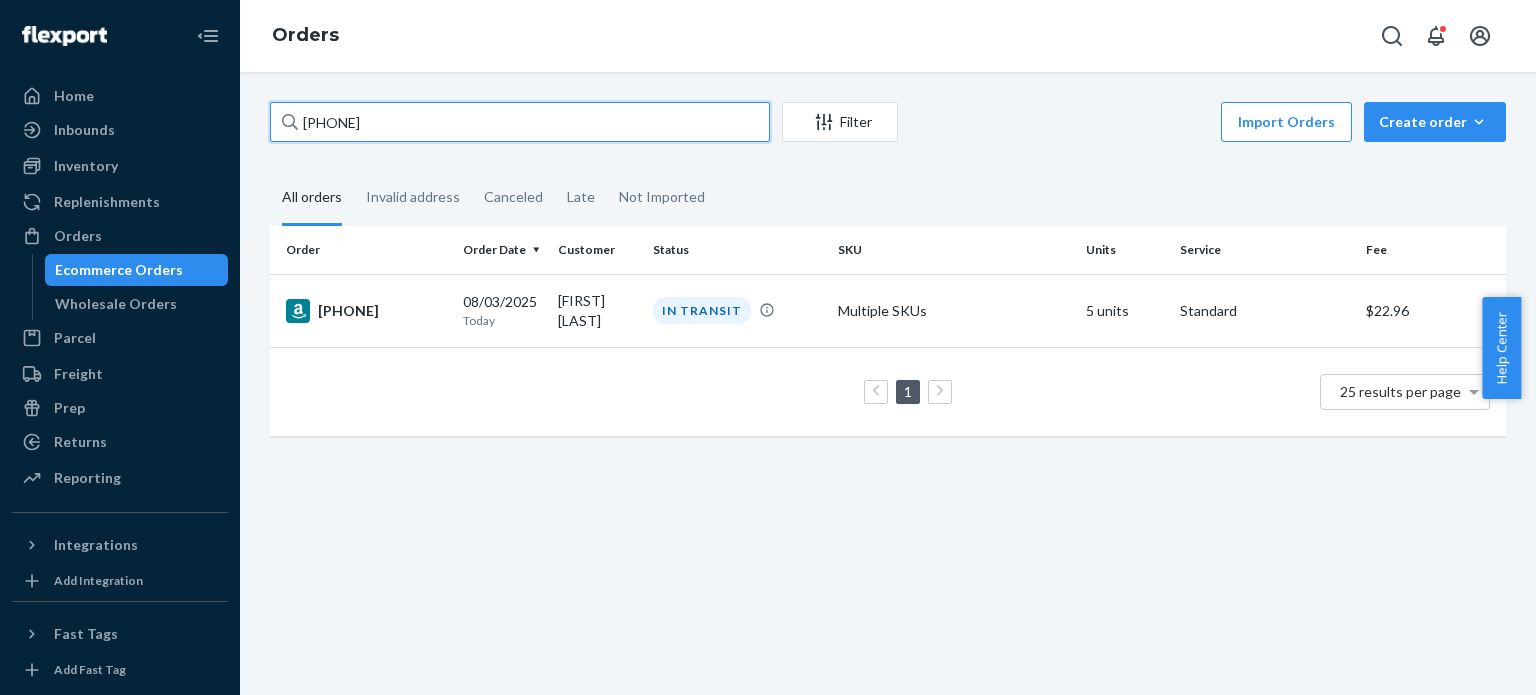 paste on "9942686-7638606" 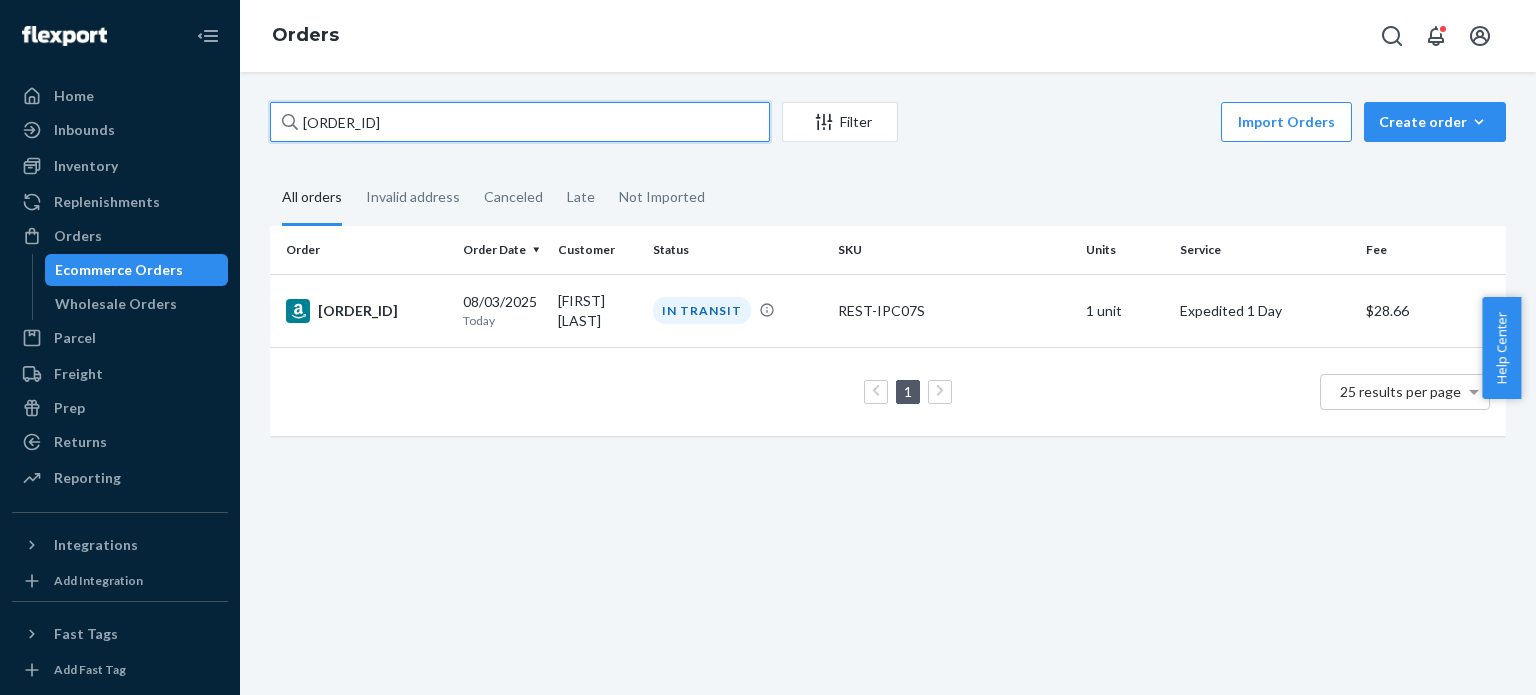 click on "111-9942686-7638606" at bounding box center [520, 122] 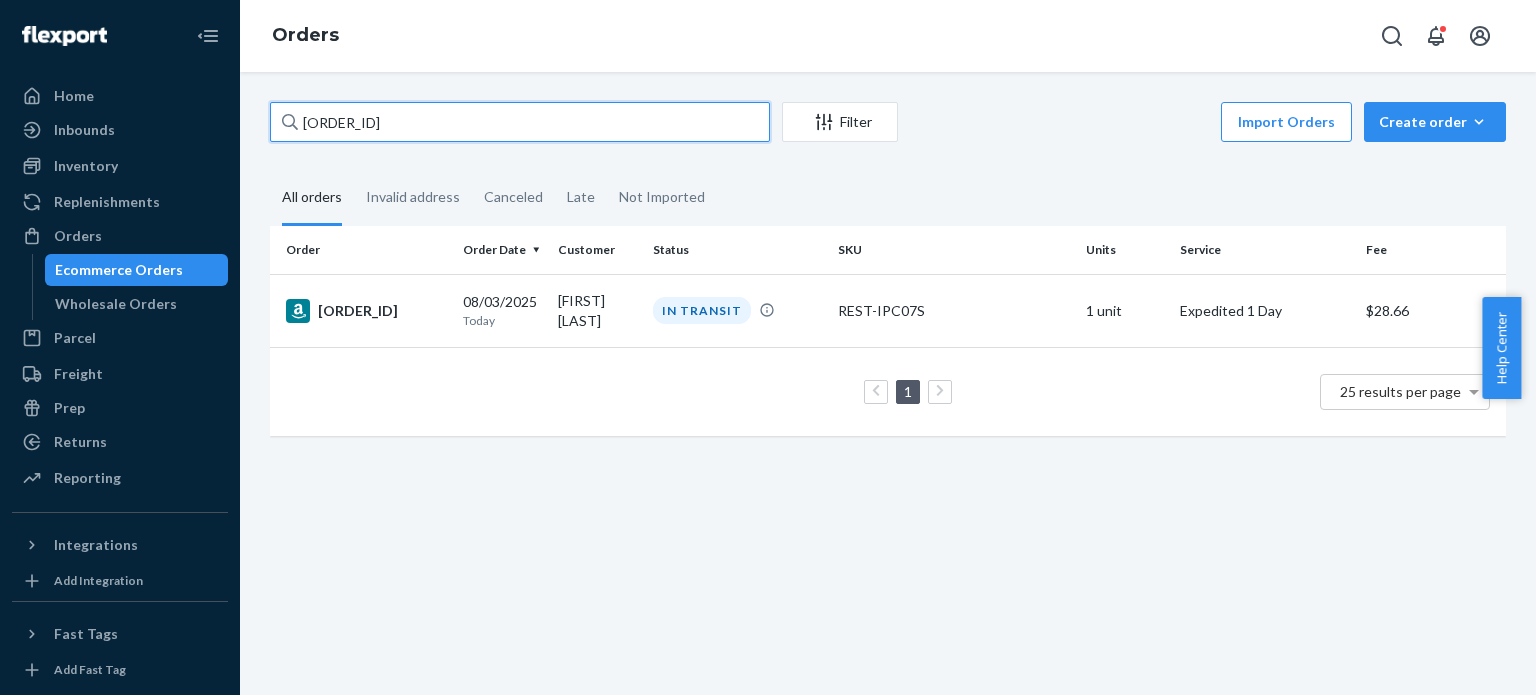 click on "111-9942686-7638606" at bounding box center (520, 122) 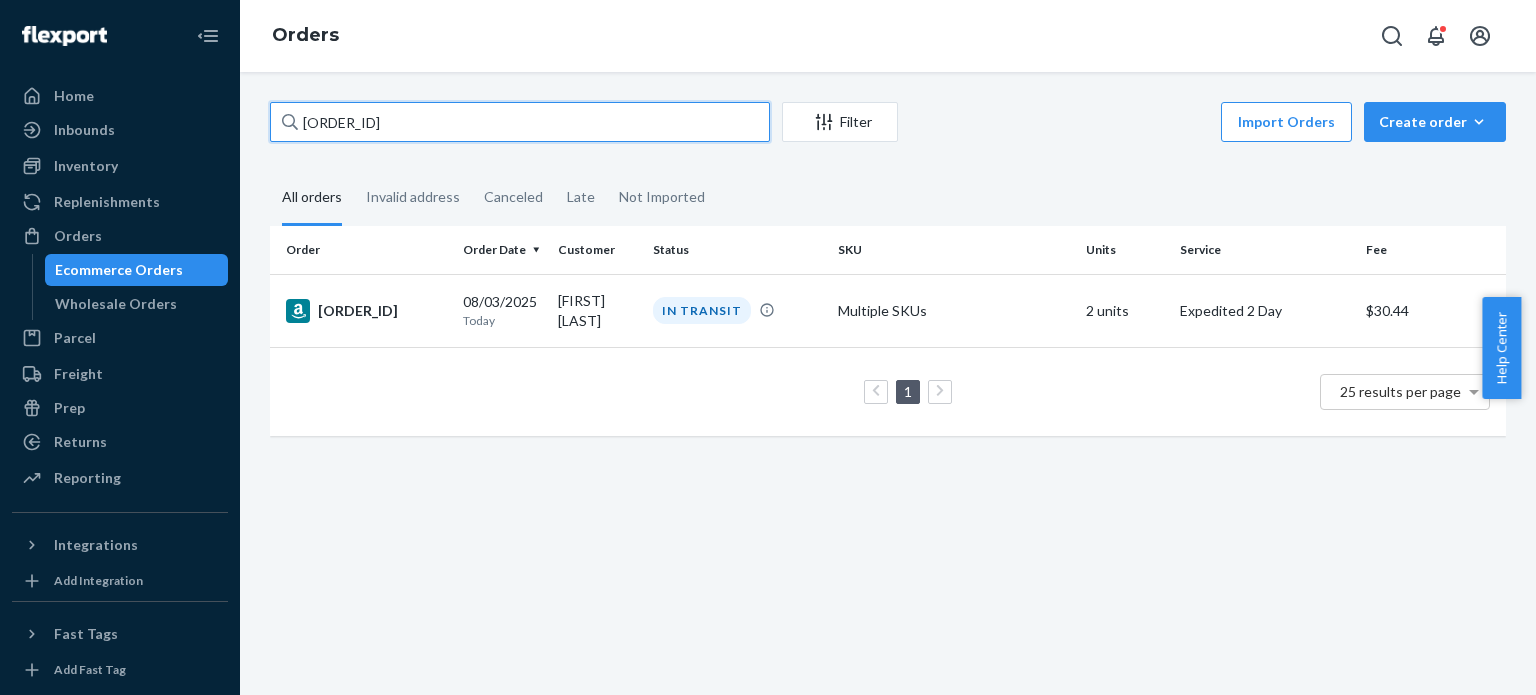 click on "113-5146794-9023416" at bounding box center (520, 122) 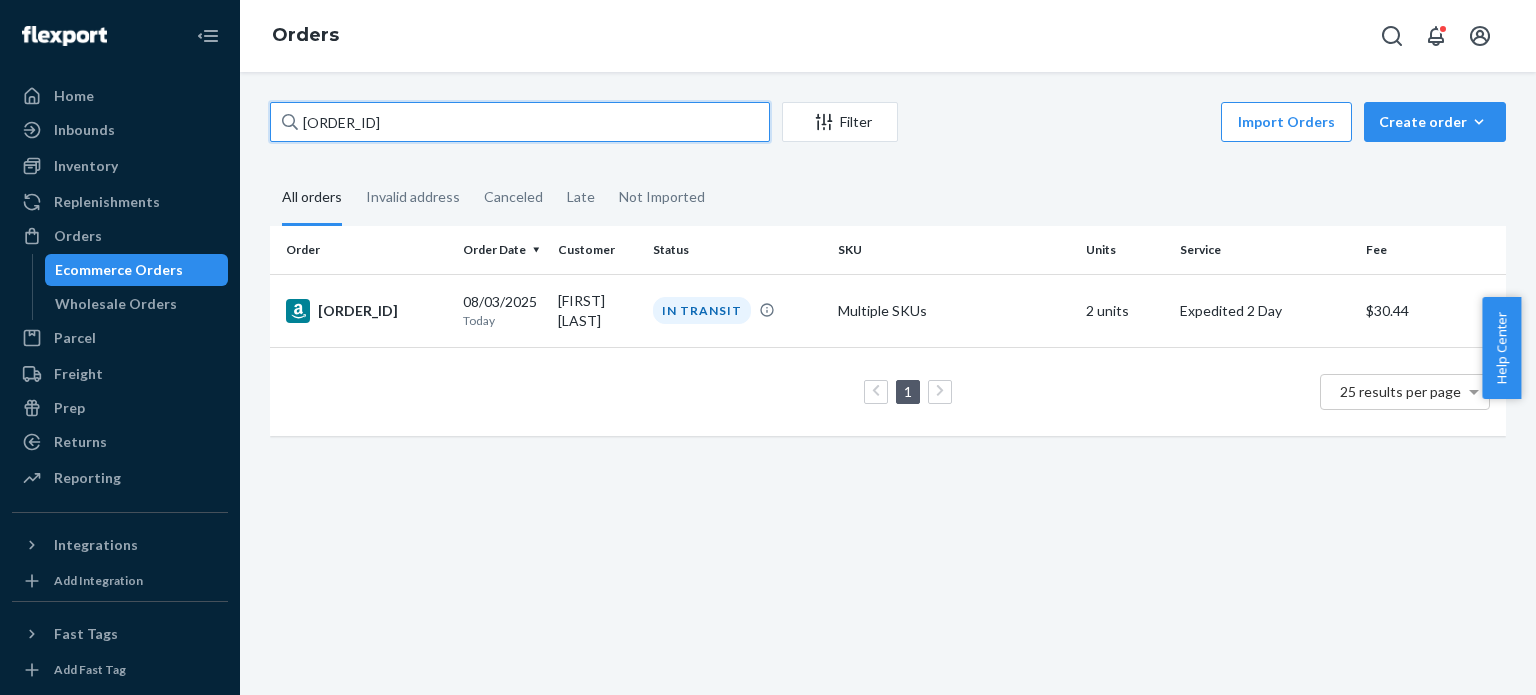 click on "113-5146794-9023416" at bounding box center [520, 122] 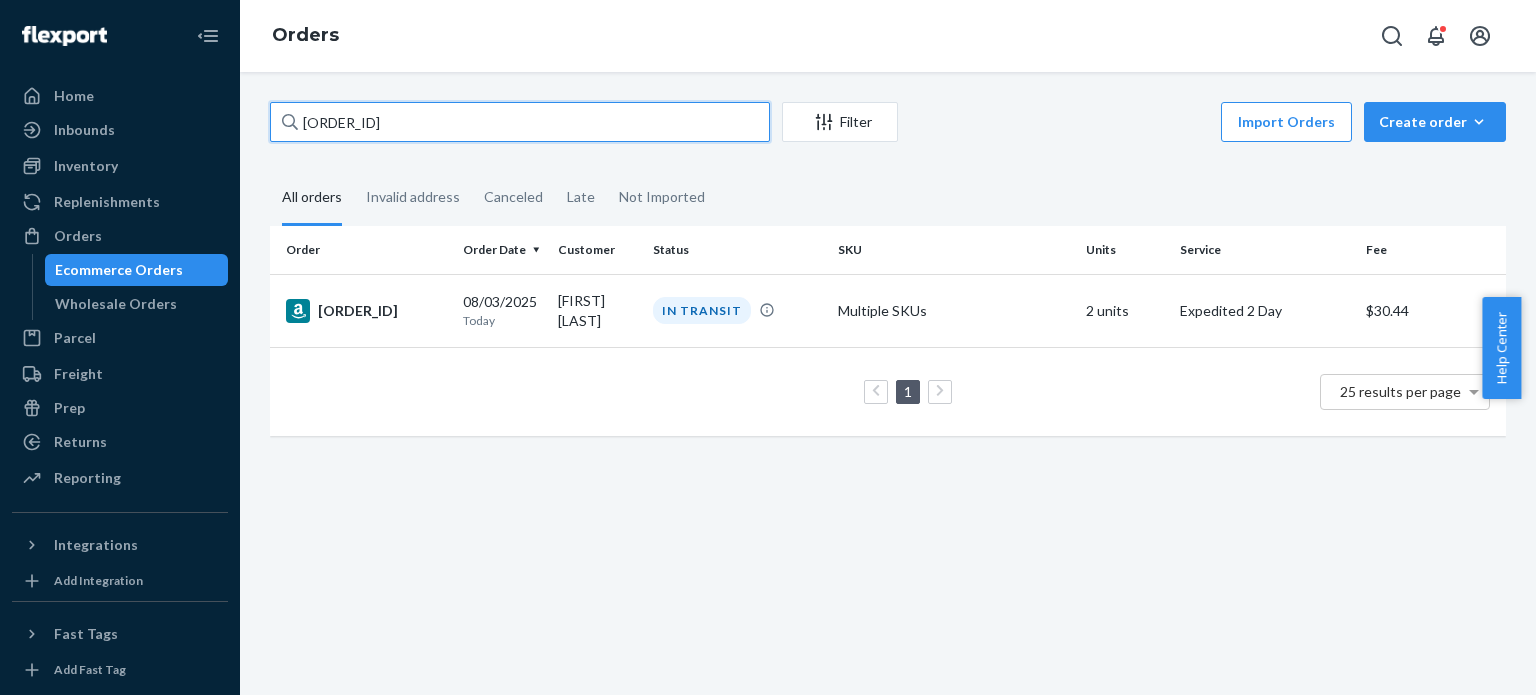 click on "113-5146794-9023416" at bounding box center [520, 122] 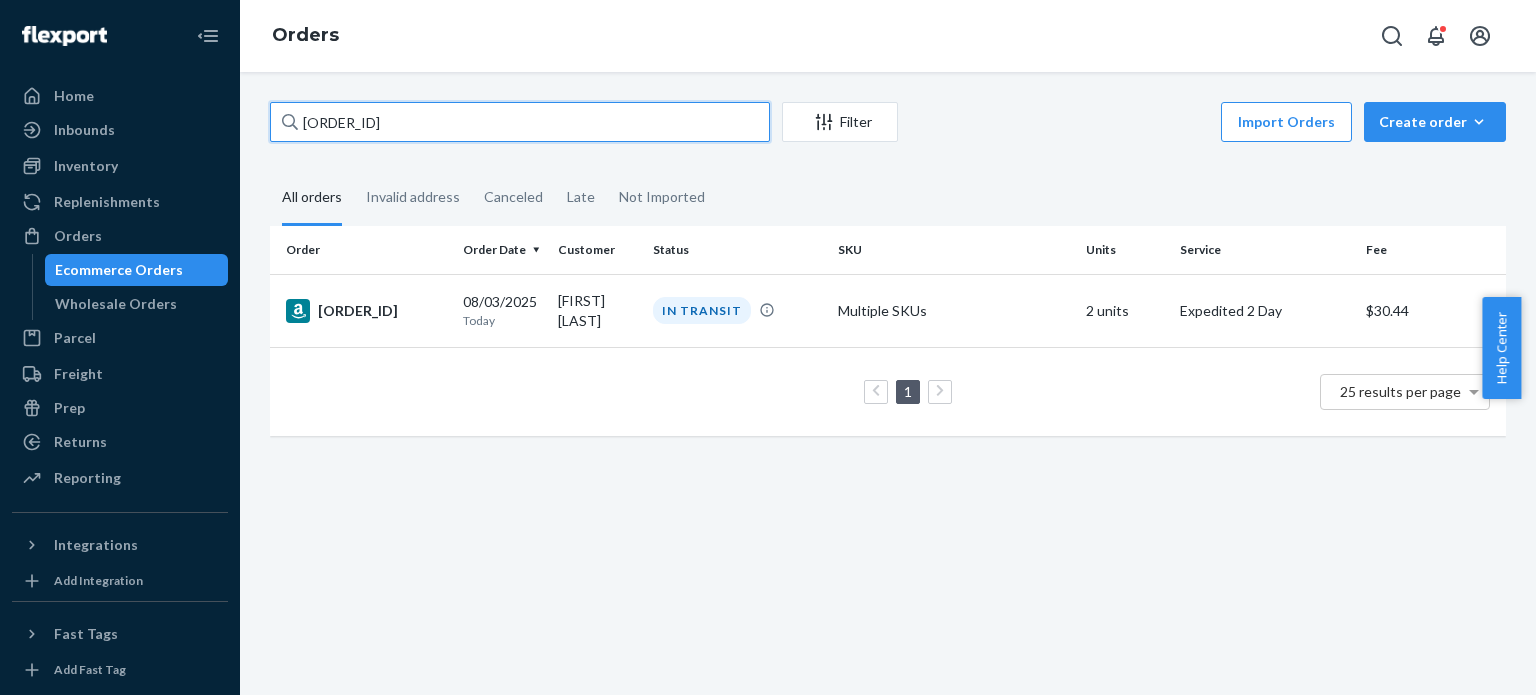 paste on "1-4231419-611463" 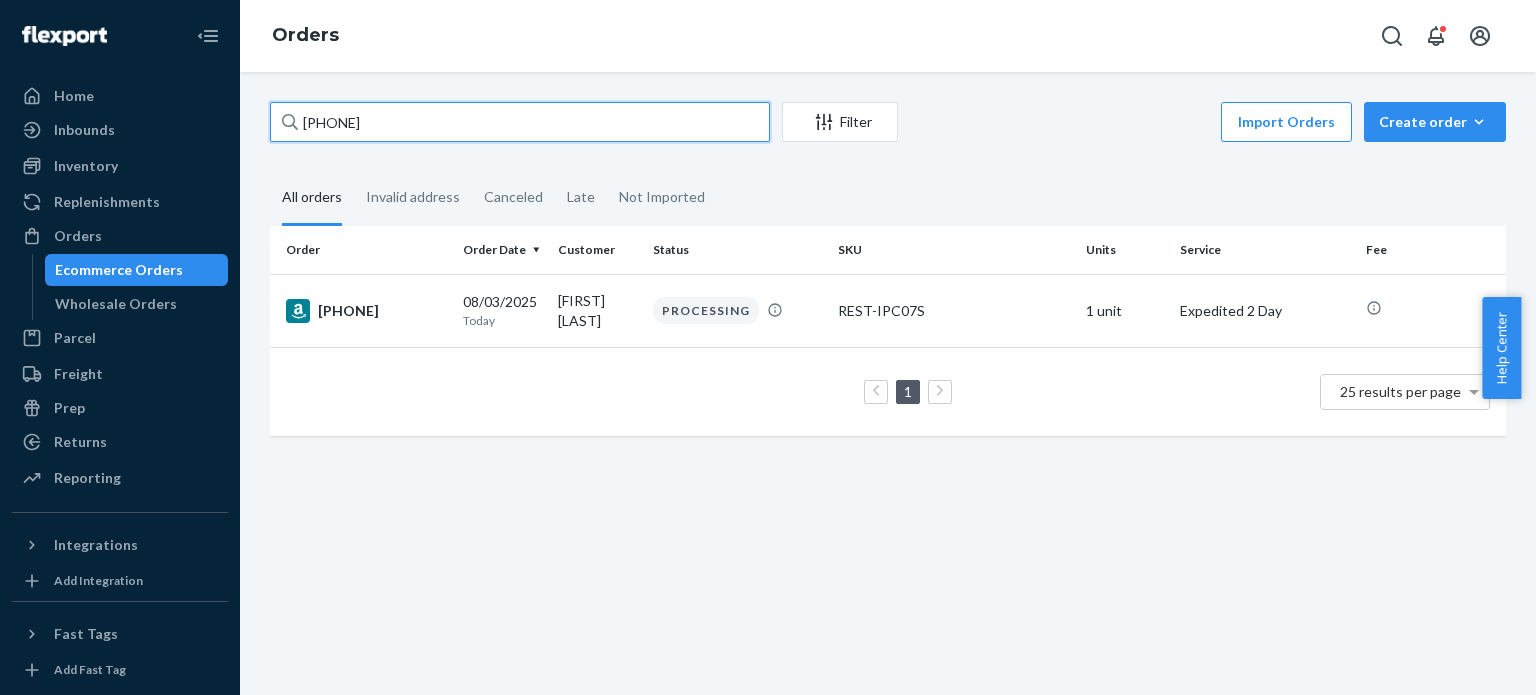 click on "[ACCOUNT_NUMBER]" at bounding box center [520, 122] 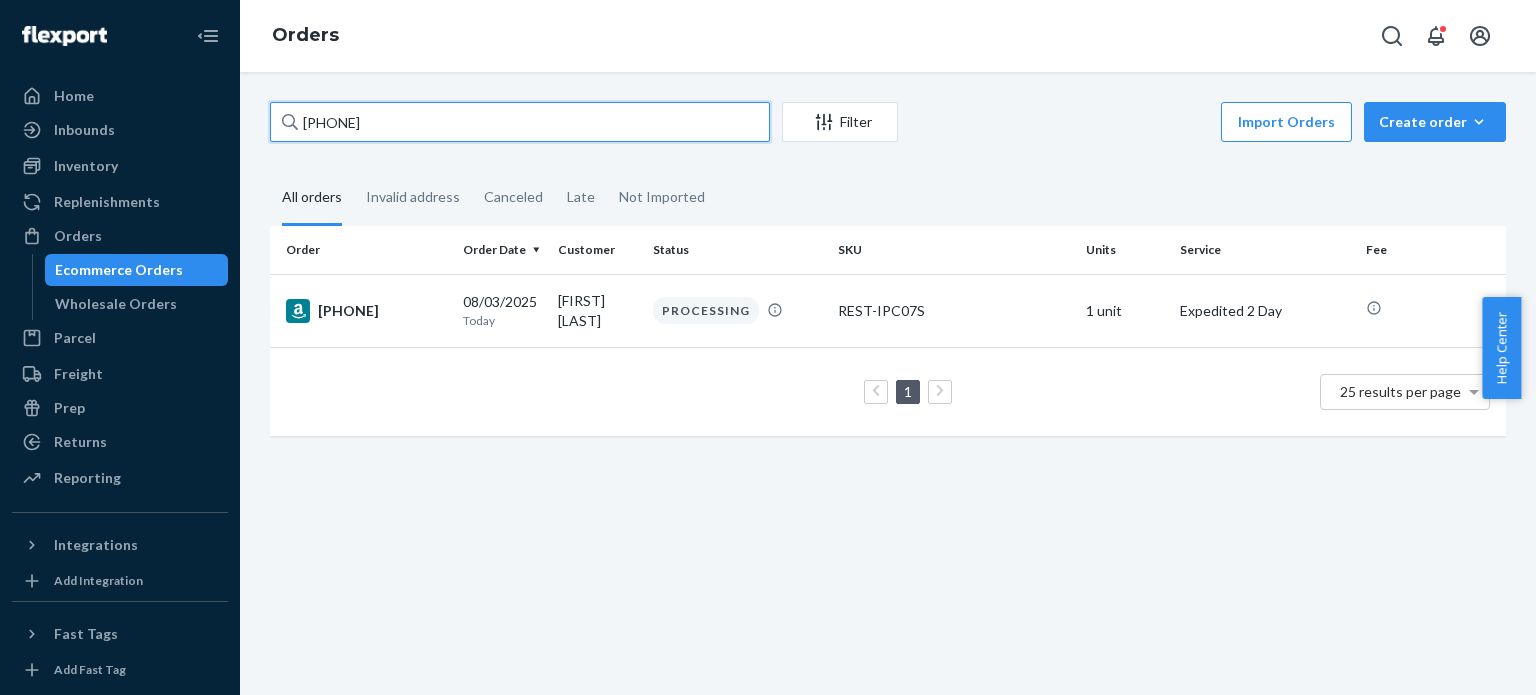 click on "[ACCOUNT_NUMBER]" at bounding box center (520, 122) 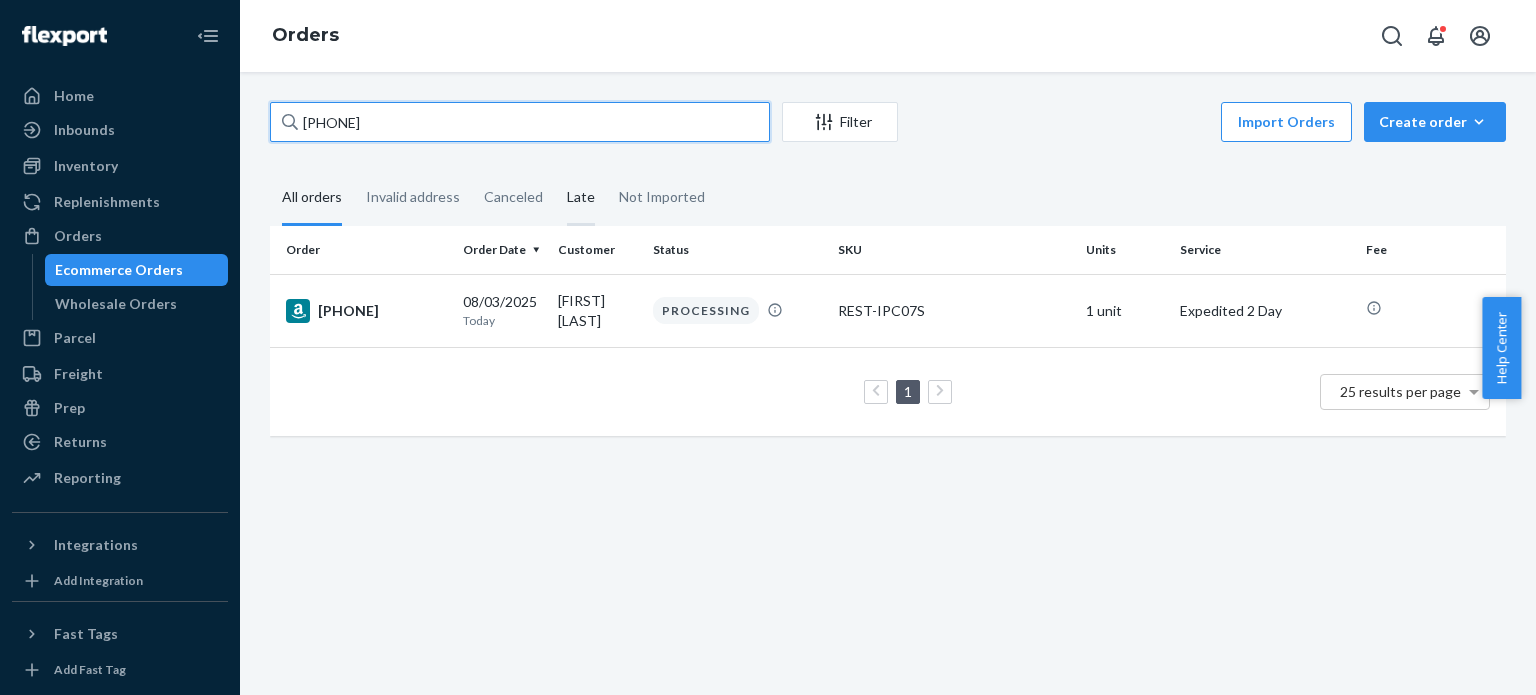 paste on "695767-6770611" 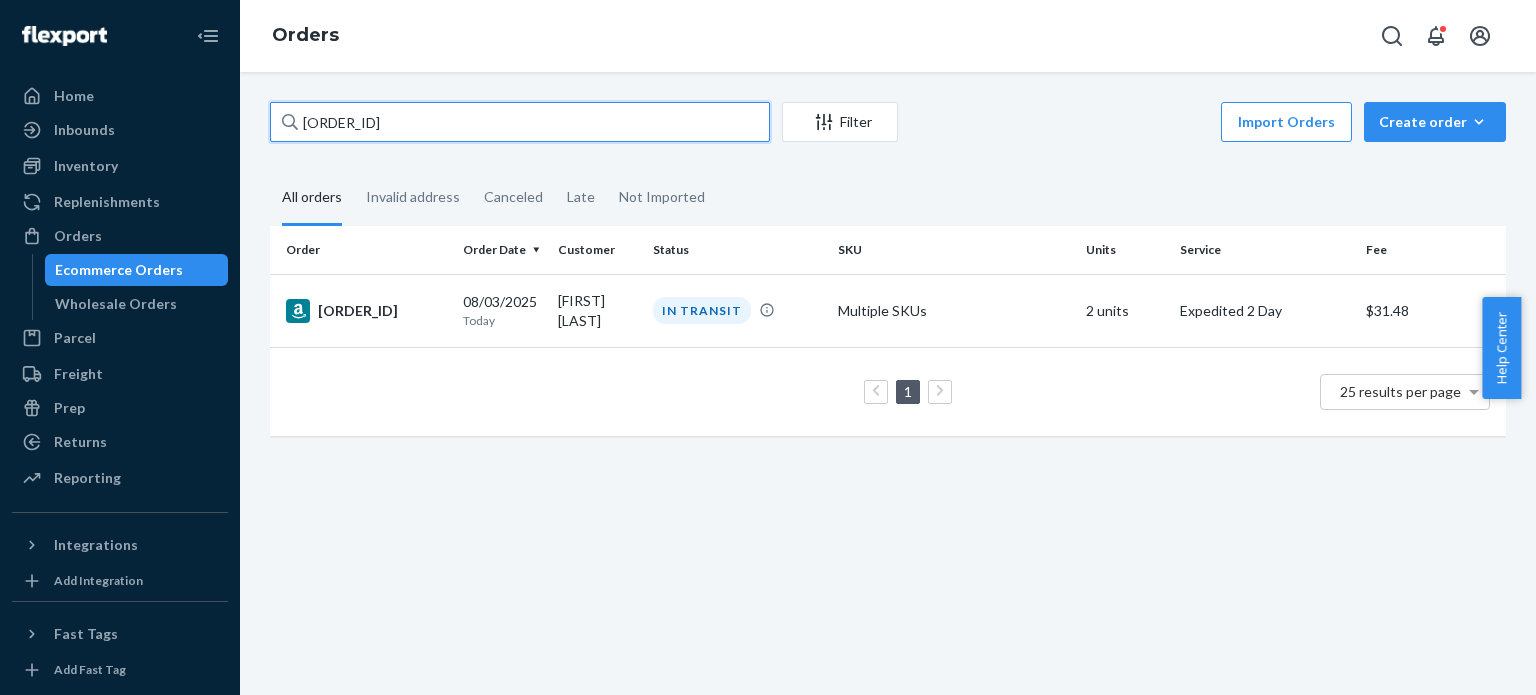 click on "111-4695767-6770611" at bounding box center (520, 122) 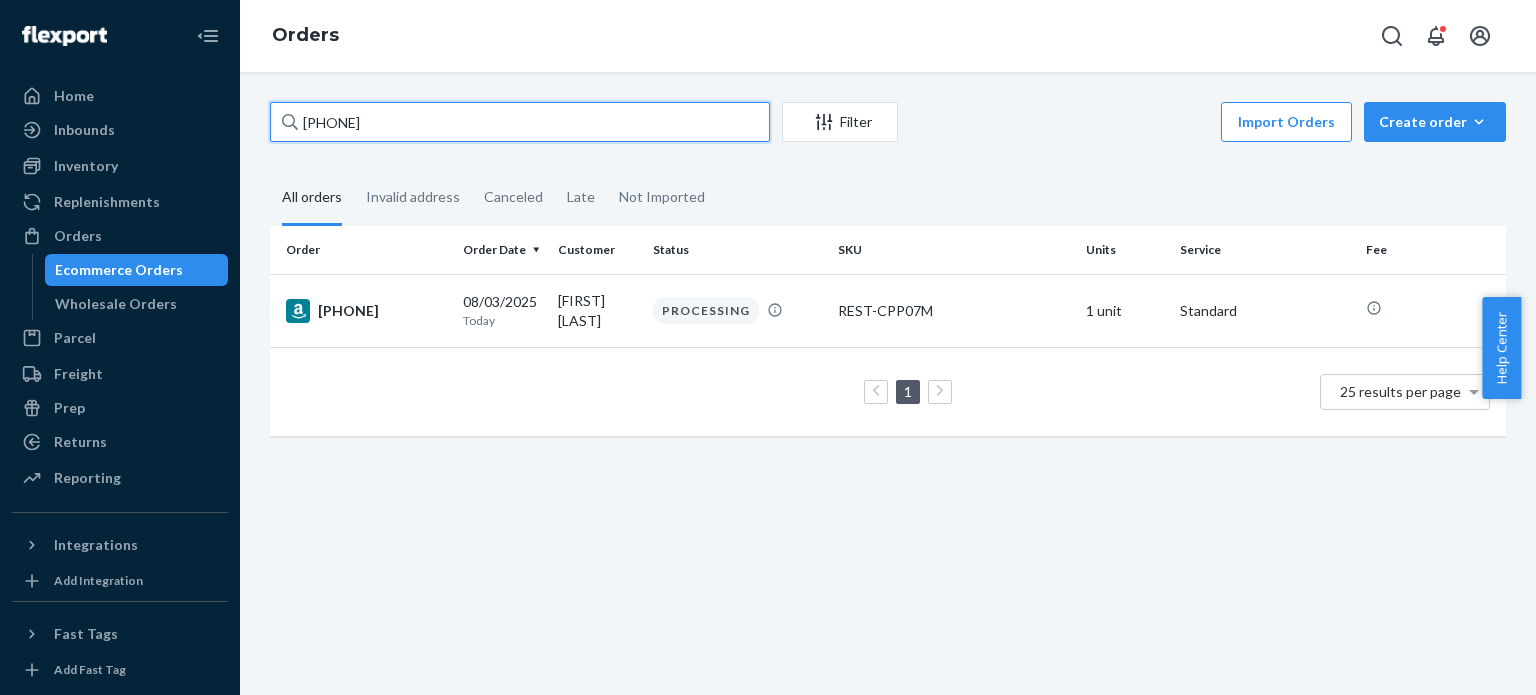 click on "[ACCOUNT_NUMBER]" at bounding box center (520, 122) 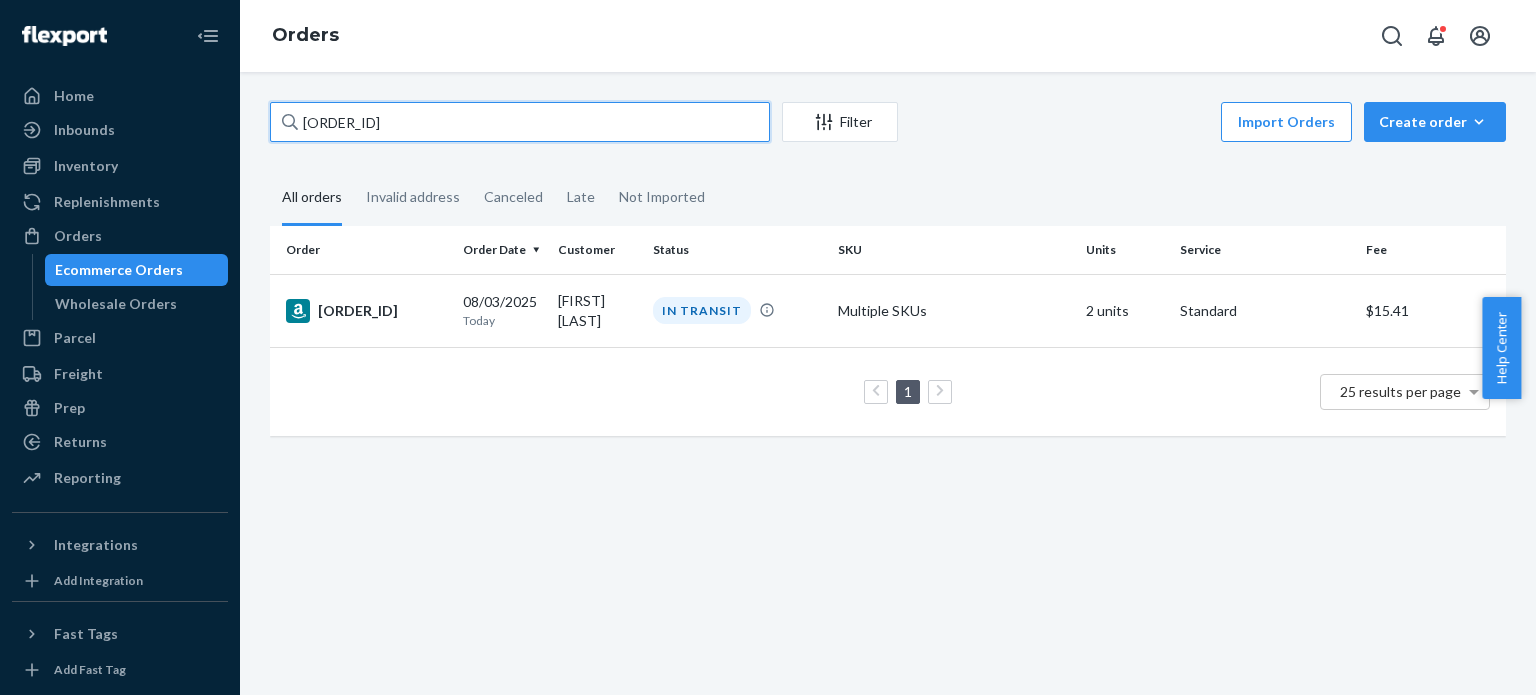 click on "111-5433653-7810657" at bounding box center (520, 122) 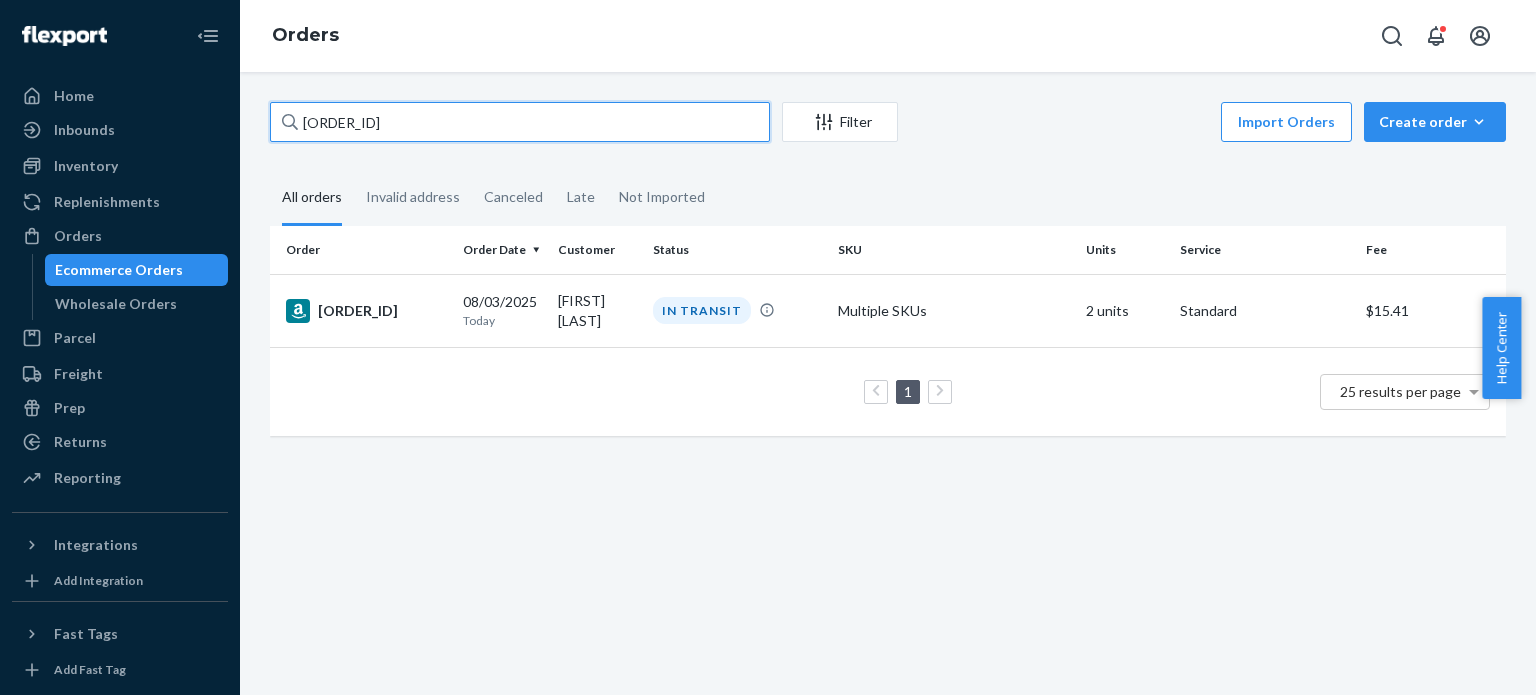 click on "111-5433653-7810657" at bounding box center (520, 122) 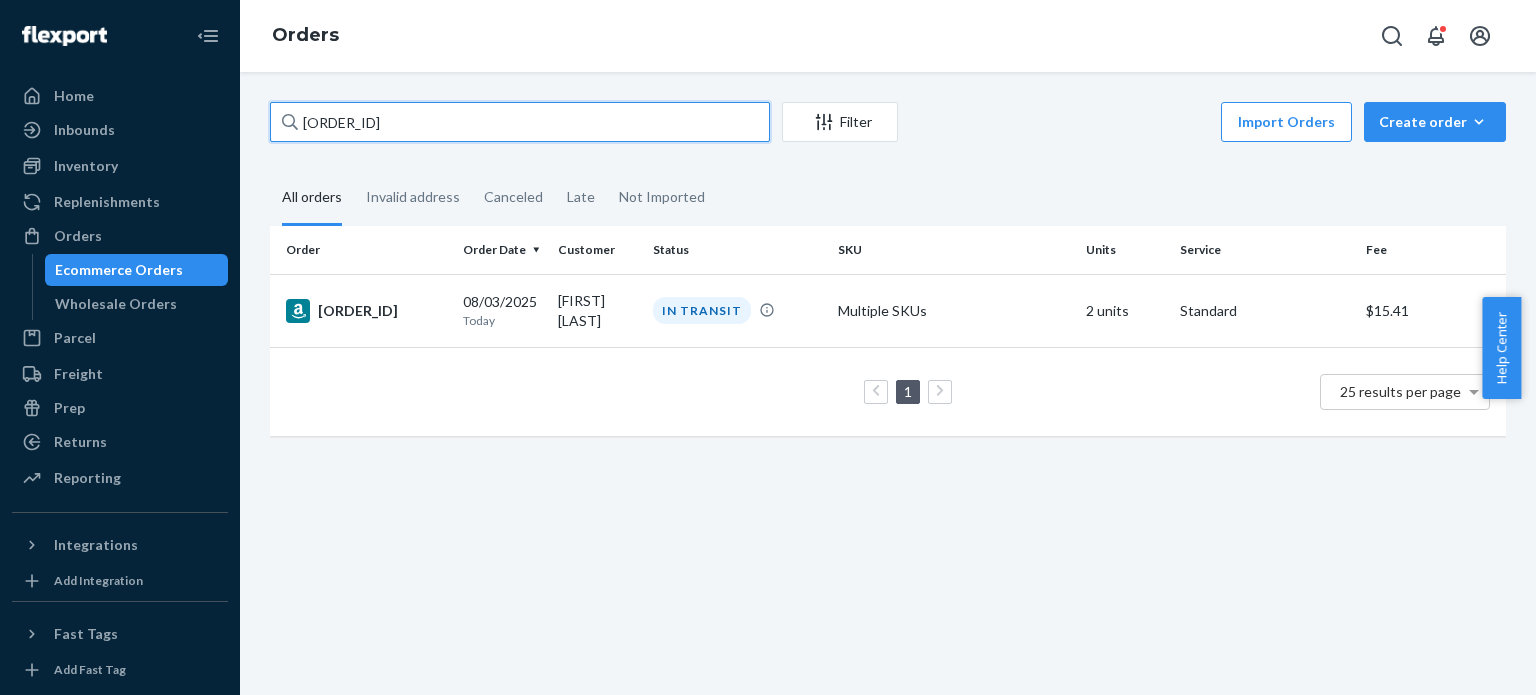 paste on "2-2192368-335463" 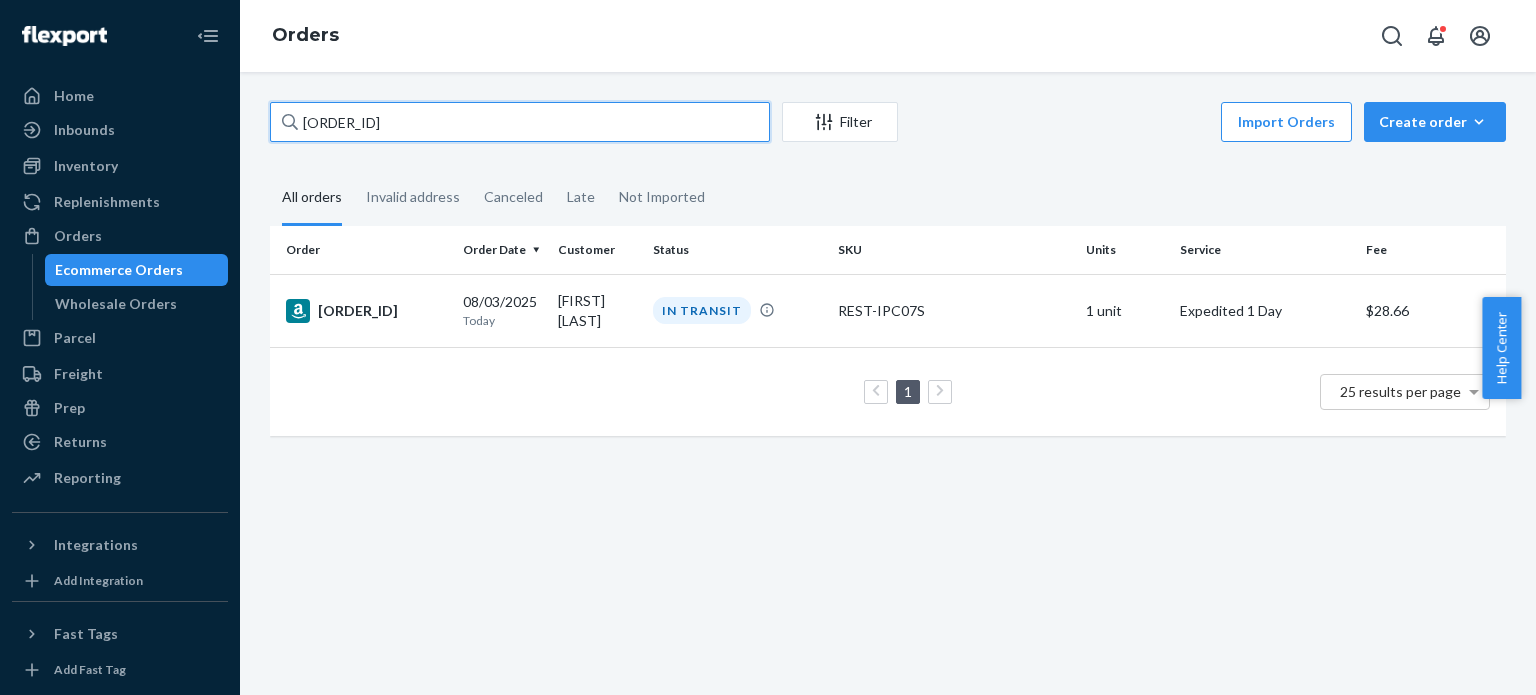 click on "112-2192368-3354637" at bounding box center (520, 122) 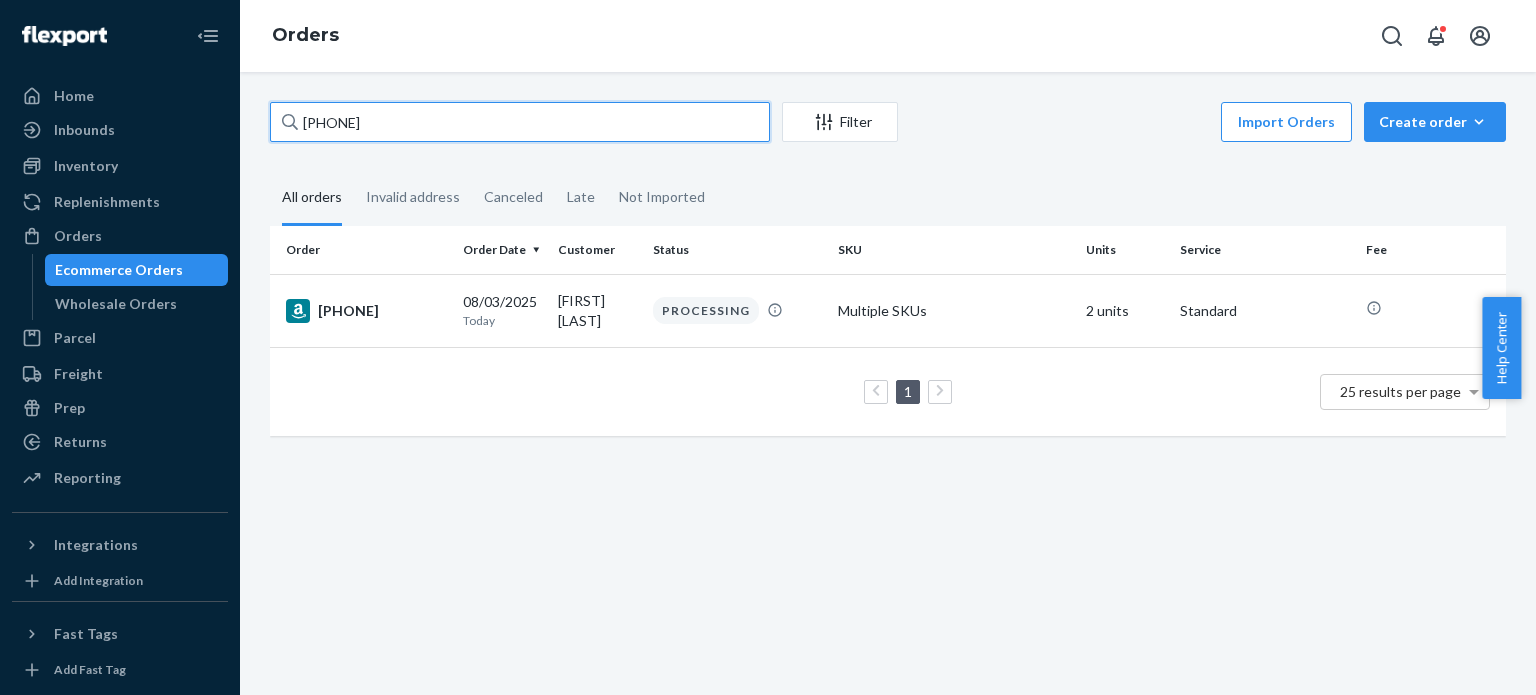 click on "[ACCOUNT_NUMBER]" at bounding box center (520, 122) 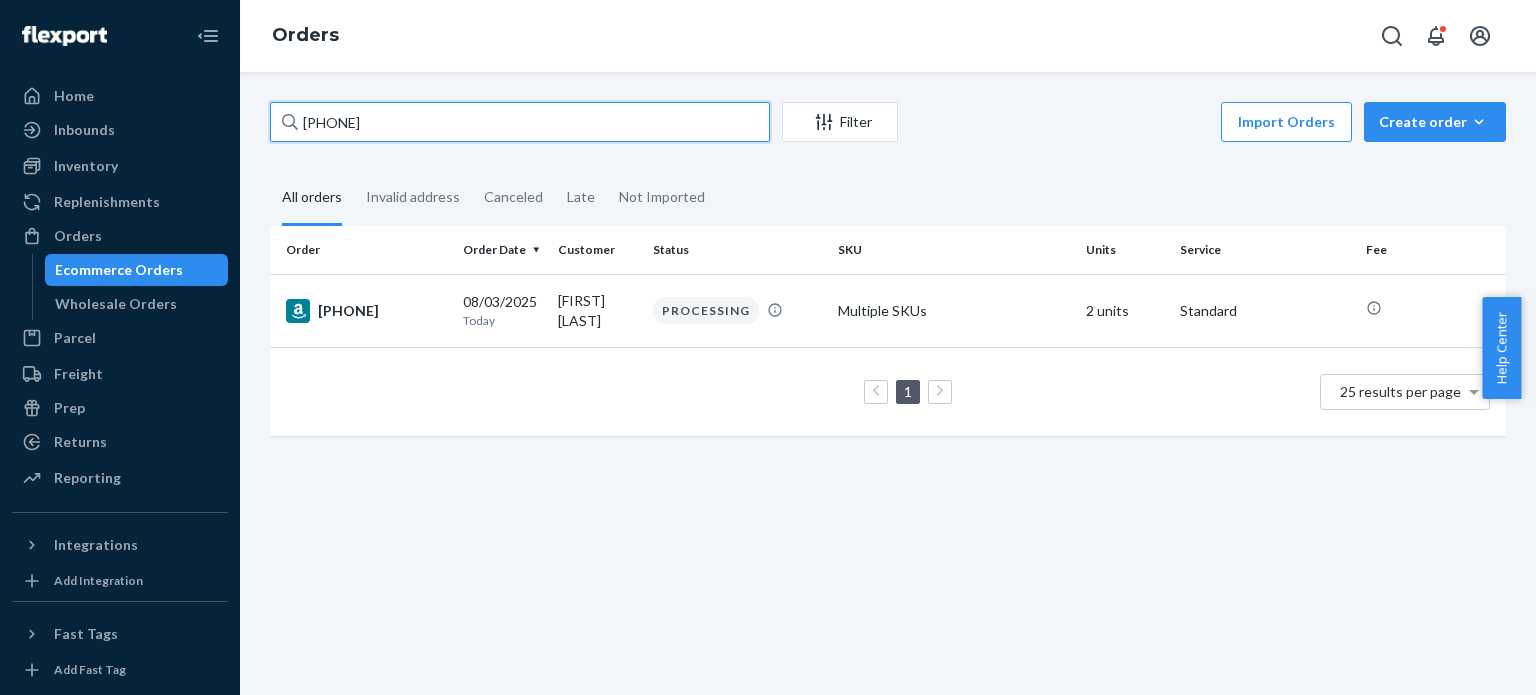 paste on "[ACCOUNT_NUMBER]" 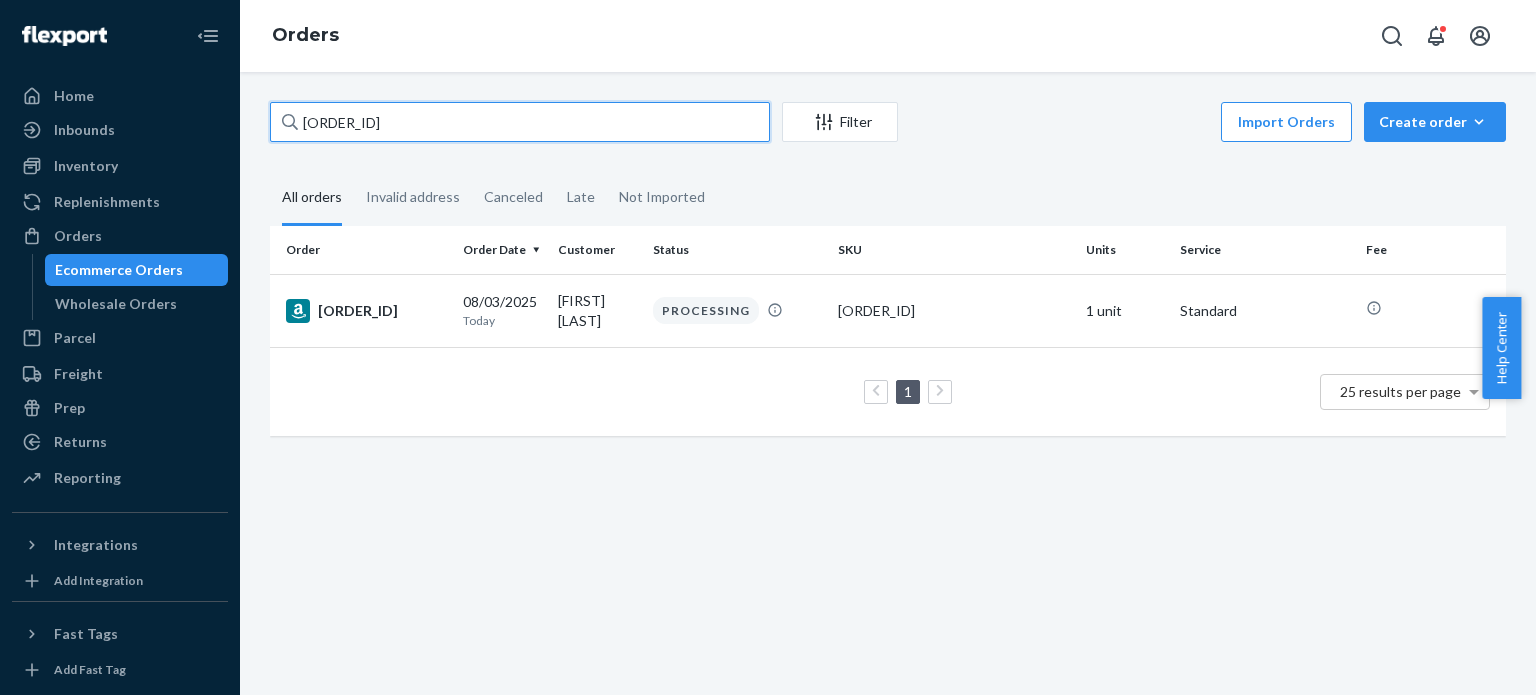 click on "[ACCOUNT_NUMBER]" at bounding box center [520, 122] 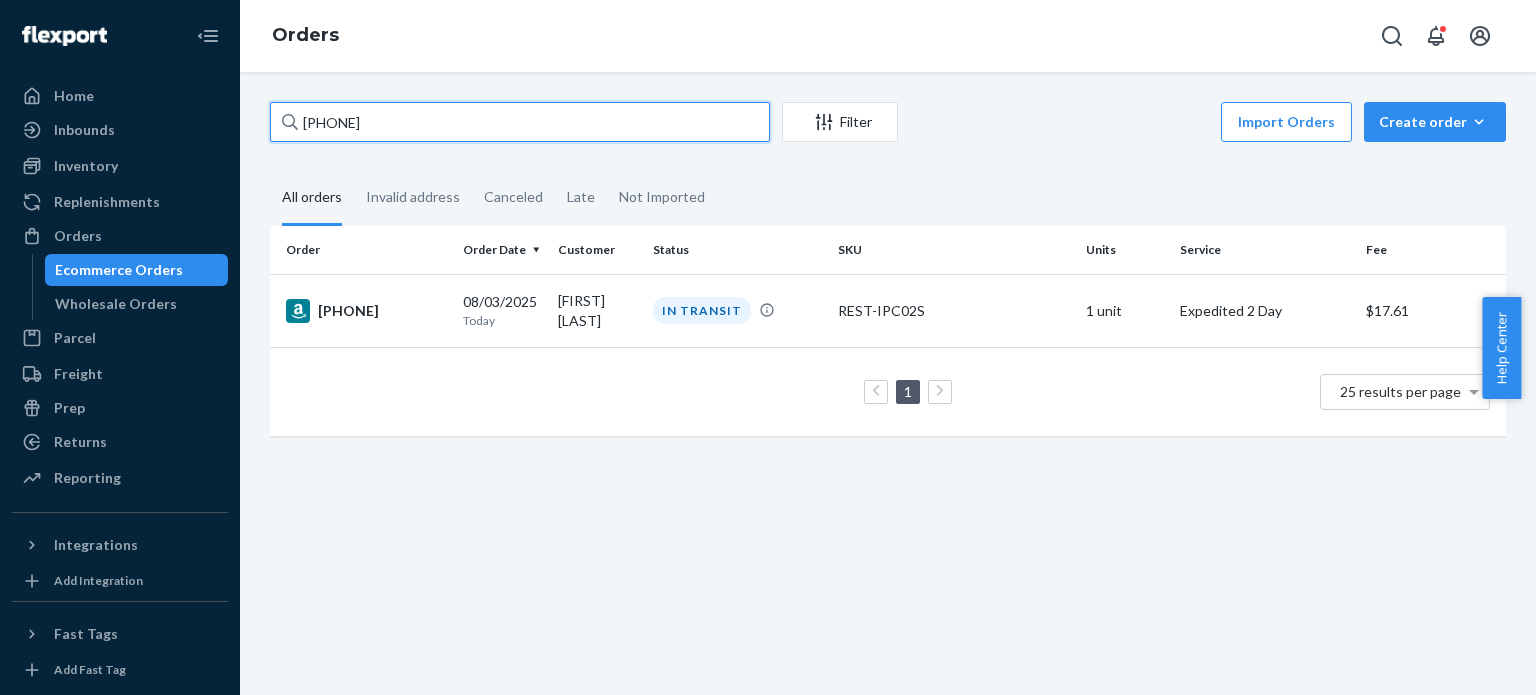 click on "111-1096236-3219456" at bounding box center (520, 122) 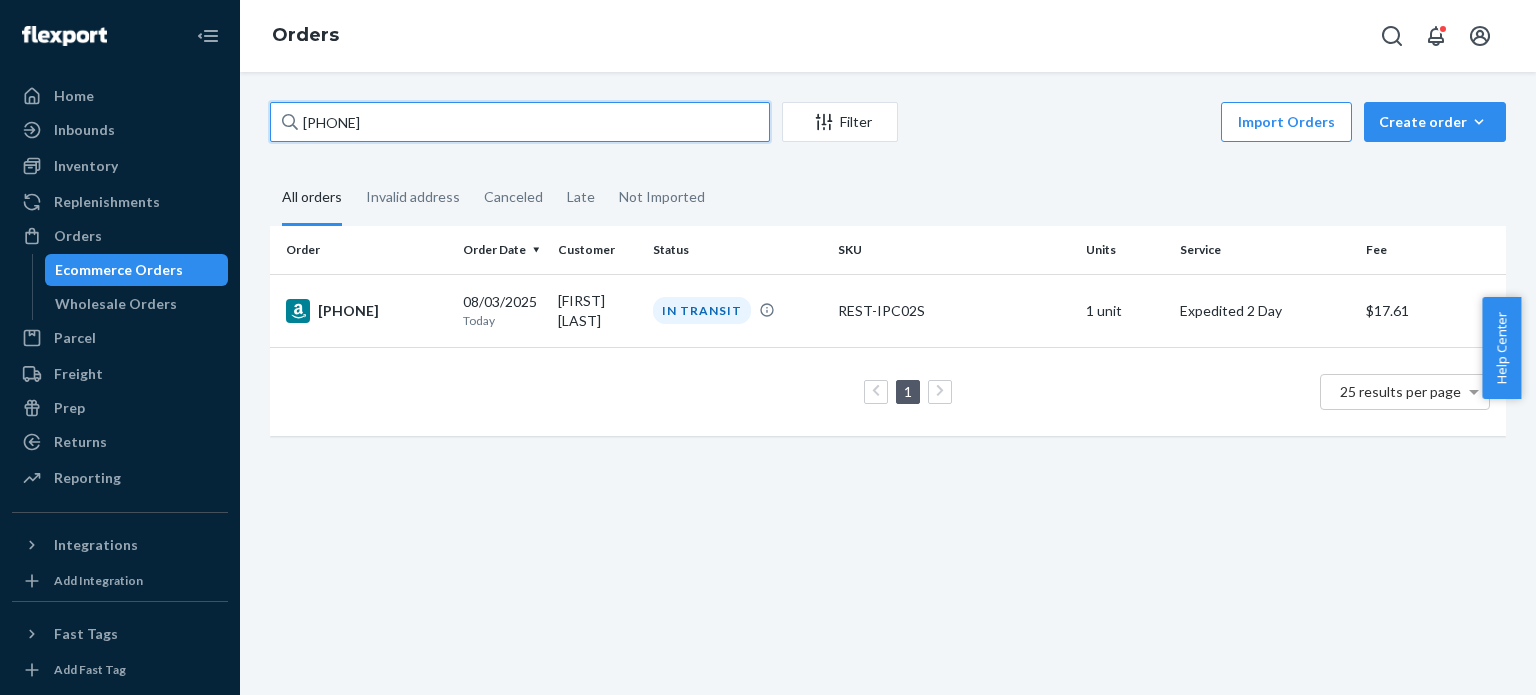 click on "111-1096236-3219456" at bounding box center (520, 122) 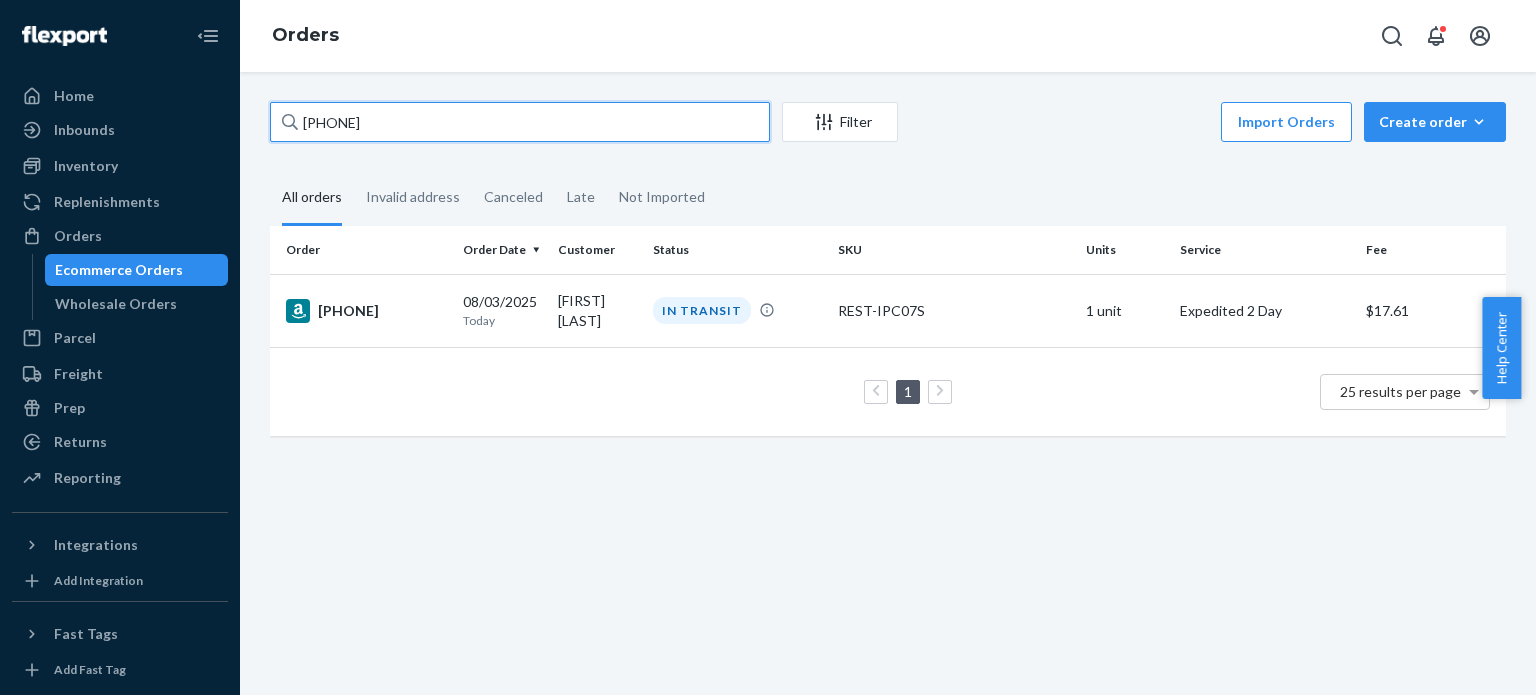 click on "113-2832346-4201047" at bounding box center (520, 122) 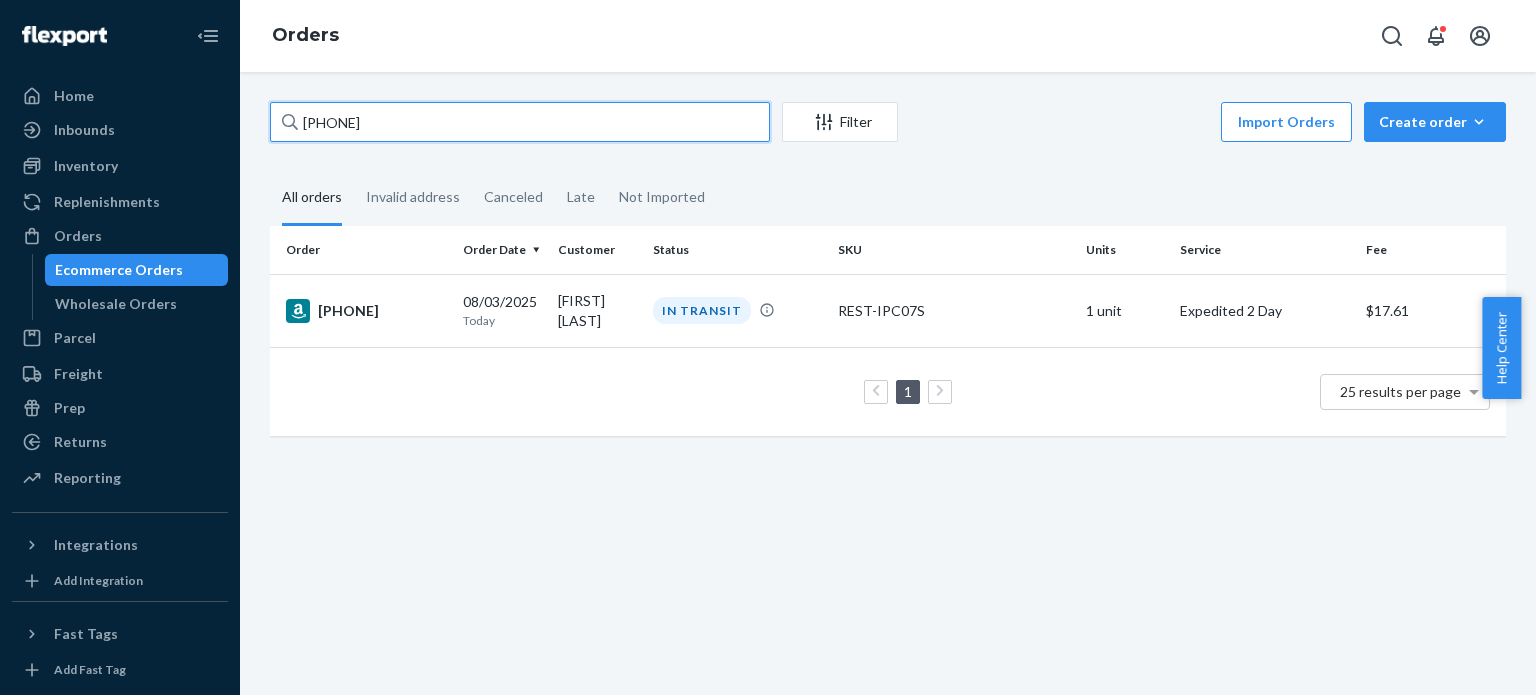 click on "113-2832346-4201047" at bounding box center (520, 122) 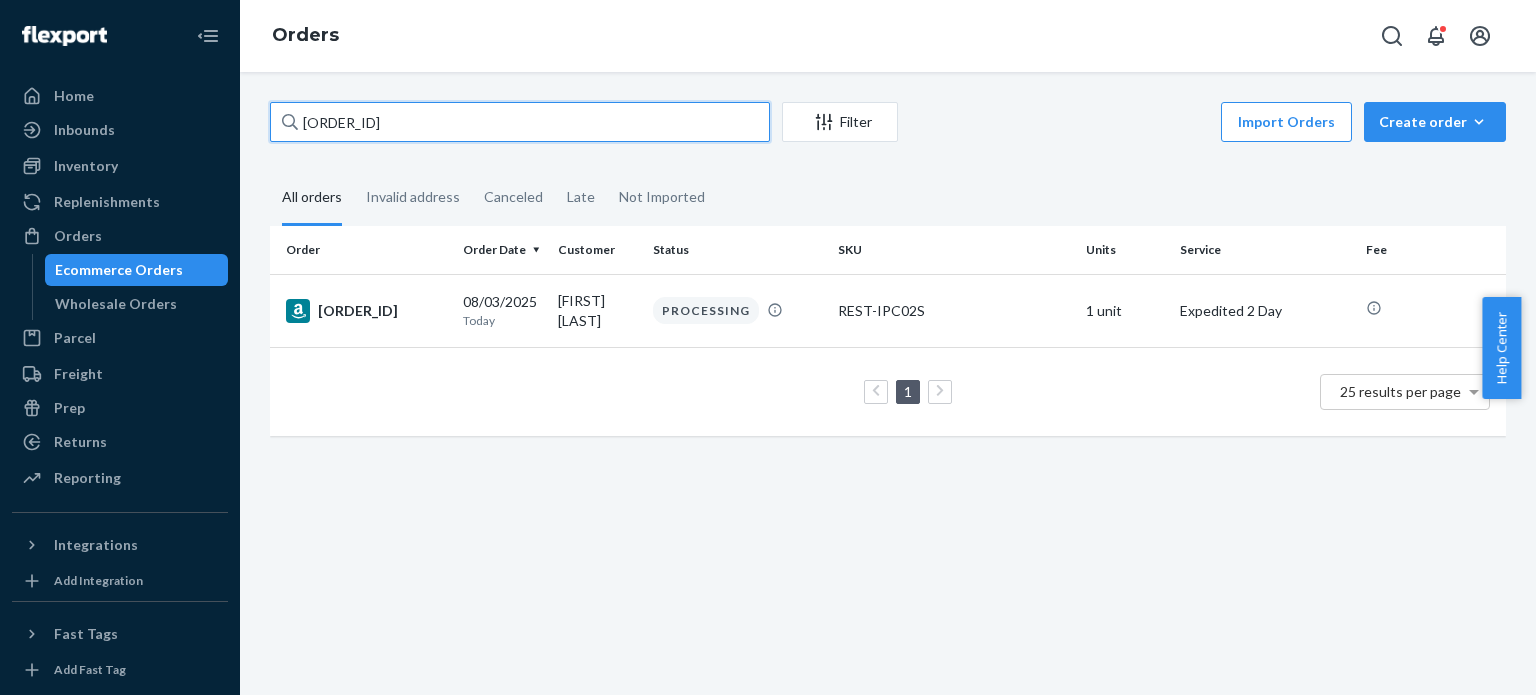 click on "[ACCOUNT_NUMBER]" at bounding box center [520, 122] 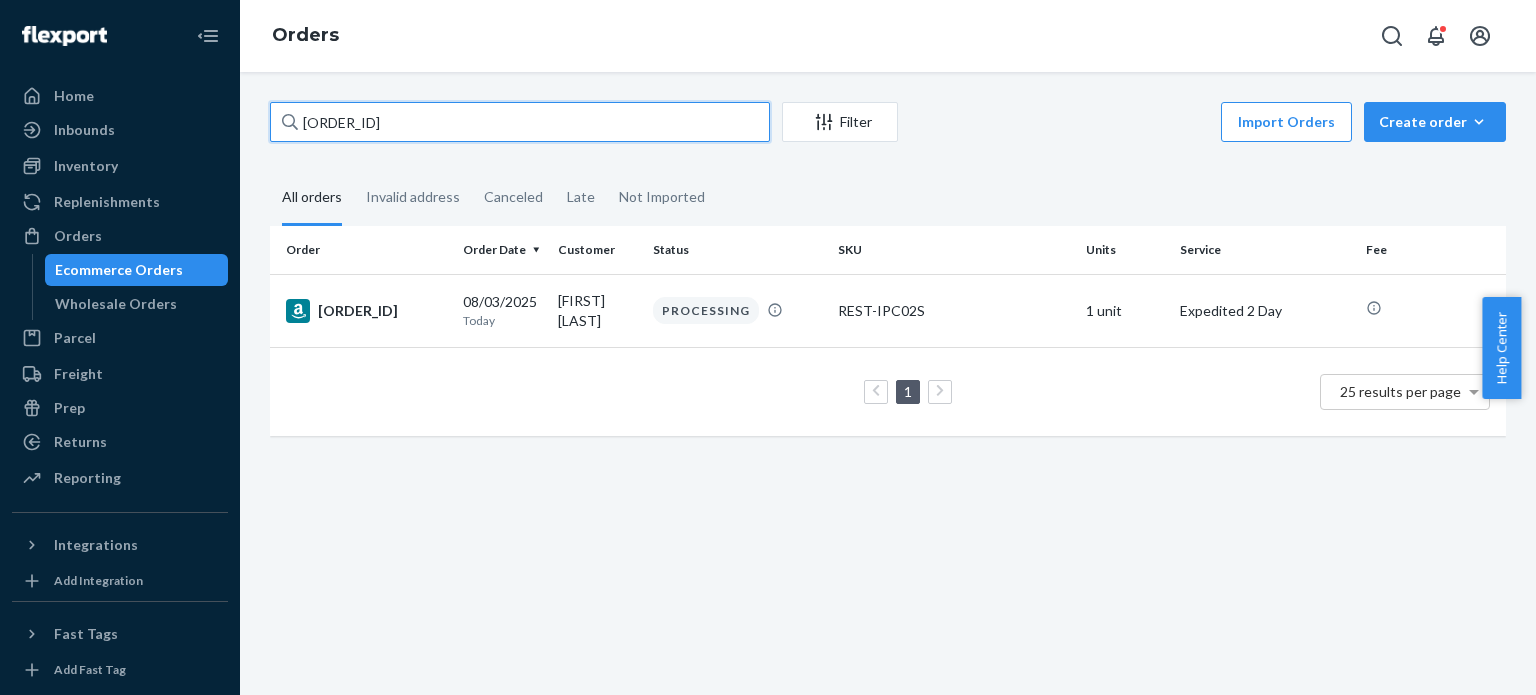 click on "[ACCOUNT_NUMBER]" at bounding box center (520, 122) 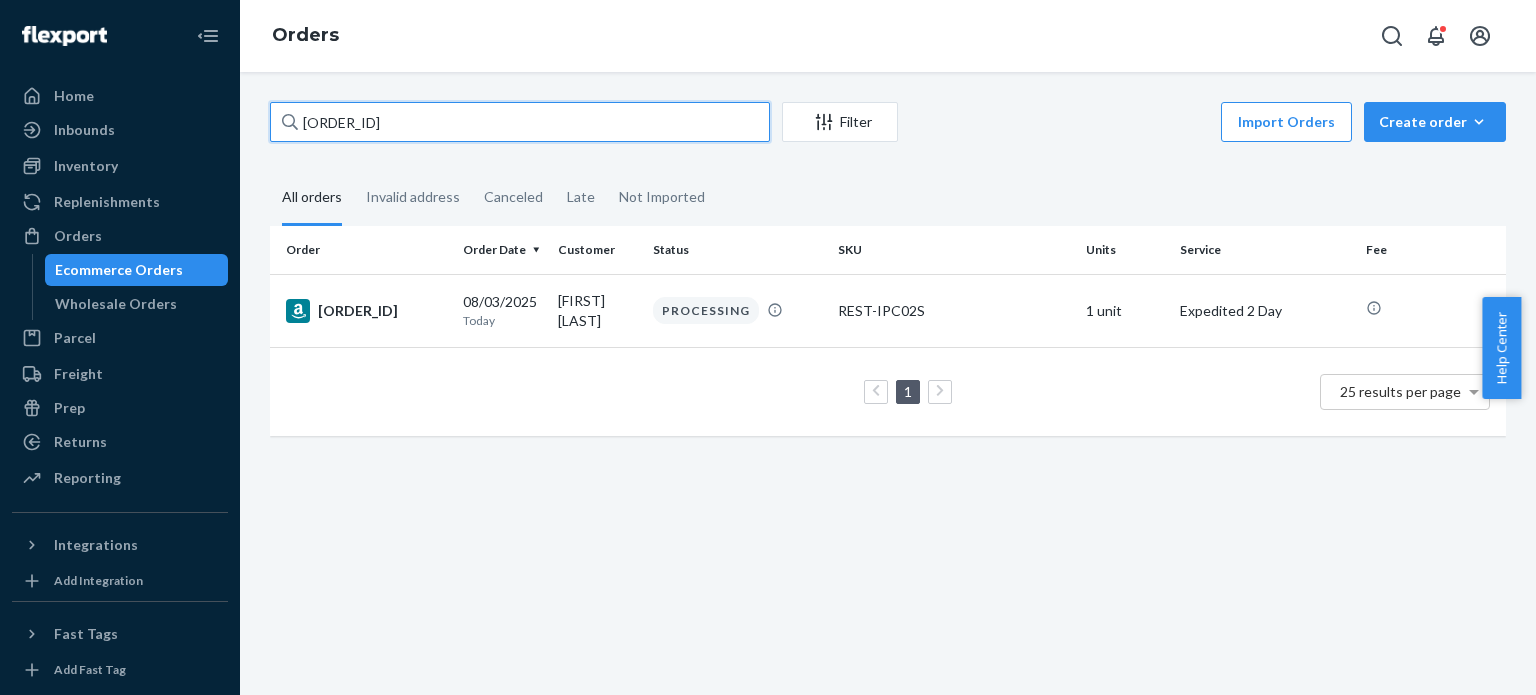 click on "[ACCOUNT_NUMBER]" at bounding box center [520, 122] 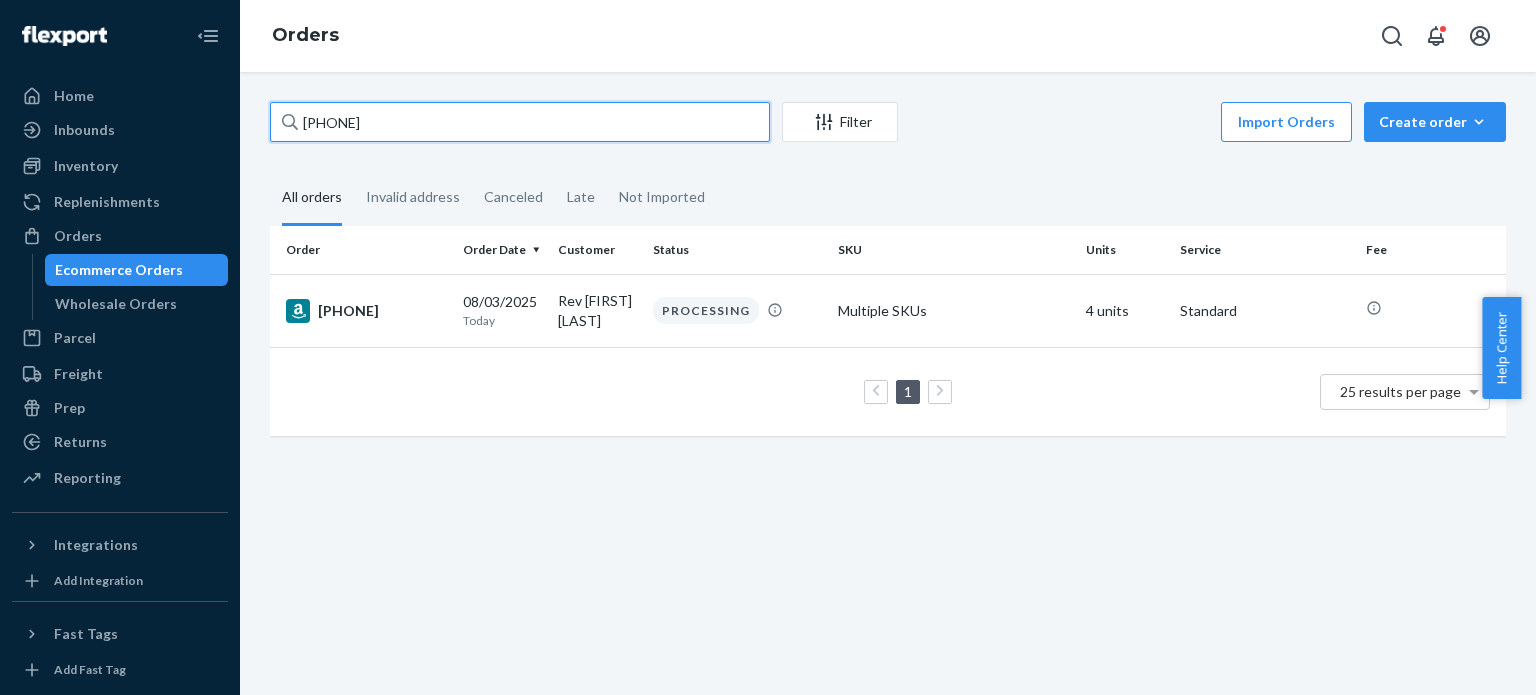 click on "[ACCOUNT_NUMBER]" at bounding box center [520, 122] 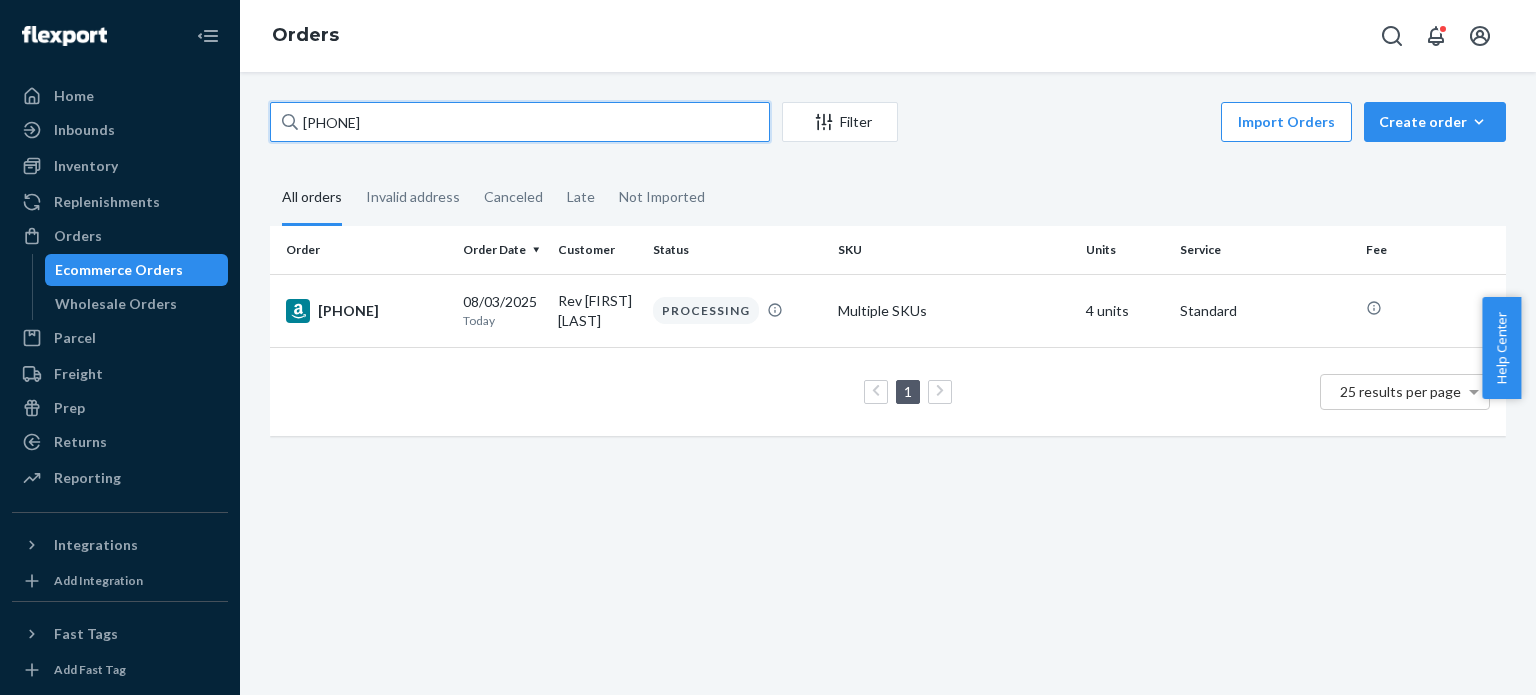 click on "[ACCOUNT_NUMBER]" at bounding box center [520, 122] 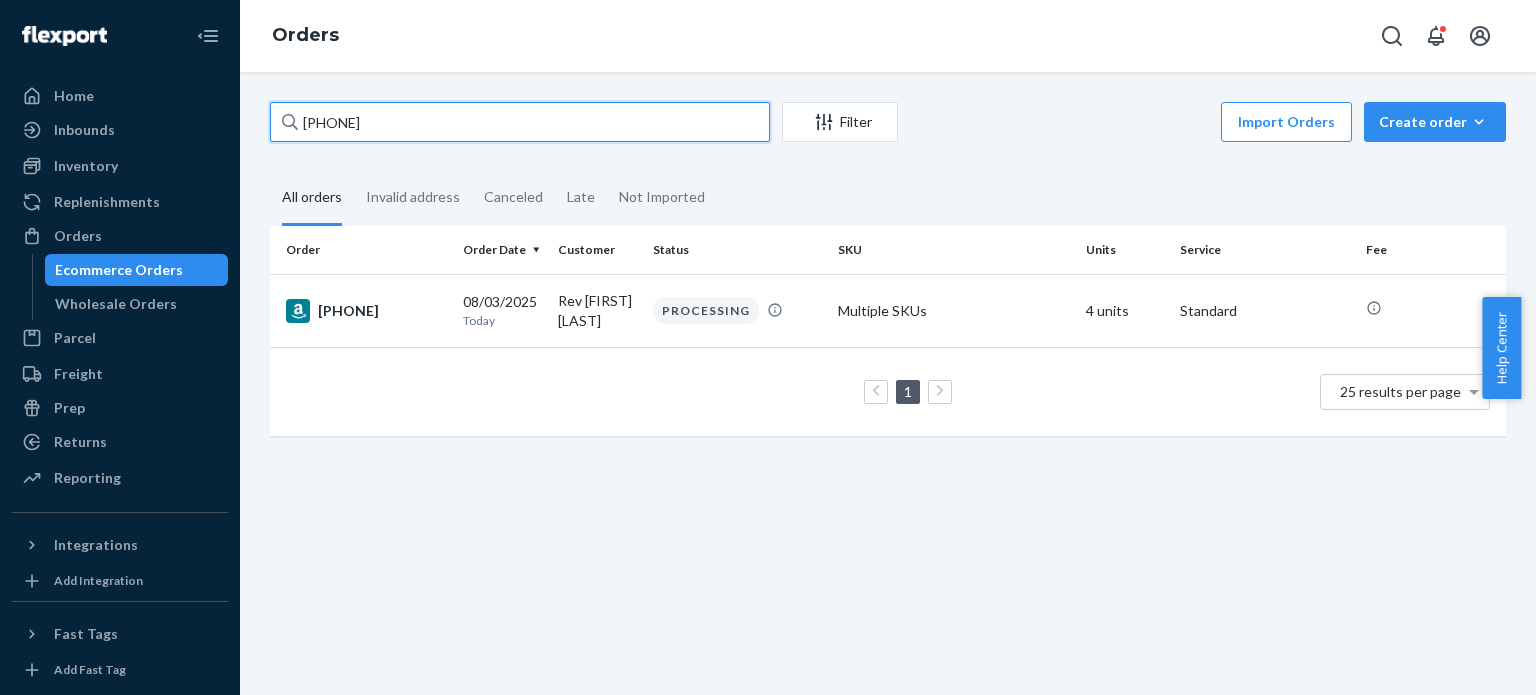 click on "[ACCOUNT_NUMBER]" at bounding box center [520, 122] 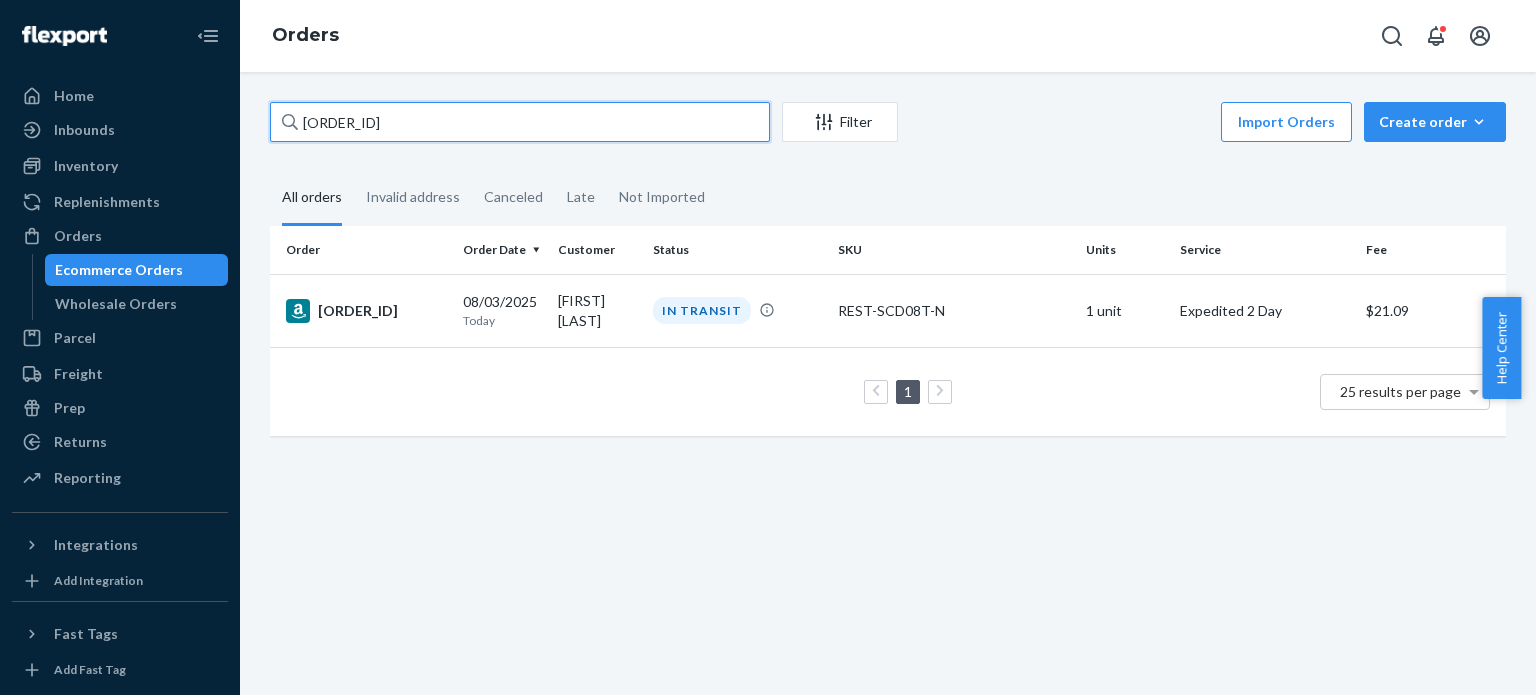 click on "112-2303072-9951440" at bounding box center [520, 122] 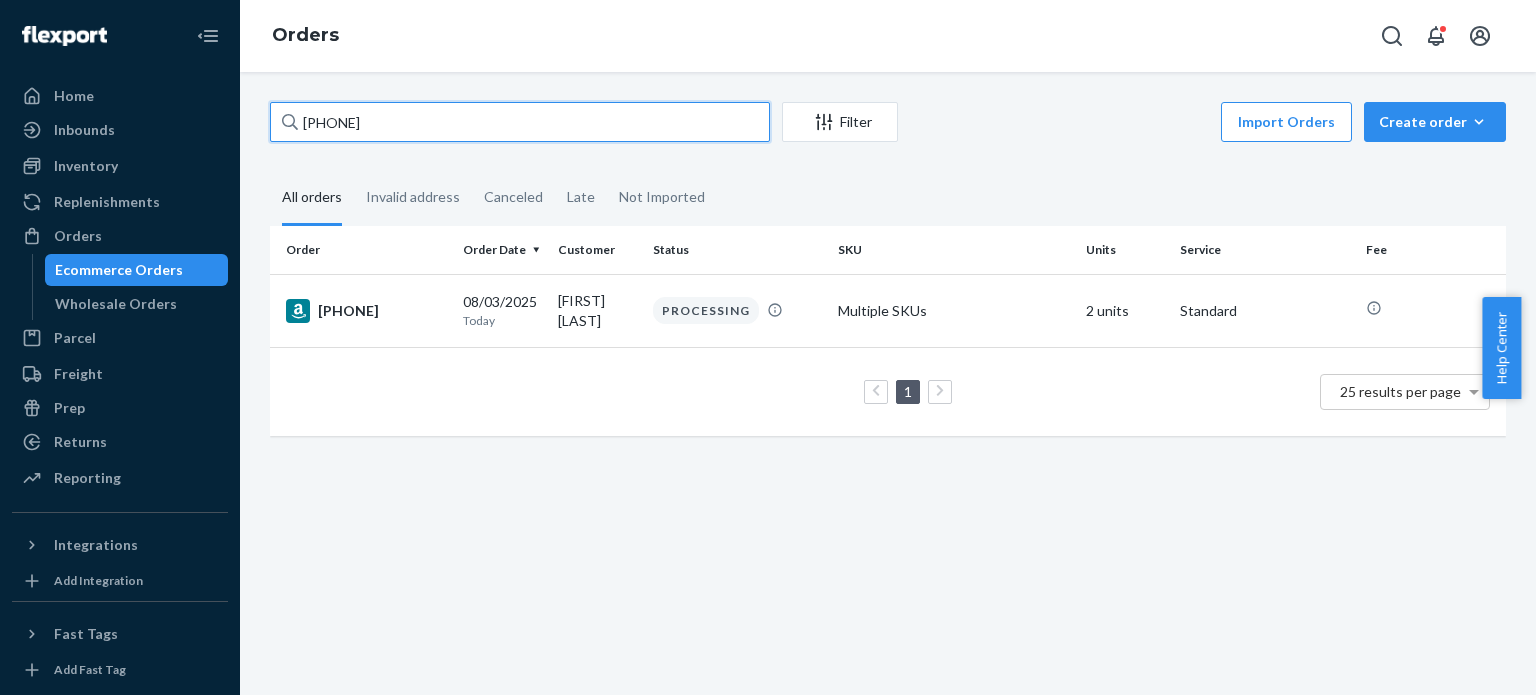 click on "[ACCOUNT_NUMBER]" at bounding box center (520, 122) 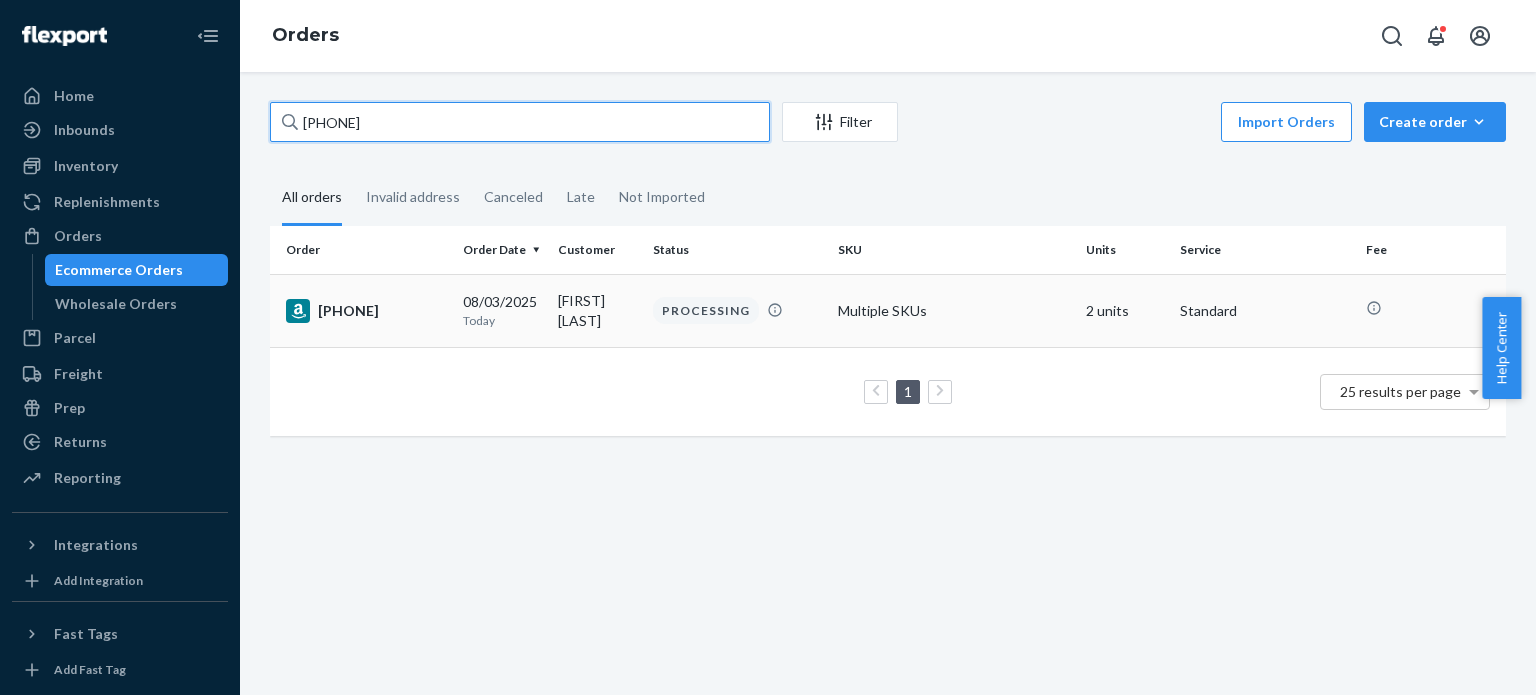 paste on "[ACCOUNT_NUMBER]" 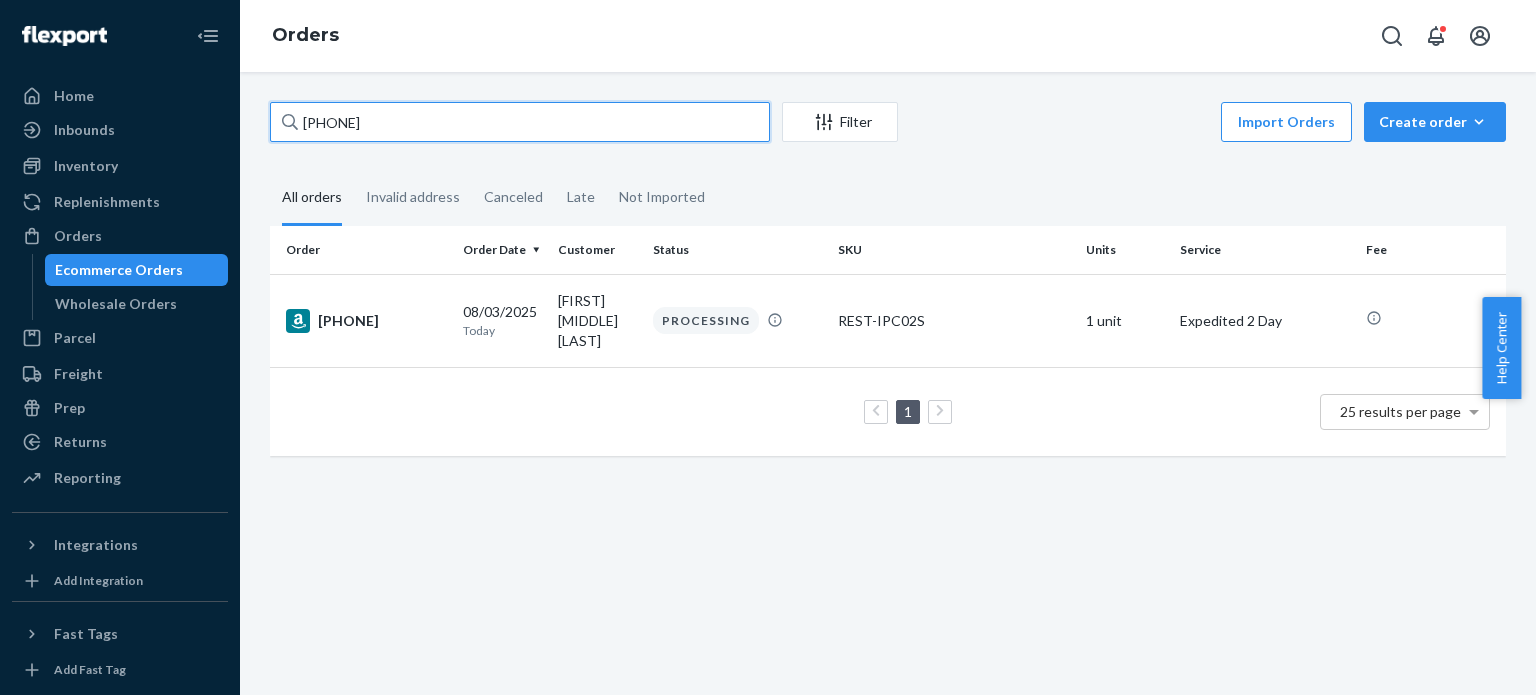 click on "[ACCOUNT_NUMBER]" at bounding box center [520, 122] 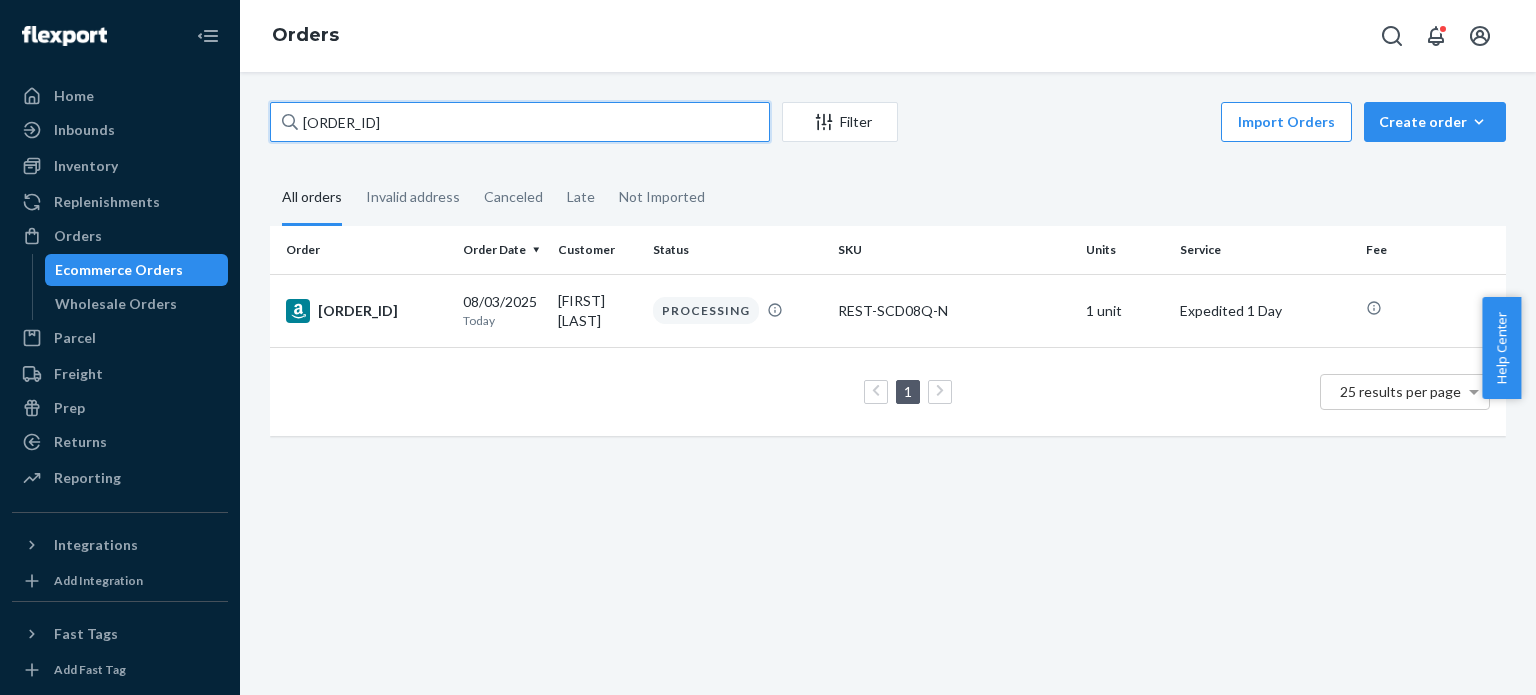 click on "[ACCOUNT_NUMBER]" at bounding box center (520, 122) 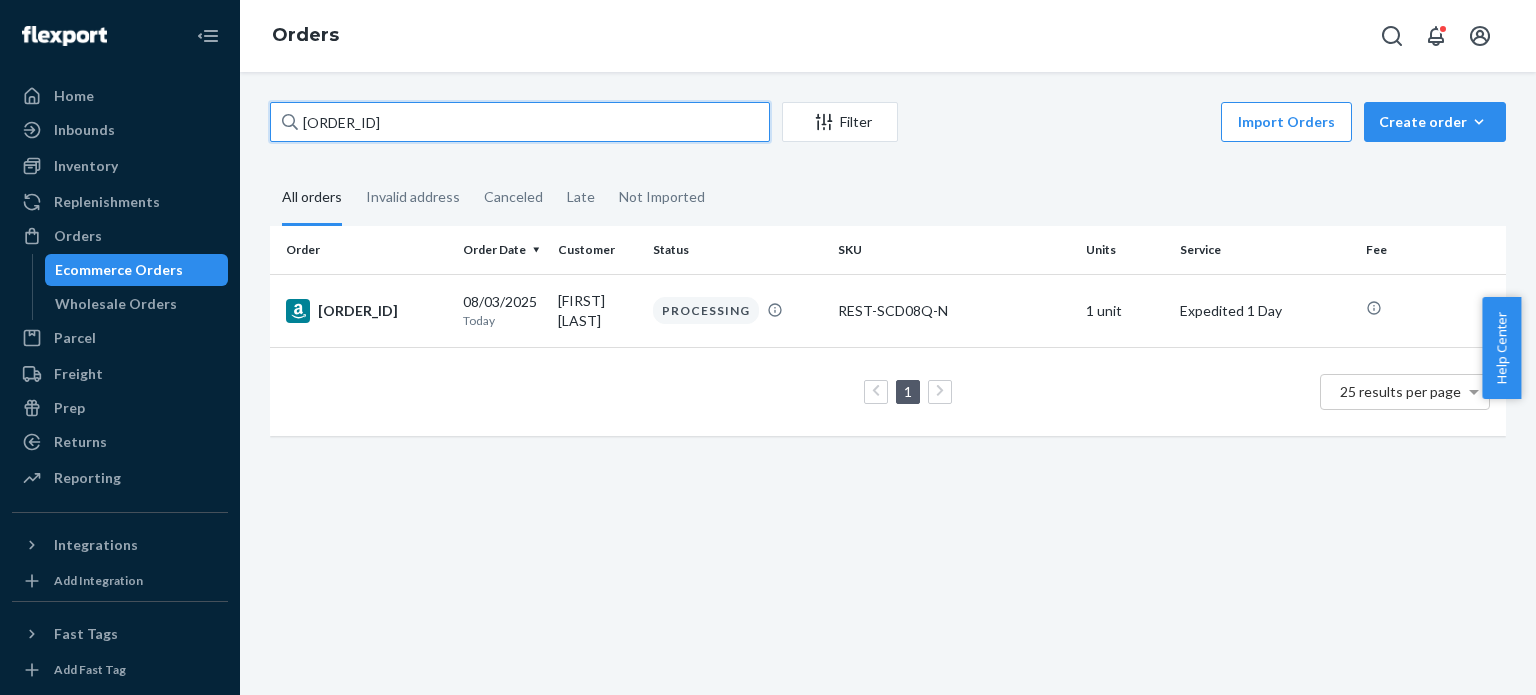 click on "[ACCOUNT_NUMBER]" at bounding box center [520, 122] 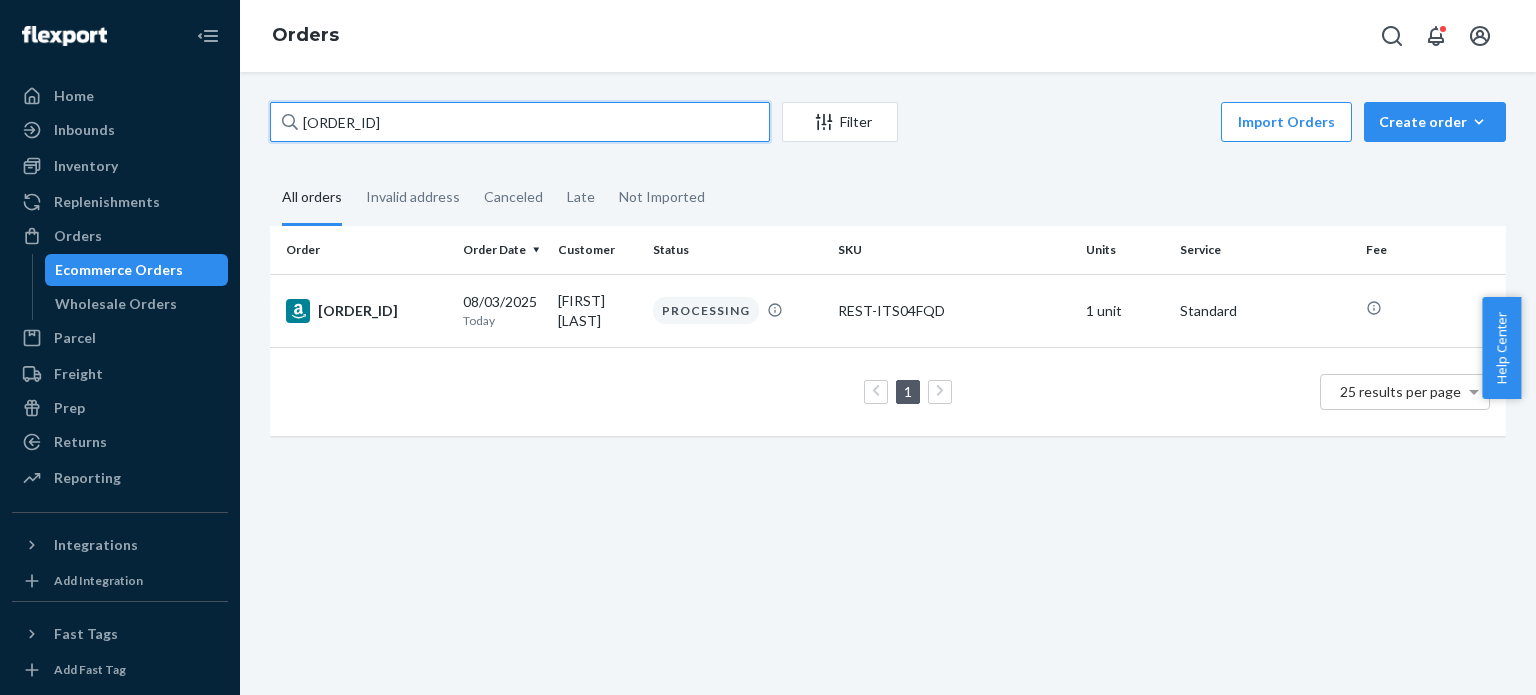 click on "[ACCOUNT_NUMBER]" at bounding box center [520, 122] 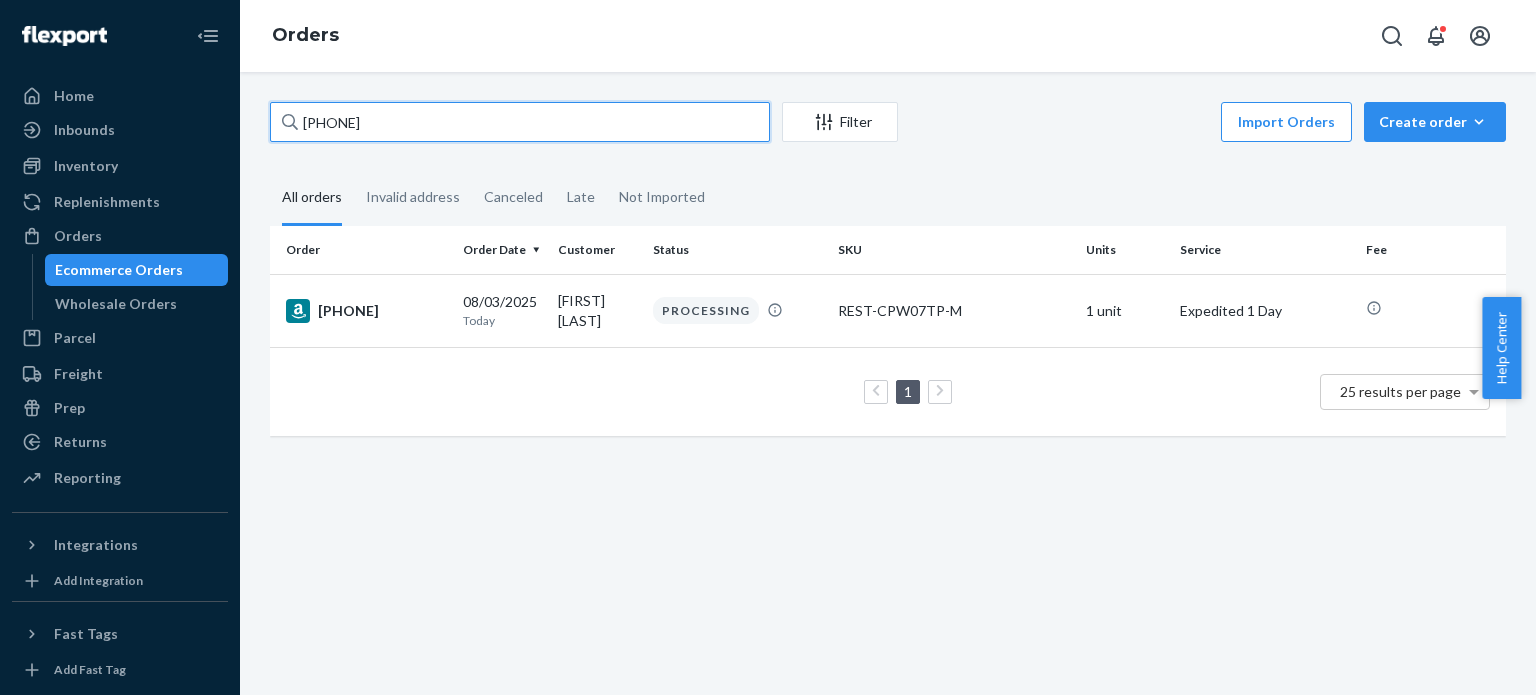 click on "[ACCOUNT_NUMBER]" at bounding box center [520, 122] 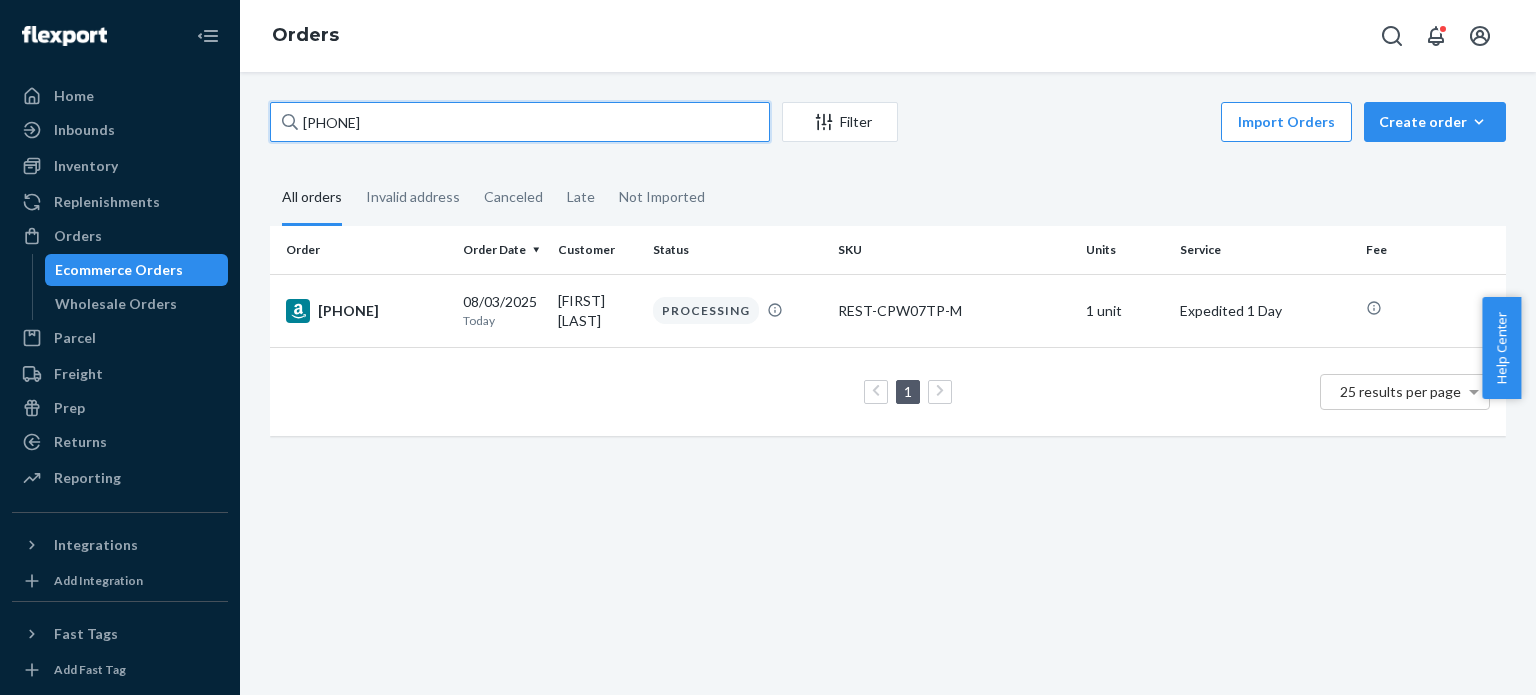 click on "[ACCOUNT_NUMBER]" at bounding box center (520, 122) 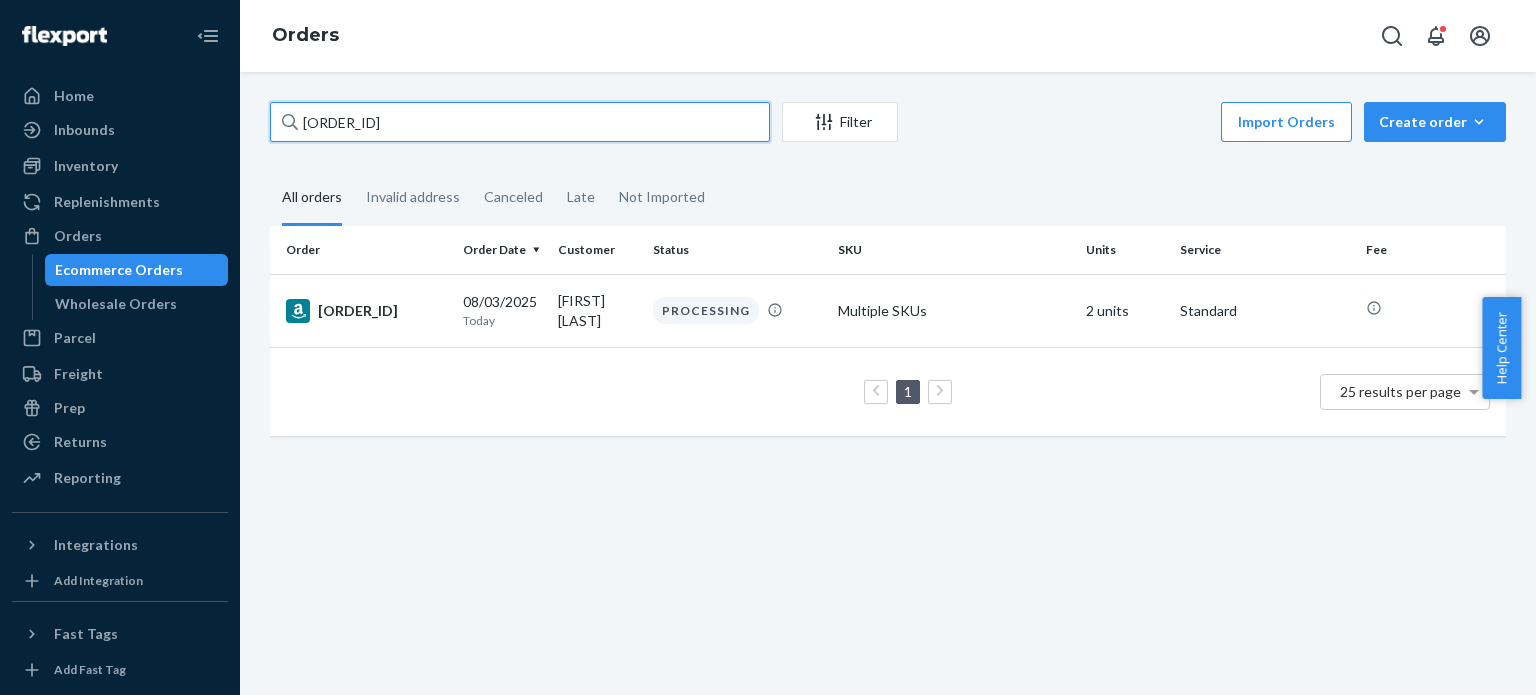 click on "[ACCOUNT_NUMBER]" at bounding box center (520, 122) 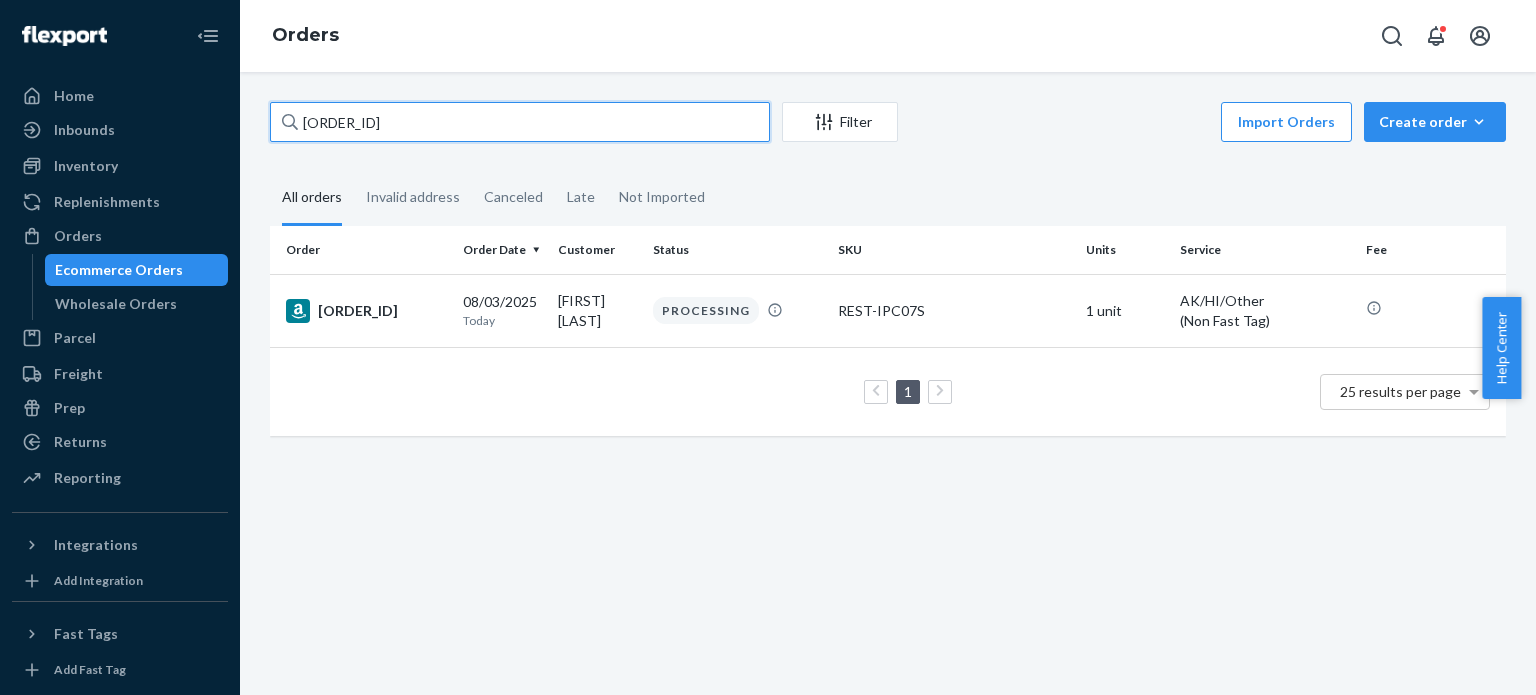 click on "[ACCOUNT_NUMBER]" at bounding box center (520, 122) 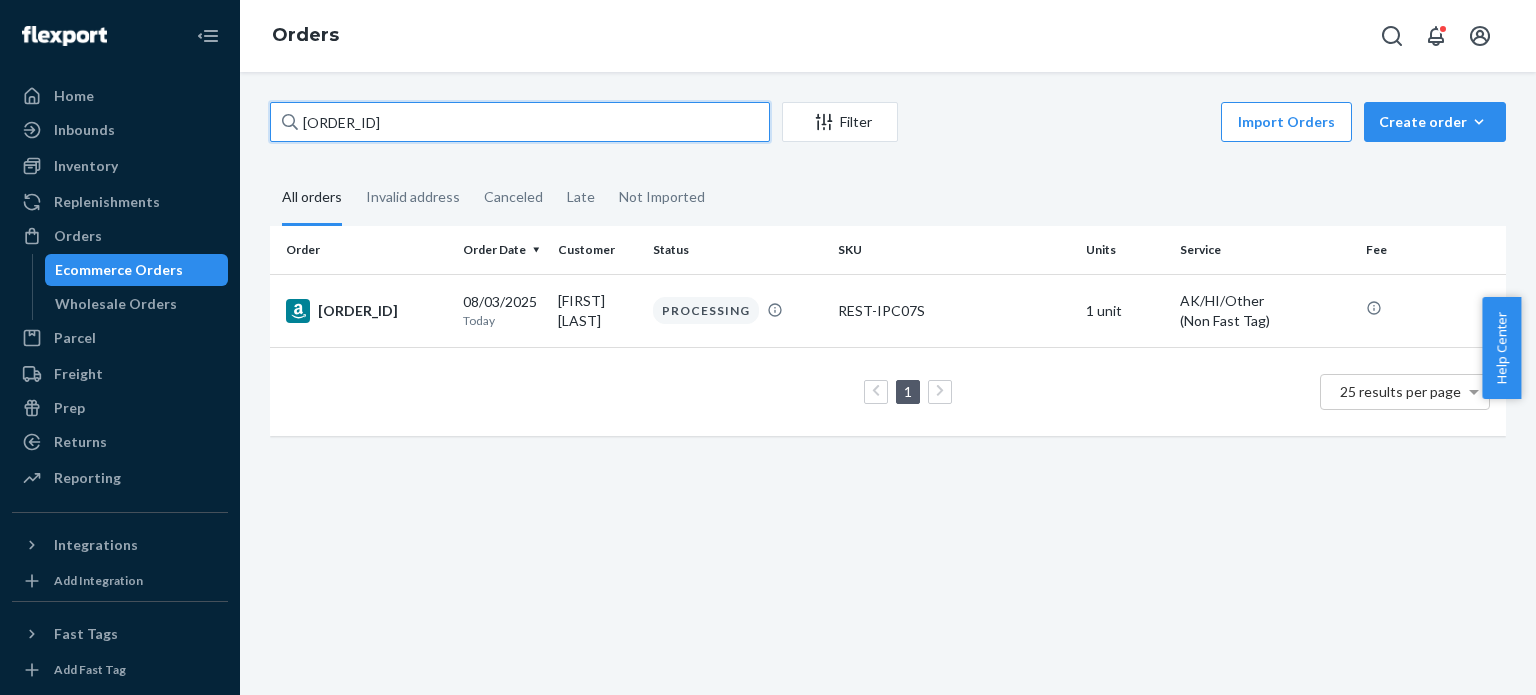 click on "[ACCOUNT_NUMBER]" at bounding box center [520, 122] 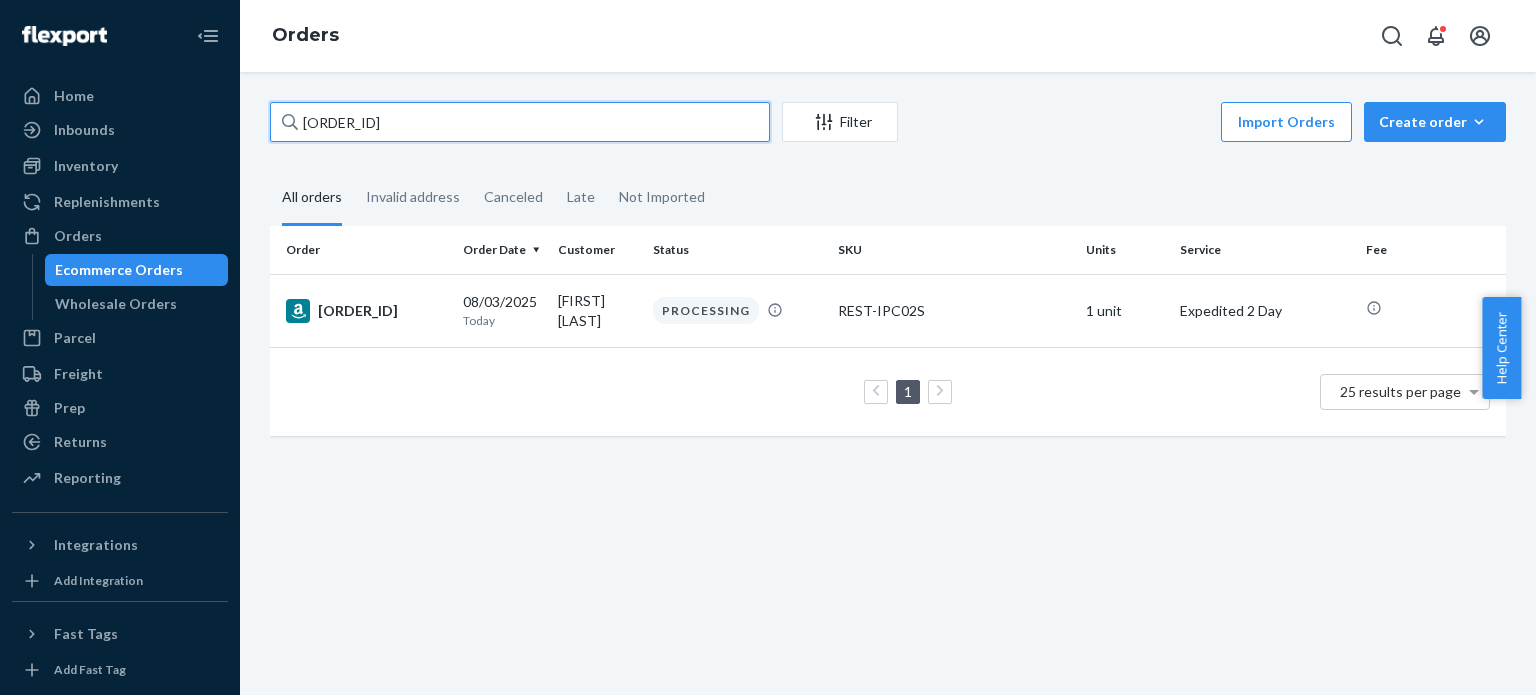 click on "[ACCOUNT_NUMBER]" at bounding box center (520, 122) 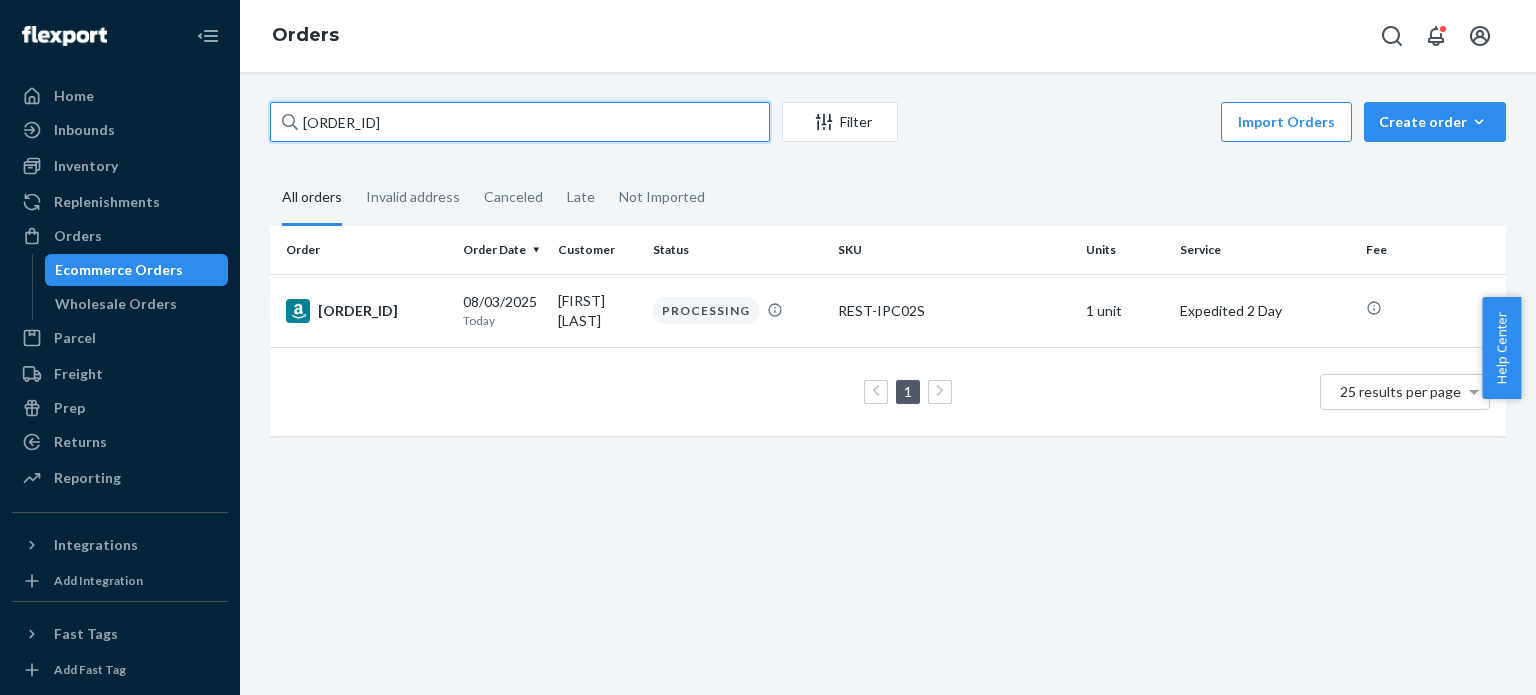 click on "[ACCOUNT_NUMBER]" at bounding box center (520, 122) 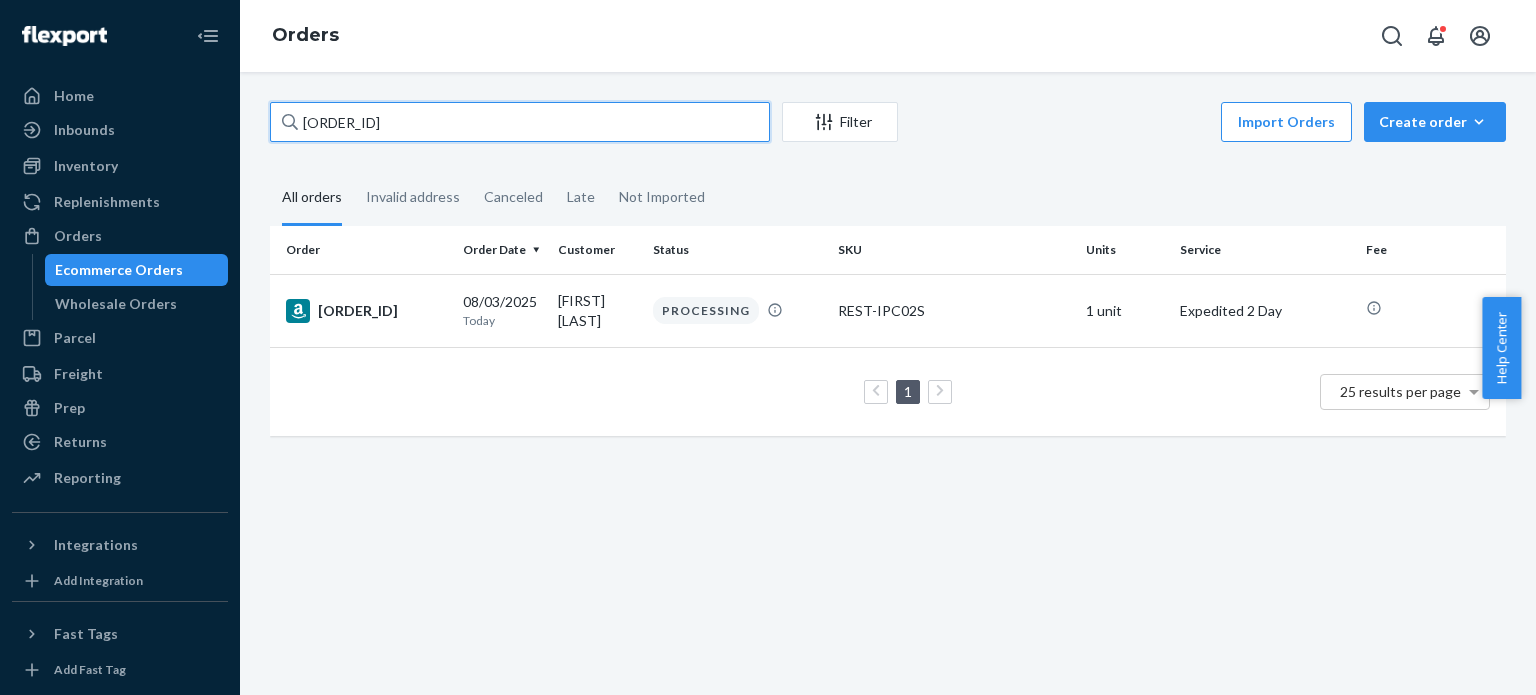 paste on "[ACCOUNT_NUMBER]" 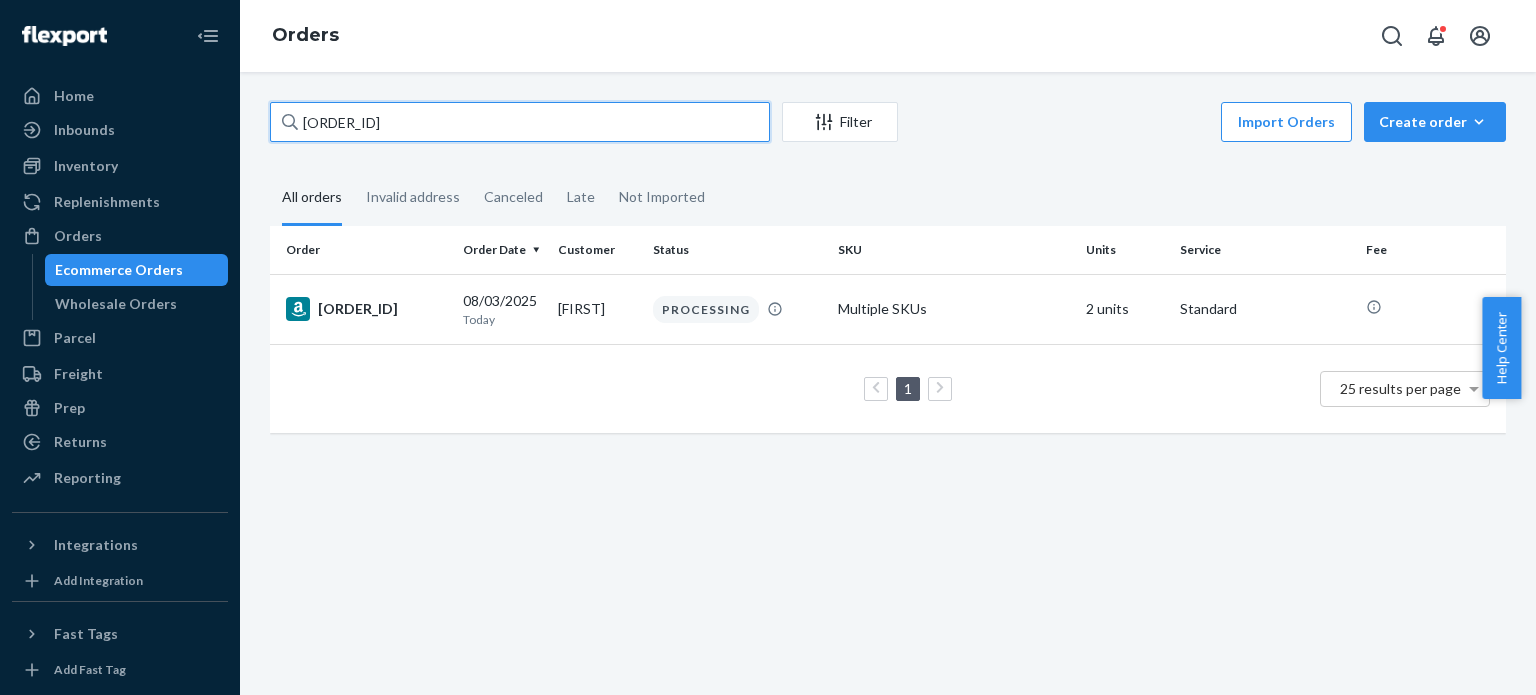click on "[ACCOUNT_NUMBER]" at bounding box center (520, 122) 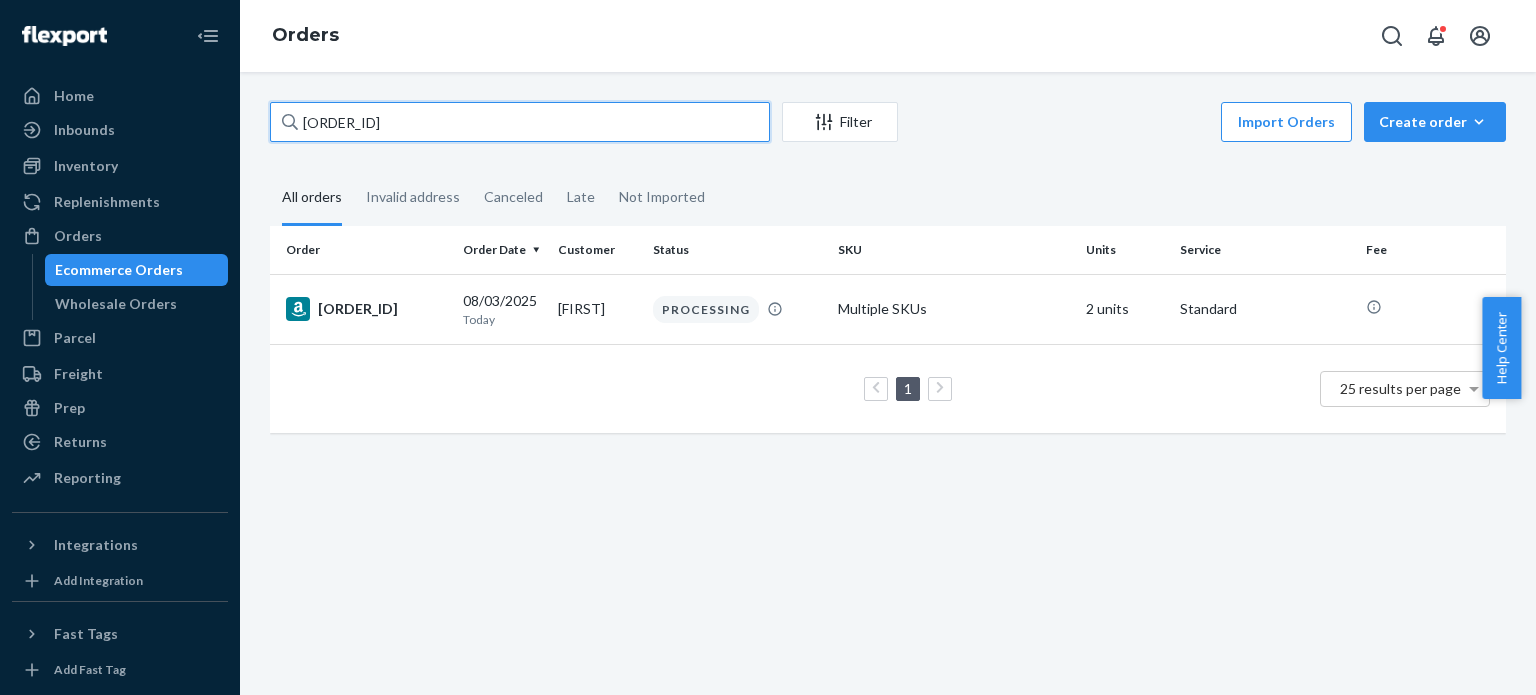 click on "[ACCOUNT_NUMBER]" at bounding box center [520, 122] 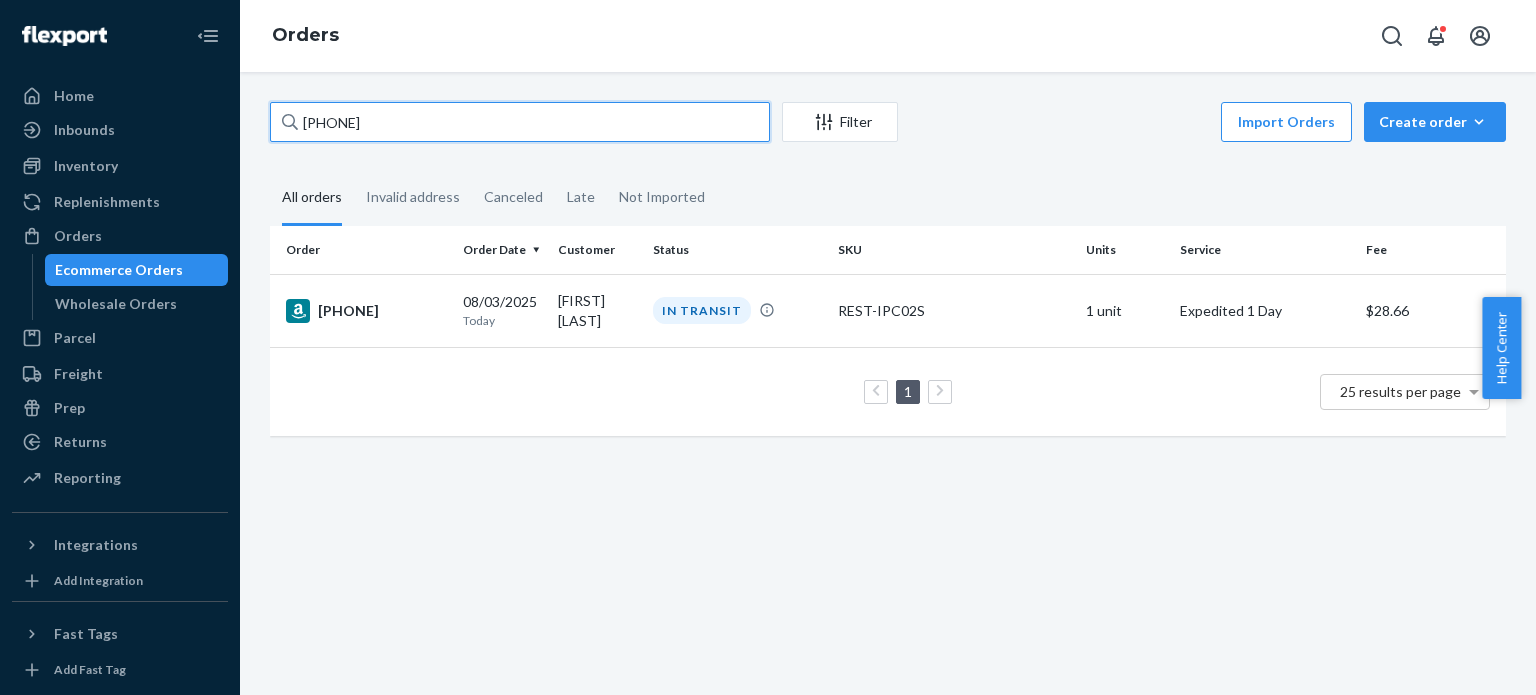 click on "113-3858624-7434645" at bounding box center (520, 122) 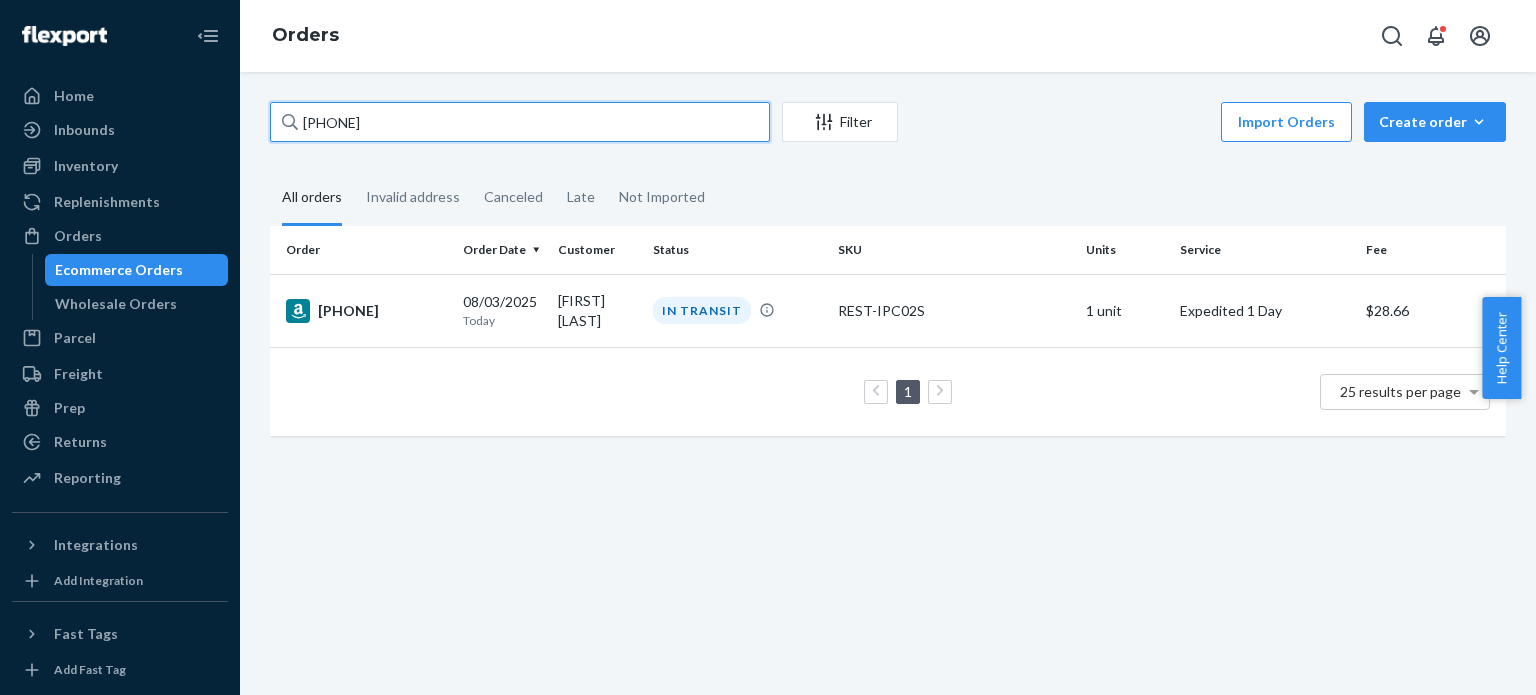 click on "113-3858624-7434645" at bounding box center (520, 122) 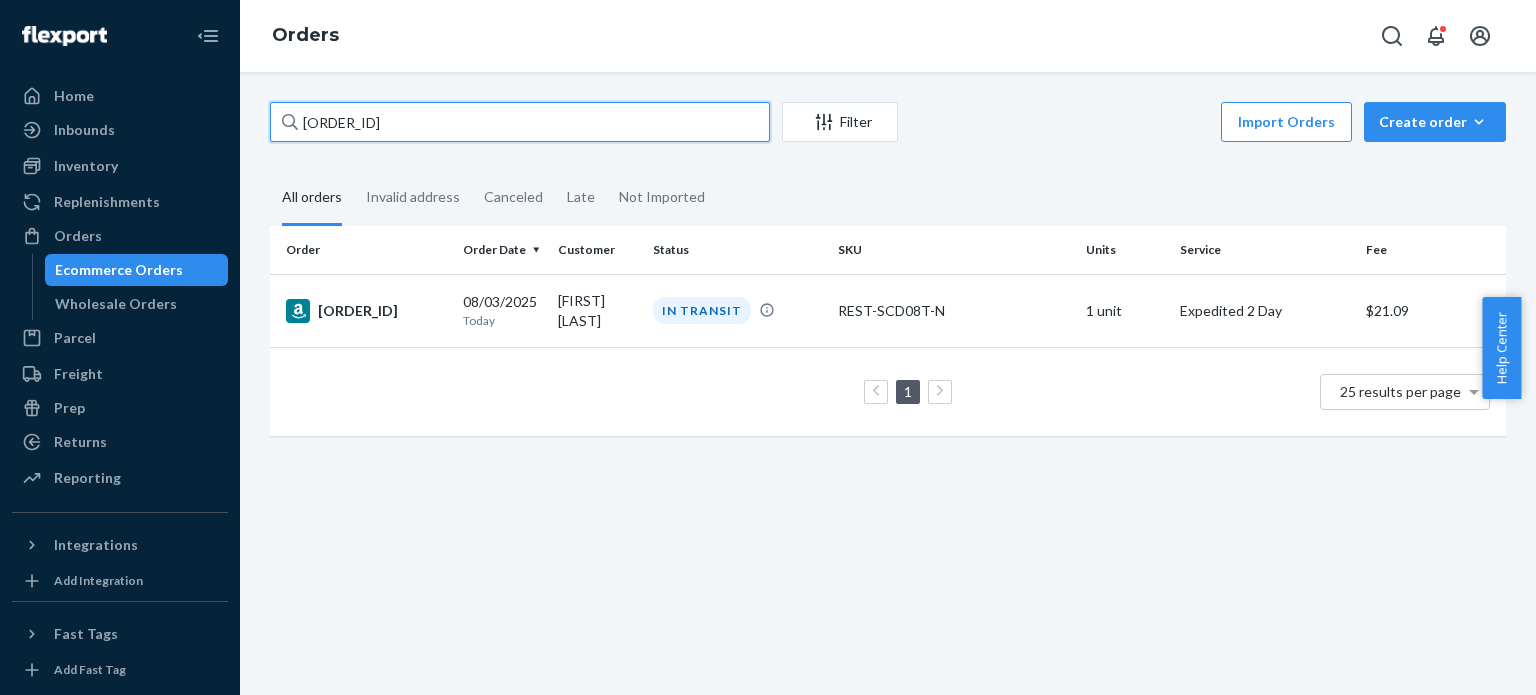 click on "114-7208209-8017067" at bounding box center [520, 122] 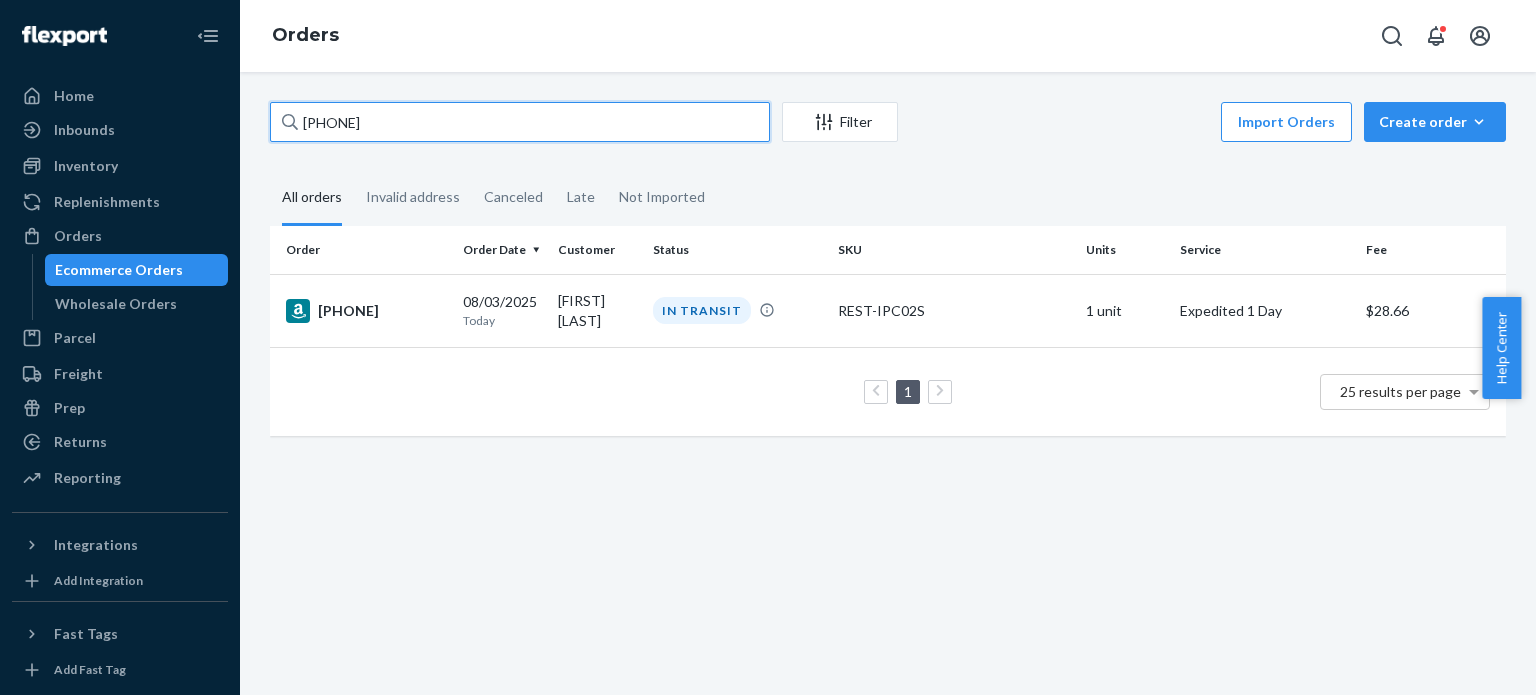 click on "113-3836378-5193000" at bounding box center (520, 122) 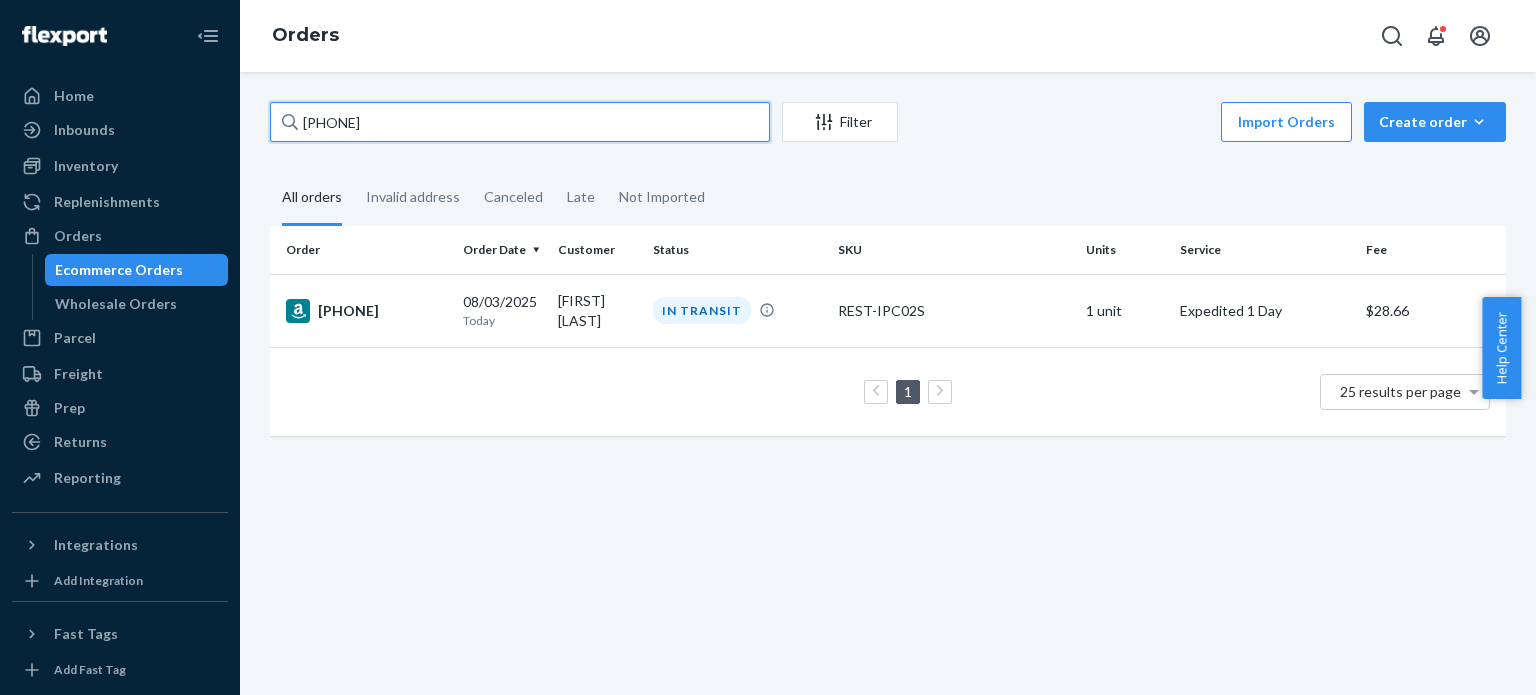 paste on "[ACCOUNT_NUMBER]" 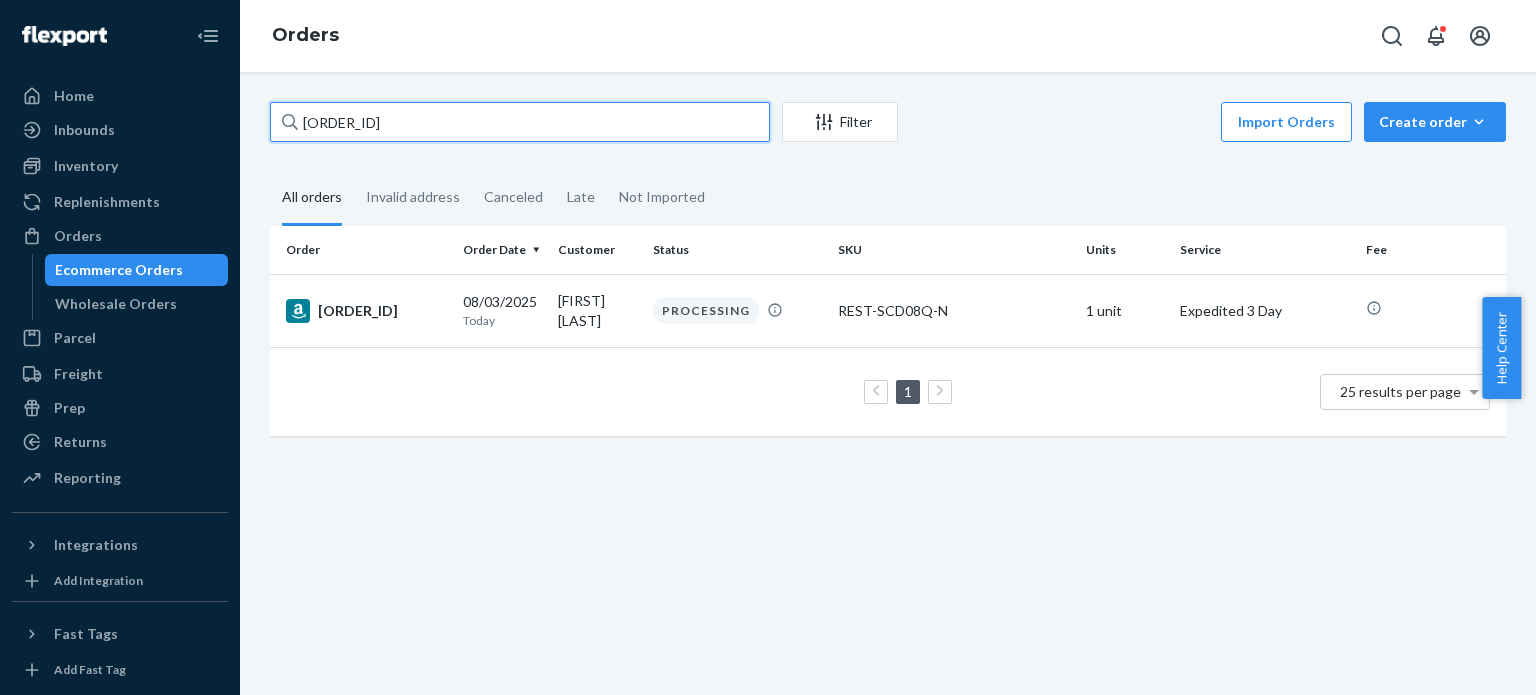 click on "[ACCOUNT_NUMBER]" at bounding box center [520, 122] 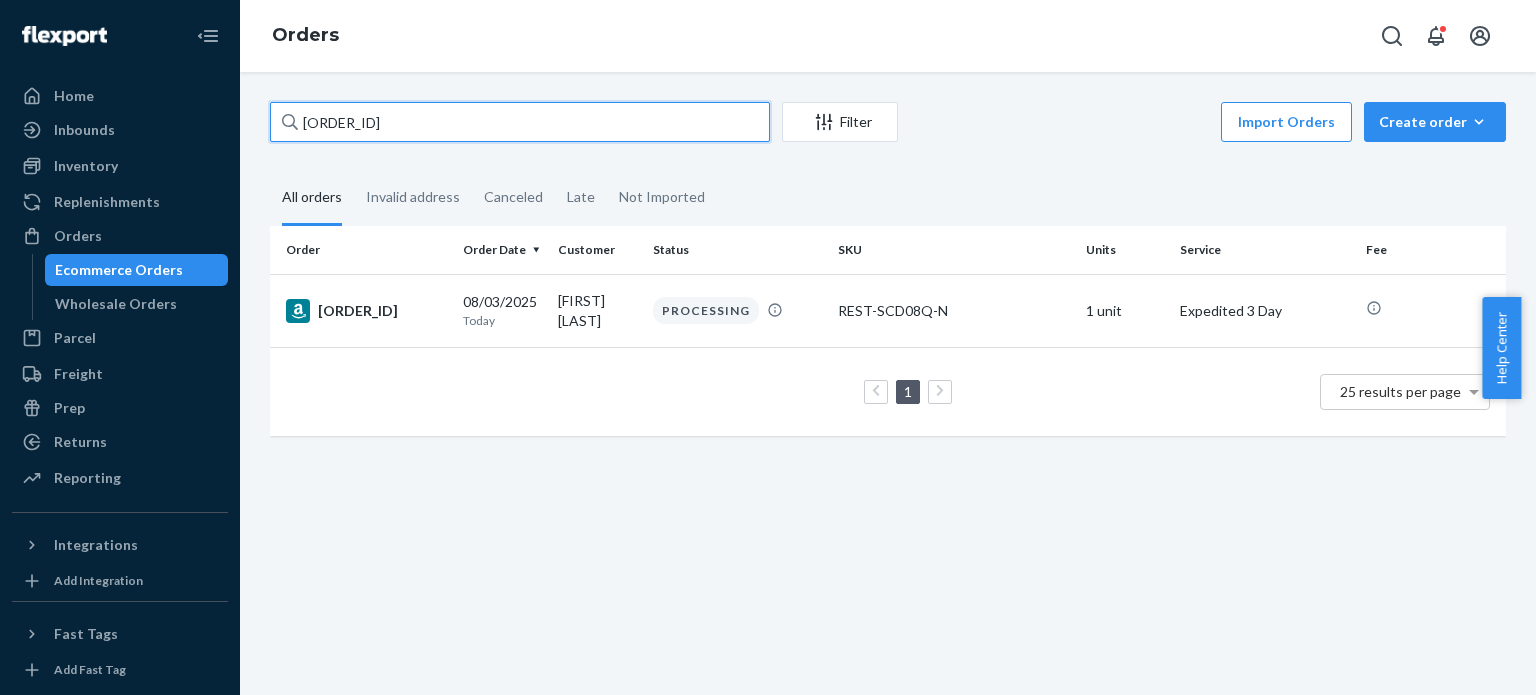 click on "[ACCOUNT_NUMBER]" at bounding box center [520, 122] 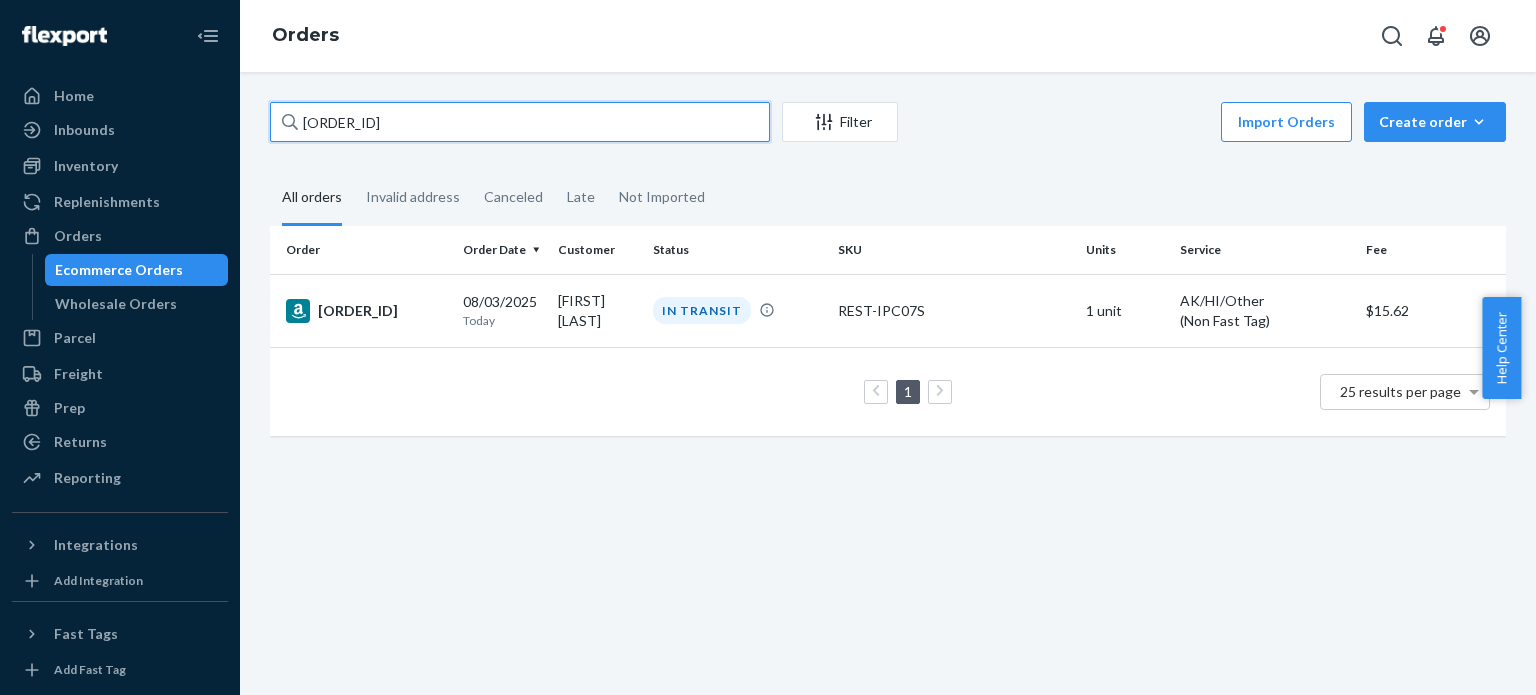 click on "114-7591143-0987420" at bounding box center [520, 122] 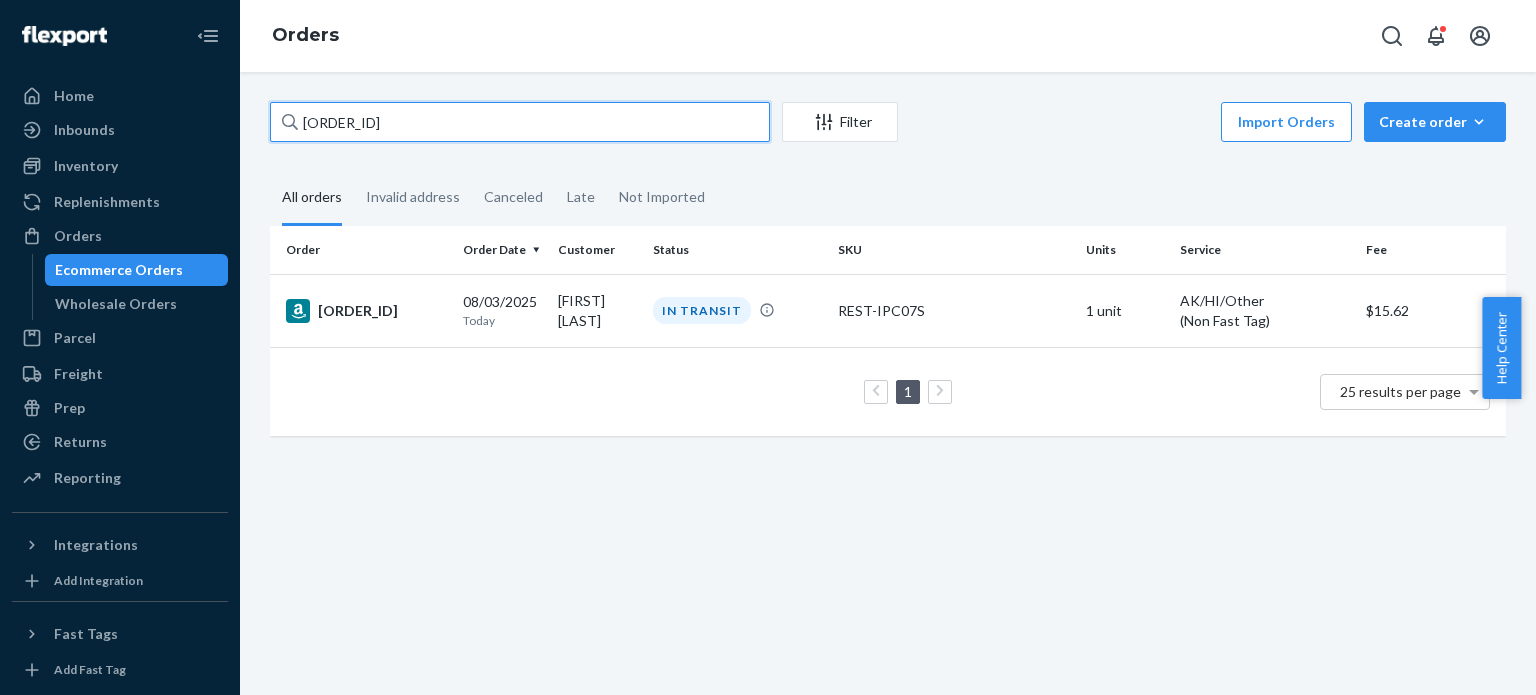 click on "114-7591143-0987420" at bounding box center [520, 122] 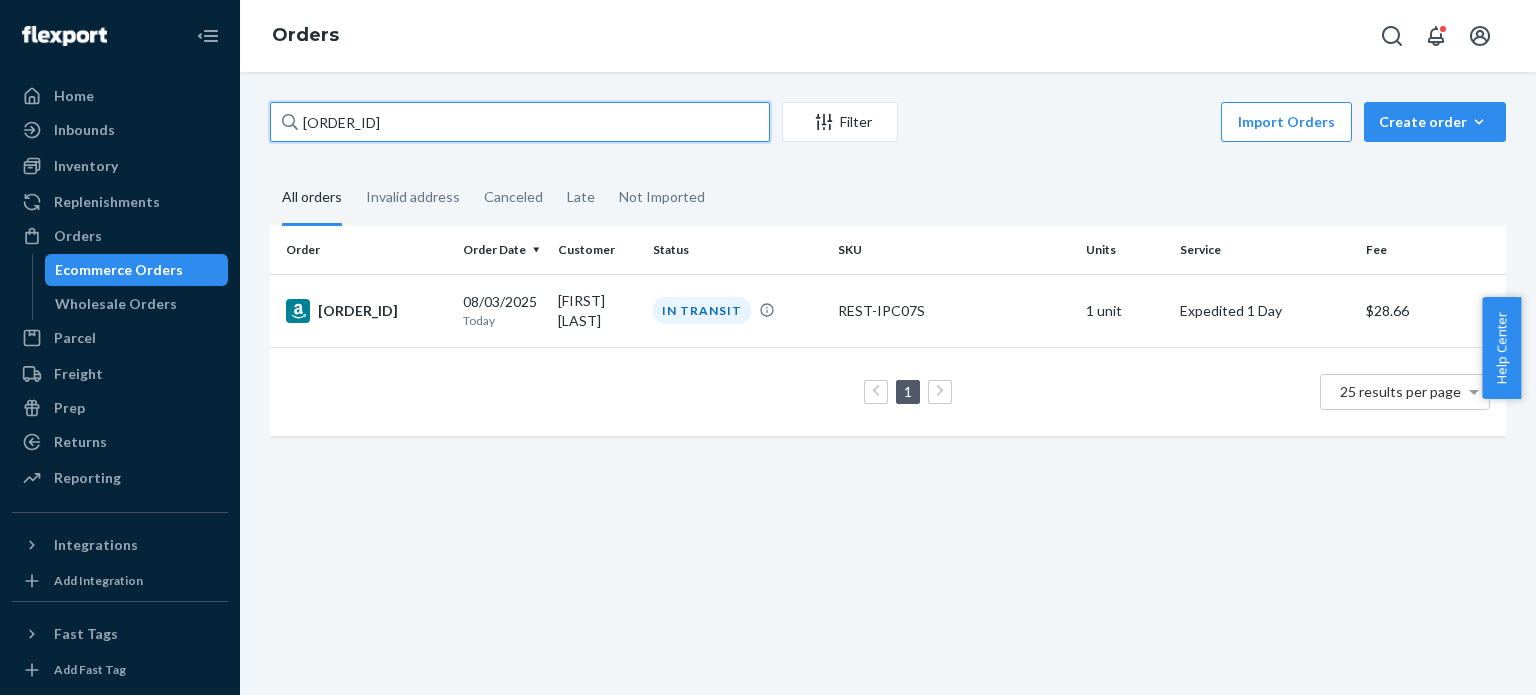 click on "112-8494835-4919406" at bounding box center [520, 122] 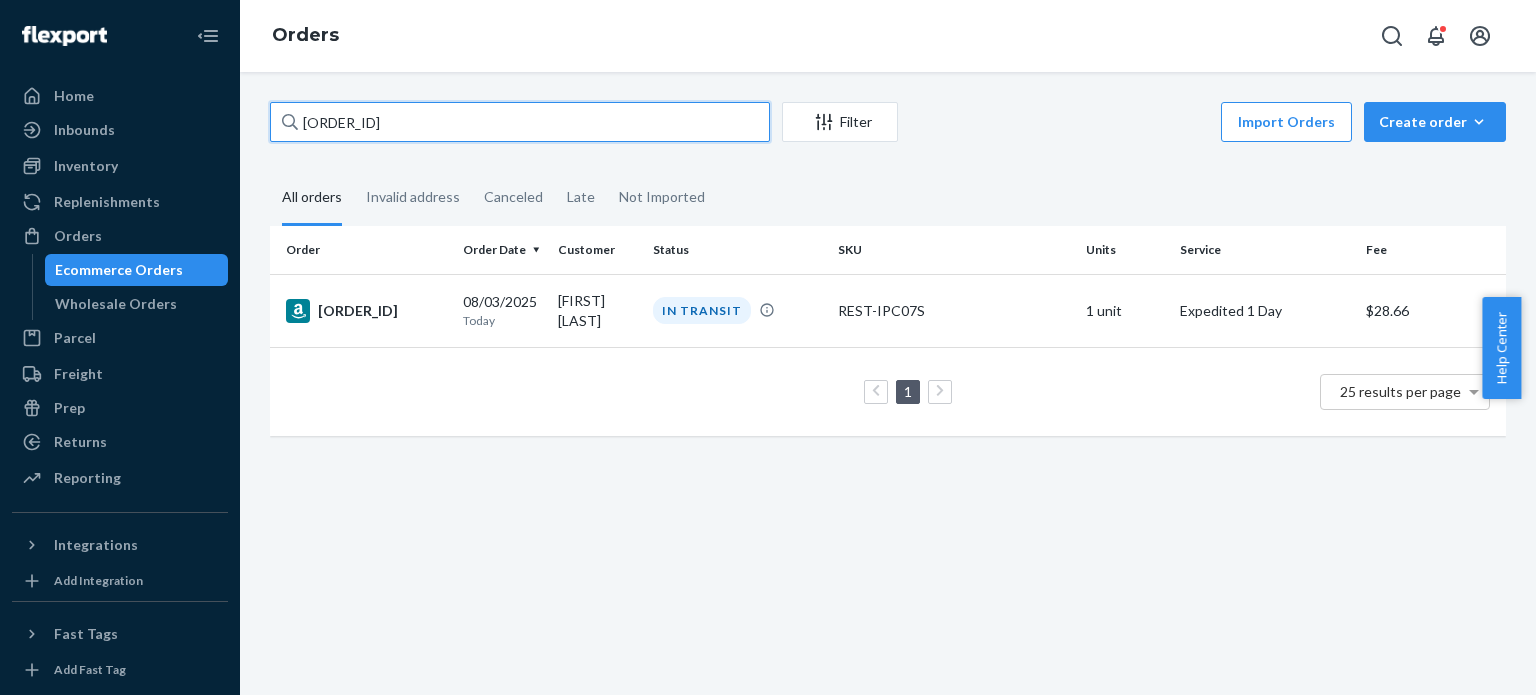click on "112-8494835-4919406" at bounding box center [520, 122] 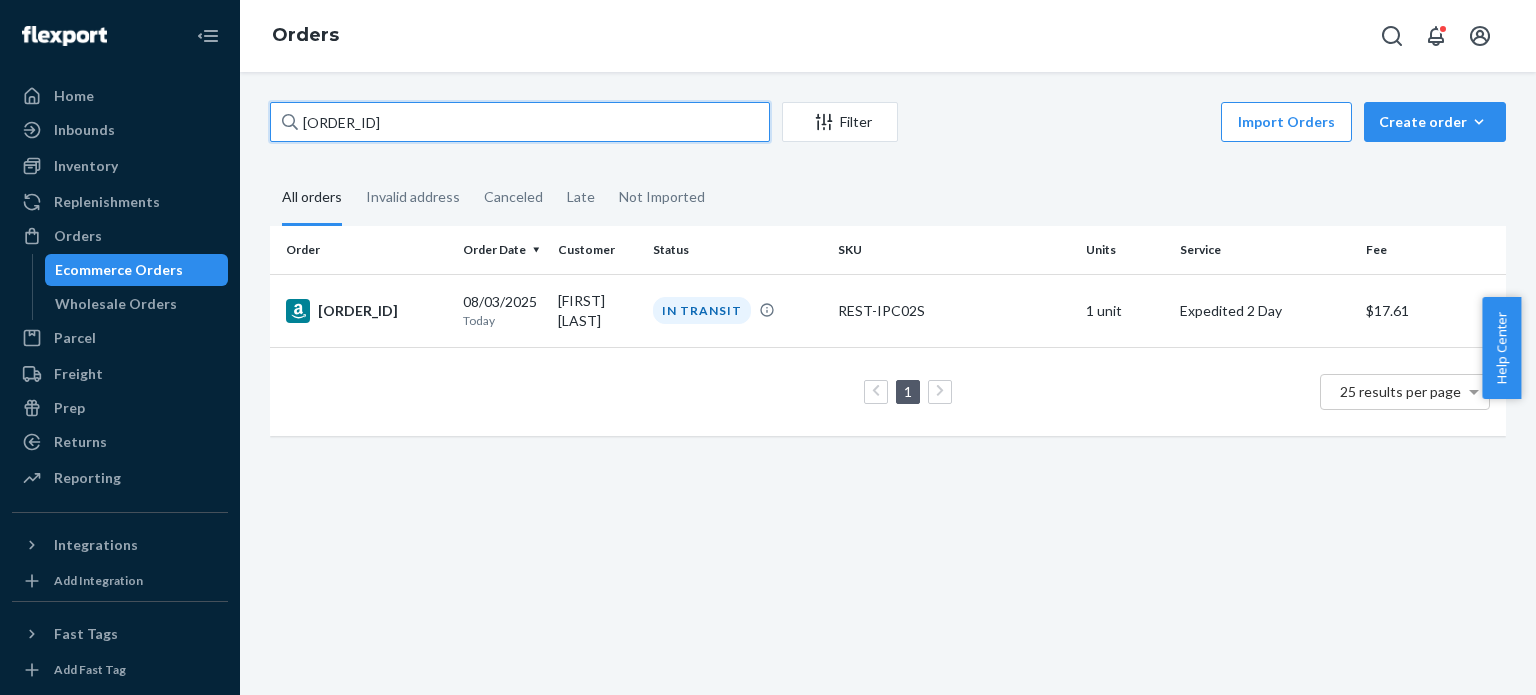 click on "114-1871396-7748245" at bounding box center [520, 122] 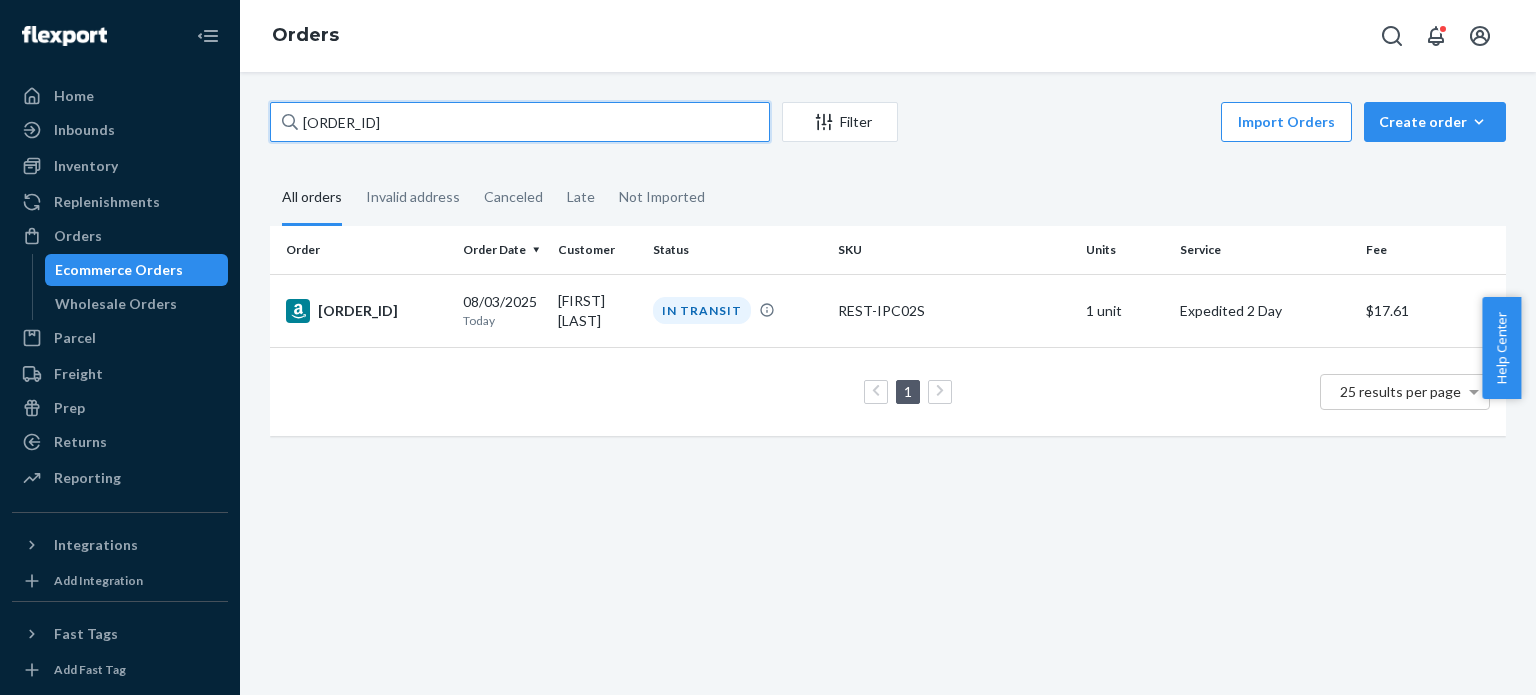 click on "114-1871396-7748245" at bounding box center (520, 122) 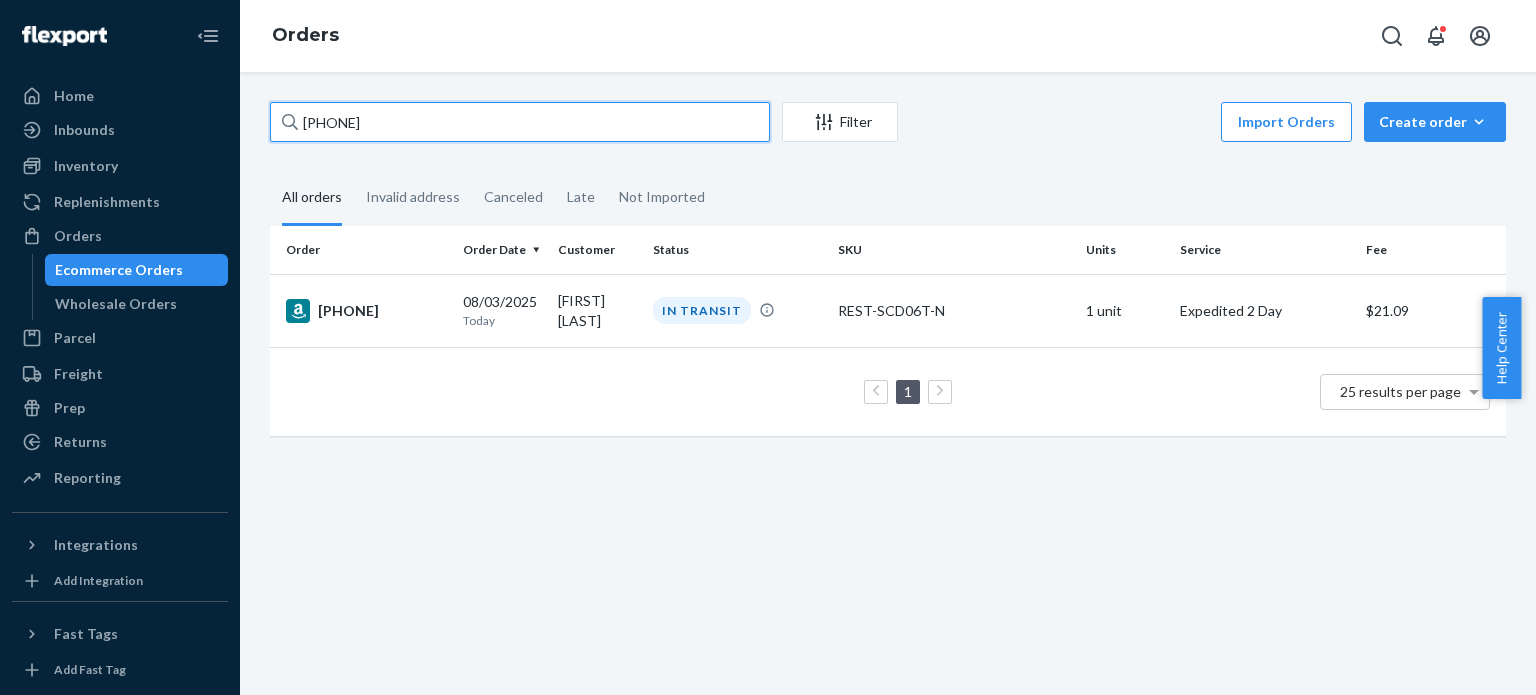 click on "113-3728188-8952224" at bounding box center (520, 122) 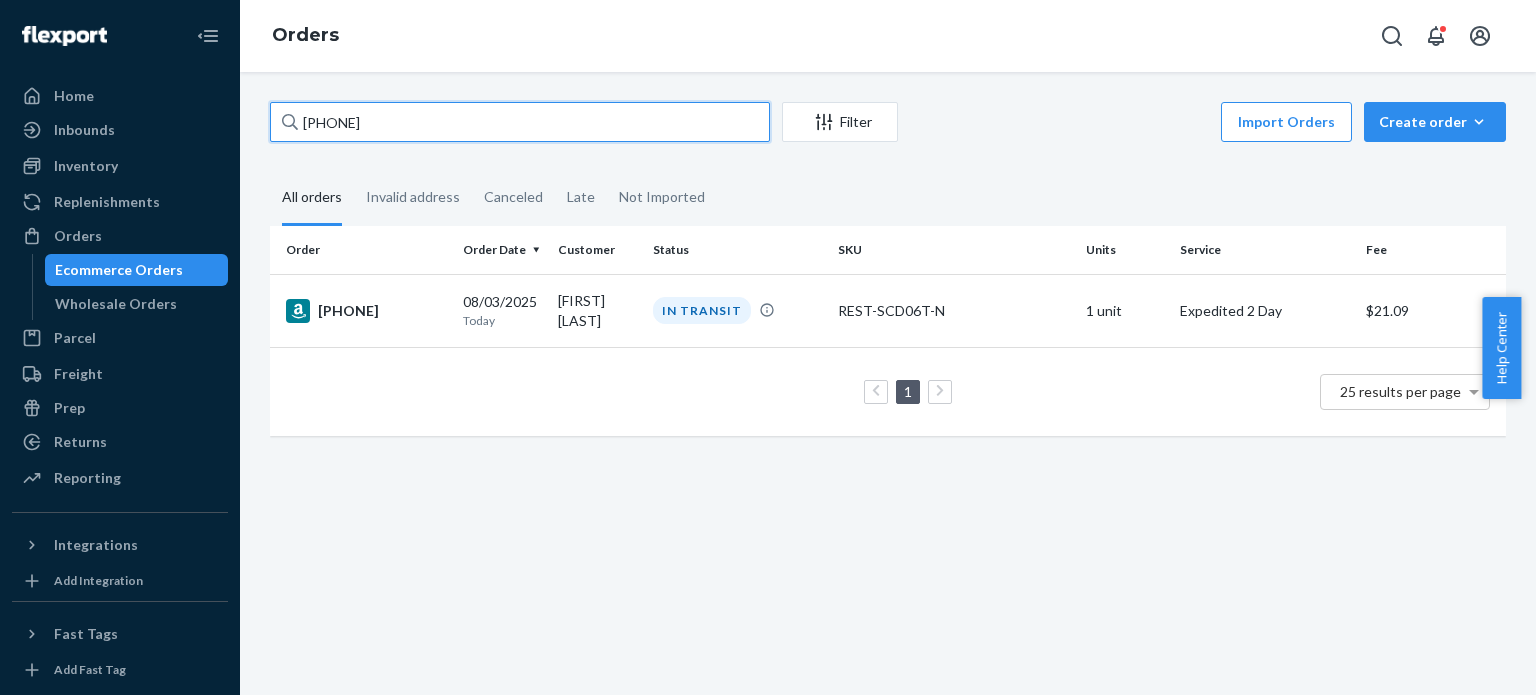 click on "113-3728188-8952224" at bounding box center [520, 122] 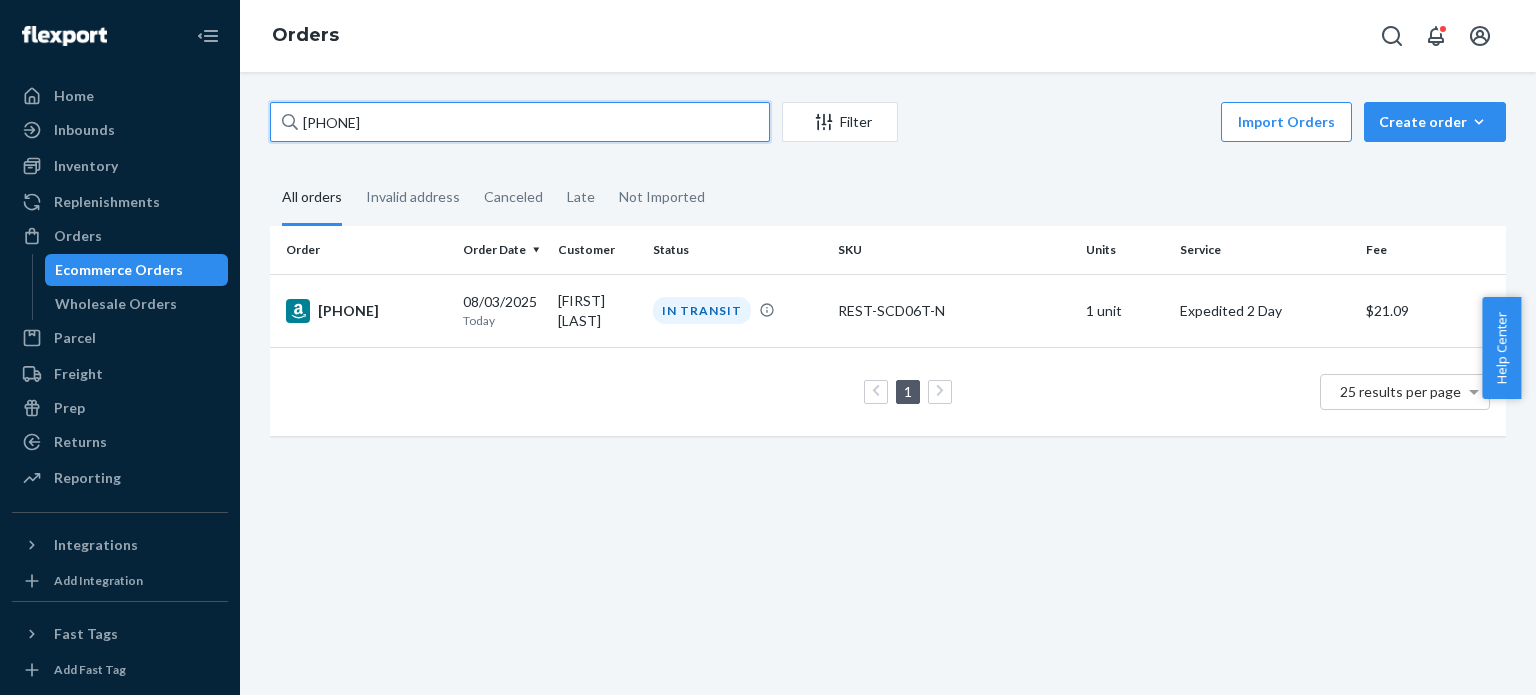 click on "113-3728188-8952224" at bounding box center (520, 122) 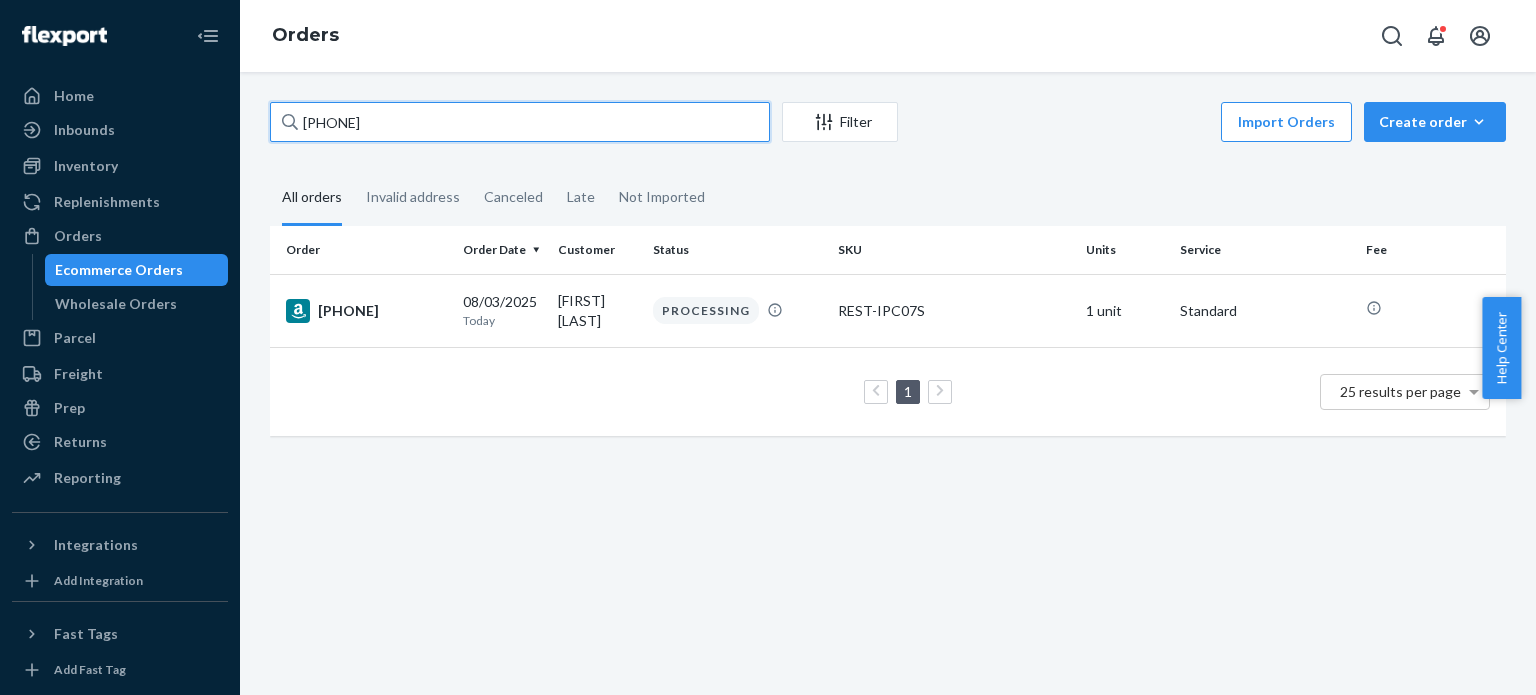 click on "[ACCOUNT_NUMBER]" at bounding box center (520, 122) 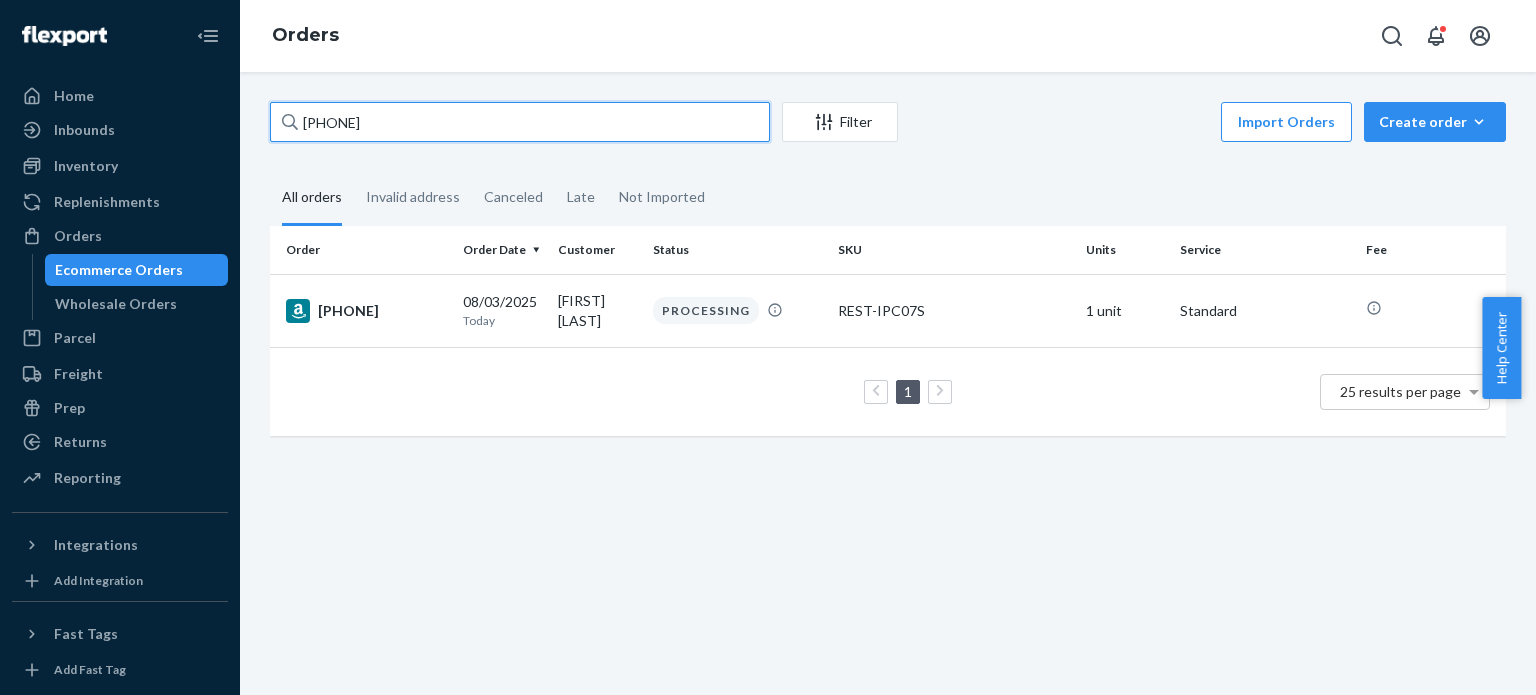 click on "[ACCOUNT_NUMBER]" at bounding box center [520, 122] 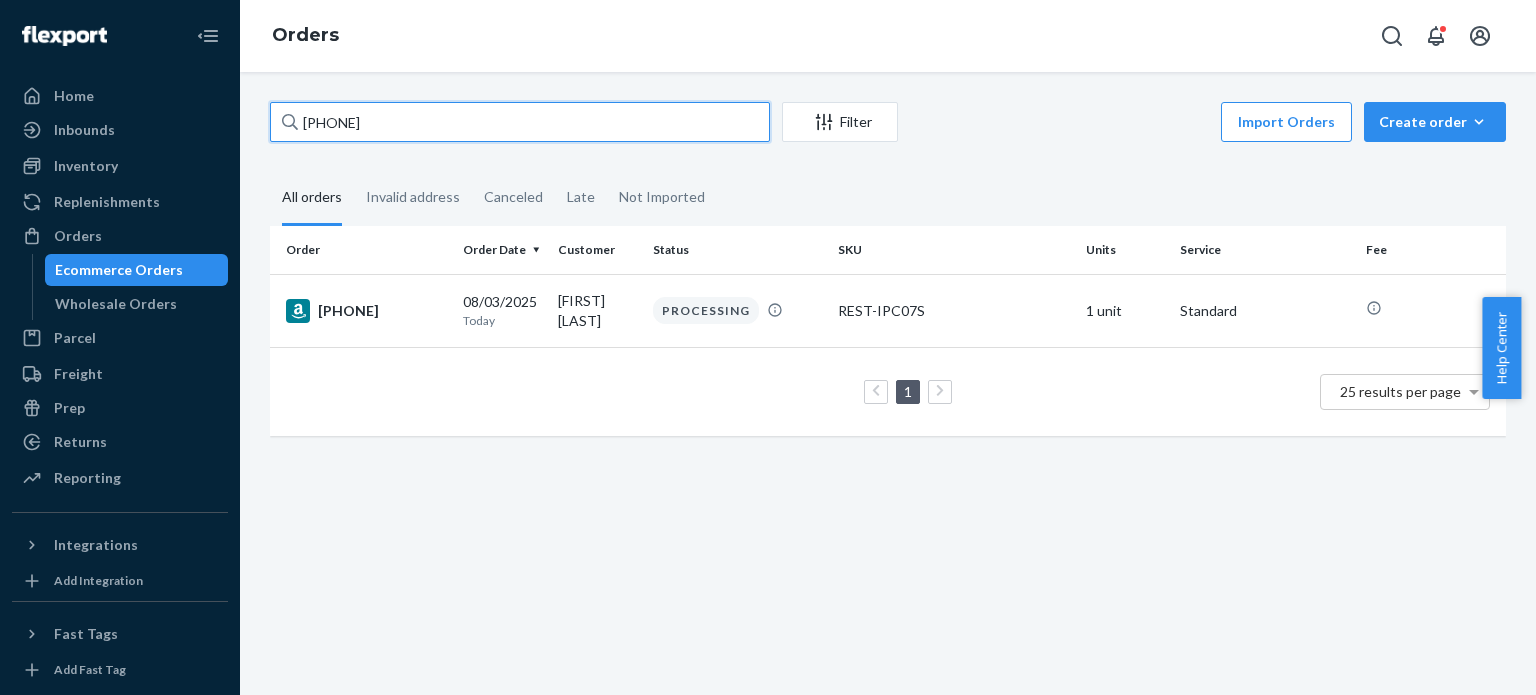 paste on "4-4259889-5065066" 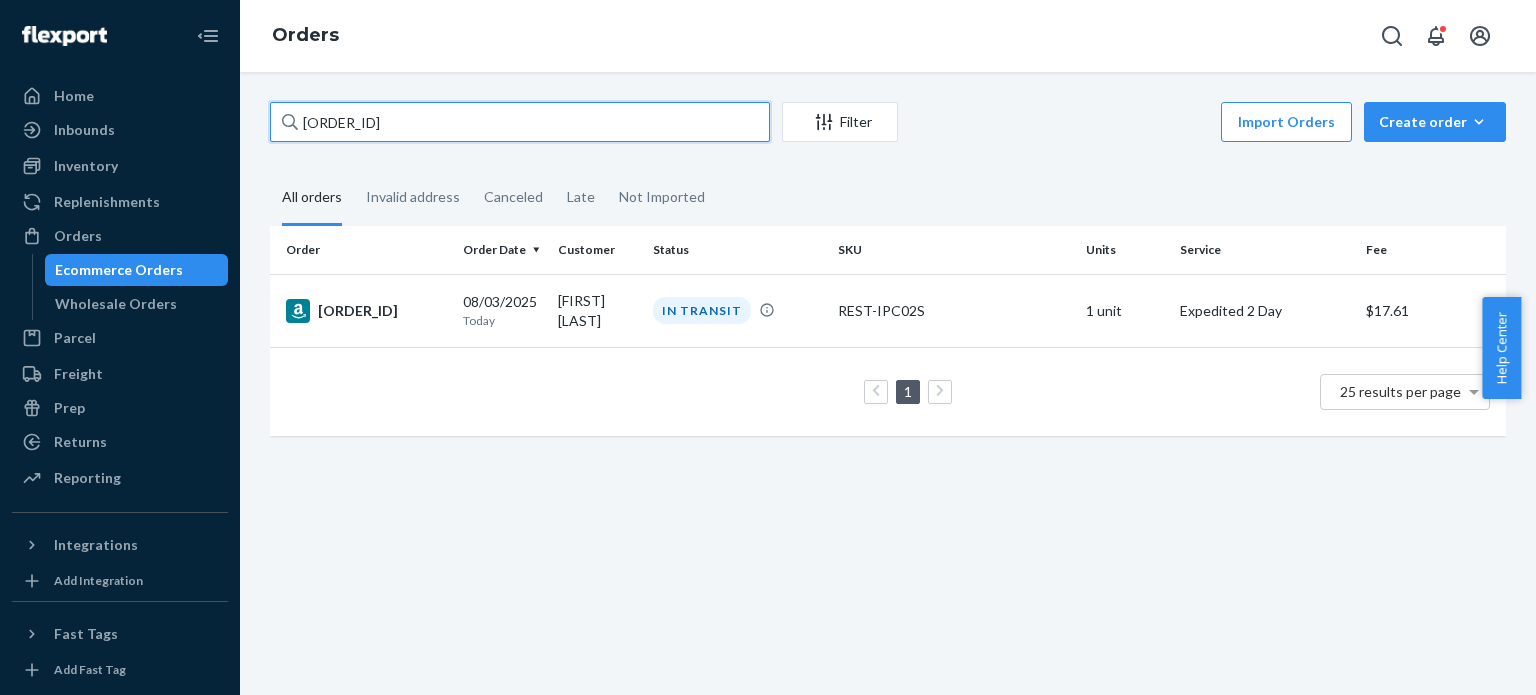 click on "114-4259889-5065066" at bounding box center [520, 122] 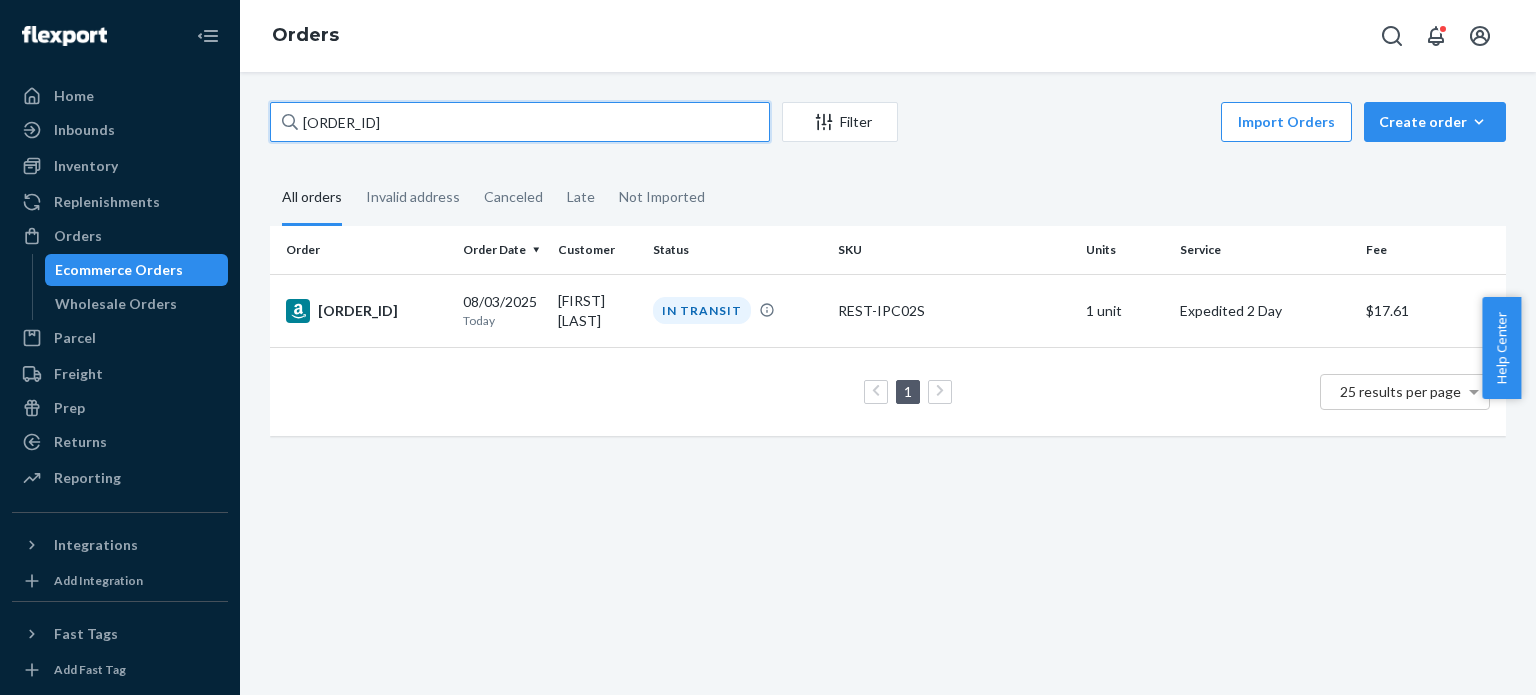 click on "114-4259889-5065066" at bounding box center [520, 122] 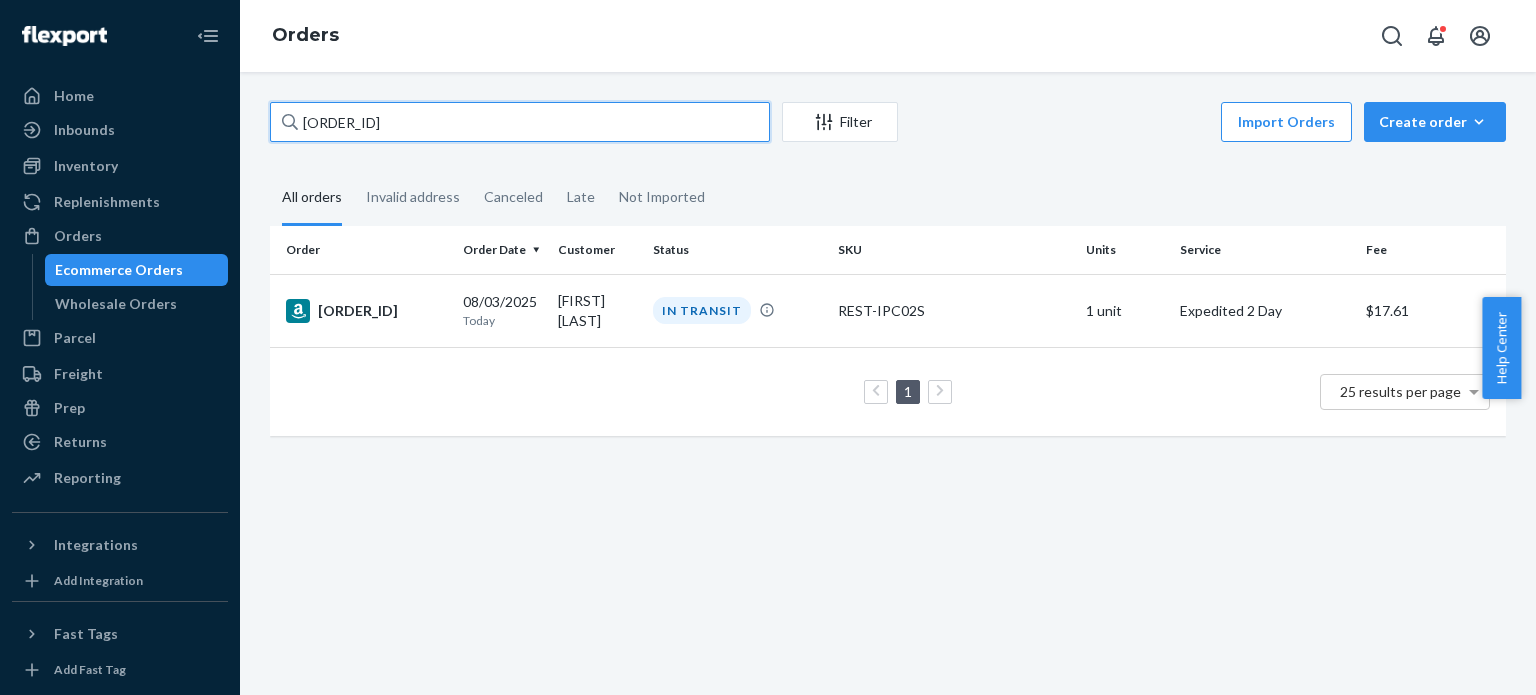 click on "114-4259889-5065066" at bounding box center [520, 122] 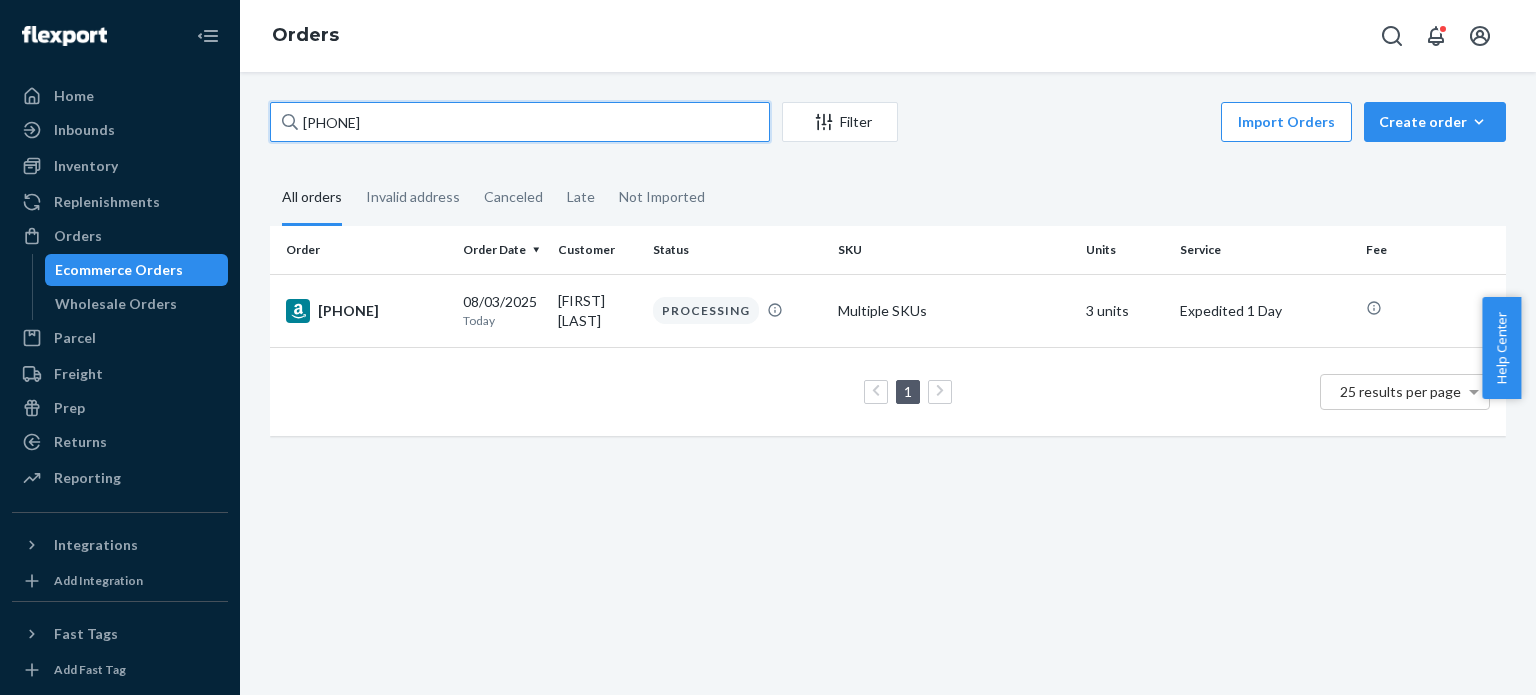 click on "[ACCOUNT_NUMBER]" at bounding box center [520, 122] 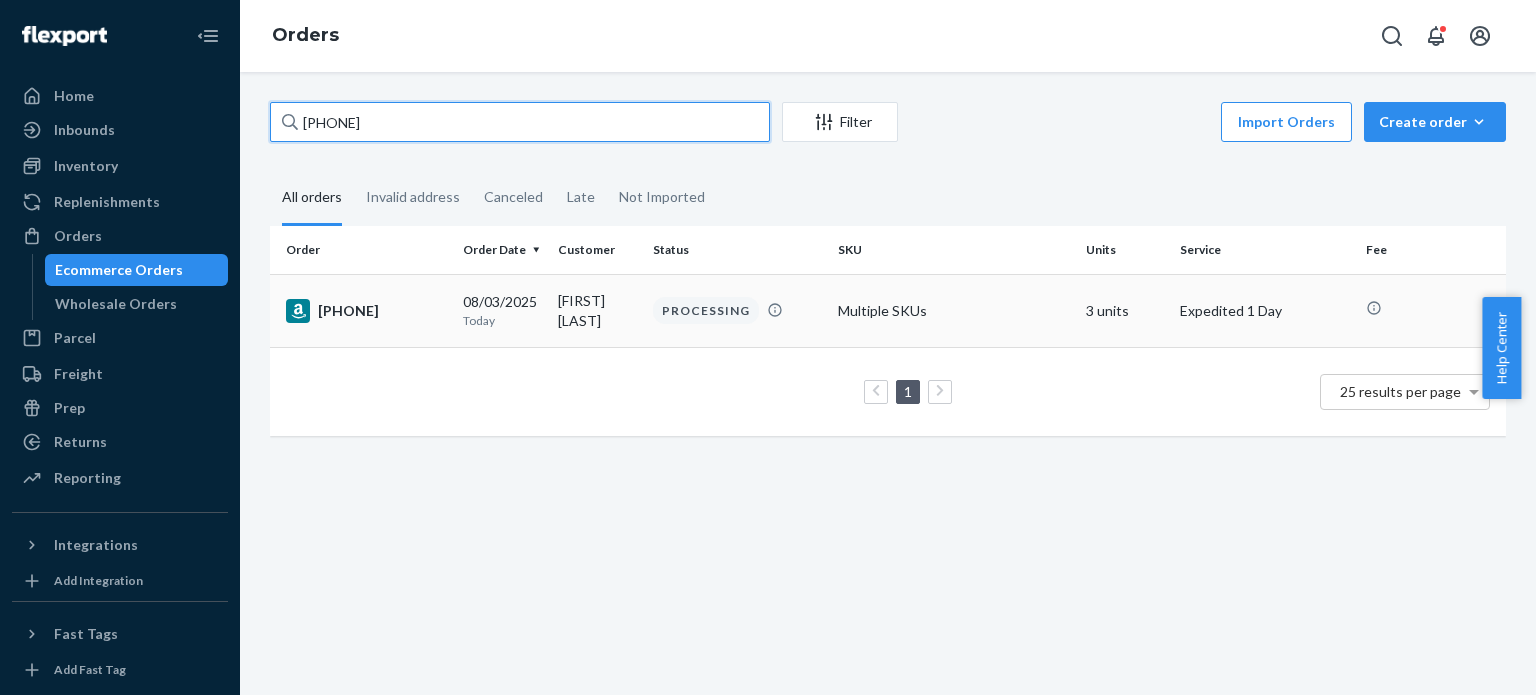 paste on "4-9284293-9237053" 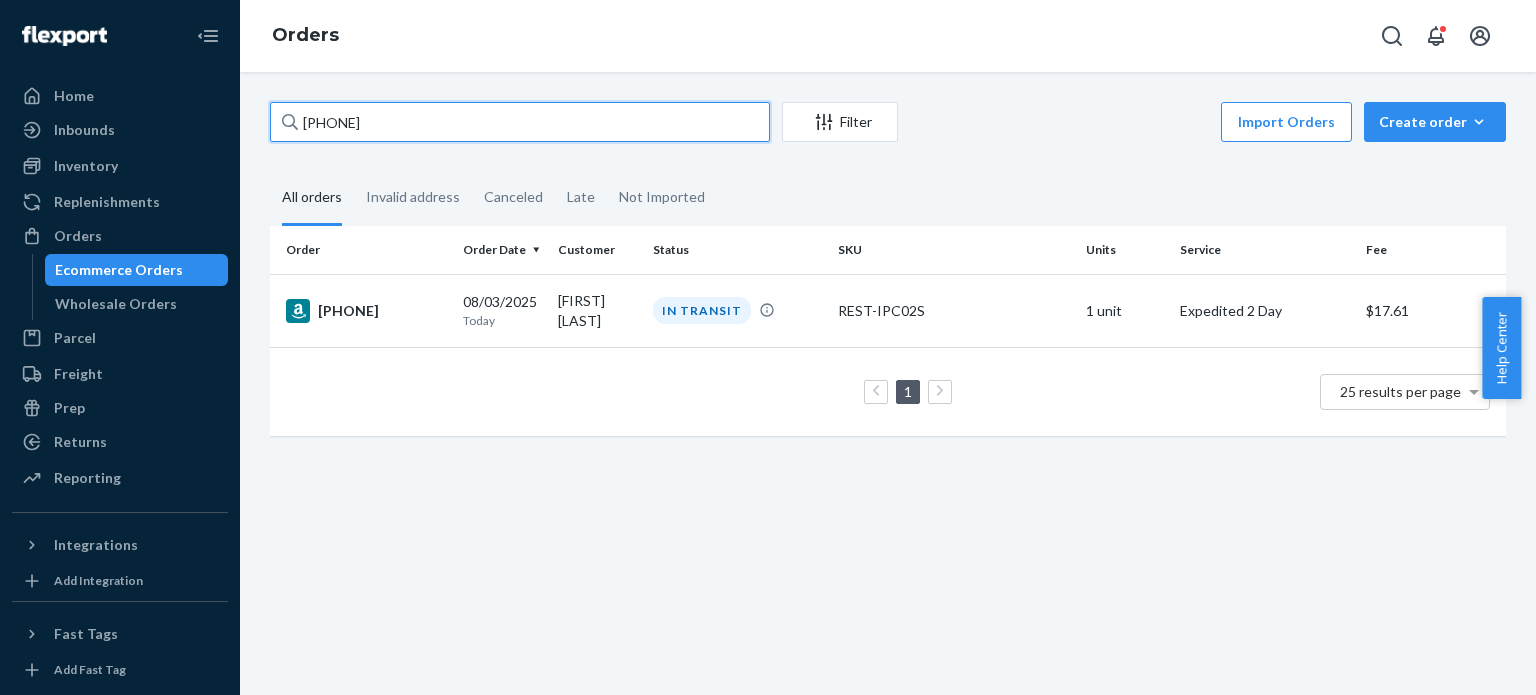 click on "114-9284293-9237053" at bounding box center [520, 122] 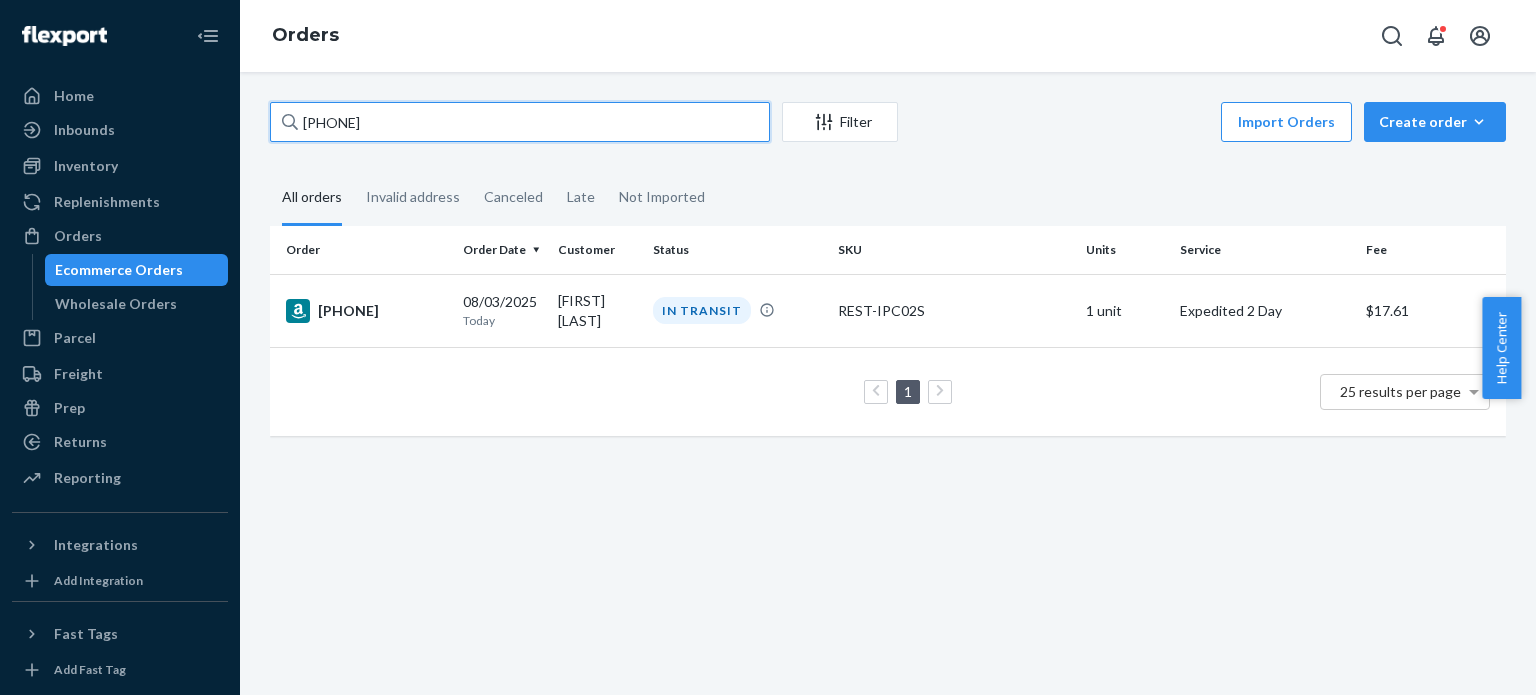 click on "114-9284293-9237053" at bounding box center (520, 122) 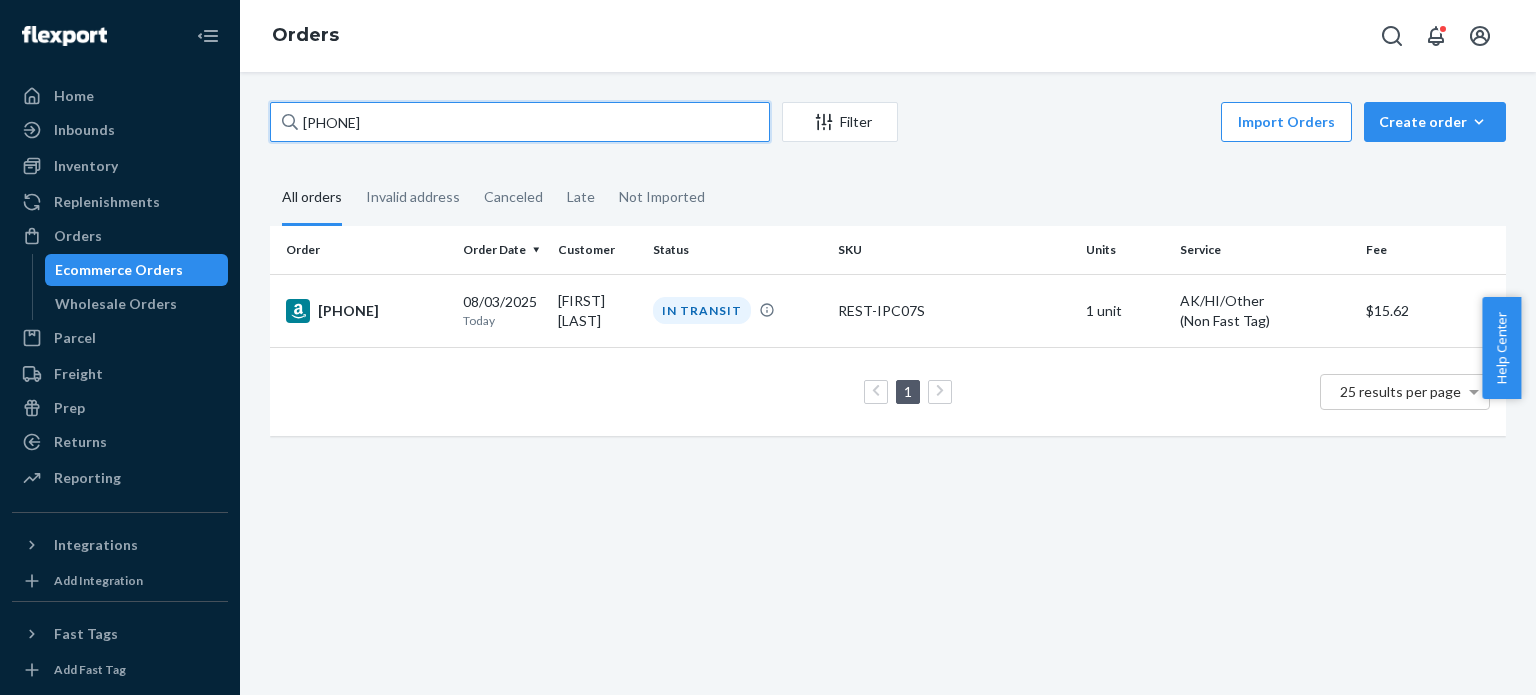 click on "114-8372437-7698604" at bounding box center [520, 122] 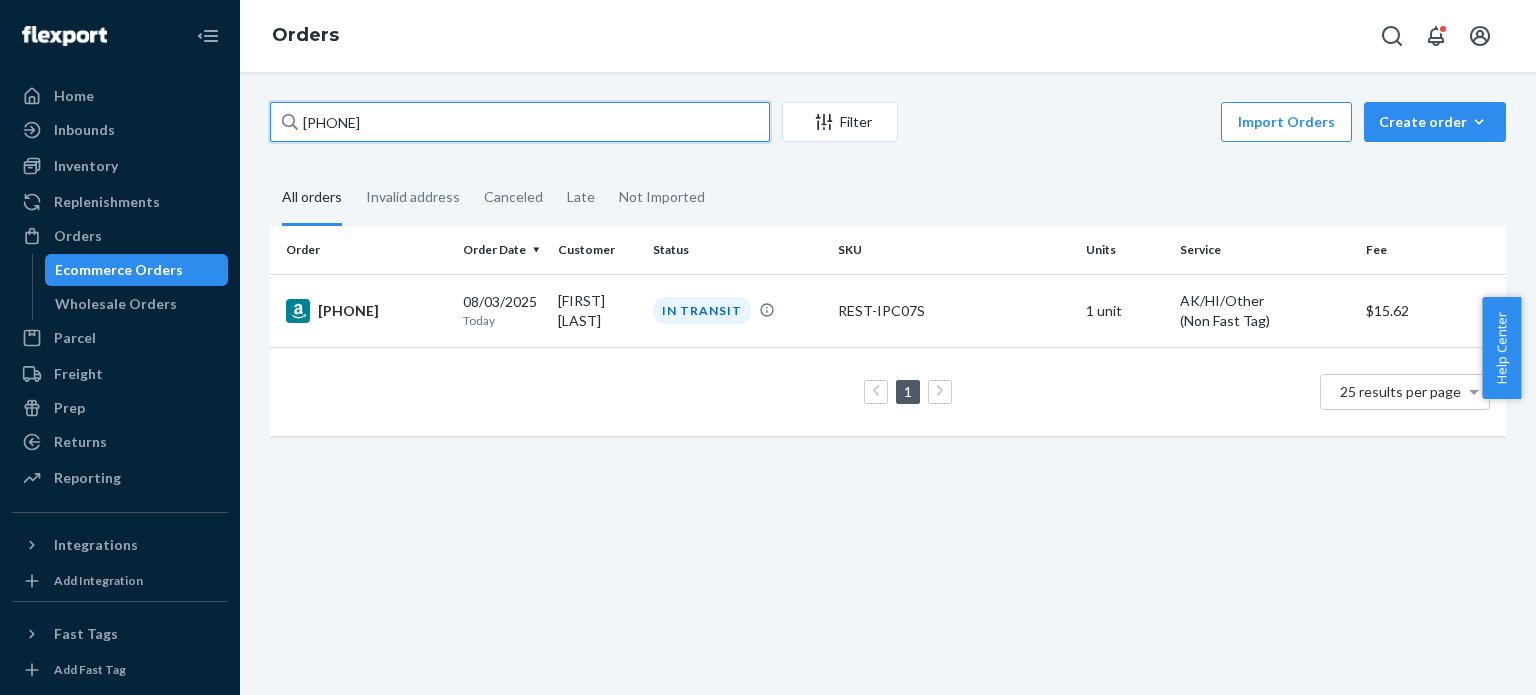click on "114-8372437-7698604" at bounding box center (520, 122) 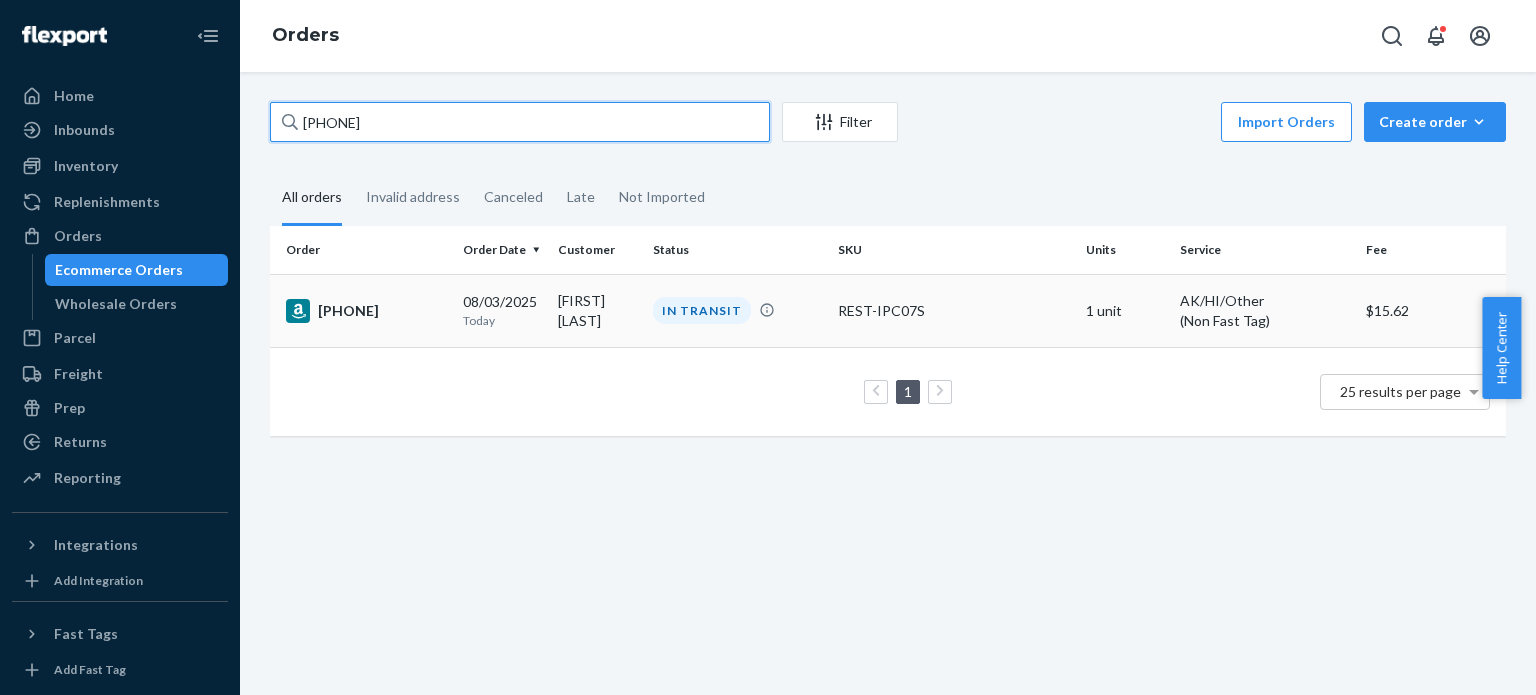 paste on "[ACCOUNT_NUMBER]" 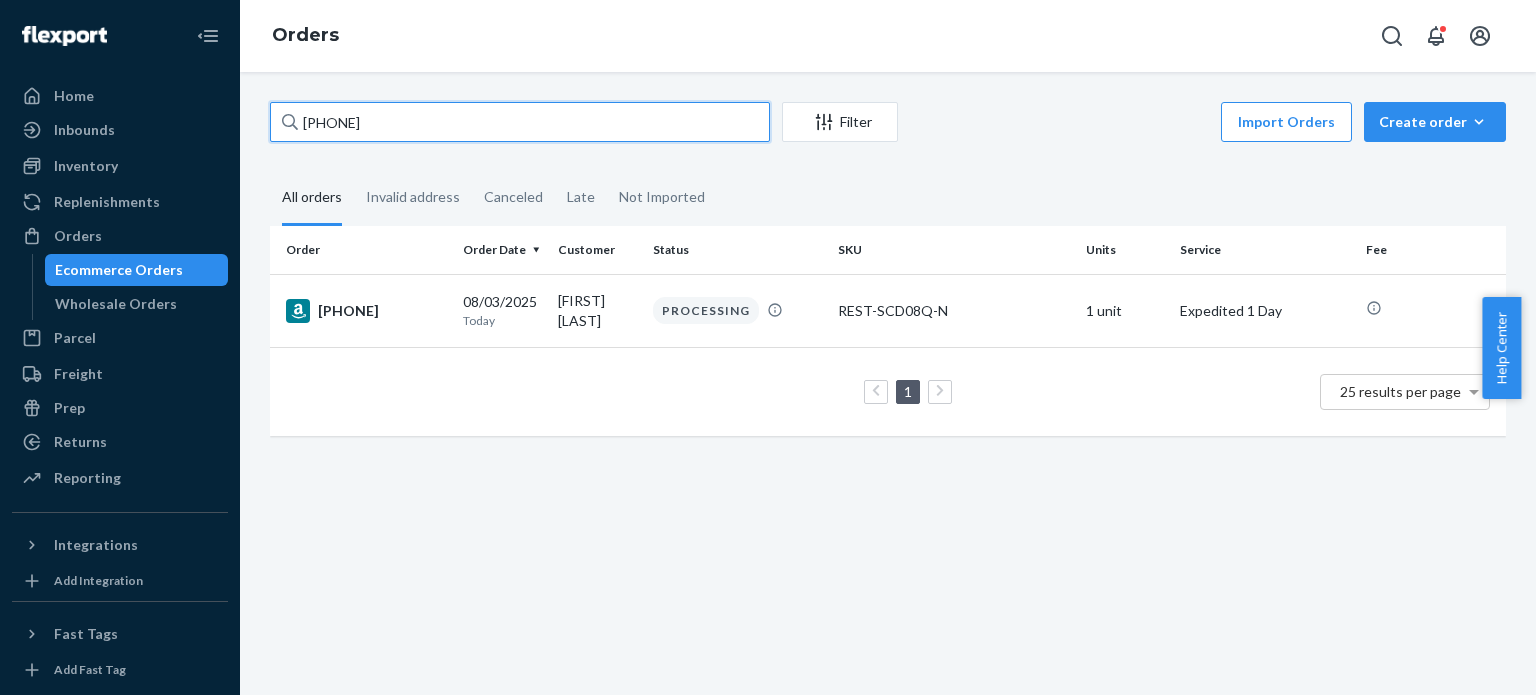 click on "[ACCOUNT_NUMBER]" at bounding box center (520, 122) 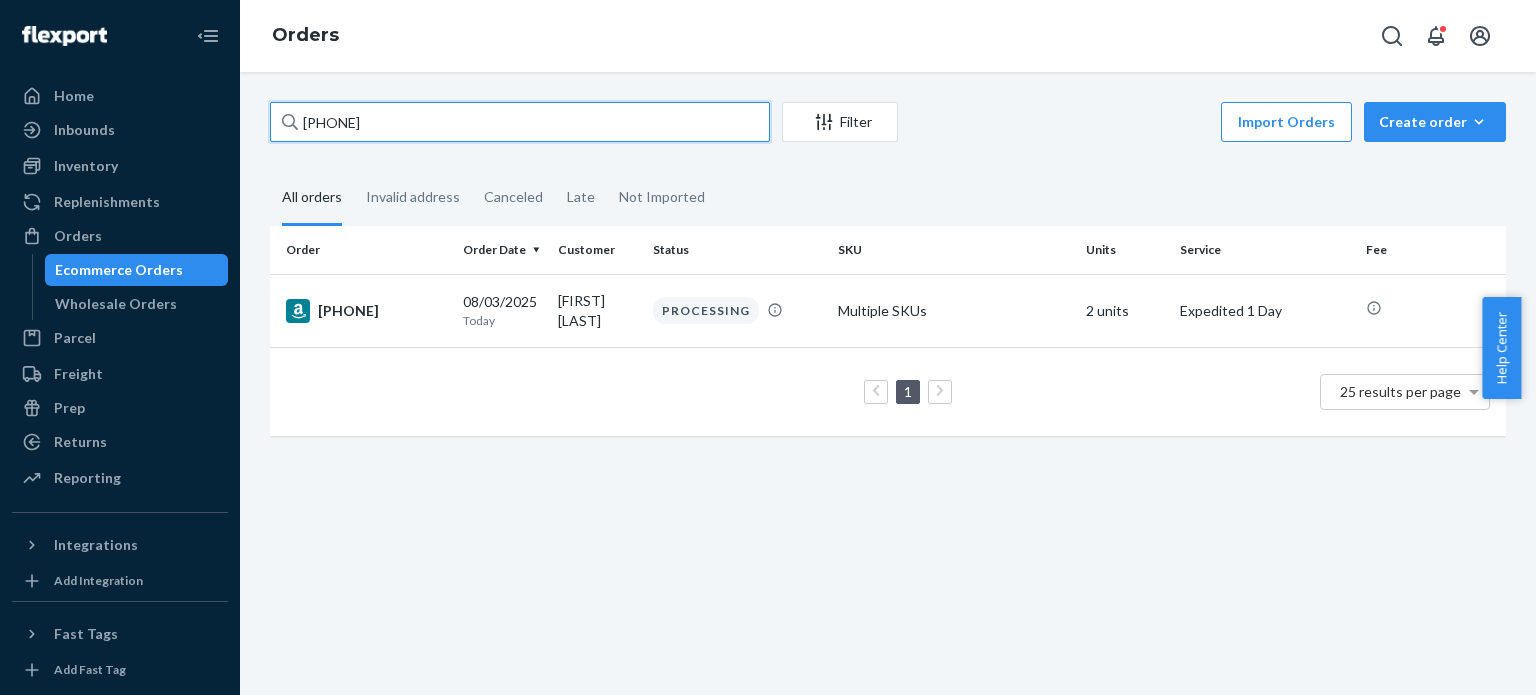 click on "[ACCOUNT_NUMBER]" at bounding box center (520, 122) 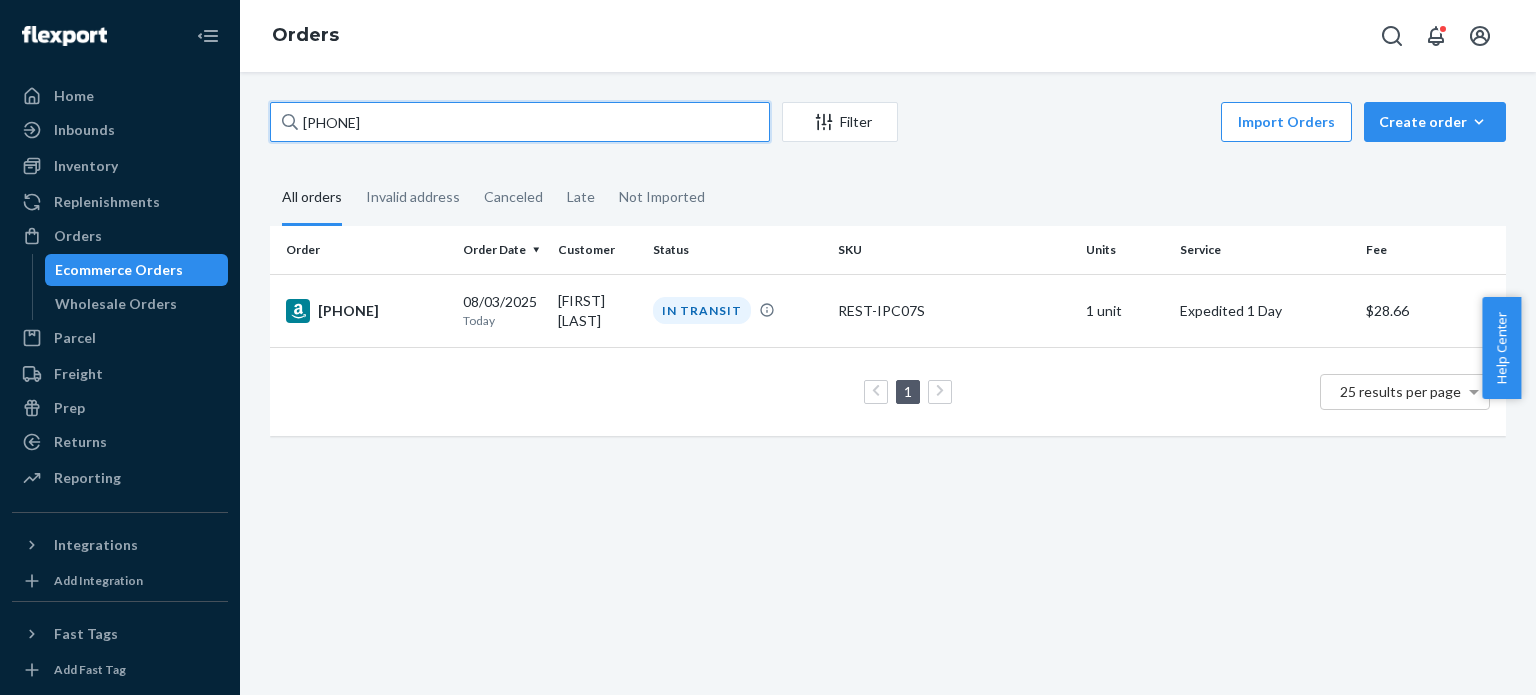 click on "114-9447578-8657839" at bounding box center (520, 122) 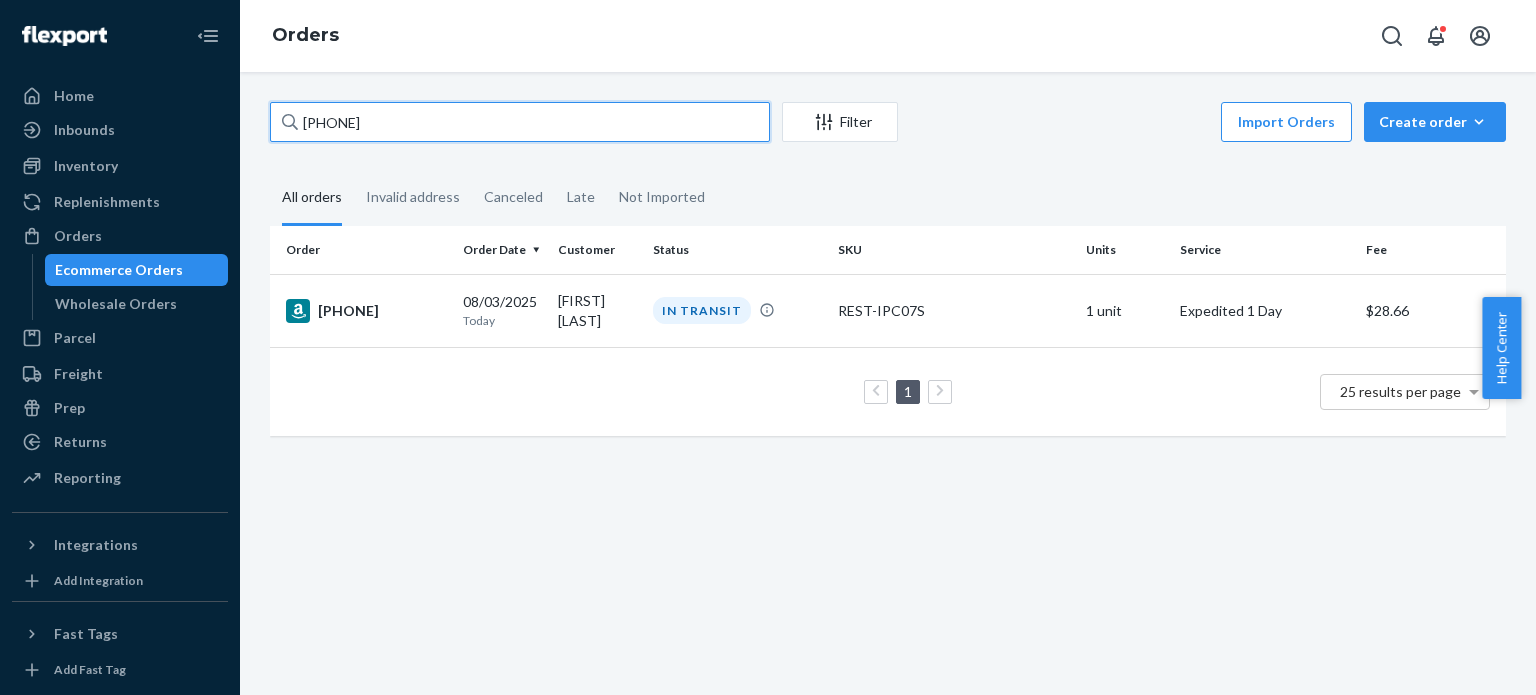 click on "114-9447578-8657839" at bounding box center (520, 122) 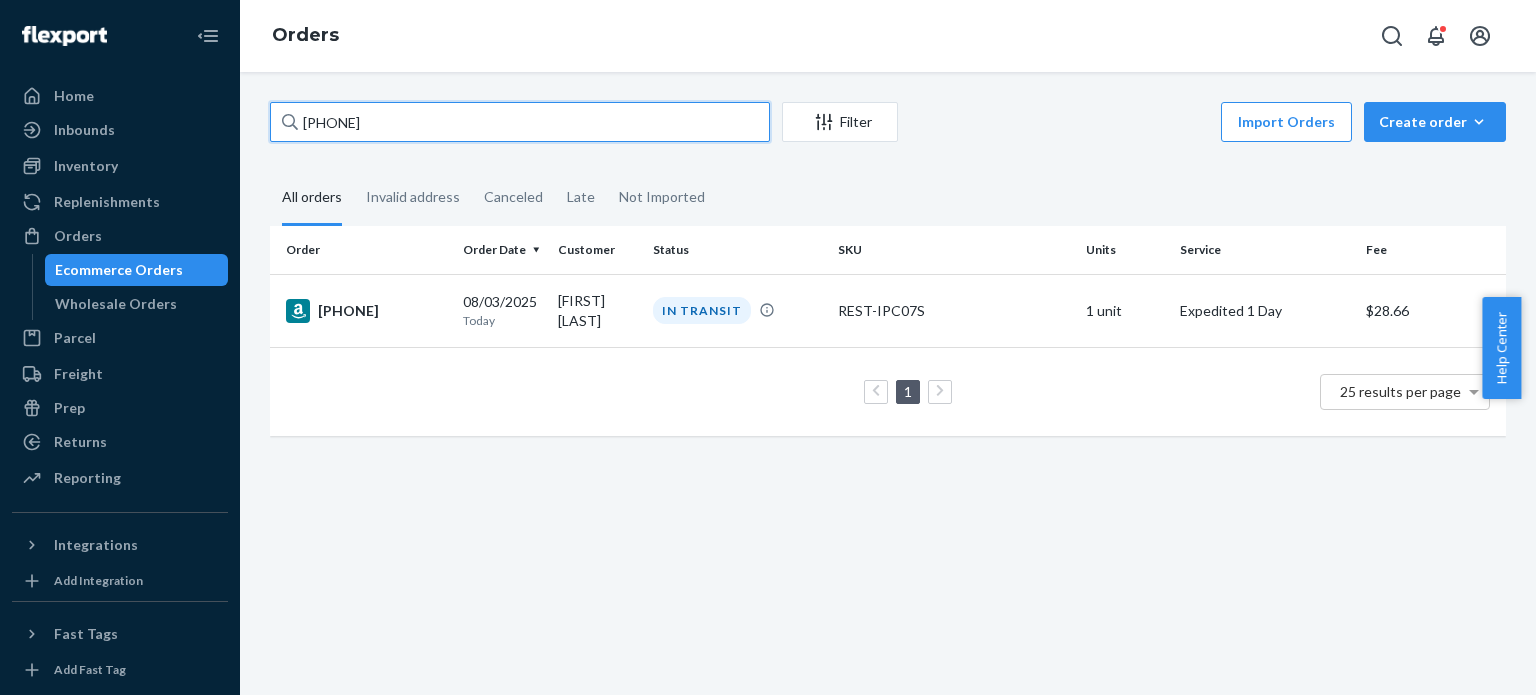 paste on "3-6641264-4501816" 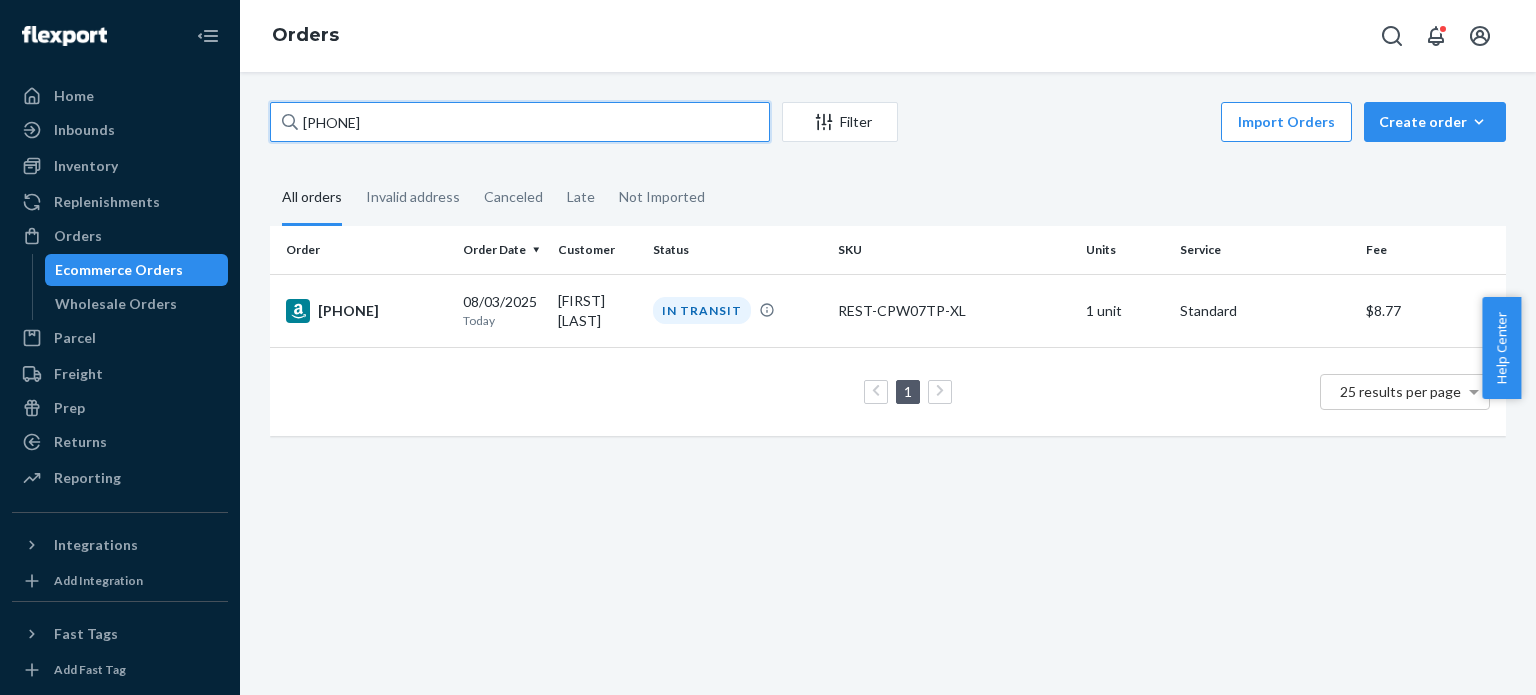 click on "113-6641264-4501816" at bounding box center (520, 122) 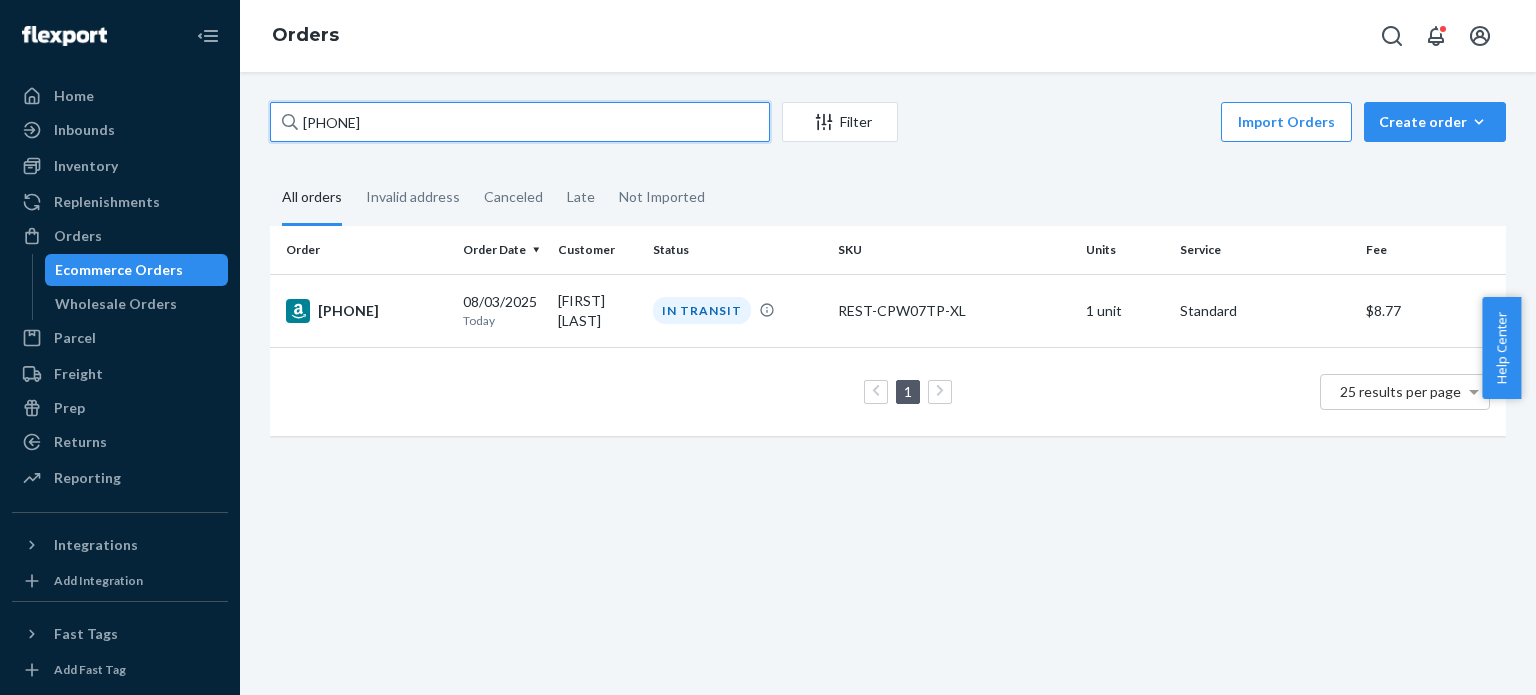click on "113-6641264-4501816" at bounding box center (520, 122) 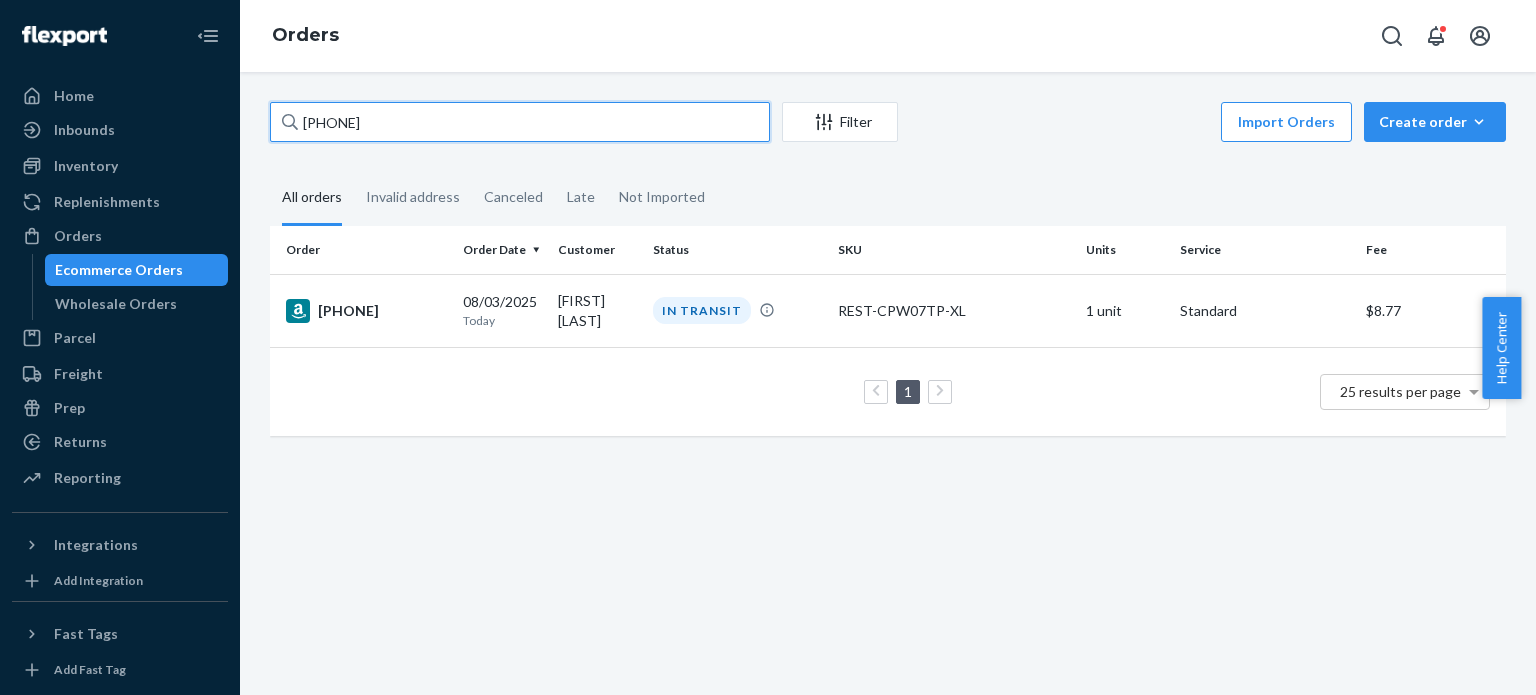 paste on "3460973-2278600" 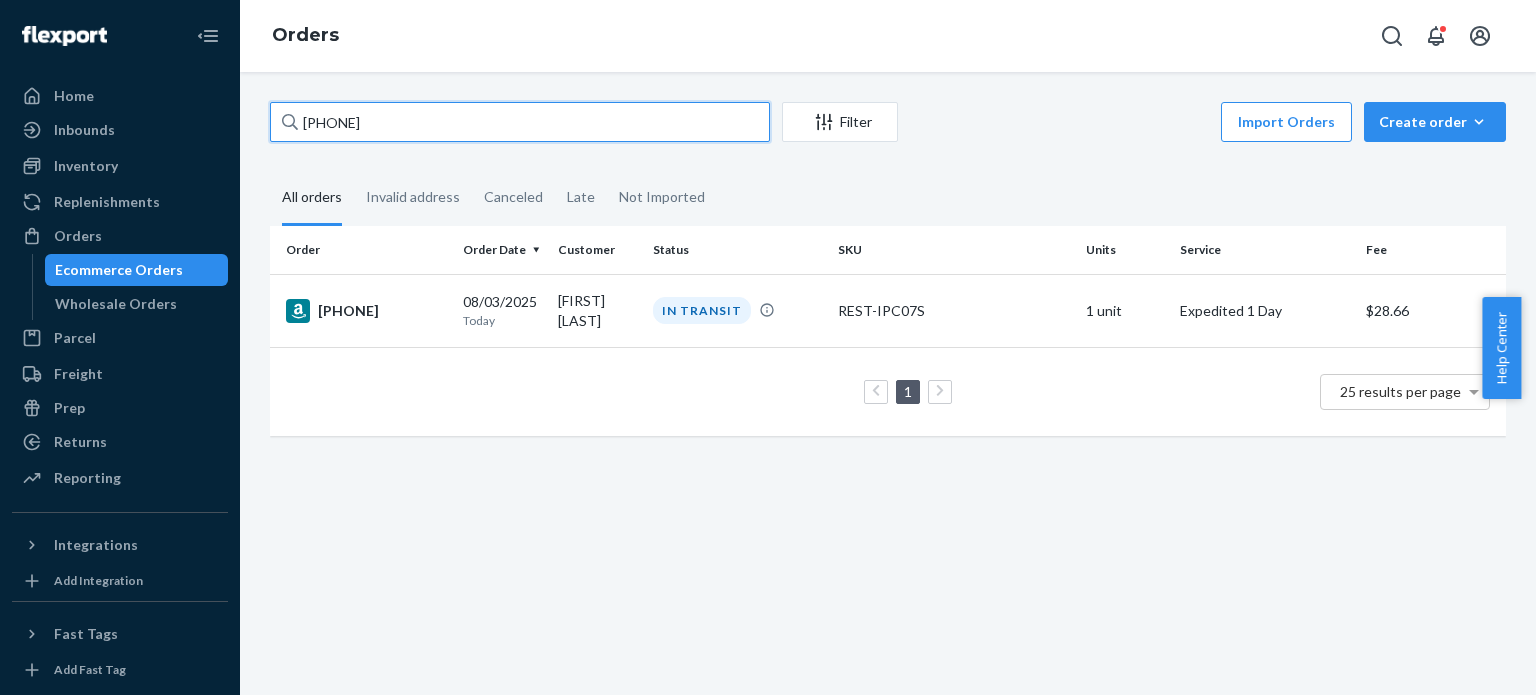 click on "113-3460973-2278600" at bounding box center [520, 122] 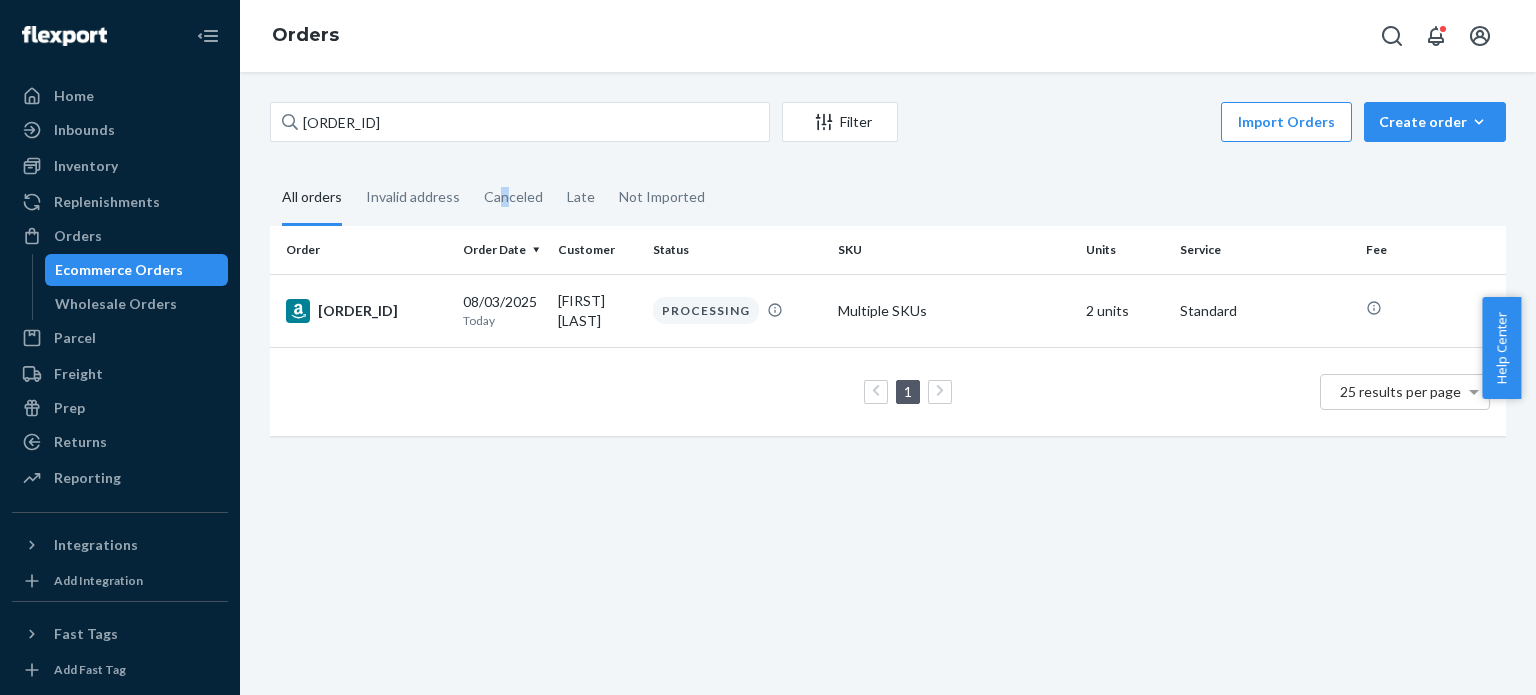 drag, startPoint x: 502, startPoint y: 155, endPoint x: 517, endPoint y: 130, distance: 29.15476 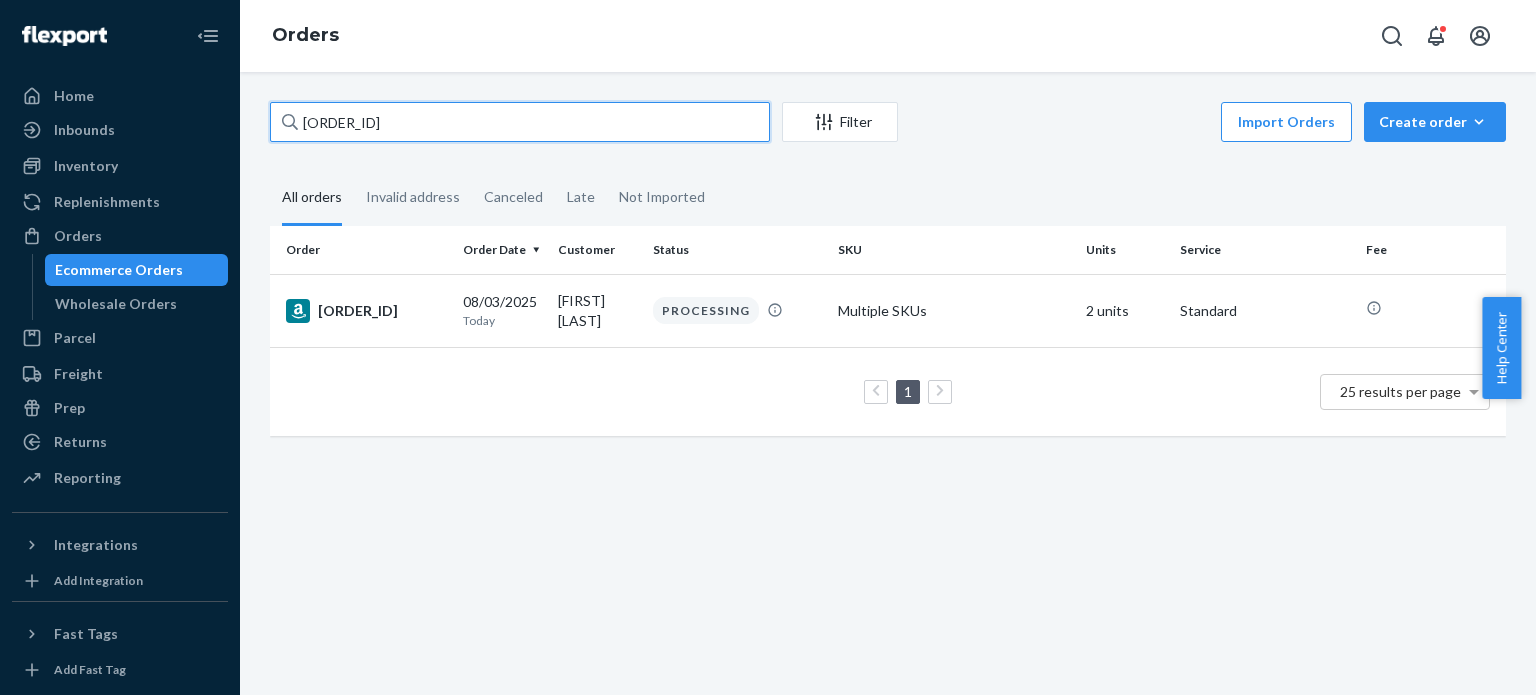 click on "[ACCOUNT_NUMBER]" at bounding box center (520, 122) 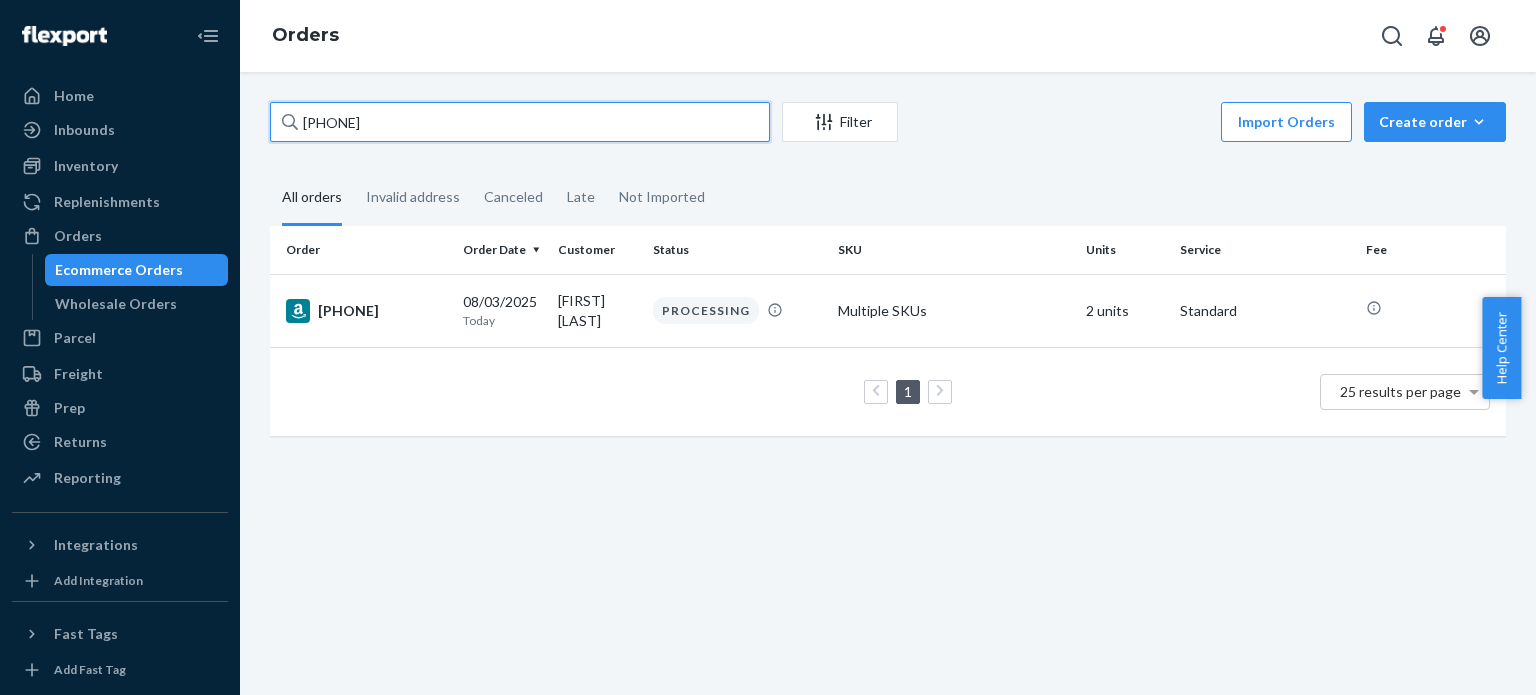 click on "[ACCOUNT_NUMBER]" at bounding box center (520, 122) 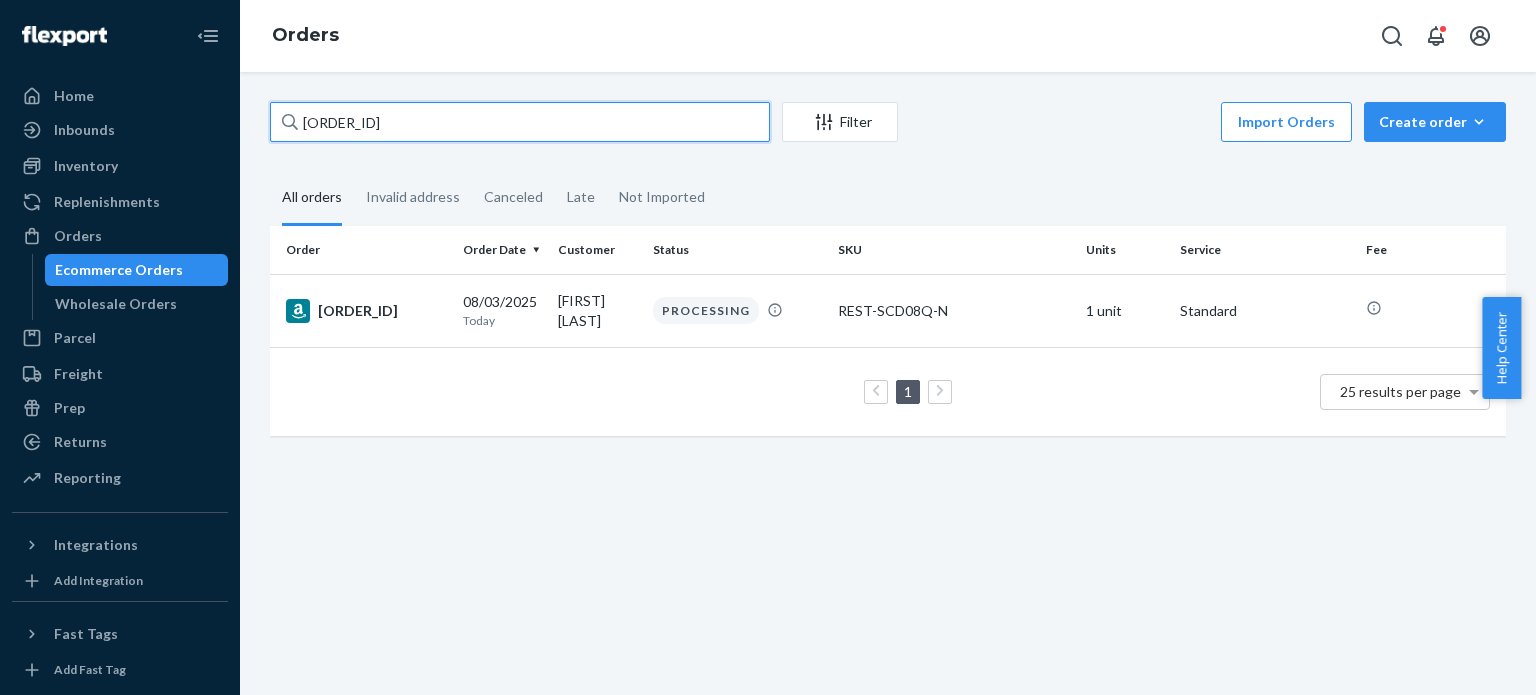 click on "[ACCOUNT_NUMBER]" at bounding box center [520, 122] 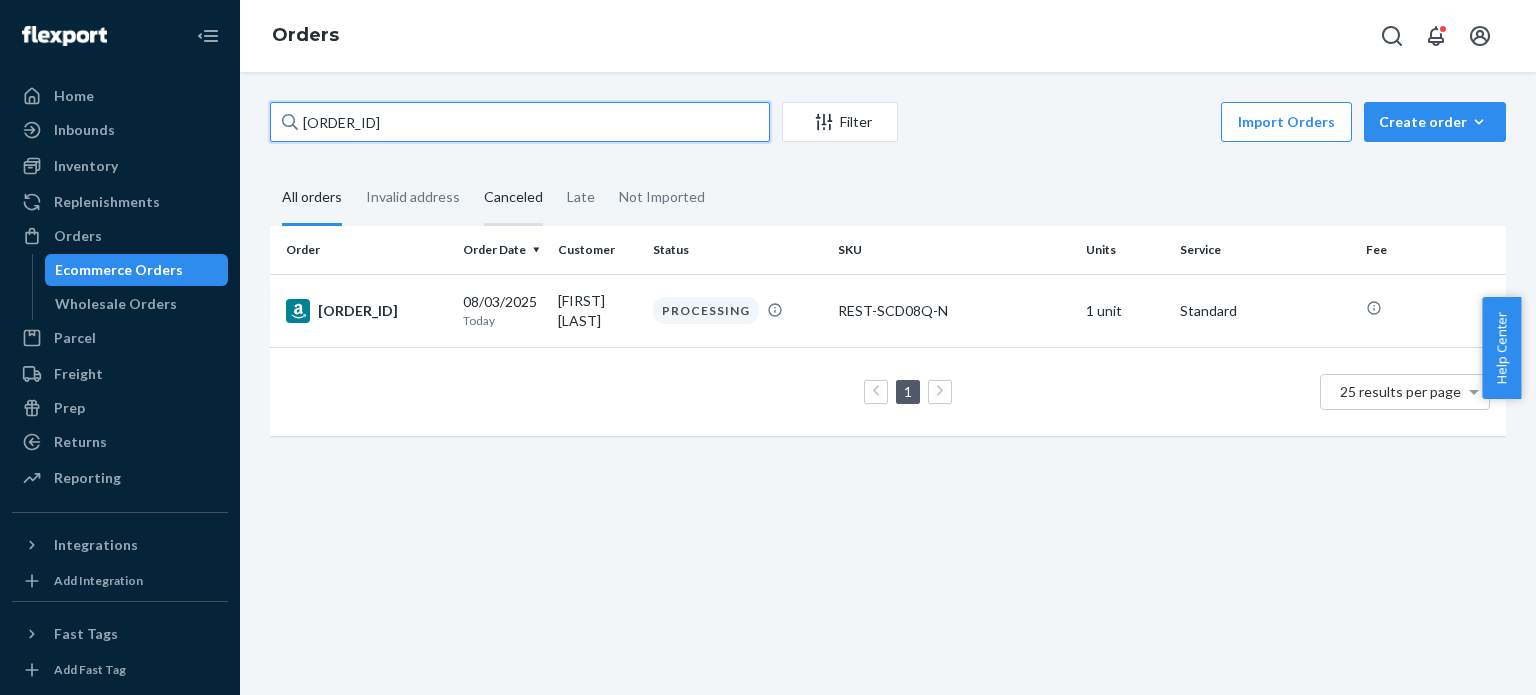 paste on "9360763-724263" 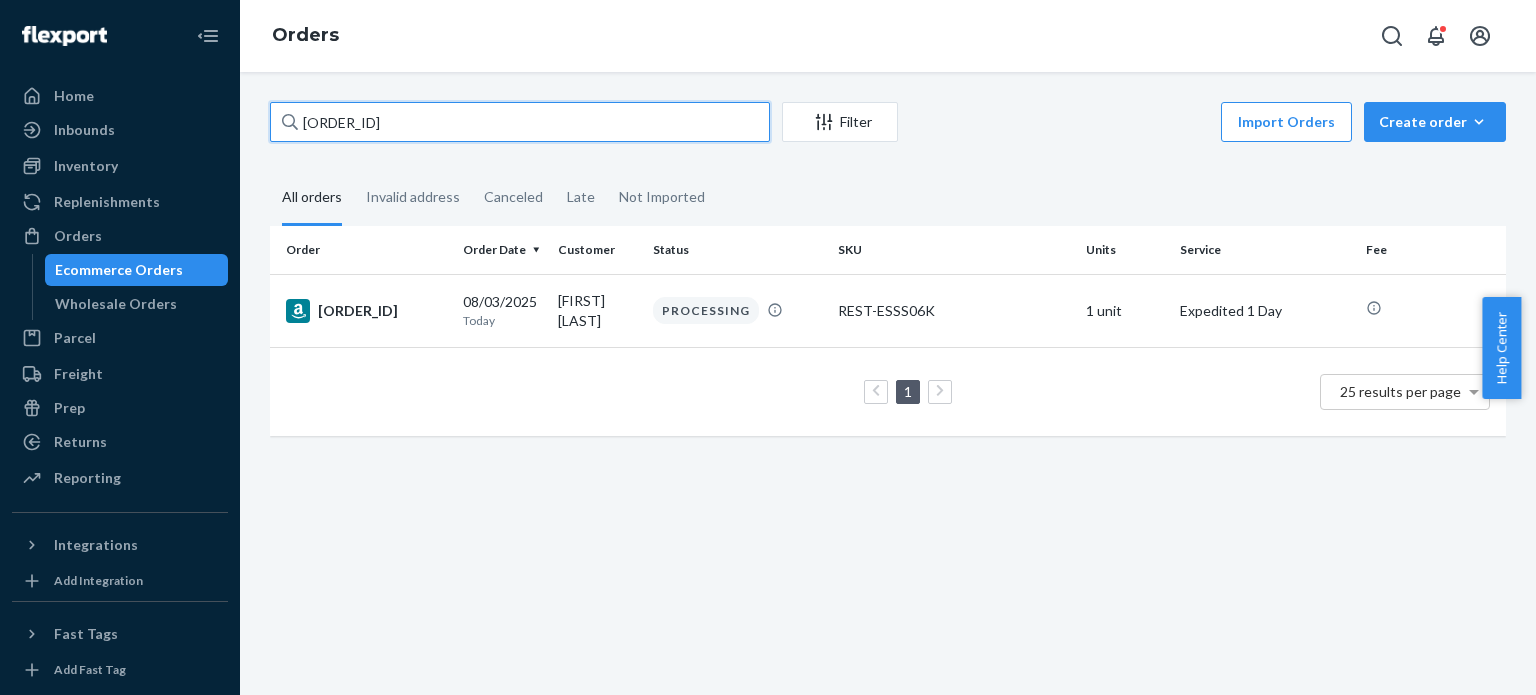 type on "[ACCOUNT_NUMBER]" 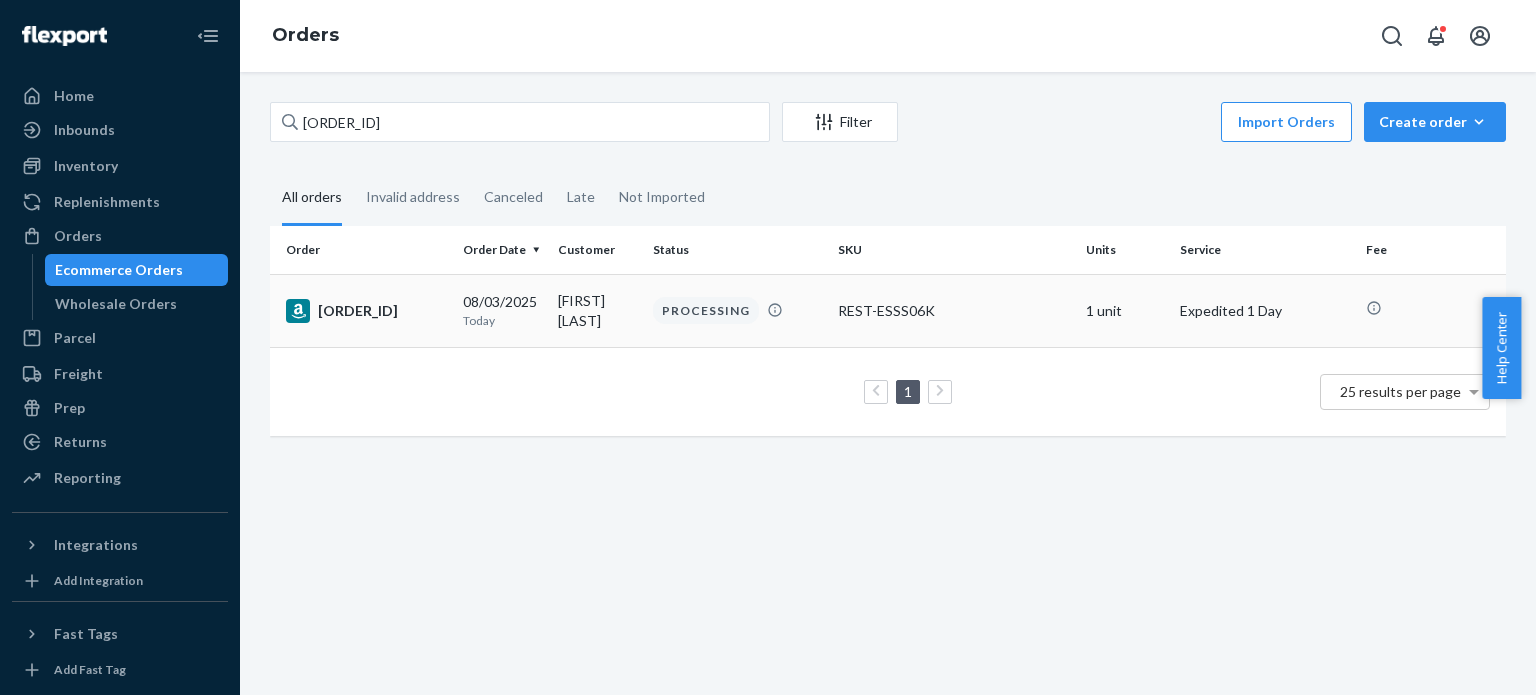 click on "[ACCOUNT_NUMBER]" at bounding box center (366, 311) 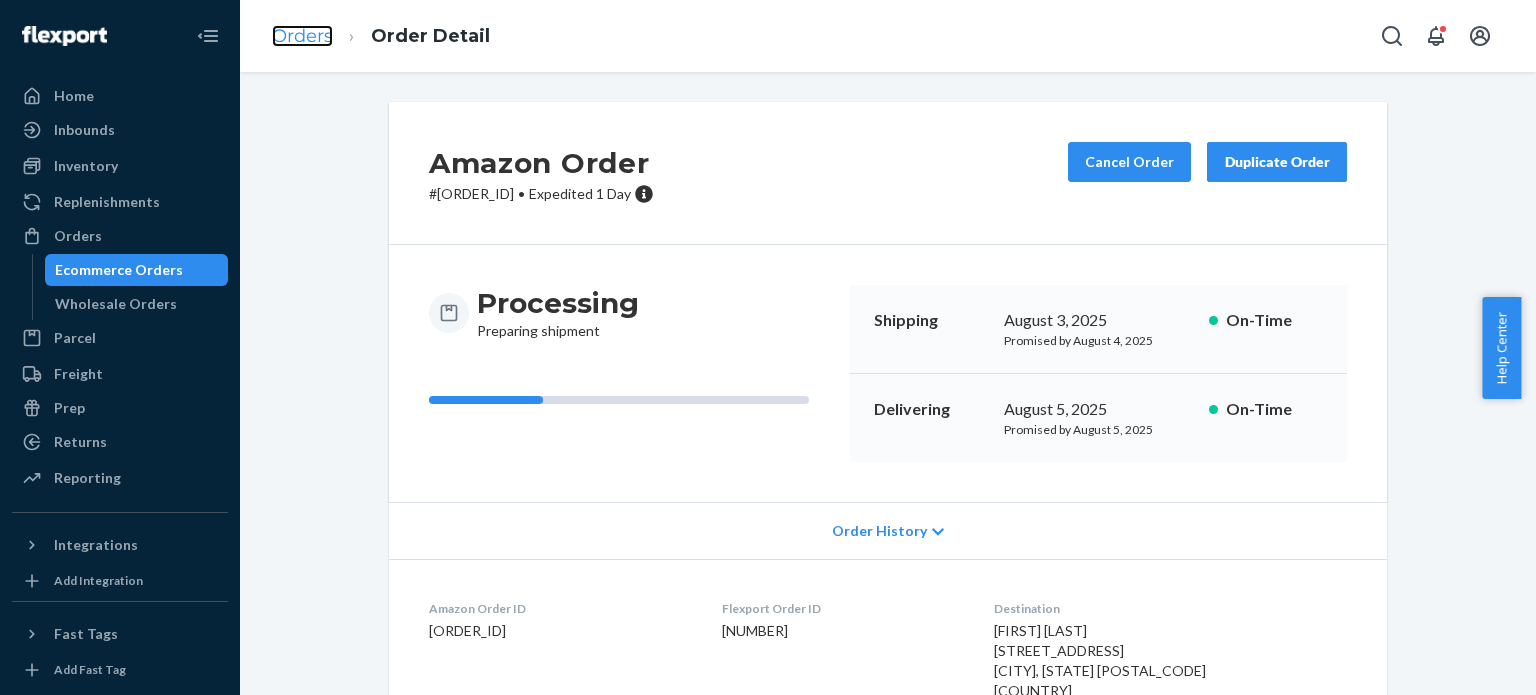 click on "Orders" at bounding box center [302, 36] 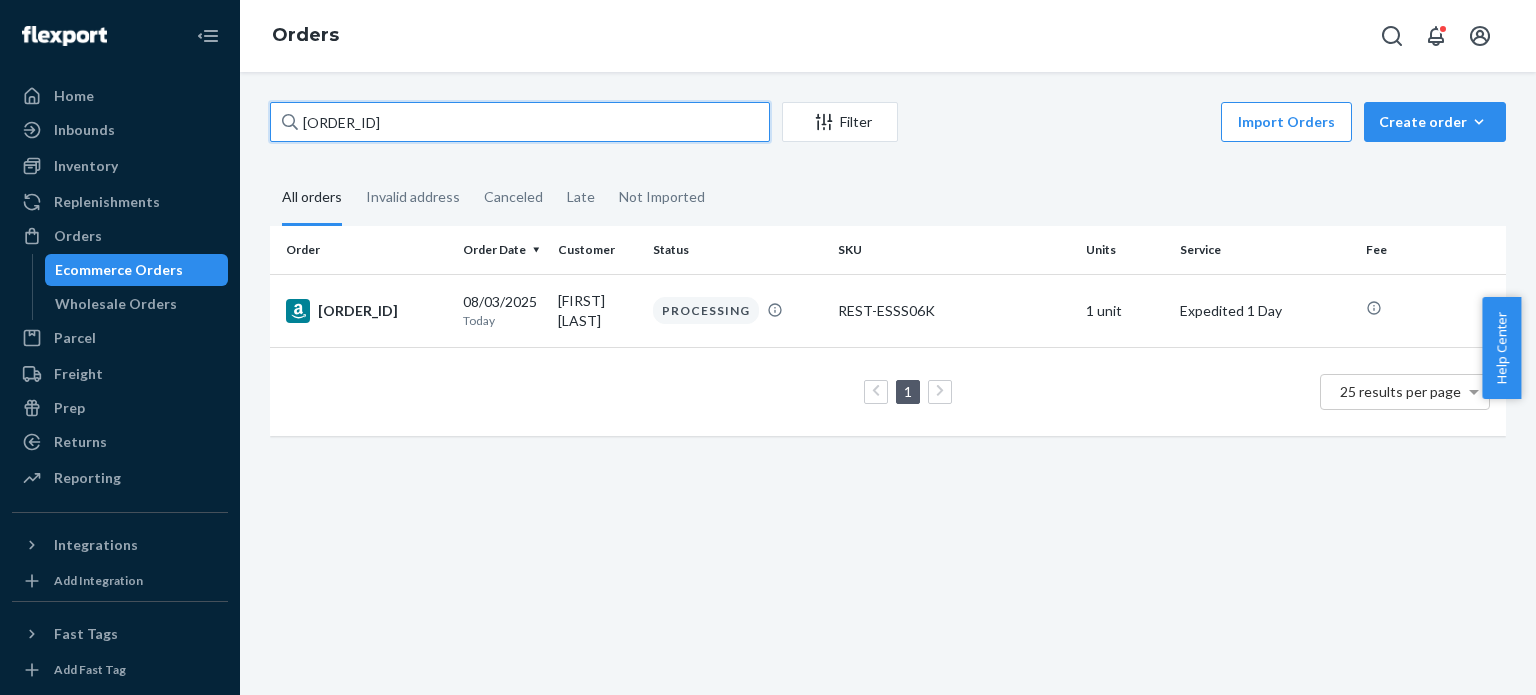 click on "[ACCOUNT_NUMBER]" at bounding box center (520, 122) 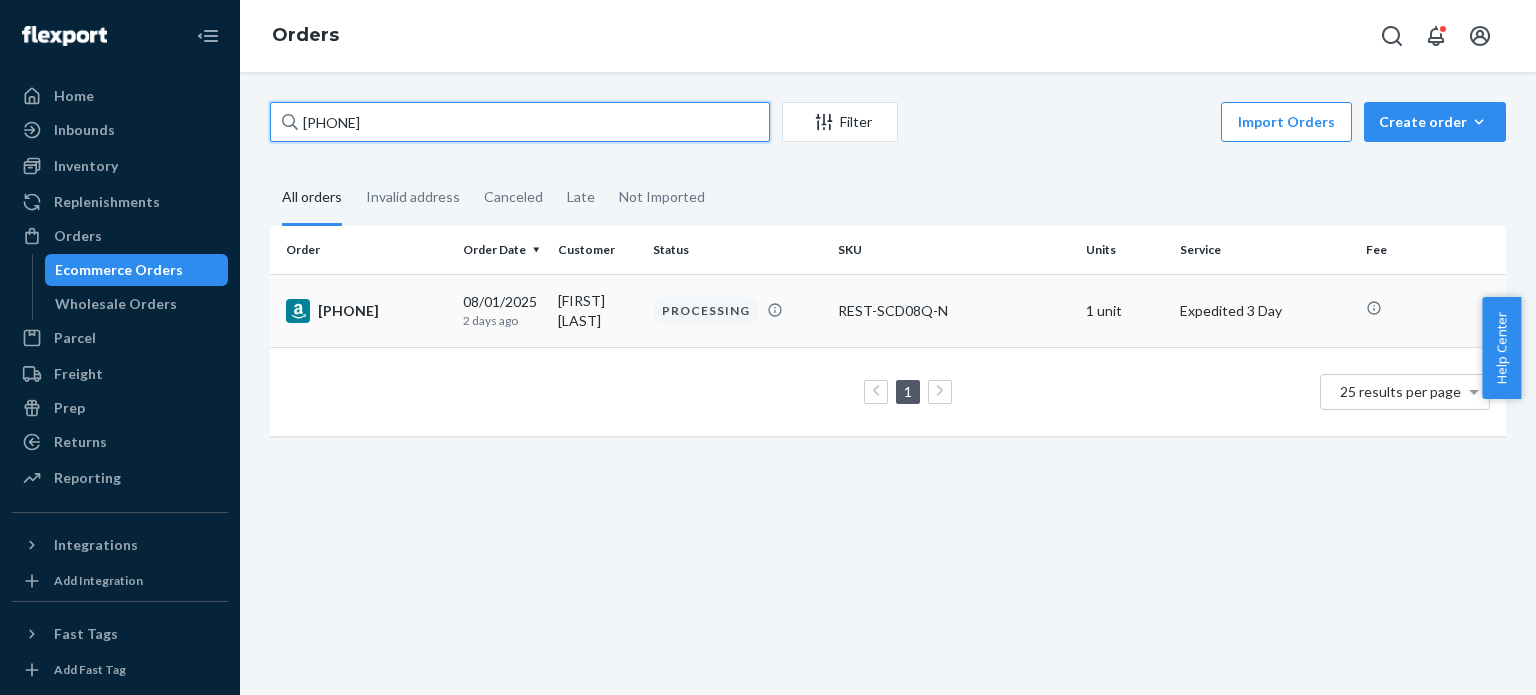 type on "[ACCOUNT_NUMBER]" 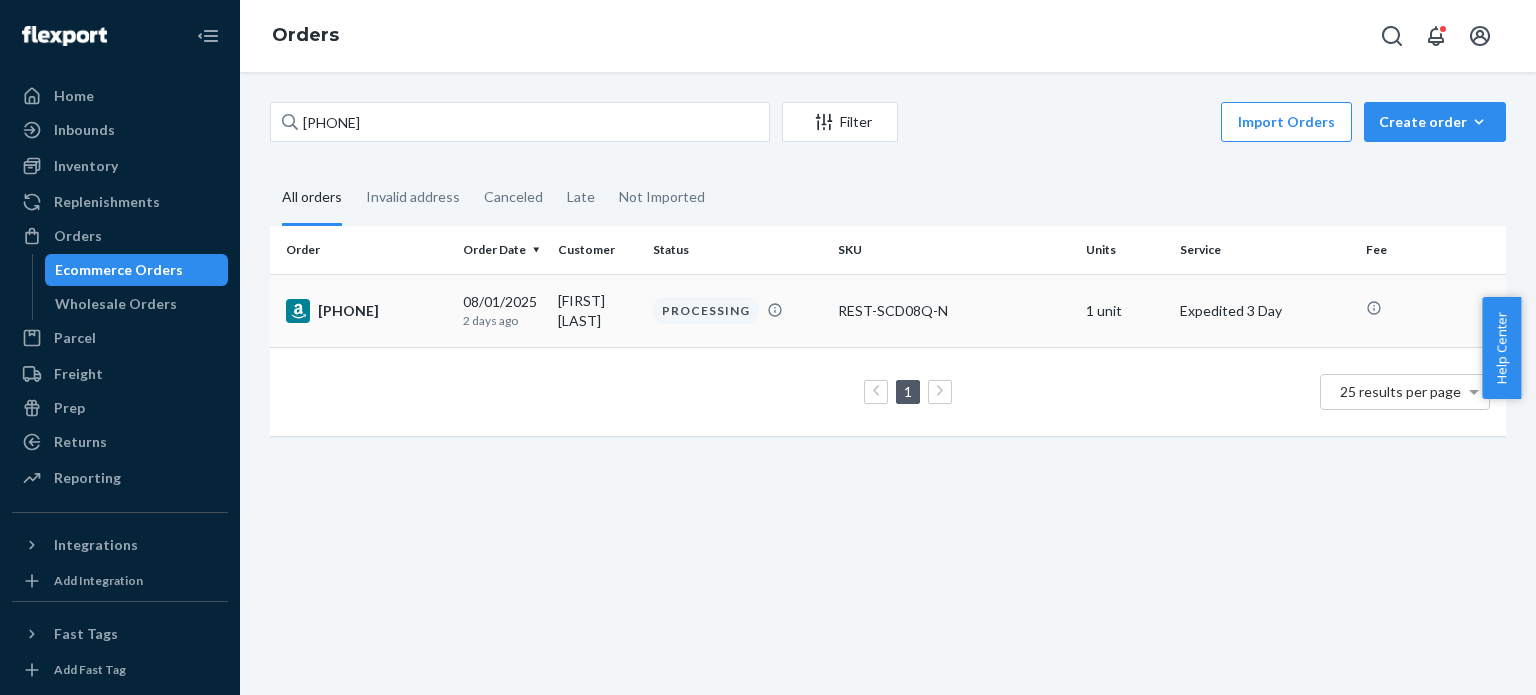 click on "[ACCOUNT_NUMBER]" at bounding box center (366, 311) 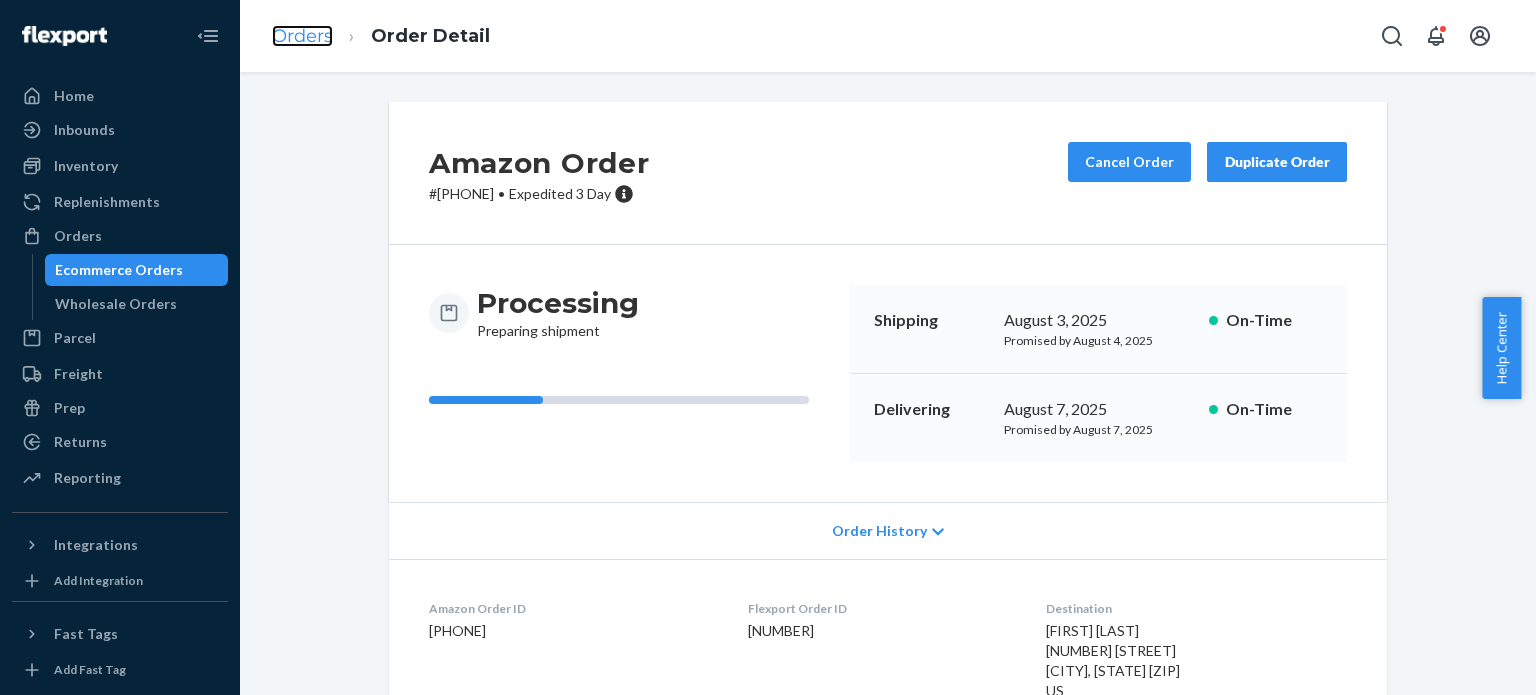click on "Orders" at bounding box center (302, 36) 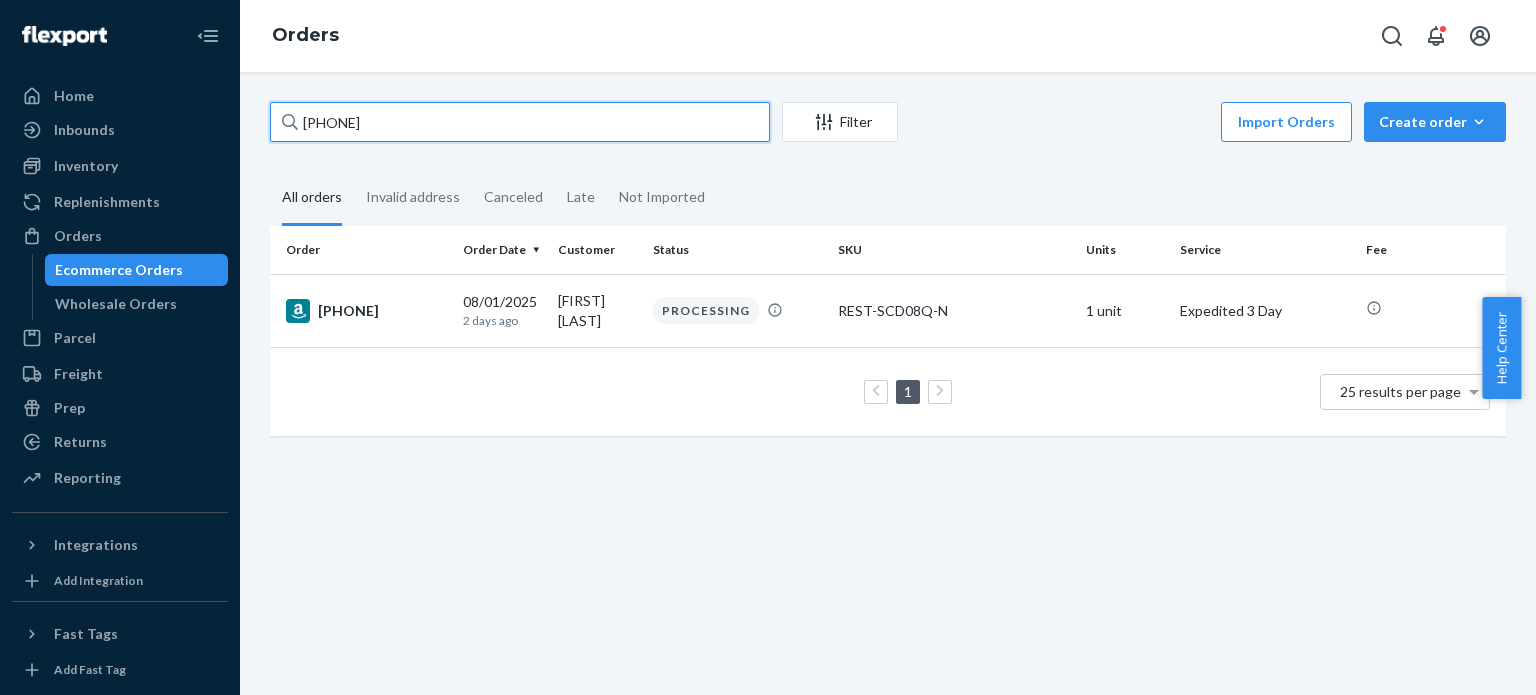 click on "[ACCOUNT_NUMBER]" at bounding box center [520, 122] 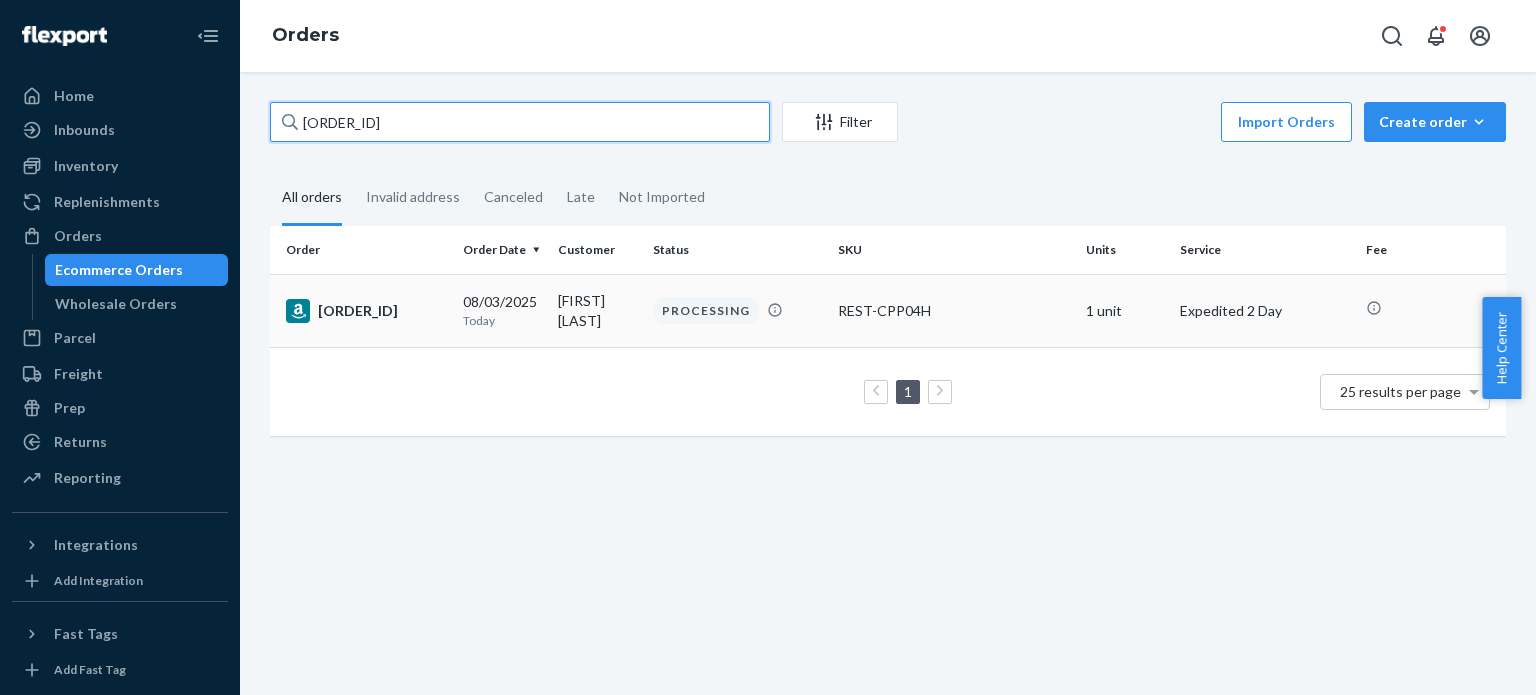 type on "[ACCOUNT_NUMBER]" 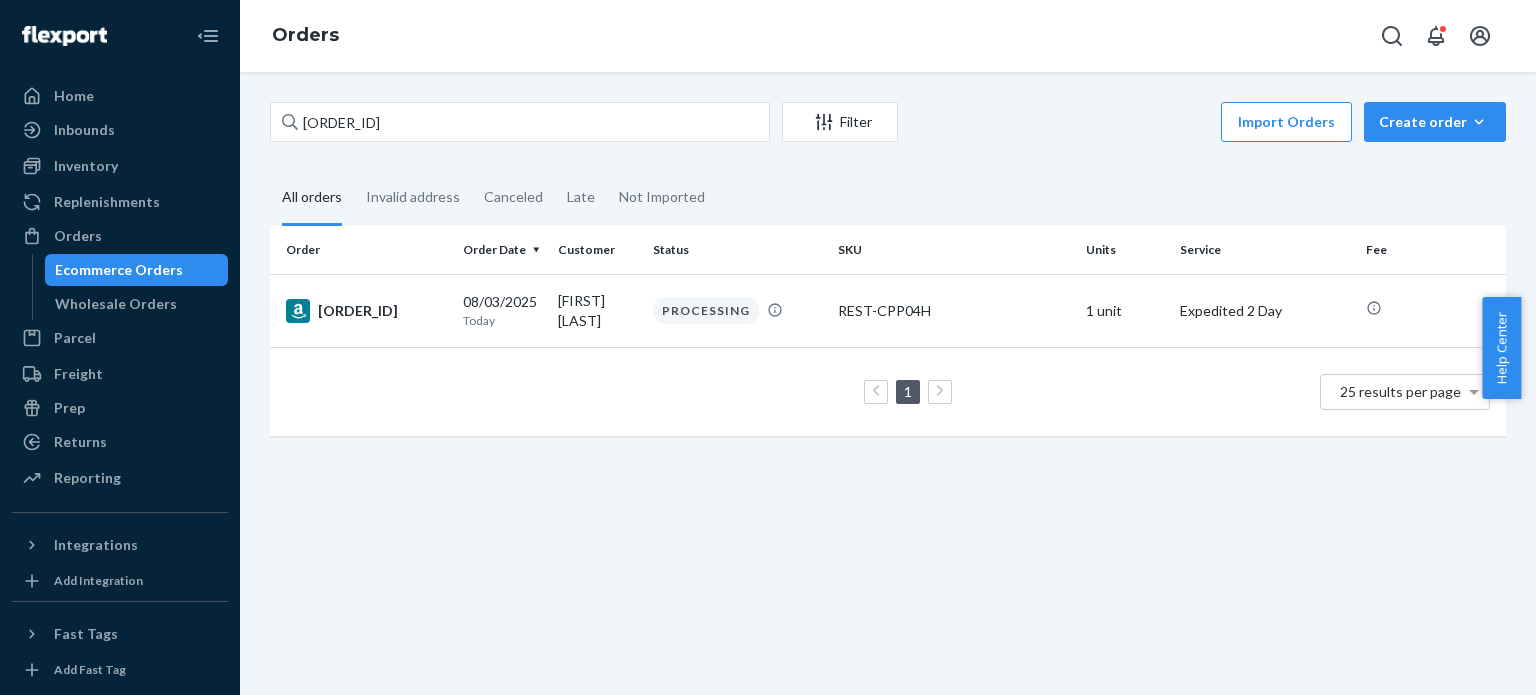 drag, startPoint x: 328, startPoint y: 323, endPoint x: 351, endPoint y: 355, distance: 39.40812 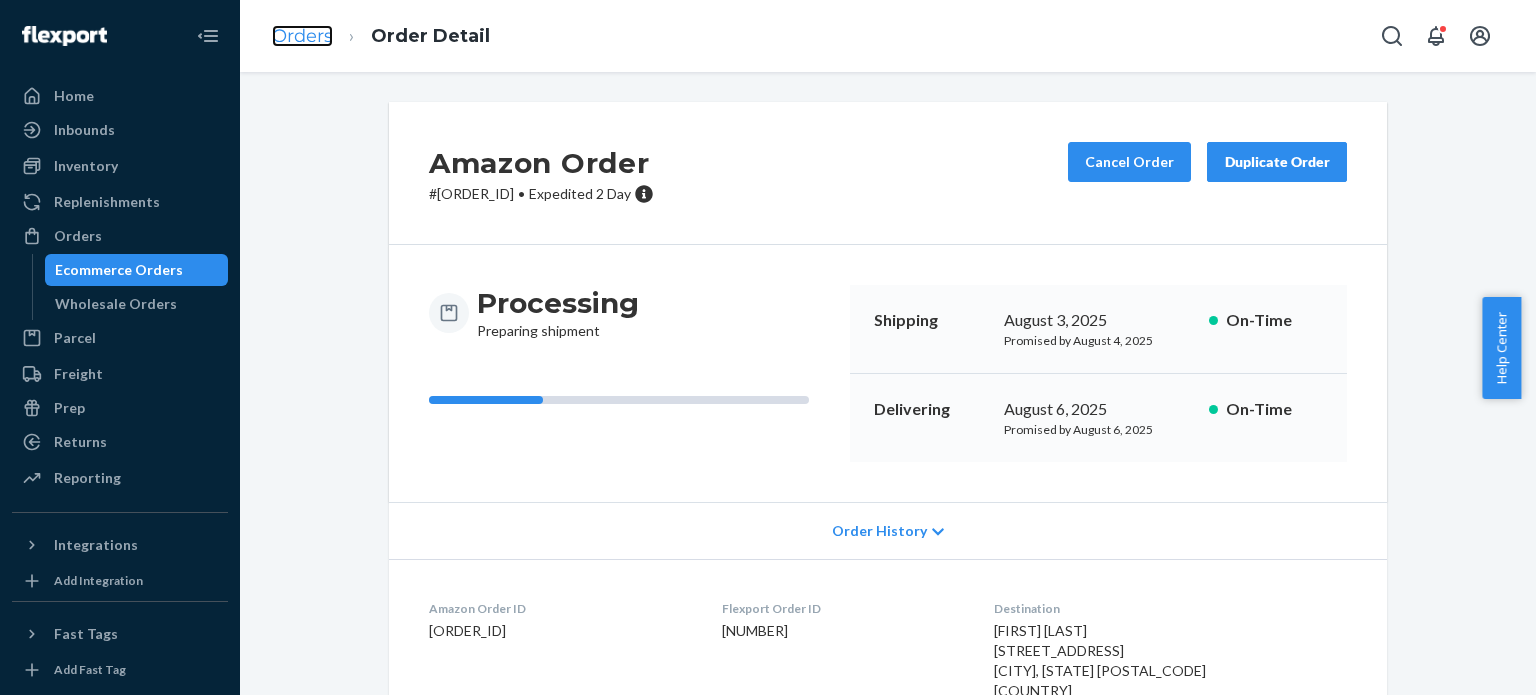 click on "Orders" at bounding box center (302, 36) 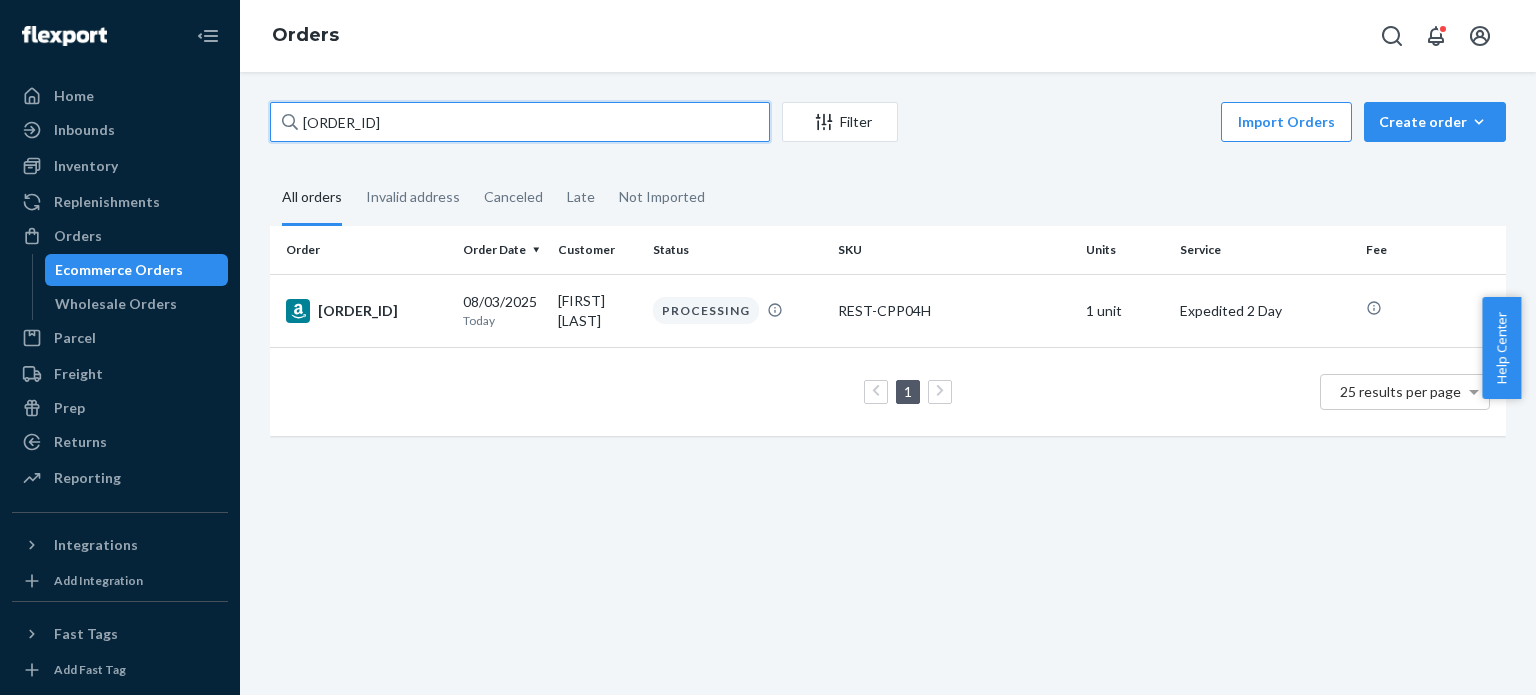 click on "[ACCOUNT_NUMBER]" at bounding box center [520, 122] 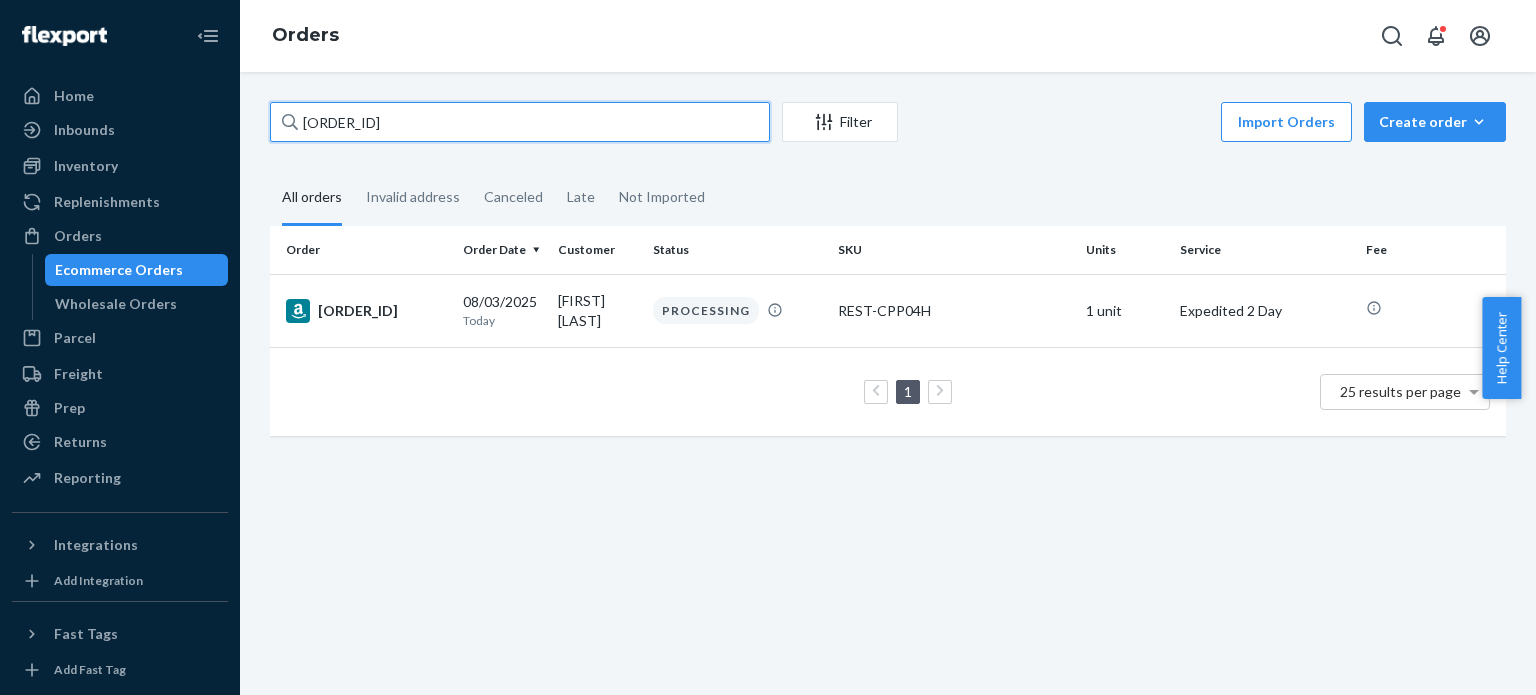 click on "[ACCOUNT_NUMBER]" at bounding box center [520, 122] 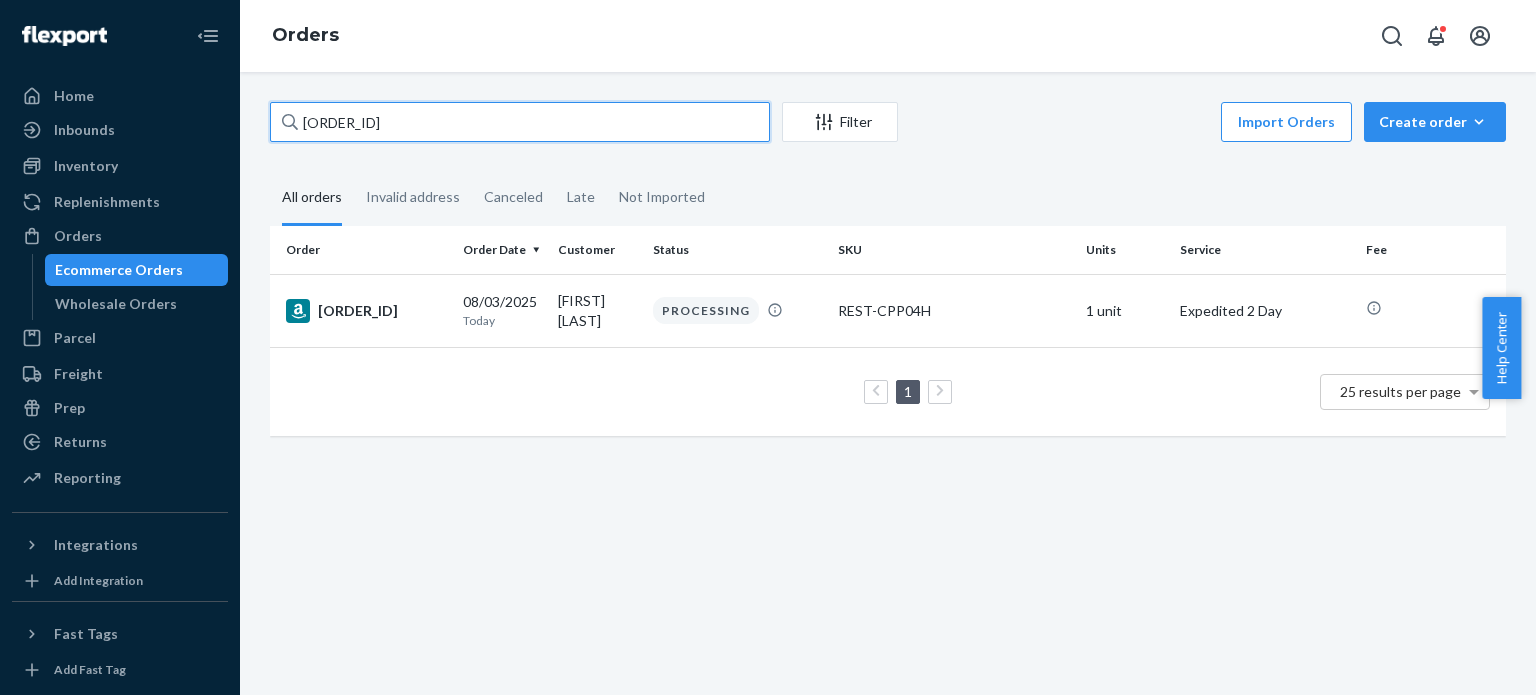 click on "[ACCOUNT_NUMBER]" at bounding box center [520, 122] 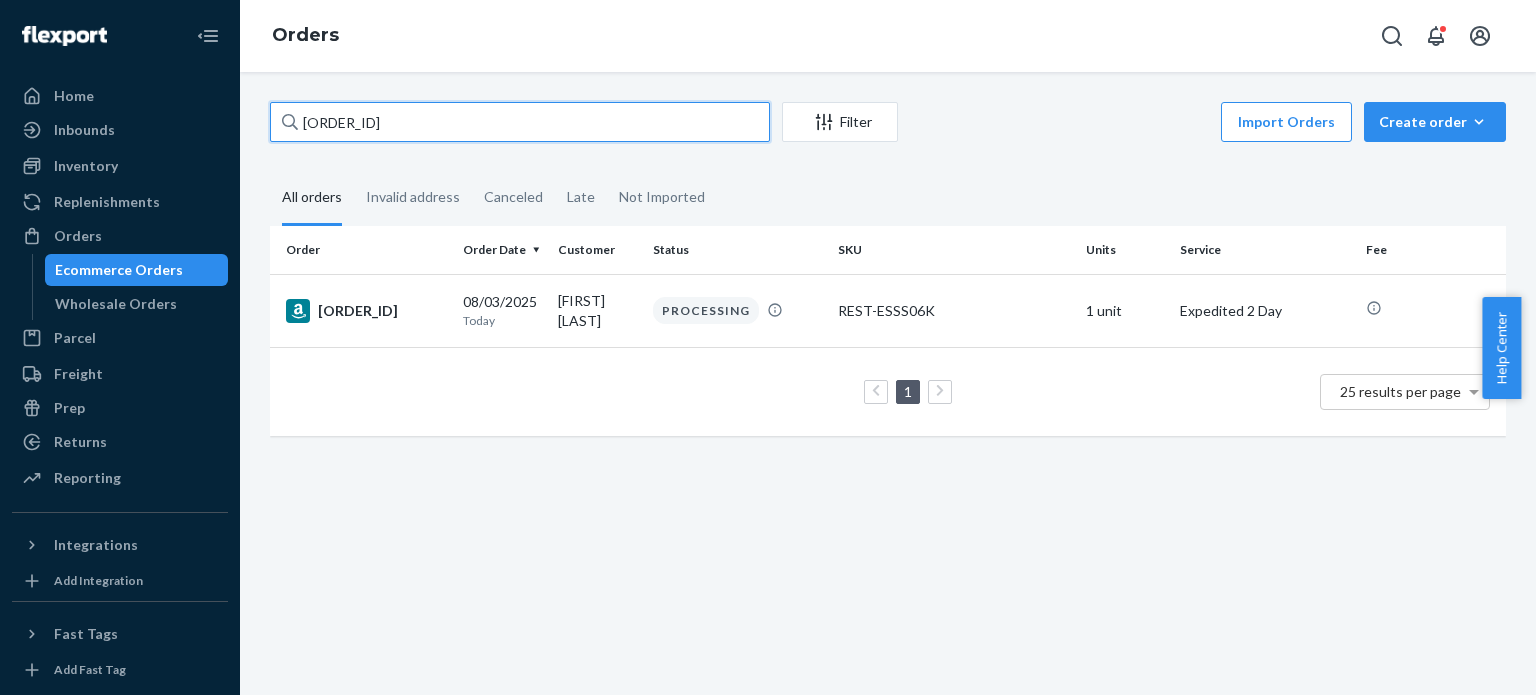 type on "[ACCOUNT_NUMBER]" 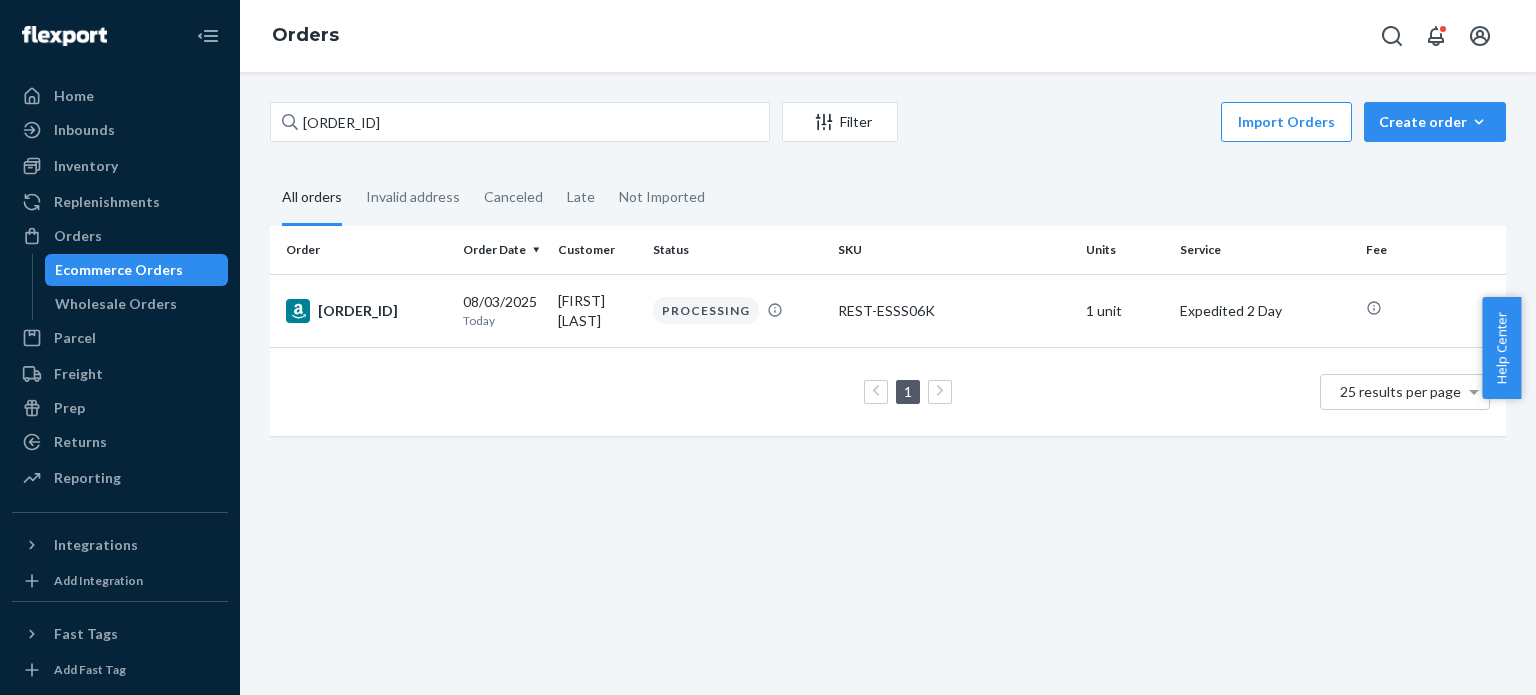 click on "[ACCOUNT_NUMBER]" at bounding box center [366, 311] 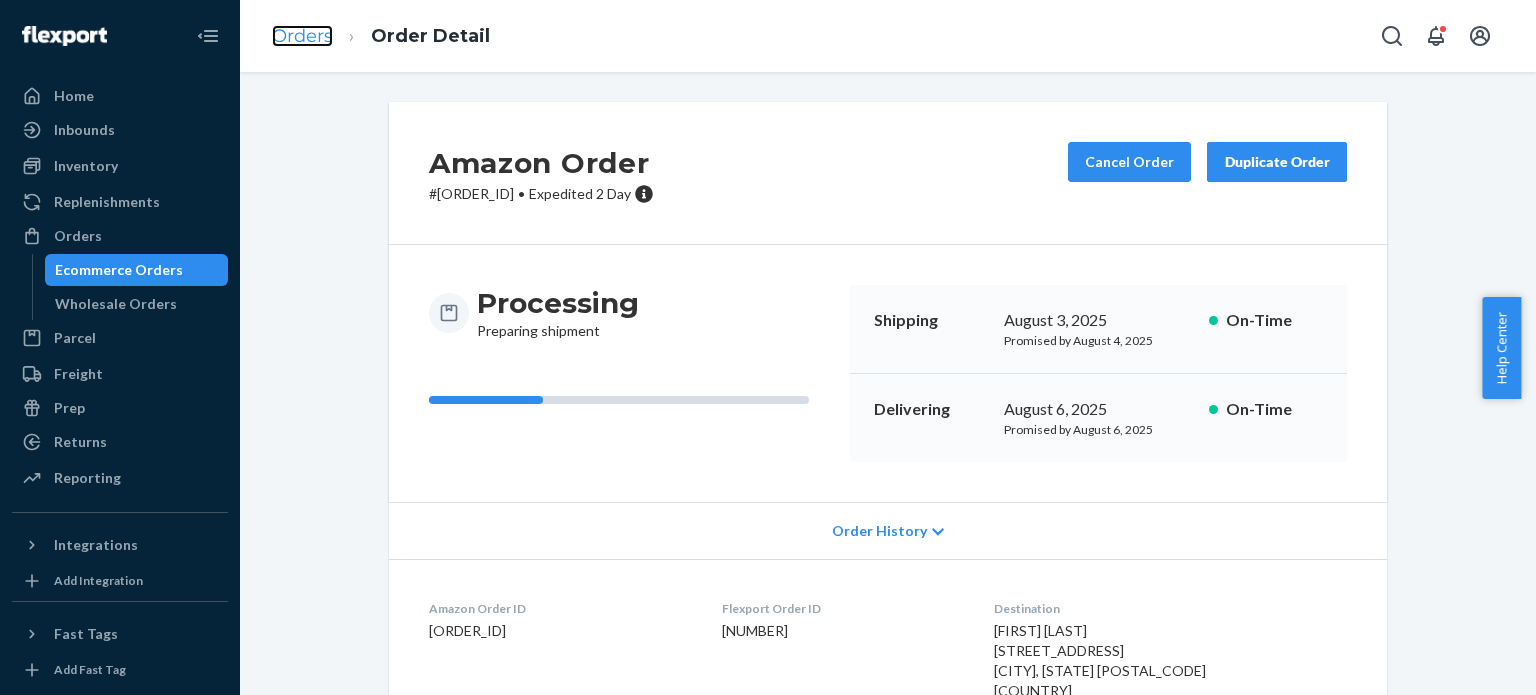 click on "Orders" at bounding box center (302, 36) 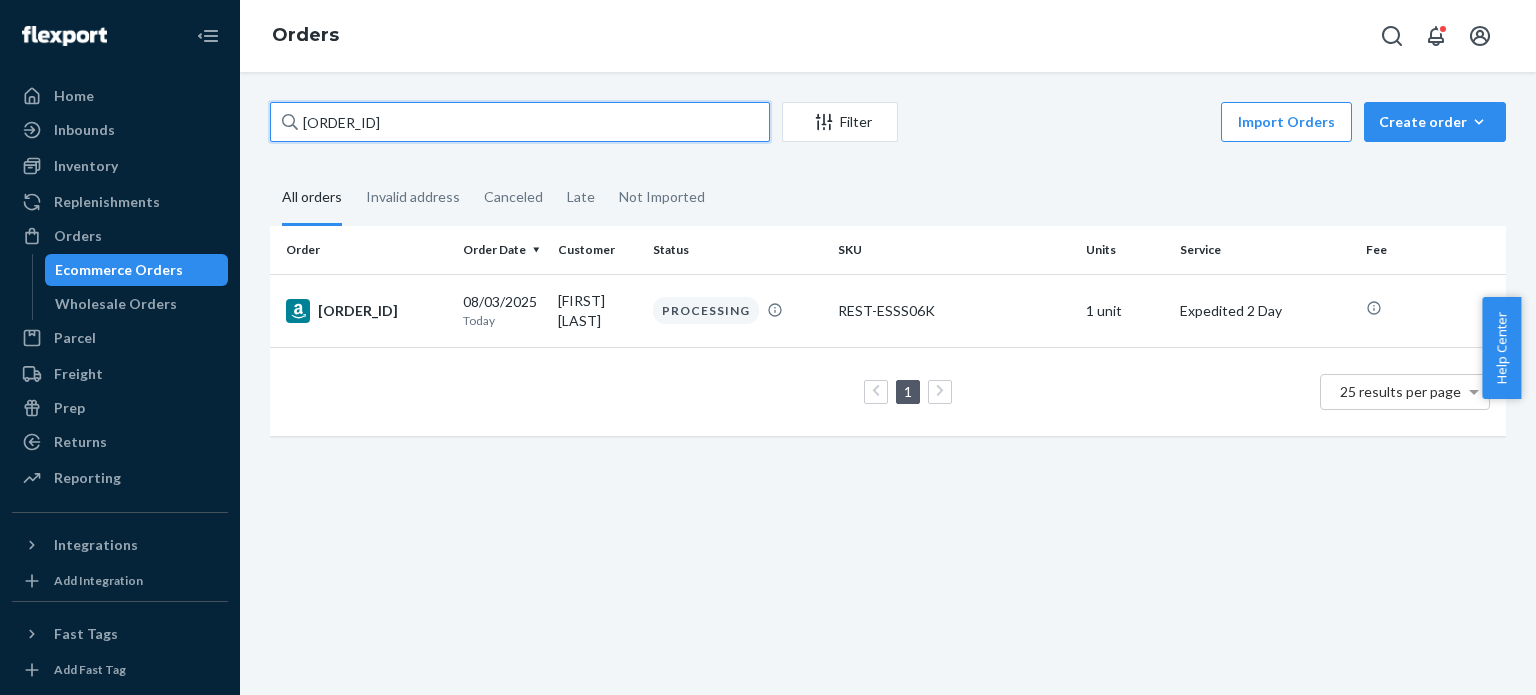 click on "[ACCOUNT_NUMBER]" at bounding box center [520, 122] 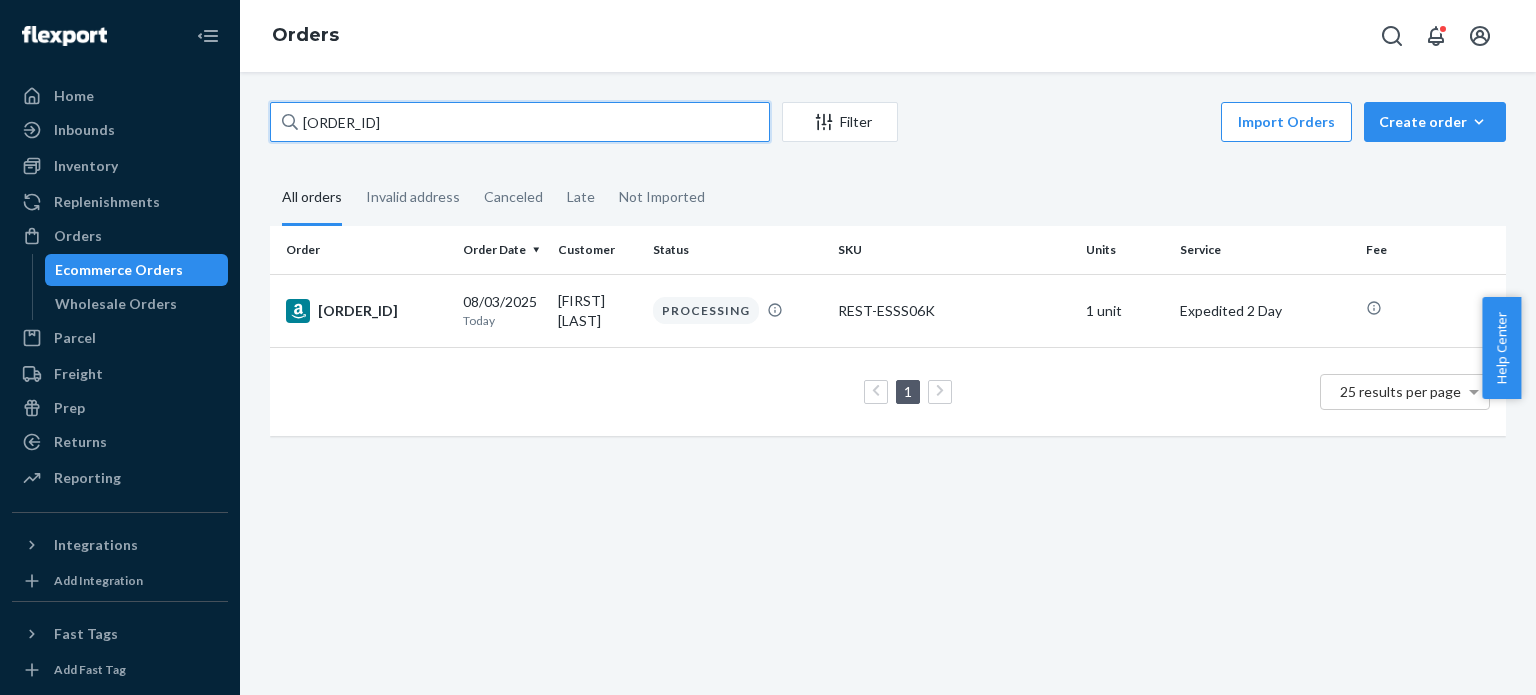 click on "[ACCOUNT_NUMBER]" at bounding box center (520, 122) 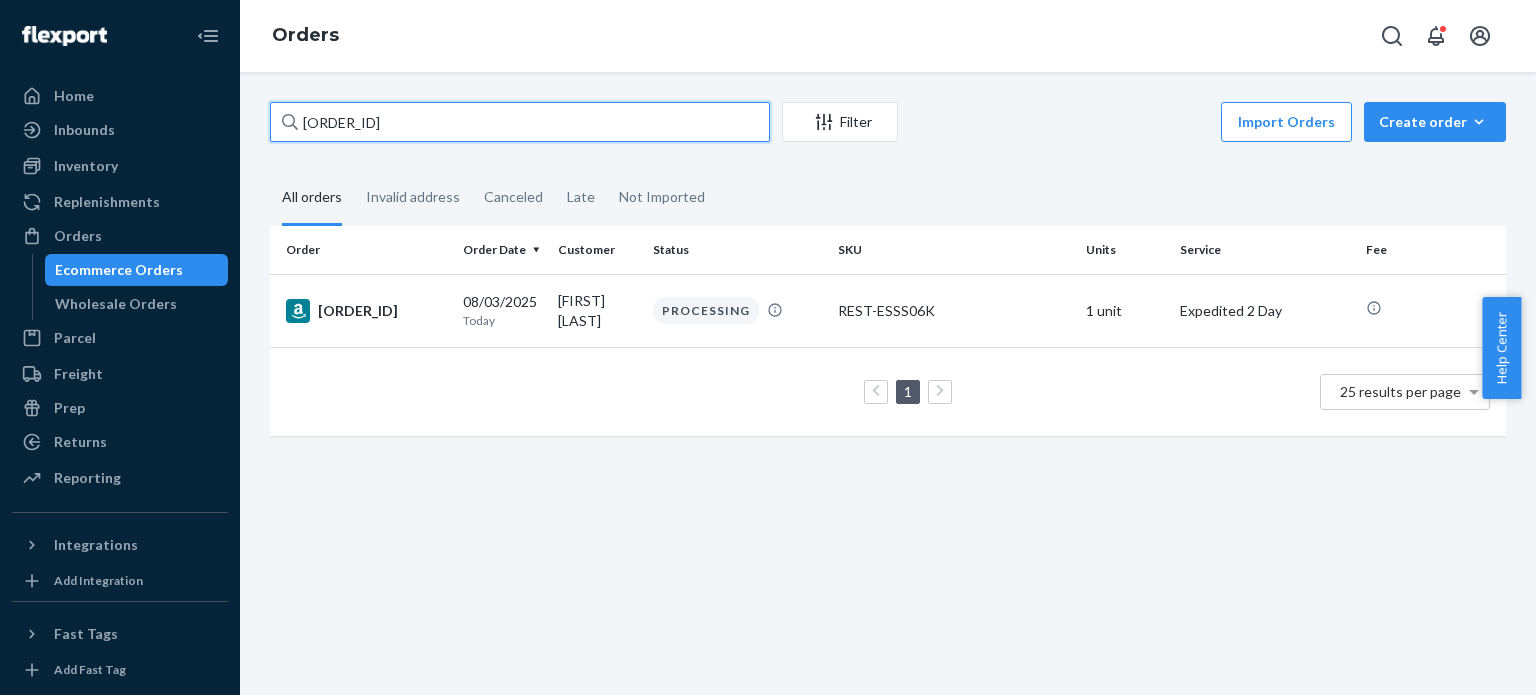 paste on "4-0783914-1074648" 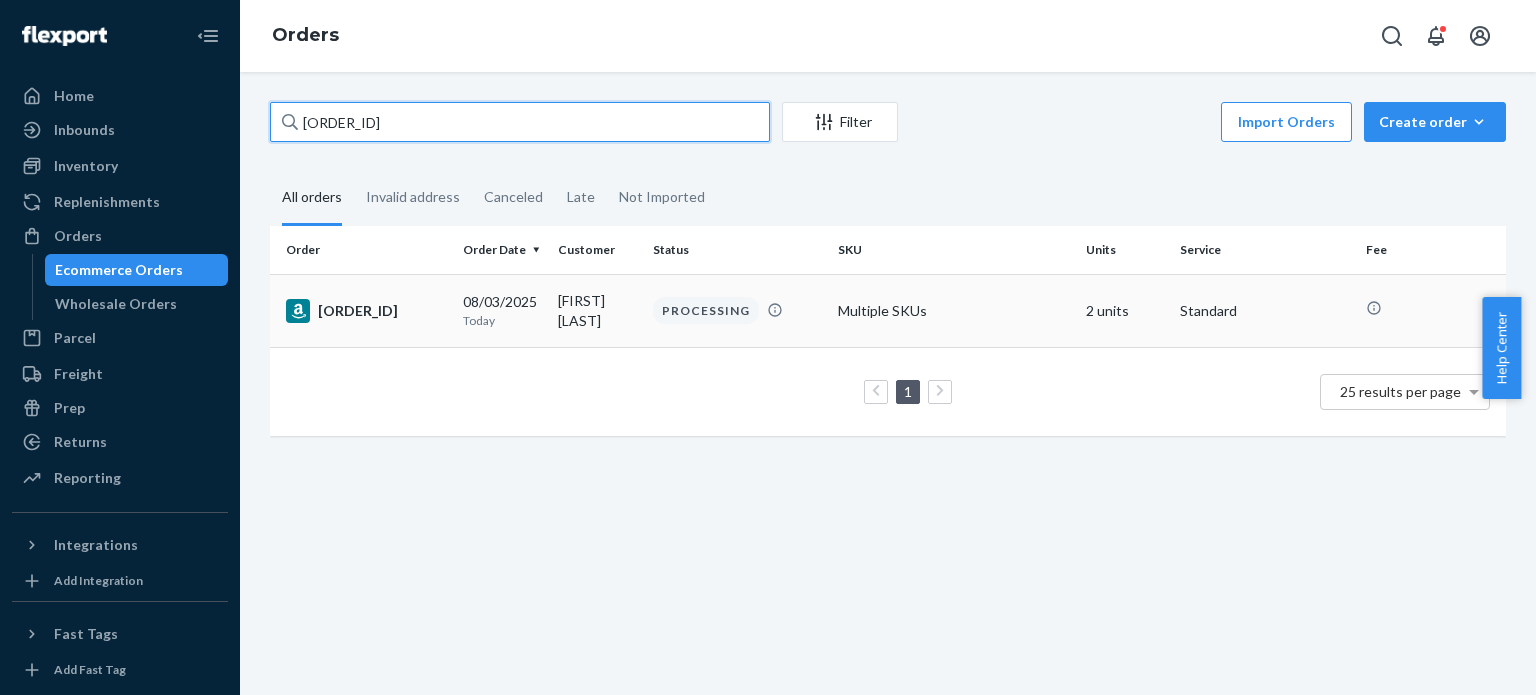 type on "[ACCOUNT_NUMBER]" 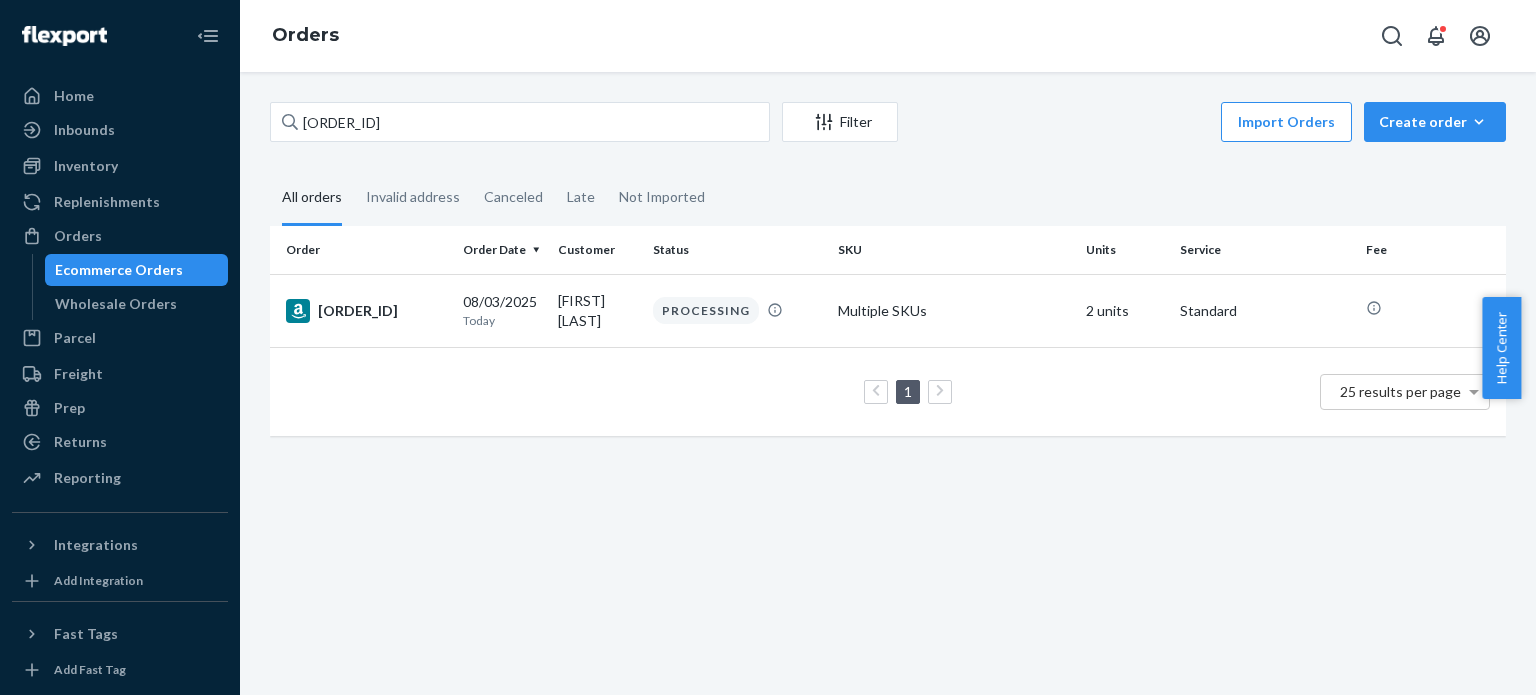 drag, startPoint x: 348, startPoint y: 323, endPoint x: 370, endPoint y: 355, distance: 38.832977 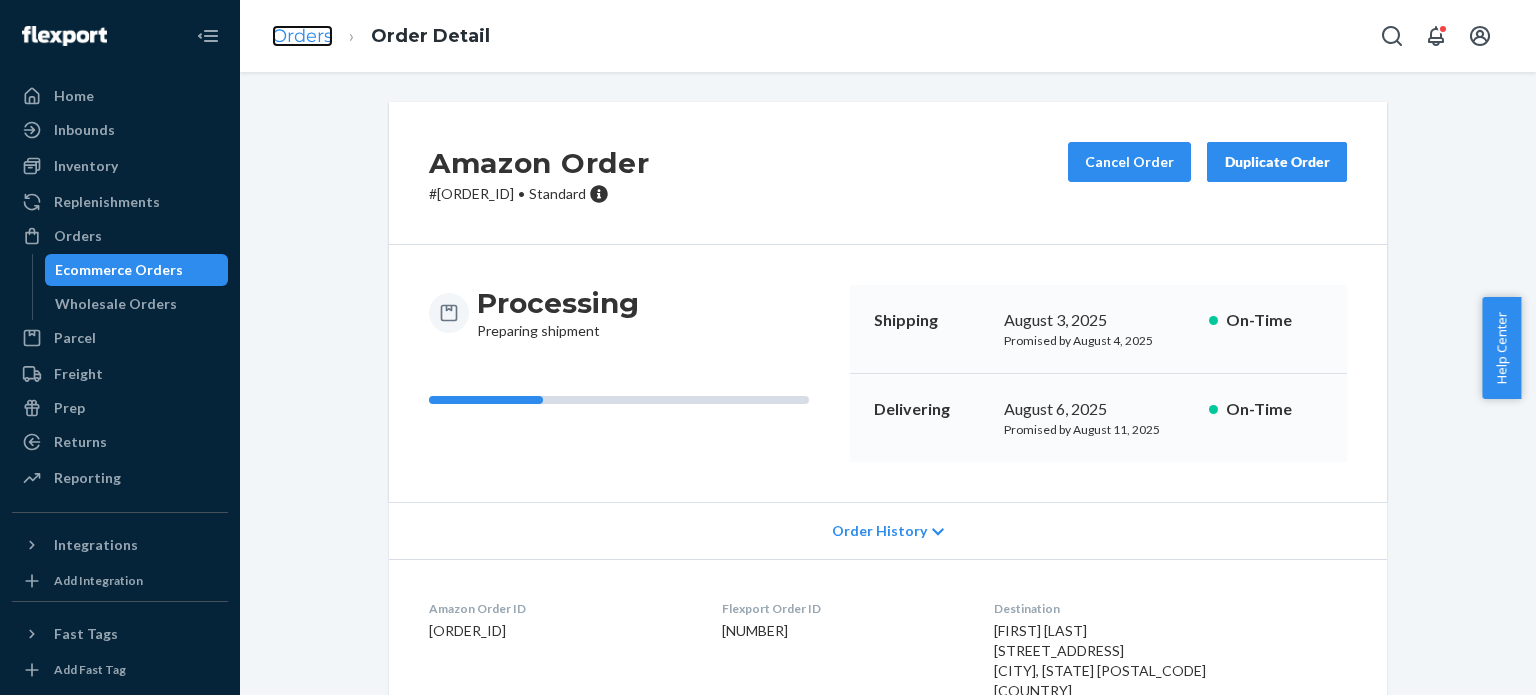 click on "Orders" at bounding box center (302, 36) 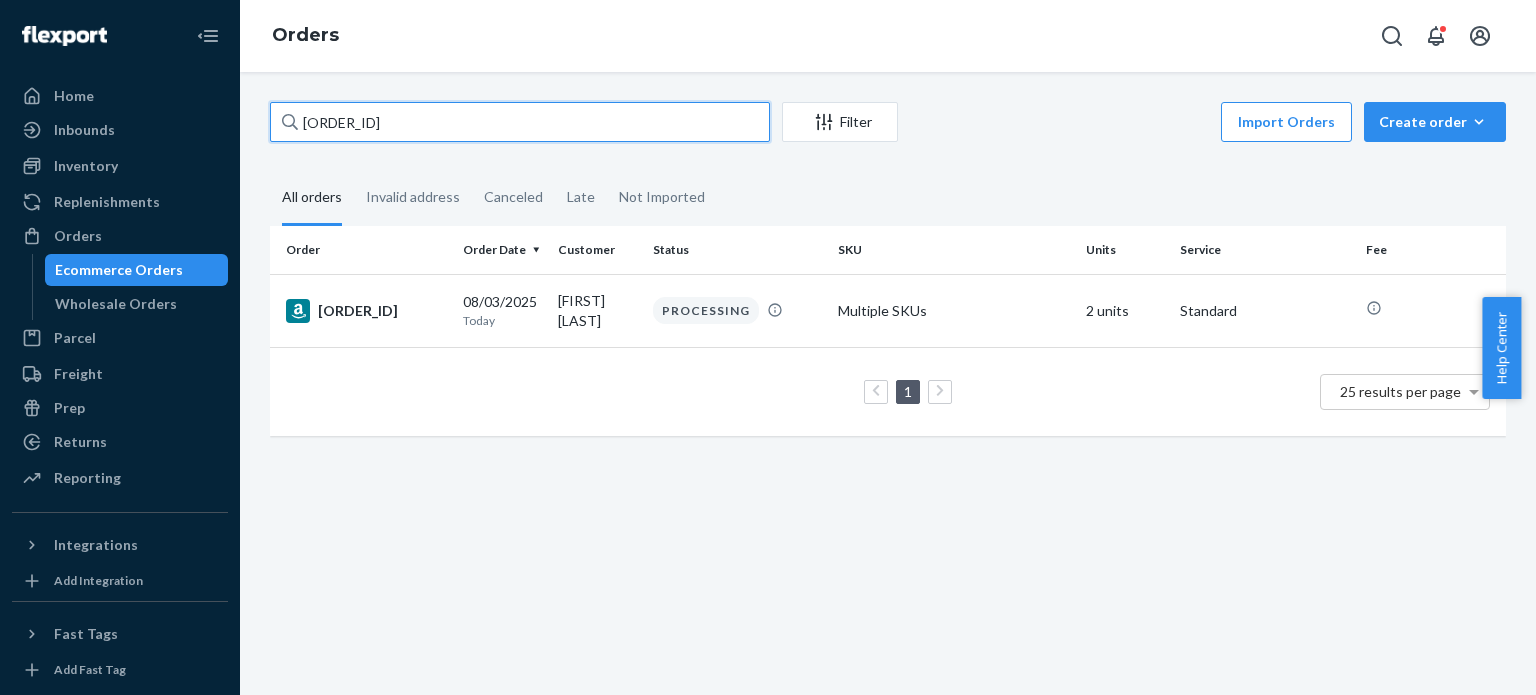 click on "[ACCOUNT_NUMBER]" at bounding box center (520, 122) 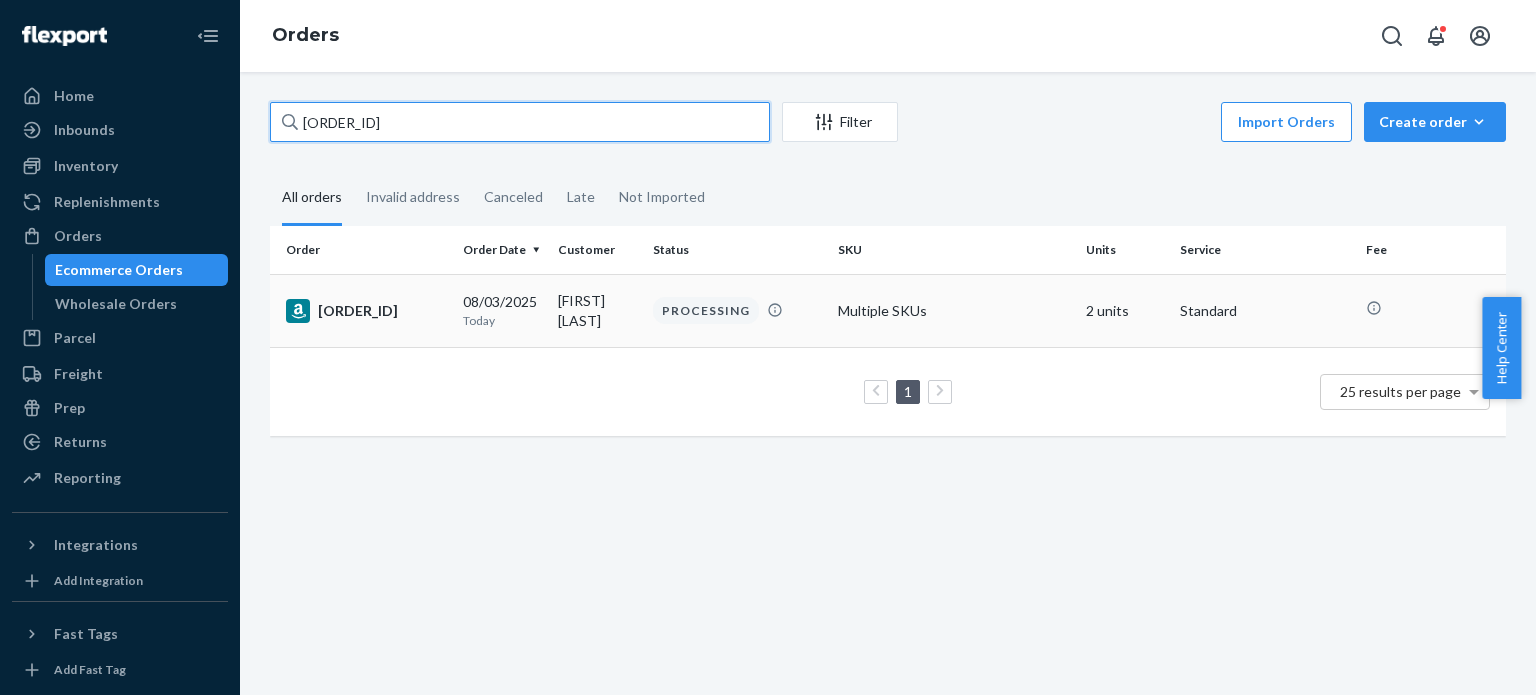 paste on "1-4967040-2658607" 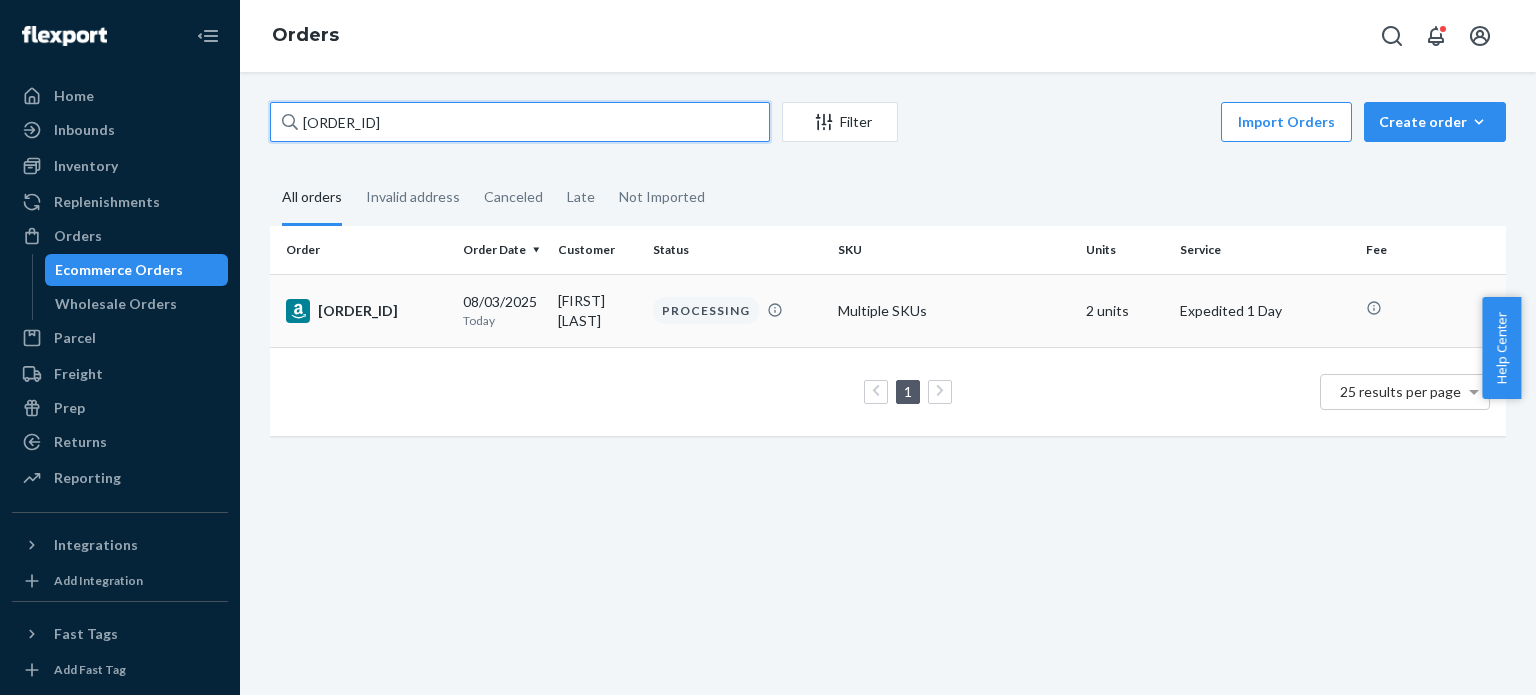 type on "[ACCOUNT_NUMBER]" 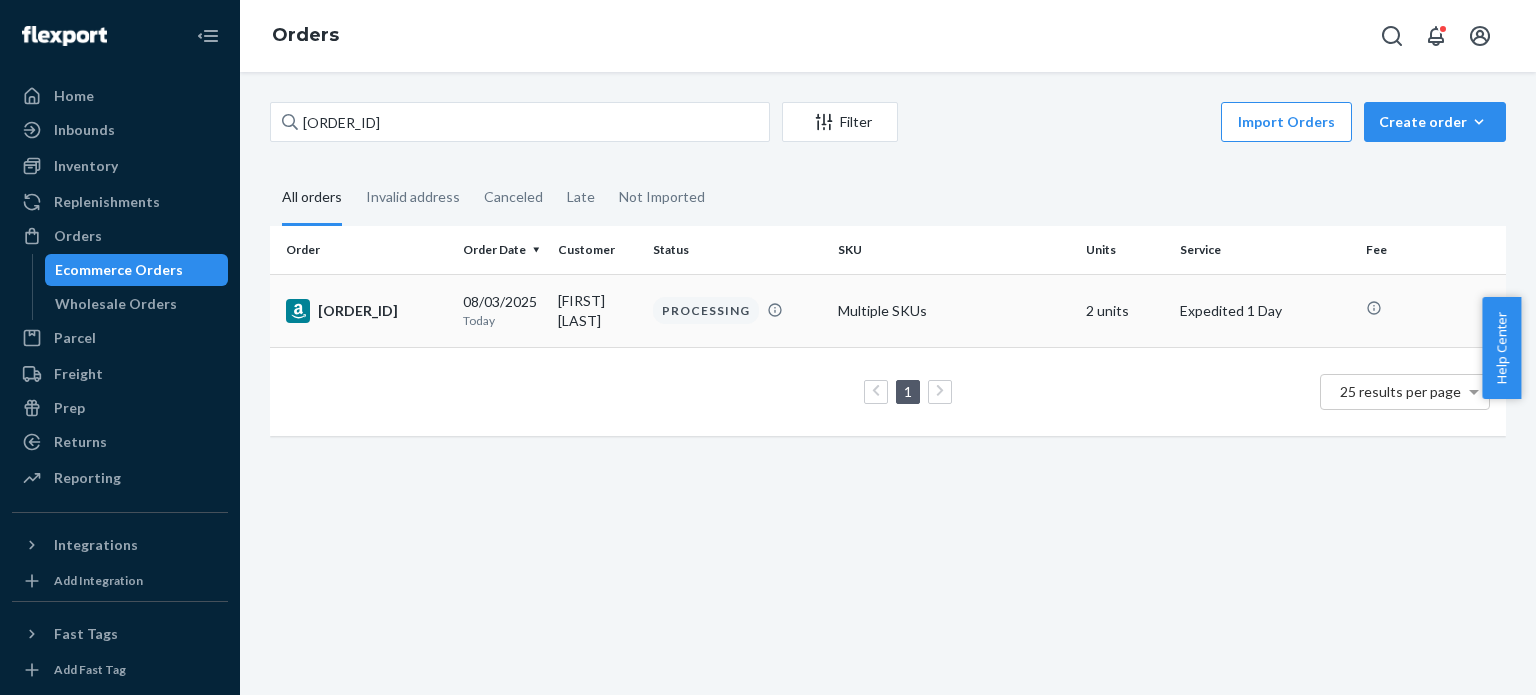 click on "[ACCOUNT_NUMBER]" at bounding box center [366, 311] 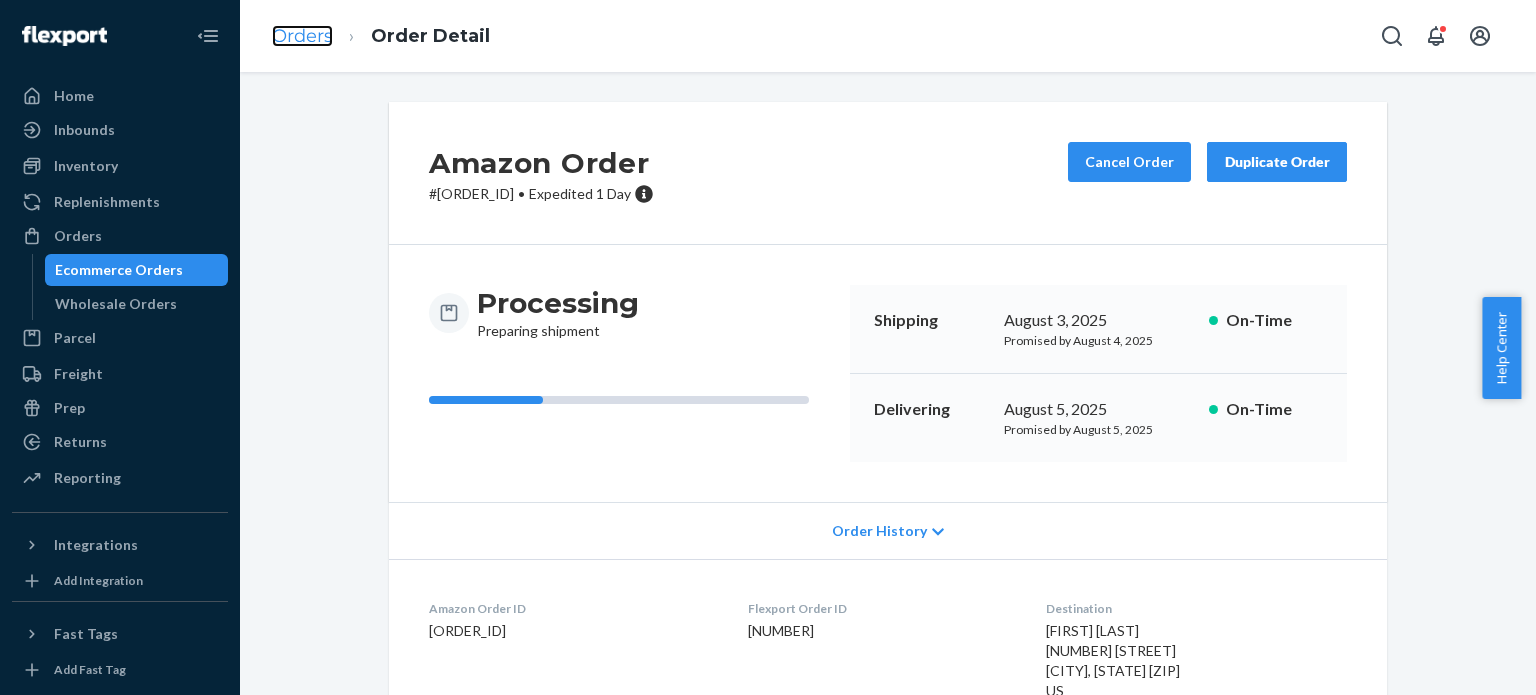 click on "Orders" at bounding box center [302, 36] 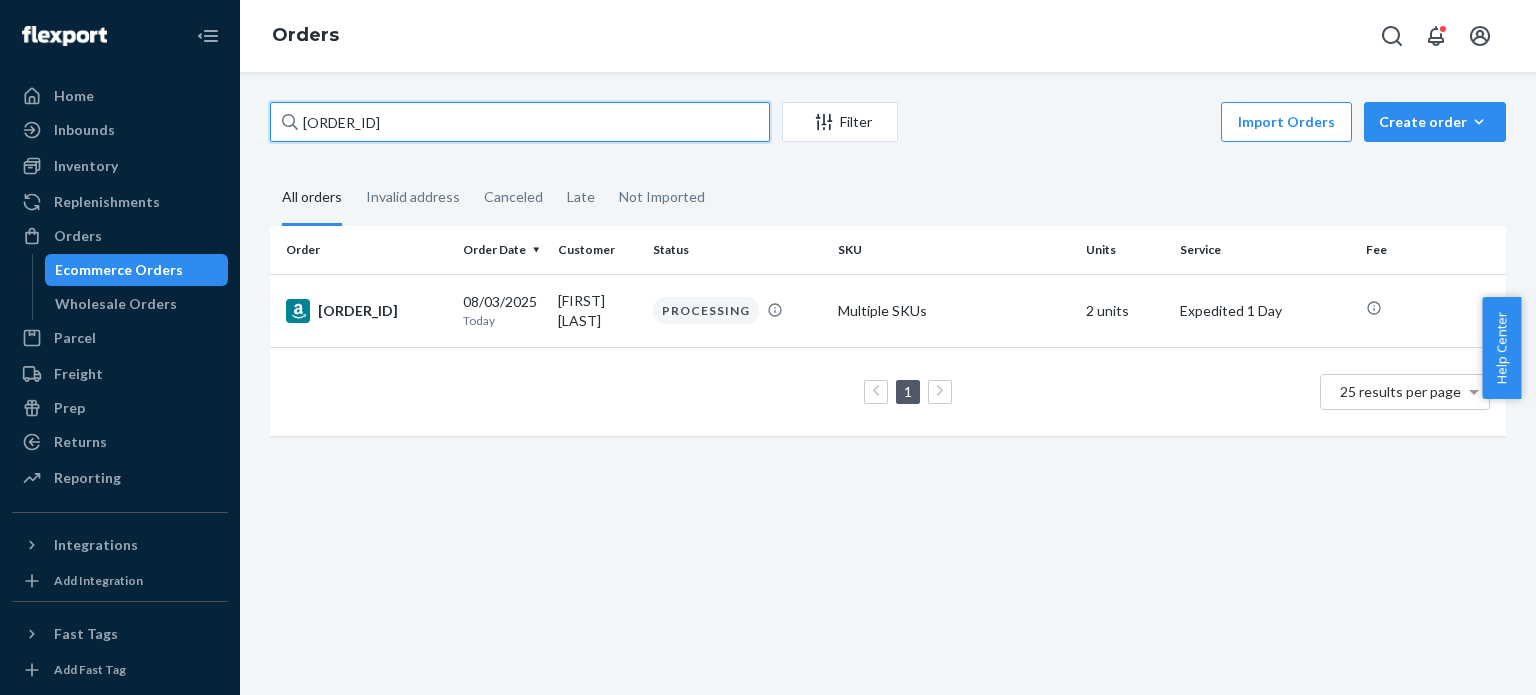 click on "[ACCOUNT_NUMBER]" at bounding box center (520, 122) 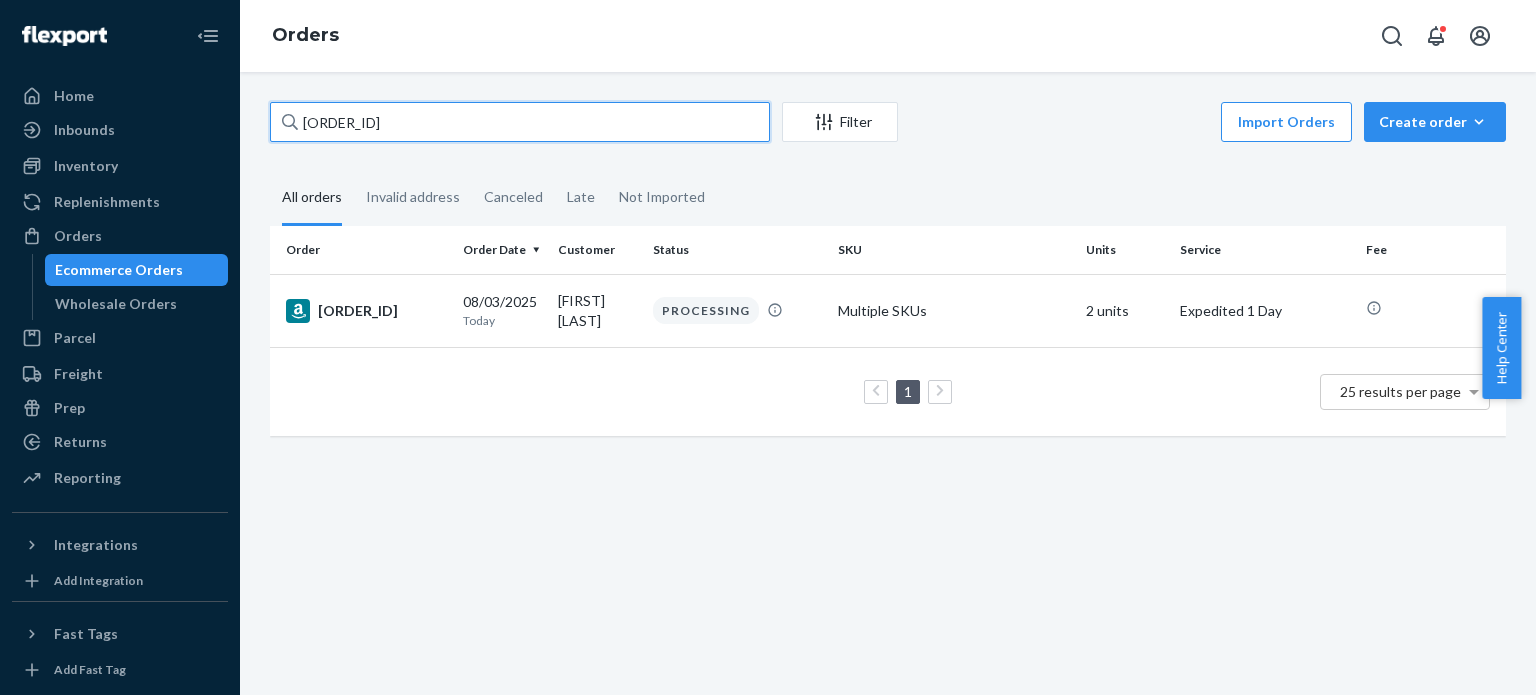 paste on "3-7488333-4669014" 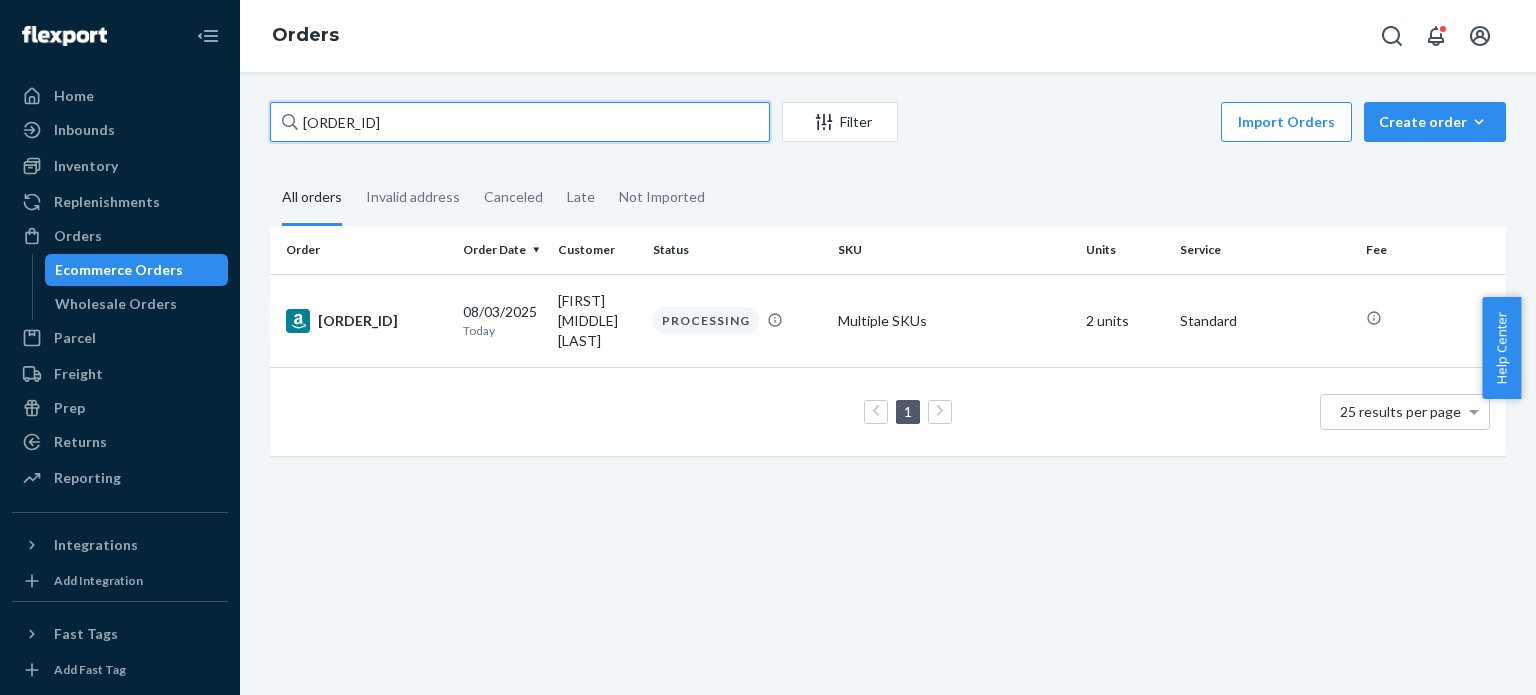 type on "[ACCOUNT_NUMBER]" 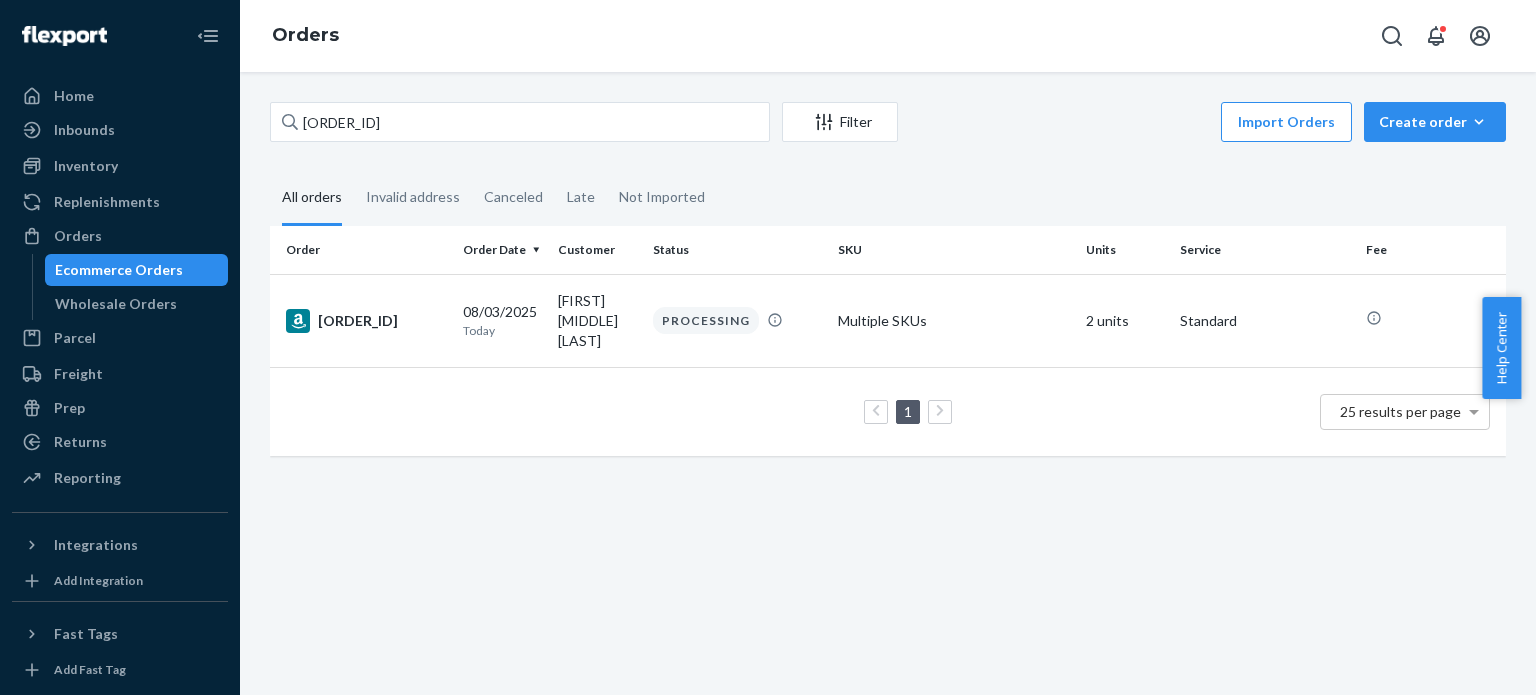 click on "[ACCOUNT_NUMBER]" at bounding box center [366, 321] 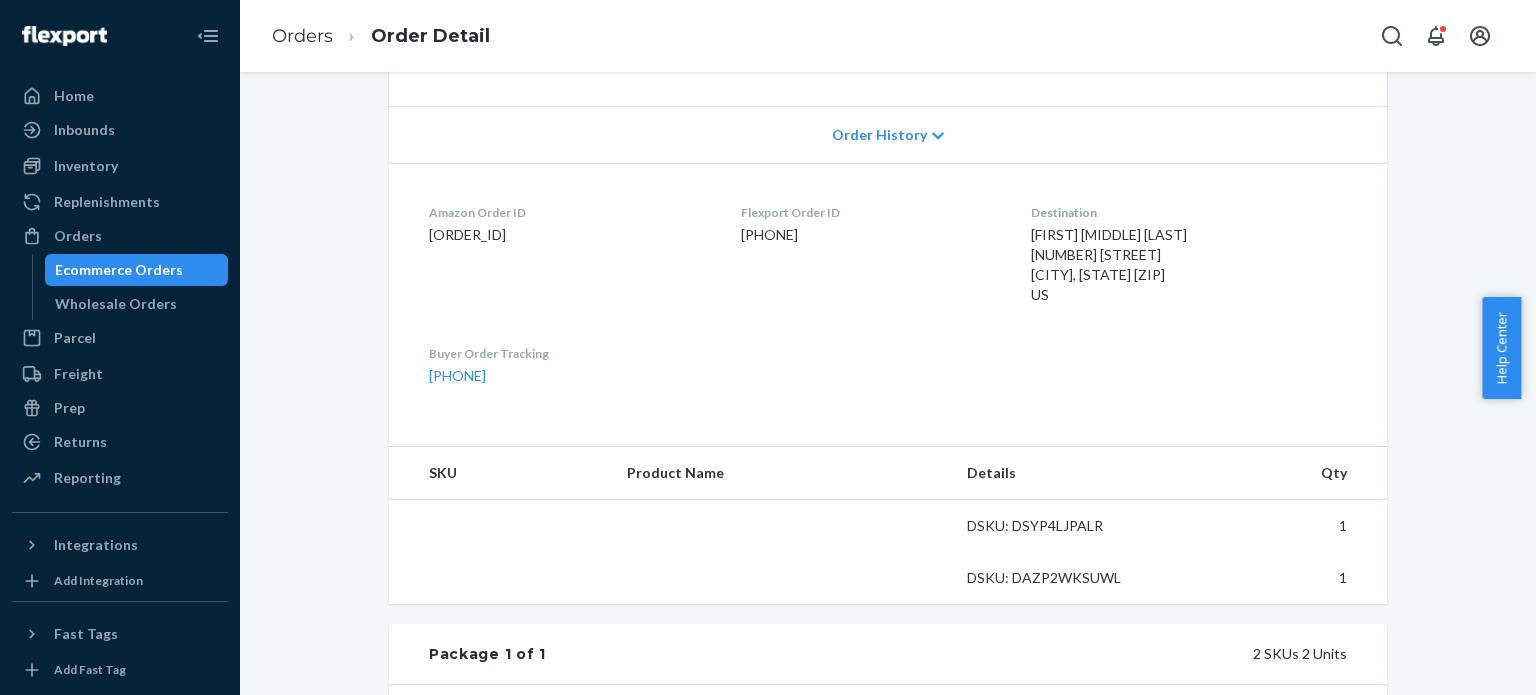 scroll, scrollTop: 400, scrollLeft: 0, axis: vertical 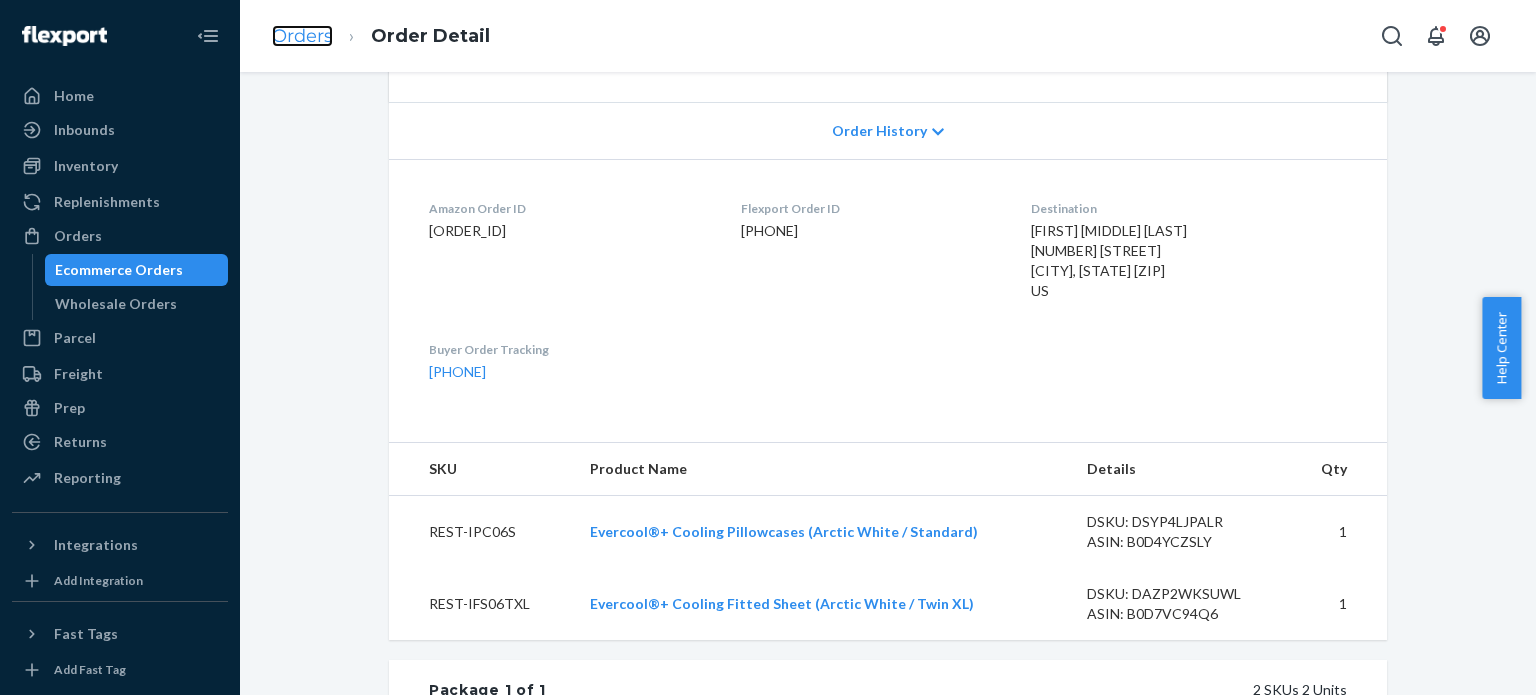 click on "Orders" at bounding box center (302, 36) 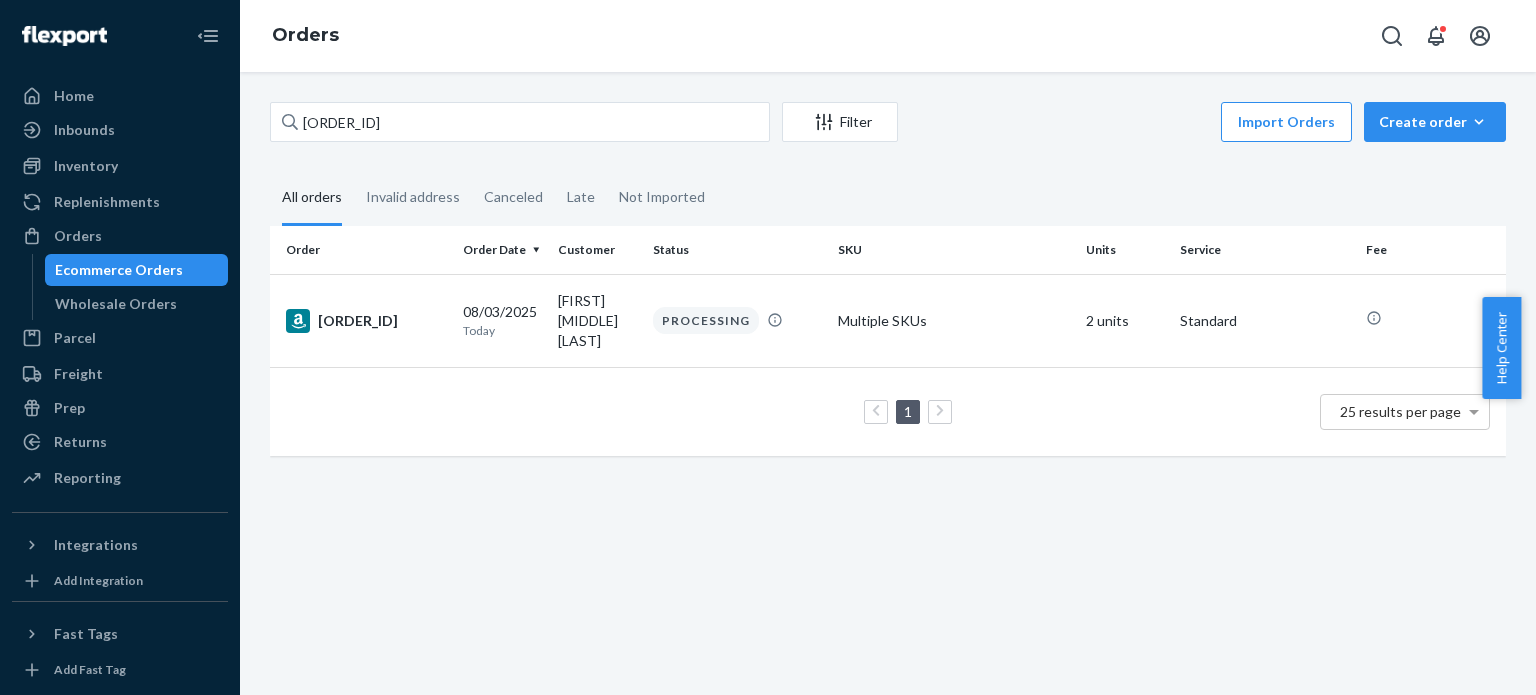 scroll, scrollTop: 0, scrollLeft: 0, axis: both 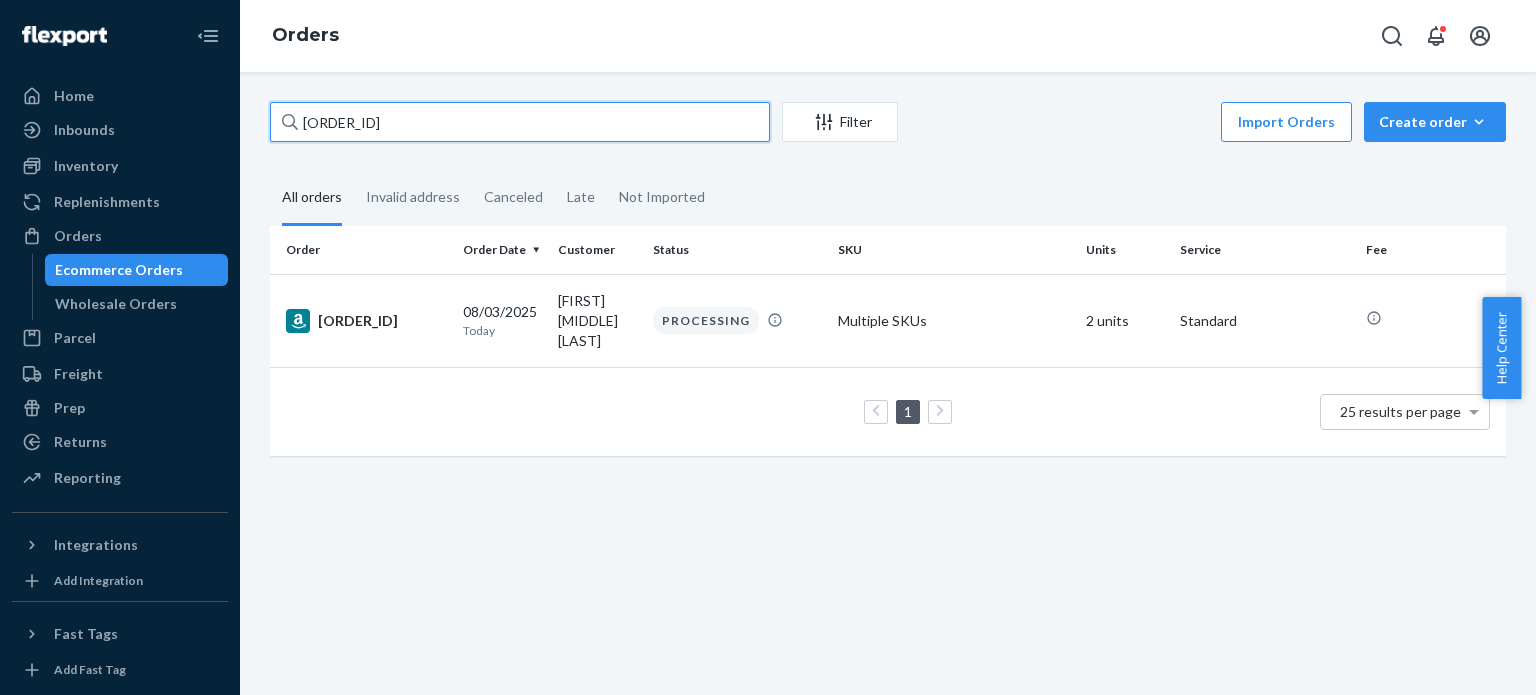 click on "[ACCOUNT_NUMBER]" at bounding box center [520, 122] 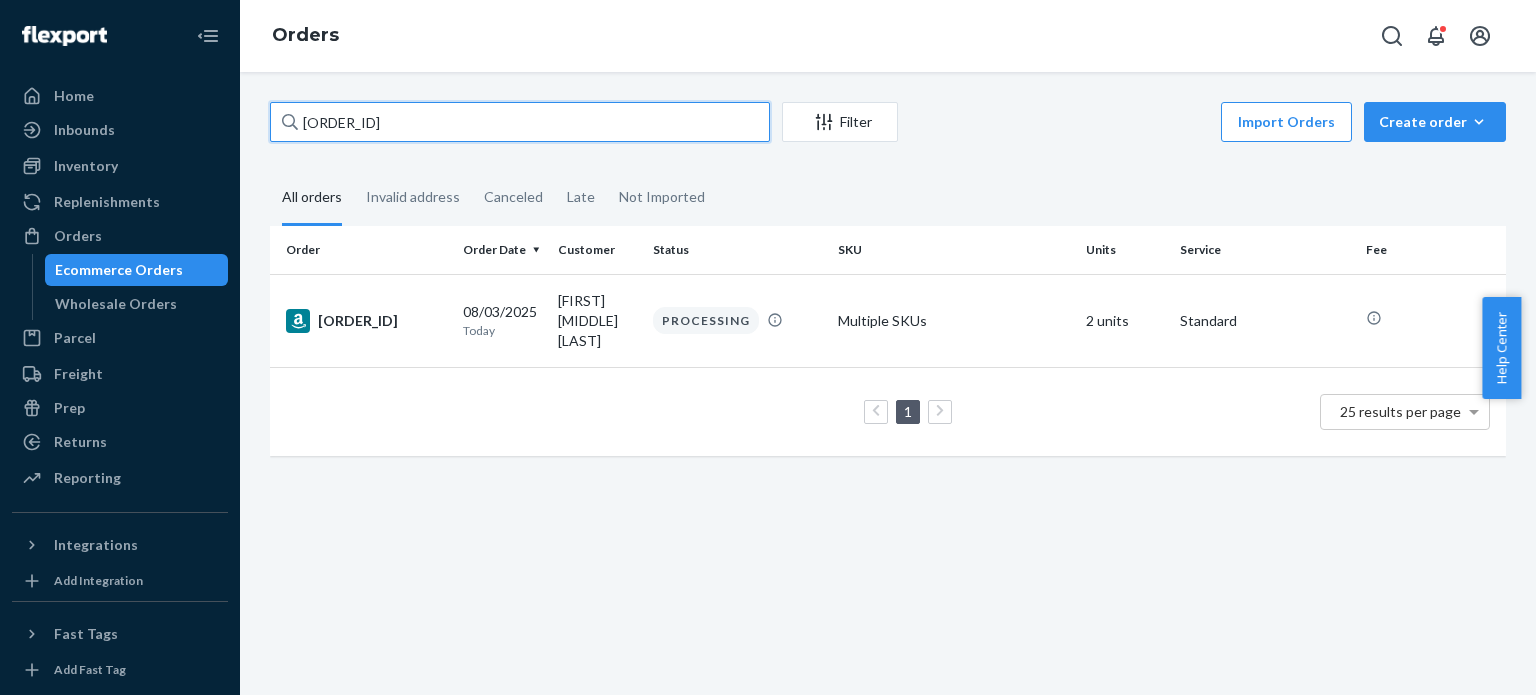 click on "[ACCOUNT_NUMBER]" at bounding box center (520, 122) 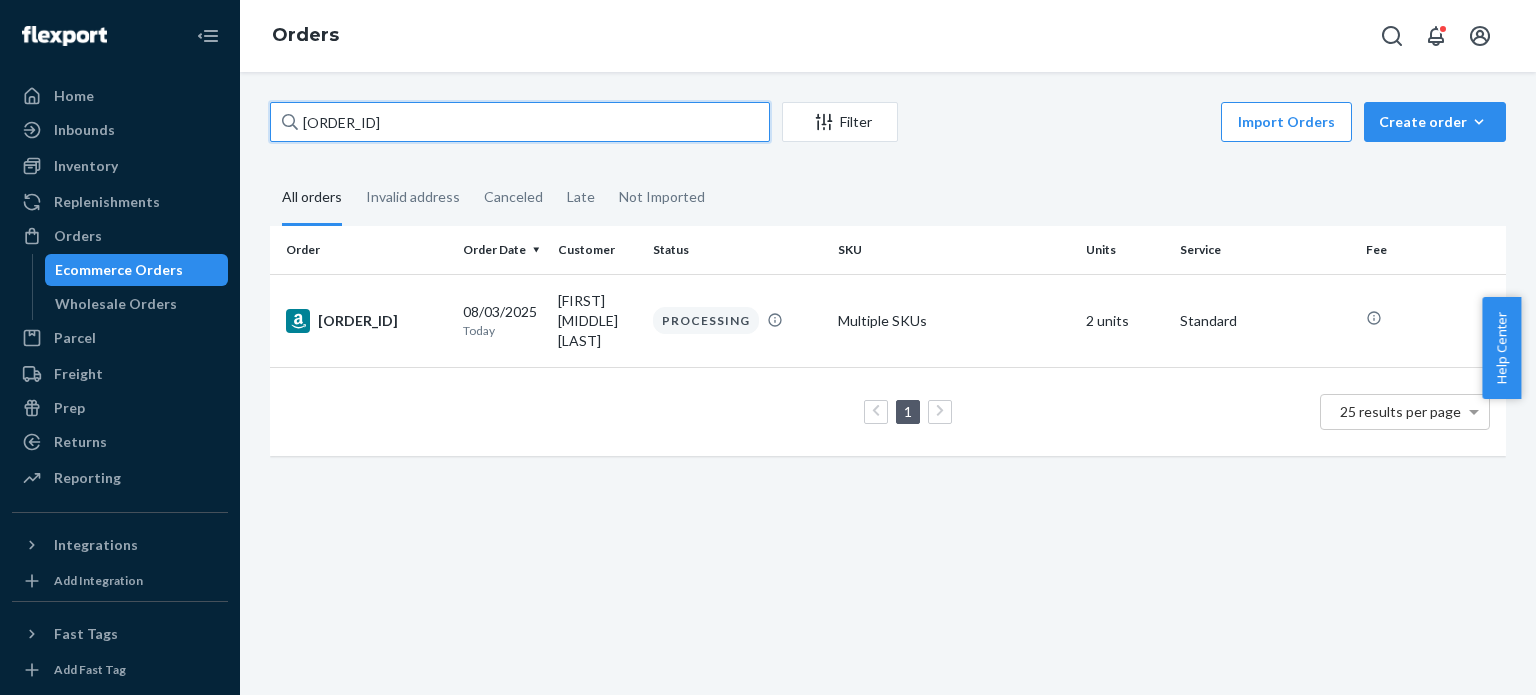 click on "[ACCOUNT_NUMBER]" at bounding box center [520, 122] 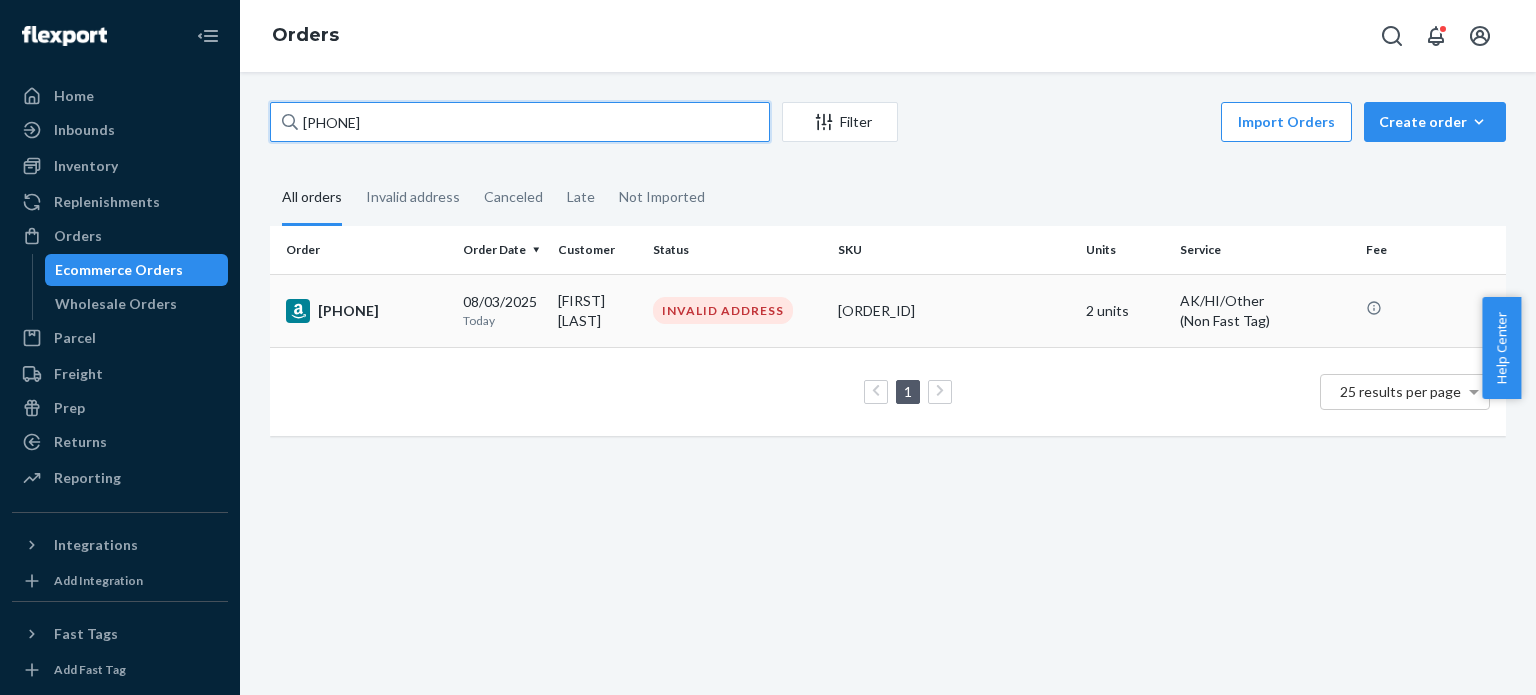 type on "[ACCOUNT_NUMBER]" 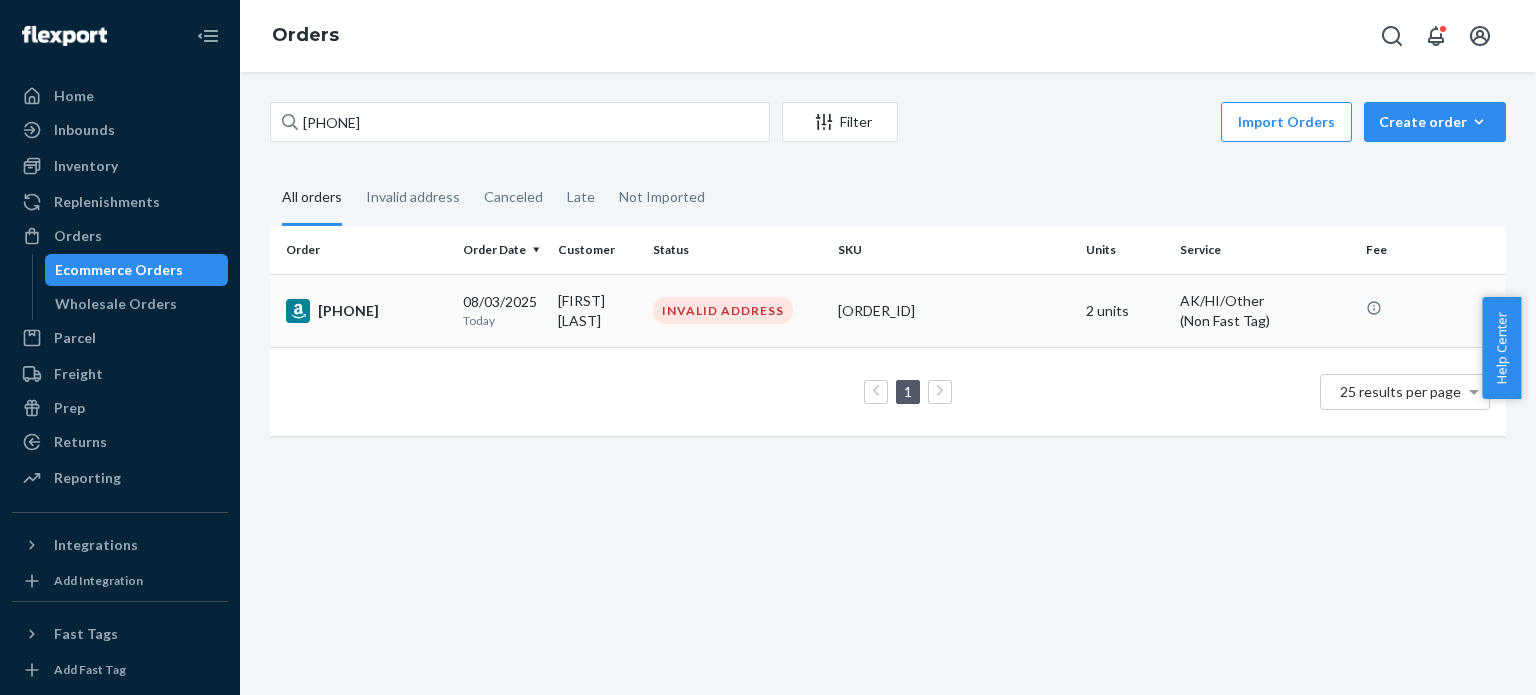 click on "[ACCOUNT_NUMBER]" at bounding box center [366, 311] 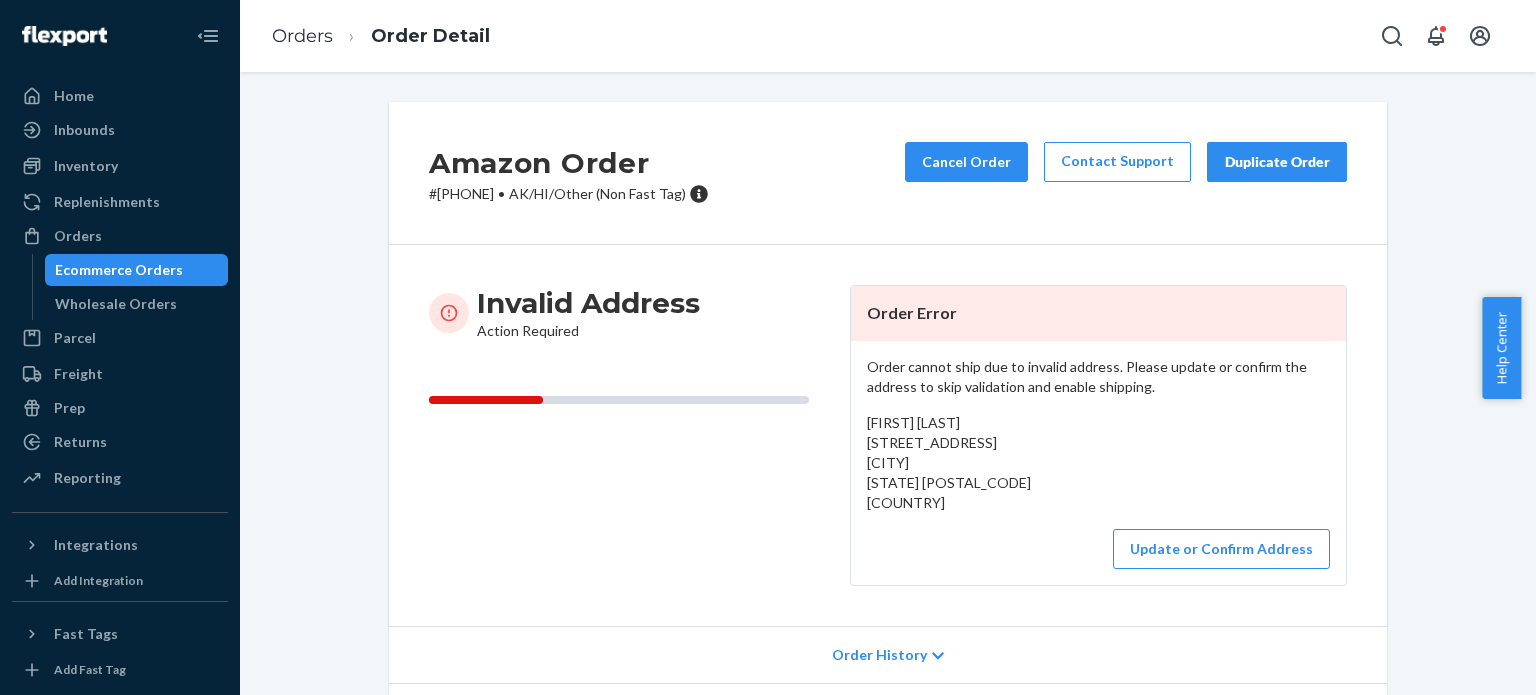 drag, startPoint x: 859, startPoint y: 417, endPoint x: 998, endPoint y: 480, distance: 152.61061 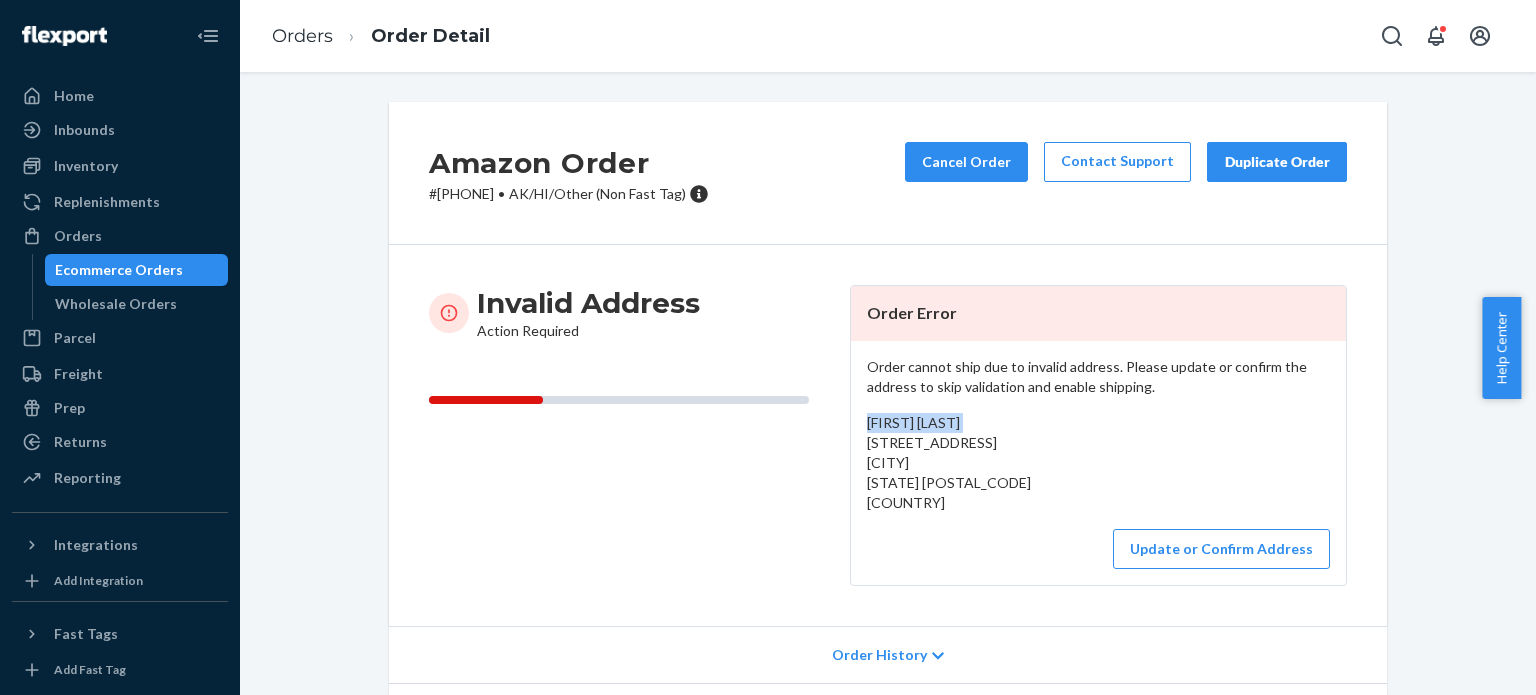 drag, startPoint x: 968, startPoint y: 420, endPoint x: 857, endPoint y: 423, distance: 111.040535 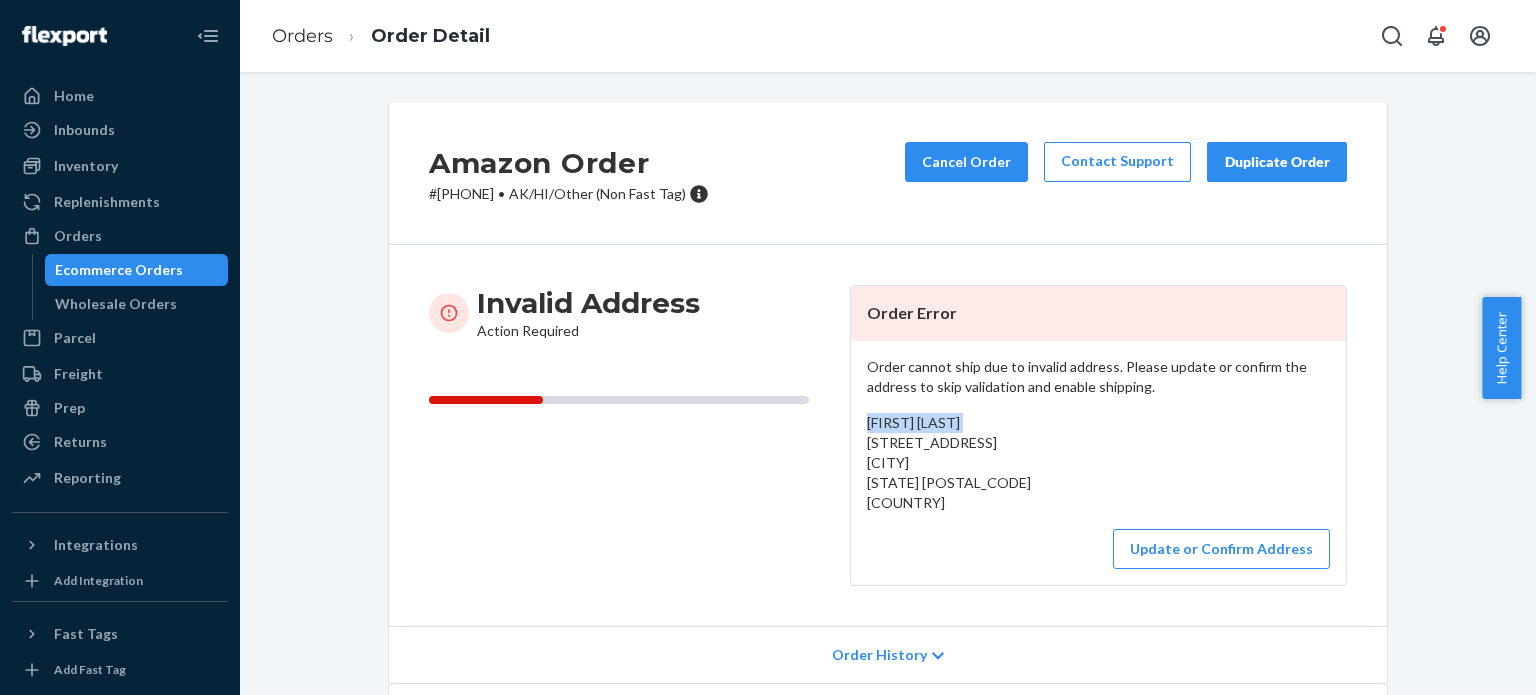 click on "Order cannot ship due to invalid address. Please update or confirm the address to skip validation and enable shipping. Ricardo Jimenez
A-0 Montebello Street
Garden Hills Norte
Guaynabo, PR 00966
US Update or Confirm Address" at bounding box center (1098, 463) 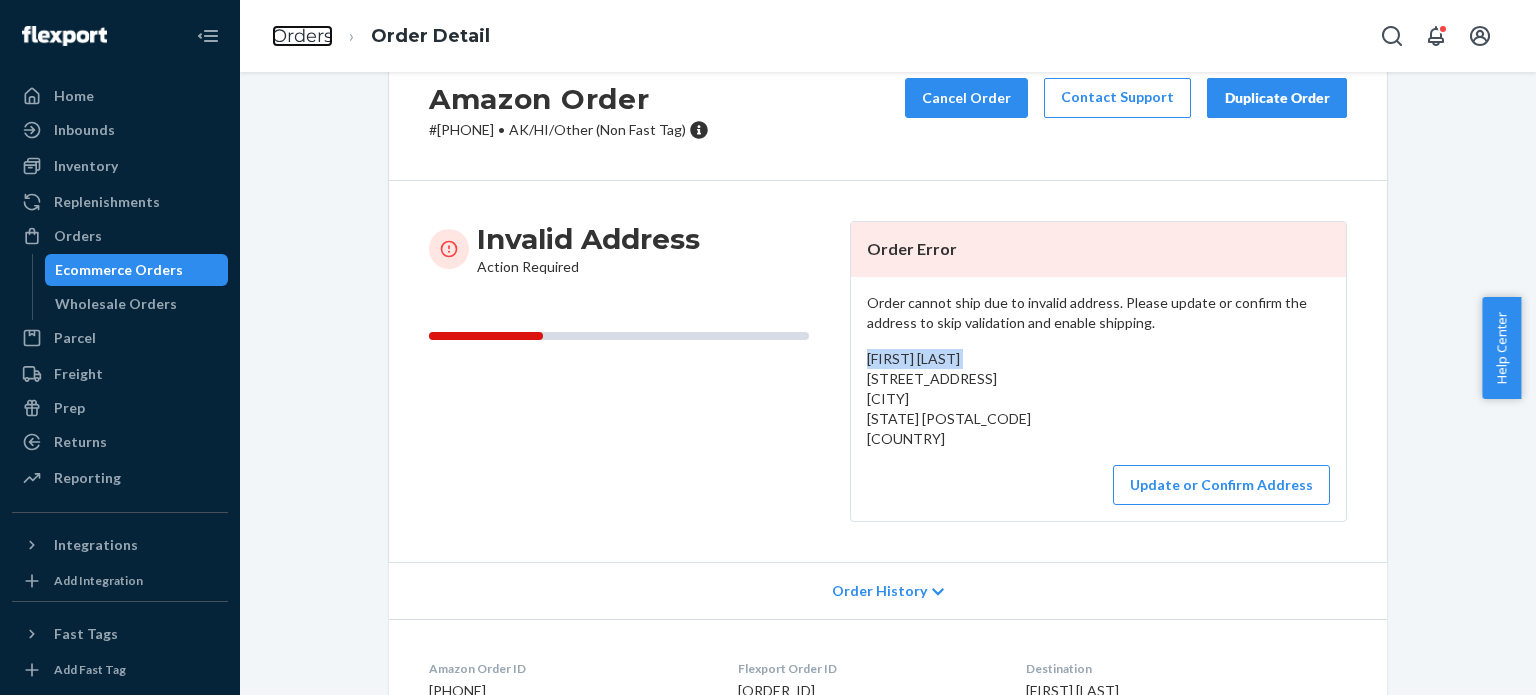 scroll, scrollTop: 39, scrollLeft: 0, axis: vertical 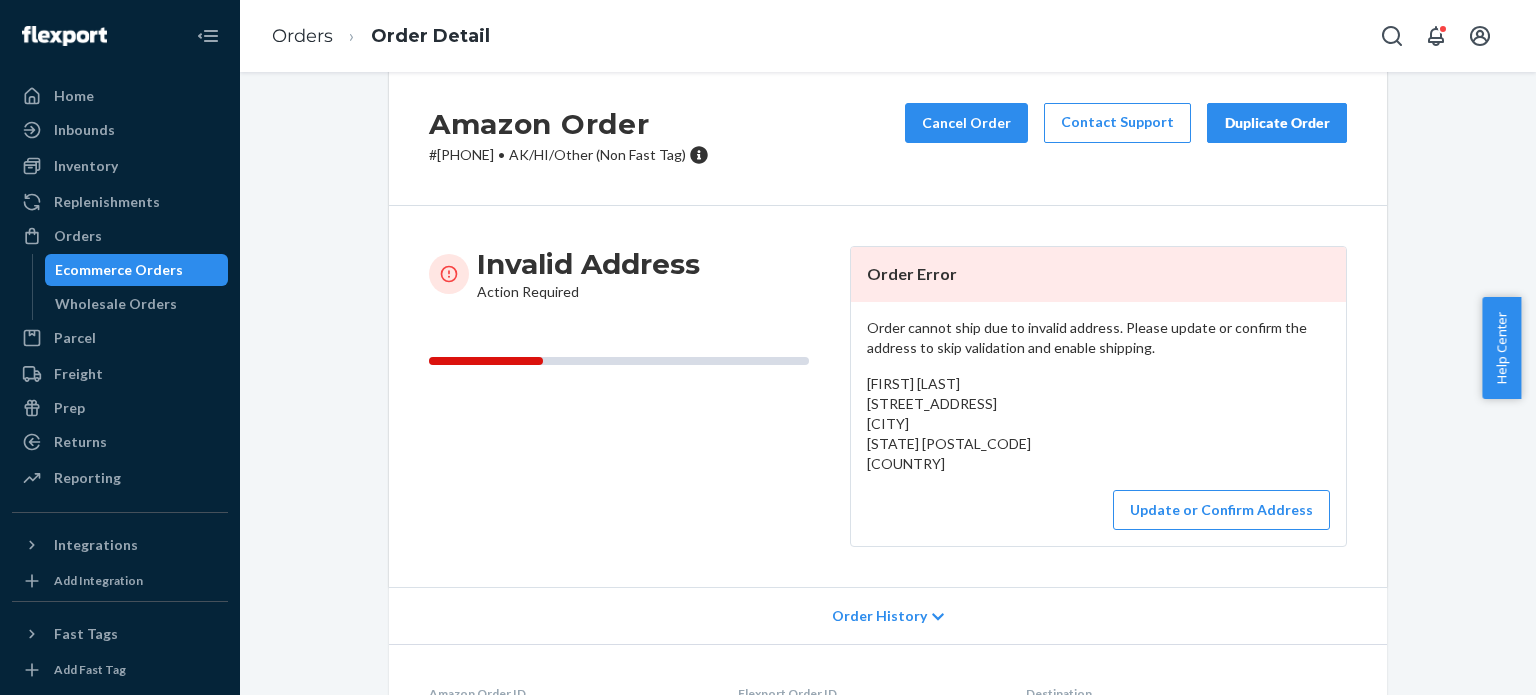 click on "Invalid Address Action Required" at bounding box center (631, 396) 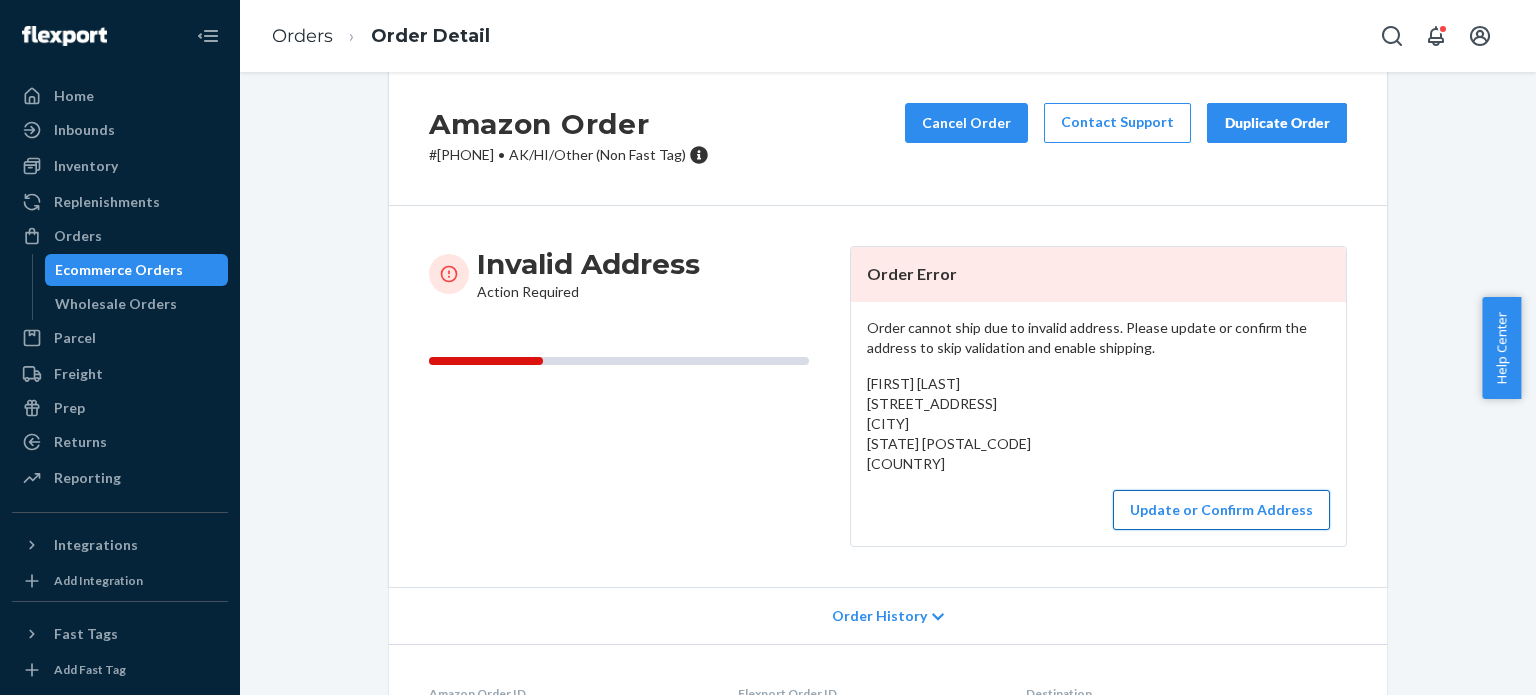 click on "Update or Confirm Address" at bounding box center (1221, 510) 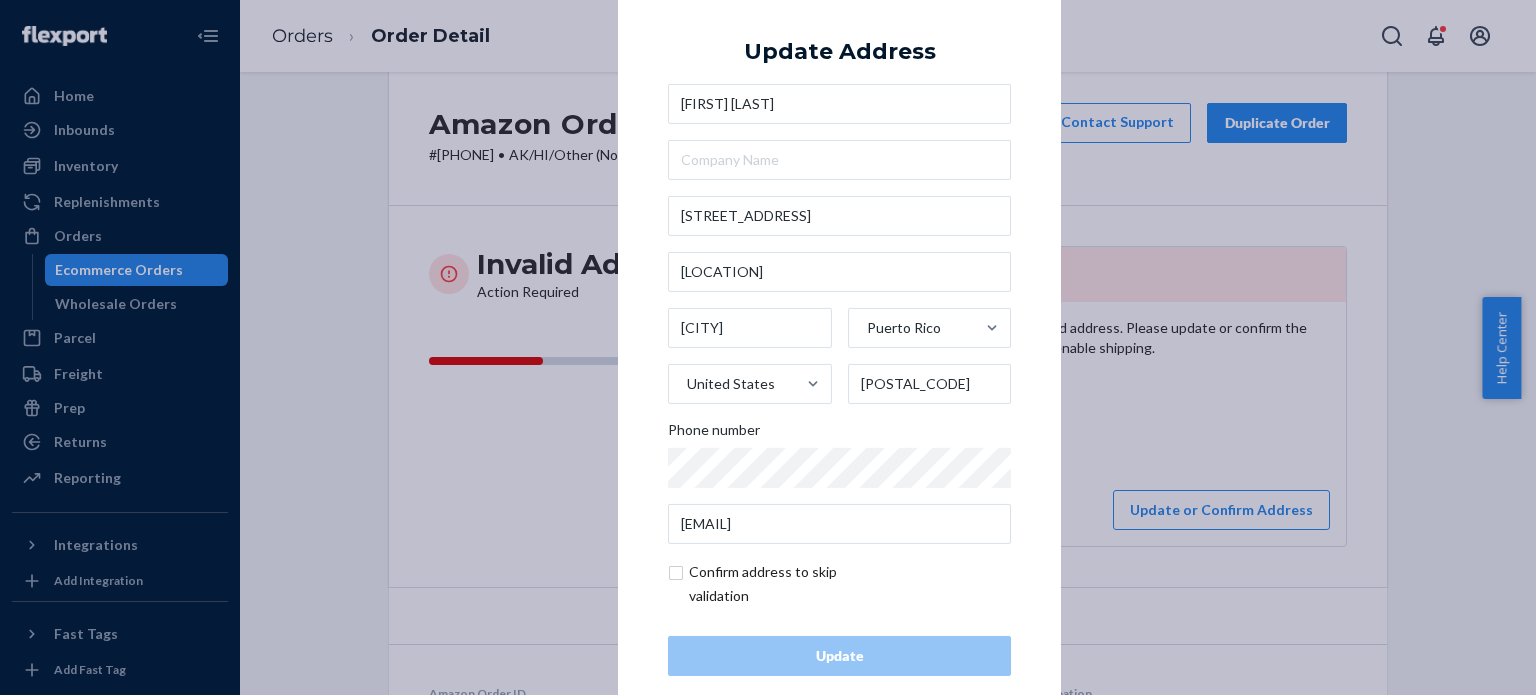 click at bounding box center (784, 584) 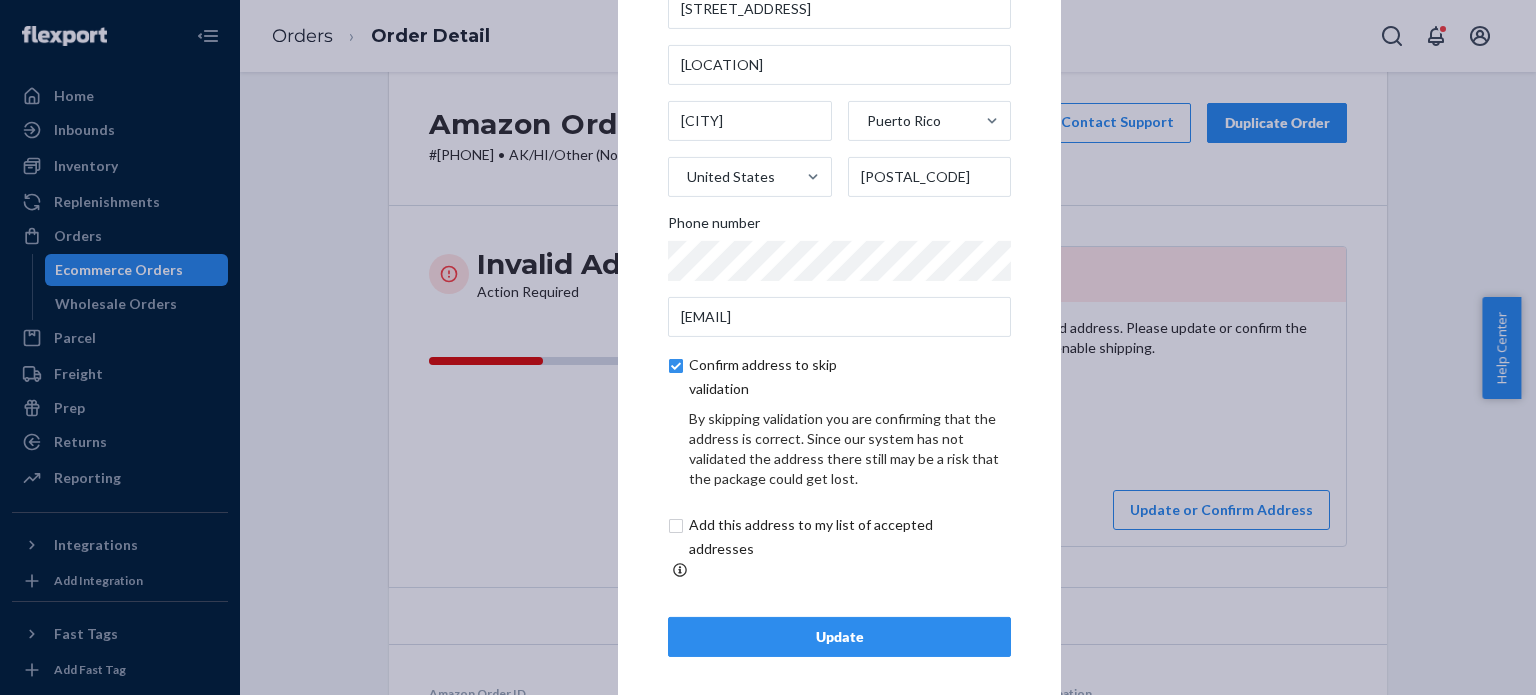 scroll, scrollTop: 114, scrollLeft: 0, axis: vertical 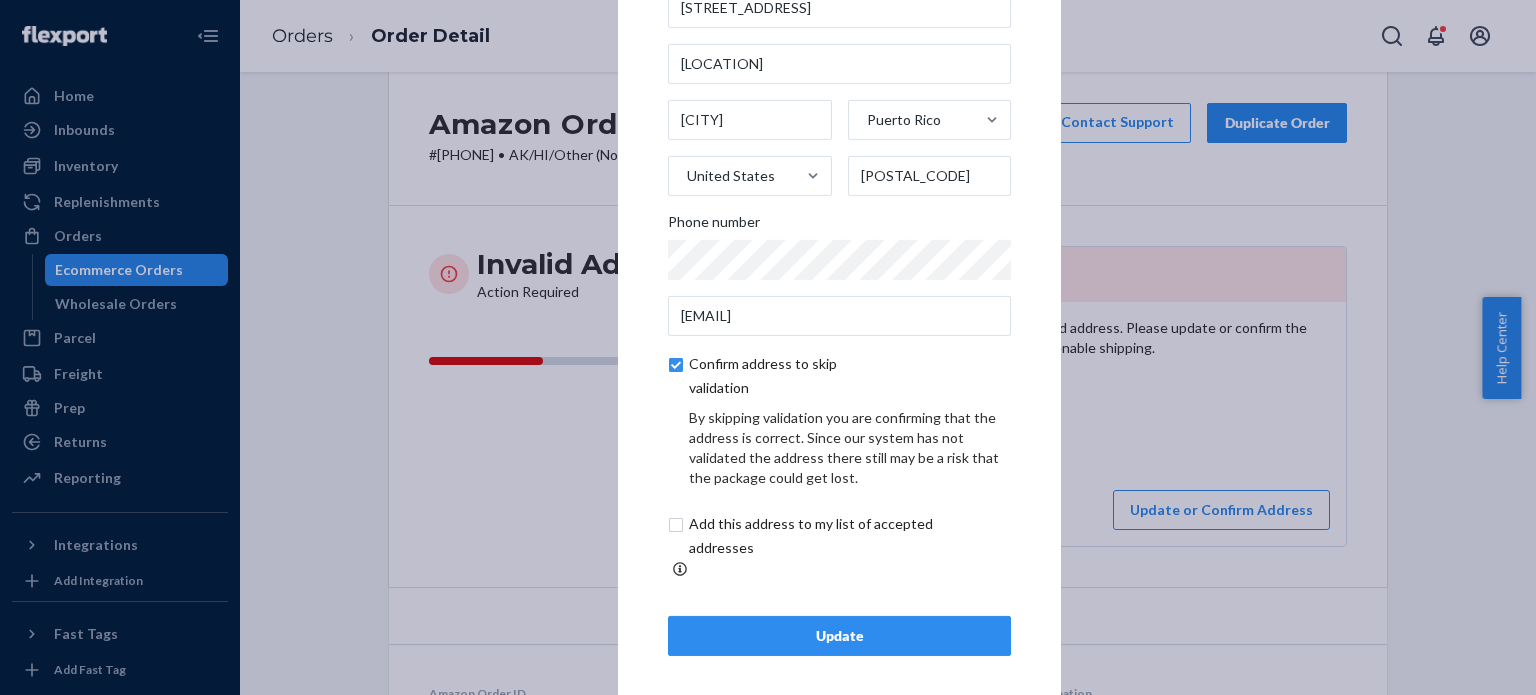 click on "Update" at bounding box center [839, 636] 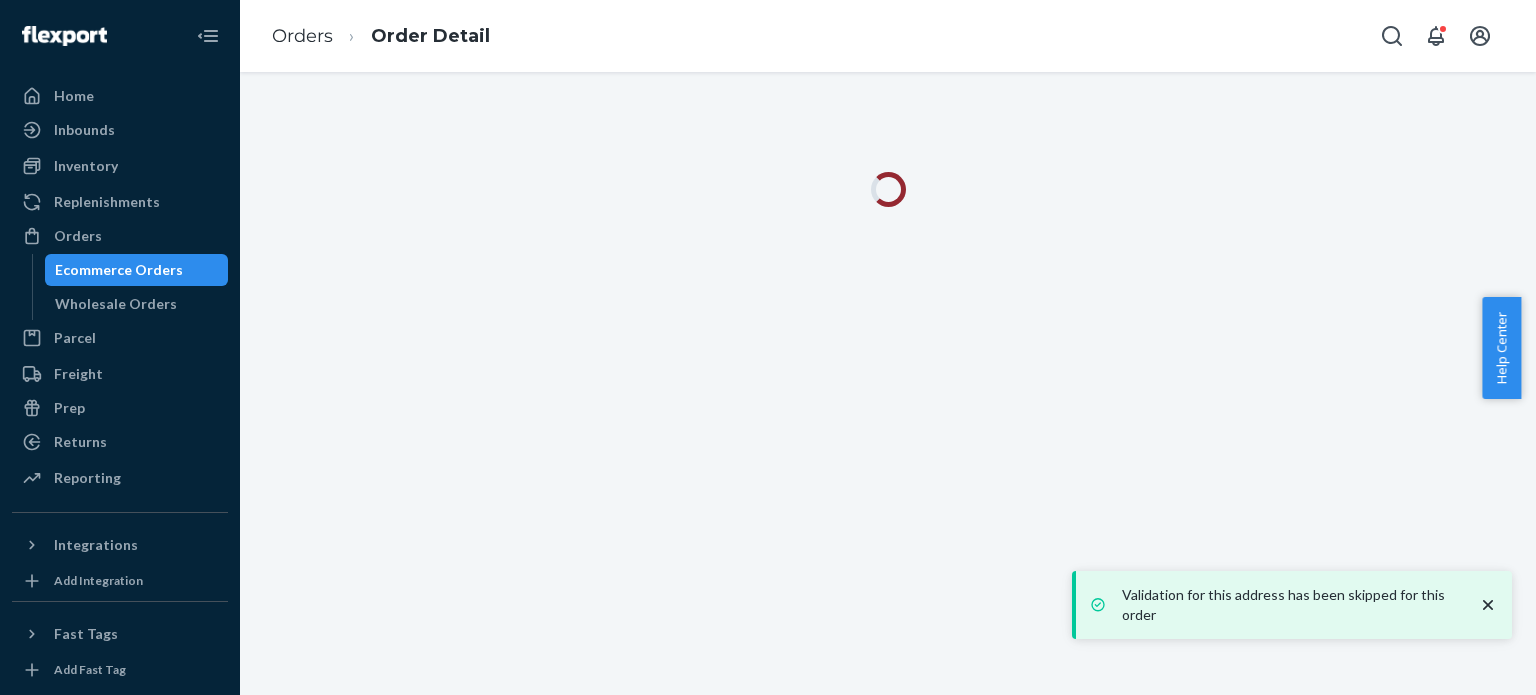 scroll, scrollTop: 0, scrollLeft: 0, axis: both 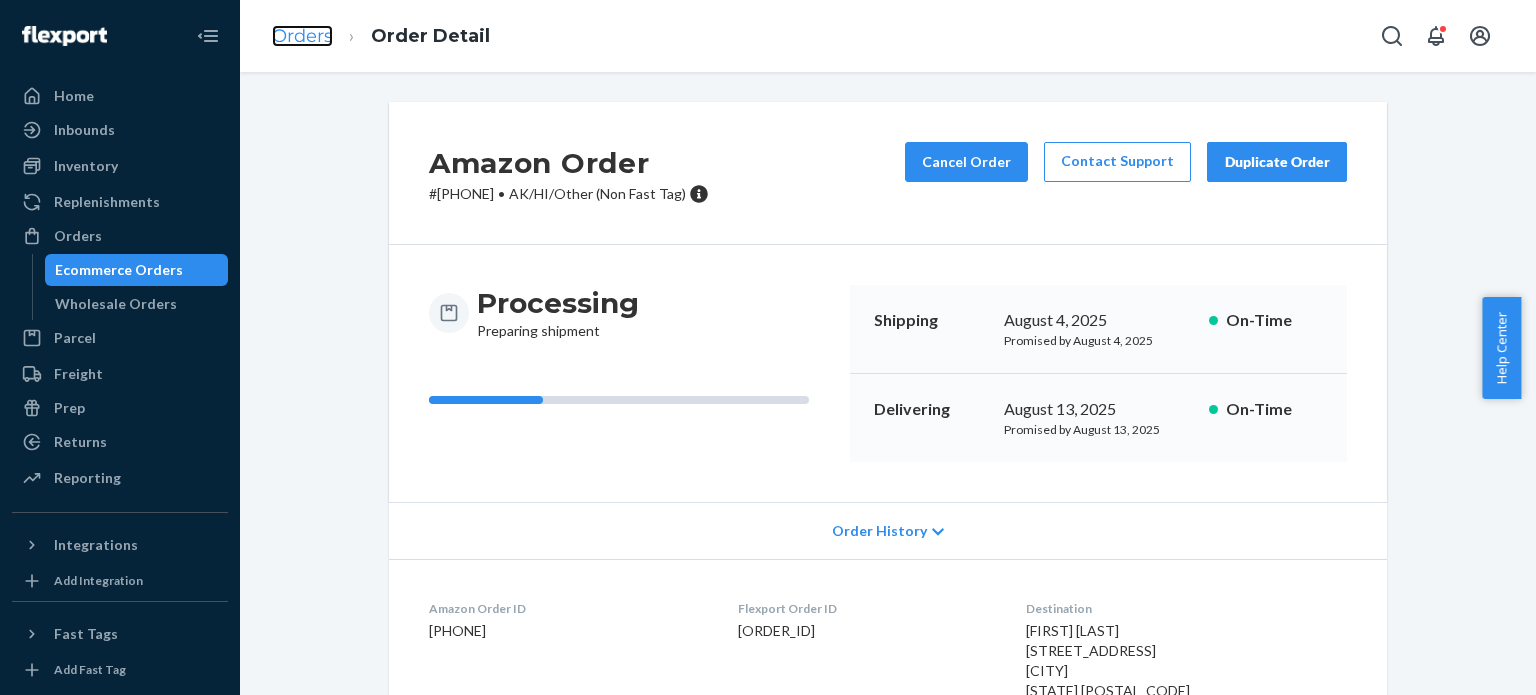 click on "Orders" at bounding box center [302, 36] 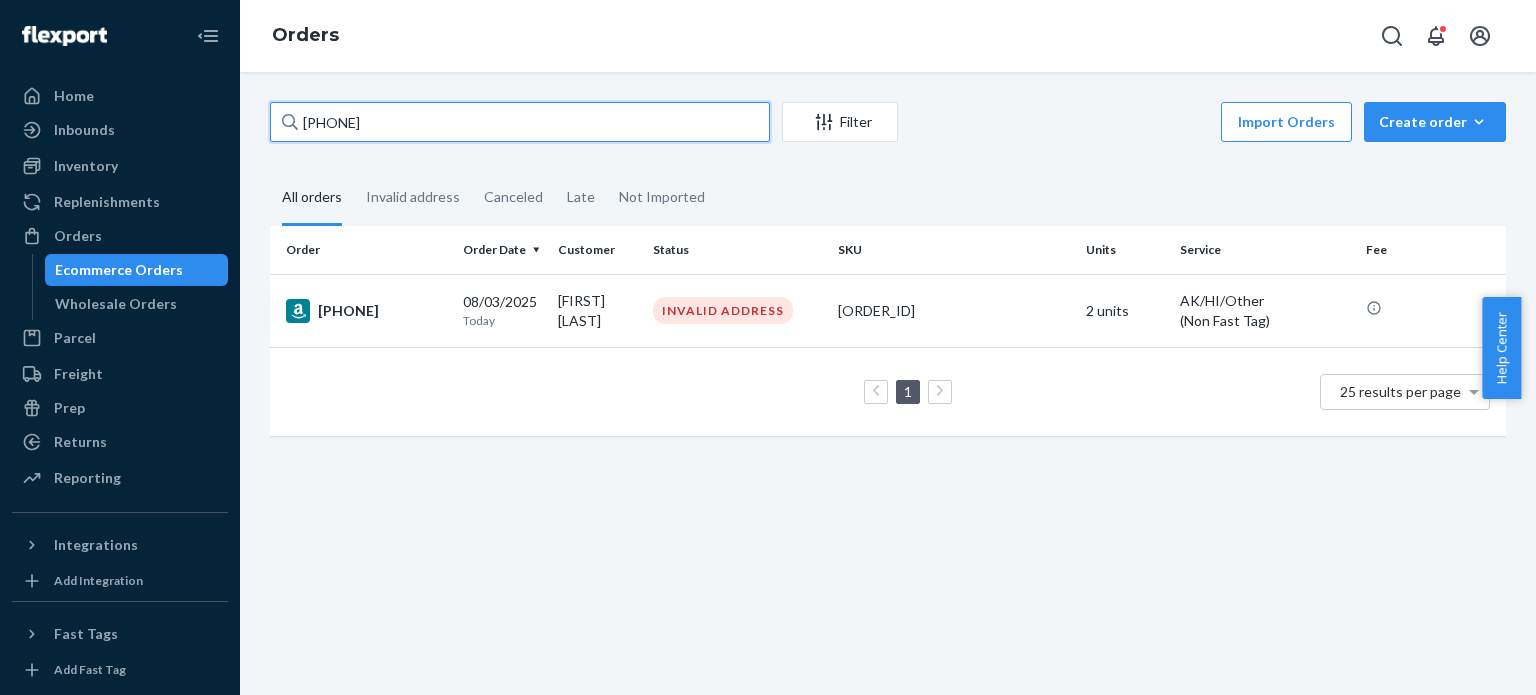 click on "[ACCOUNT_NUMBER]" at bounding box center [520, 122] 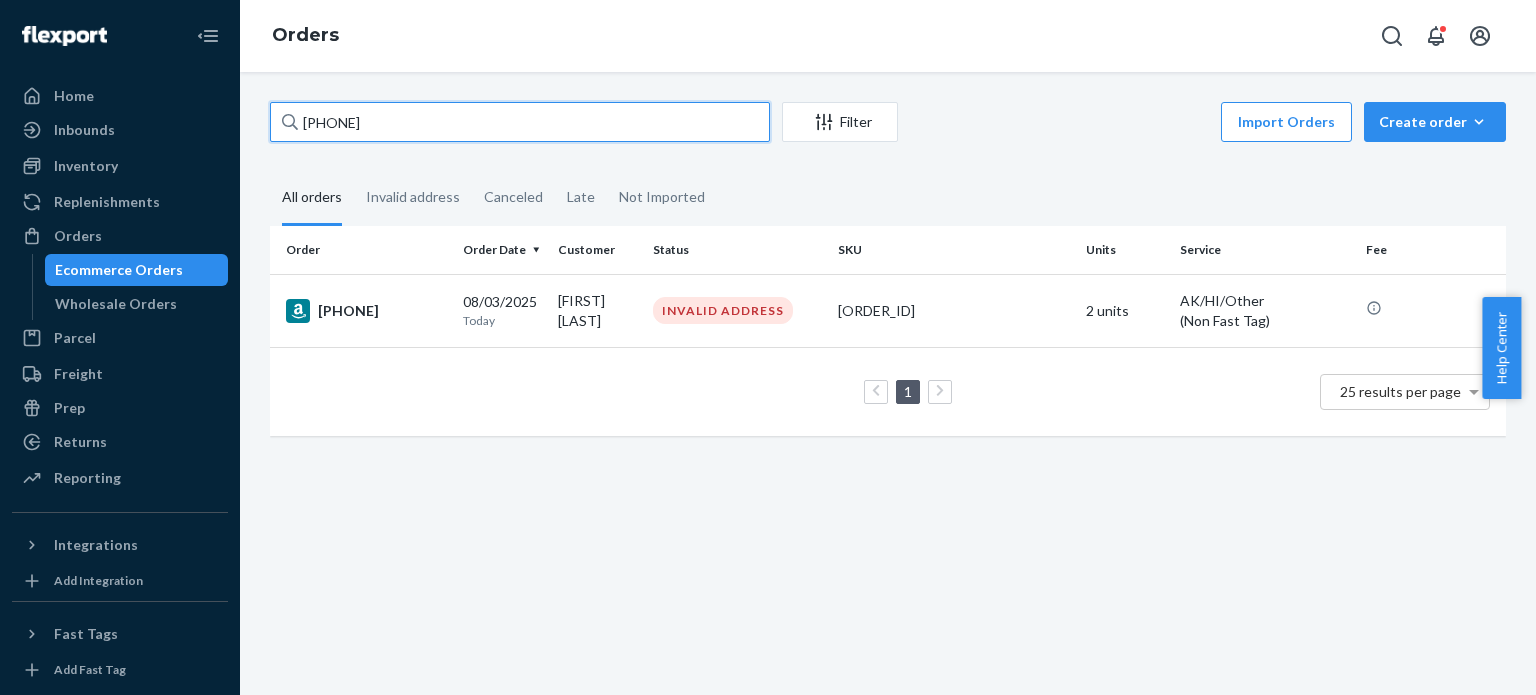click on "[ACCOUNT_NUMBER]" at bounding box center (520, 122) 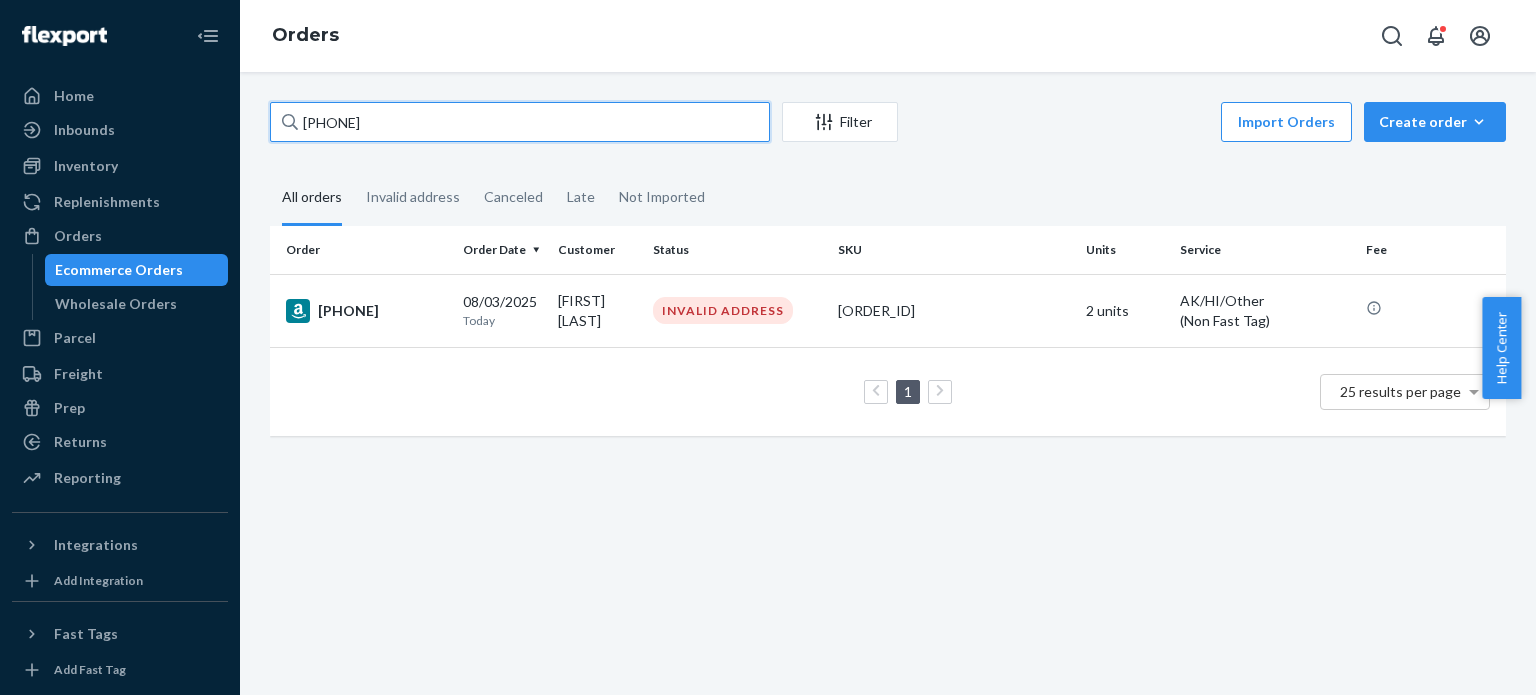 paste on "4-0637083-142901" 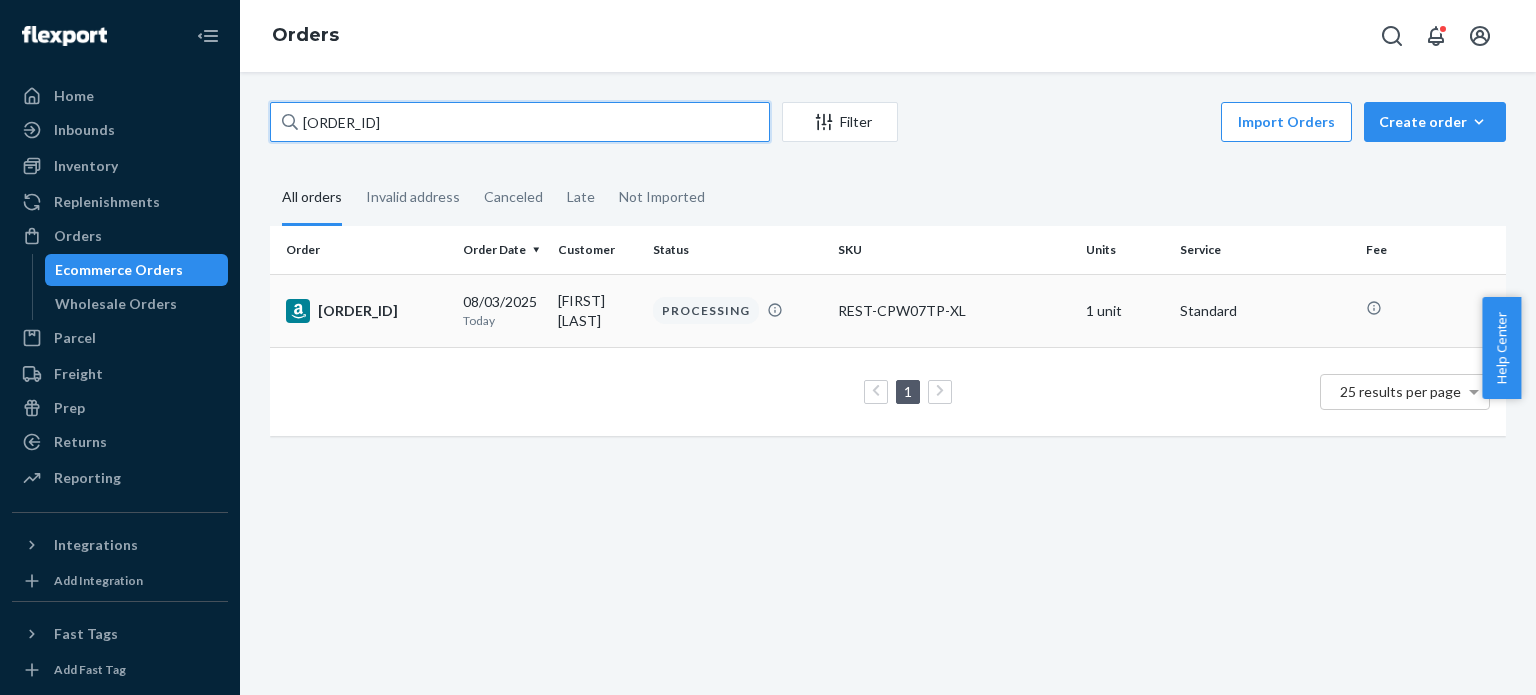 type on "[ACCOUNT_NUMBER]" 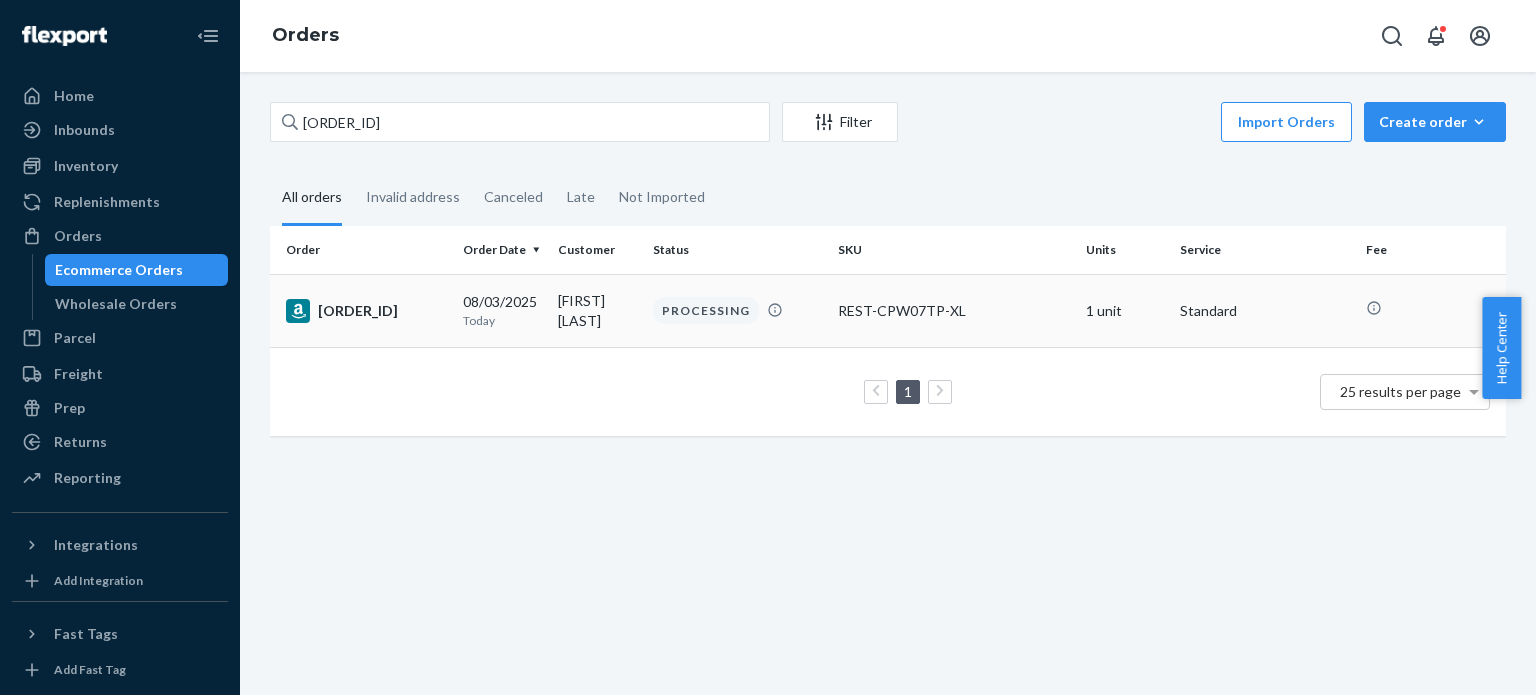 click on "[ACCOUNT_NUMBER]" at bounding box center [366, 311] 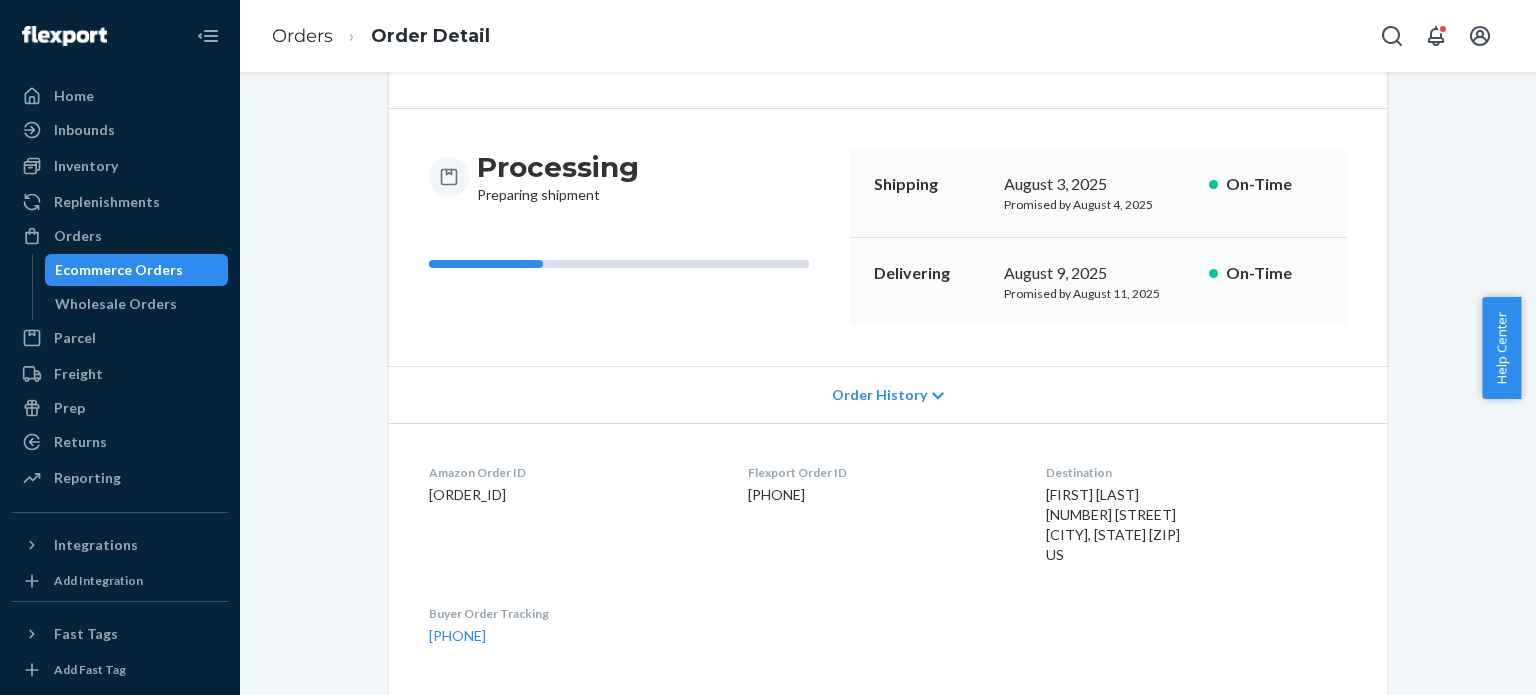 scroll, scrollTop: 400, scrollLeft: 0, axis: vertical 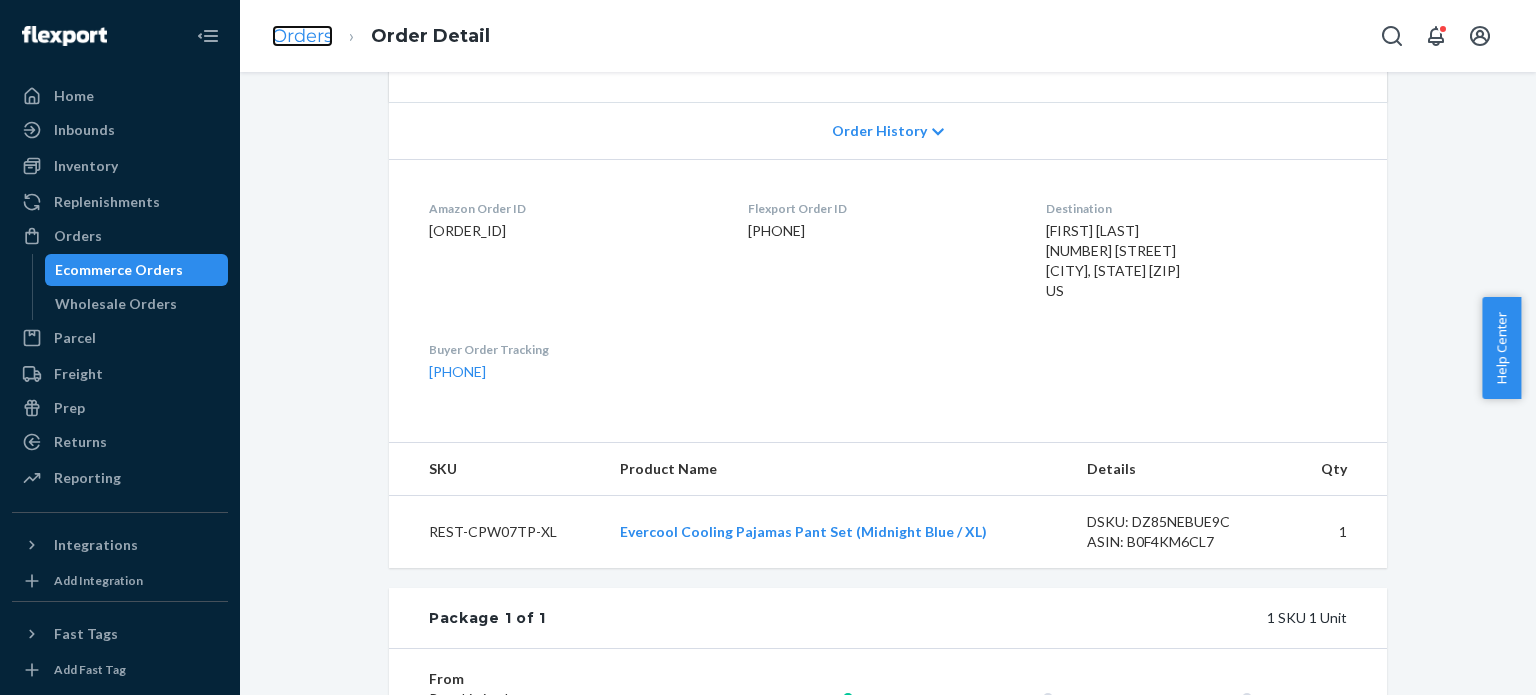 click on "Orders" at bounding box center (302, 36) 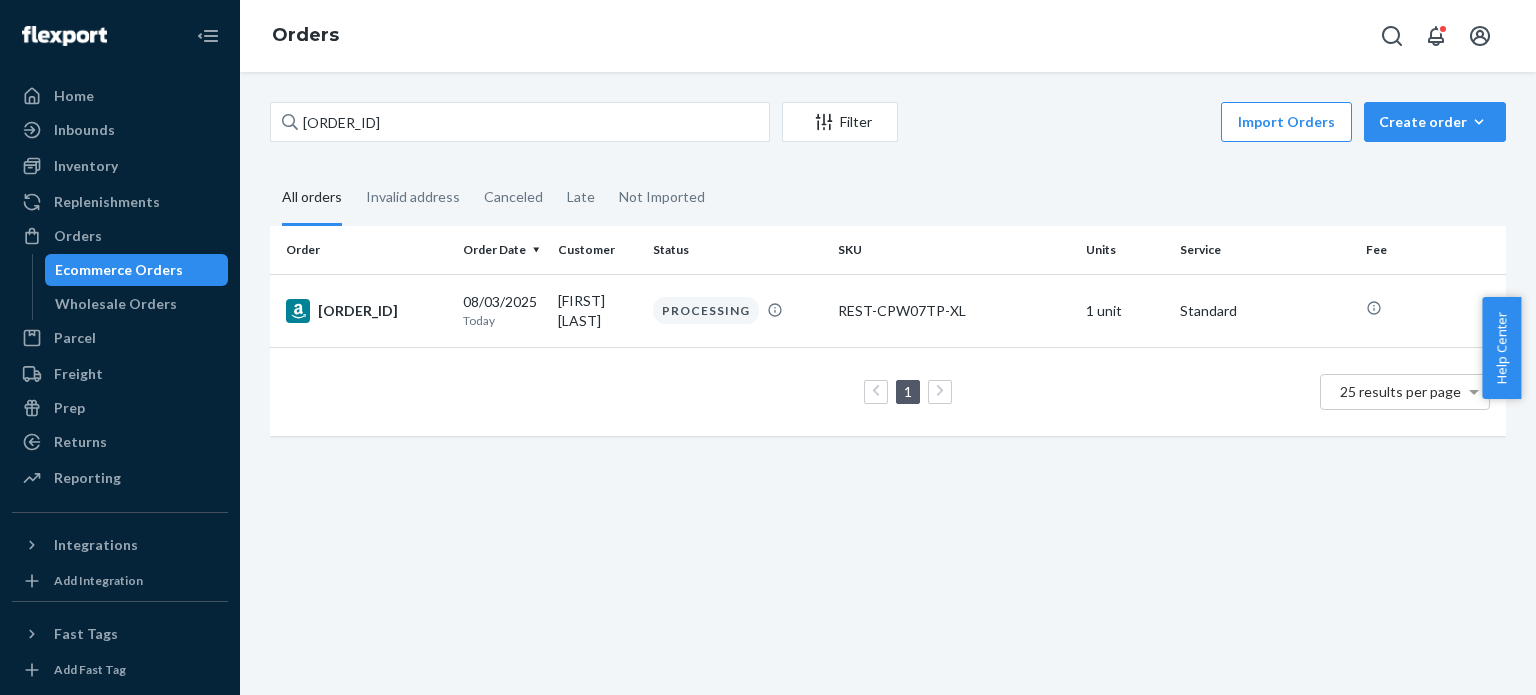 scroll, scrollTop: 0, scrollLeft: 0, axis: both 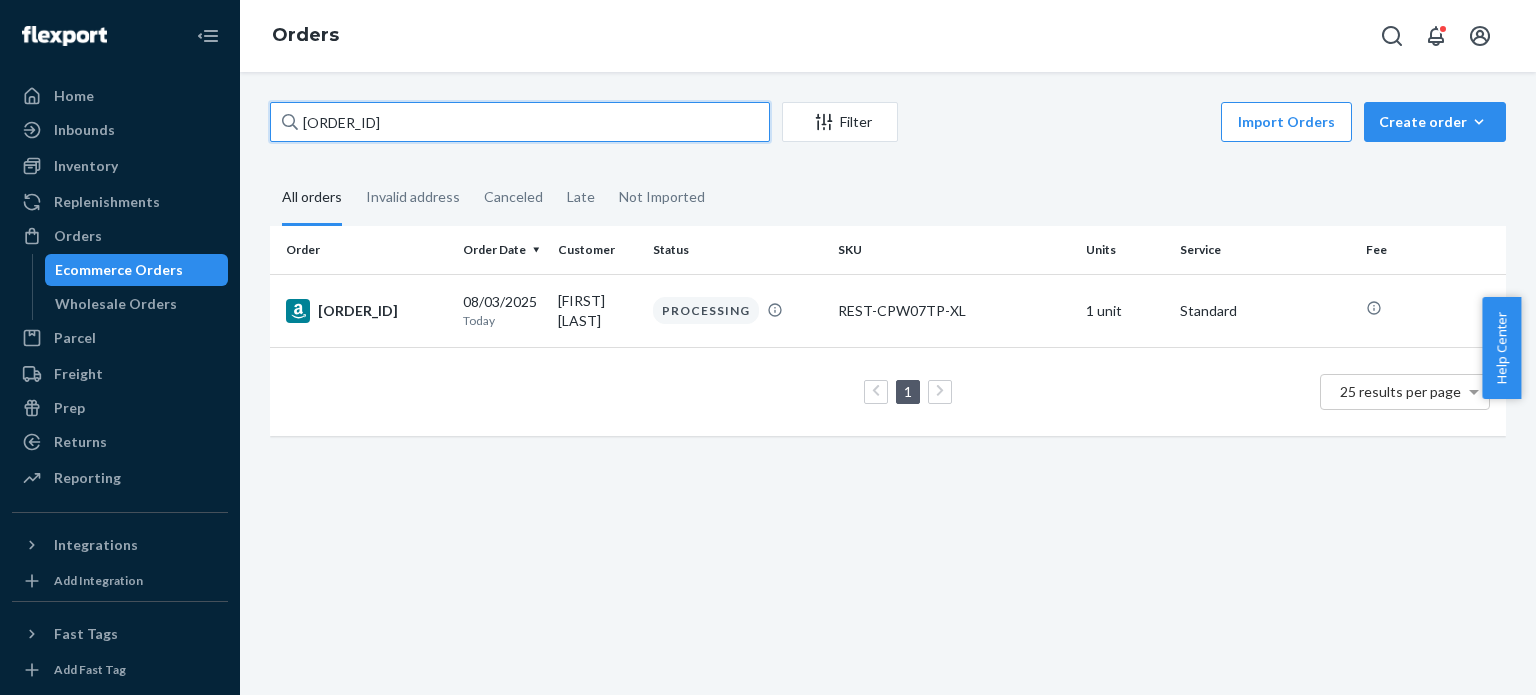 click on "[ACCOUNT_NUMBER]" at bounding box center (520, 122) 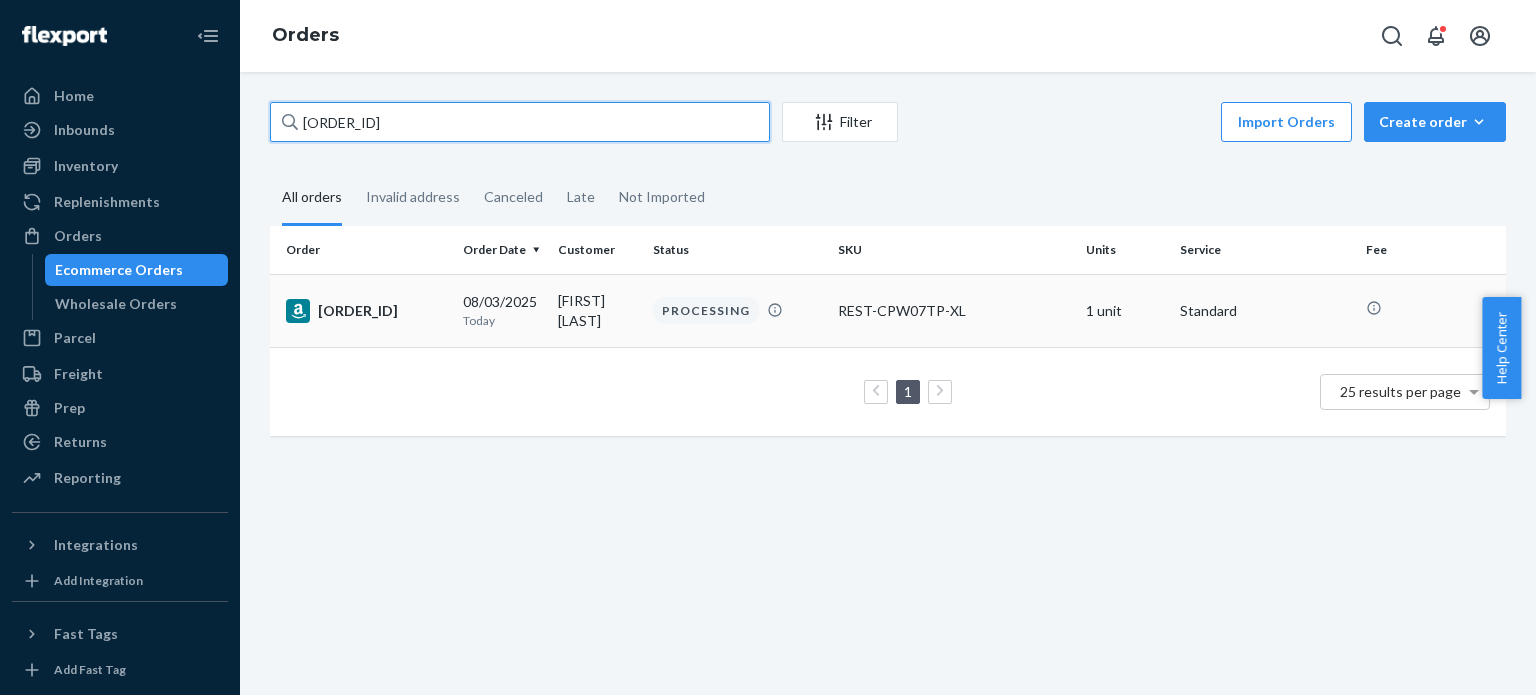 paste on "1-9546370-4294631" 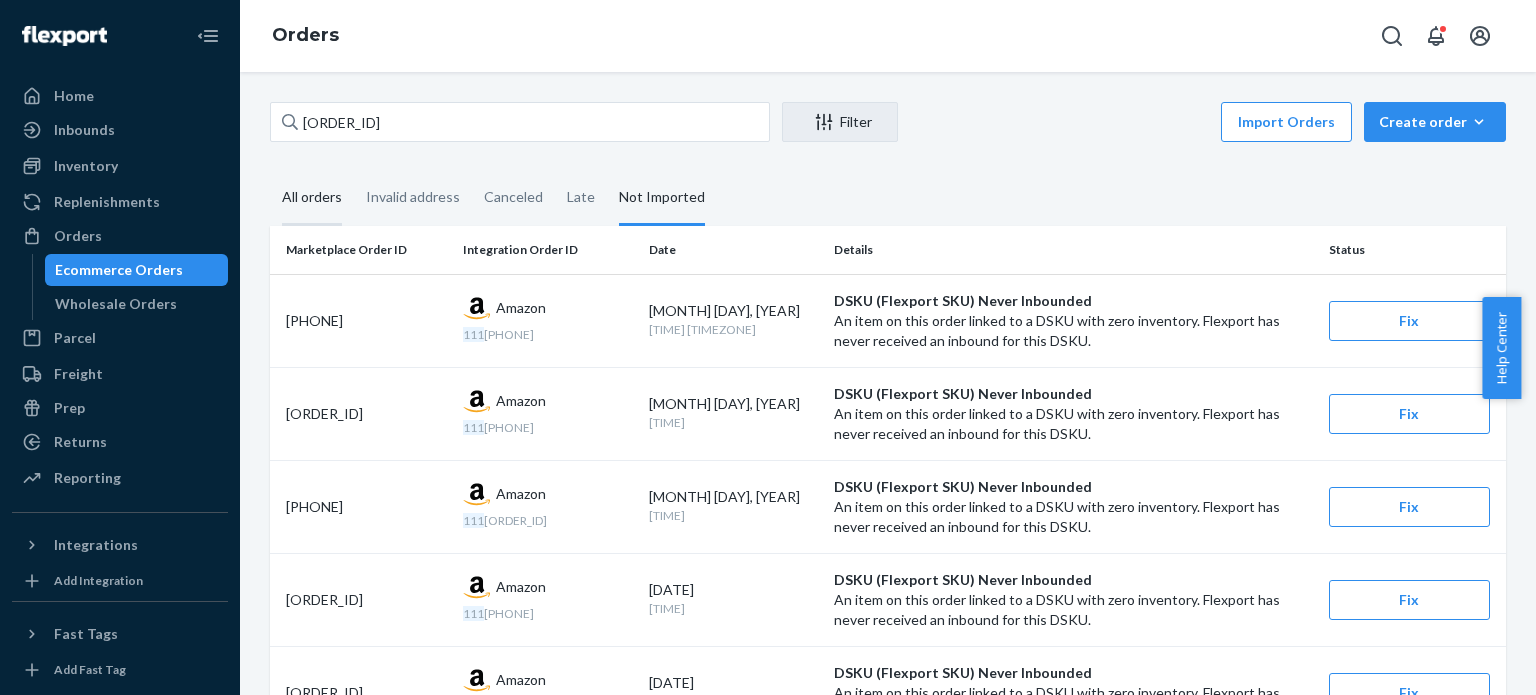 click on "All orders" at bounding box center [312, 198] 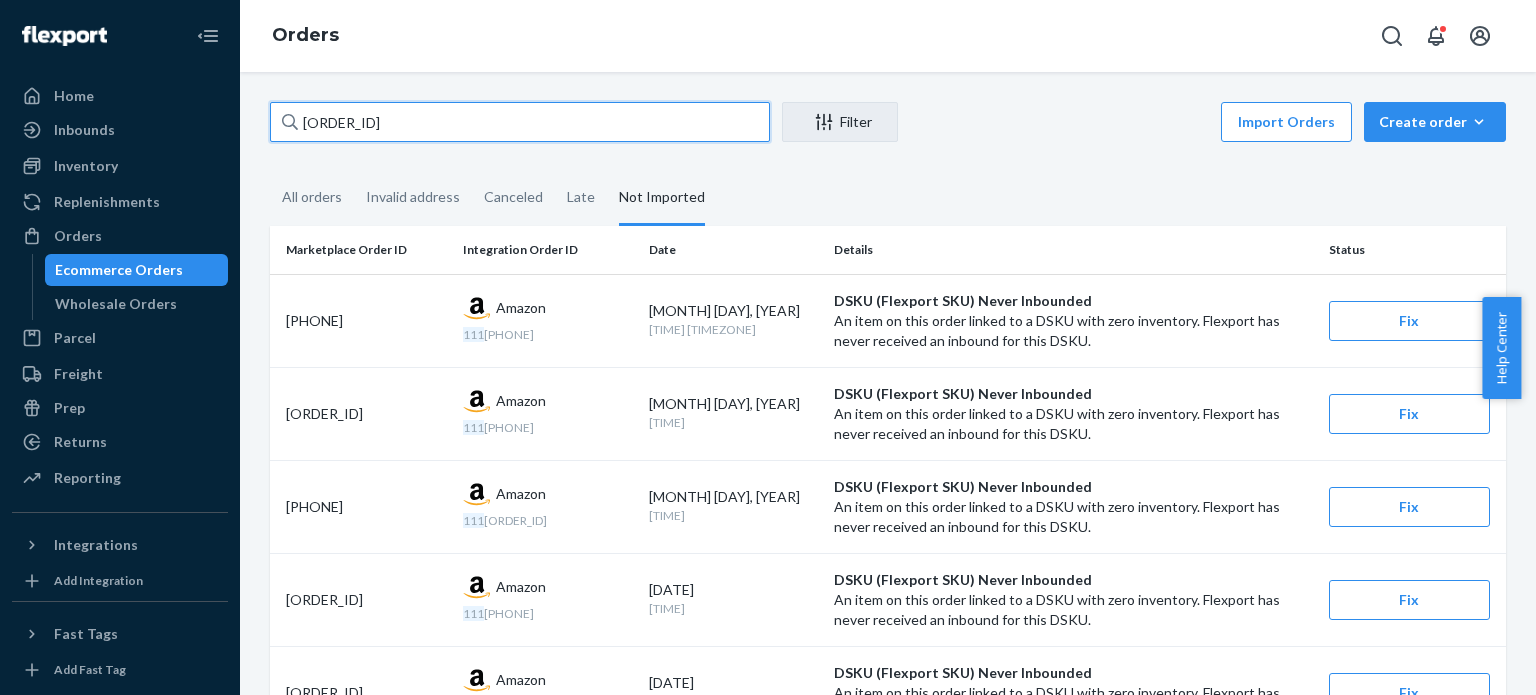click on "[ACCOUNT_NUMBER]" at bounding box center [520, 122] 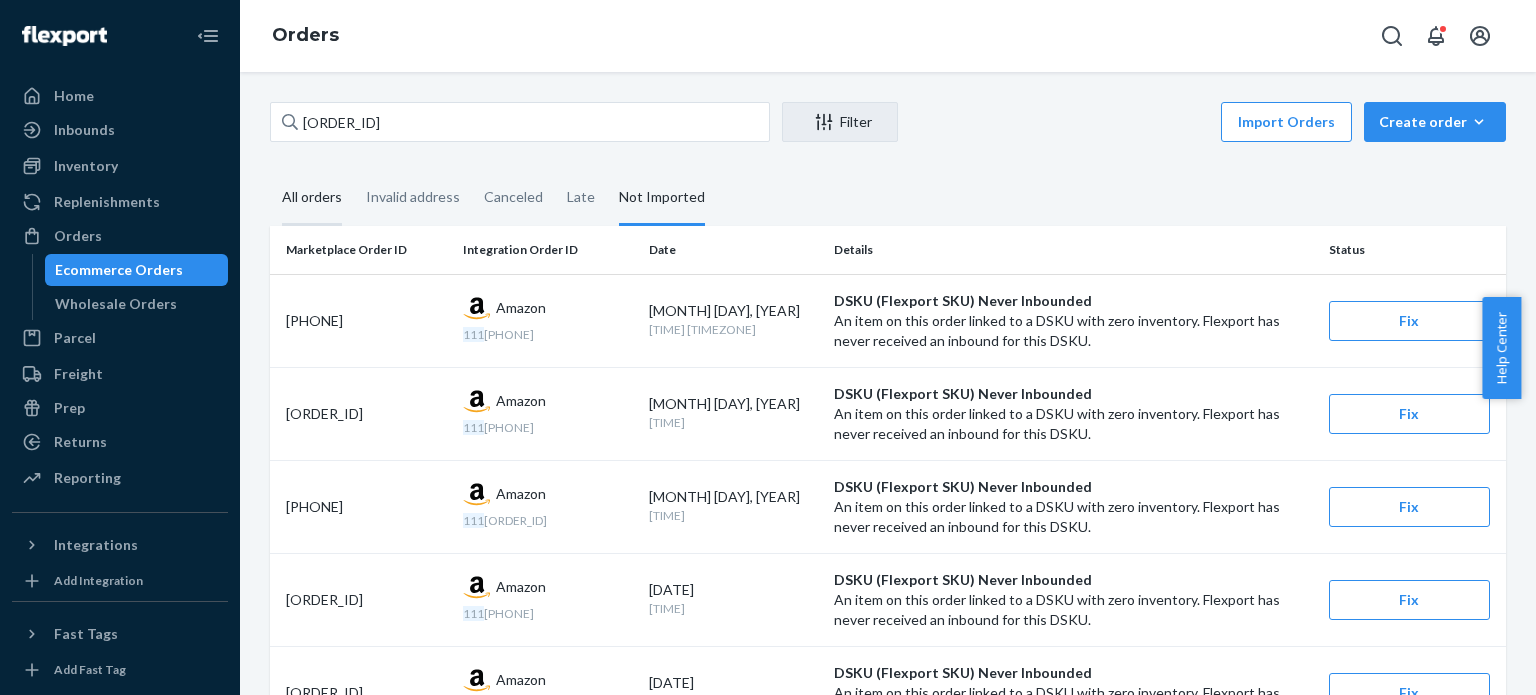 click on "All orders" at bounding box center (312, 198) 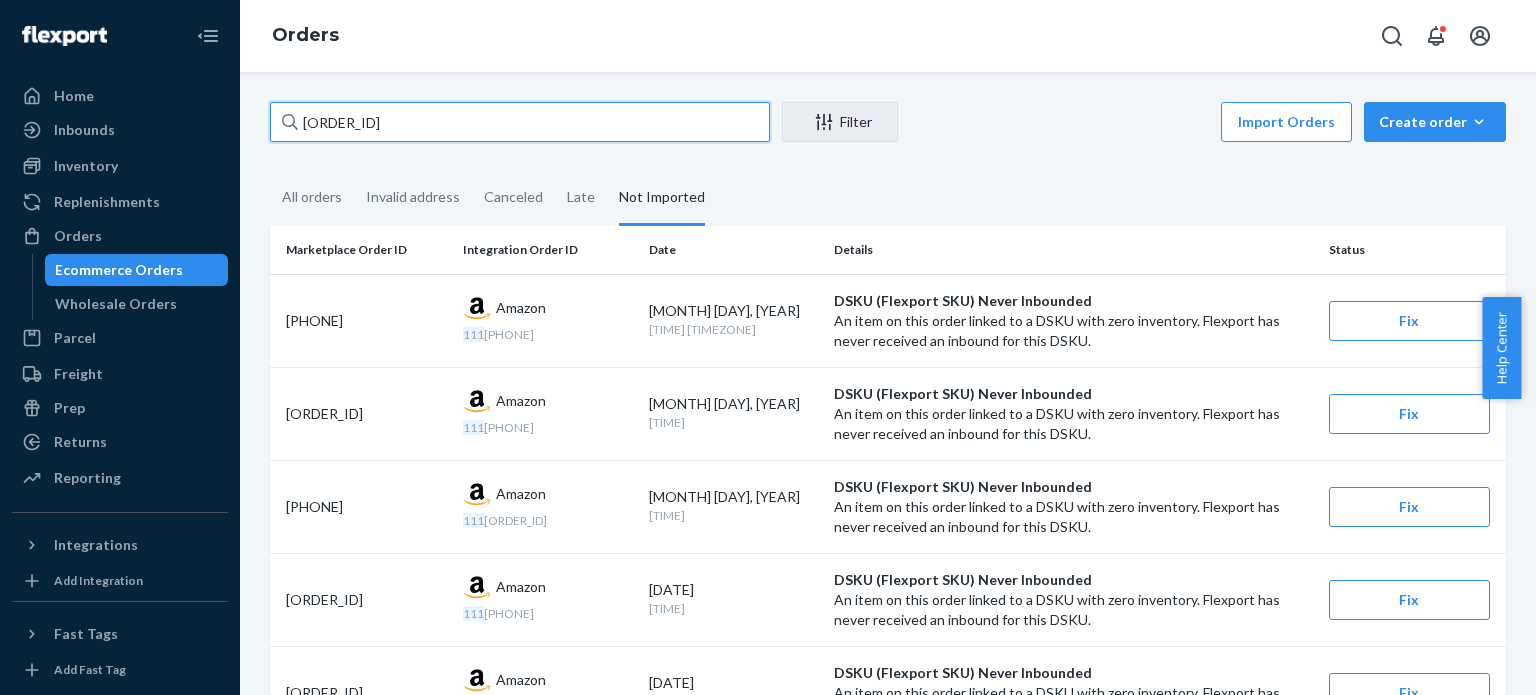 click on "[ACCOUNT_NUMBER]" at bounding box center (520, 122) 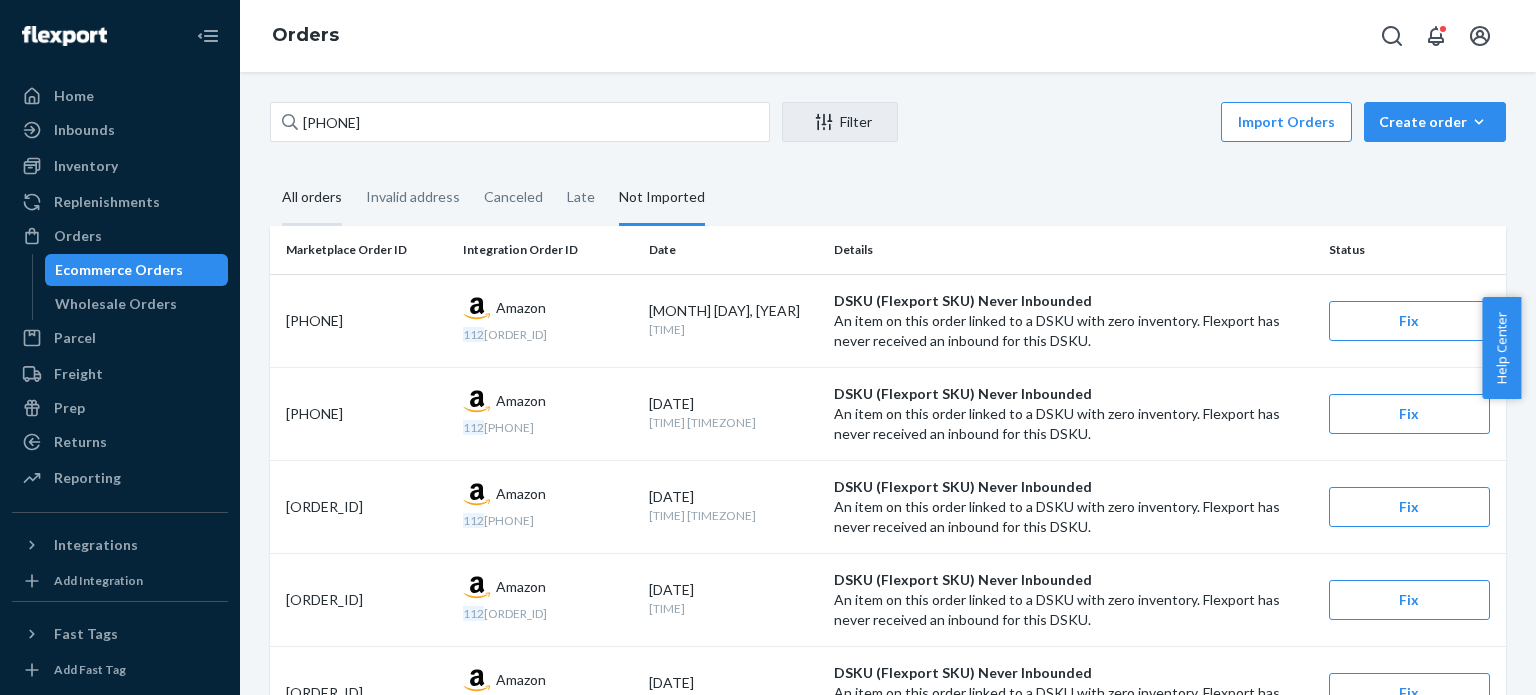 click on "All orders" at bounding box center (312, 198) 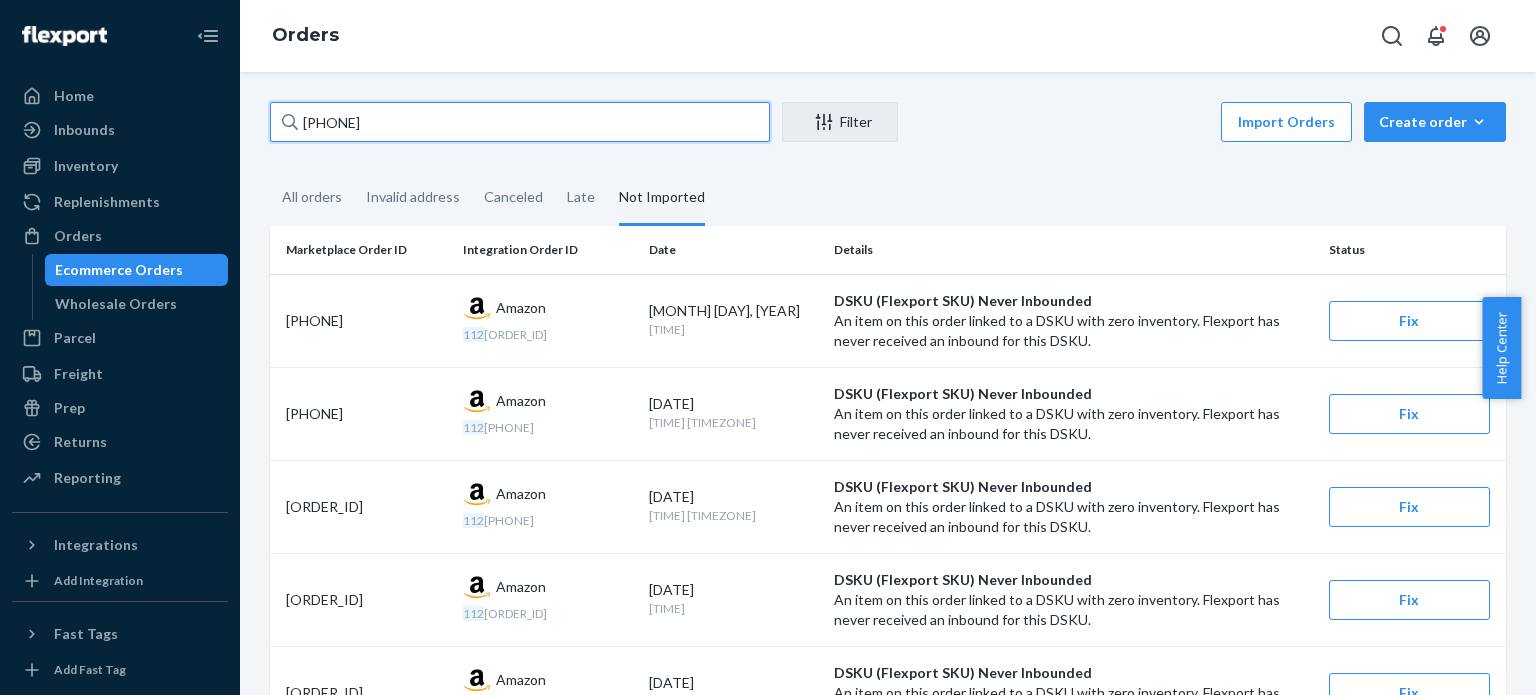 click on "[ACCOUNT_NUMBER]" at bounding box center (520, 122) 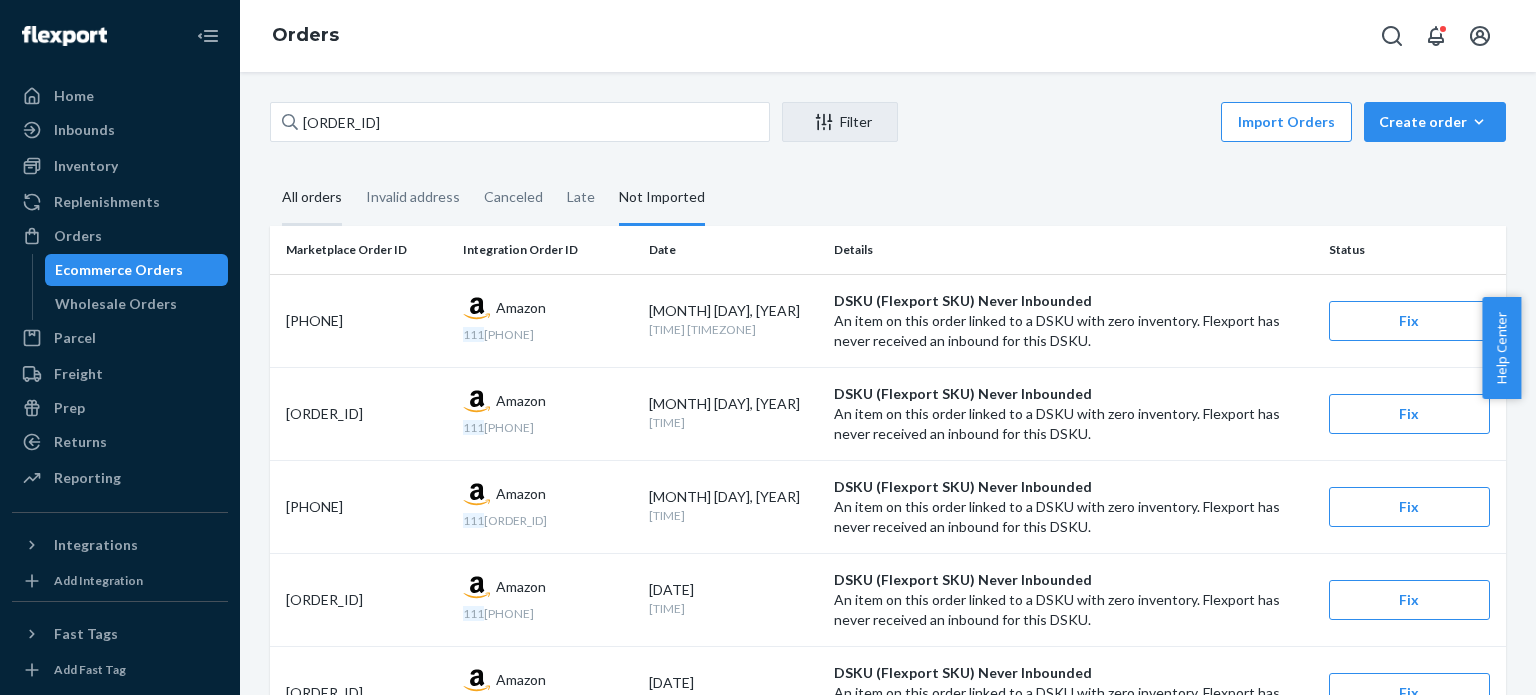 click on "All orders" at bounding box center (312, 198) 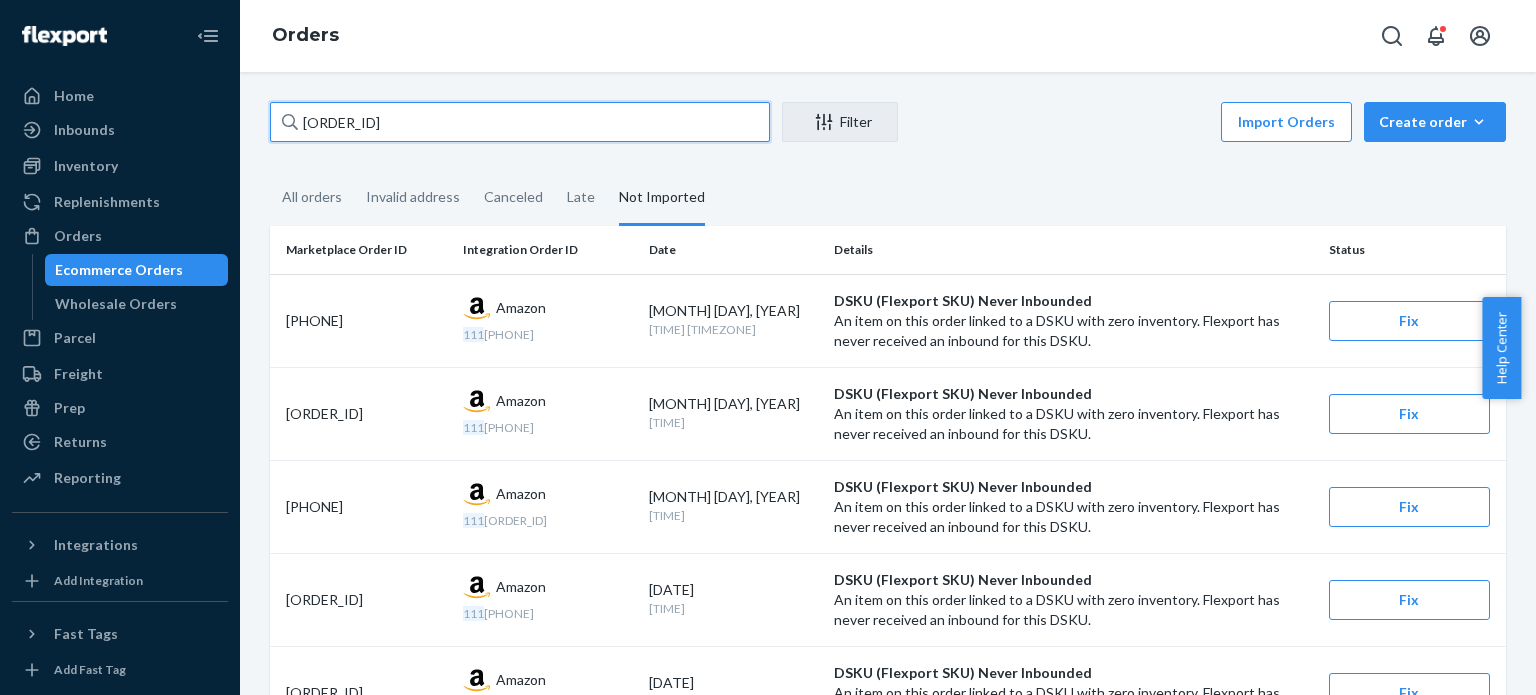 click on "[ACCOUNT_NUMBER]" at bounding box center (520, 122) 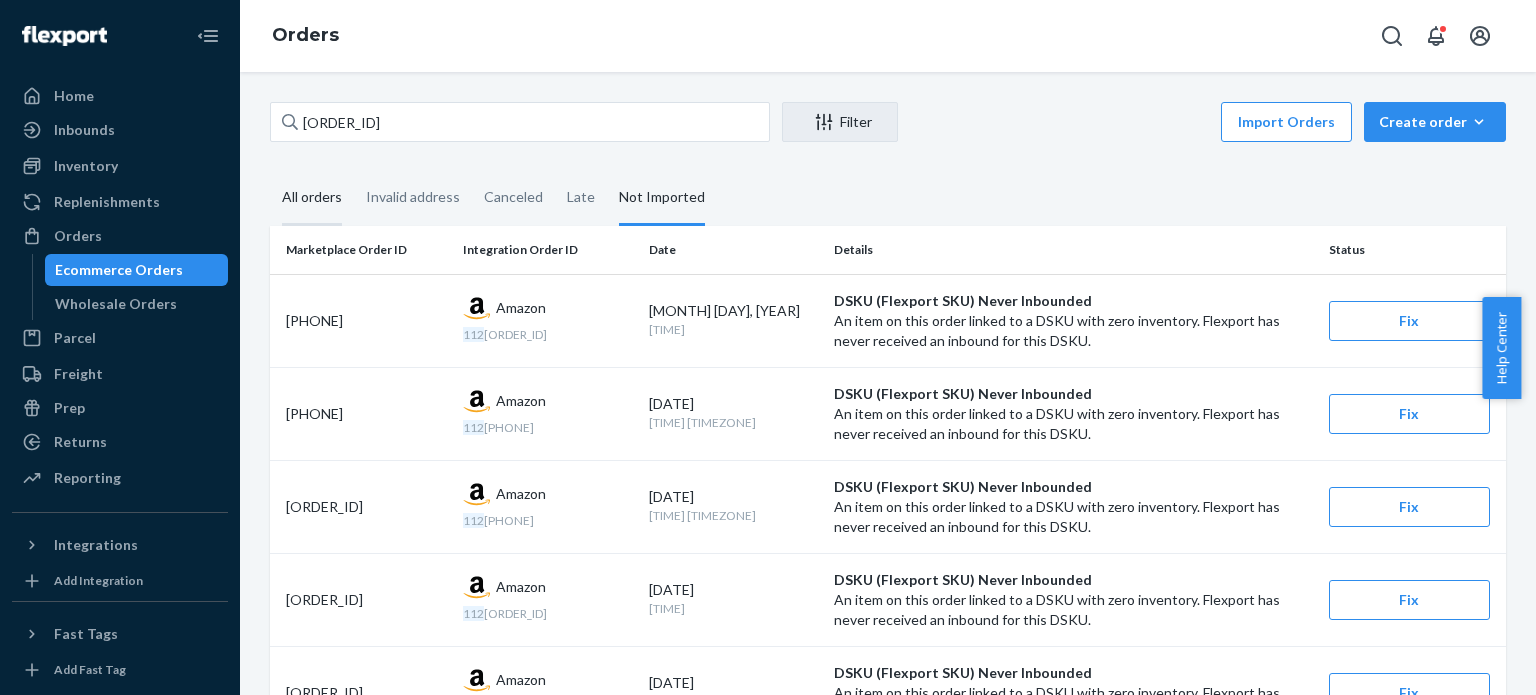 click on "All orders" at bounding box center (312, 198) 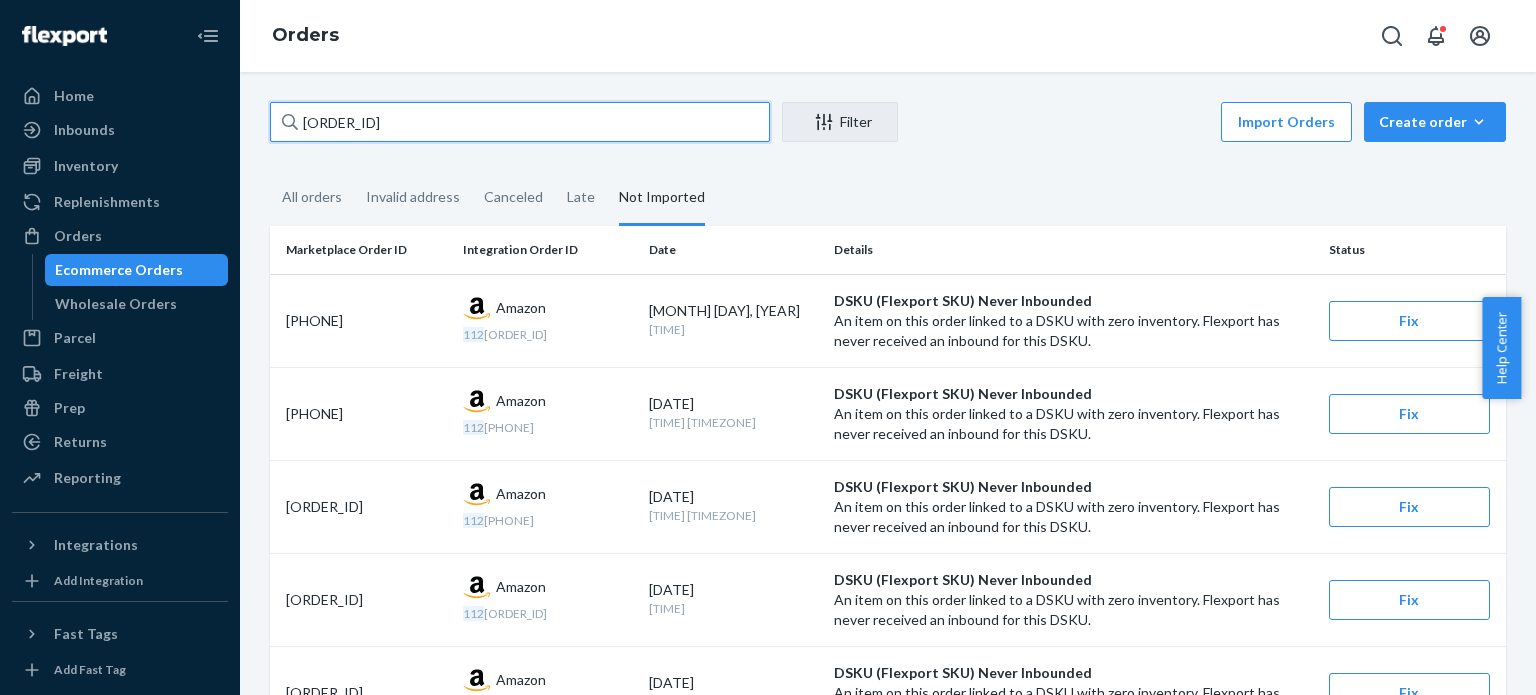 click on "[ACCOUNT_NUMBER]" at bounding box center (520, 122) 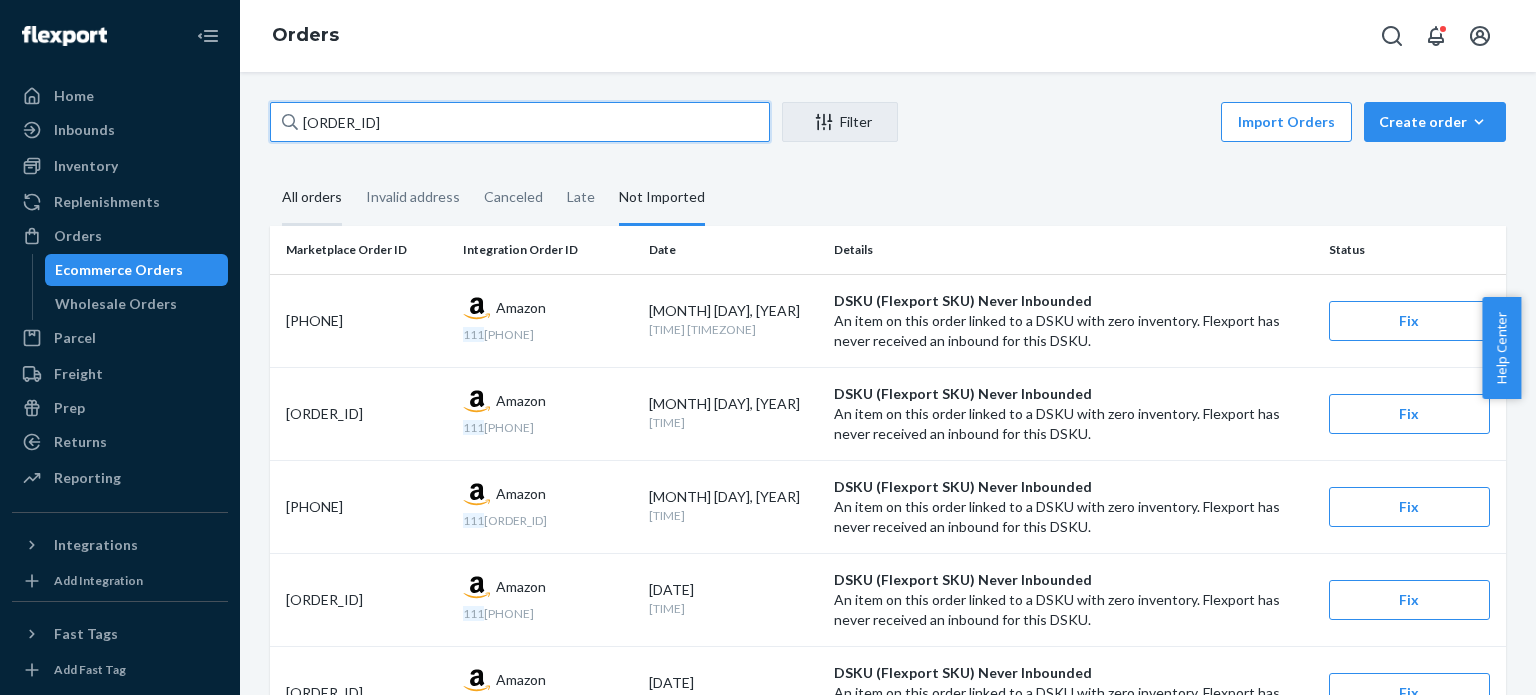 type on "[ACCOUNT_NUMBER]" 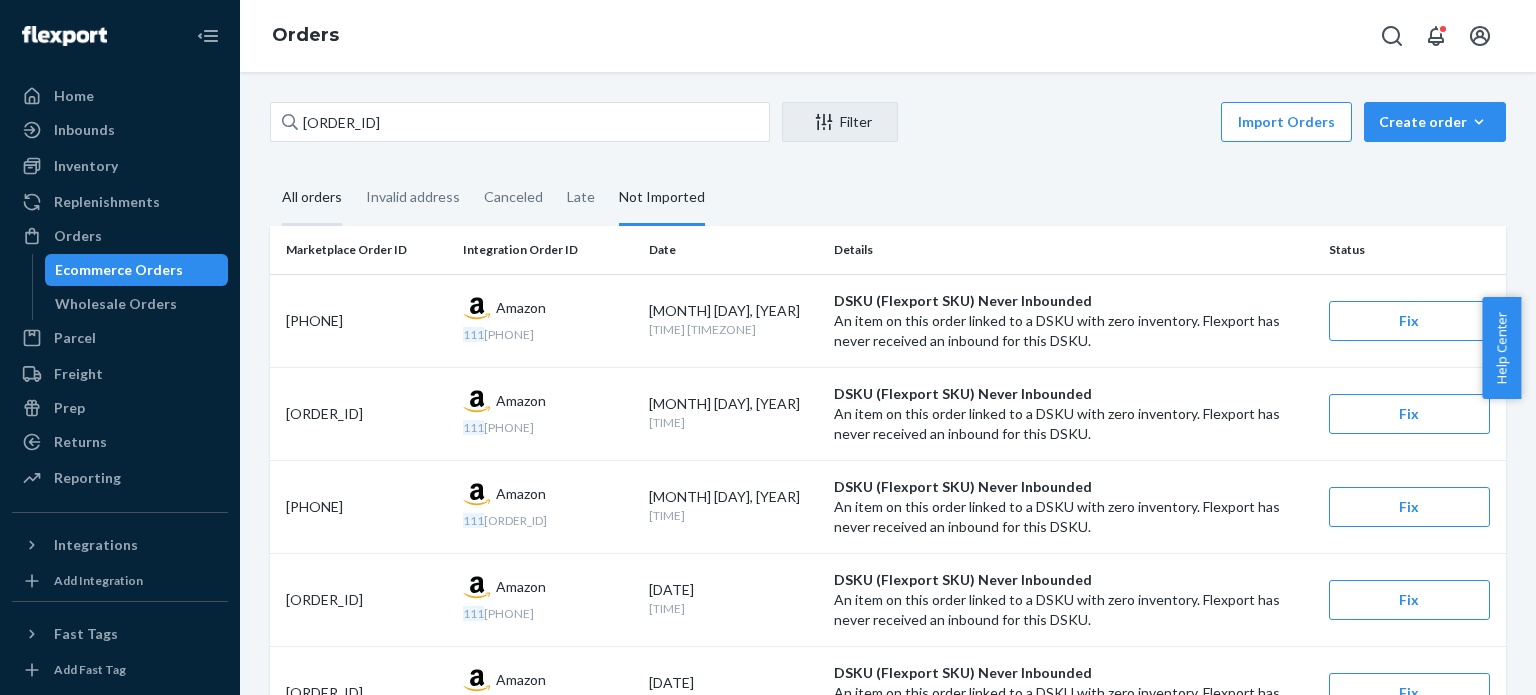 click on "All orders" at bounding box center [312, 198] 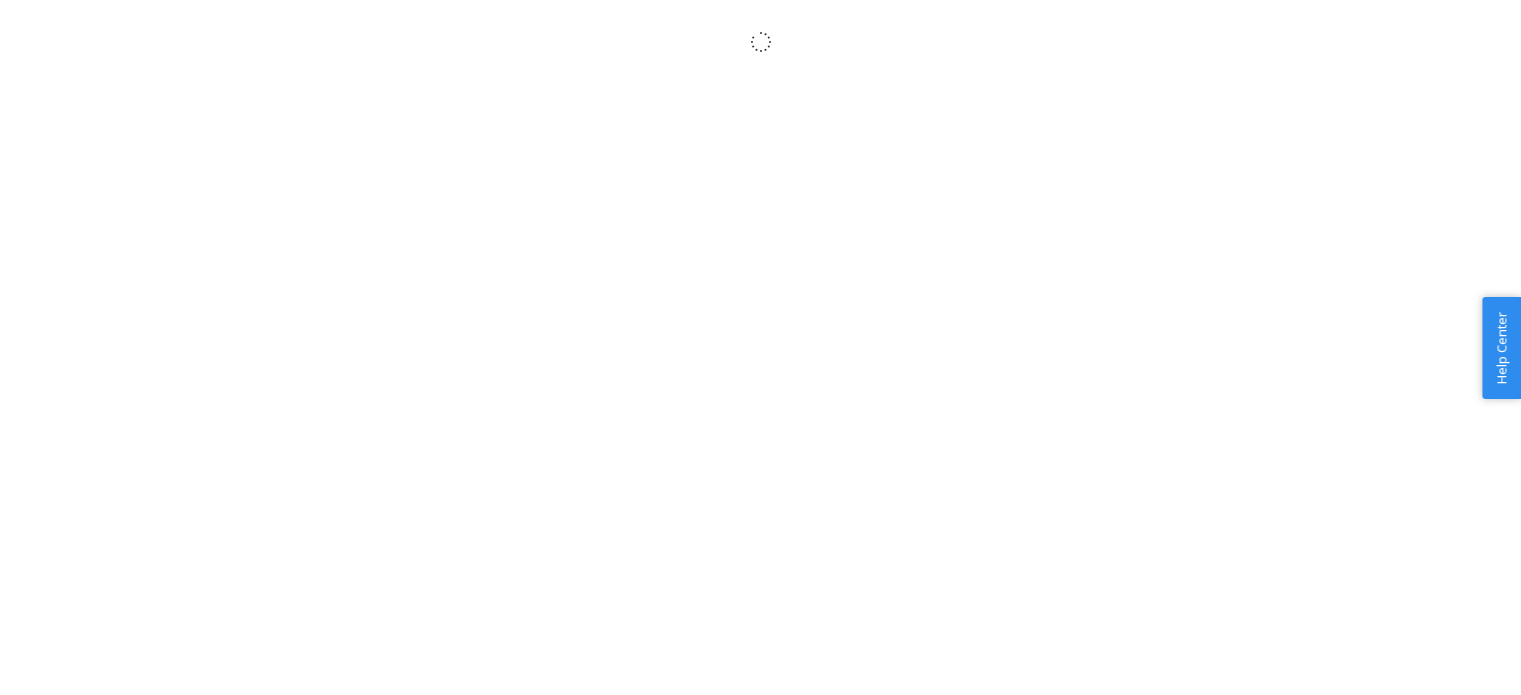 scroll, scrollTop: 0, scrollLeft: 0, axis: both 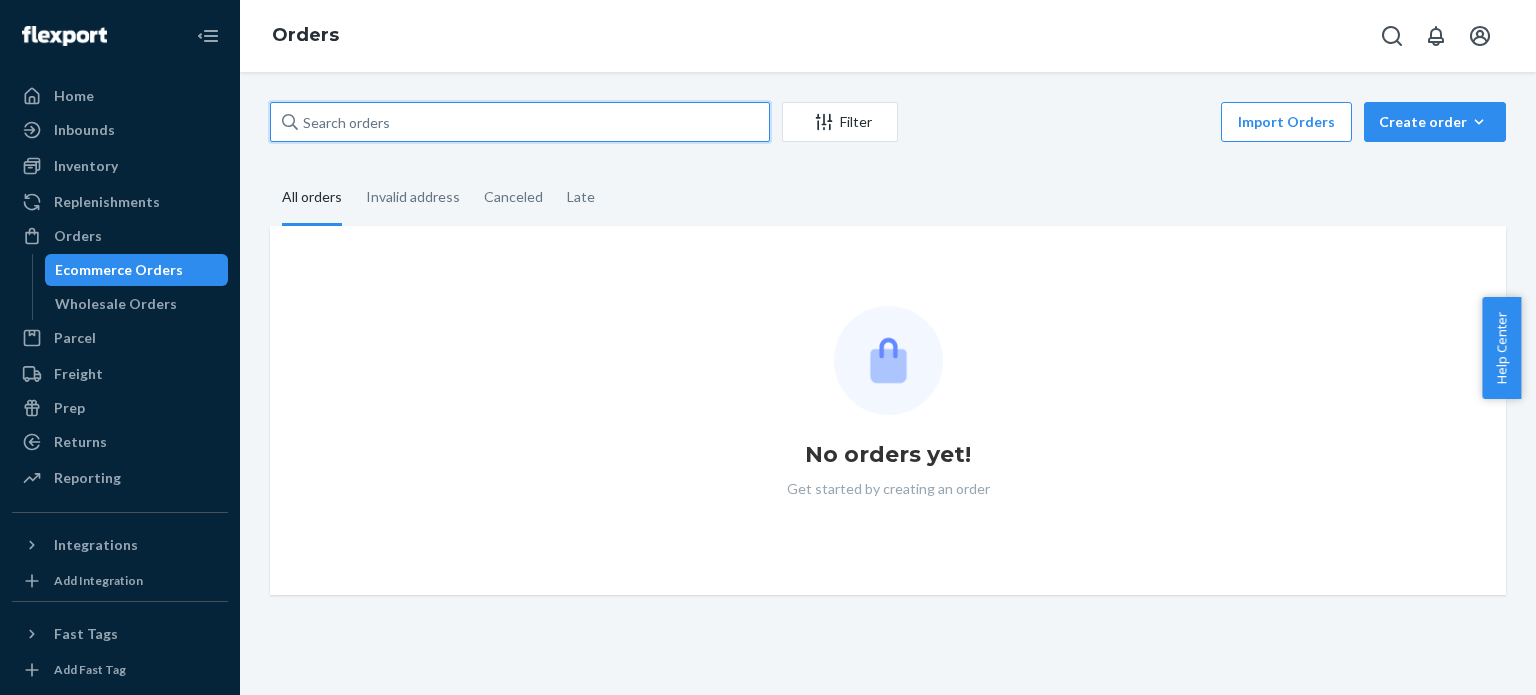click at bounding box center (520, 122) 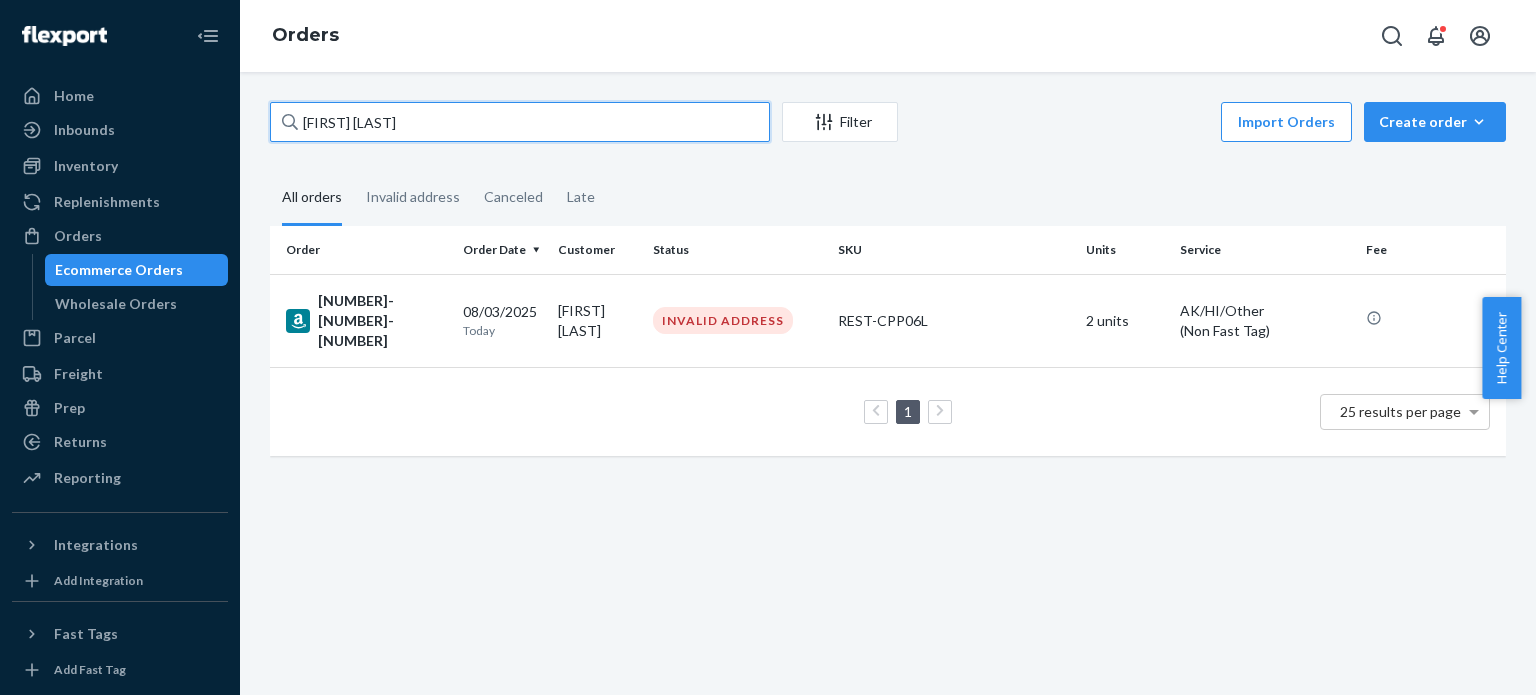 type on "[FIRST] [LAST]" 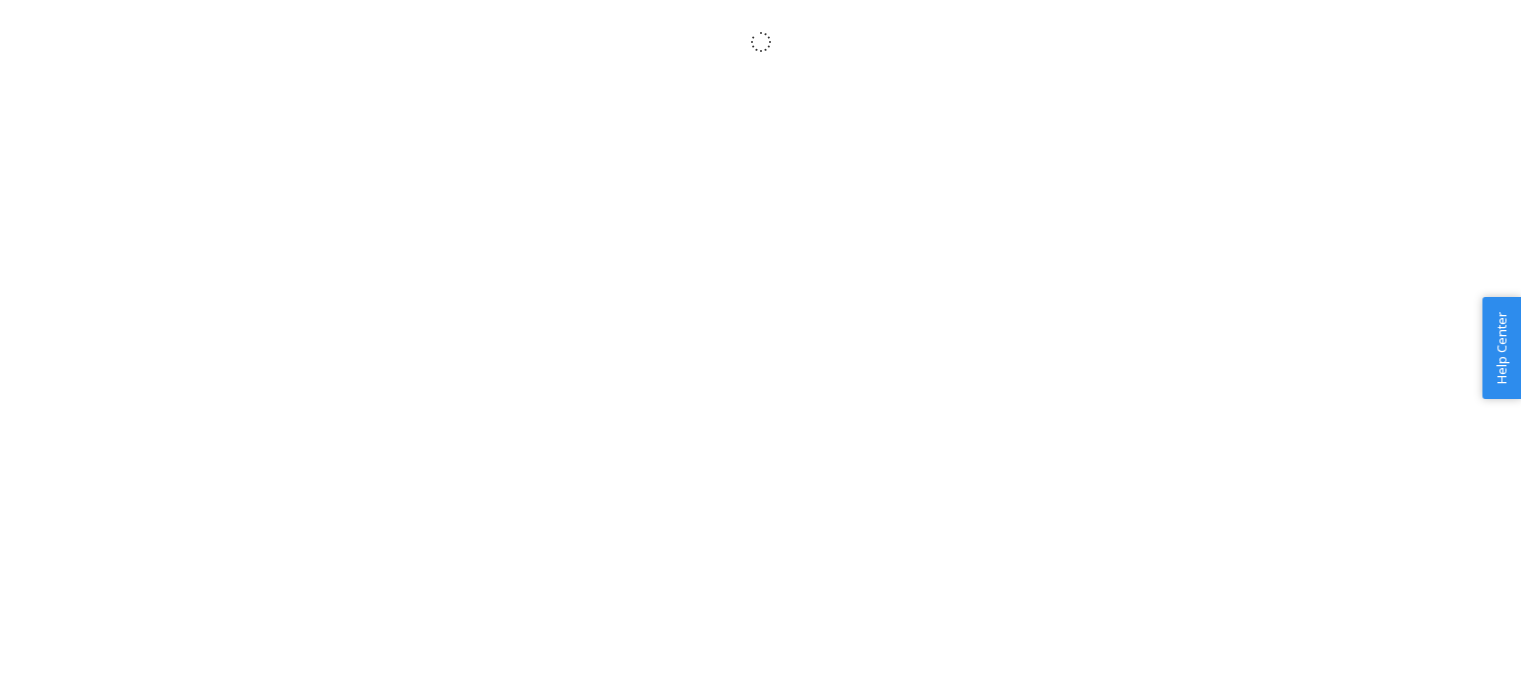 scroll, scrollTop: 0, scrollLeft: 0, axis: both 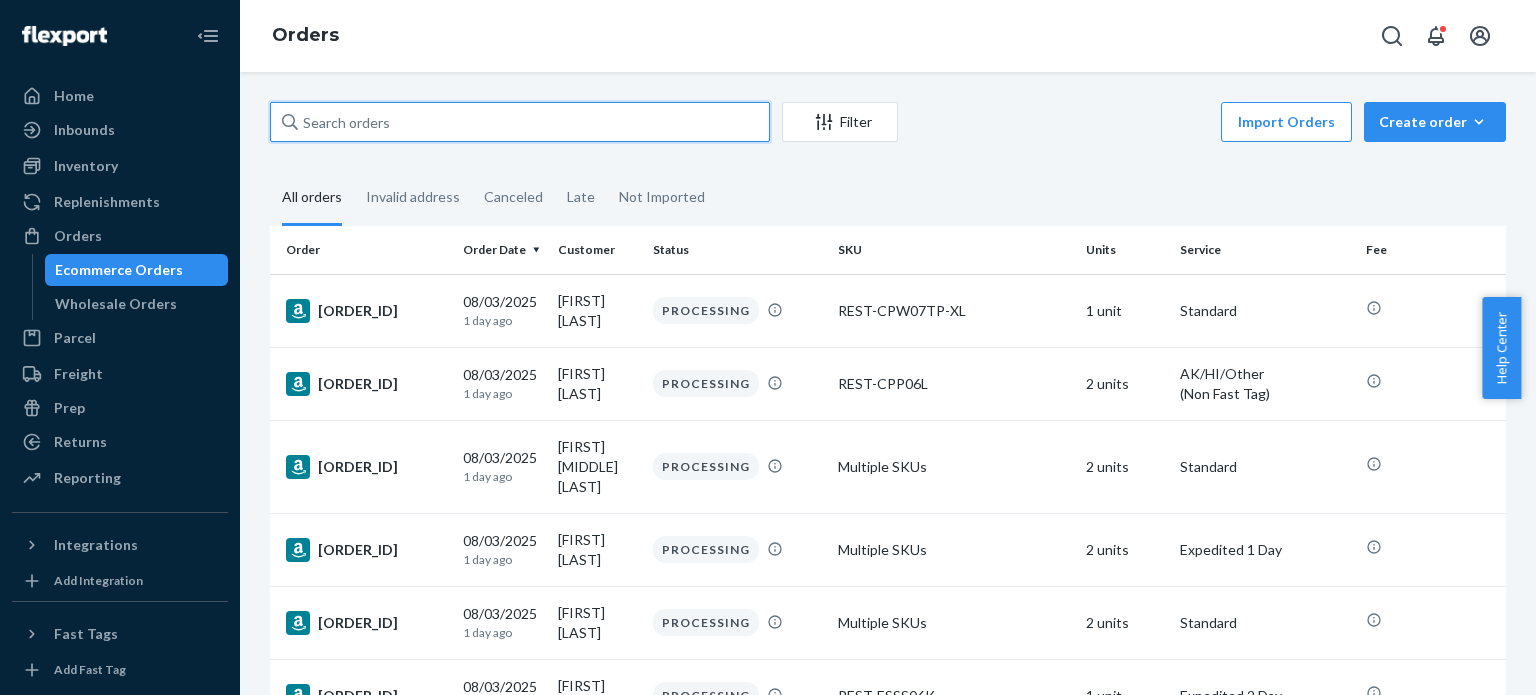 click at bounding box center [520, 122] 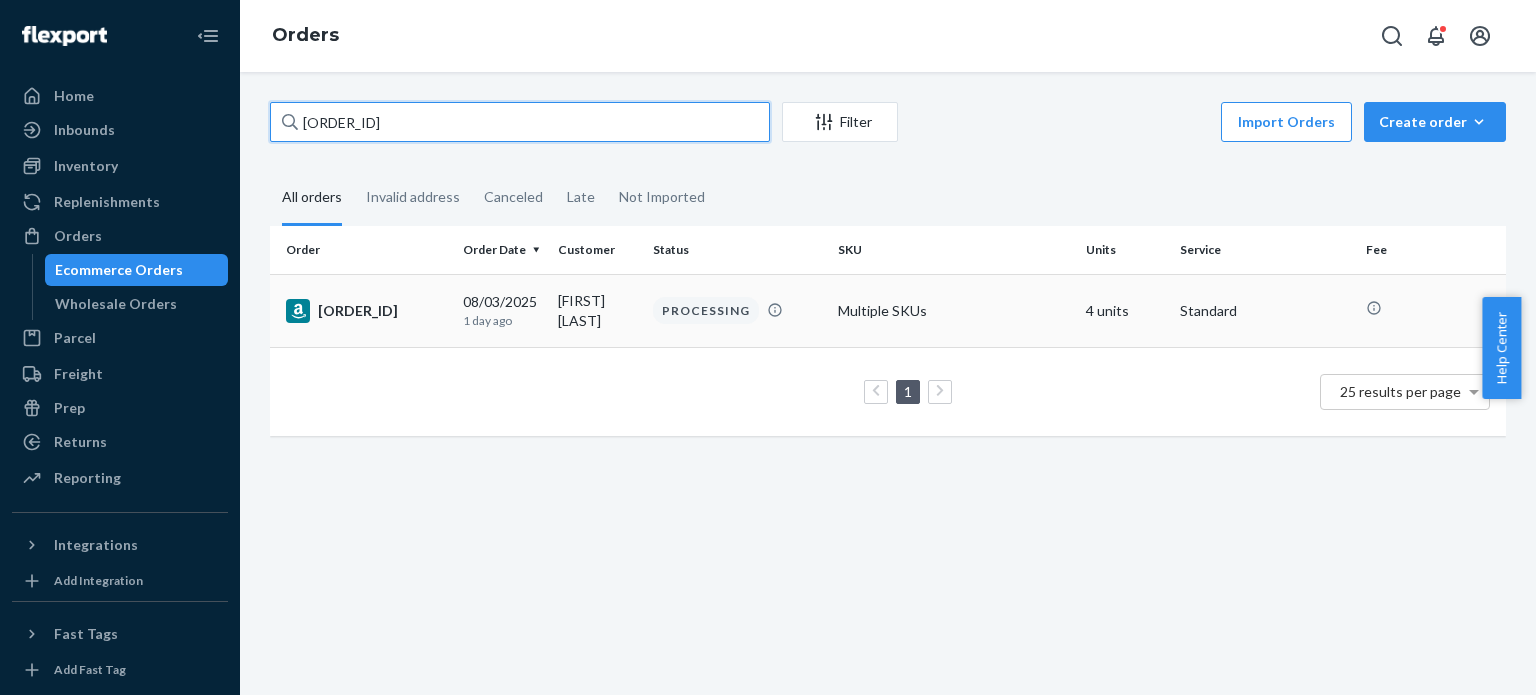 type on "[ORDER_ID]" 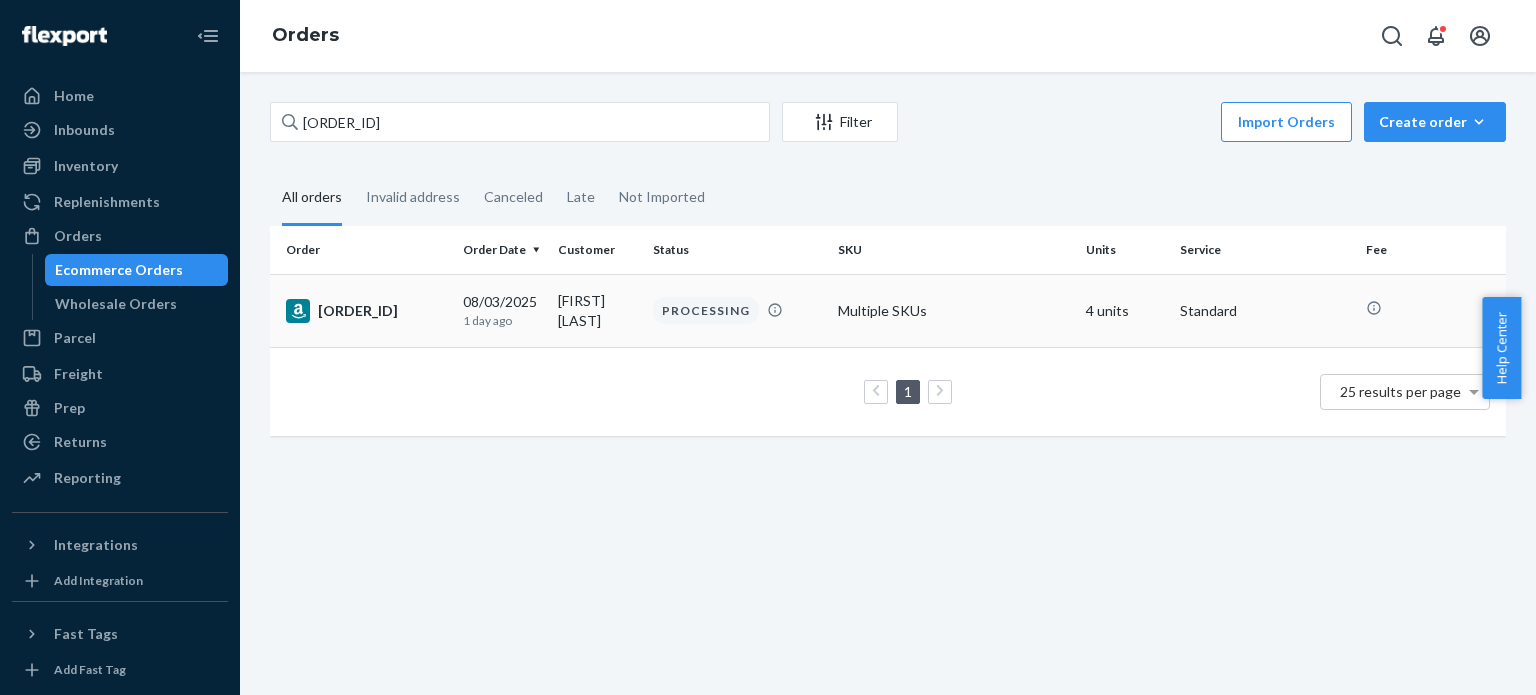 click on "[ORDER_ID]" at bounding box center (366, 311) 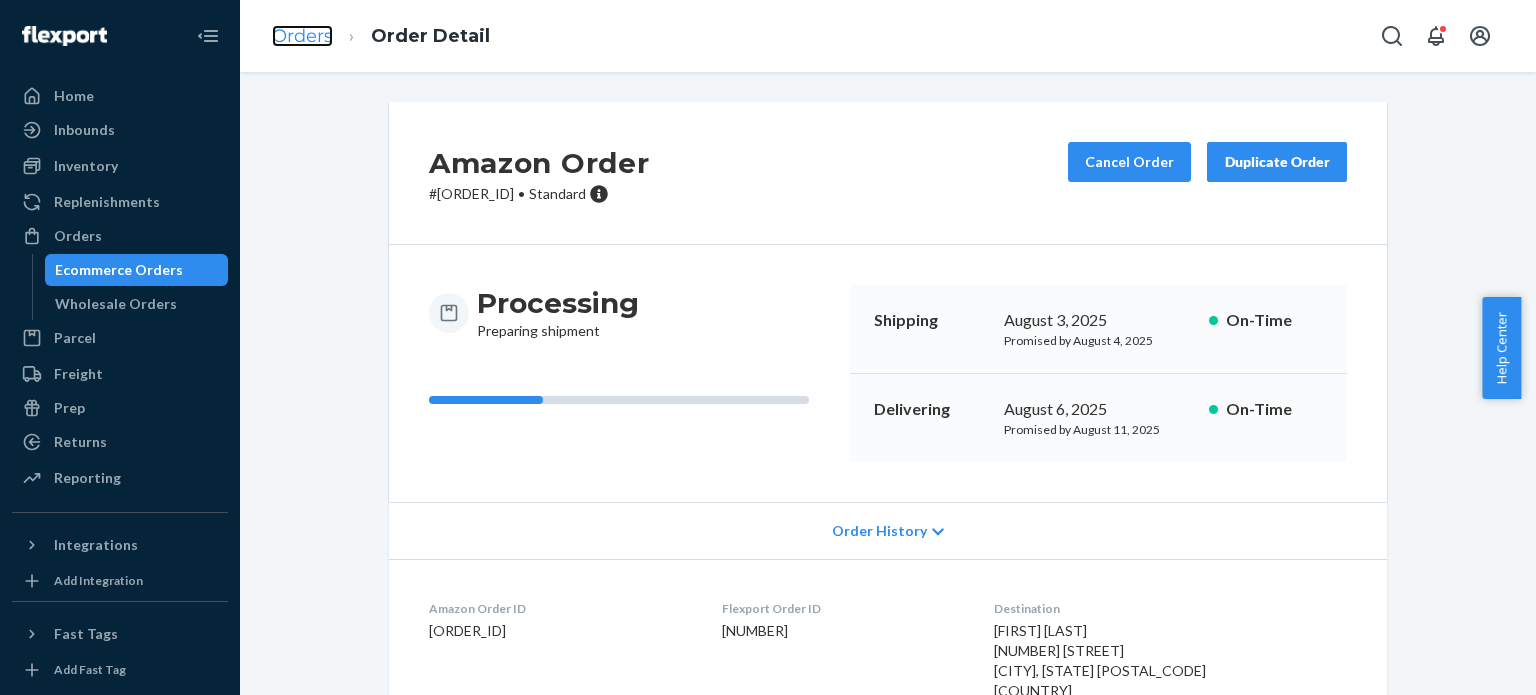 click on "Orders" at bounding box center [302, 36] 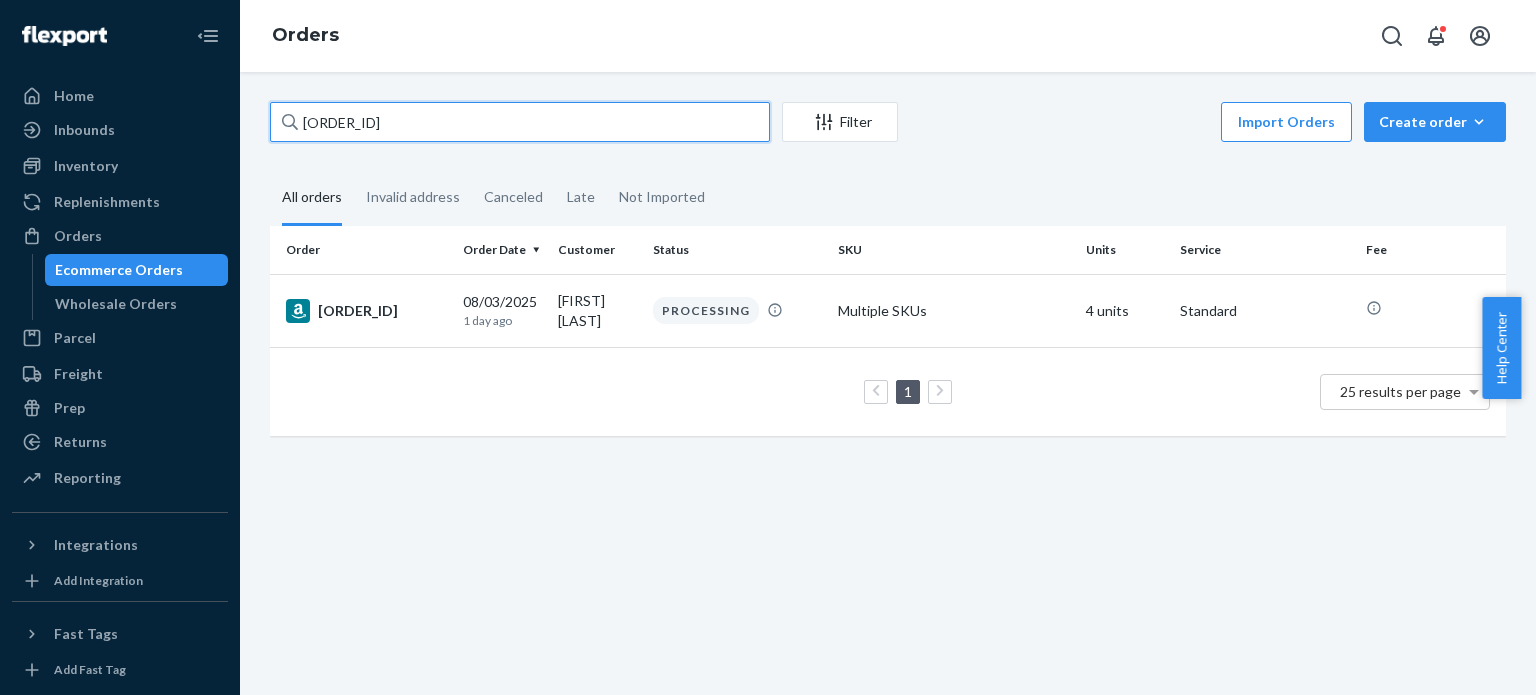click on "[ORDER_ID]" at bounding box center [520, 122] 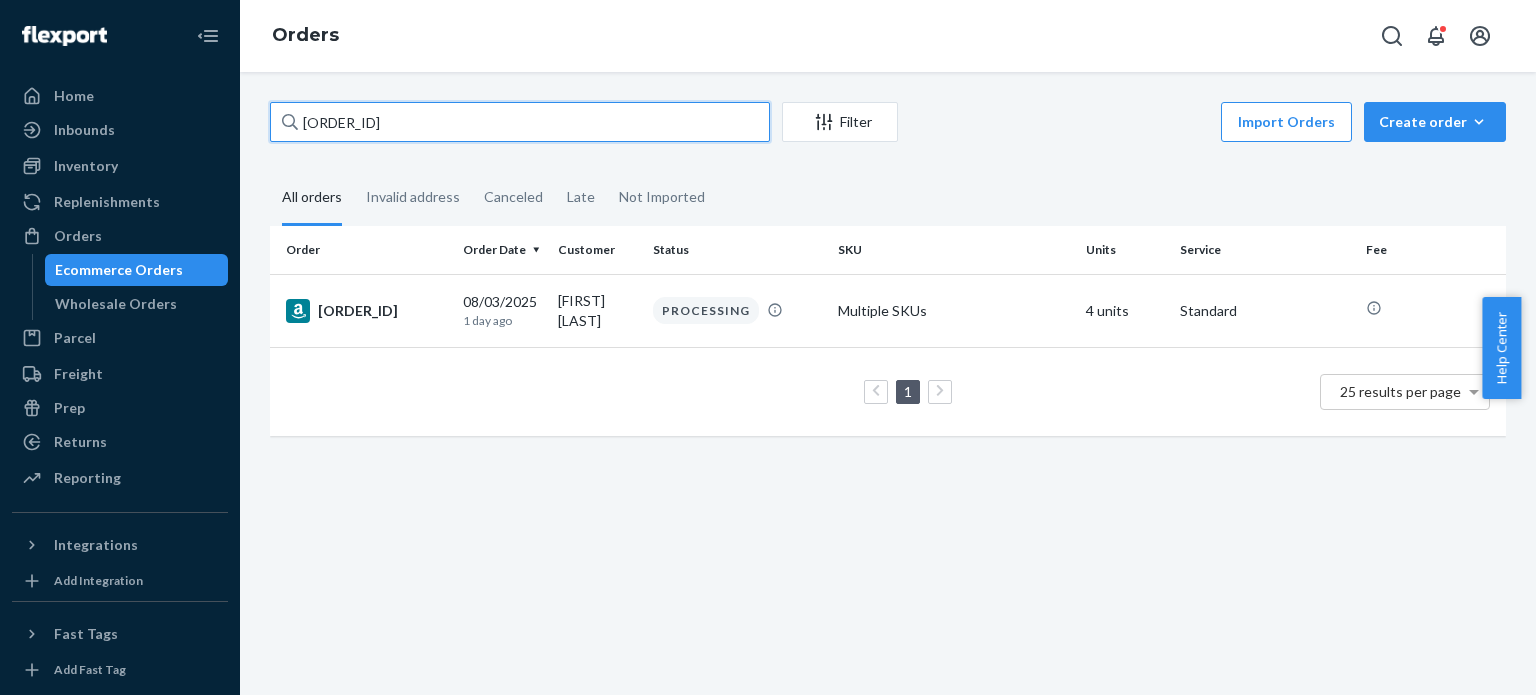 click on "[ORDER_ID]" at bounding box center [520, 122] 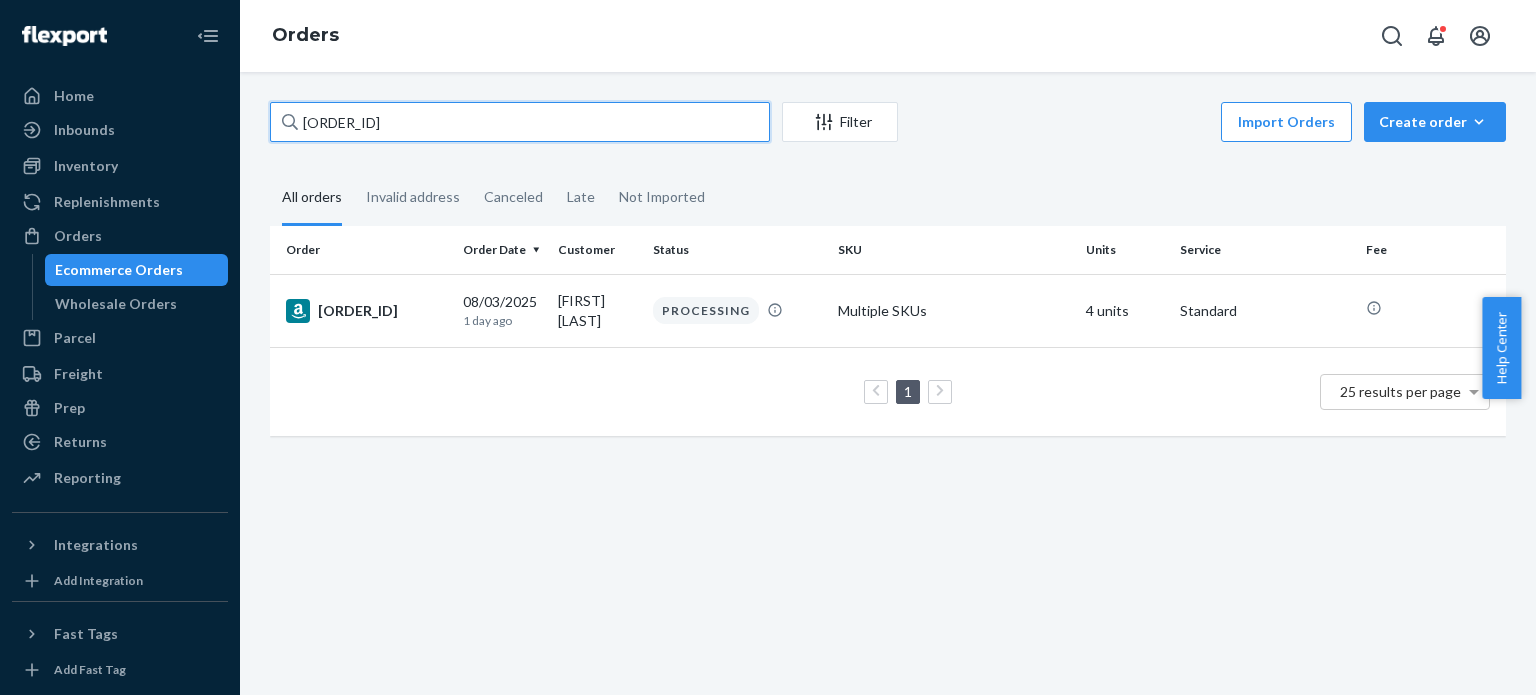 click on "[ORDER_ID]" at bounding box center (520, 122) 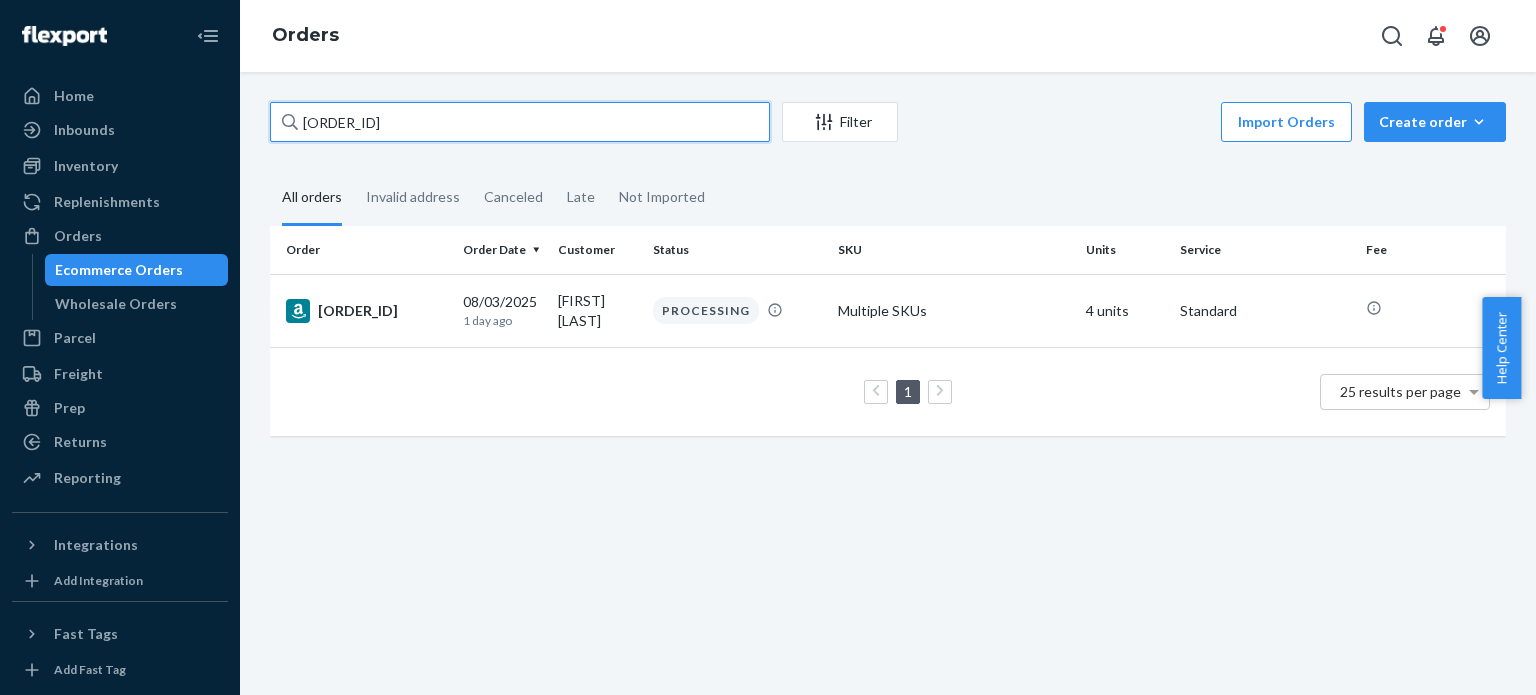 paste on "[ORDER_ID]" 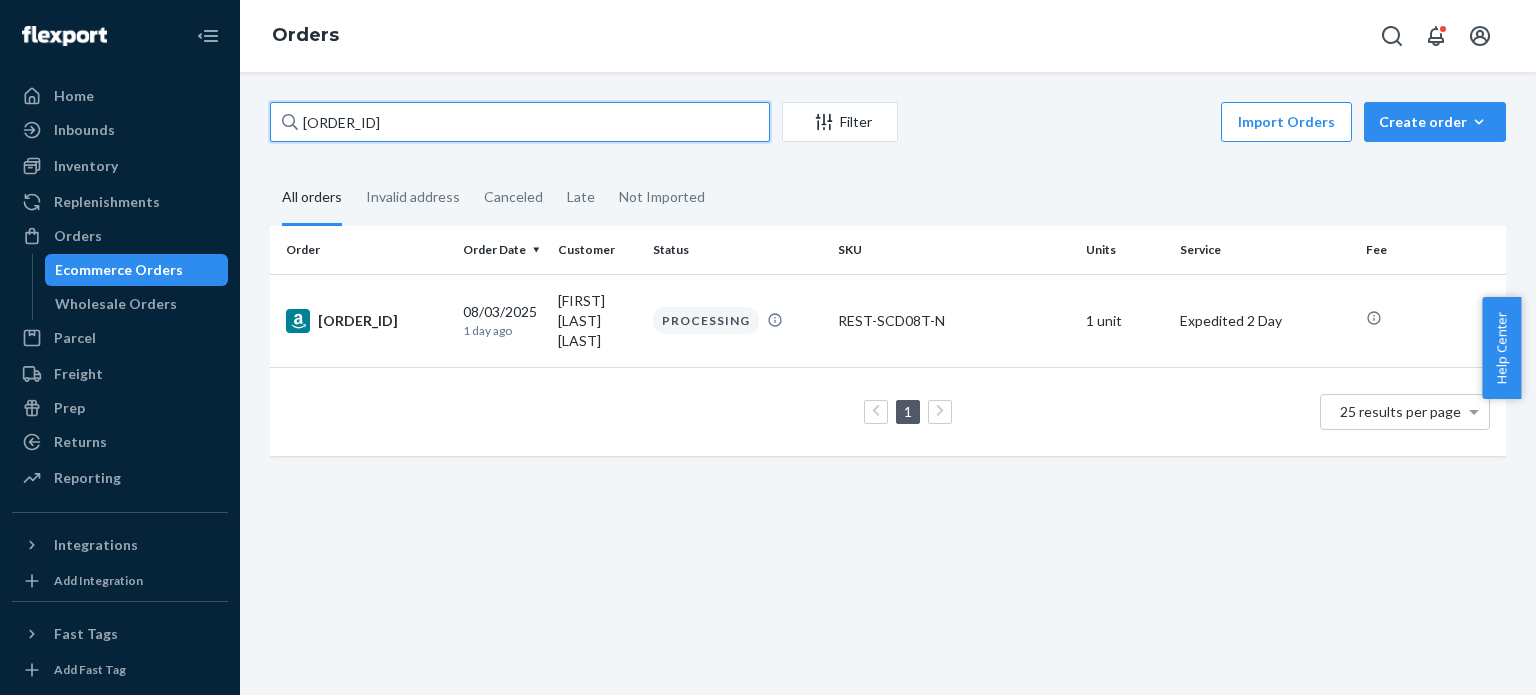 type on "[ORDER_ID]" 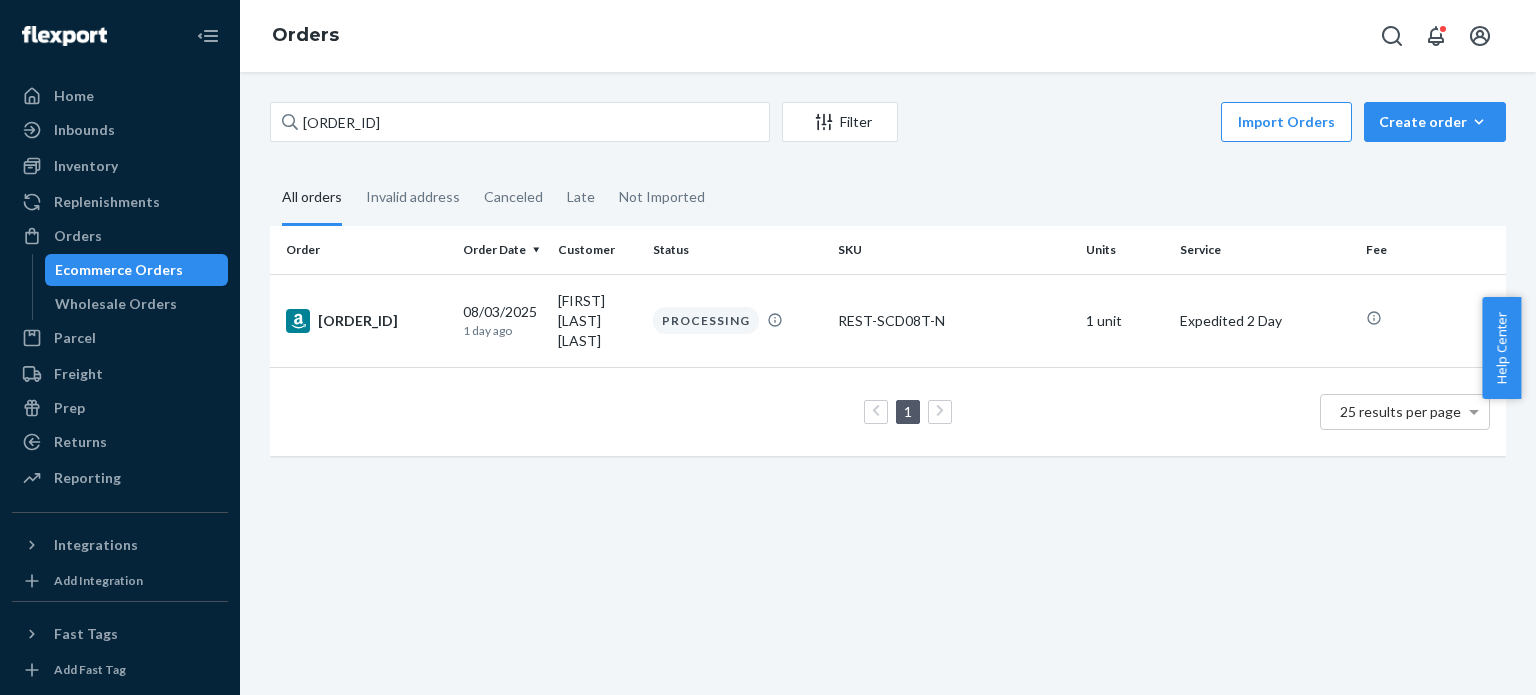 click on "[ORDER_ID]" at bounding box center (366, 321) 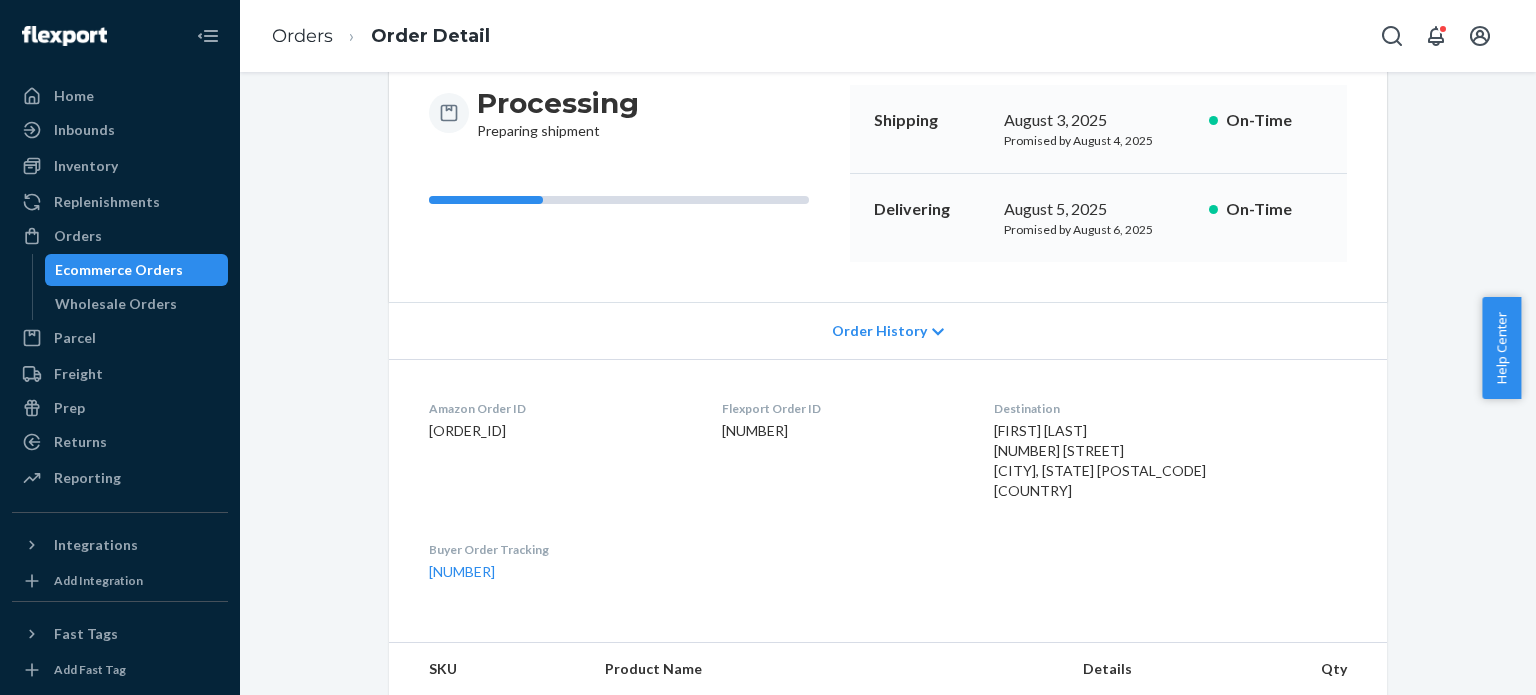 scroll, scrollTop: 300, scrollLeft: 0, axis: vertical 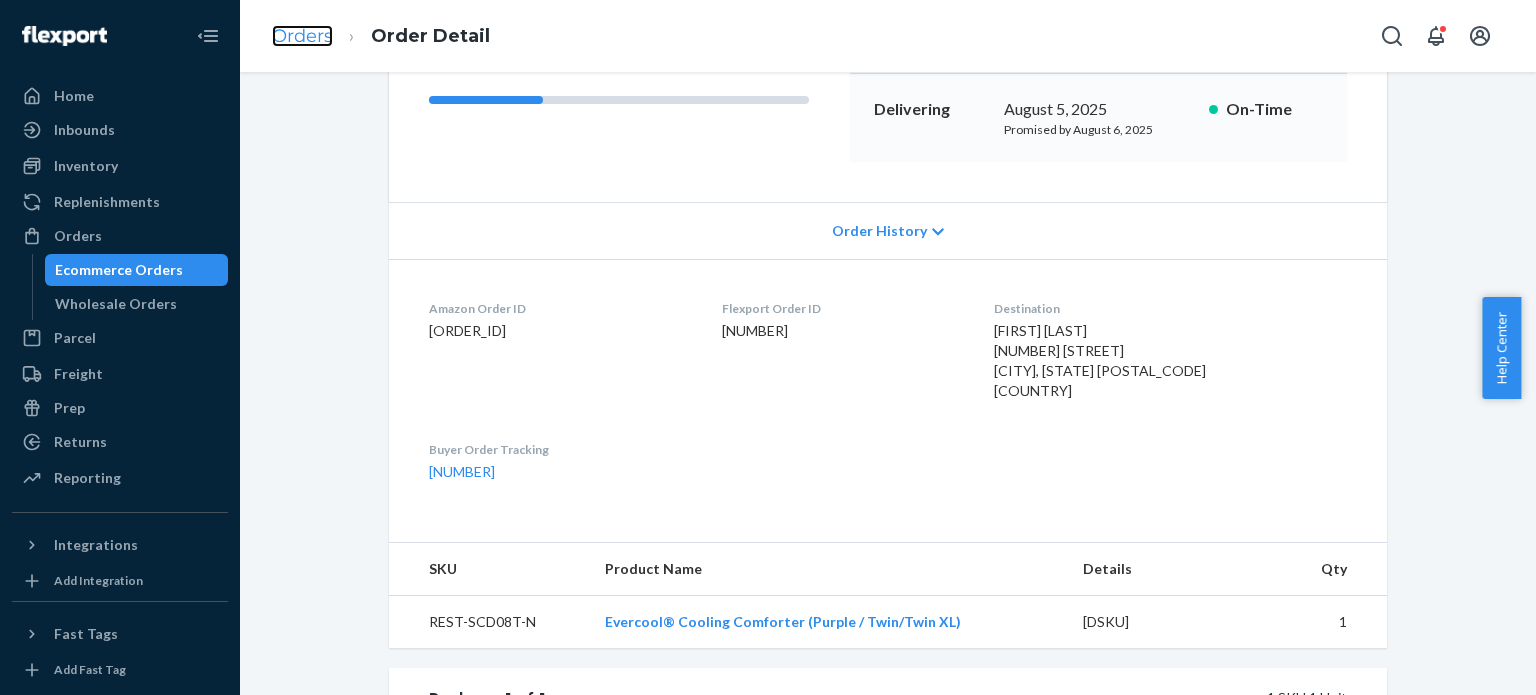 click on "Orders" at bounding box center (302, 36) 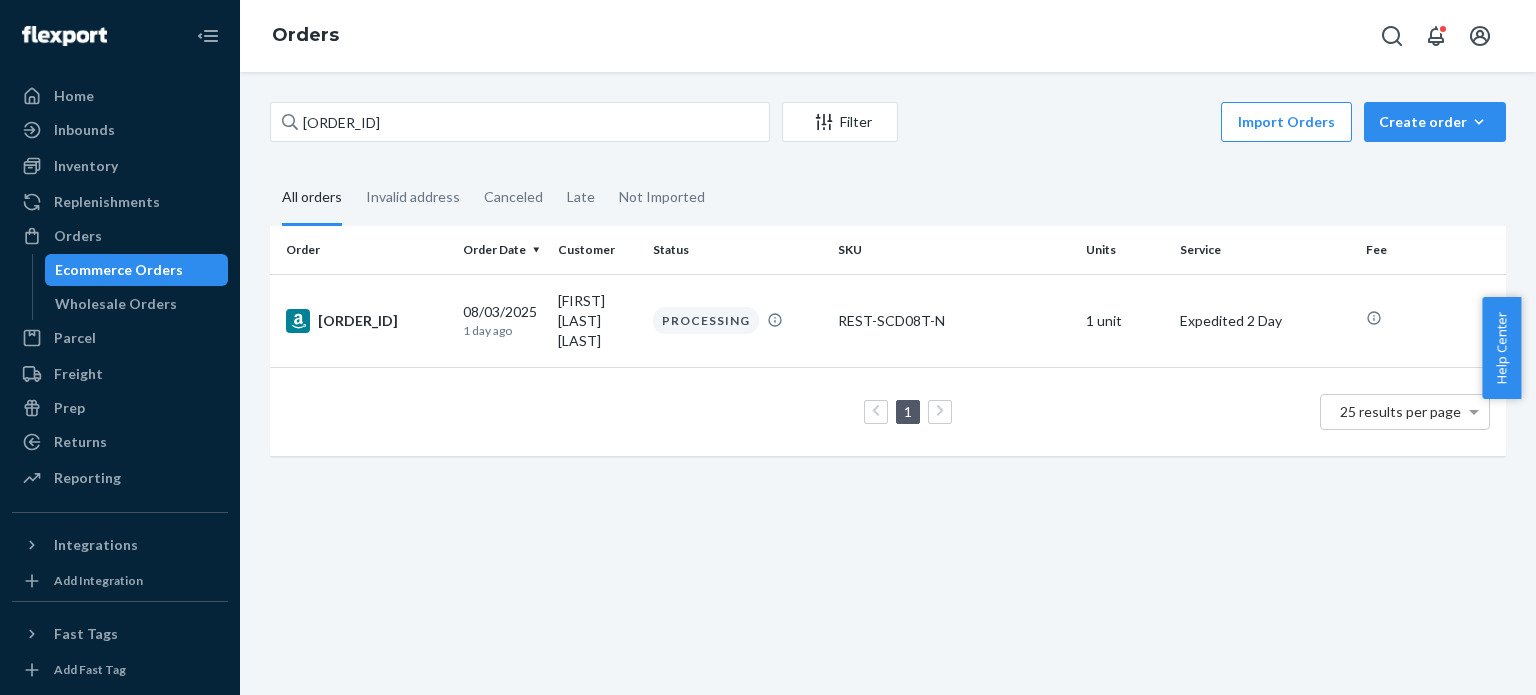 scroll, scrollTop: 0, scrollLeft: 0, axis: both 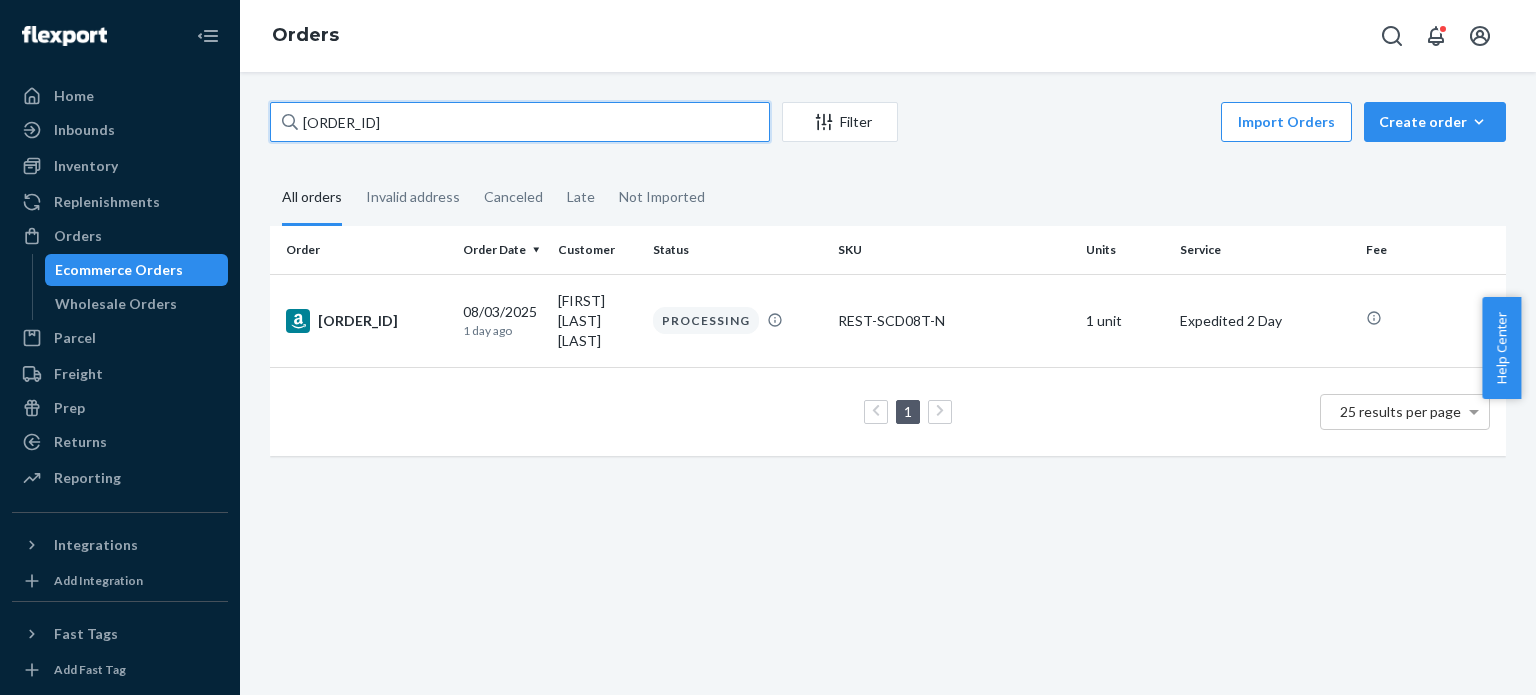 click on "[ALPHANUMERIC_STRING]" at bounding box center [520, 122] 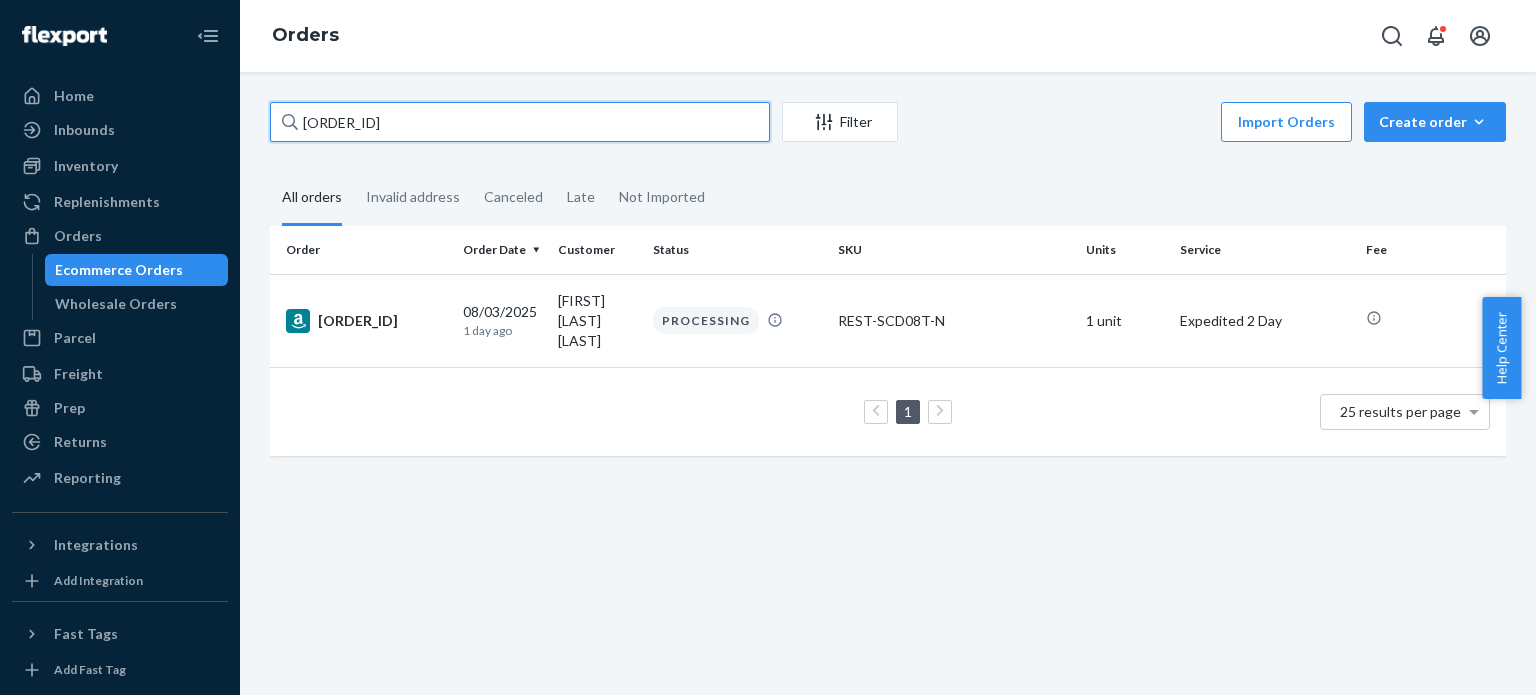 click on "[ALPHANUMERIC_STRING]" at bounding box center [520, 122] 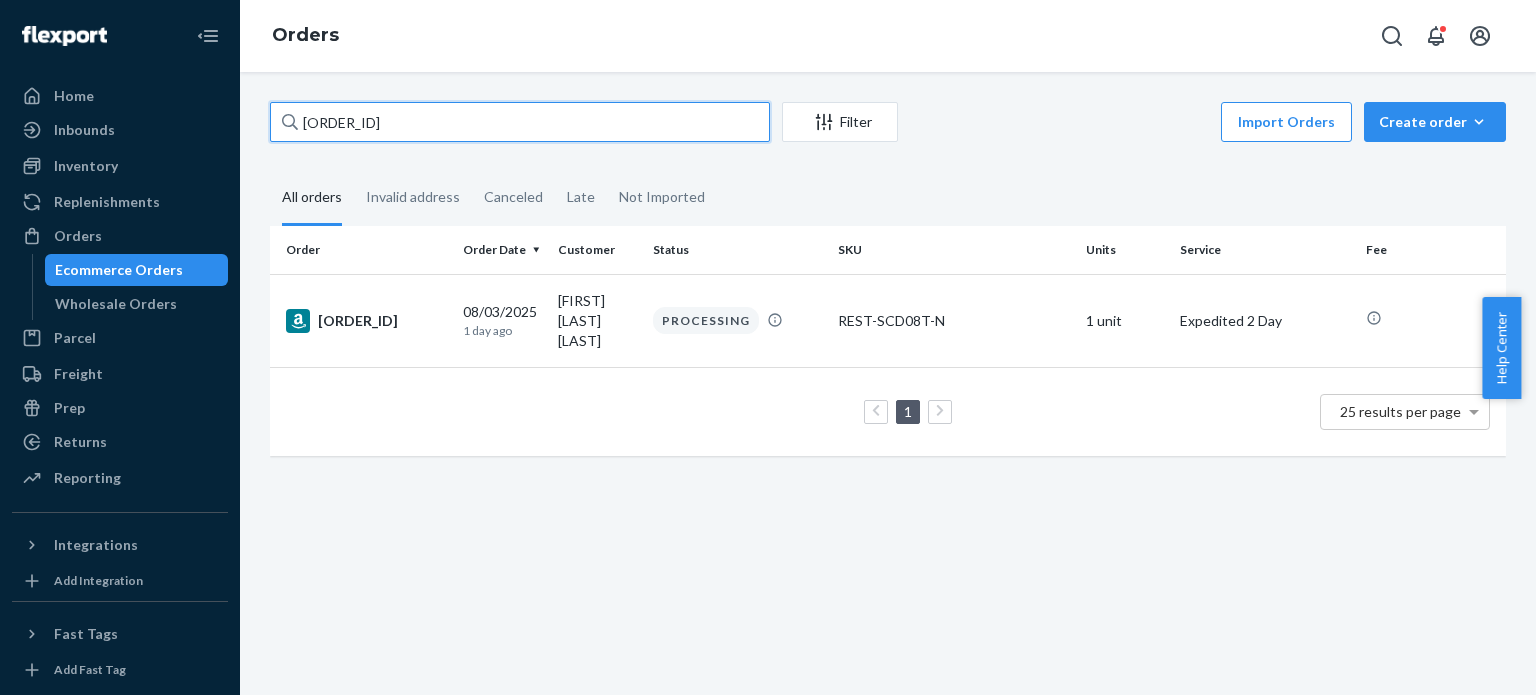 paste on "153077-1432233" 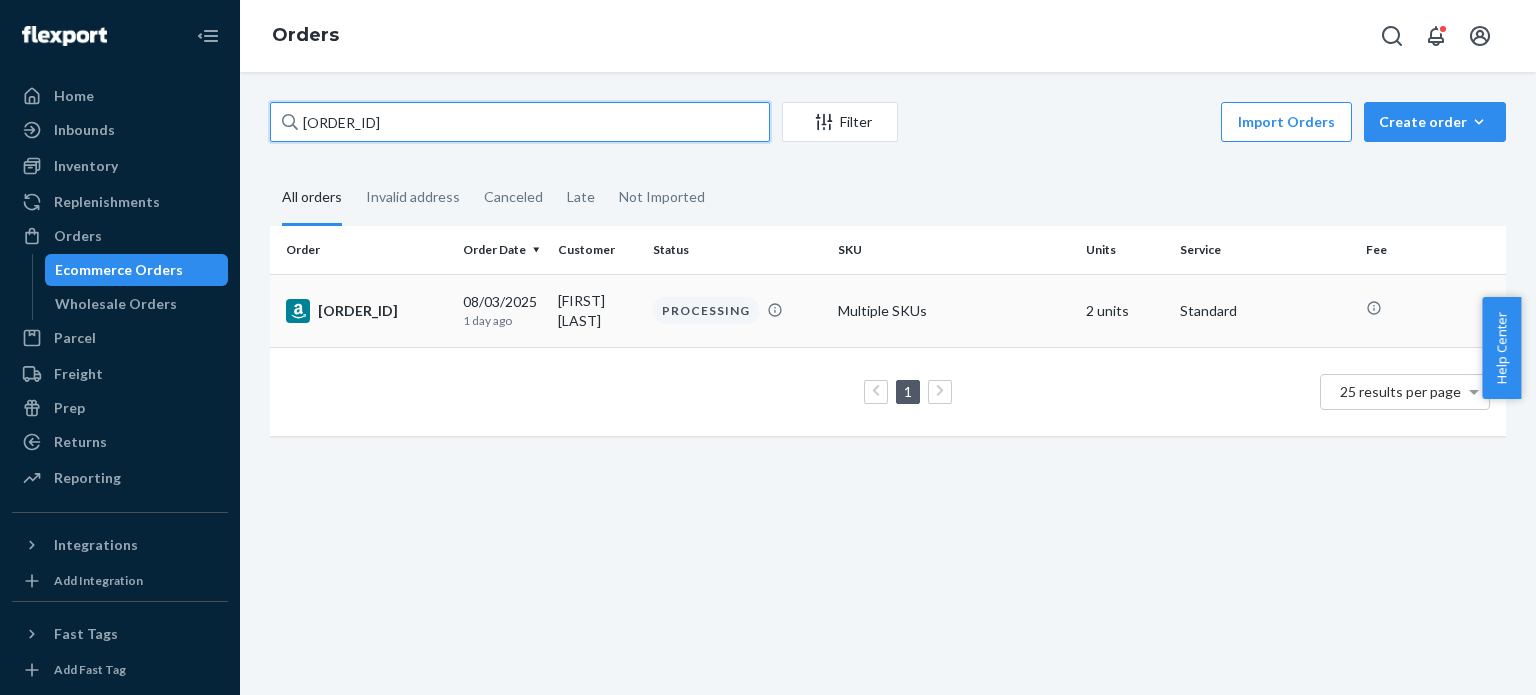 type on "[ALPHANUMERIC_STRING]" 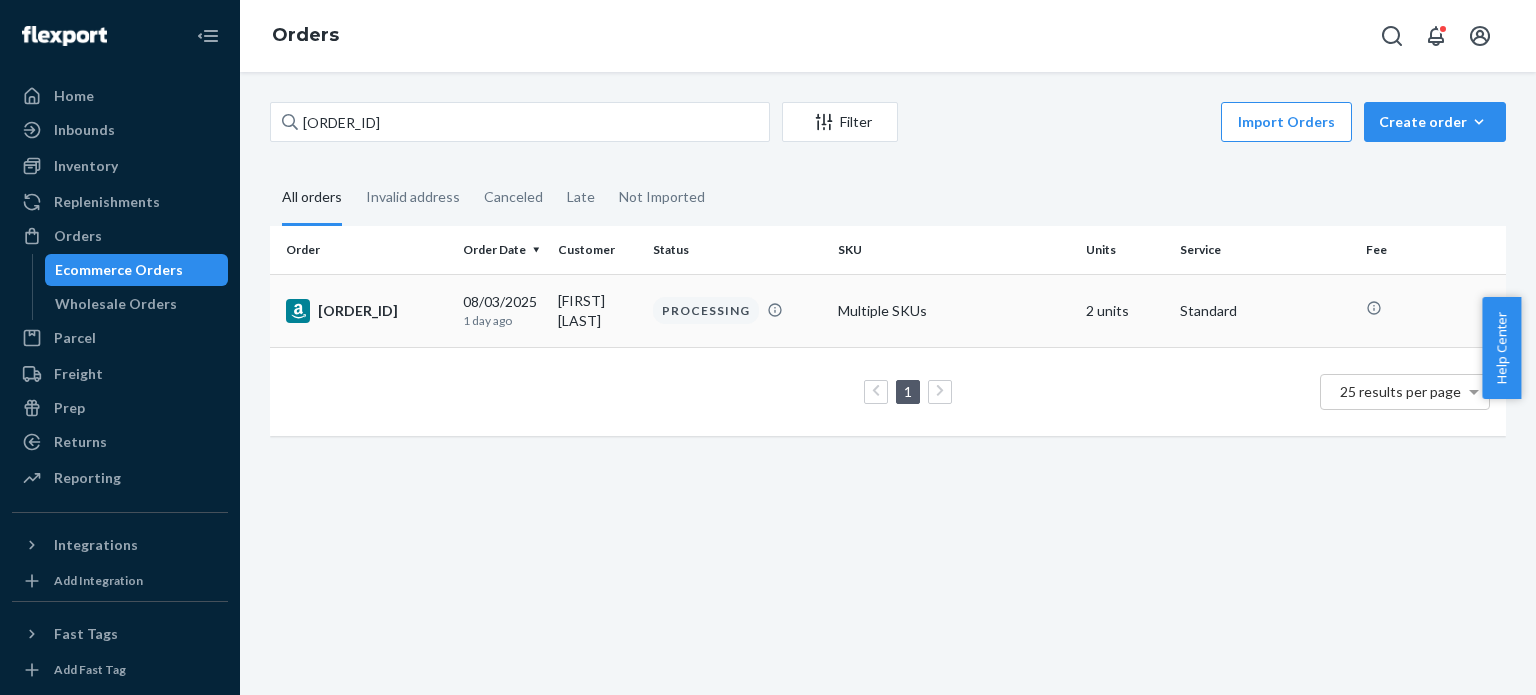 click on "[ALPHANUMERIC_STRING]" at bounding box center [366, 311] 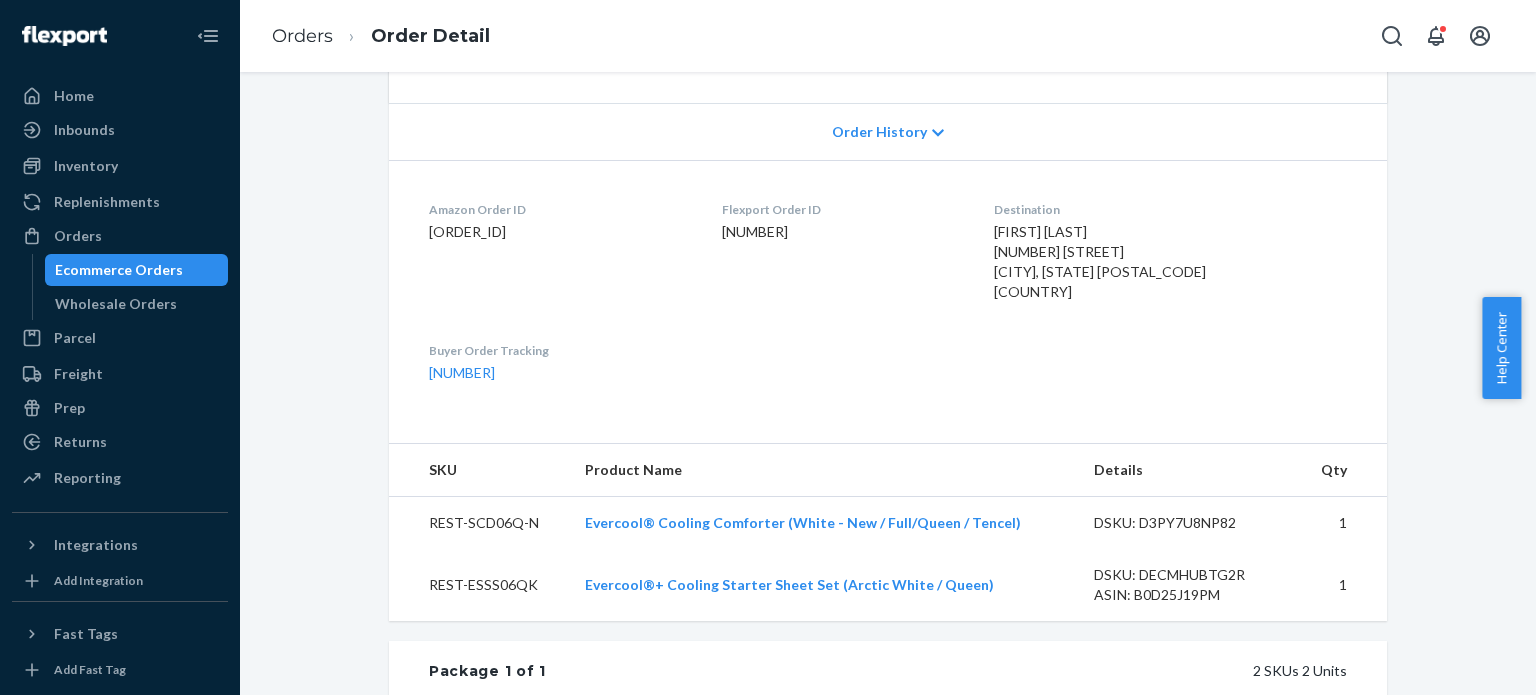 scroll, scrollTop: 500, scrollLeft: 0, axis: vertical 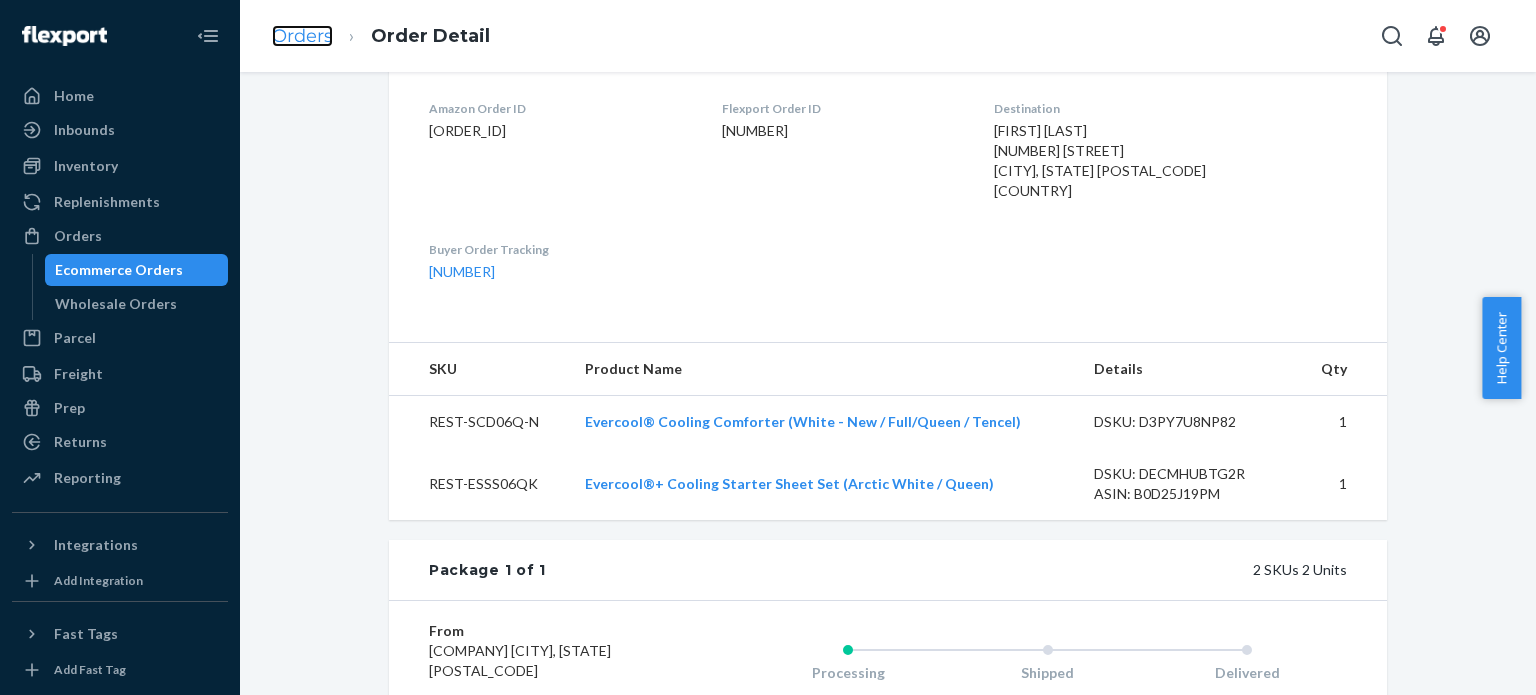 click on "Orders" at bounding box center (302, 36) 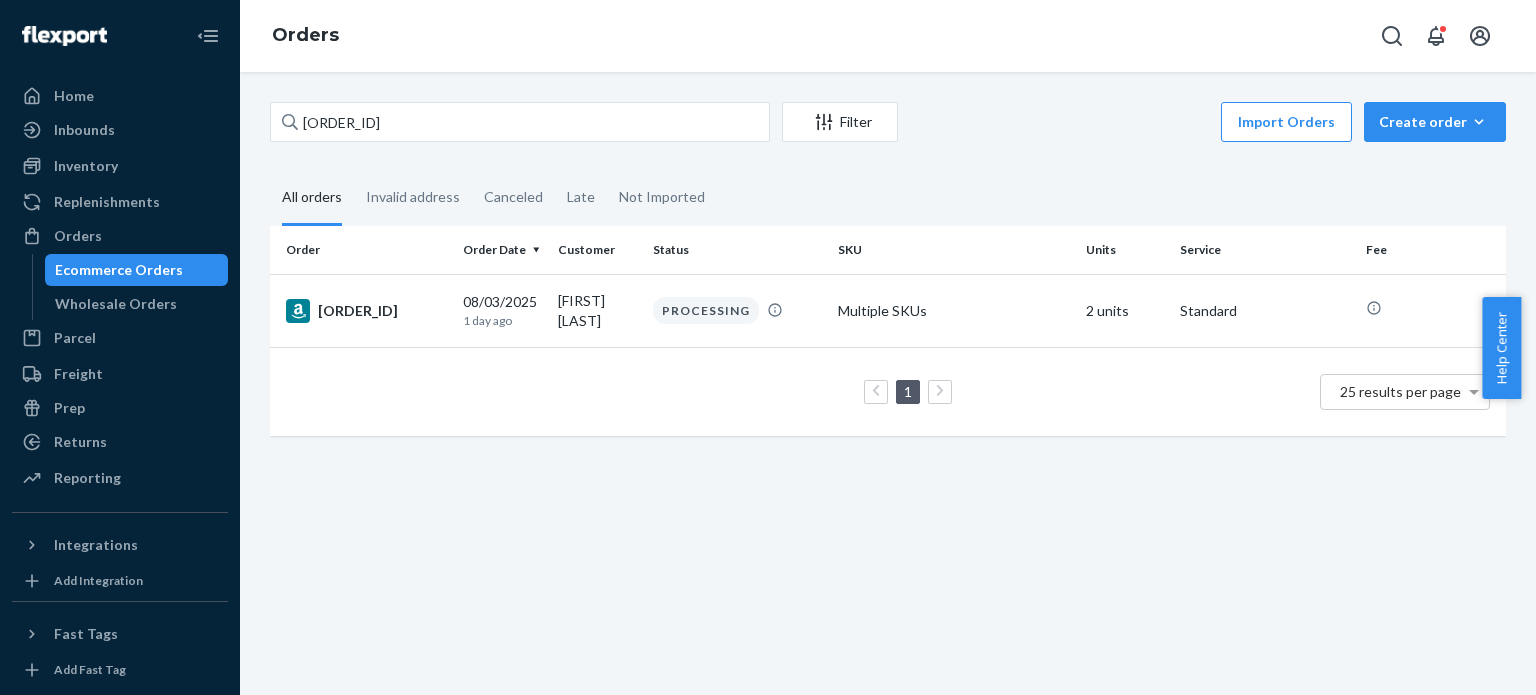scroll, scrollTop: 0, scrollLeft: 0, axis: both 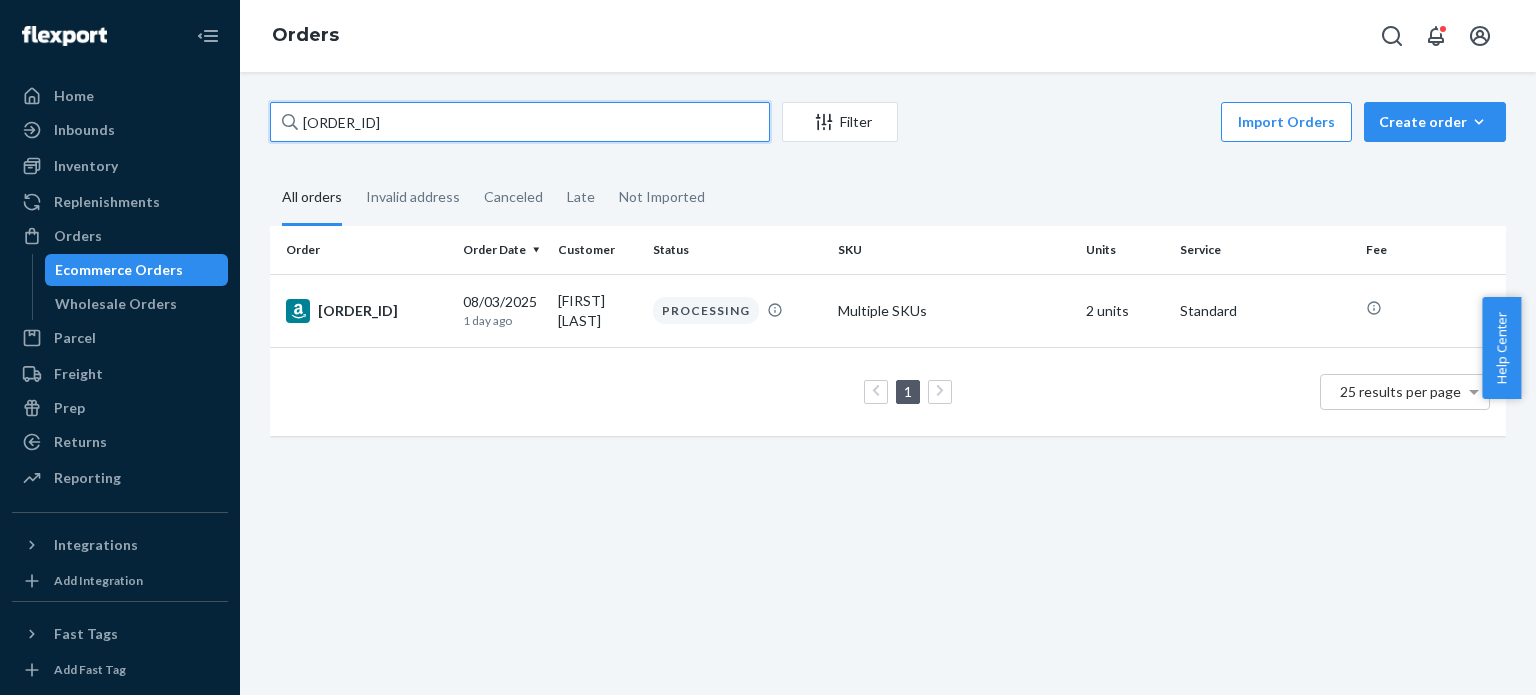 click on "[ALPHANUMERIC_STRING]" at bounding box center [520, 122] 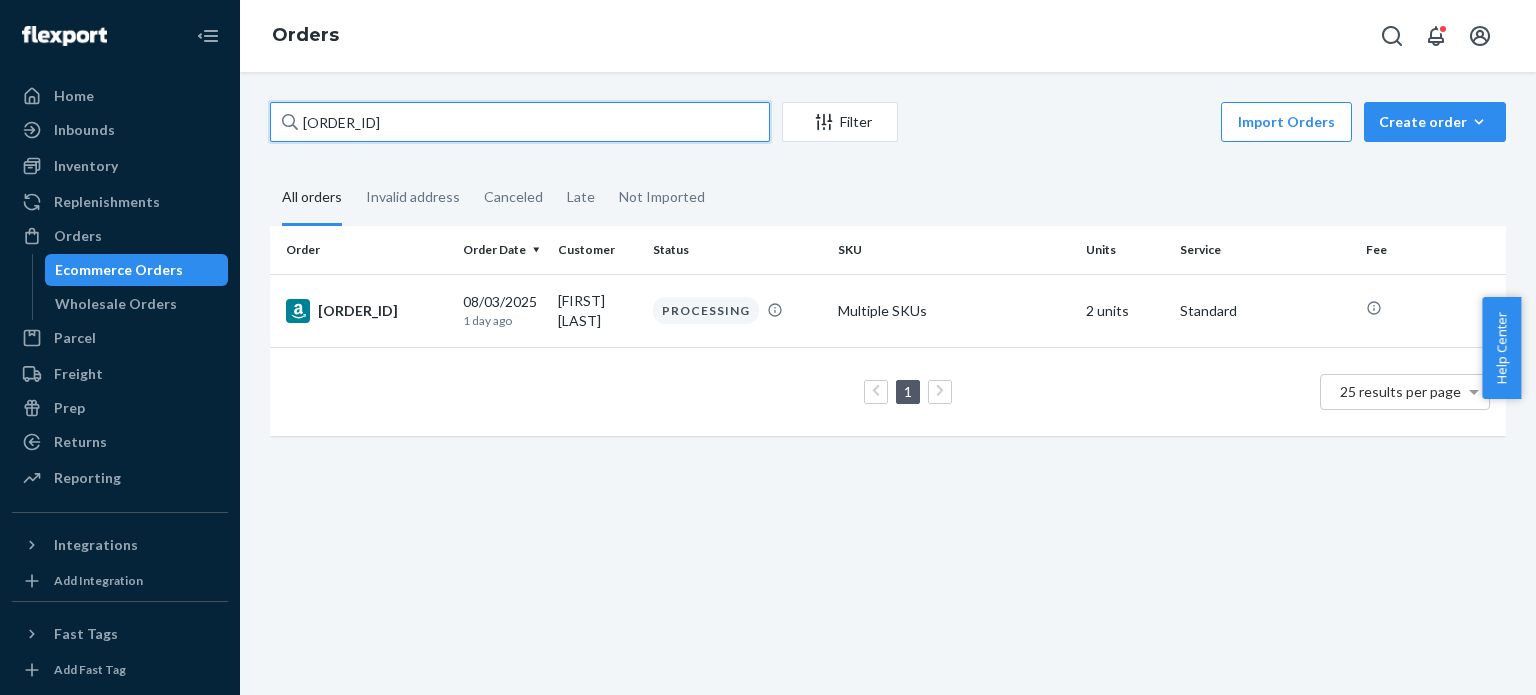 click on "[ALPHANUMERIC_STRING]" at bounding box center [520, 122] 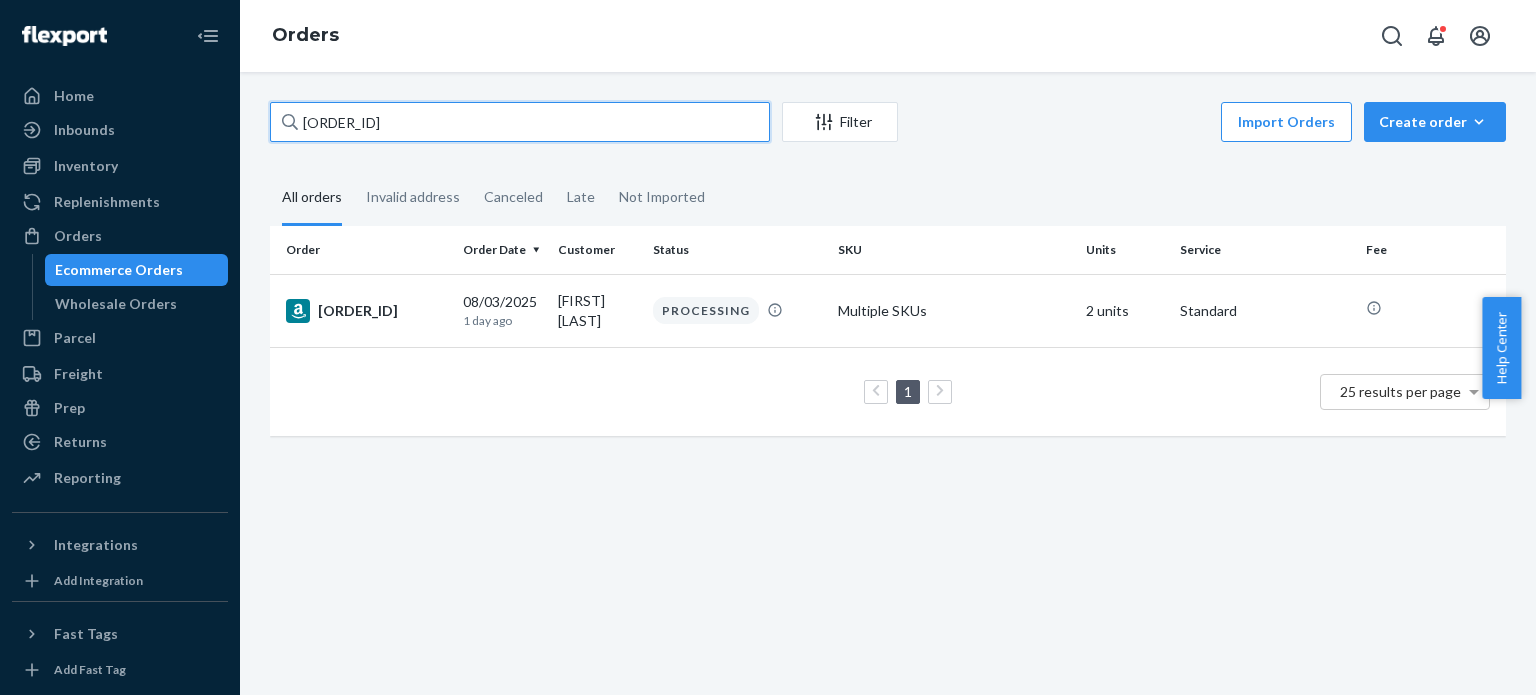 click on "[ALPHANUMERIC_STRING]" at bounding box center (520, 122) 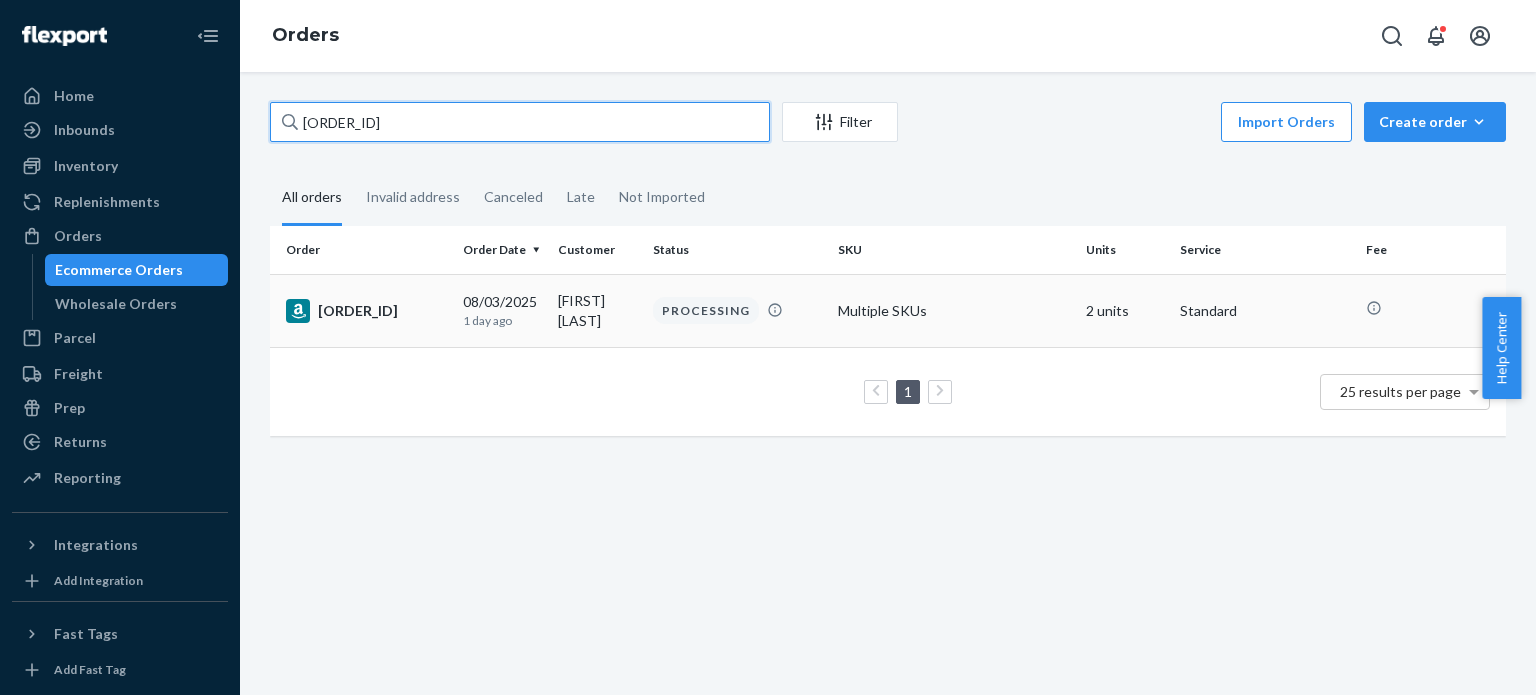 paste on "1-1663604-1343412" 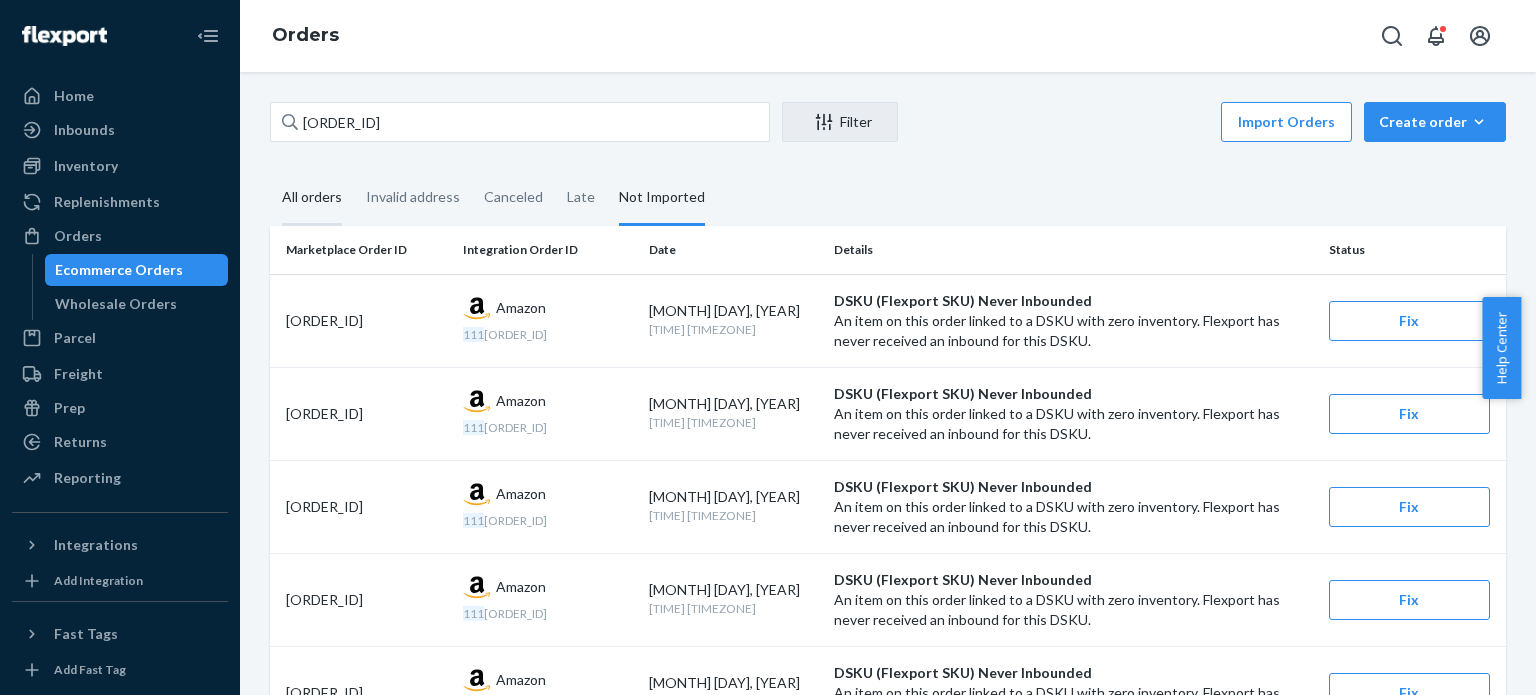 click on "All orders" at bounding box center (312, 198) 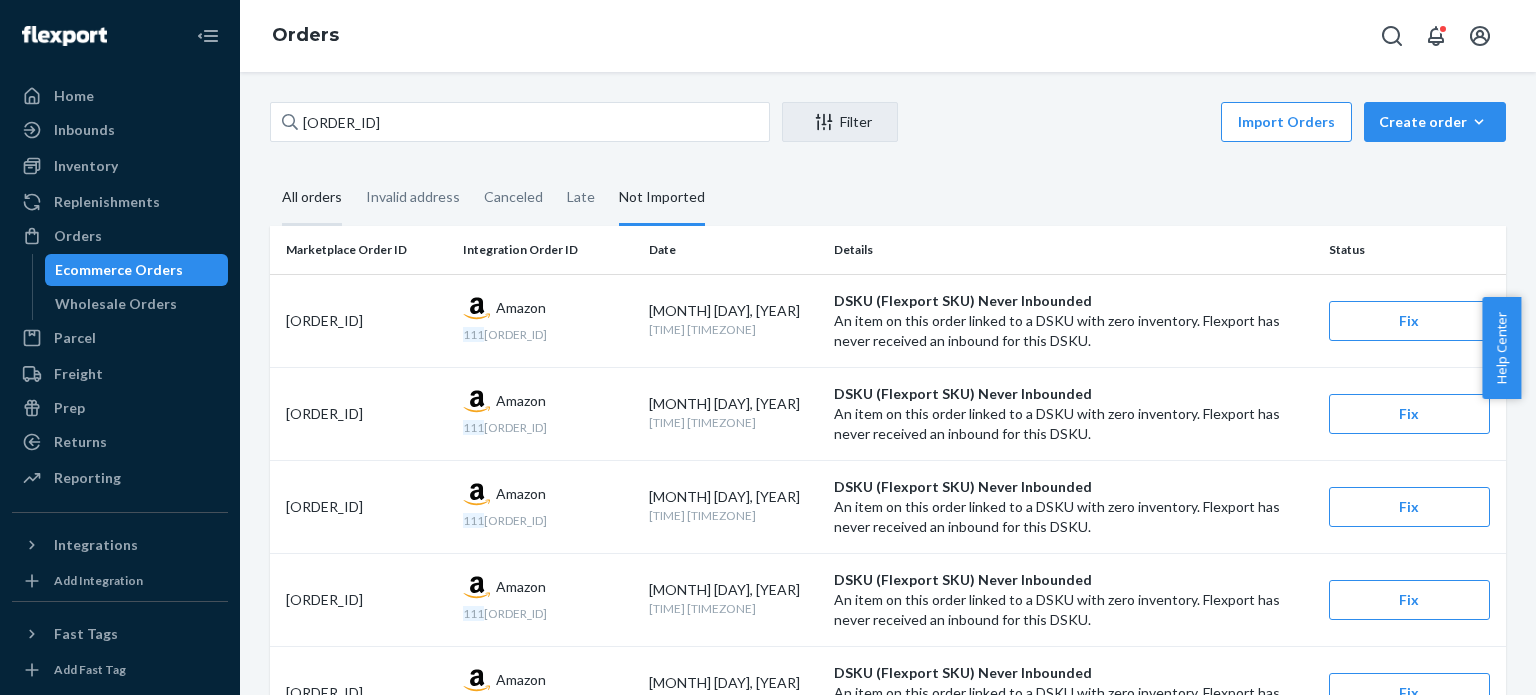 click on "All orders" at bounding box center [270, 171] 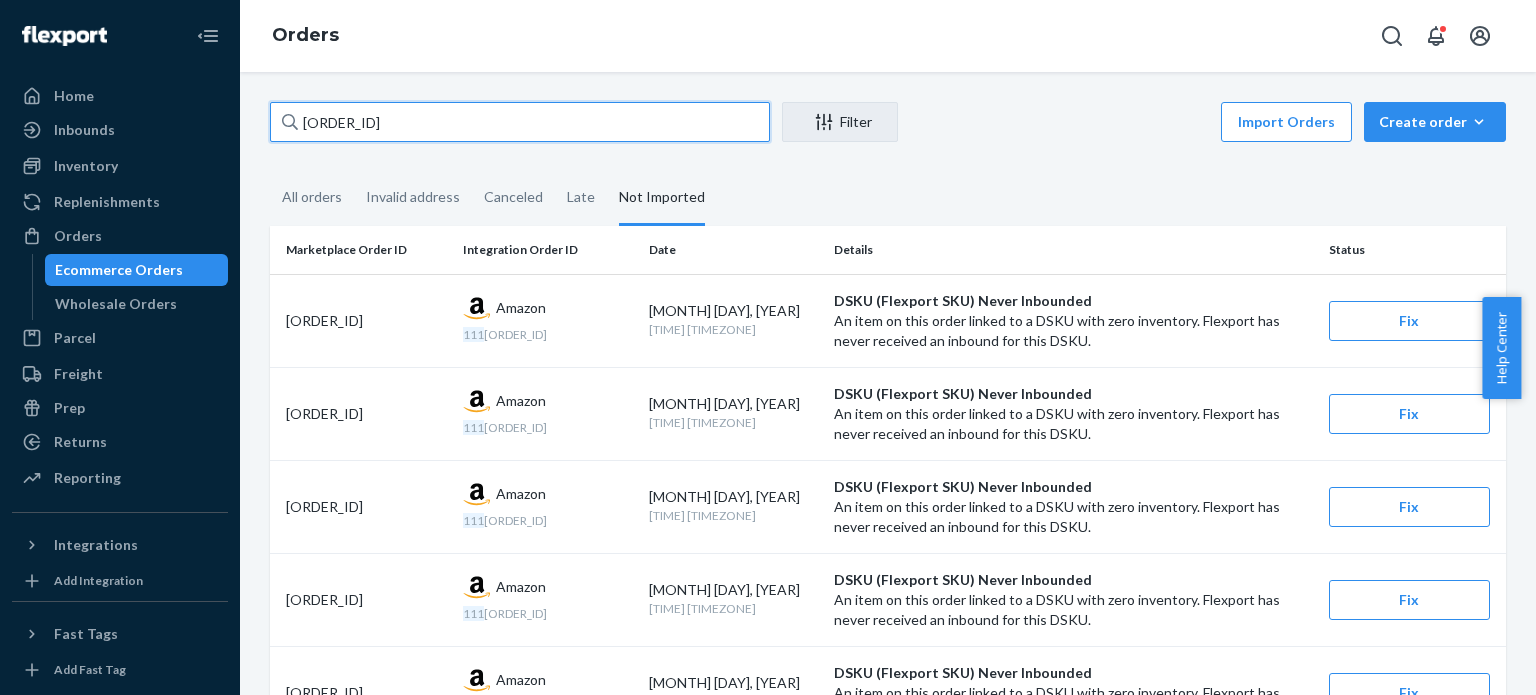 click on "[NUMBER]" at bounding box center [520, 122] 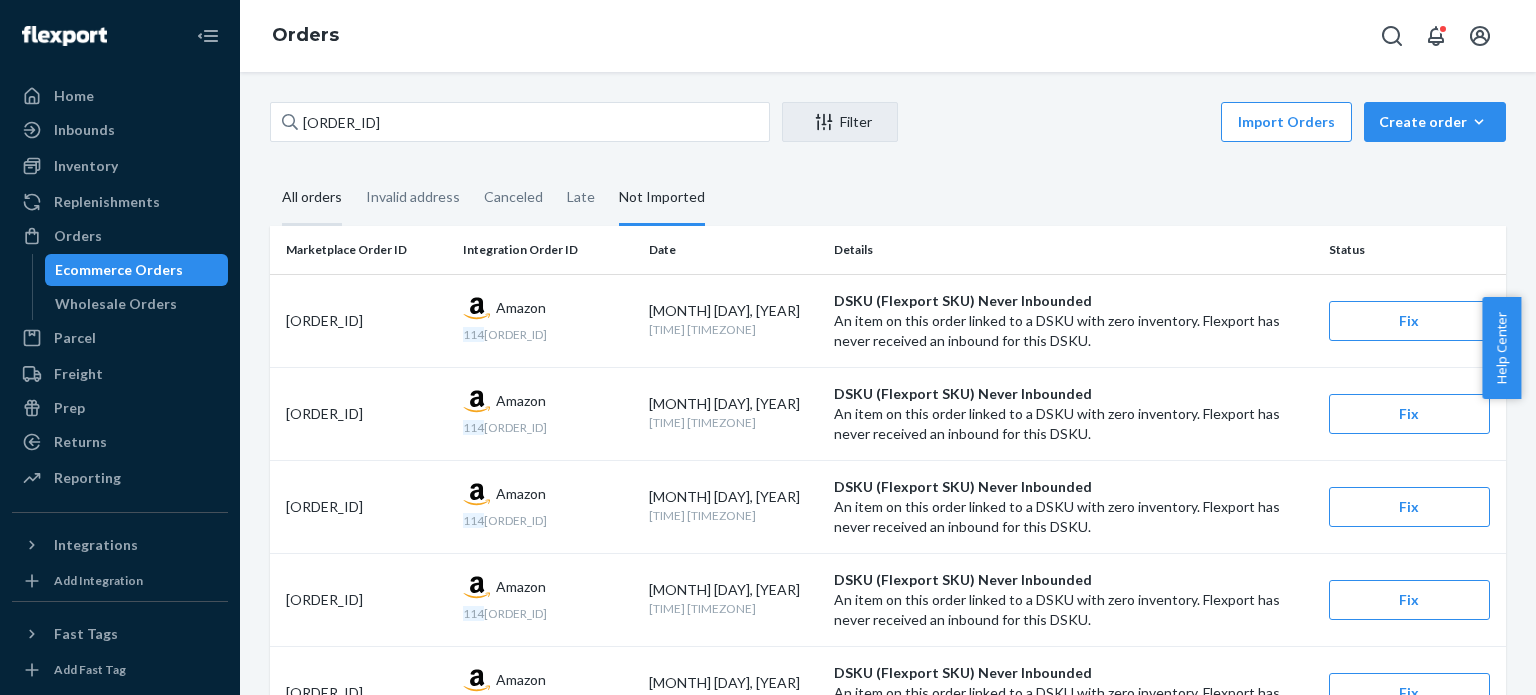 click on "All orders" at bounding box center (312, 198) 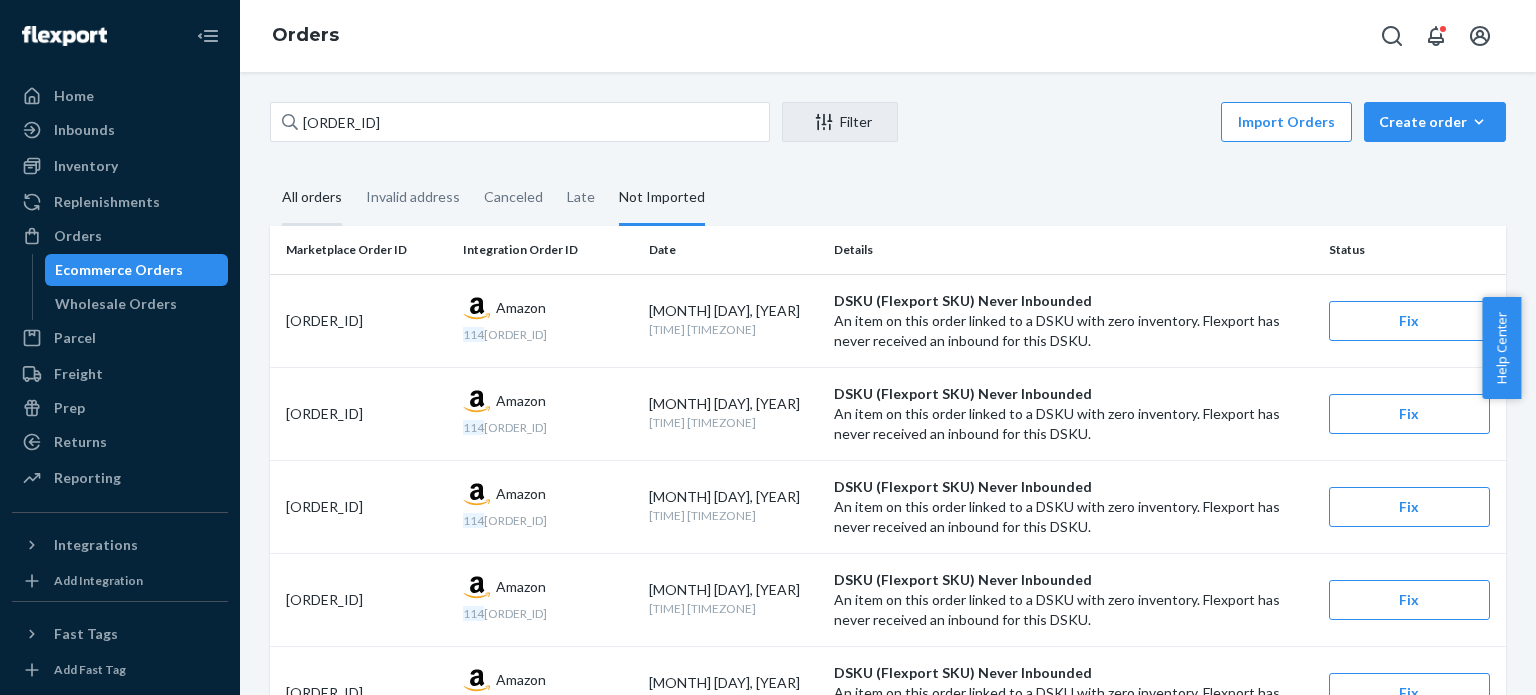 click on "All orders" at bounding box center (270, 171) 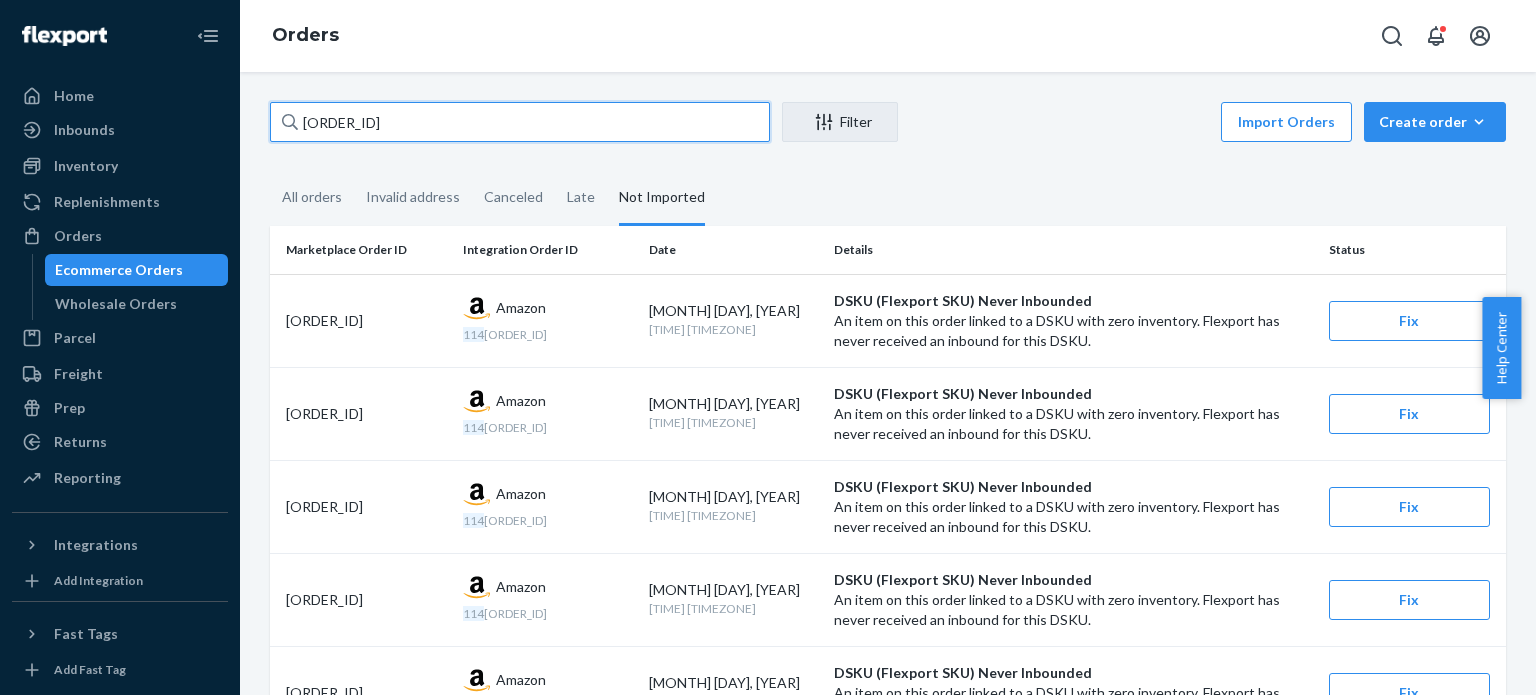 click on "[ACCOUNT_NUMBER]" at bounding box center (520, 122) 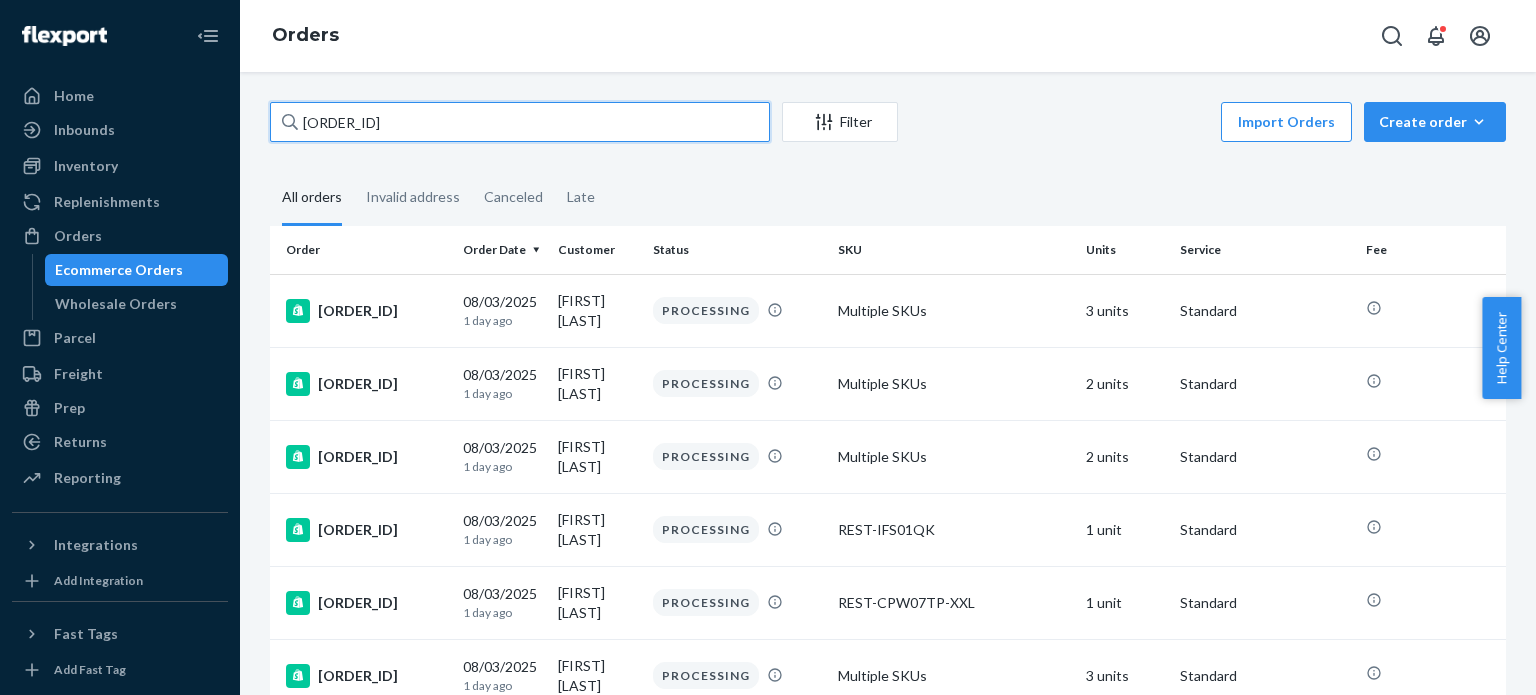 type on "US25332523" 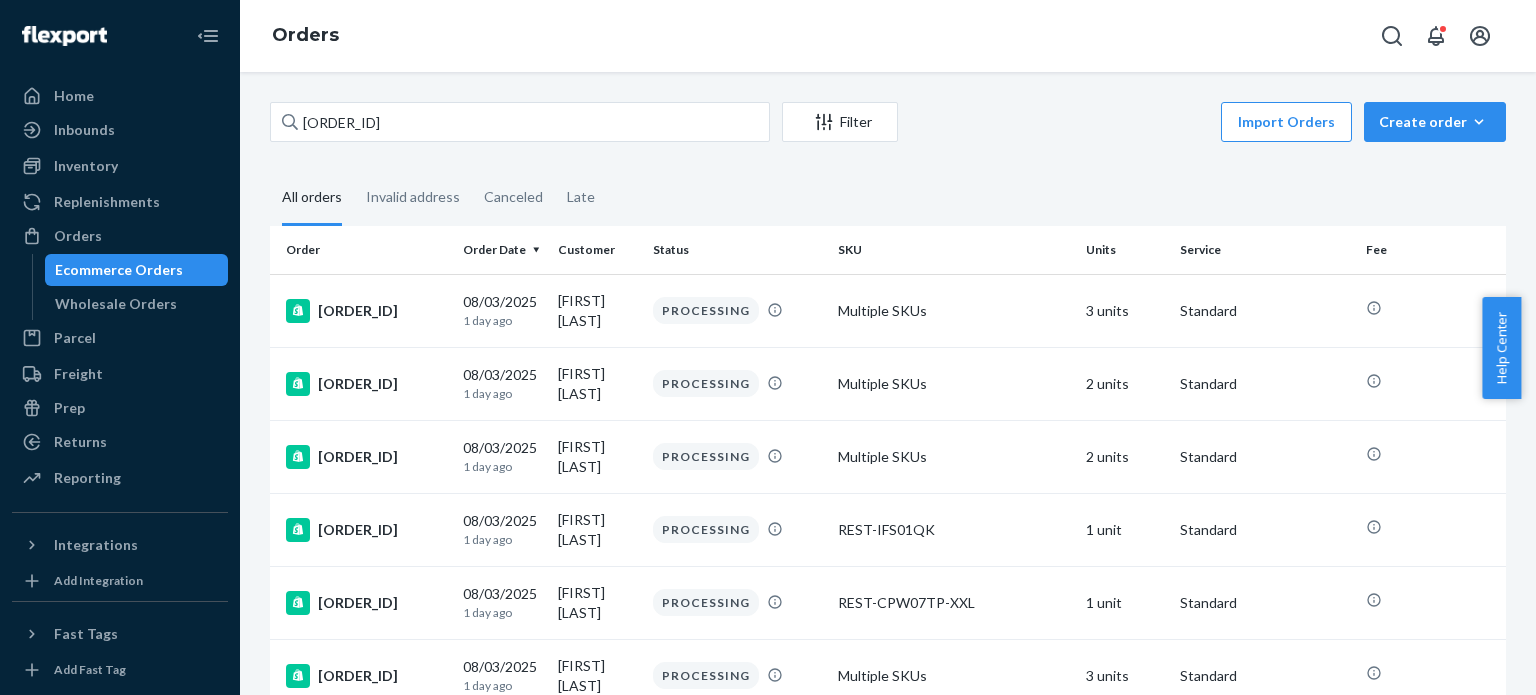 click on "US25332523 Filter Import Orders Create order Ecommerce order Removal order All orders Invalid address Canceled Late Order Order Date Customer Status SKU Units Service Fee #US25332323 08/03/2025 1 day ago Diem Chu PROCESSING Multiple SKUs 3 units Standard #US25332236 08/03/2025 1 day ago Stephanie Duet PROCESSING Multiple SKUs 2 units Standard #US25332253 08/03/2025 1 day ago Jennifer Bell PROCESSING Multiple SKUs 2 units Standard #US25332239 08/03/2025 1 day ago louis lo PROCESSING REST-IFS01QK 1 unit Standard #US25332238 08/03/2025 1 day ago Terra Bowman PROCESSING REST-CPW07TP-XXL 1 unit Standard #US25332237 08/03/2025 1 day ago kim yee PROCESSING Multiple SKUs 3 units Standard #US25332235 08/03/2025 1 day ago John Teugh IN TRANSIT REST-SCD00Q-N 1 unit Standard $12.07 #US25332234 08/03/2025 1 day ago Nancy Groves IN TRANSIT REST-SCD06K-N 1 unit Standard $12.07 #US25332232 08/03/2025 1 day ago Donald Dalton PROCESSING REST-SCD00T-N 1 unit Standard #US25332231 08/03/2025 1 day ago Sarah Schroeder PROCESSING 1" at bounding box center [888, 1165] 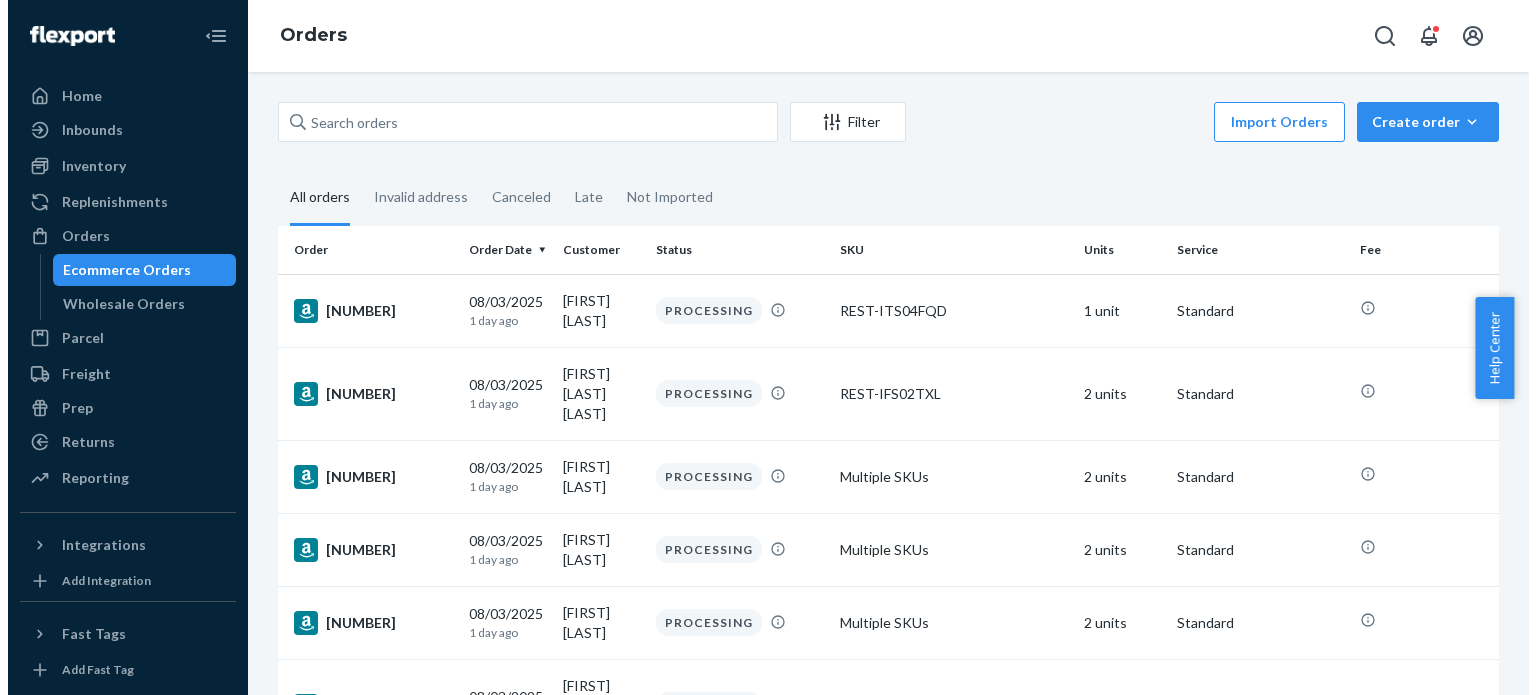 scroll, scrollTop: 0, scrollLeft: 0, axis: both 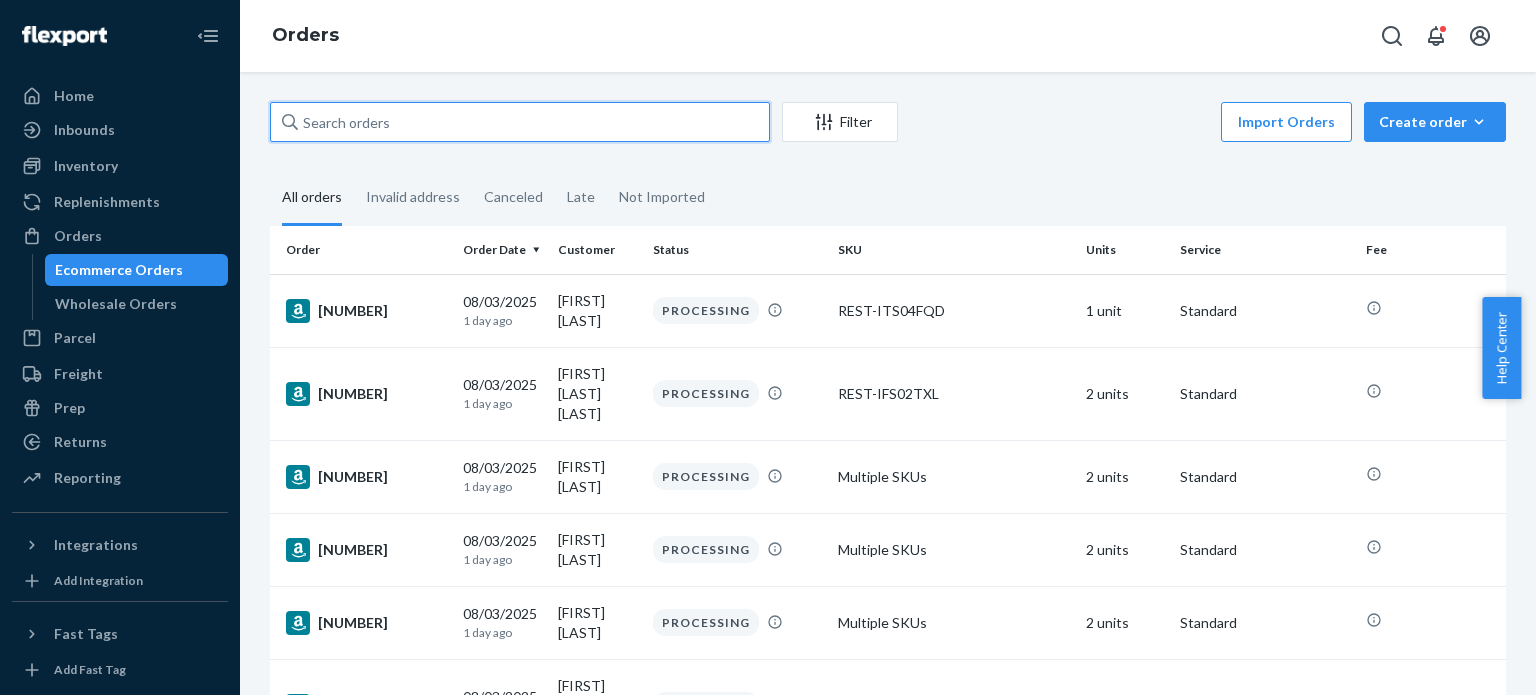 click at bounding box center (520, 122) 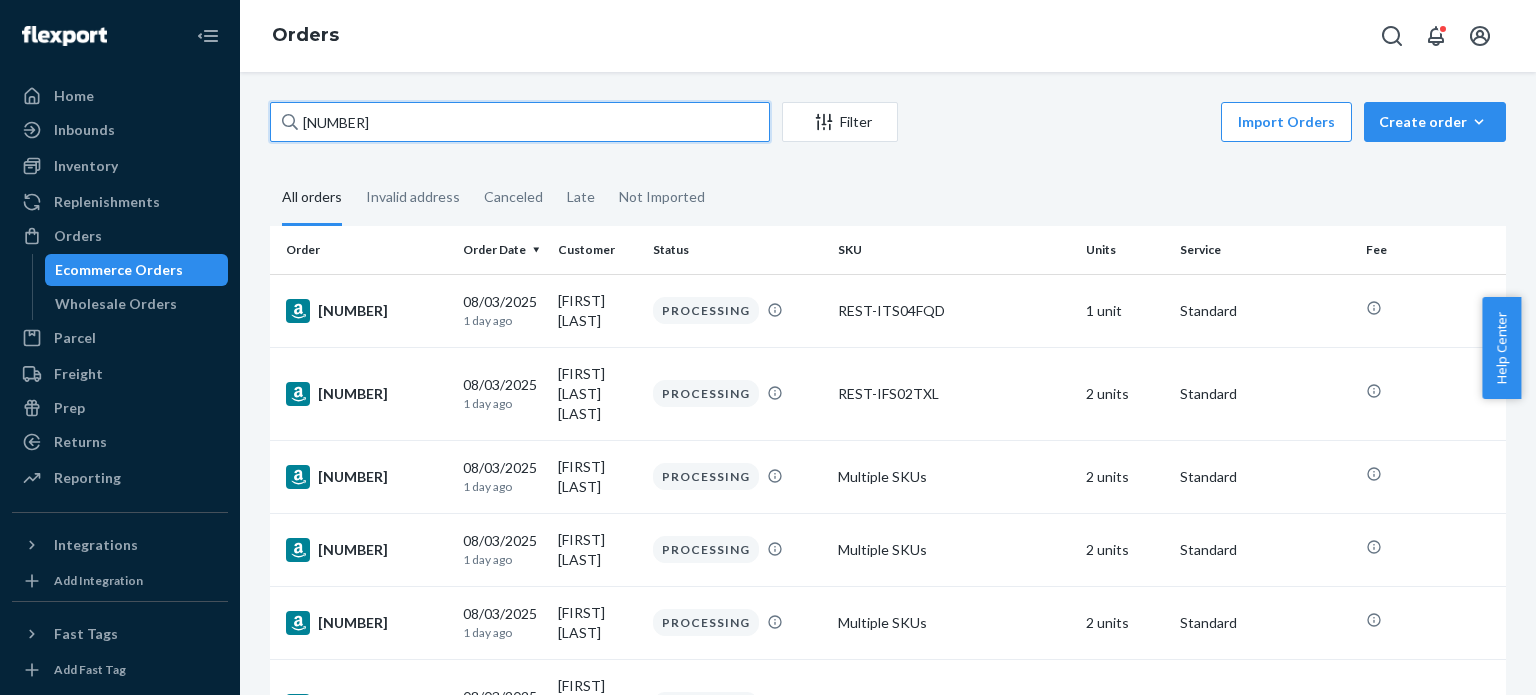 type on "[ORDER_ID]" 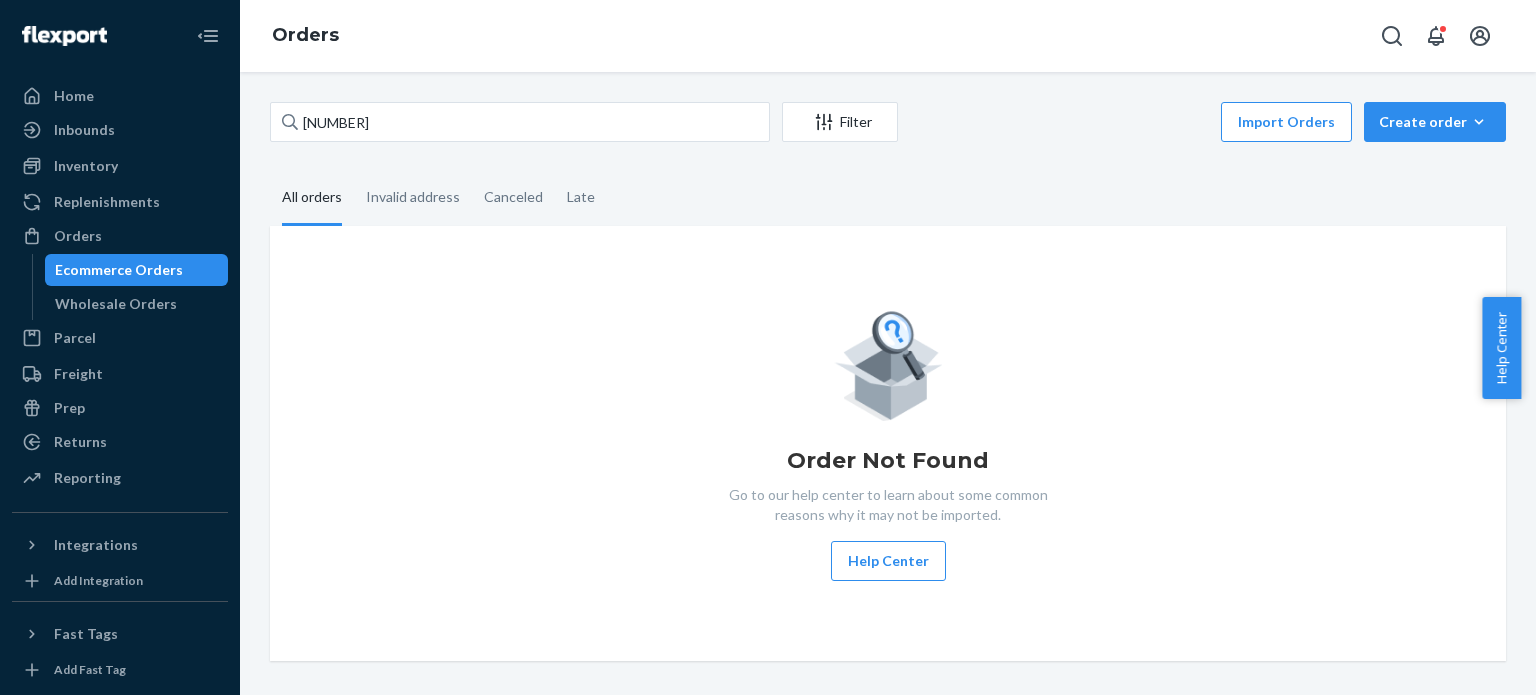 click on "Order Not Found Go to our help center to learn about some common reasons why it may not be imported. Help Center" at bounding box center [888, 443] 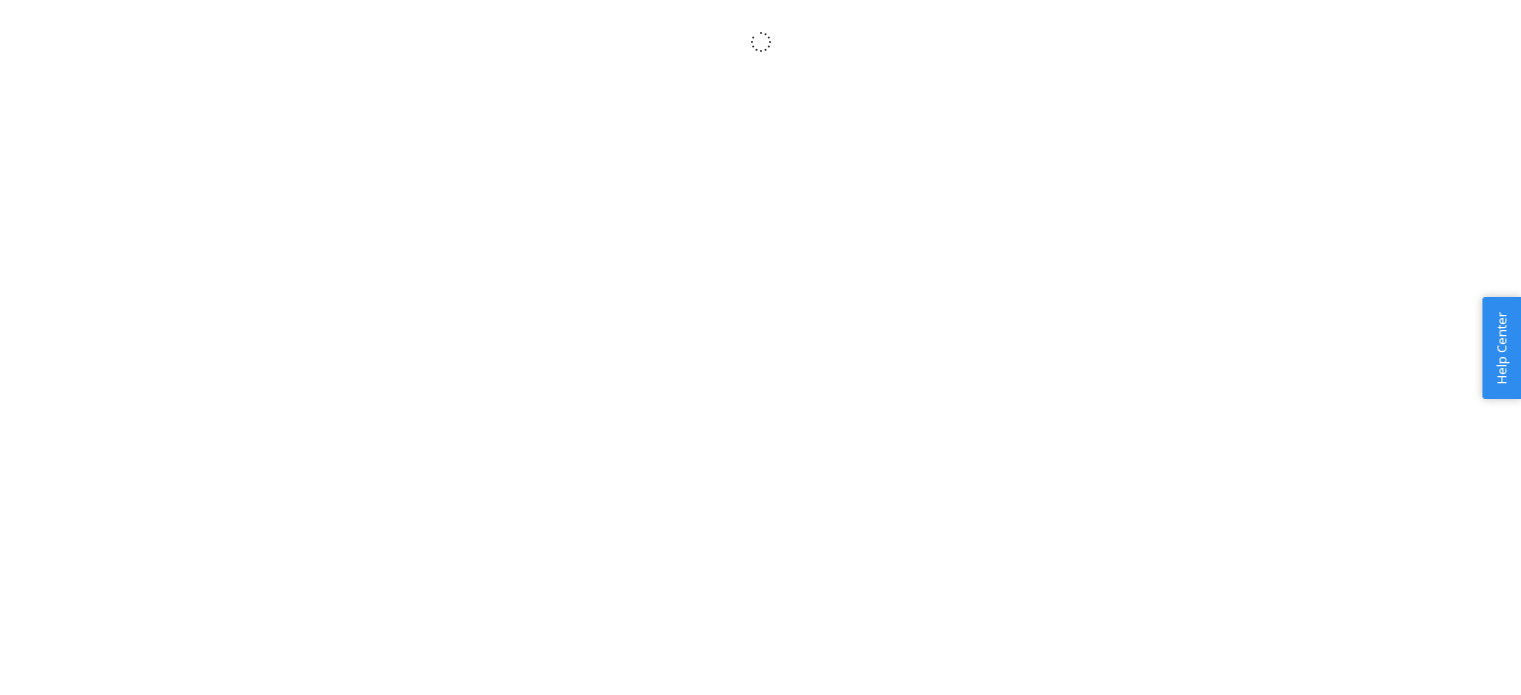 scroll, scrollTop: 0, scrollLeft: 0, axis: both 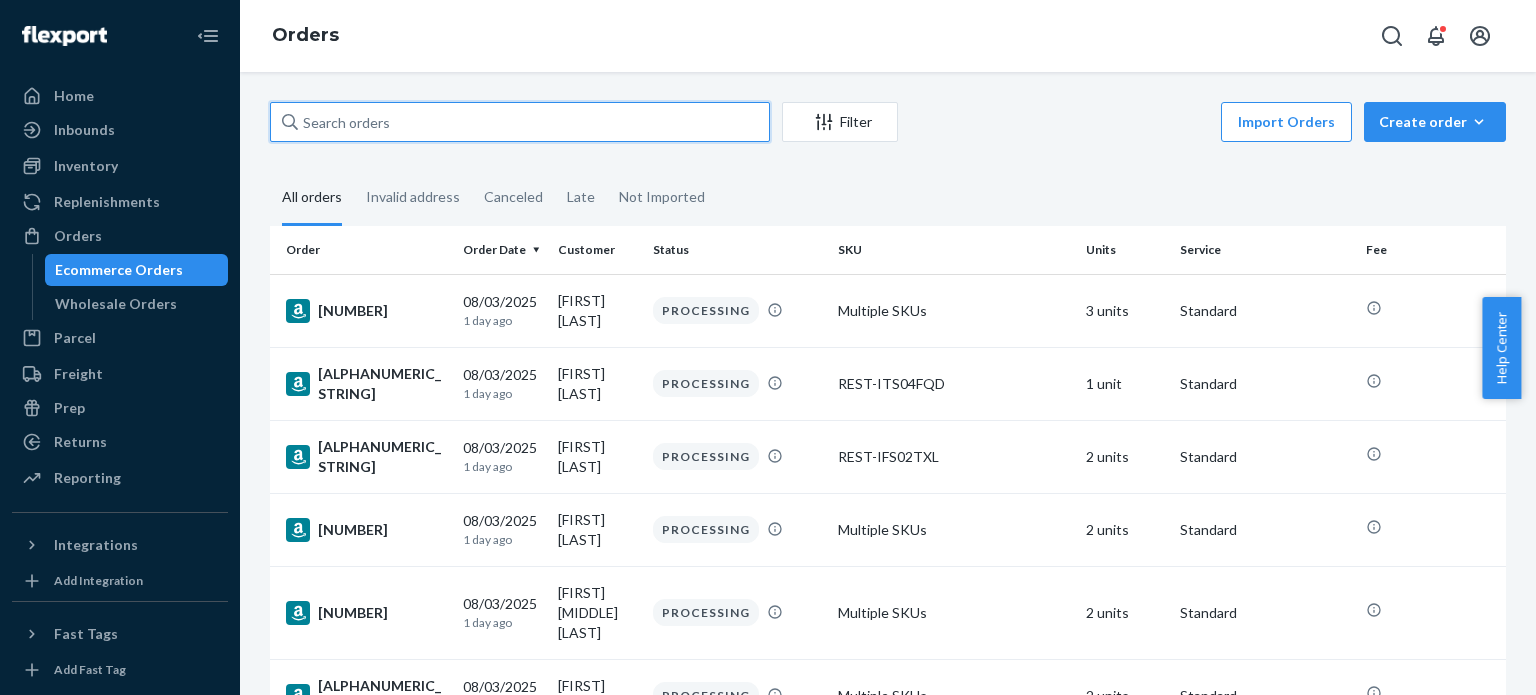 click at bounding box center [520, 122] 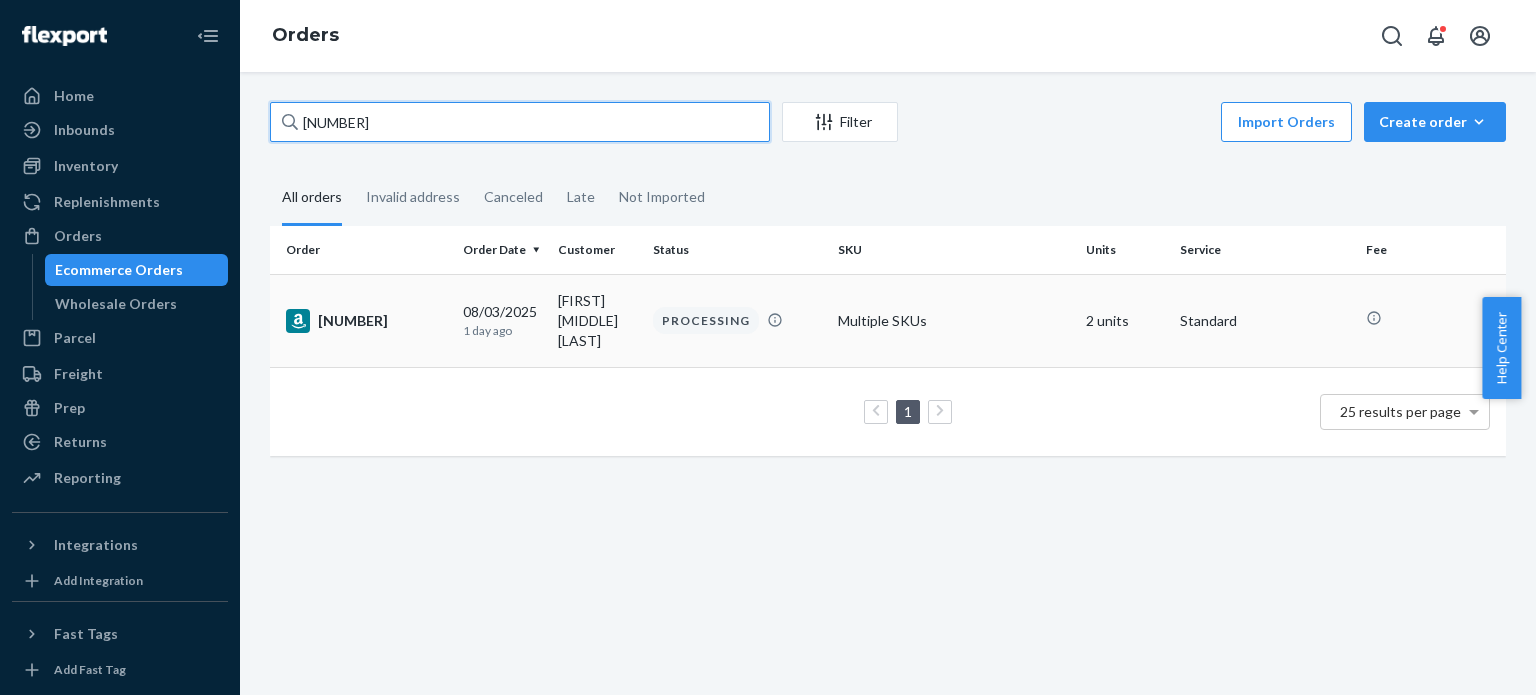 type on "[NUMBER]" 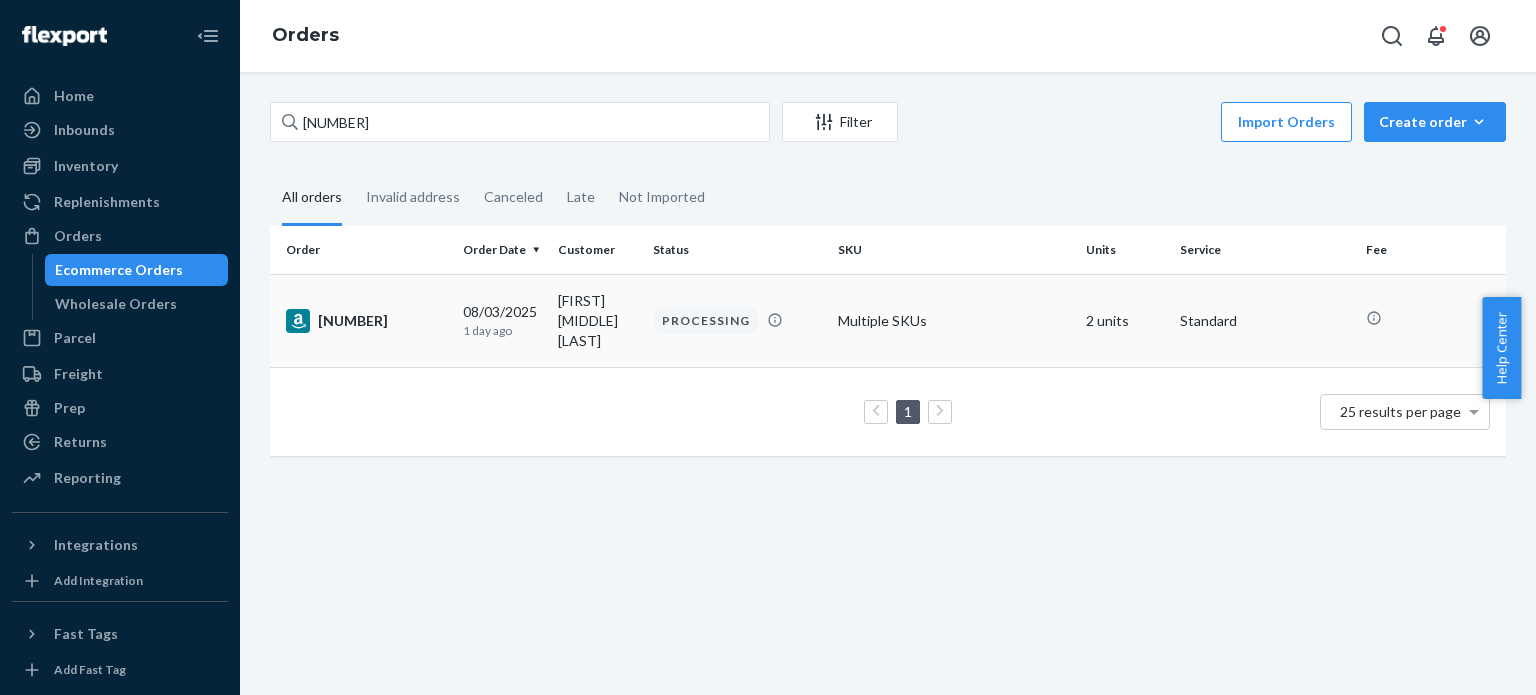click on "[NUMBER]" at bounding box center (366, 321) 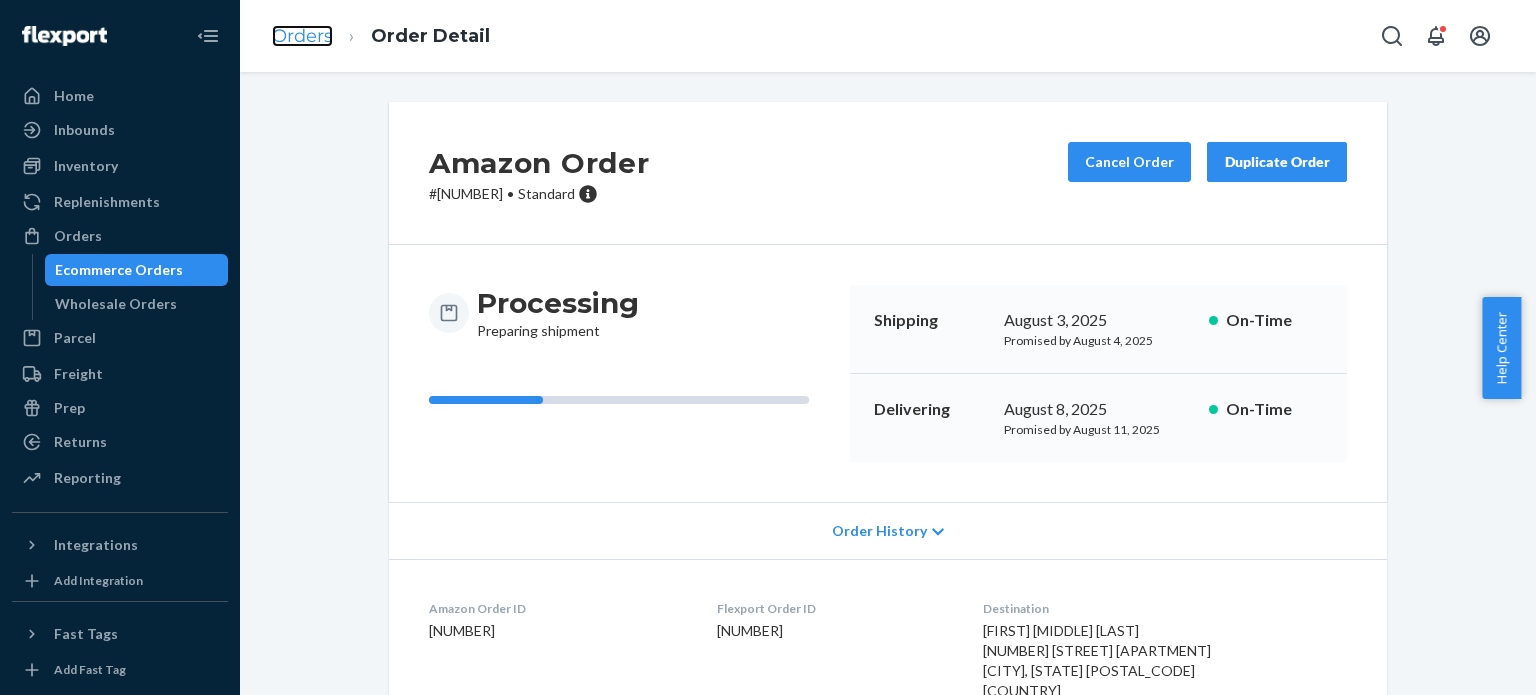 click on "Orders" at bounding box center [302, 36] 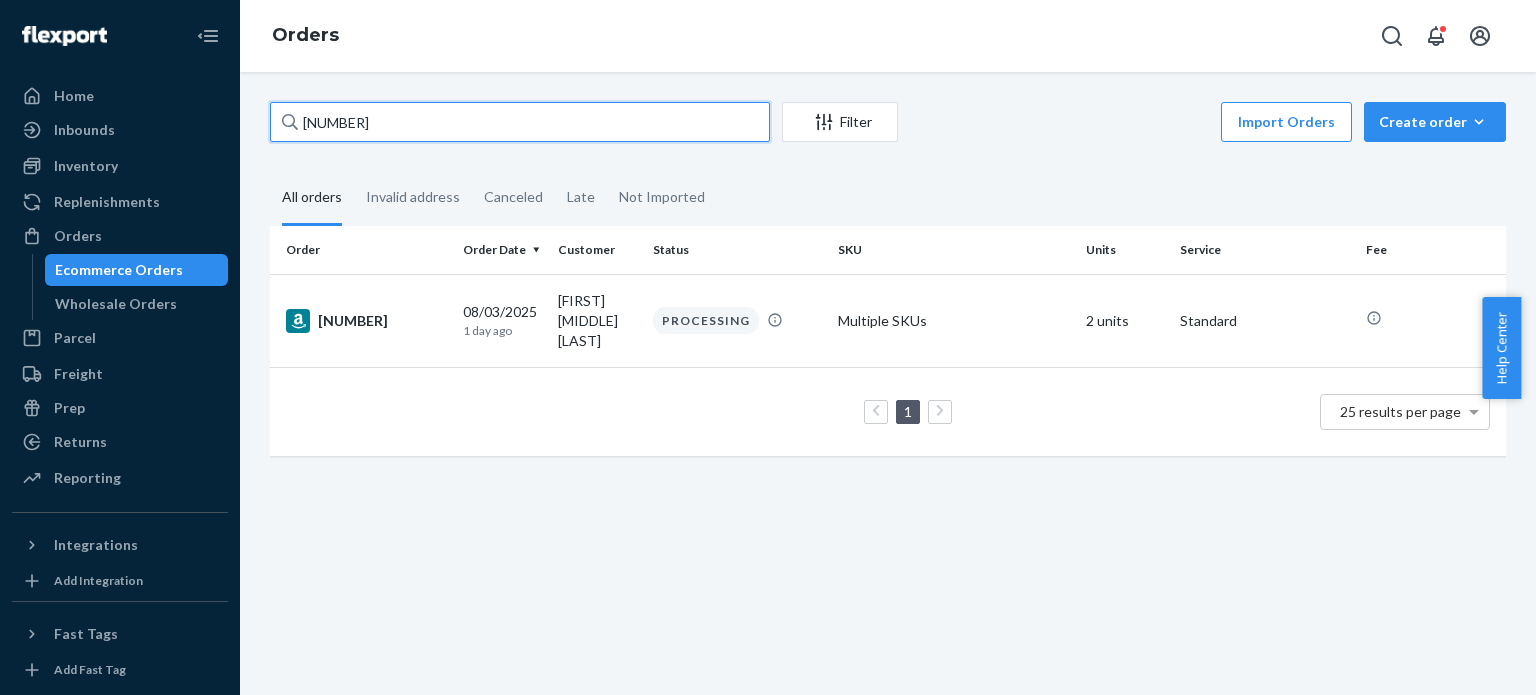 click on "[NUMBER]" at bounding box center [520, 122] 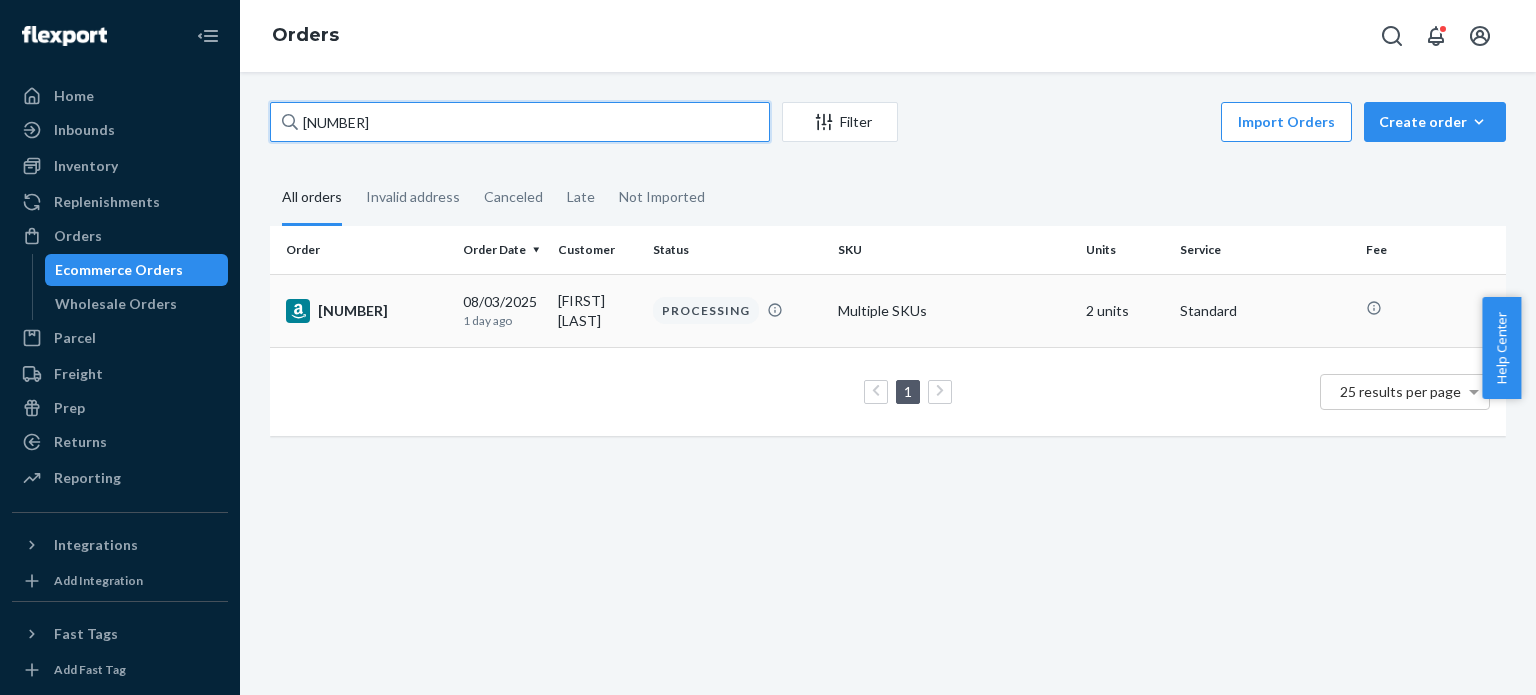 type on "[NUMBER]" 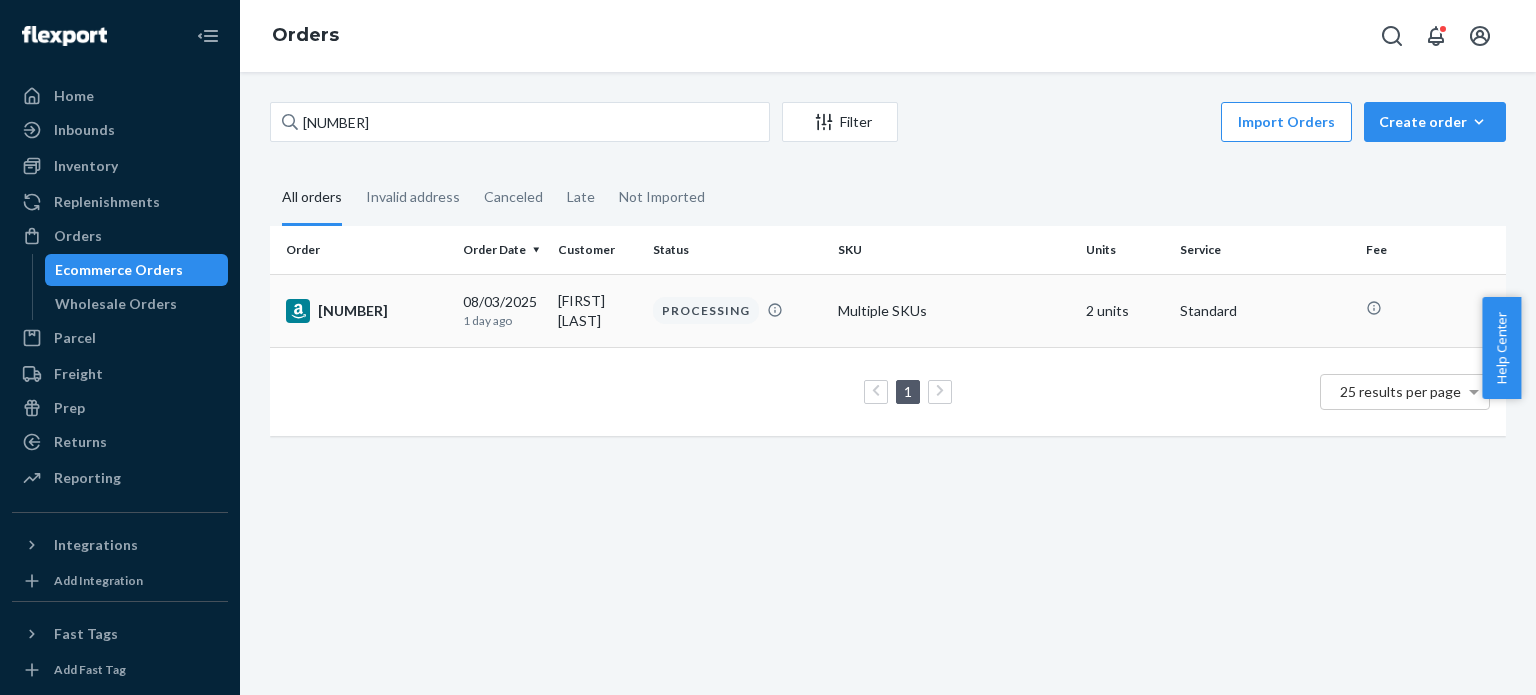 click on "[NUMBER]" at bounding box center [366, 311] 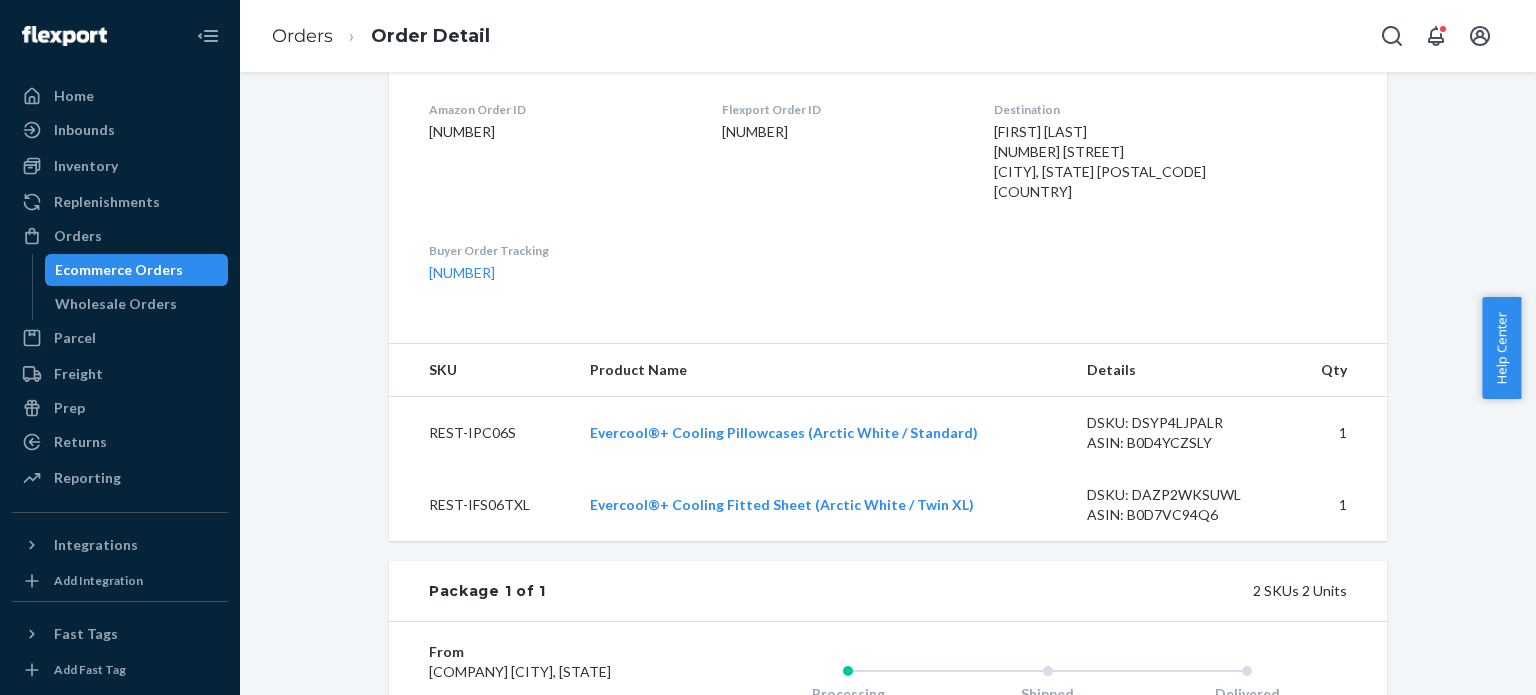 scroll, scrollTop: 500, scrollLeft: 0, axis: vertical 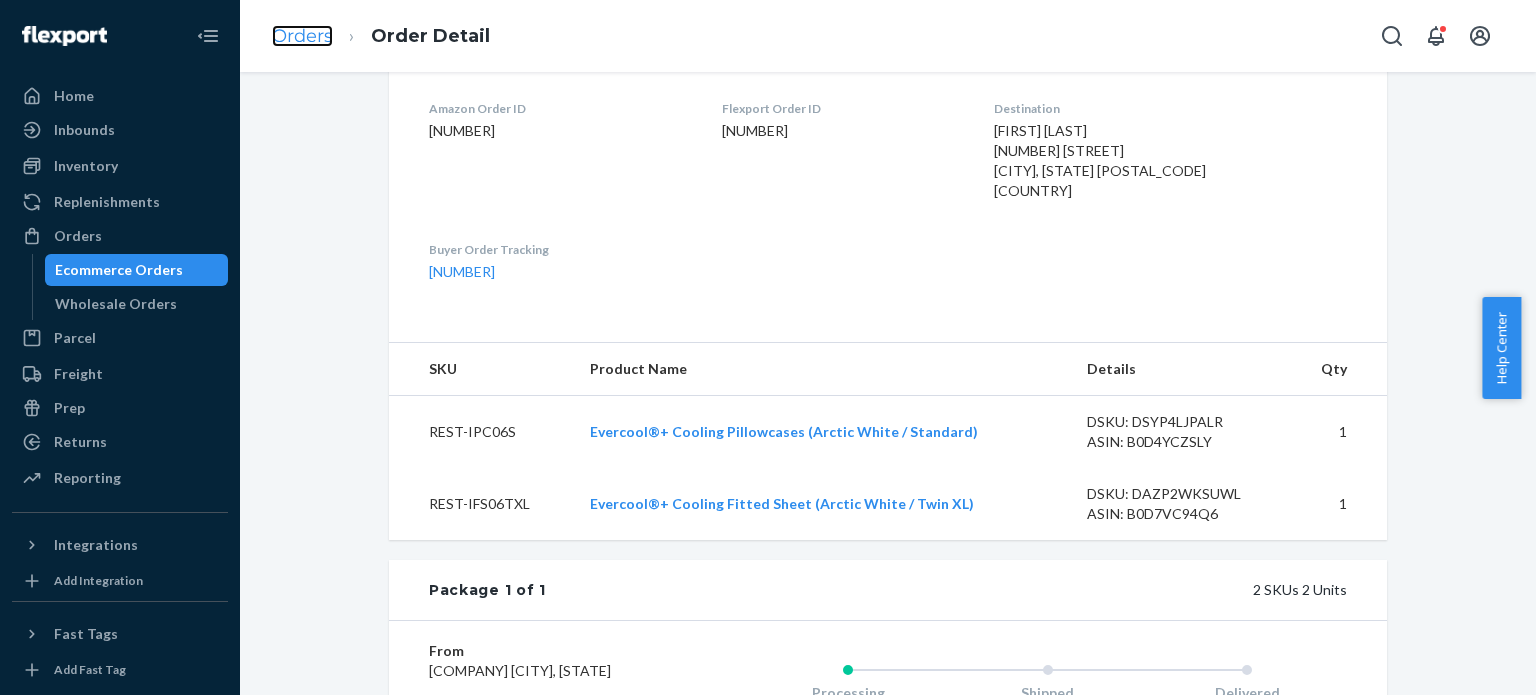click on "Orders" at bounding box center [302, 36] 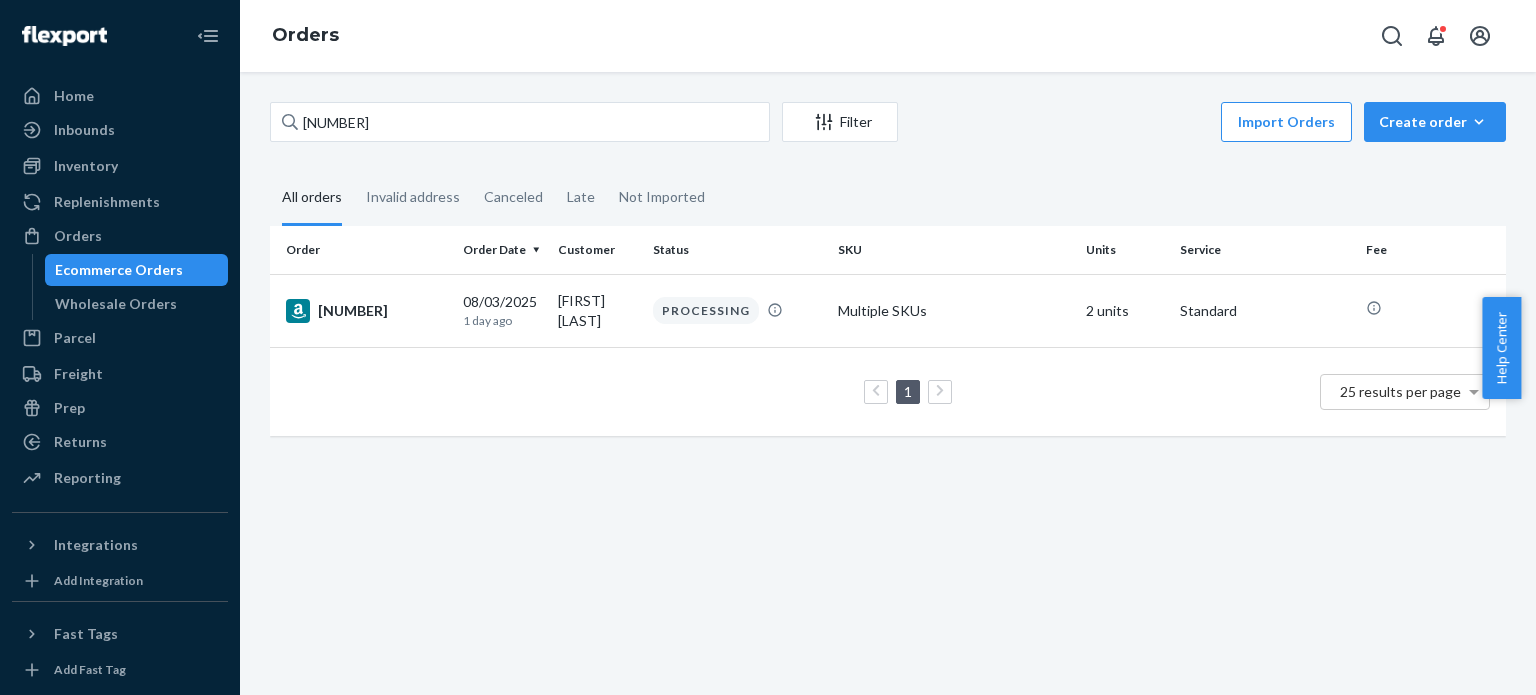 scroll, scrollTop: 0, scrollLeft: 0, axis: both 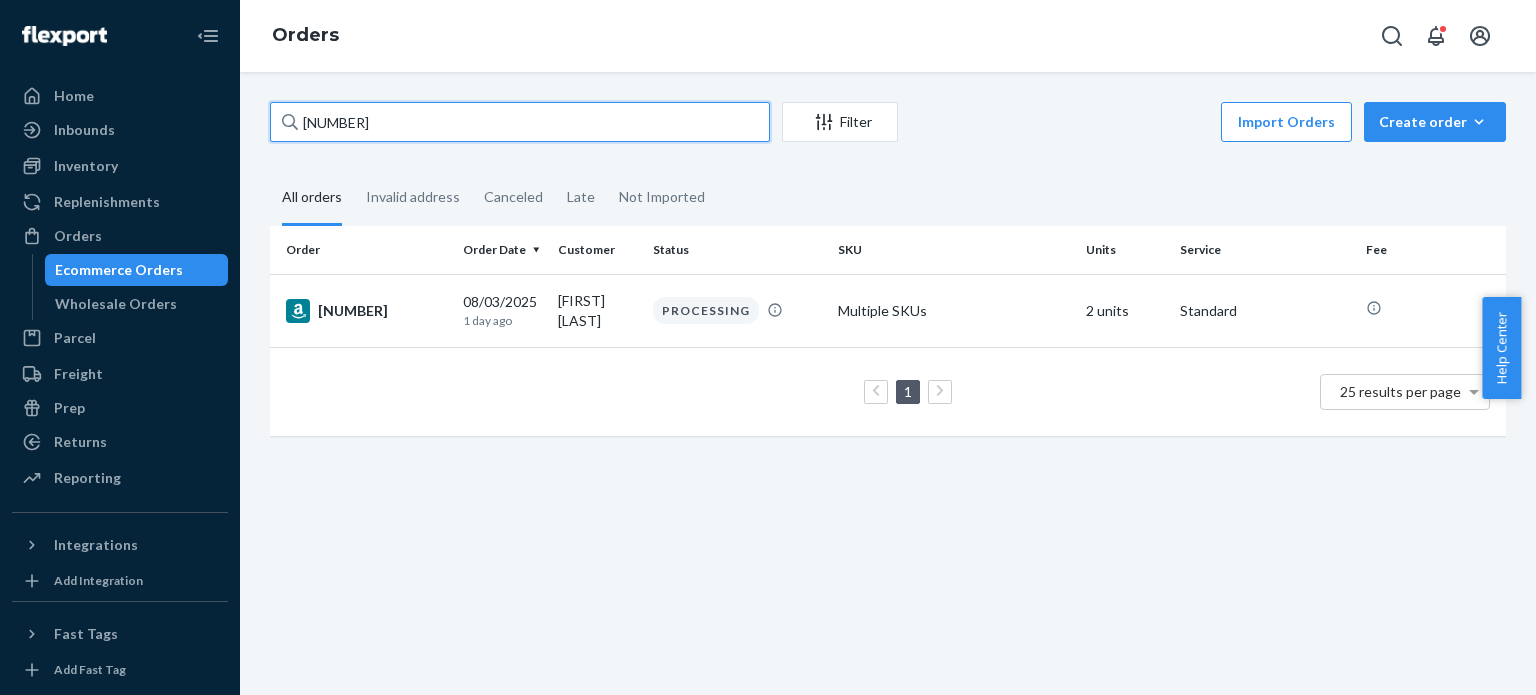 click on "[NUMBER]" at bounding box center (520, 122) 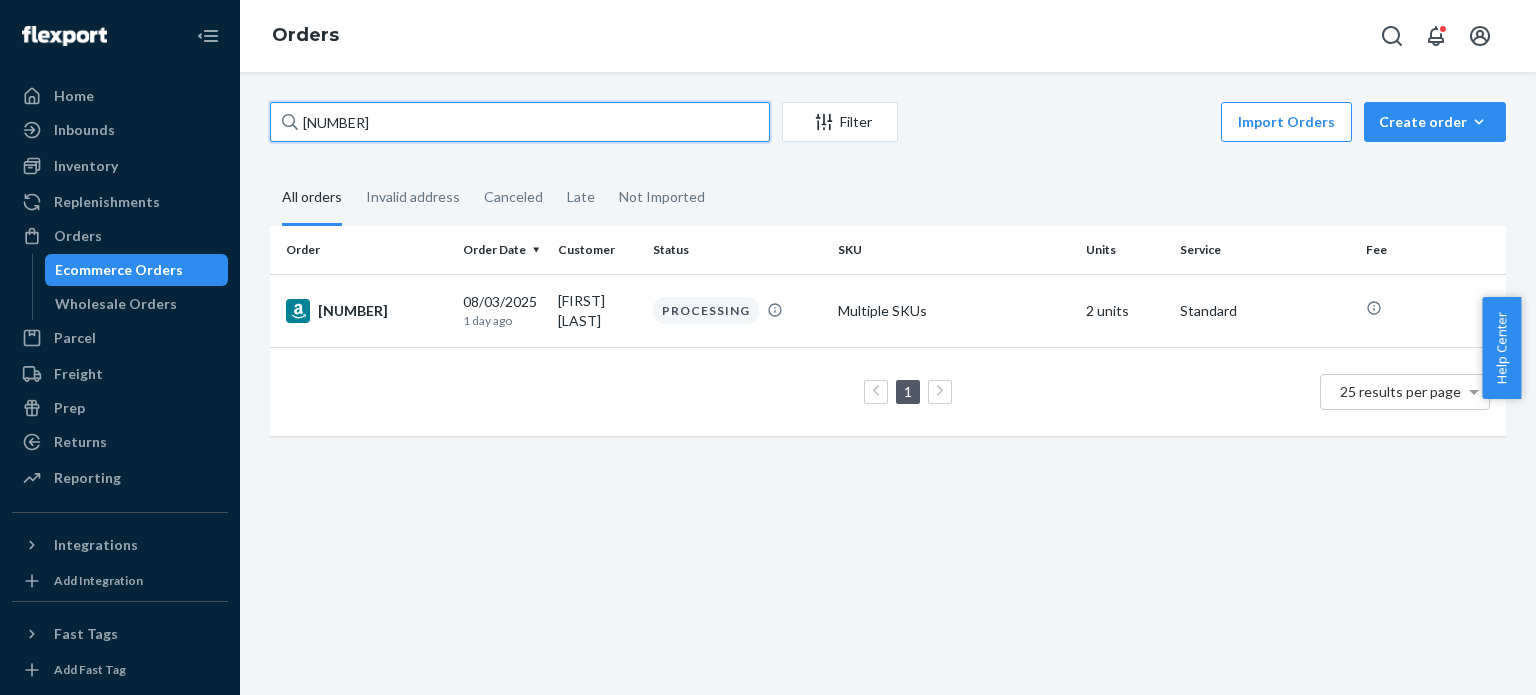 click on "[NUMBER]" at bounding box center [520, 122] 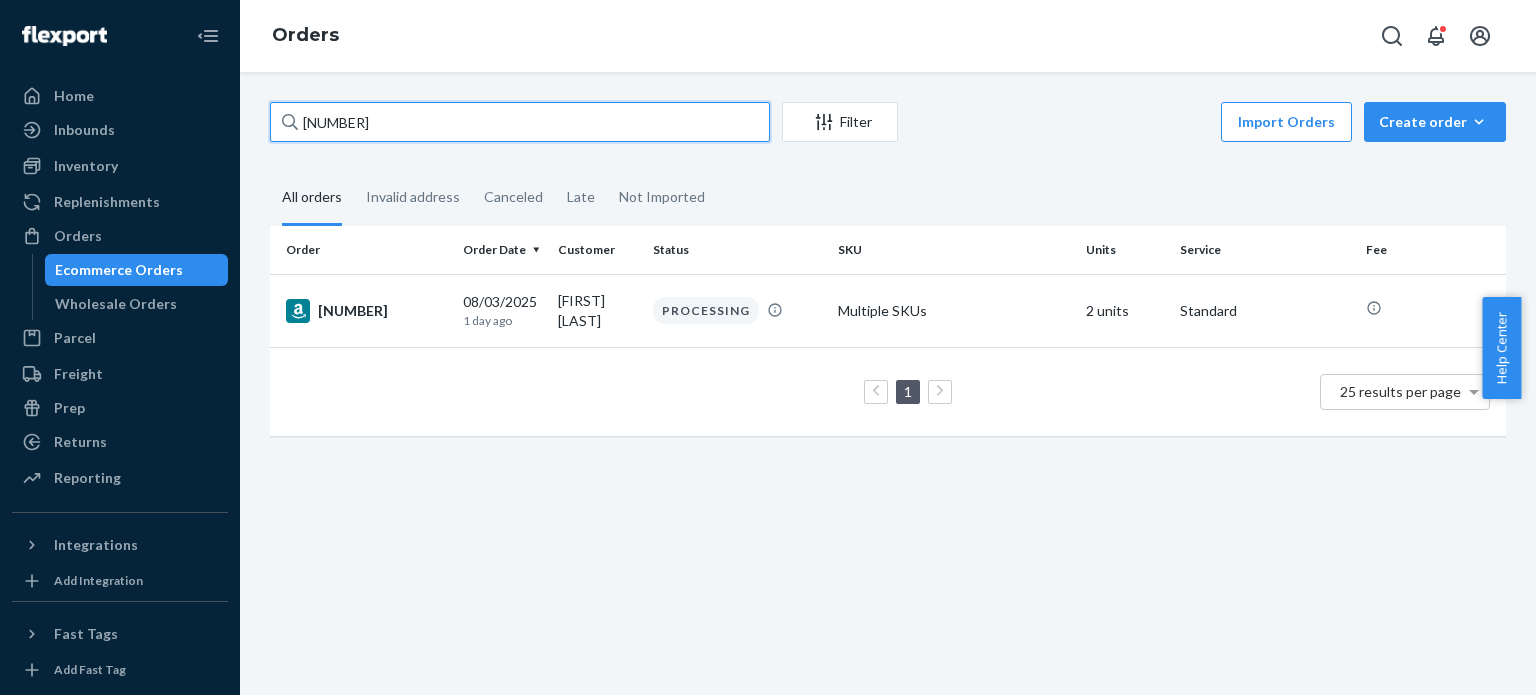 click on "[NUMBER]" at bounding box center (520, 122) 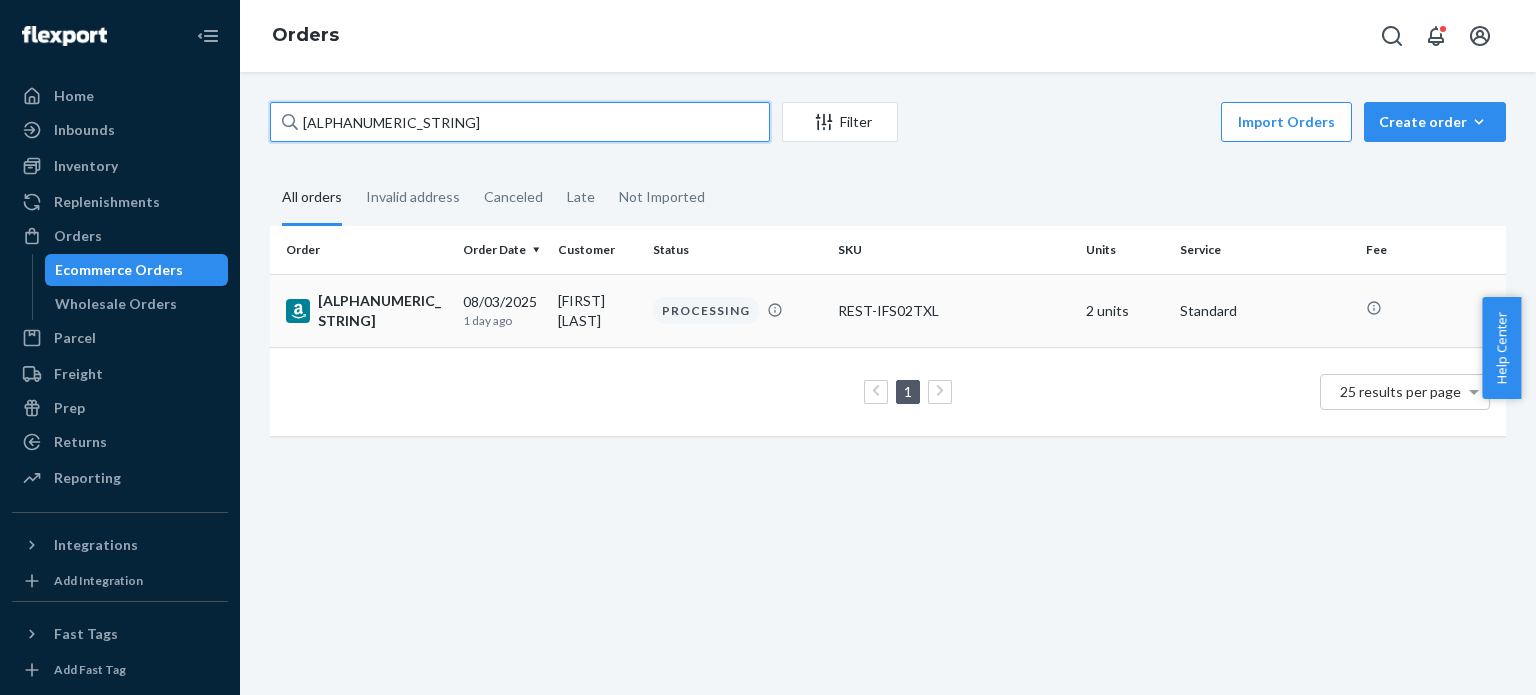 type on "[ALPHANUMERIC_STRING]" 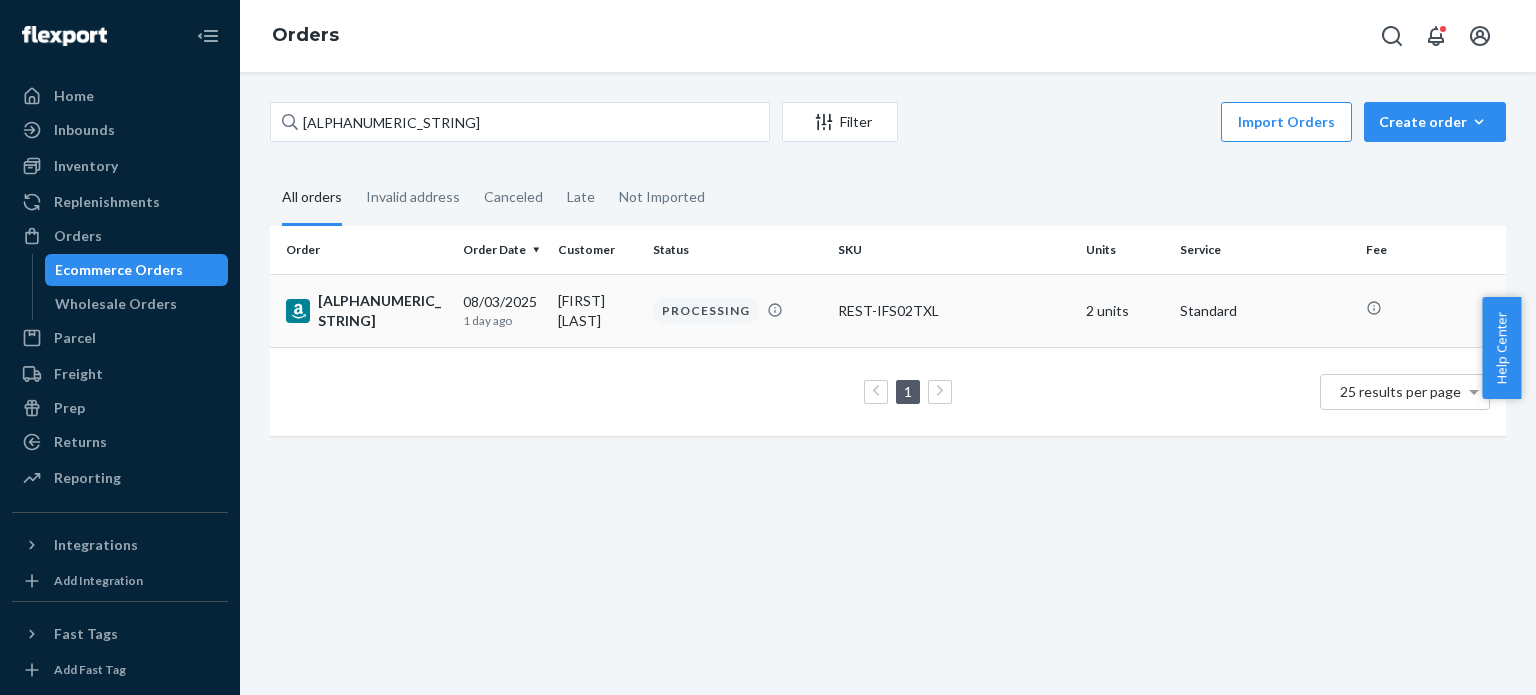 click on "[ALPHANUMERIC_STRING]" at bounding box center [366, 311] 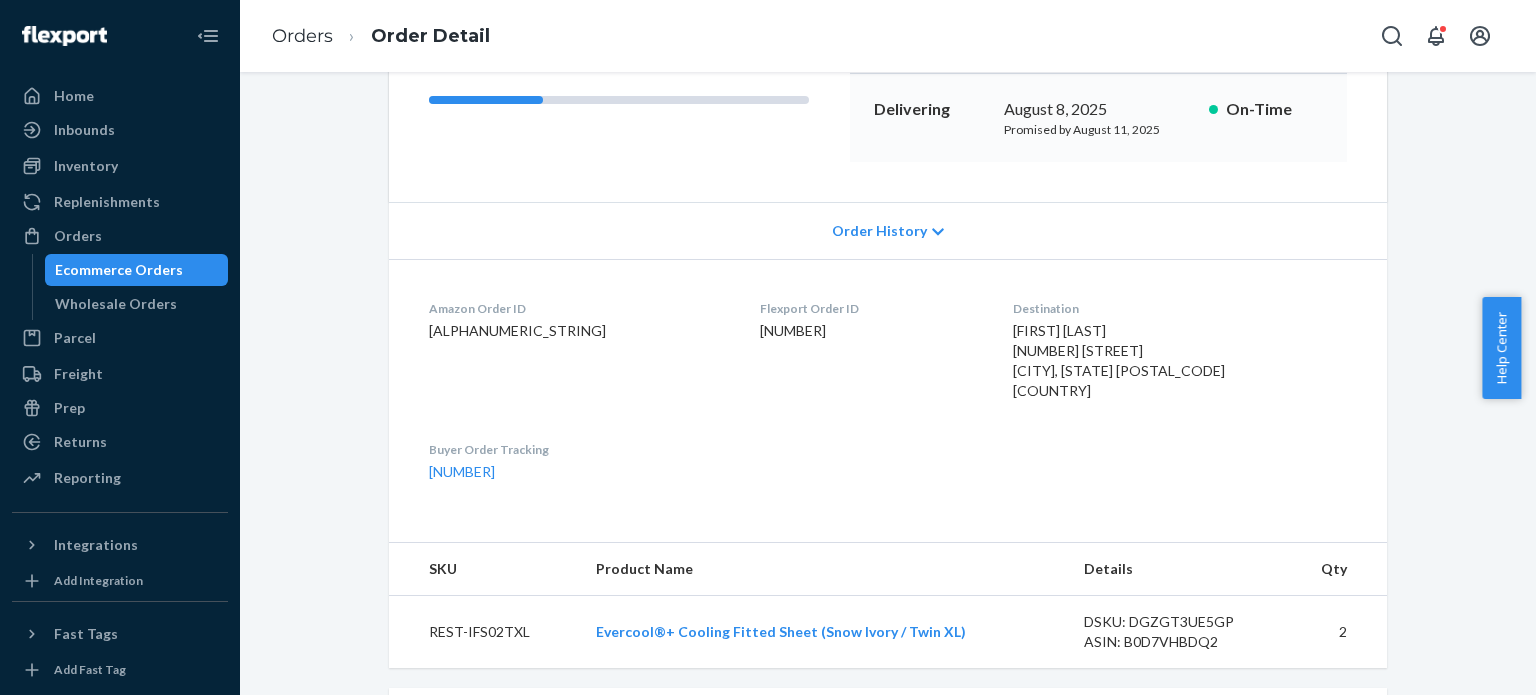 scroll, scrollTop: 400, scrollLeft: 0, axis: vertical 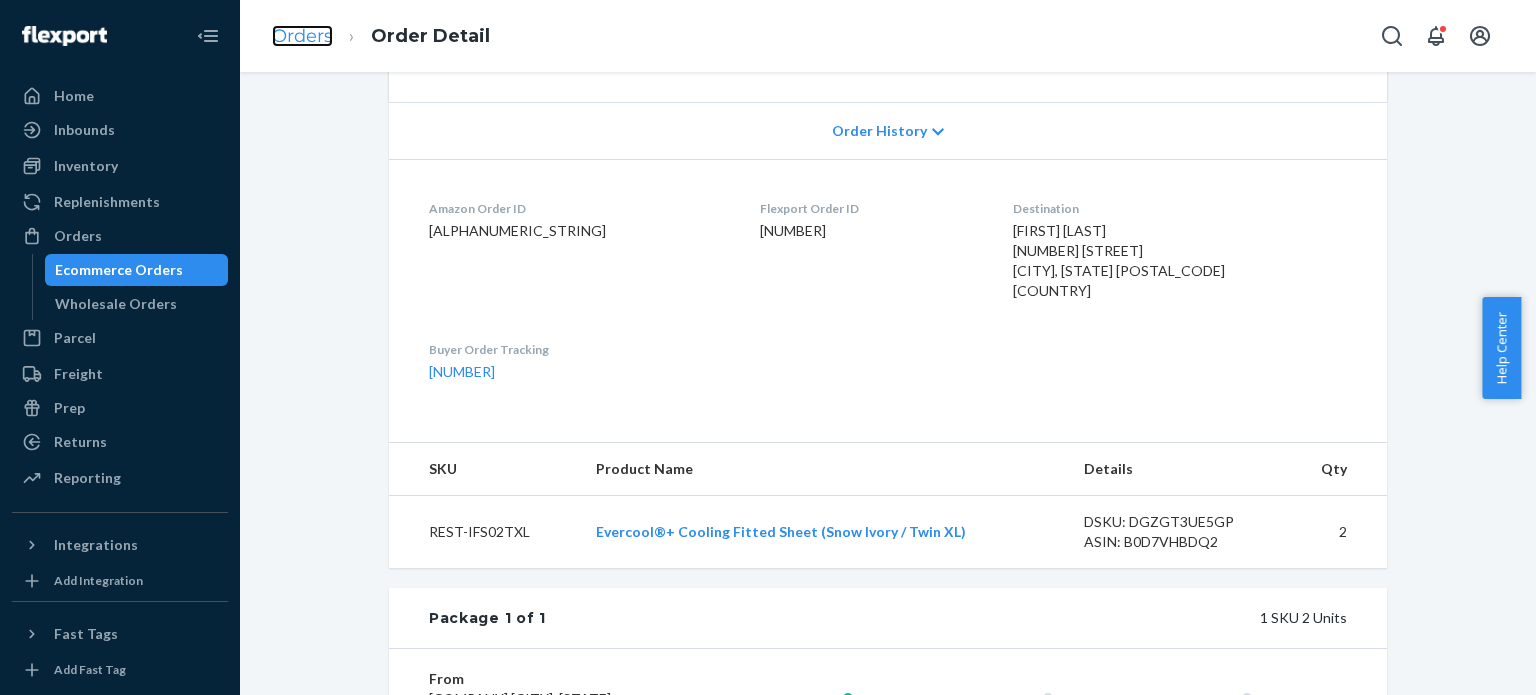 click on "Orders" at bounding box center [302, 36] 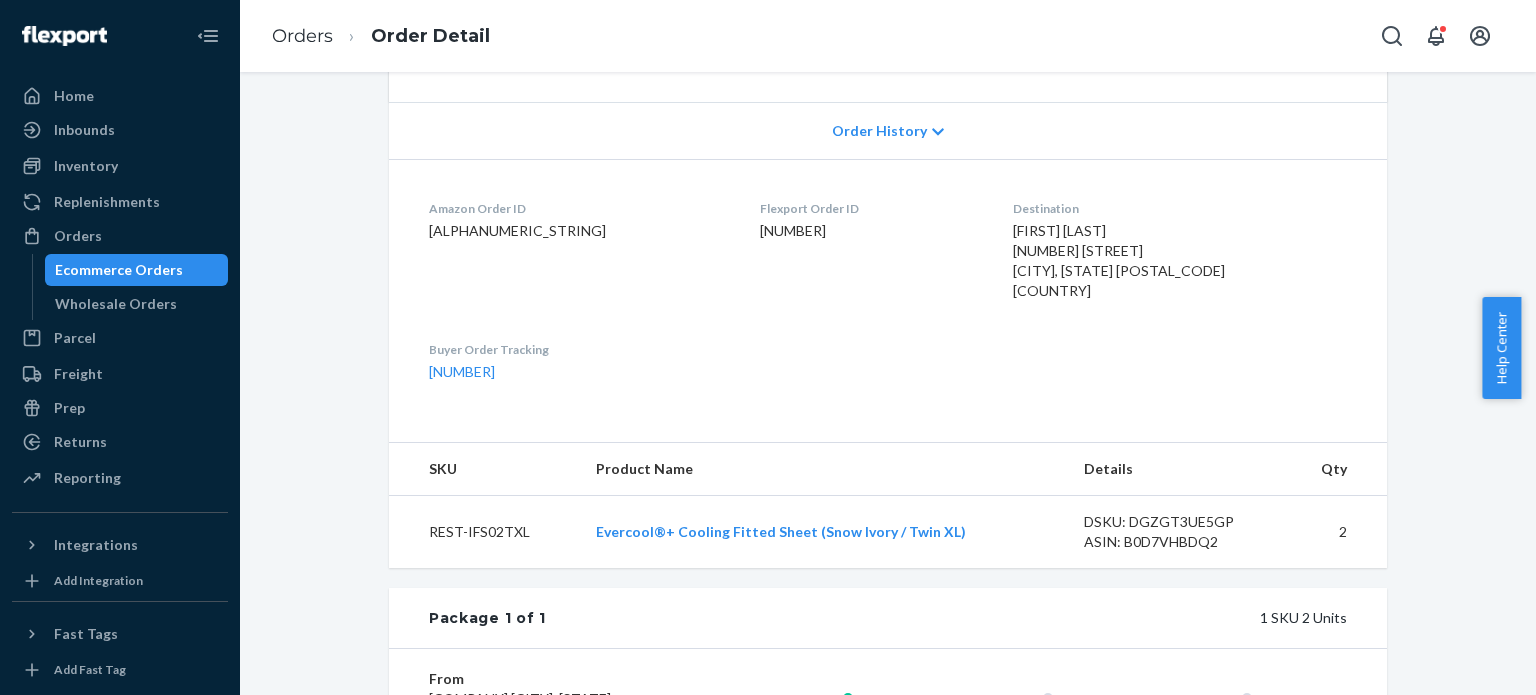 scroll, scrollTop: 0, scrollLeft: 0, axis: both 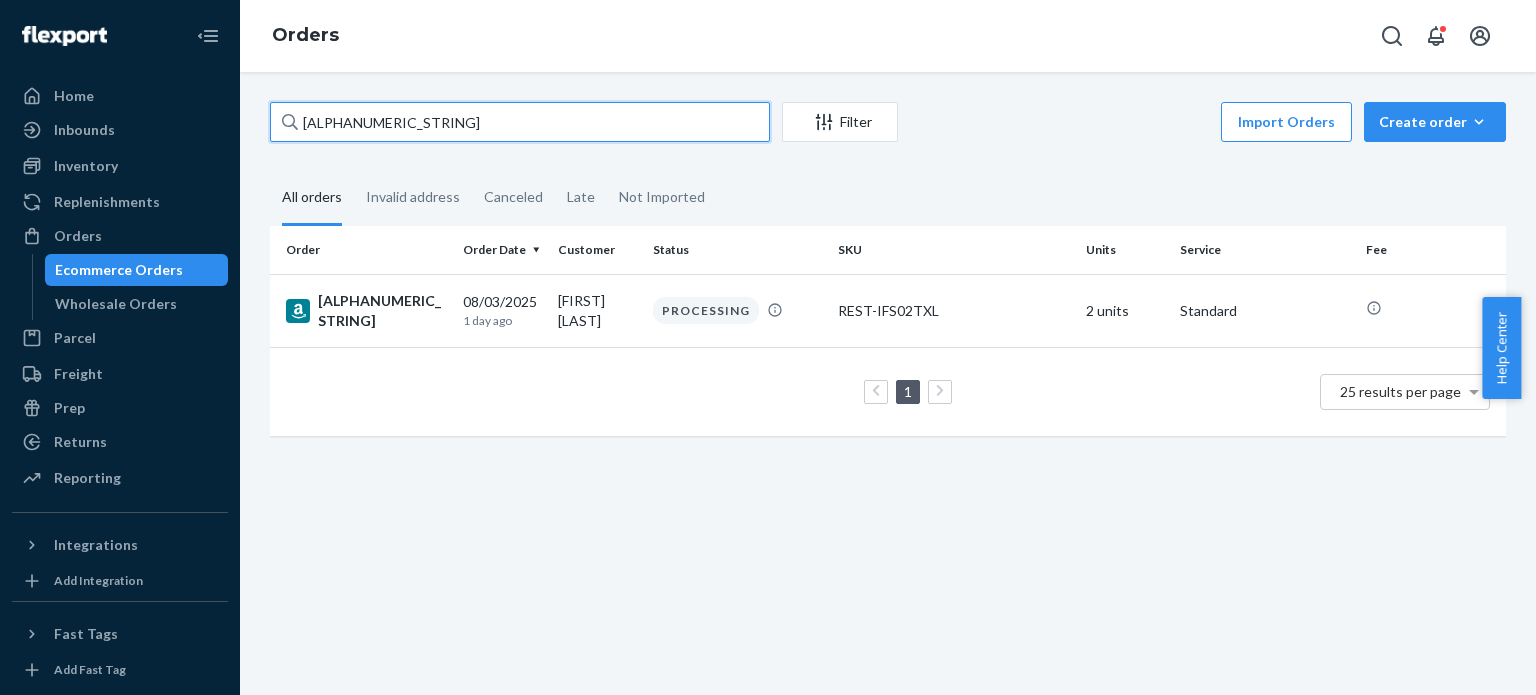 click on "[ALPHANUMERIC_STRING]" at bounding box center (520, 122) 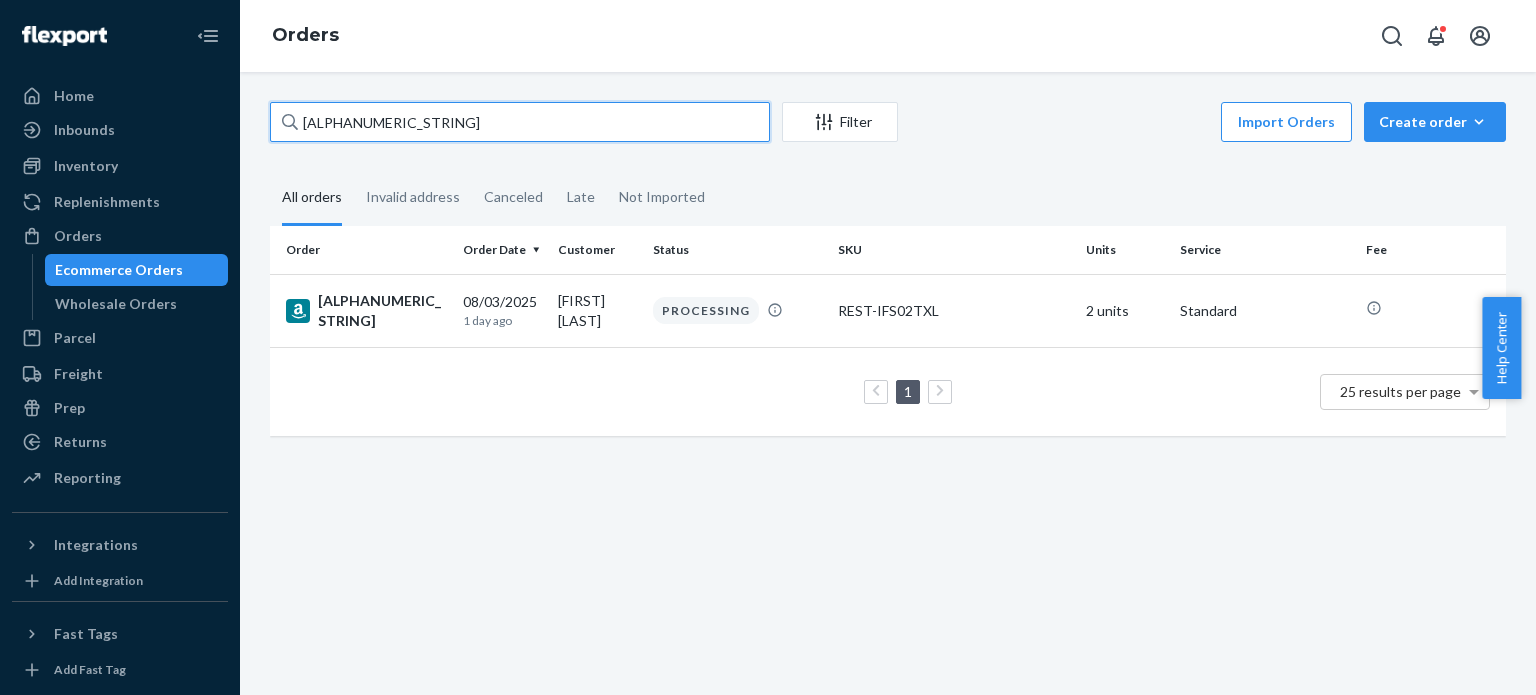click on "[ALPHANUMERIC_STRING]" at bounding box center (520, 122) 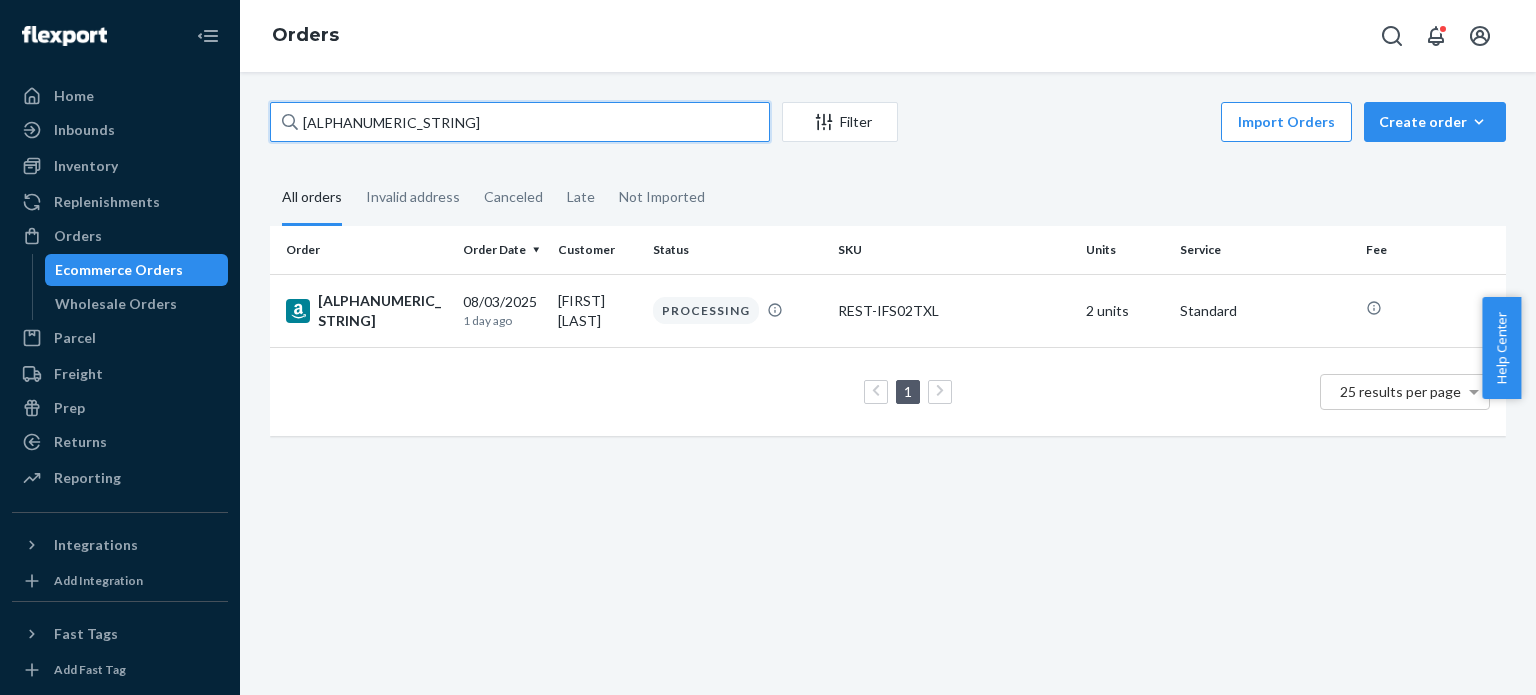 paste on "[ALPHANUMERIC_STRING]" 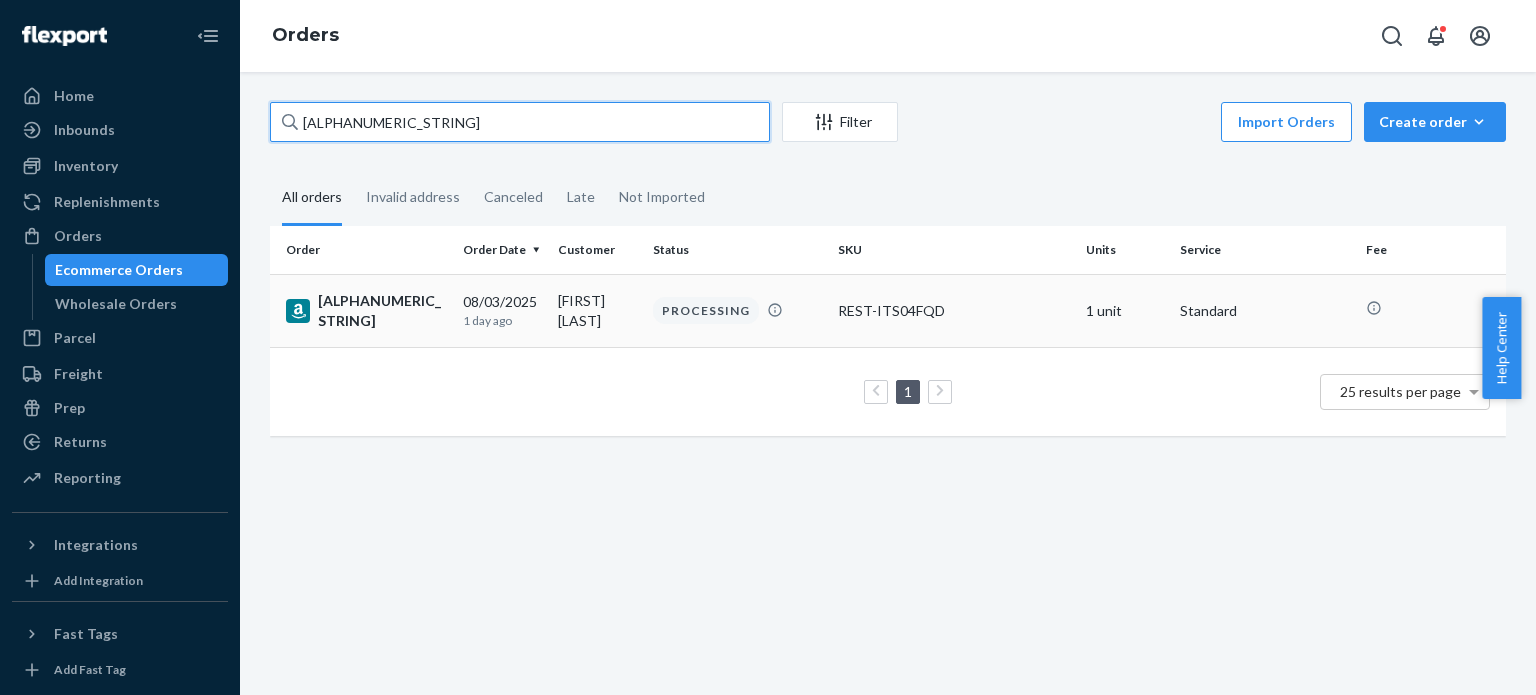 type on "[ALPHANUMERIC_STRING]" 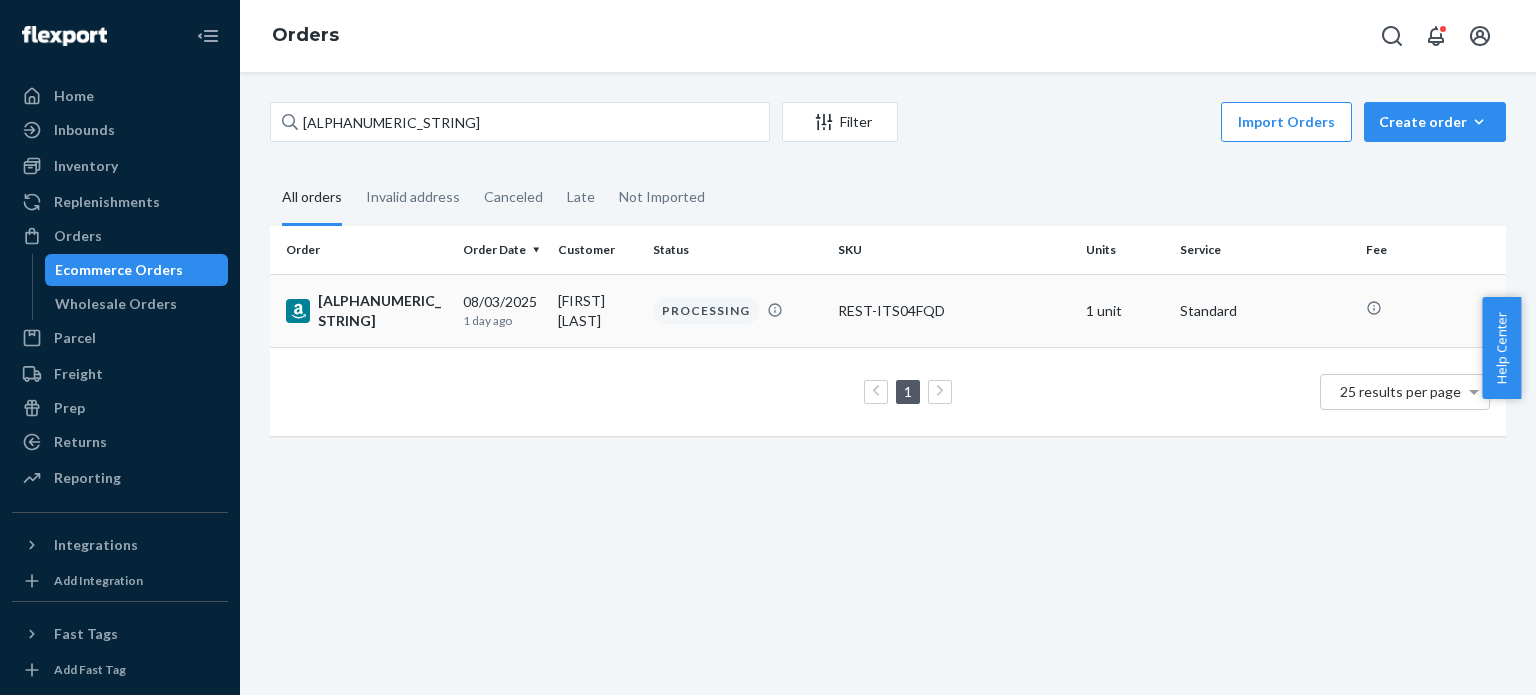 click on "[ALPHANUMERIC_STRING]" at bounding box center (366, 311) 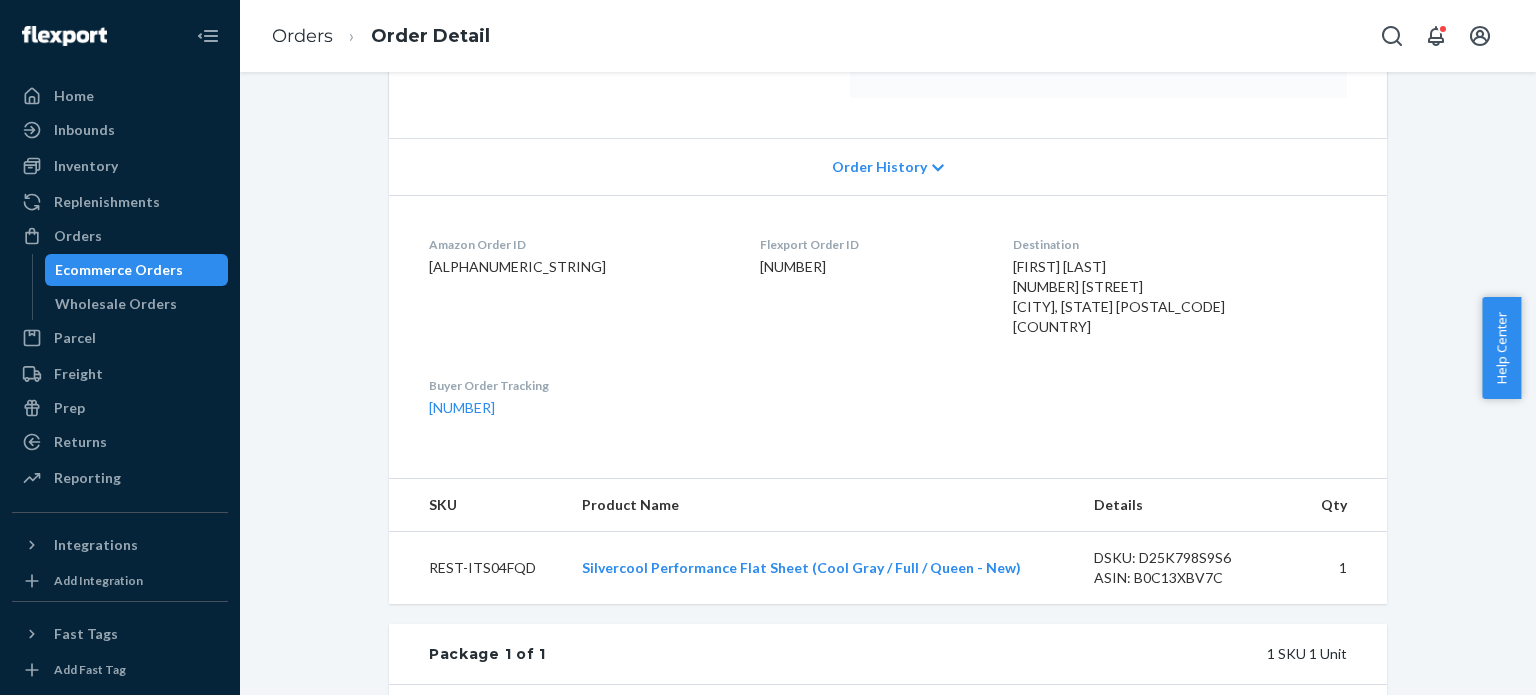 scroll, scrollTop: 400, scrollLeft: 0, axis: vertical 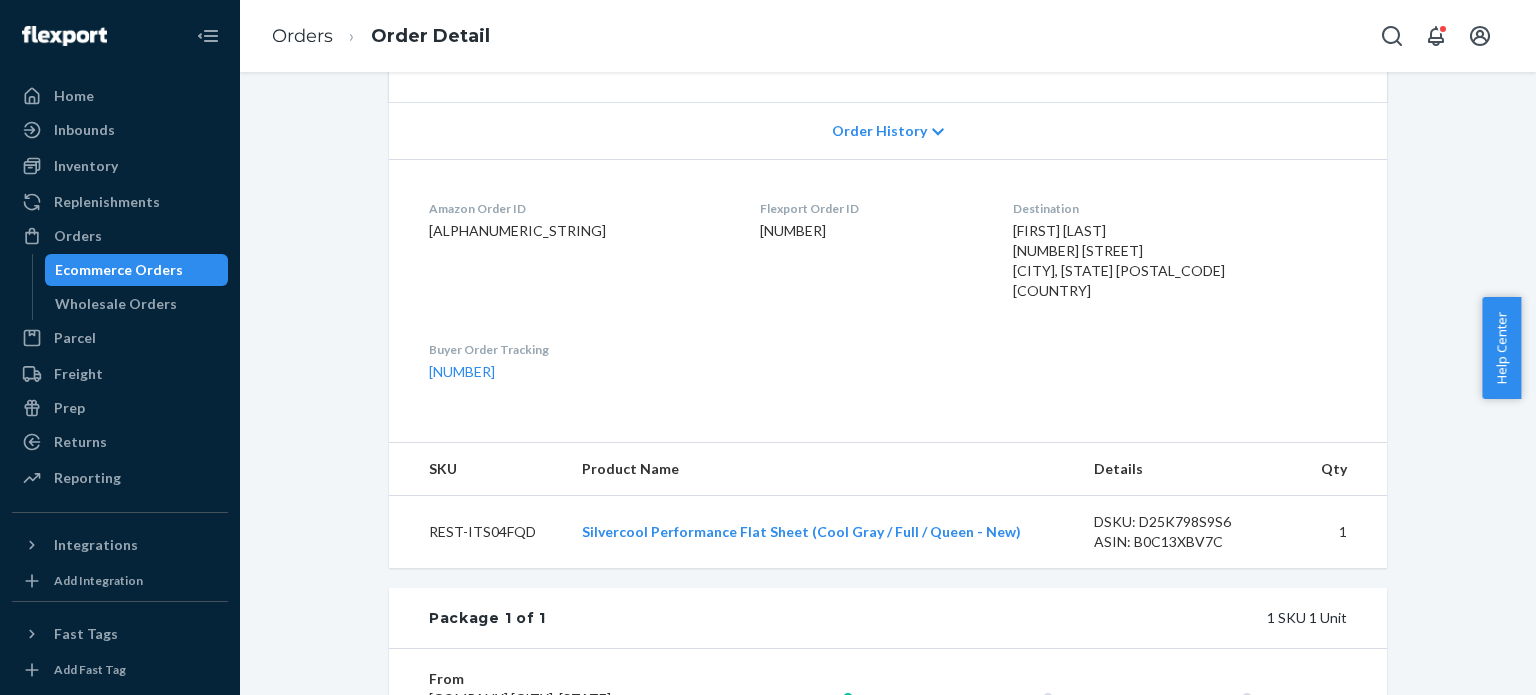 click on "Order Detail" at bounding box center [411, 36] 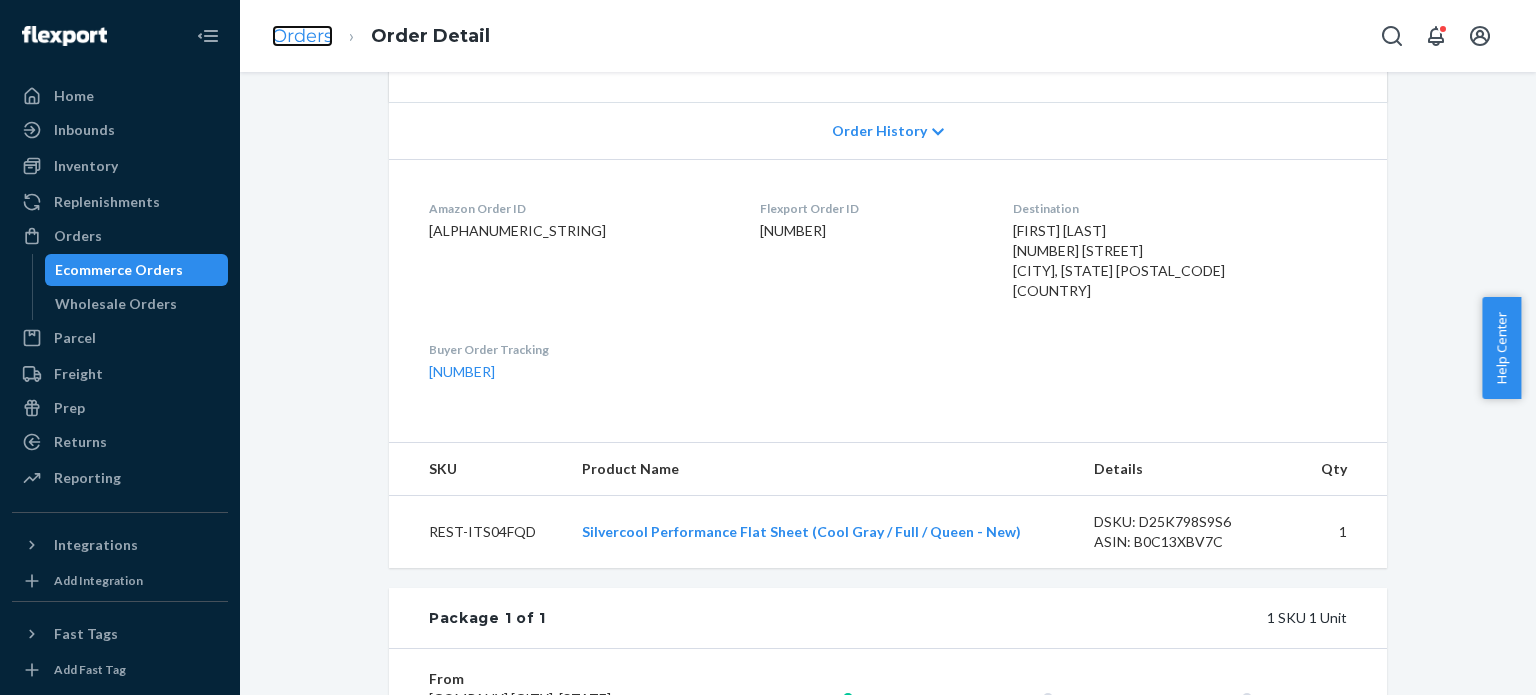 click on "Orders" at bounding box center [302, 36] 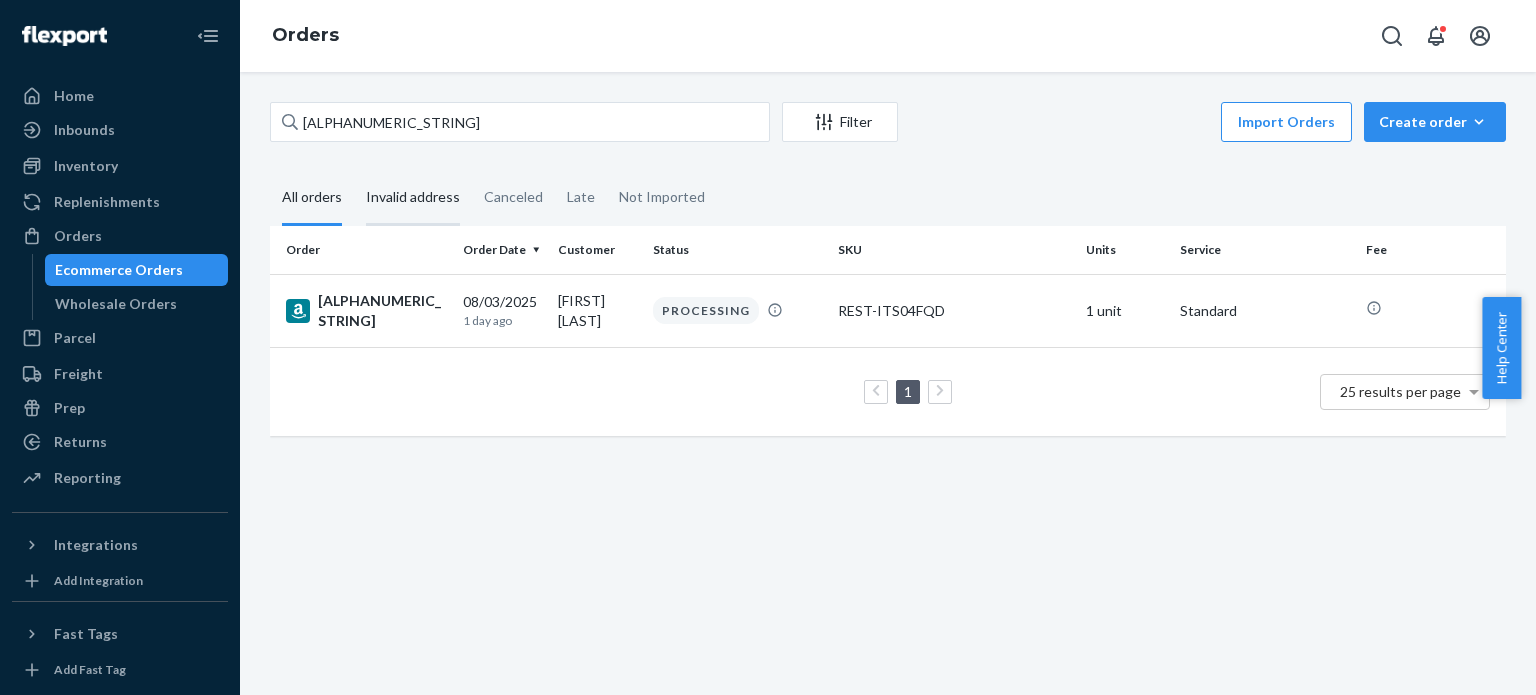 scroll, scrollTop: 0, scrollLeft: 0, axis: both 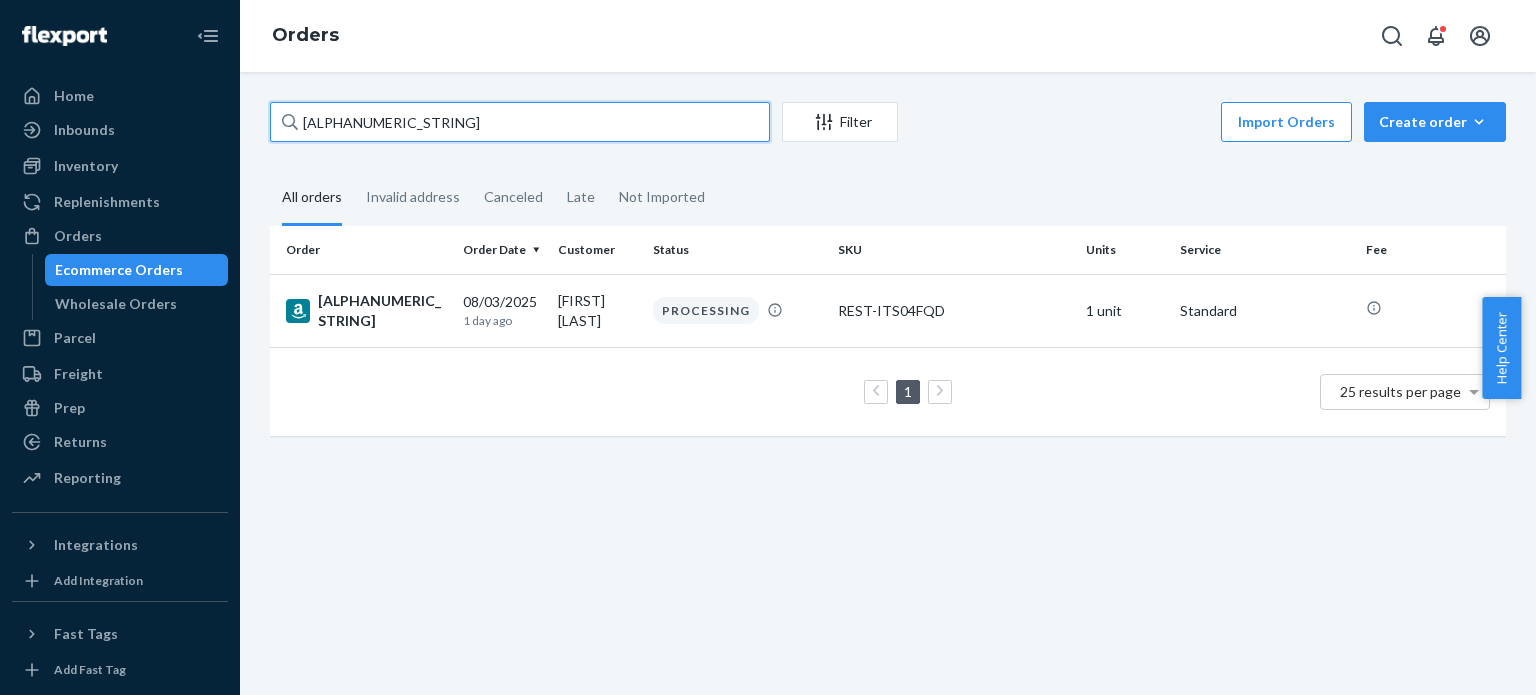 click on "[ACCOUNT_NUMBER]" at bounding box center [520, 122] 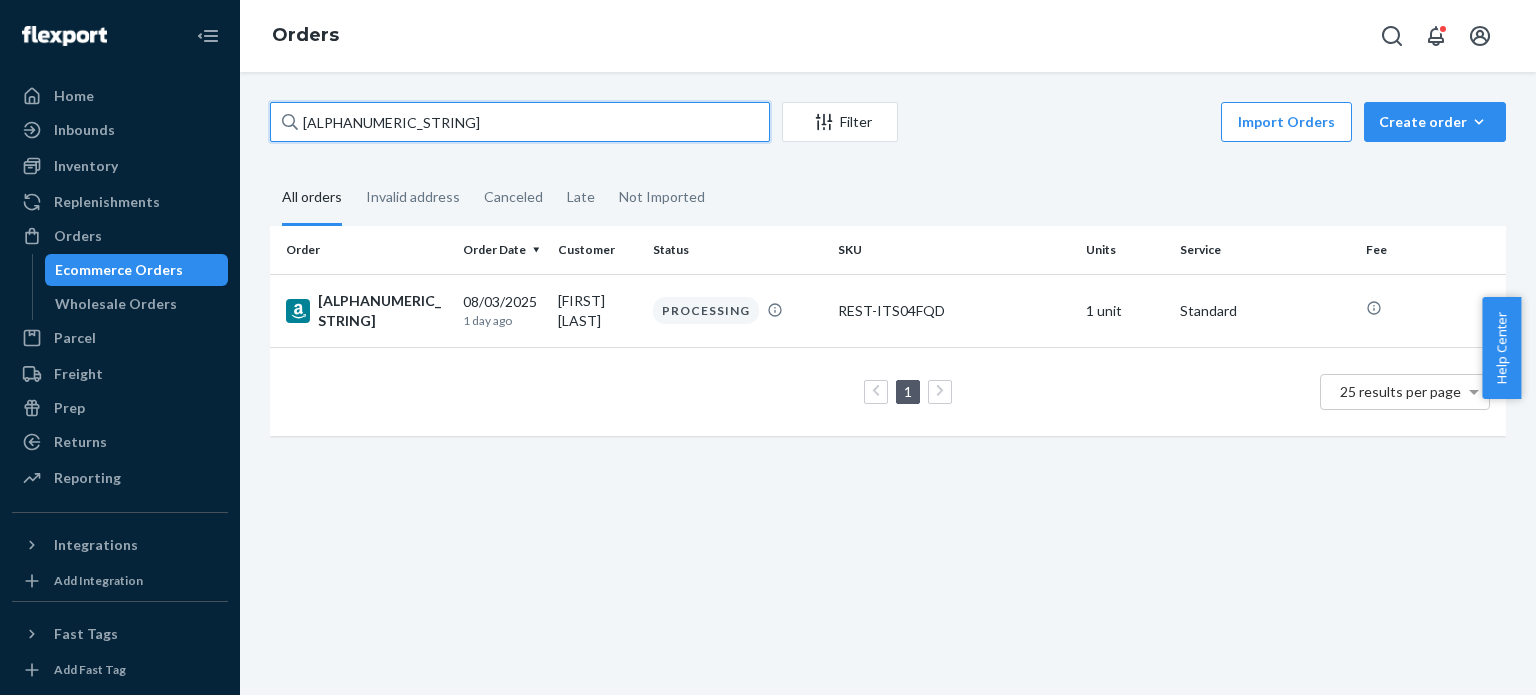 click on "[ACCOUNT_NUMBER]" at bounding box center (520, 122) 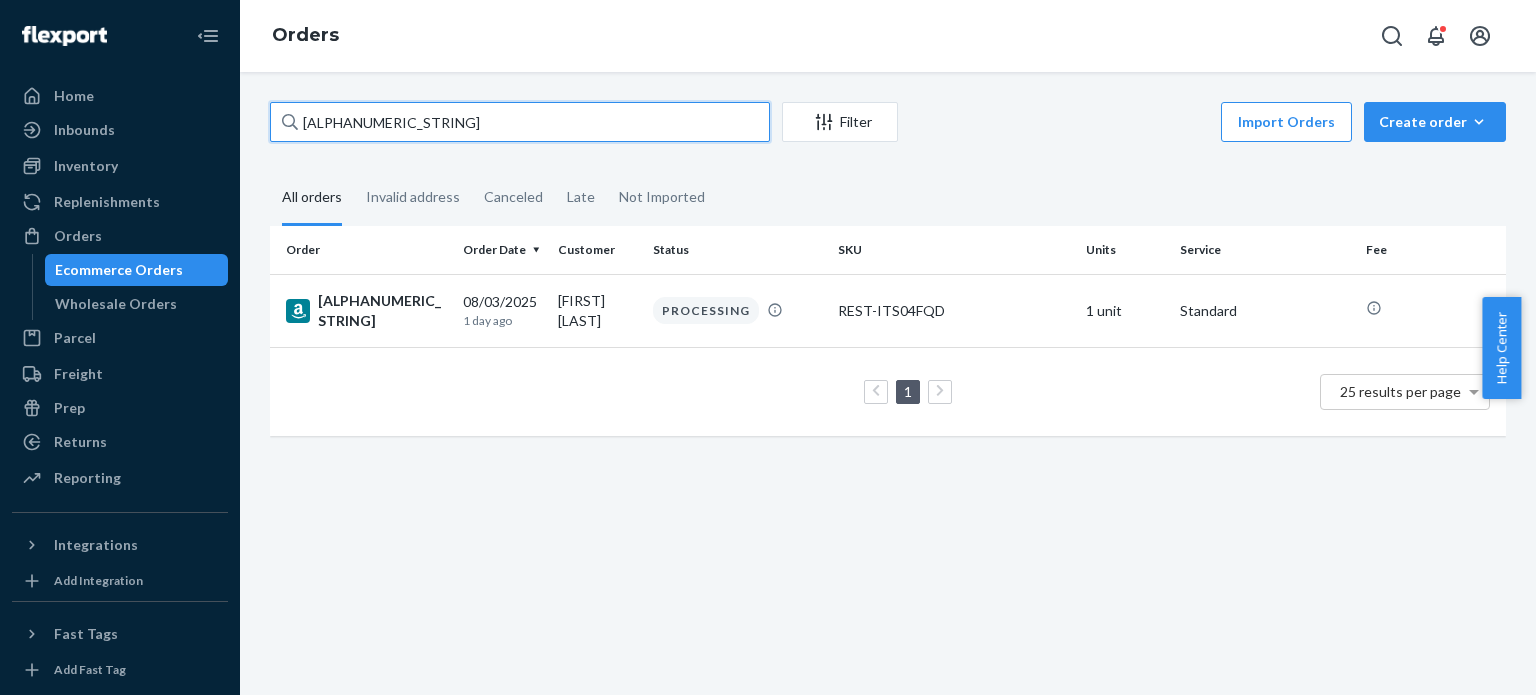 paste on "2-2512841-0544224" 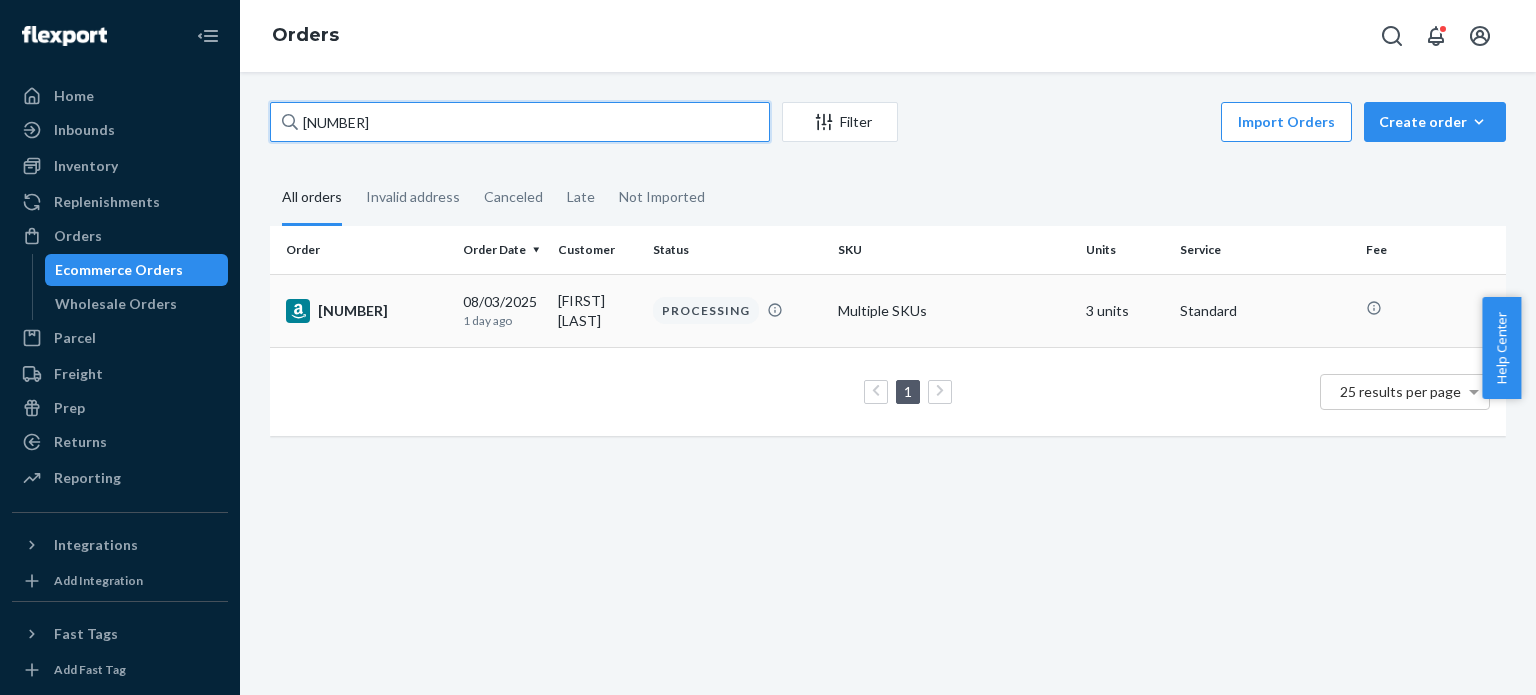 type on "[ACCOUNT_NUMBER]" 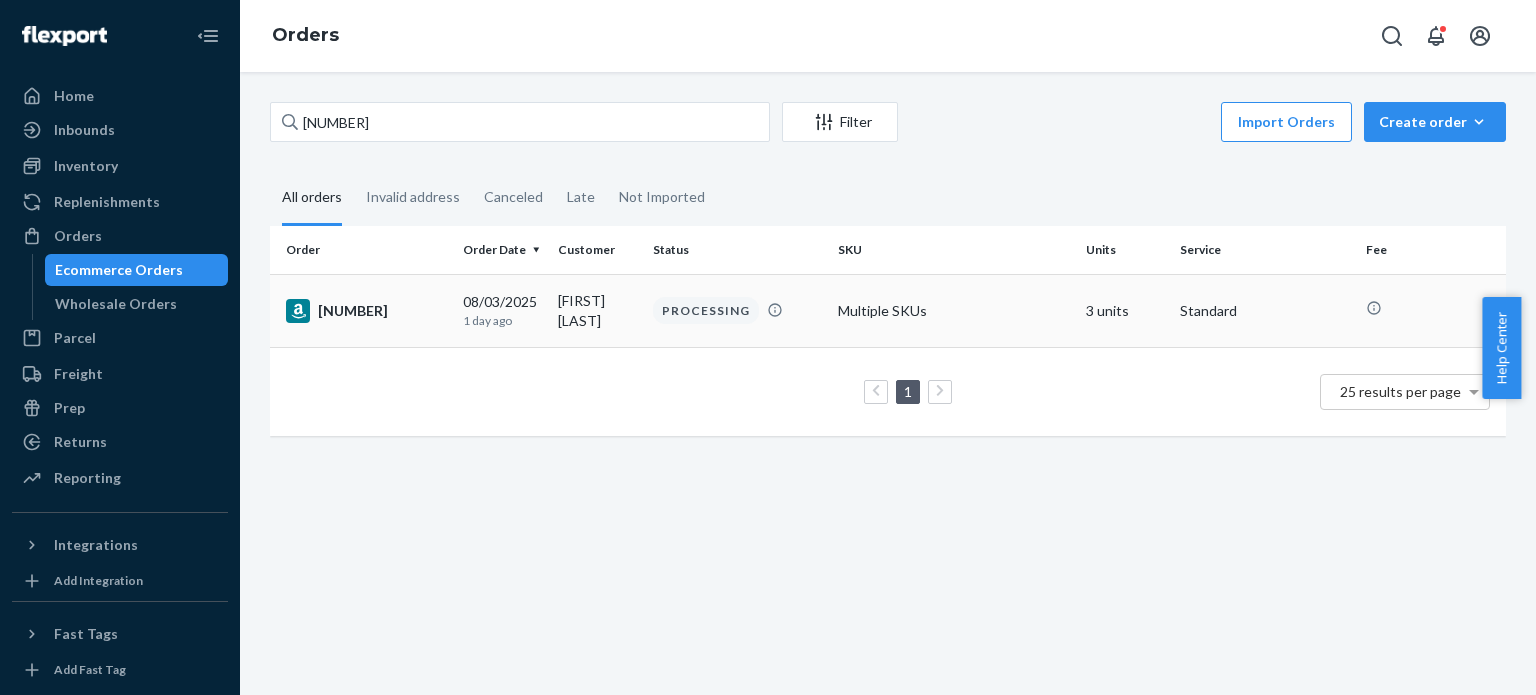 click on "[ACCOUNT_NUMBER]" at bounding box center [366, 311] 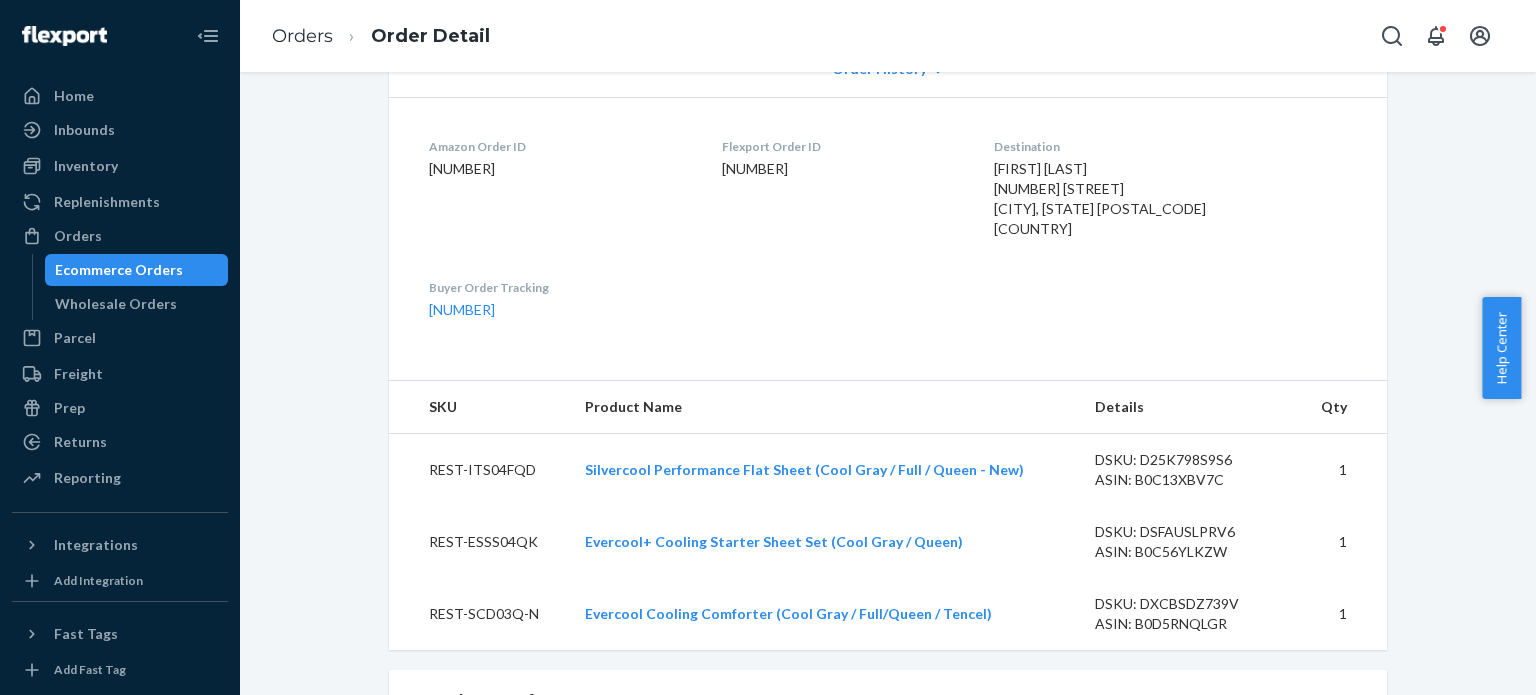scroll, scrollTop: 600, scrollLeft: 0, axis: vertical 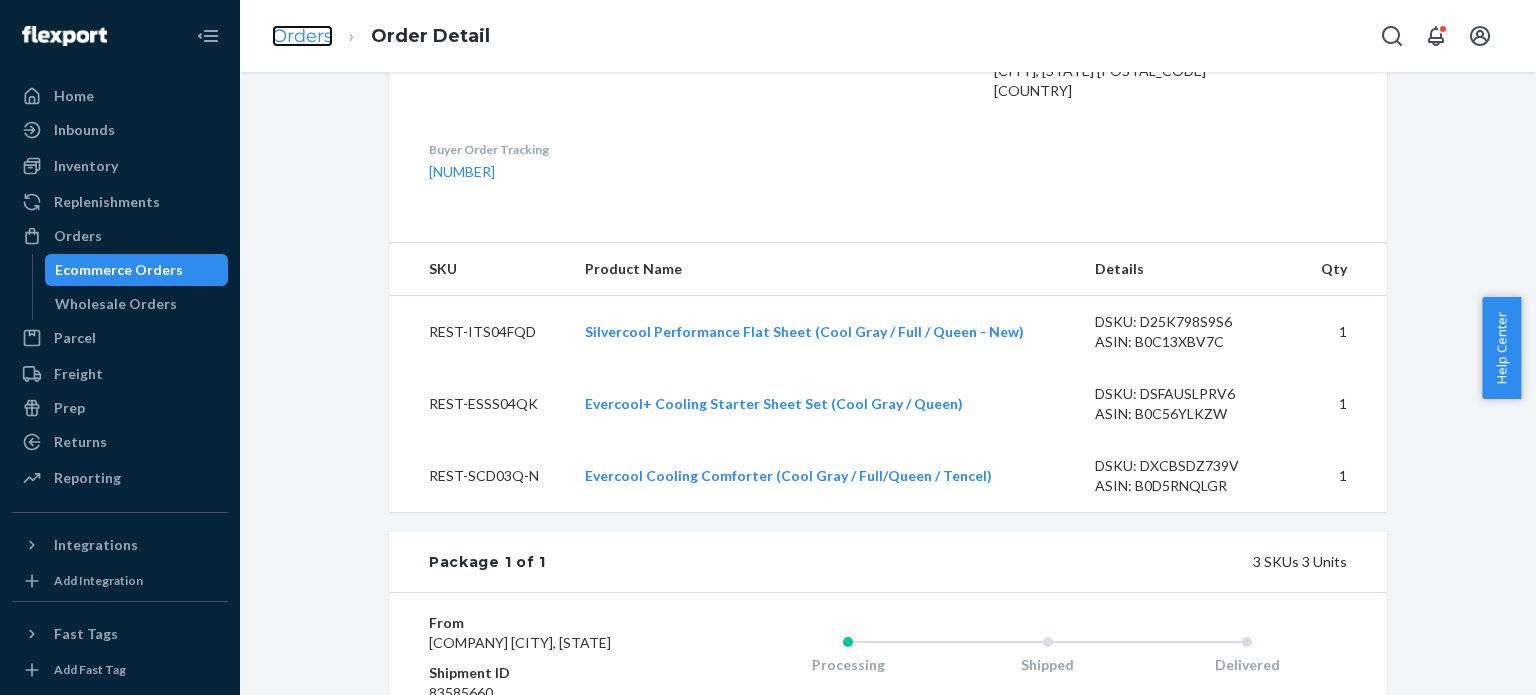 click on "Orders" at bounding box center (302, 36) 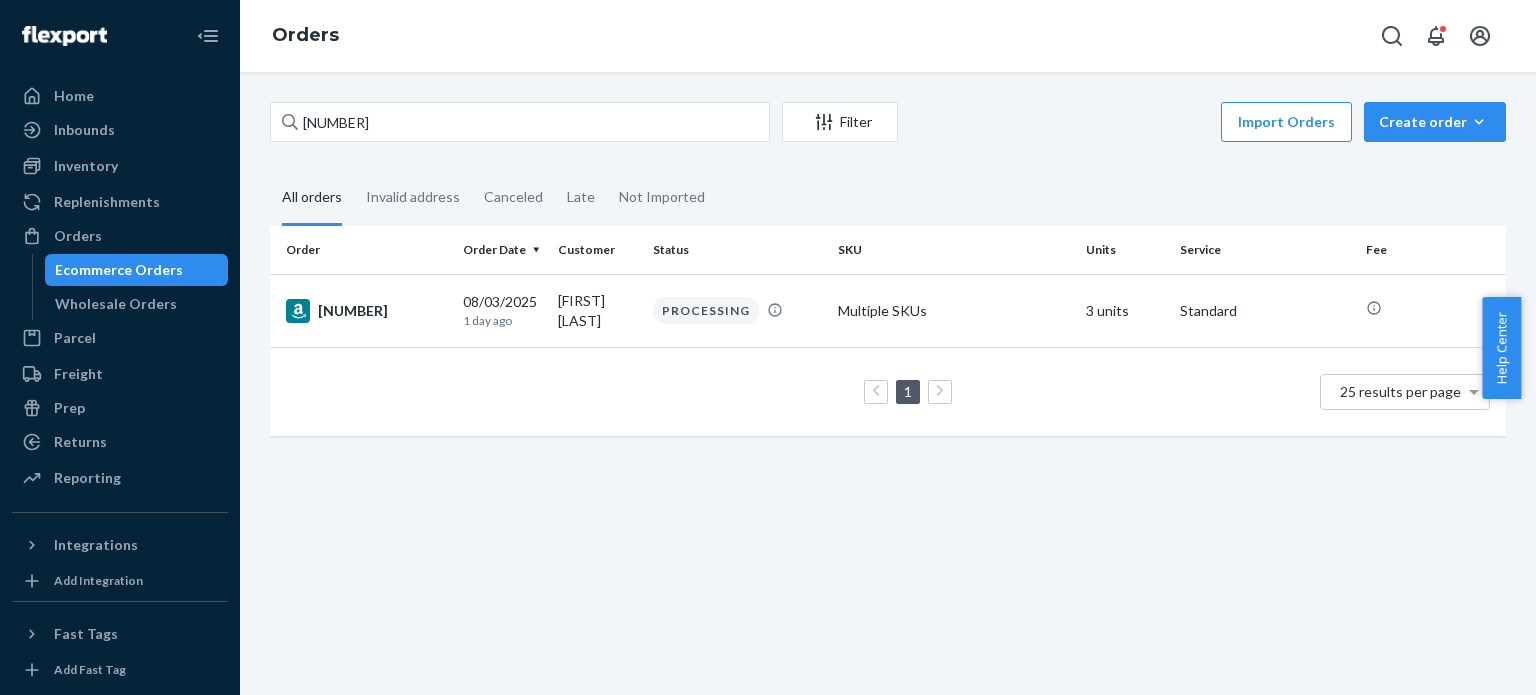 scroll, scrollTop: 0, scrollLeft: 0, axis: both 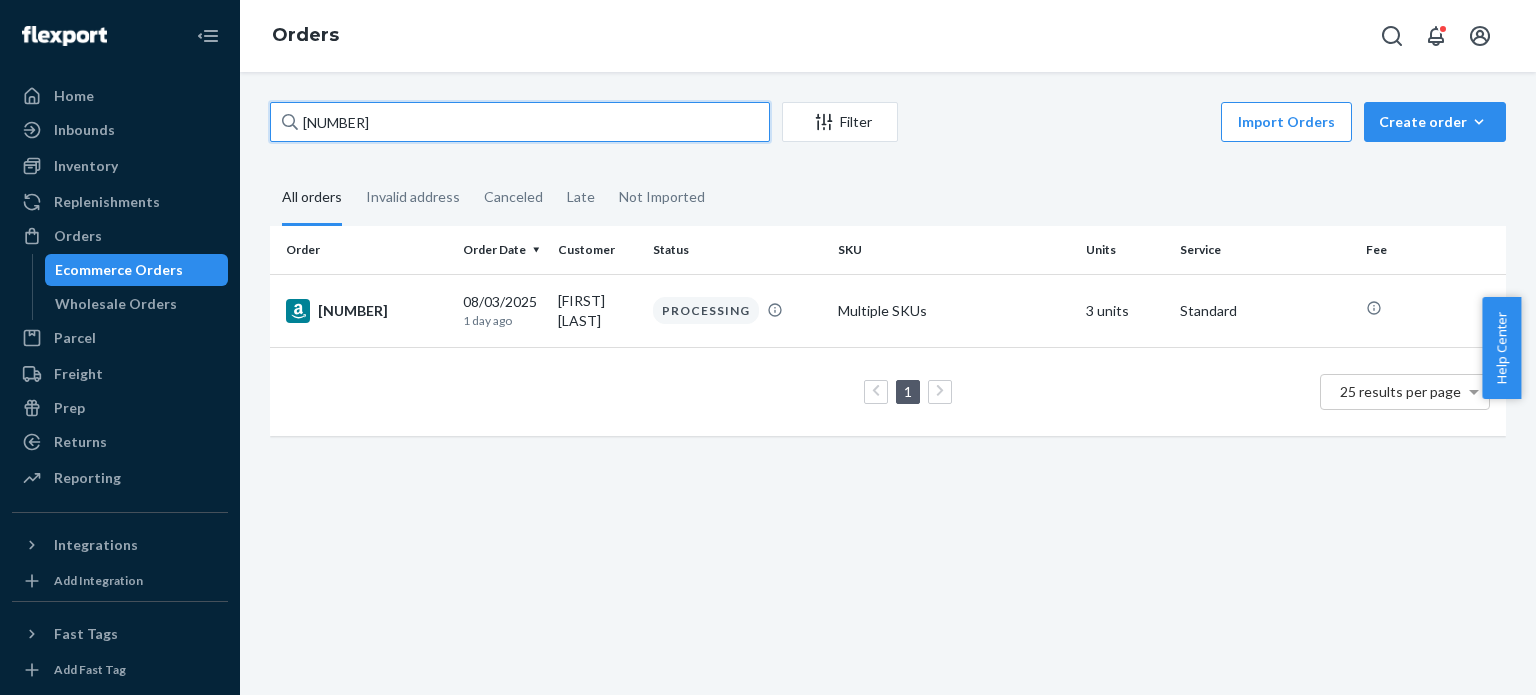 click on "[ACCOUNT_NUMBER]" at bounding box center (520, 122) 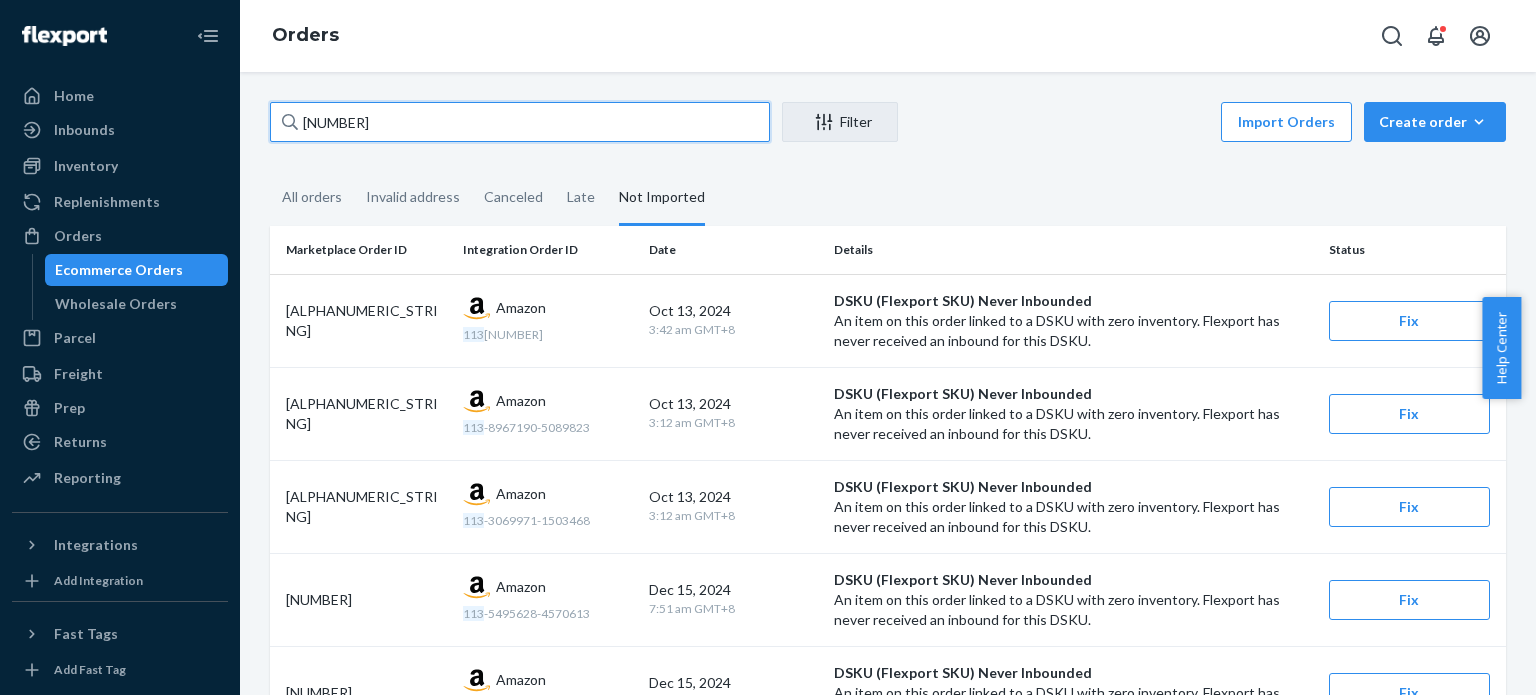 type on "[ACCOUNT_NUMBER]" 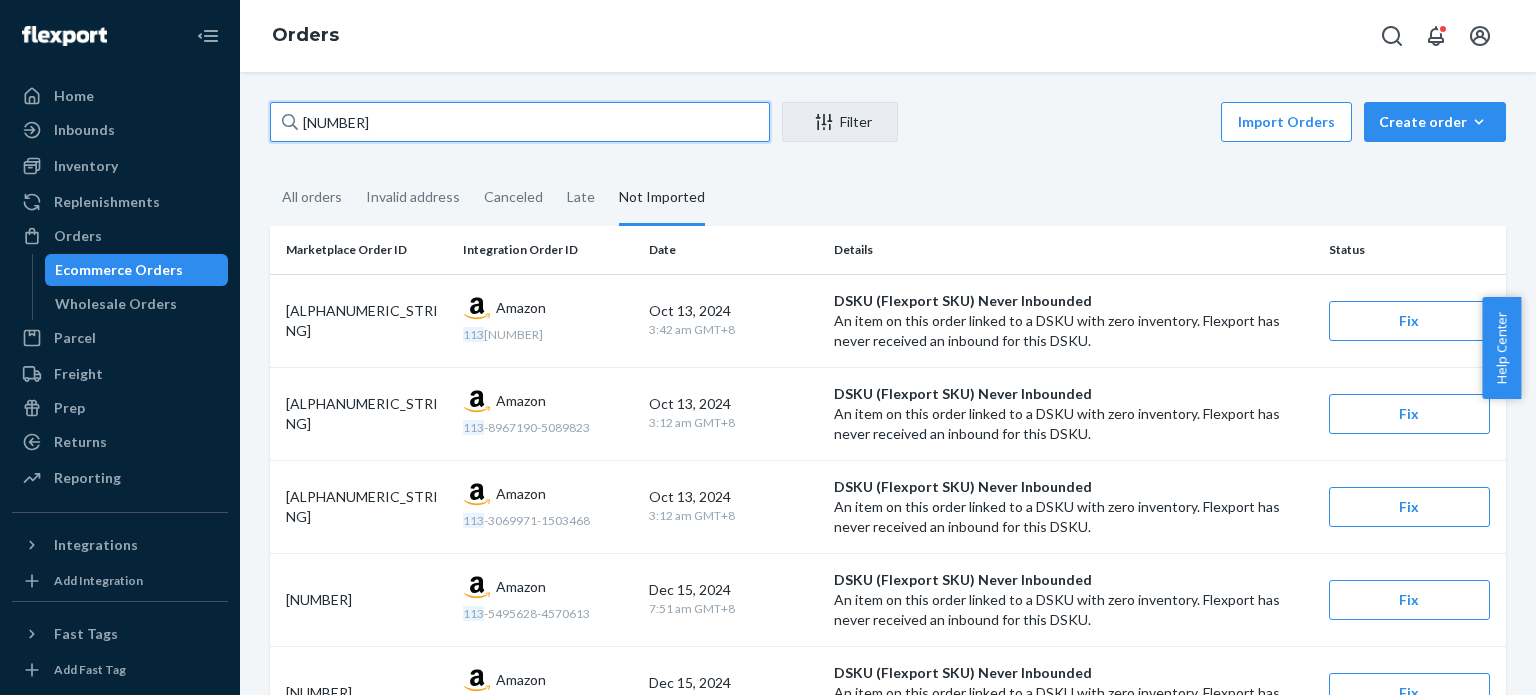 click on "[ACCOUNT_NUMBER]" at bounding box center [520, 122] 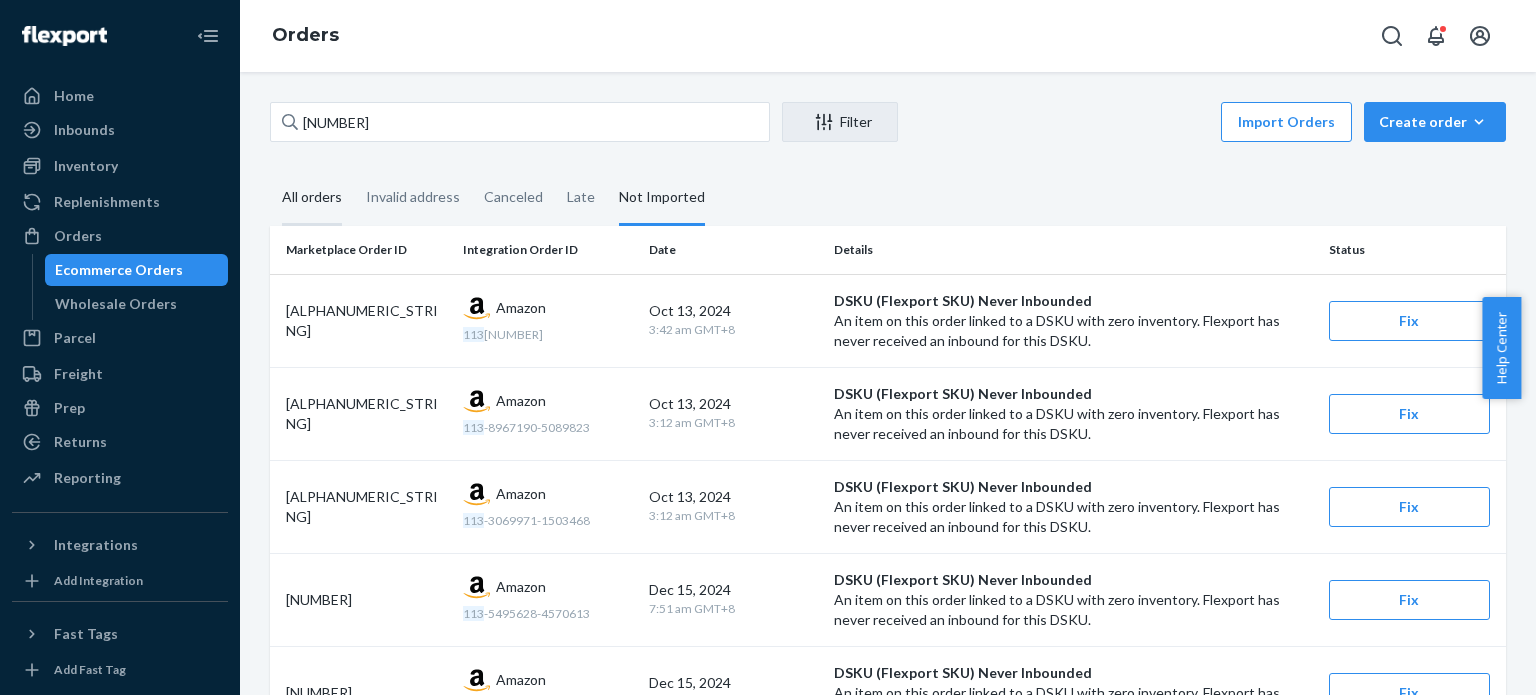 click on "All orders" at bounding box center [312, 198] 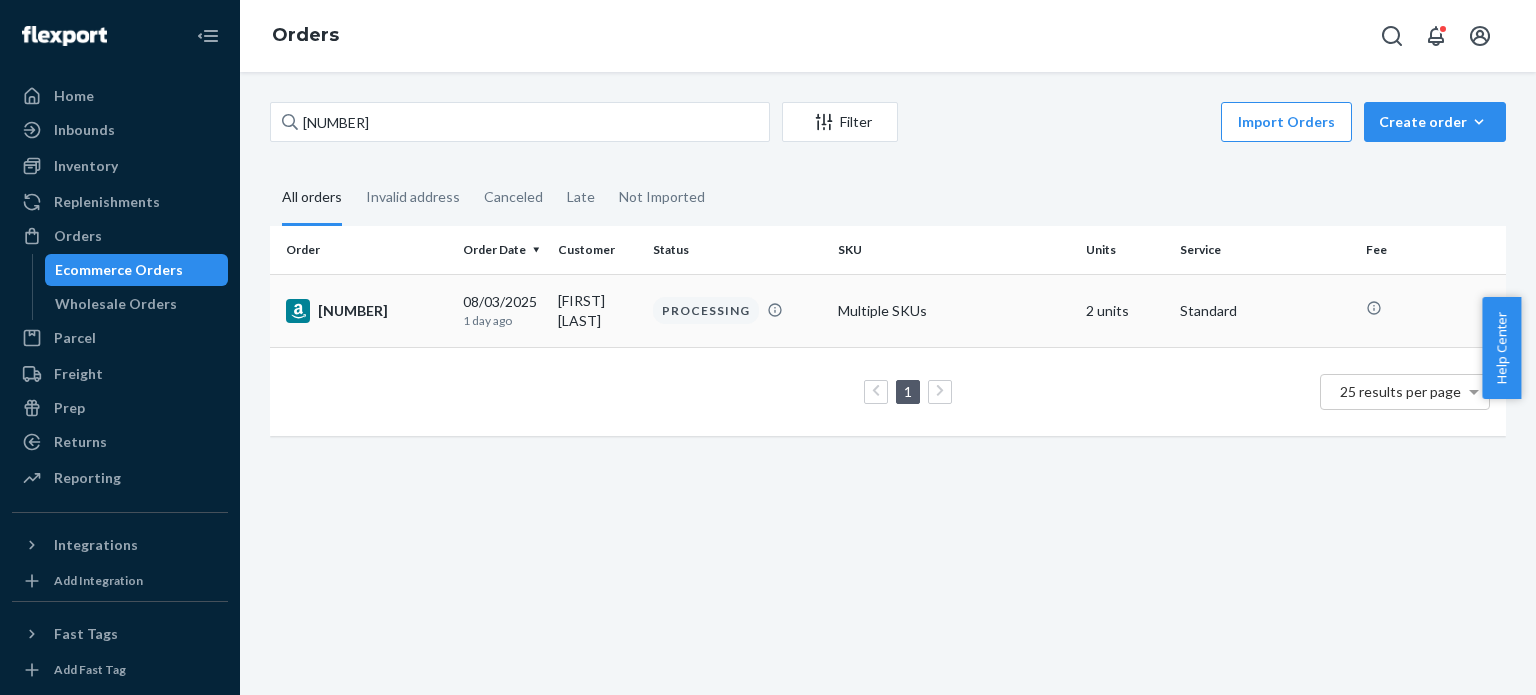 click on "[ACCOUNT_NUMBER]" at bounding box center [366, 311] 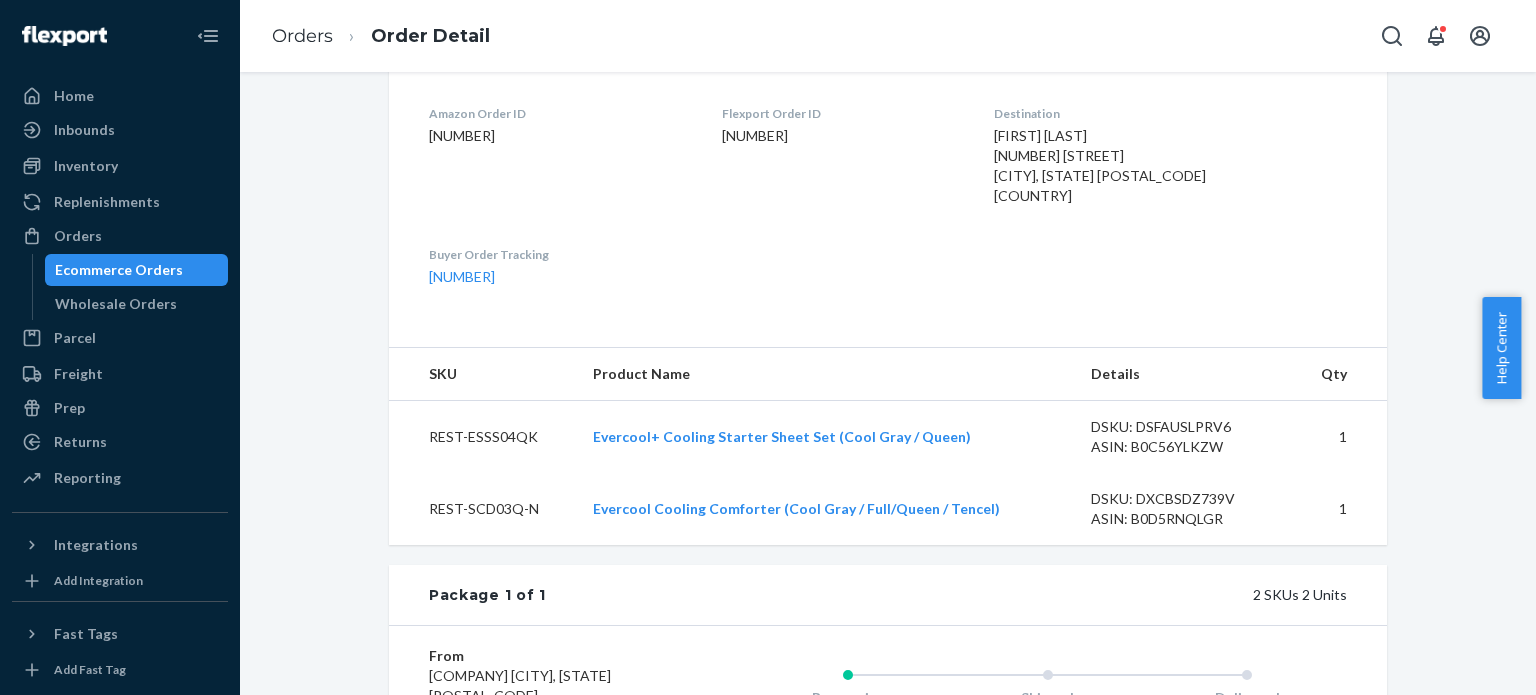 scroll, scrollTop: 500, scrollLeft: 0, axis: vertical 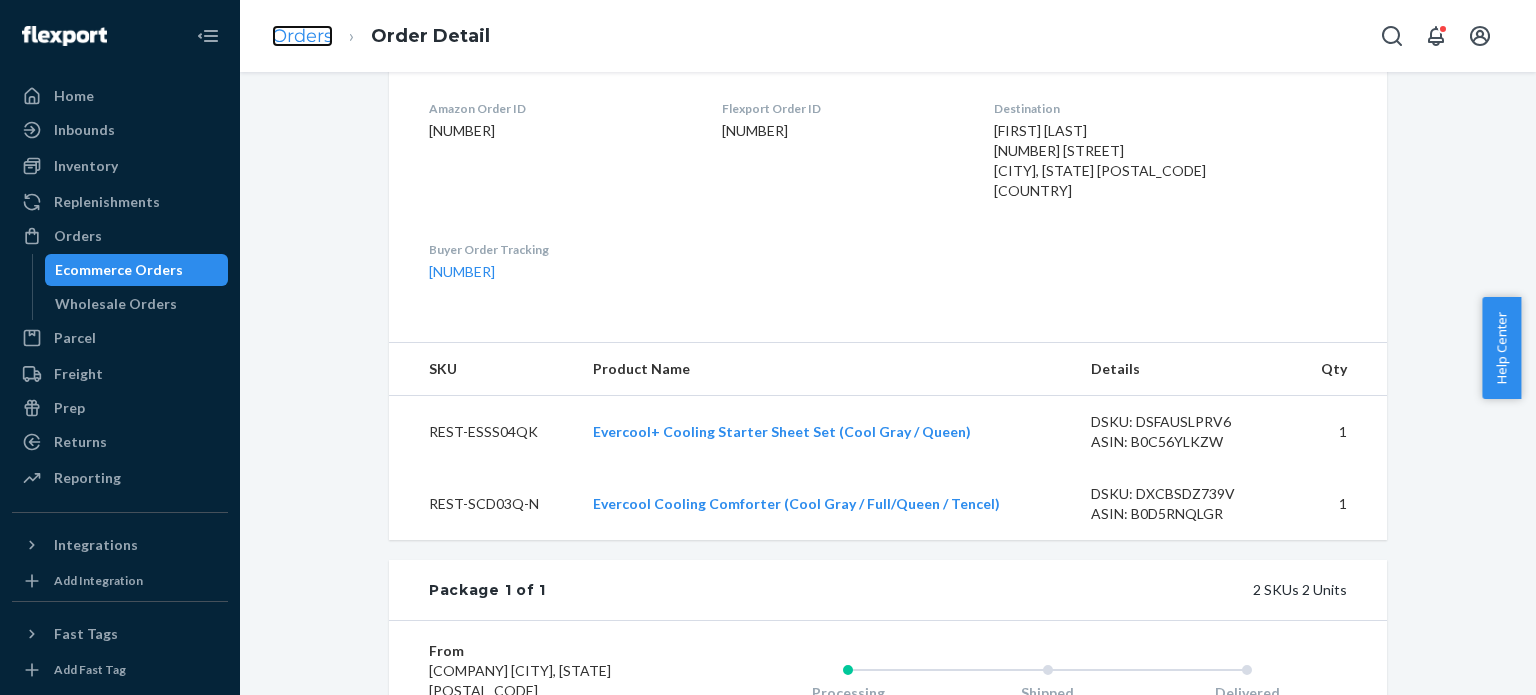 click on "Orders" at bounding box center [302, 36] 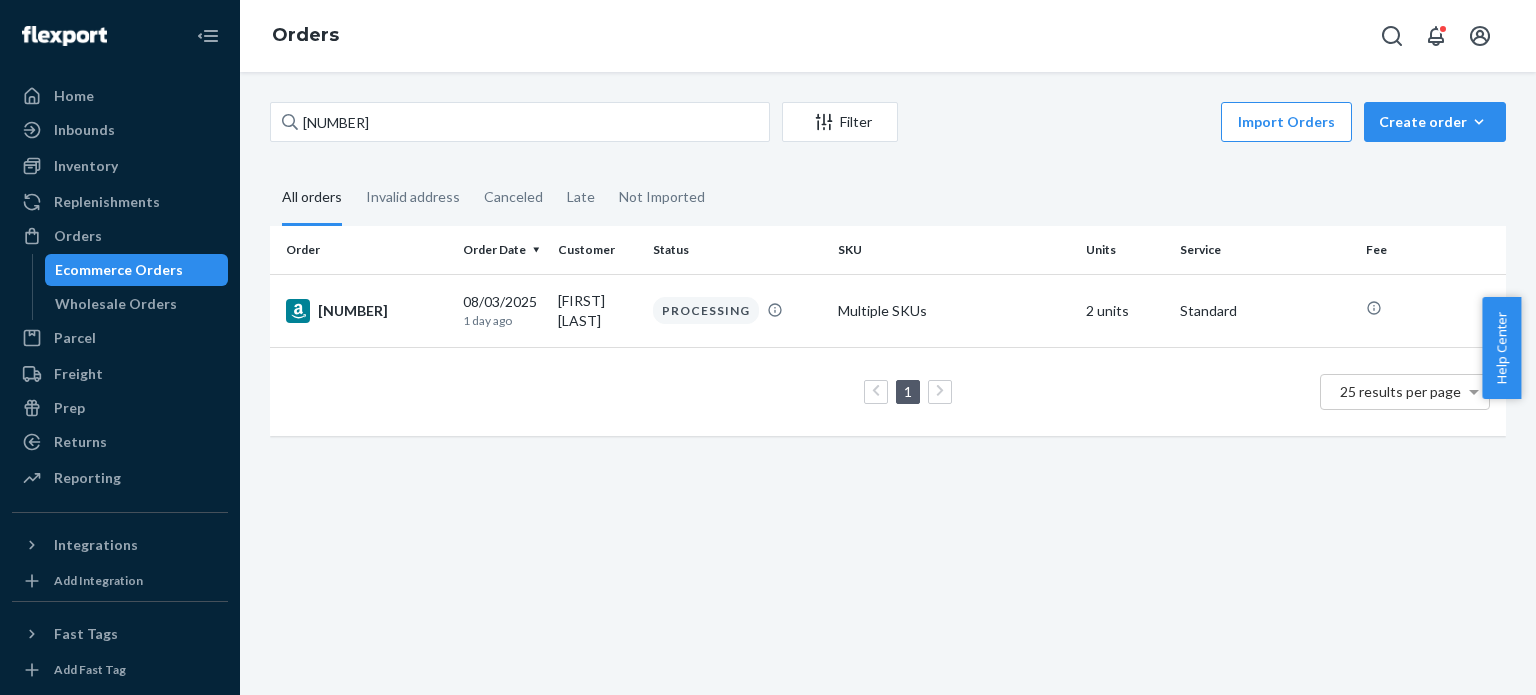 scroll, scrollTop: 0, scrollLeft: 0, axis: both 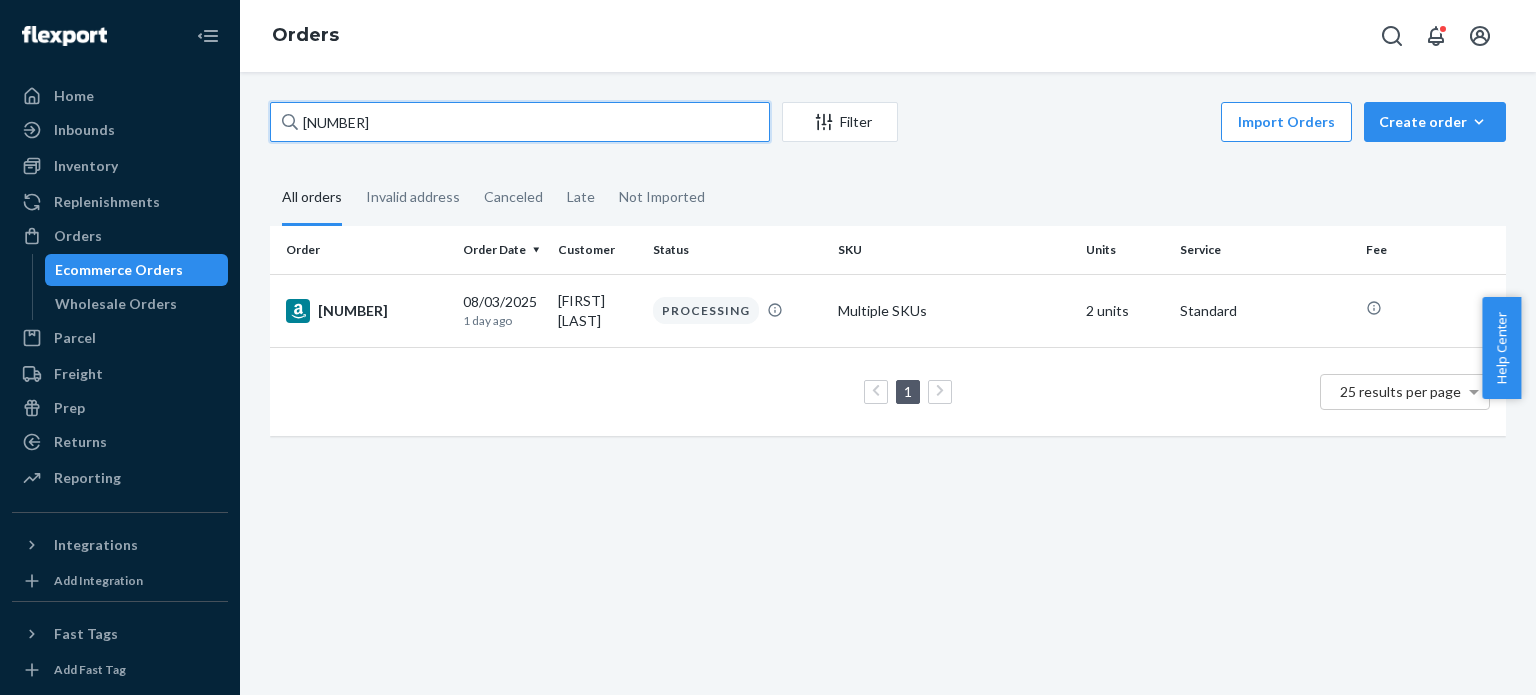 click on "[ACCOUNT_NUMBER]" at bounding box center (520, 122) 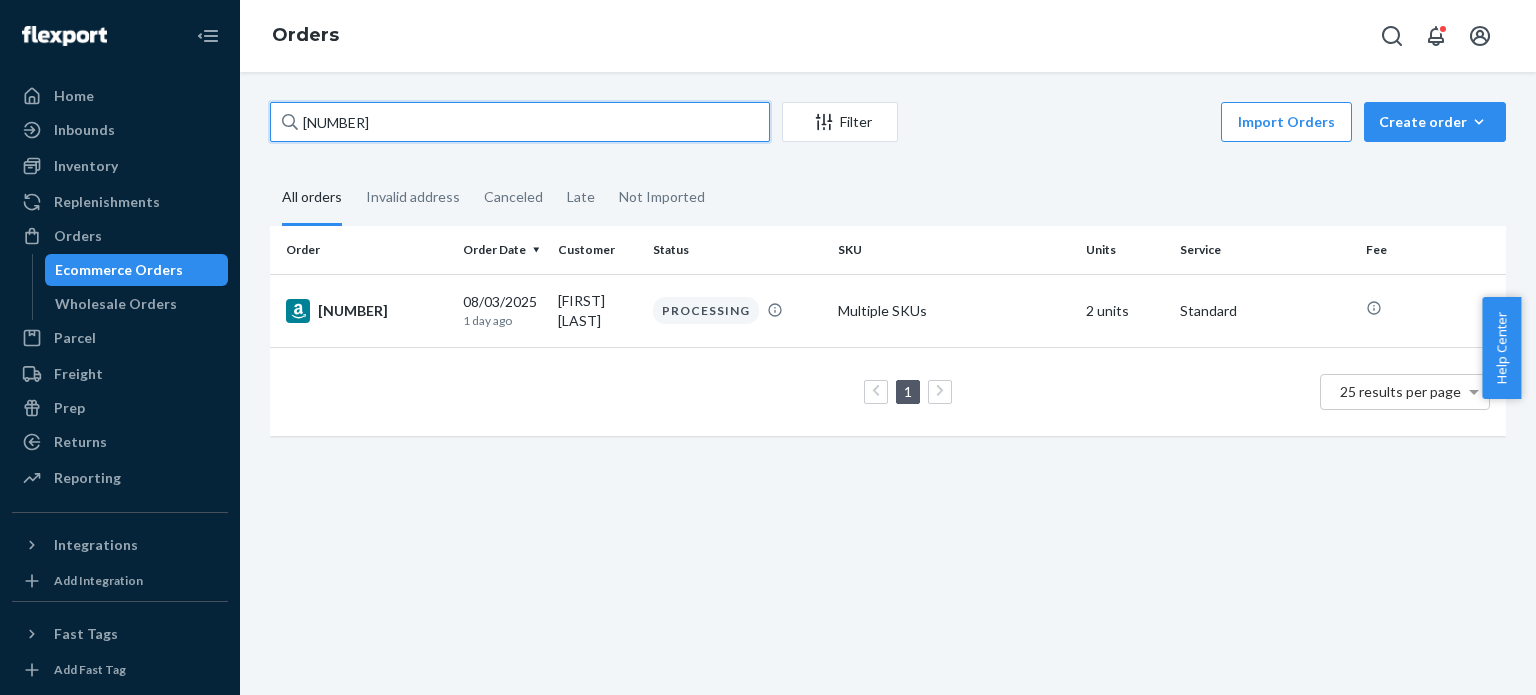click on "[ACCOUNT_NUMBER]" at bounding box center (520, 122) 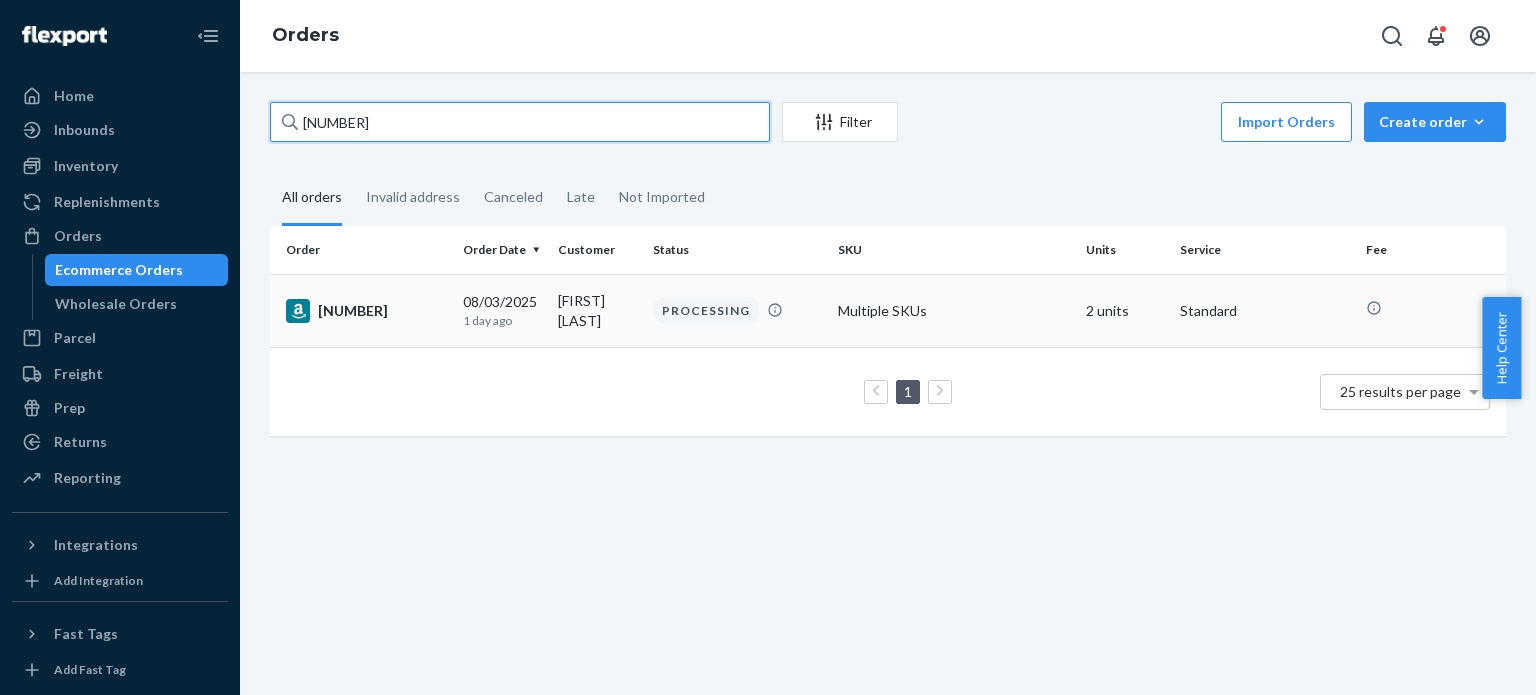 paste on "6336542-3193813" 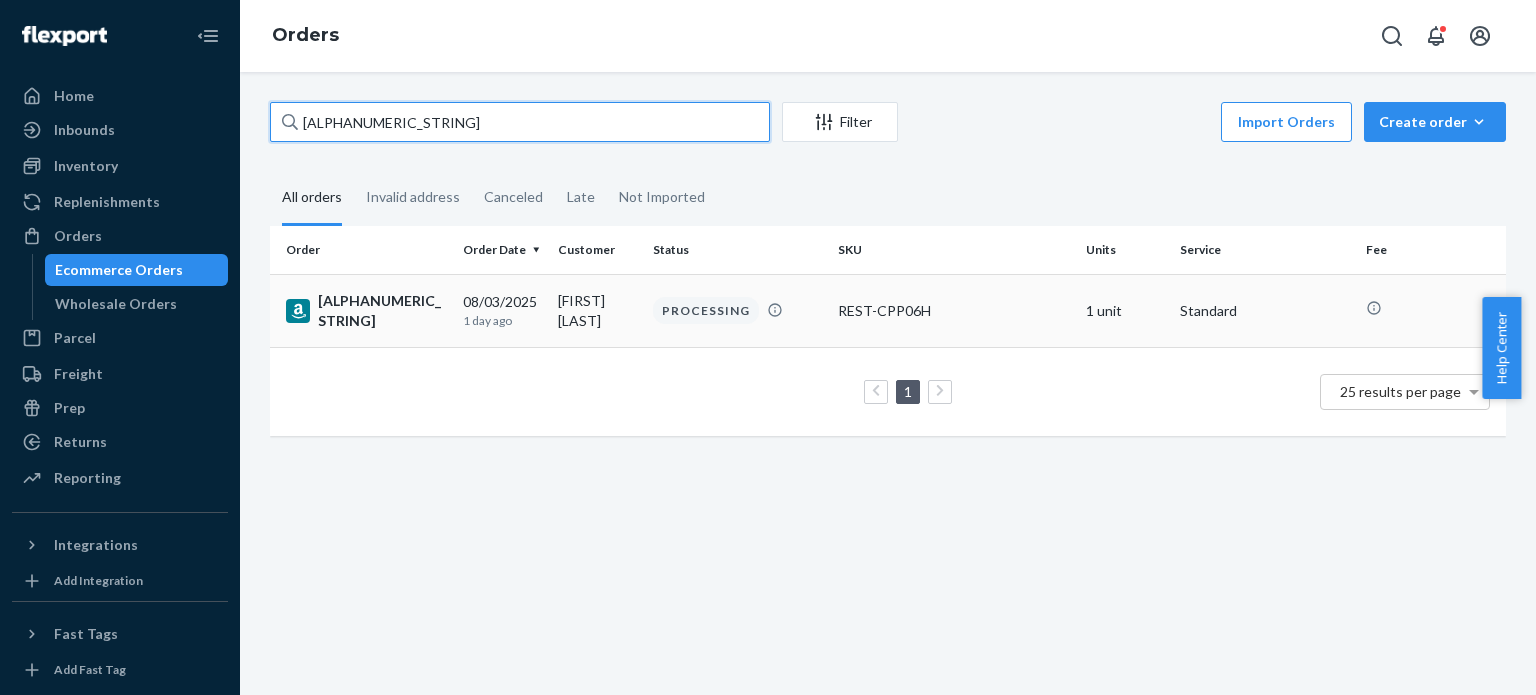 type on "[ACCOUNT_NUMBER]" 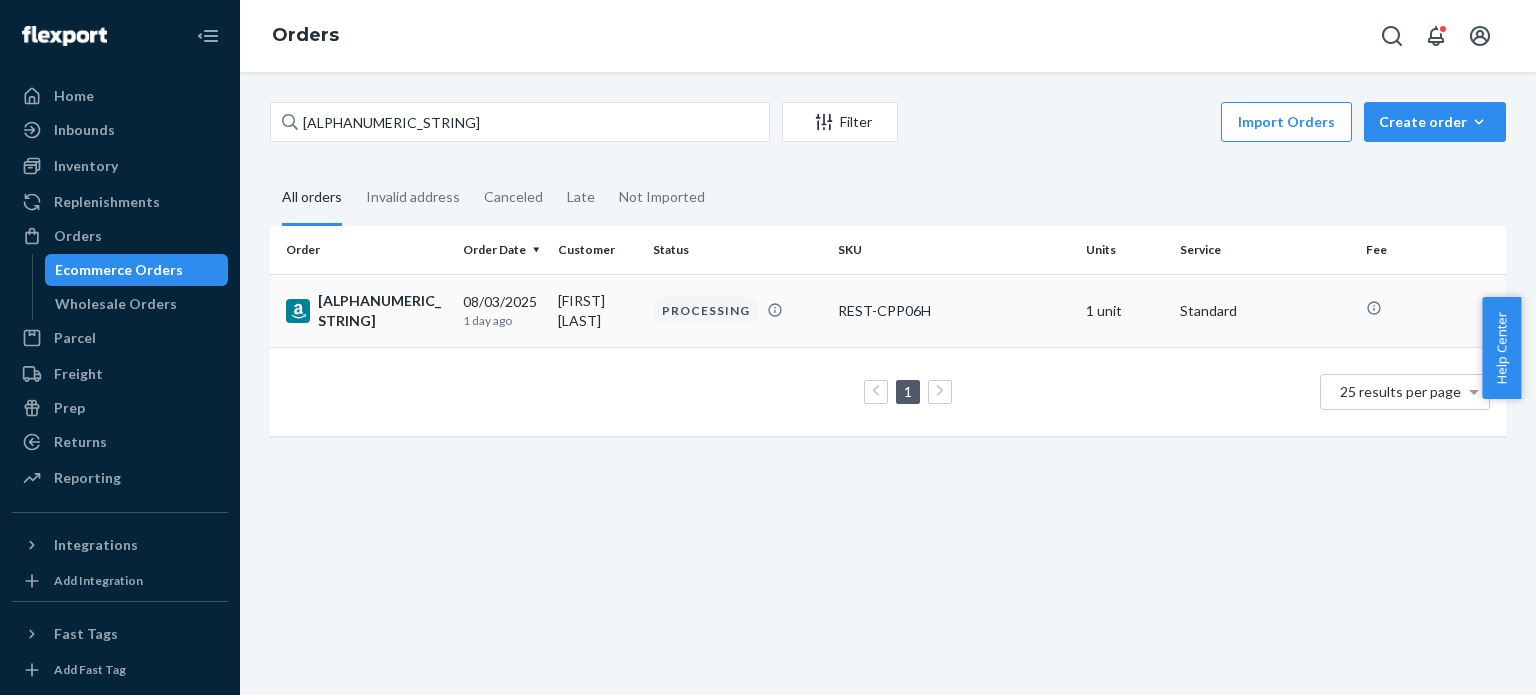 click on "[ACCOUNT_NUMBER]" at bounding box center [366, 311] 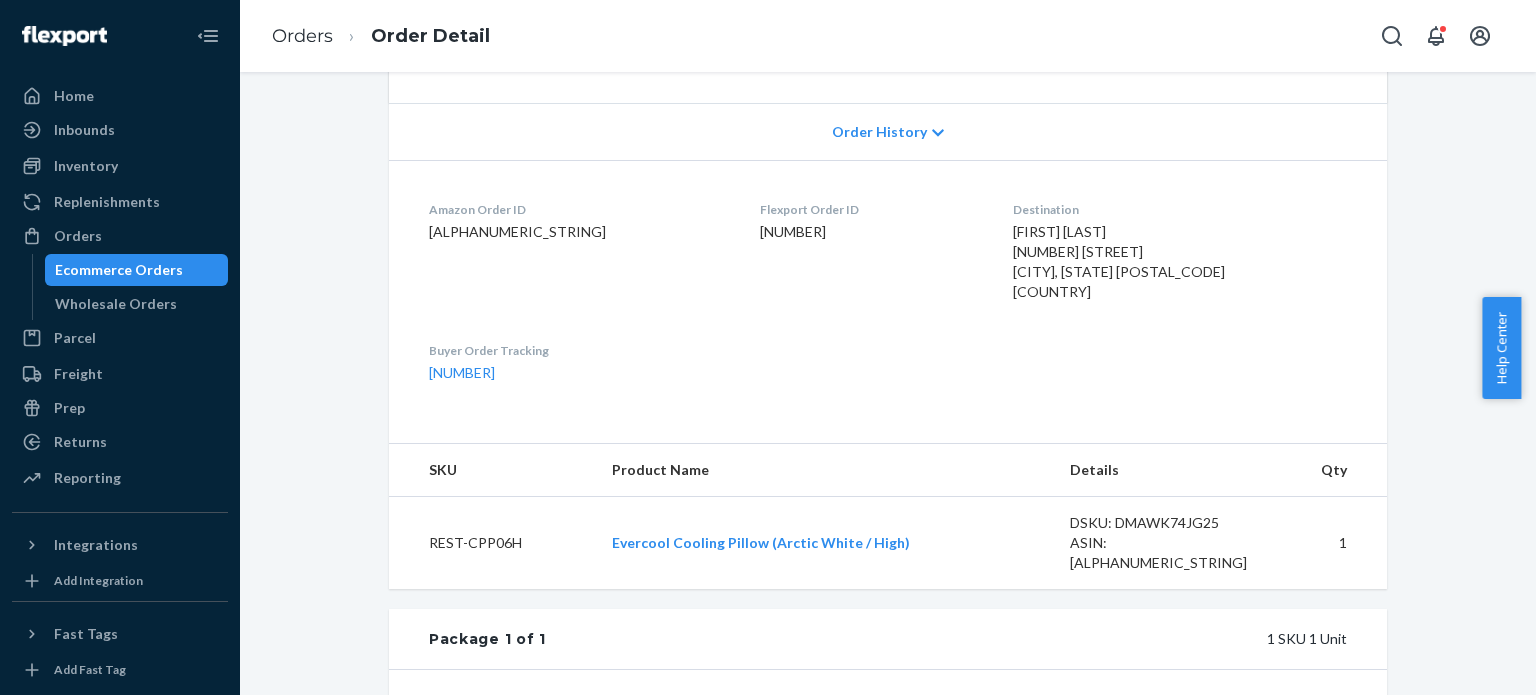 scroll, scrollTop: 400, scrollLeft: 0, axis: vertical 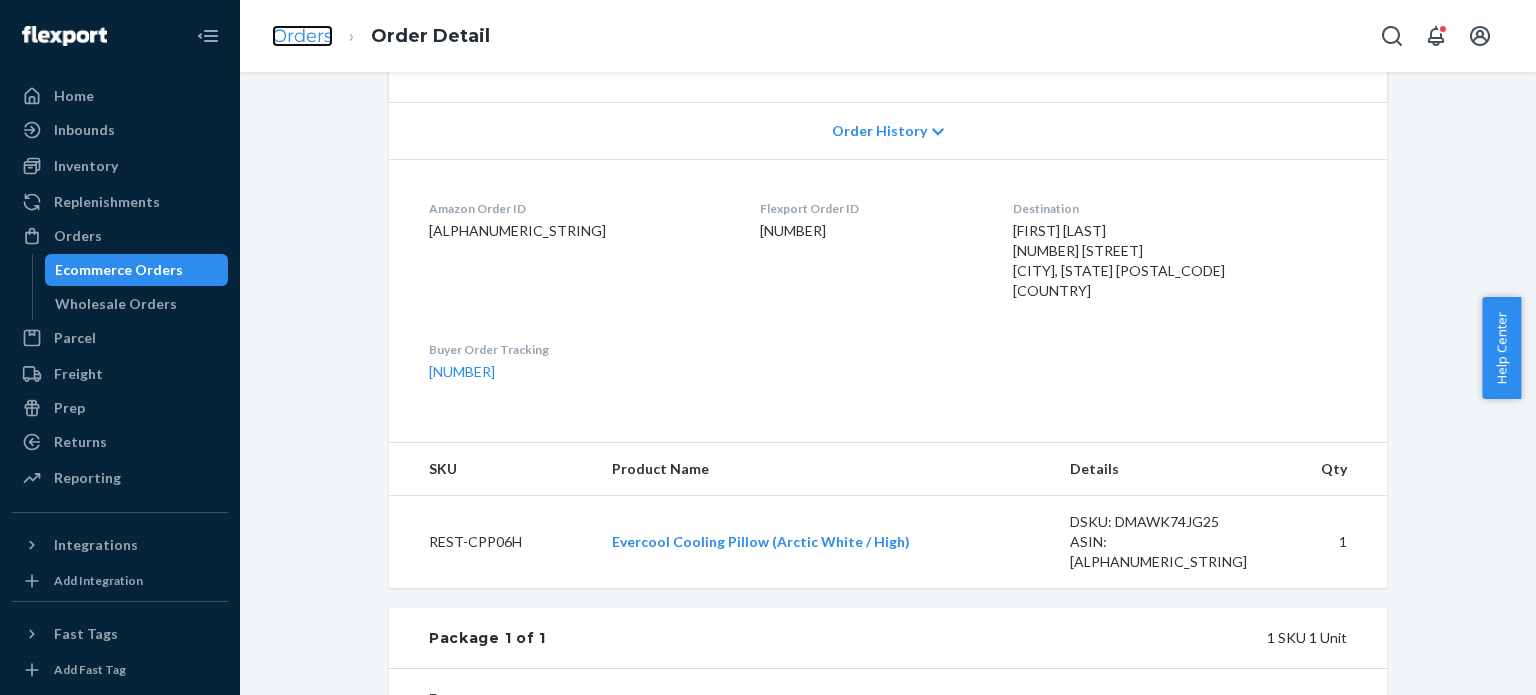 click on "Orders" at bounding box center [302, 36] 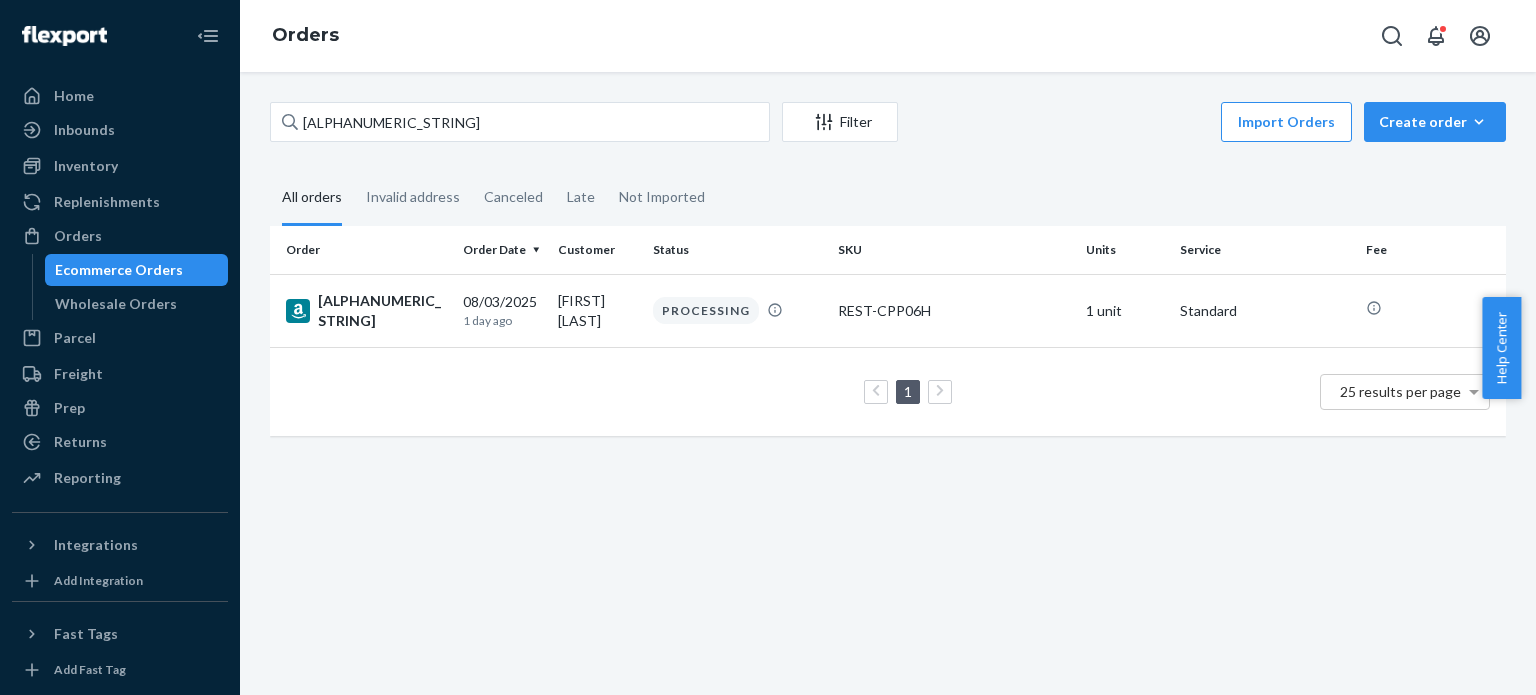 scroll, scrollTop: 0, scrollLeft: 0, axis: both 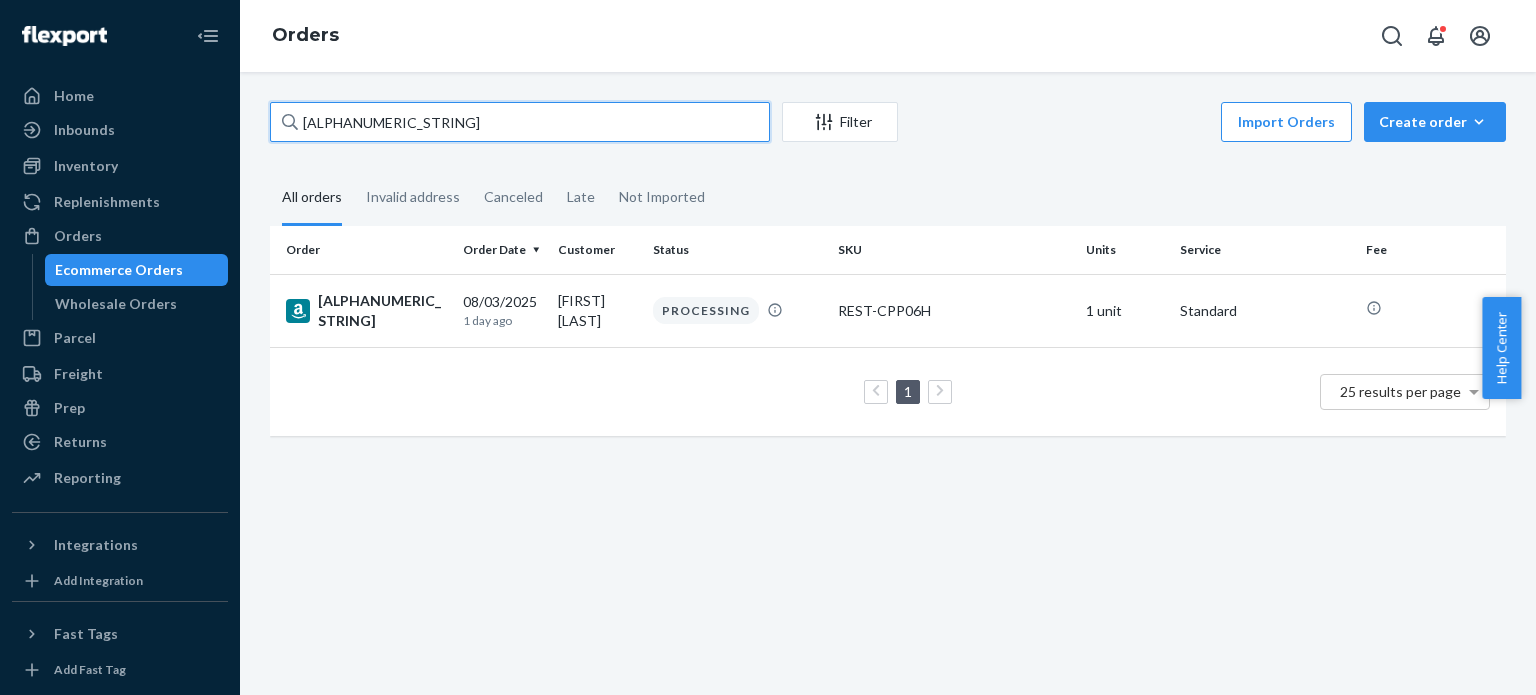 click on "[ACCOUNT_NUMBER]" at bounding box center [520, 122] 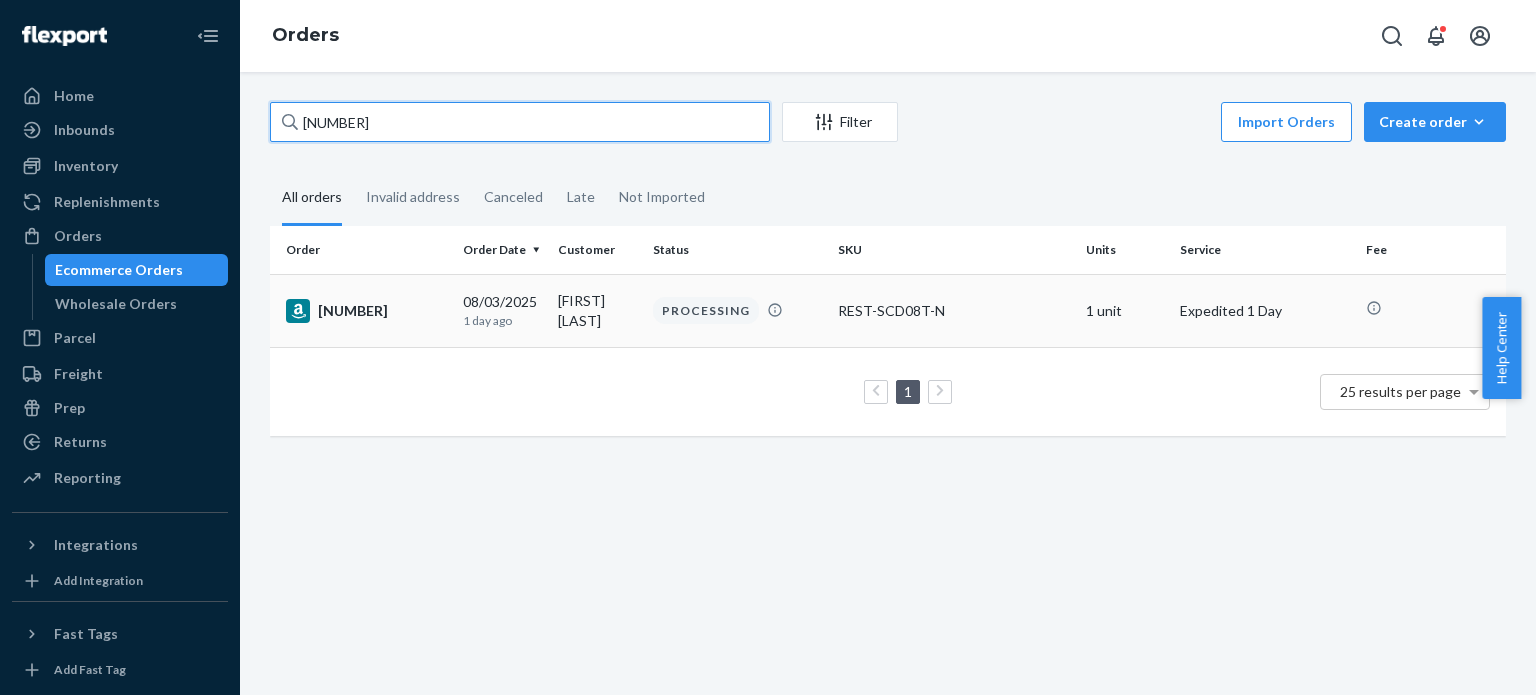 type on "[ACCOUNT_NUMBER]" 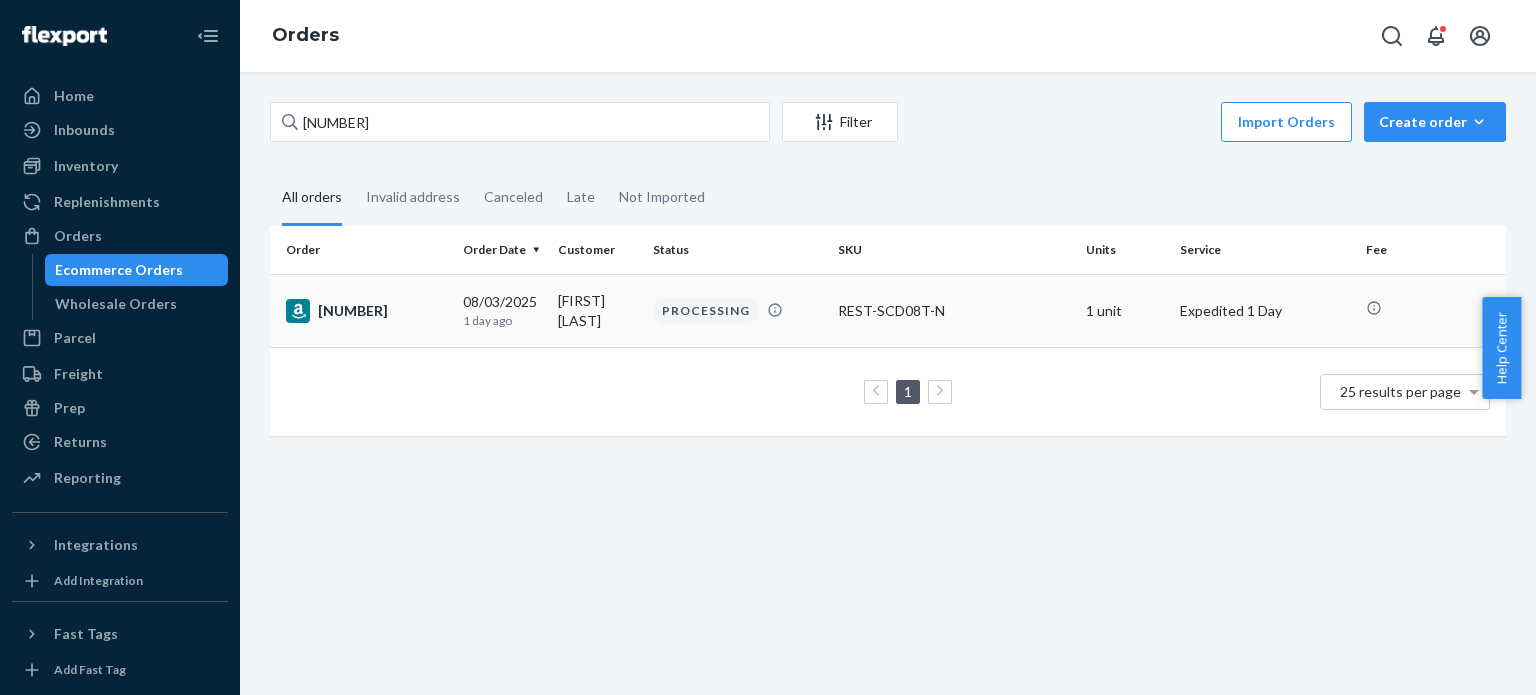 click on "[ACCOUNT_NUMBER]" at bounding box center [366, 311] 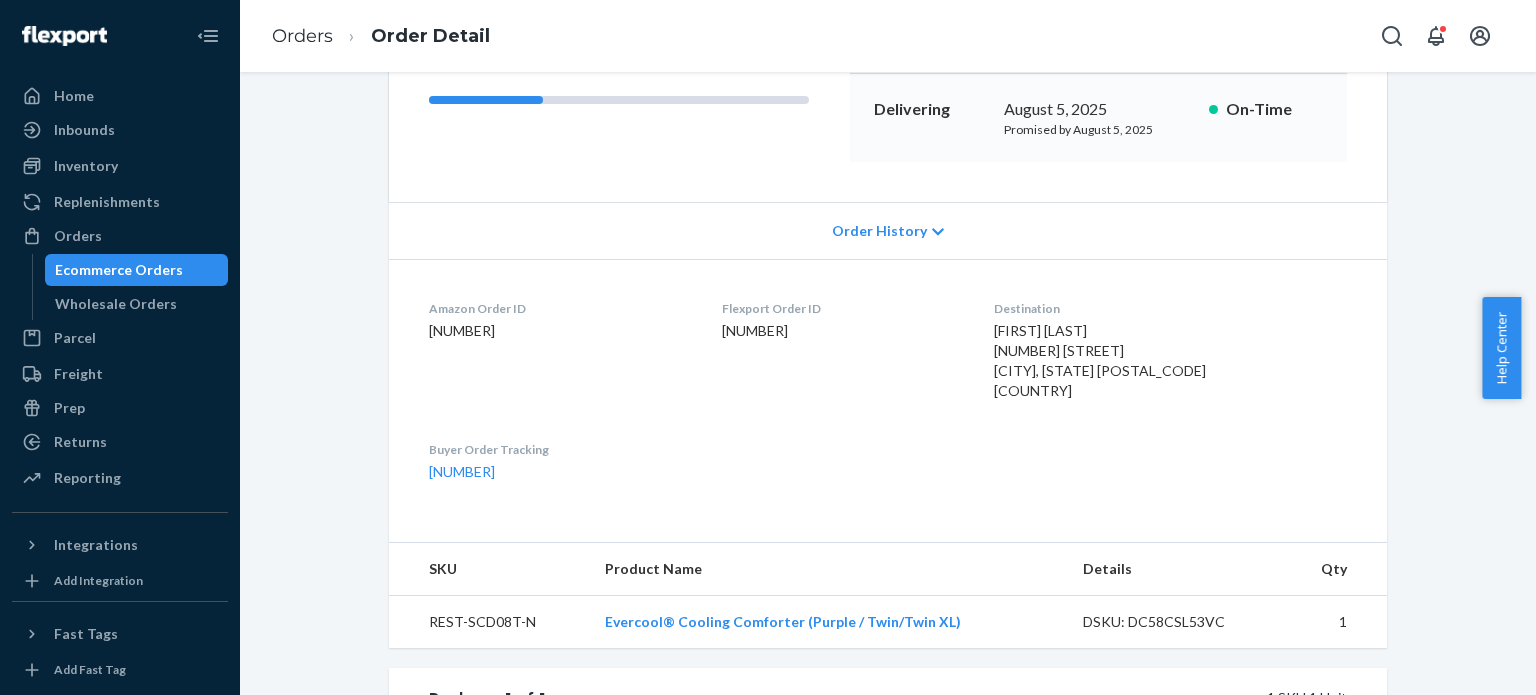 scroll, scrollTop: 400, scrollLeft: 0, axis: vertical 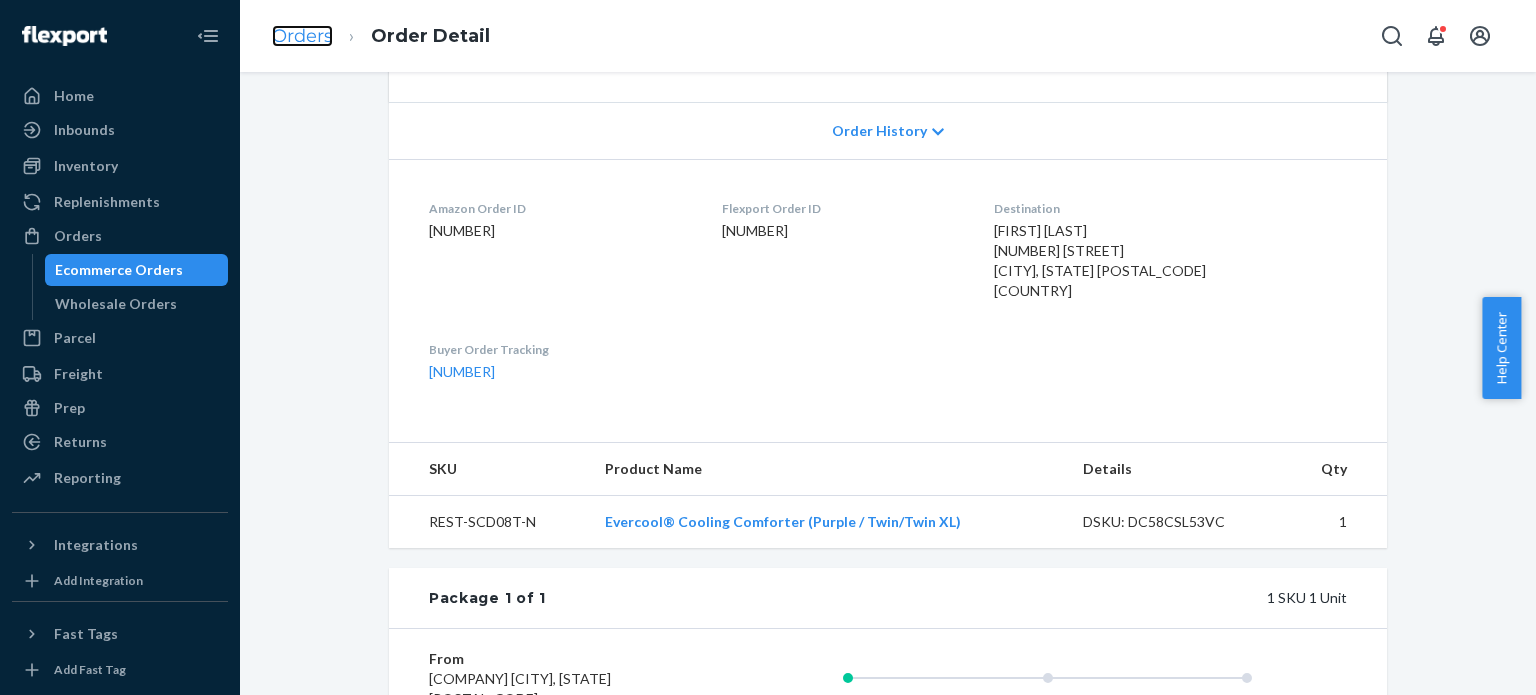 click on "Orders" at bounding box center [302, 36] 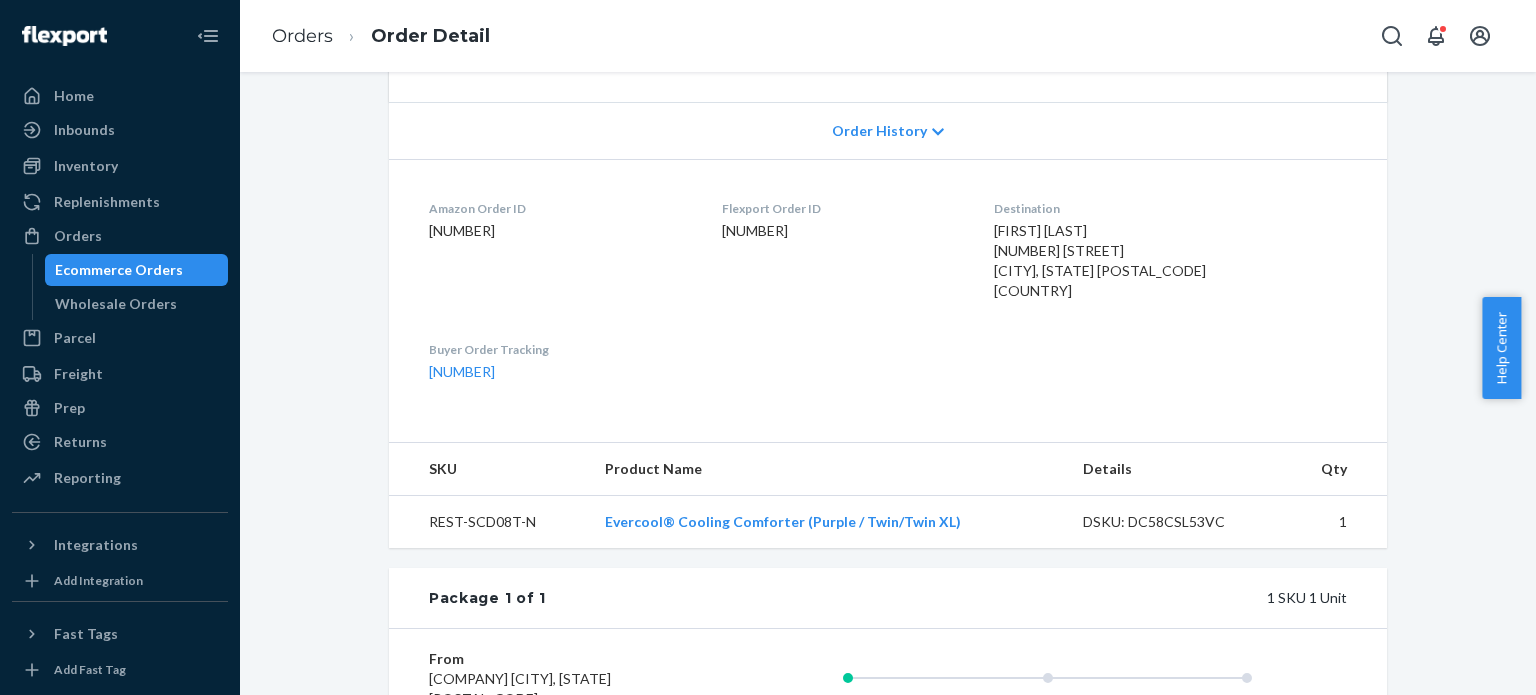 scroll, scrollTop: 0, scrollLeft: 0, axis: both 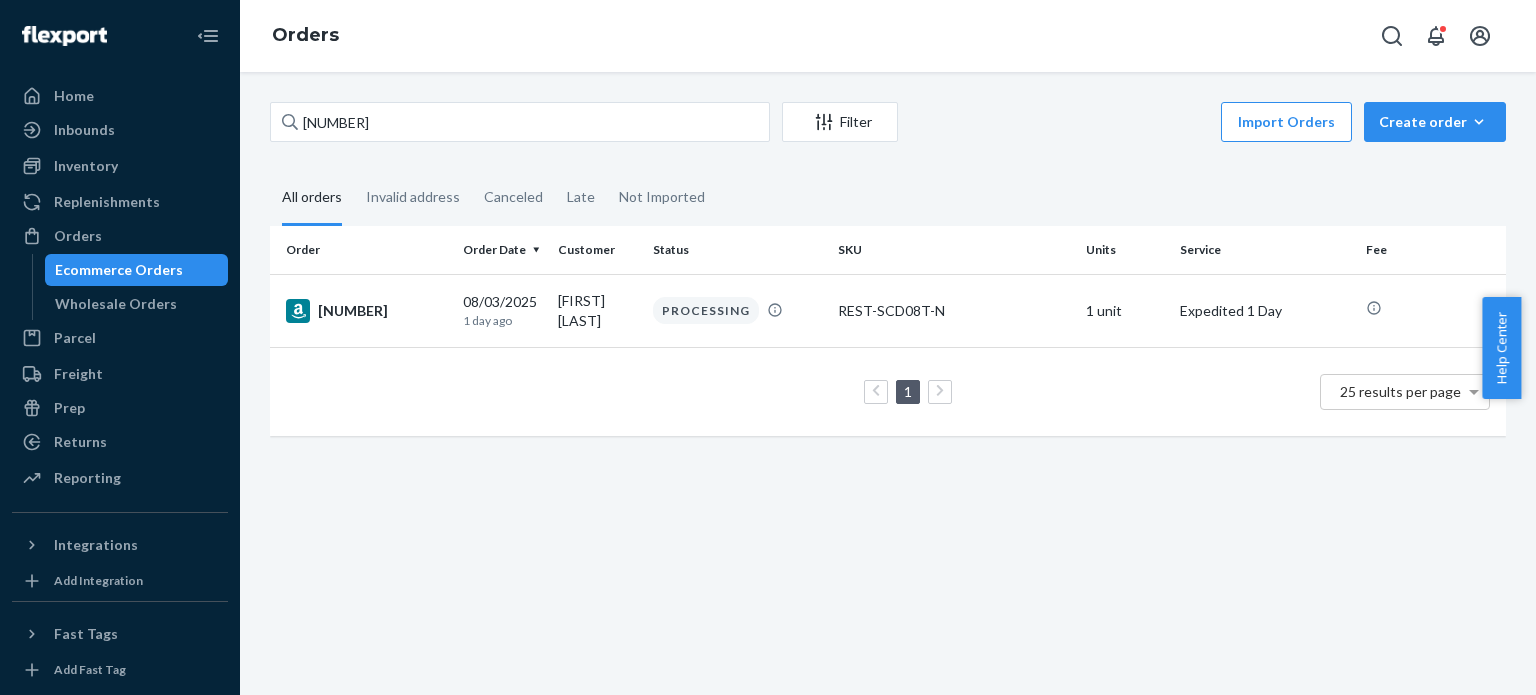 drag, startPoint x: 390, startPoint y: 143, endPoint x: 395, endPoint y: 131, distance: 13 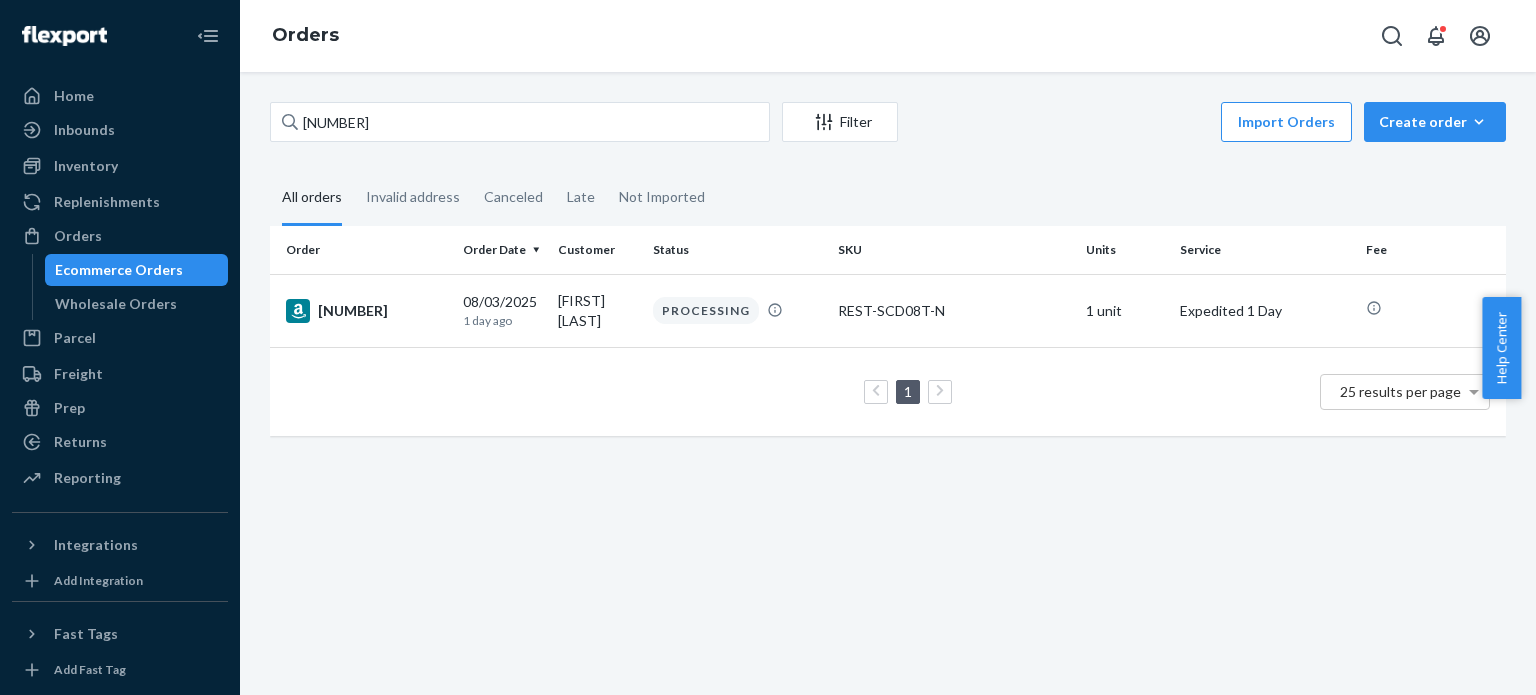 click on "114-8304030-2313808 Filter Import Orders Create order Ecommerce order Removal order" at bounding box center (888, 124) 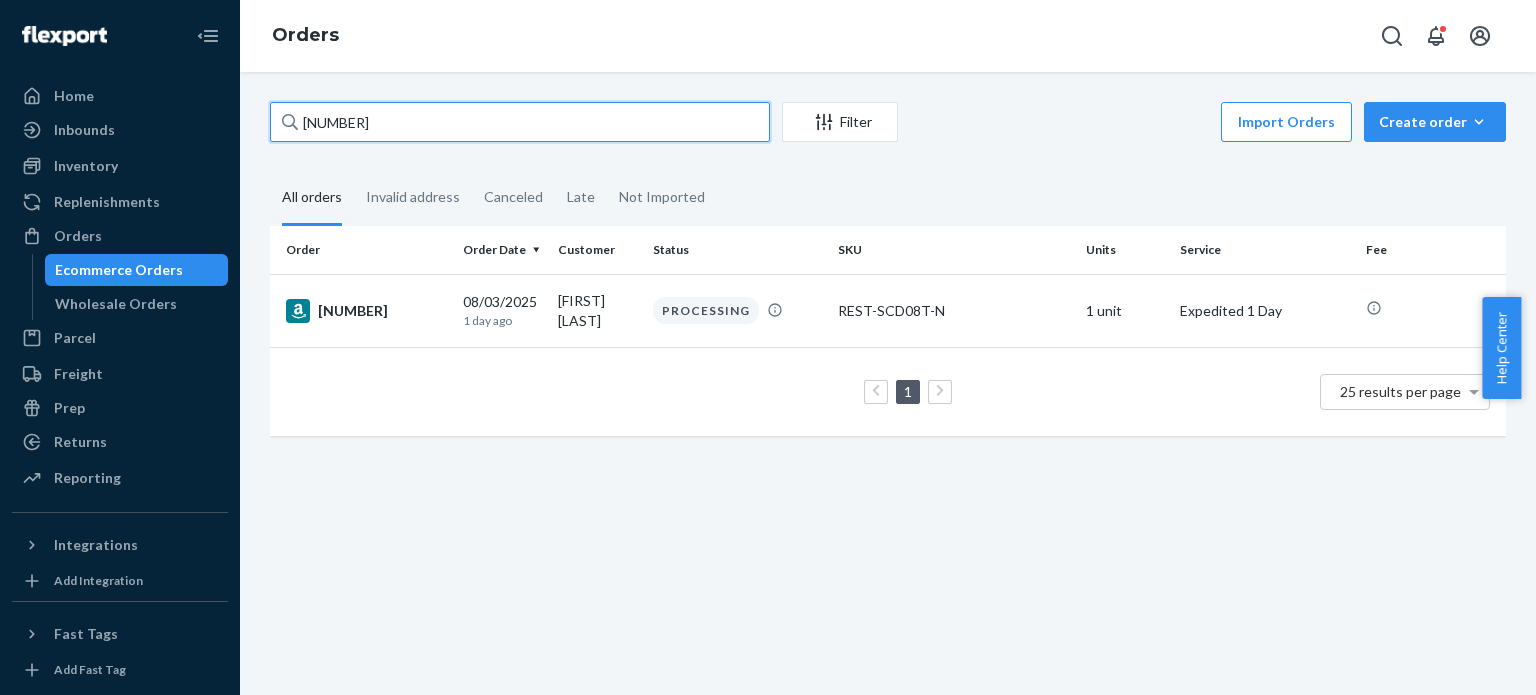 click on "[ACCOUNT_NUMBER]" at bounding box center (520, 122) 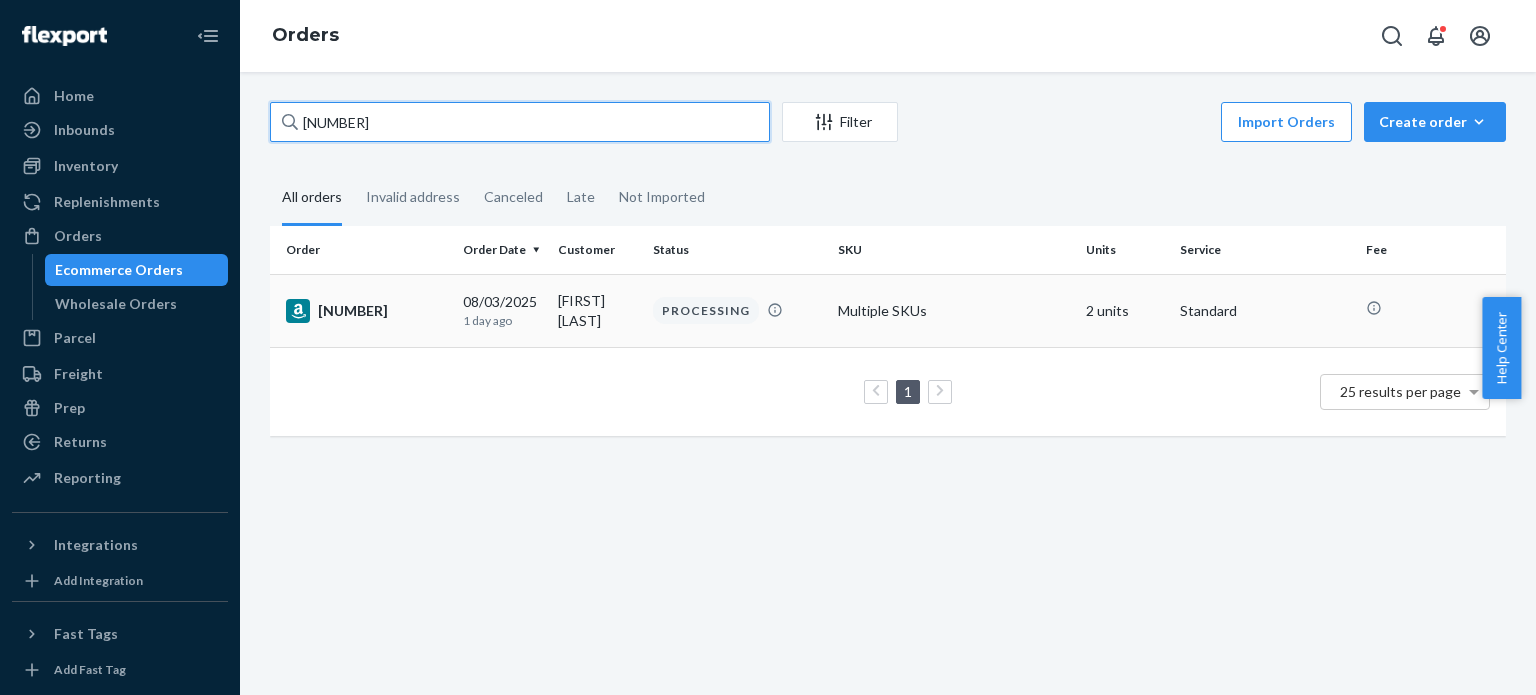 type on "[ACCOUNT_NUMBER]" 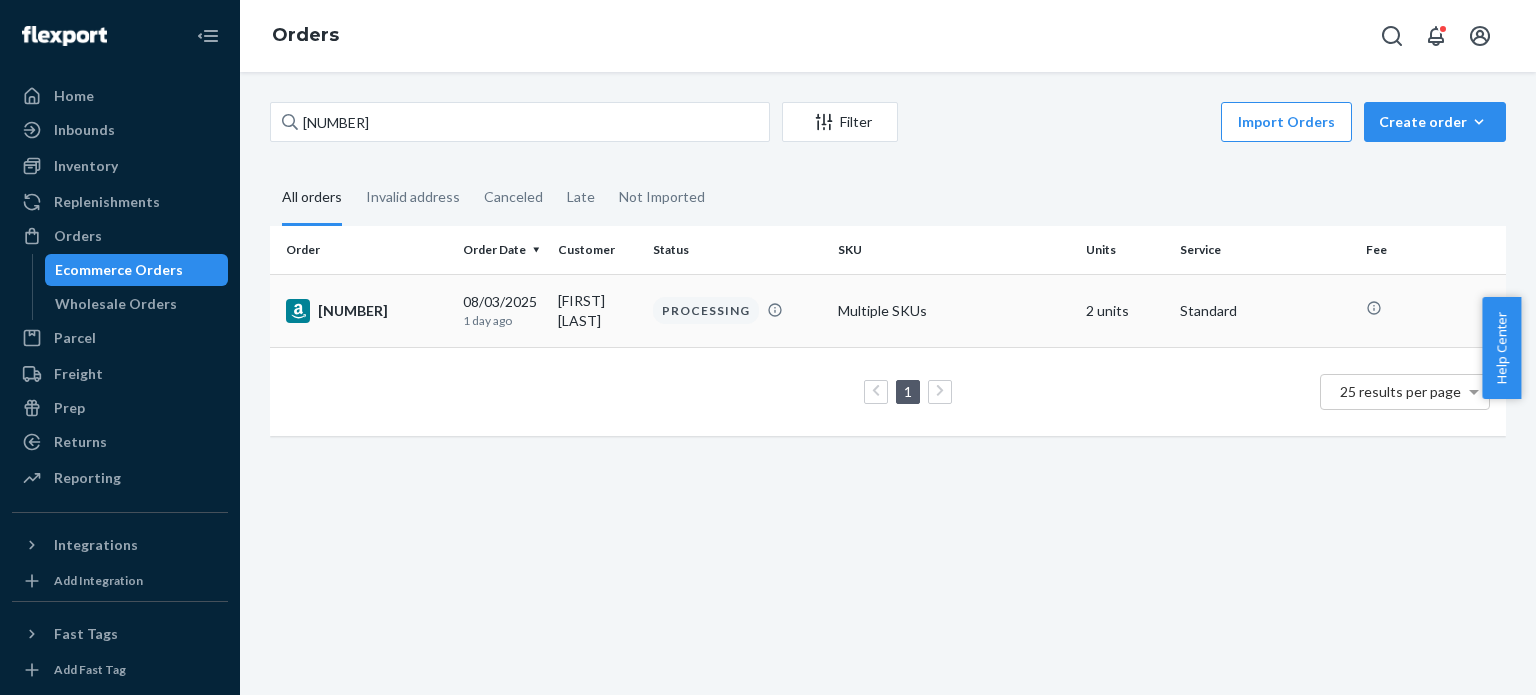 click on "[ACCOUNT_NUMBER]" at bounding box center (366, 311) 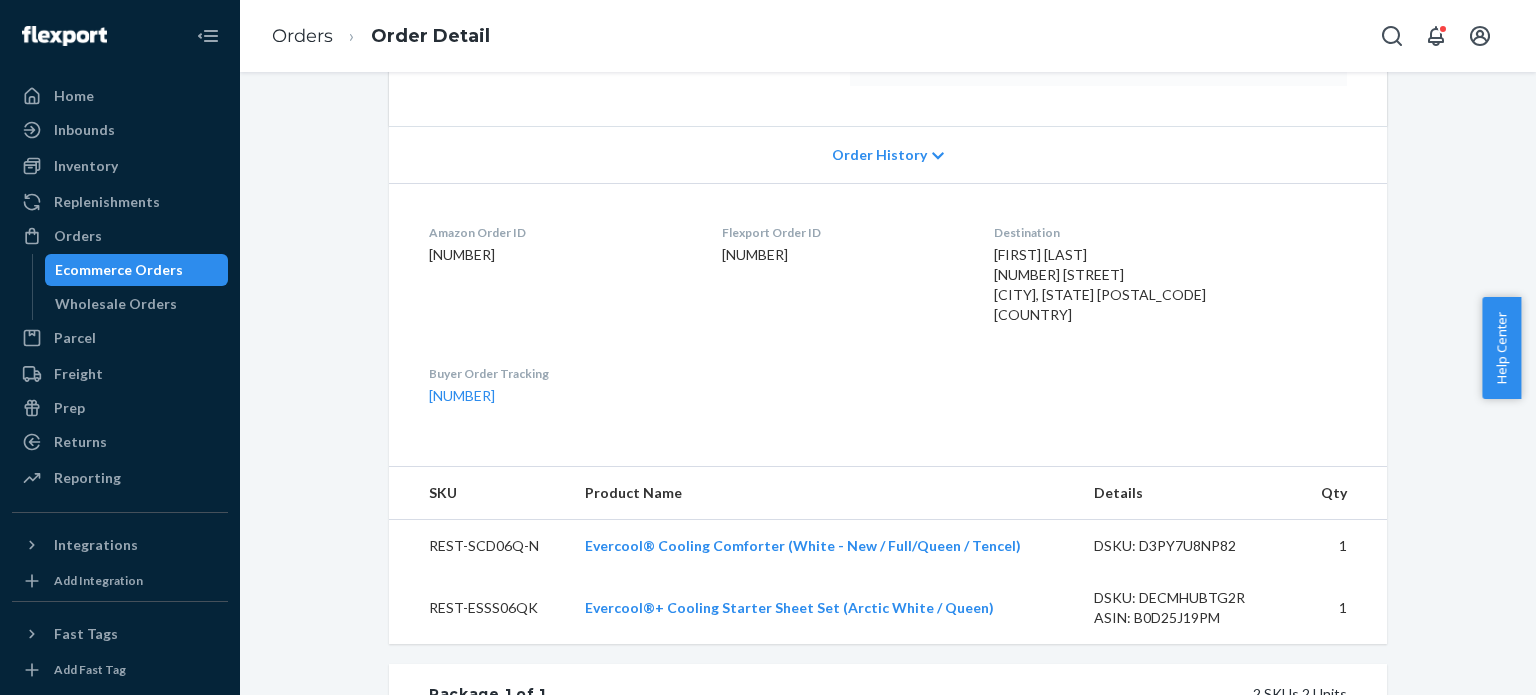 scroll, scrollTop: 500, scrollLeft: 0, axis: vertical 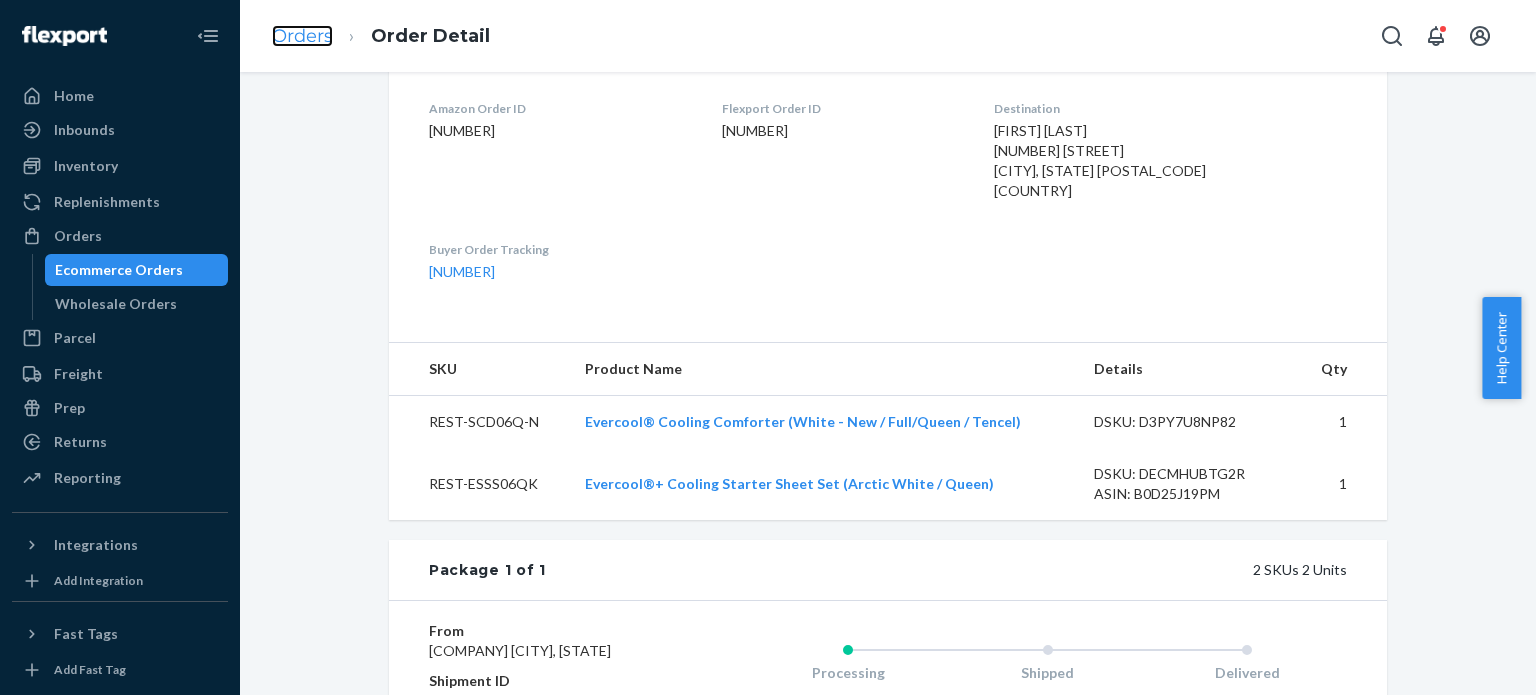 click on "Orders" at bounding box center (302, 36) 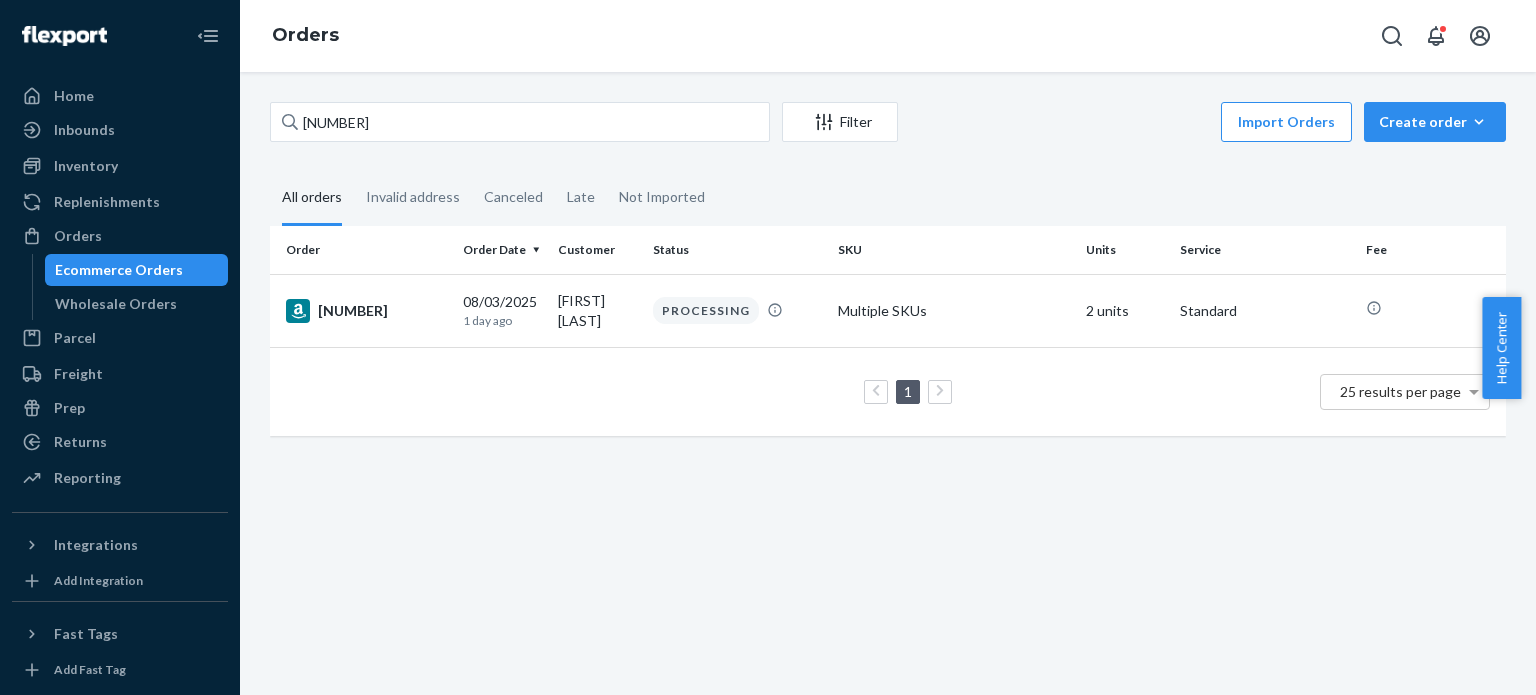 scroll, scrollTop: 0, scrollLeft: 0, axis: both 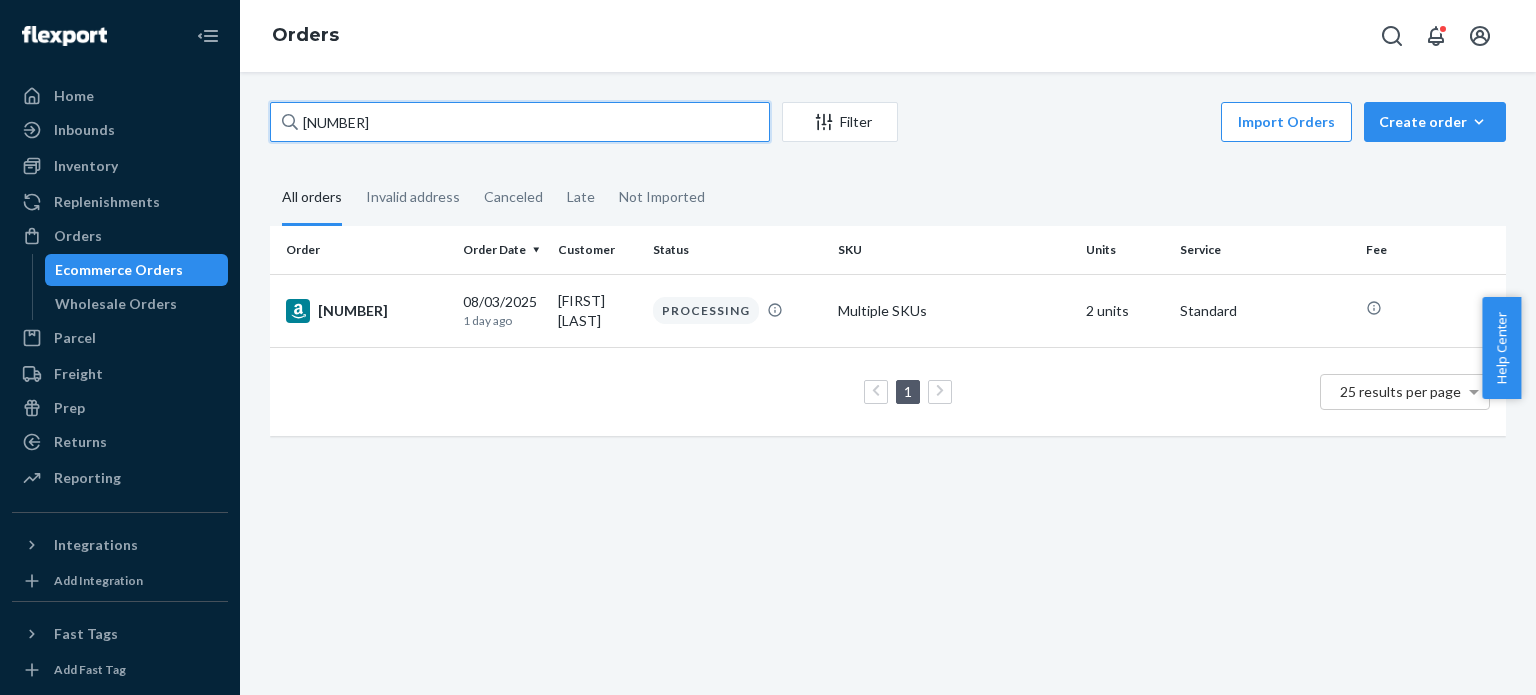 click on "[ACCOUNT_NUMBER]" at bounding box center [520, 122] 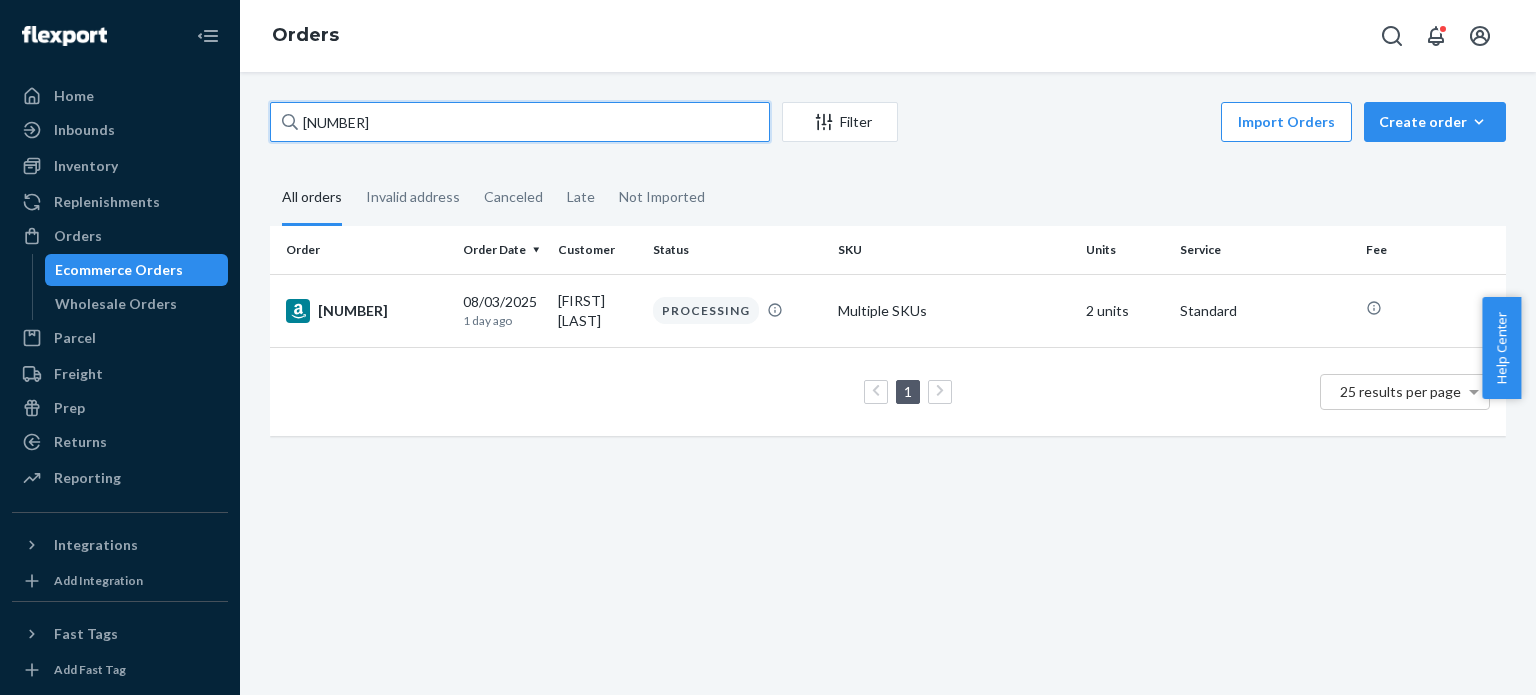 click on "[ACCOUNT_NUMBER]" at bounding box center (520, 122) 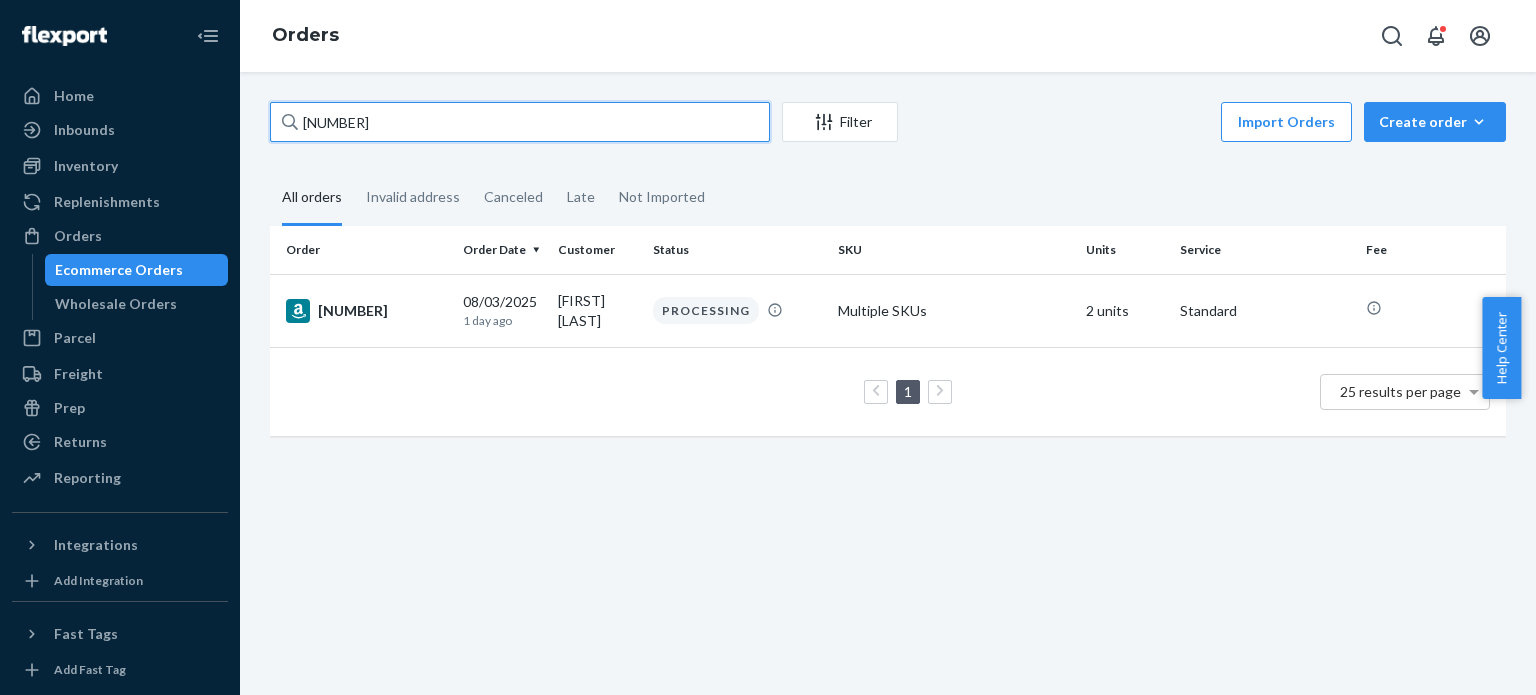 click on "[ACCOUNT_NUMBER]" at bounding box center (520, 122) 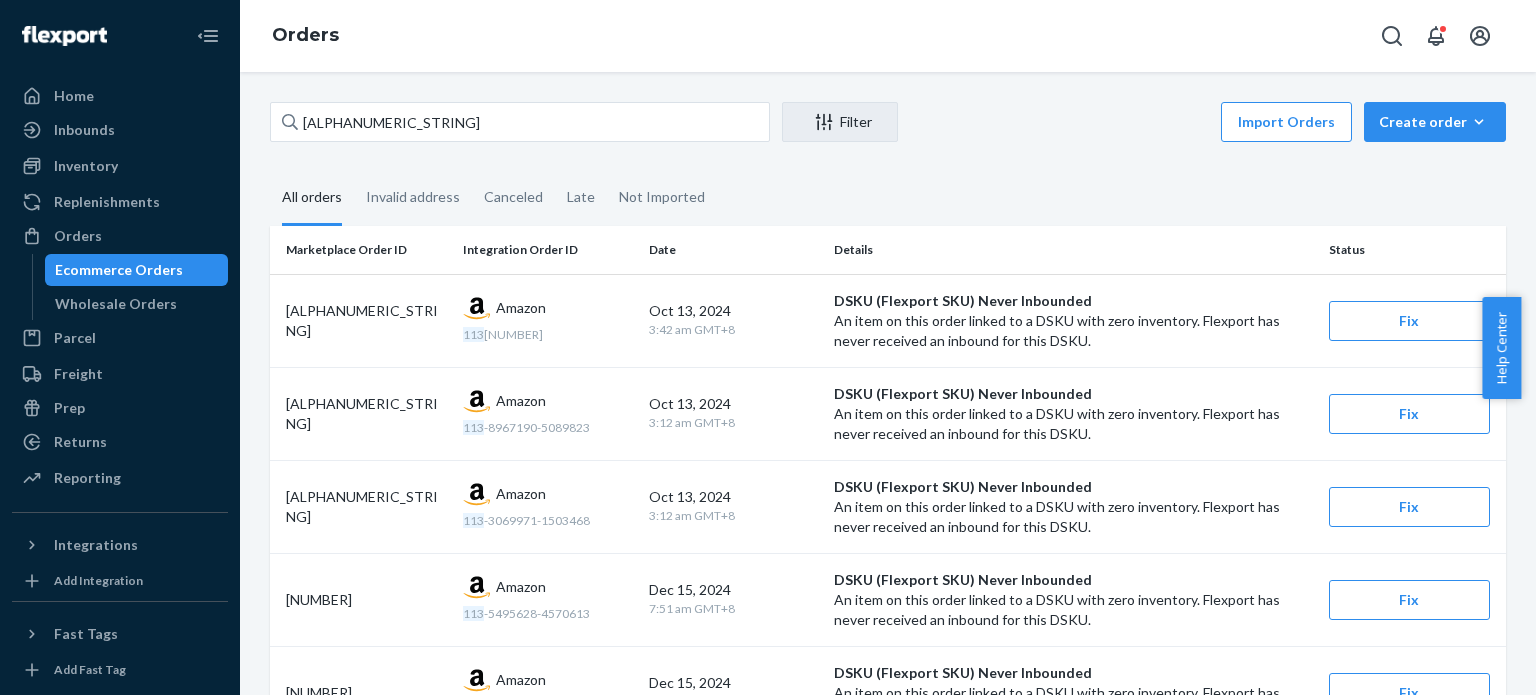click on "All orders" at bounding box center (312, 198) 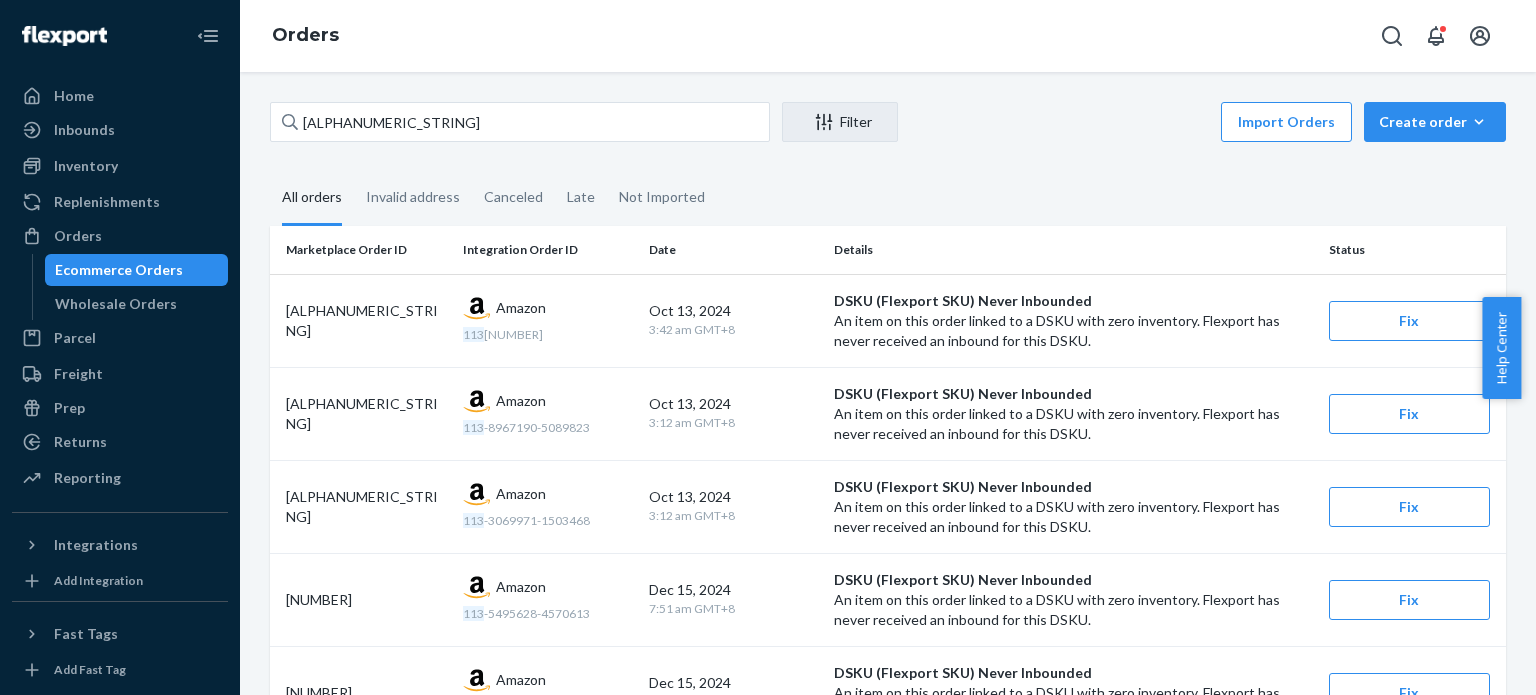 click on "All orders" at bounding box center [270, 171] 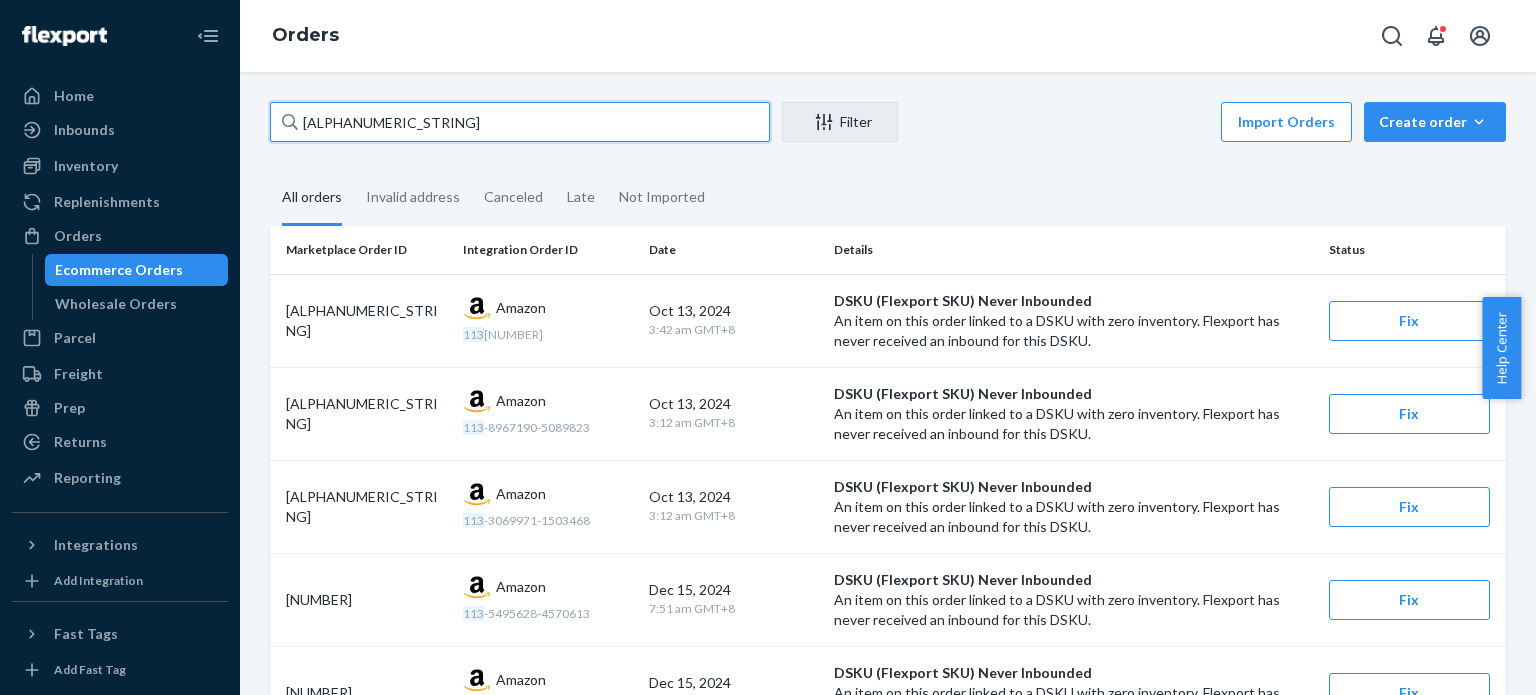 click on "[ACCOUNT_NUMBER]" at bounding box center [520, 122] 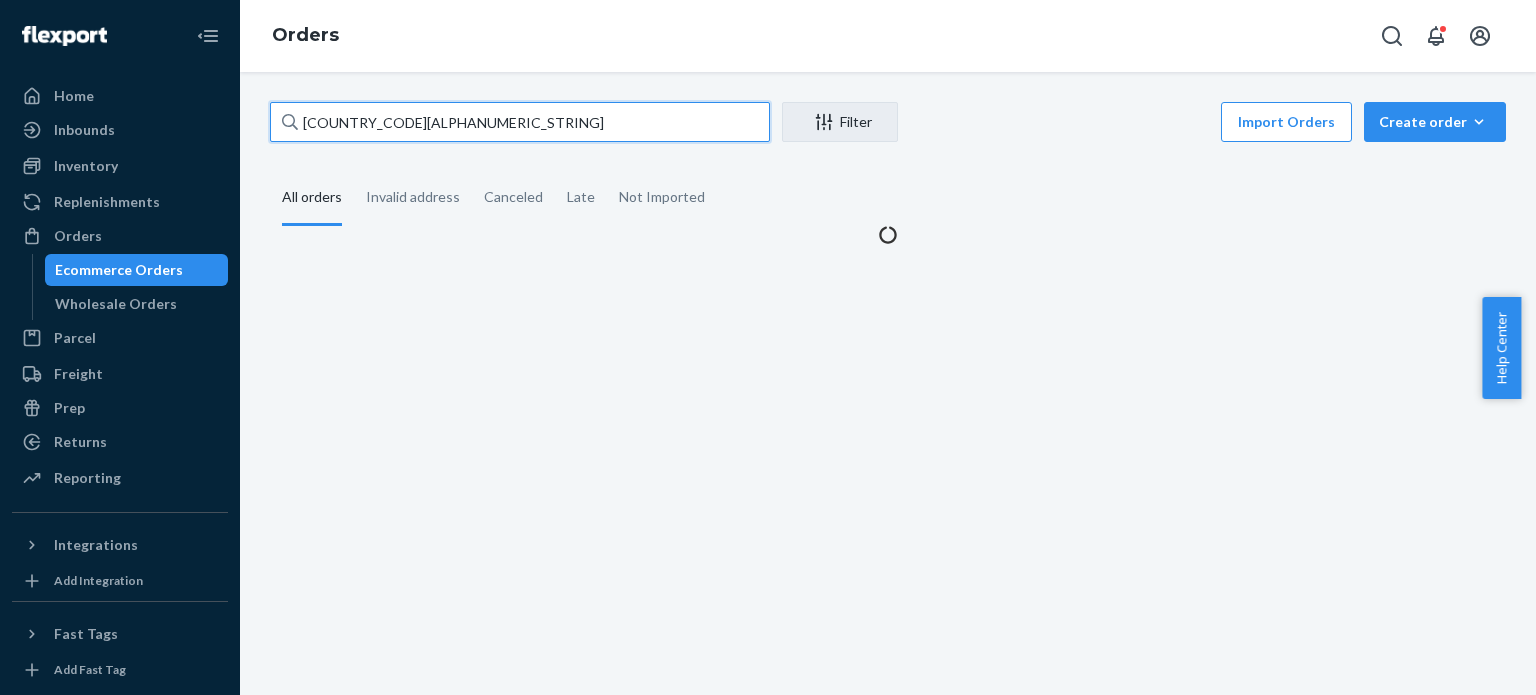 type on "US25332589" 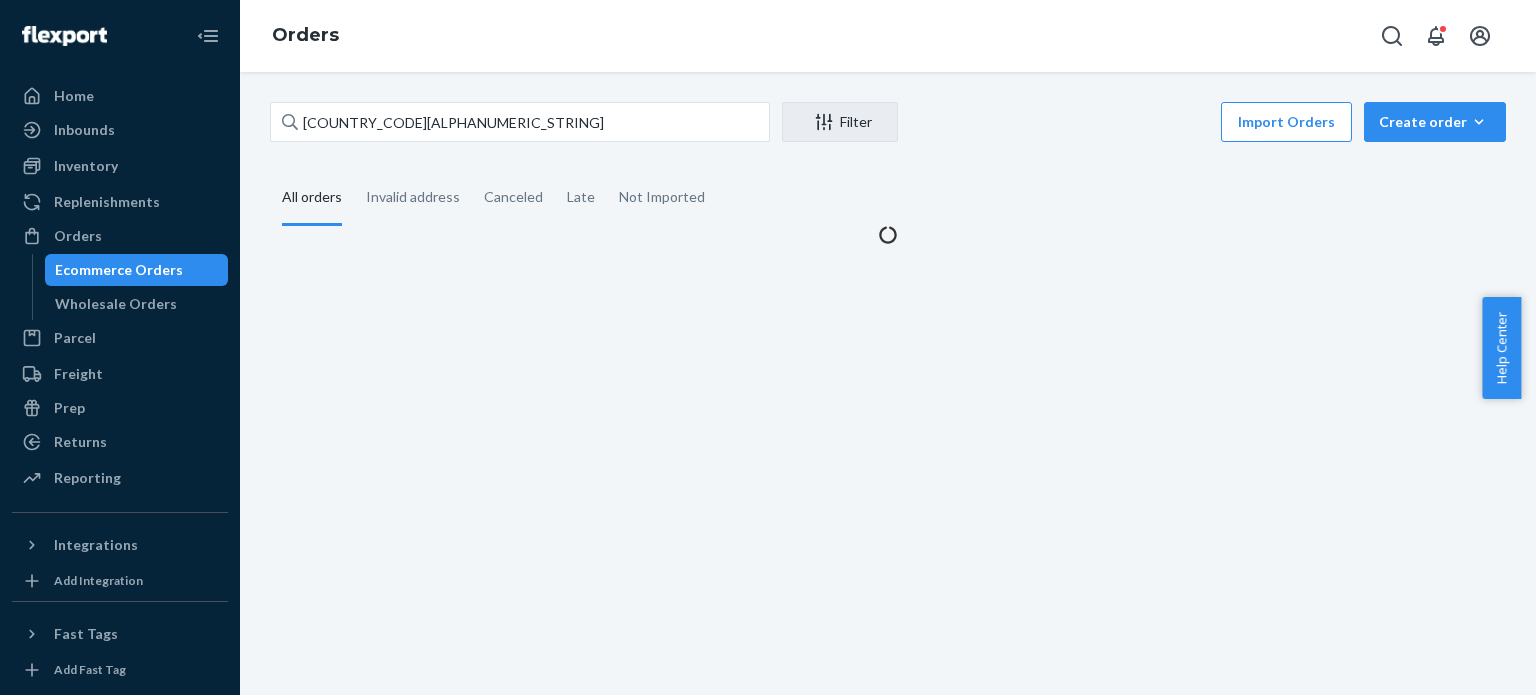 click on "All orders" at bounding box center (312, 198) 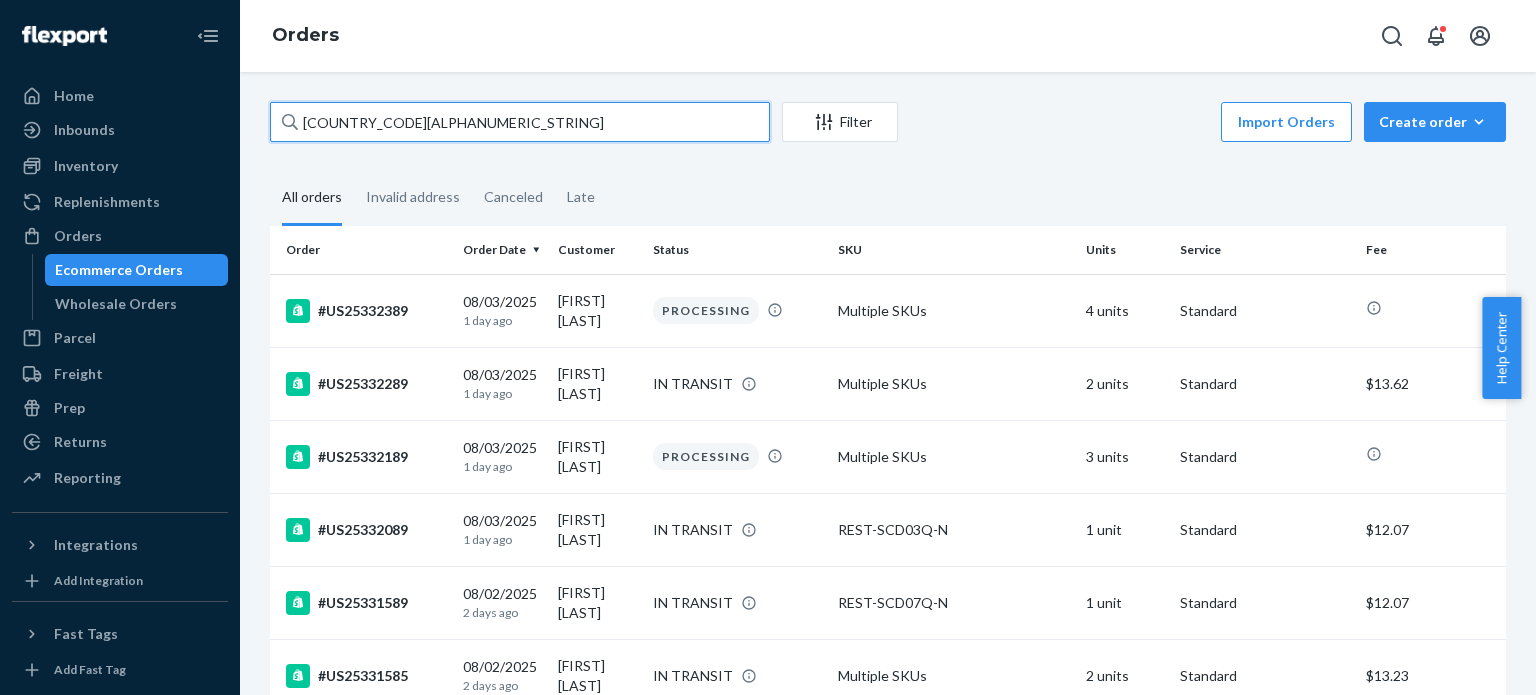 click on "US25332589" at bounding box center [520, 122] 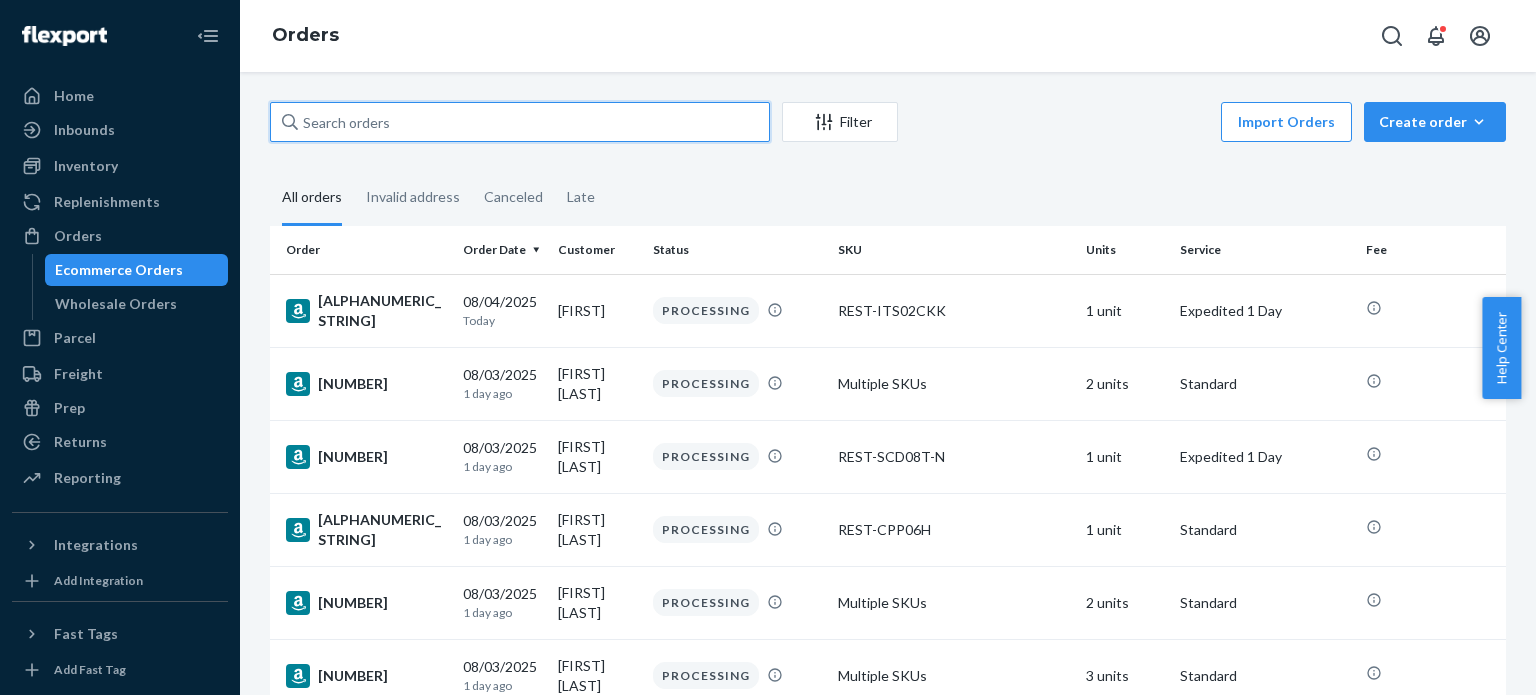 type 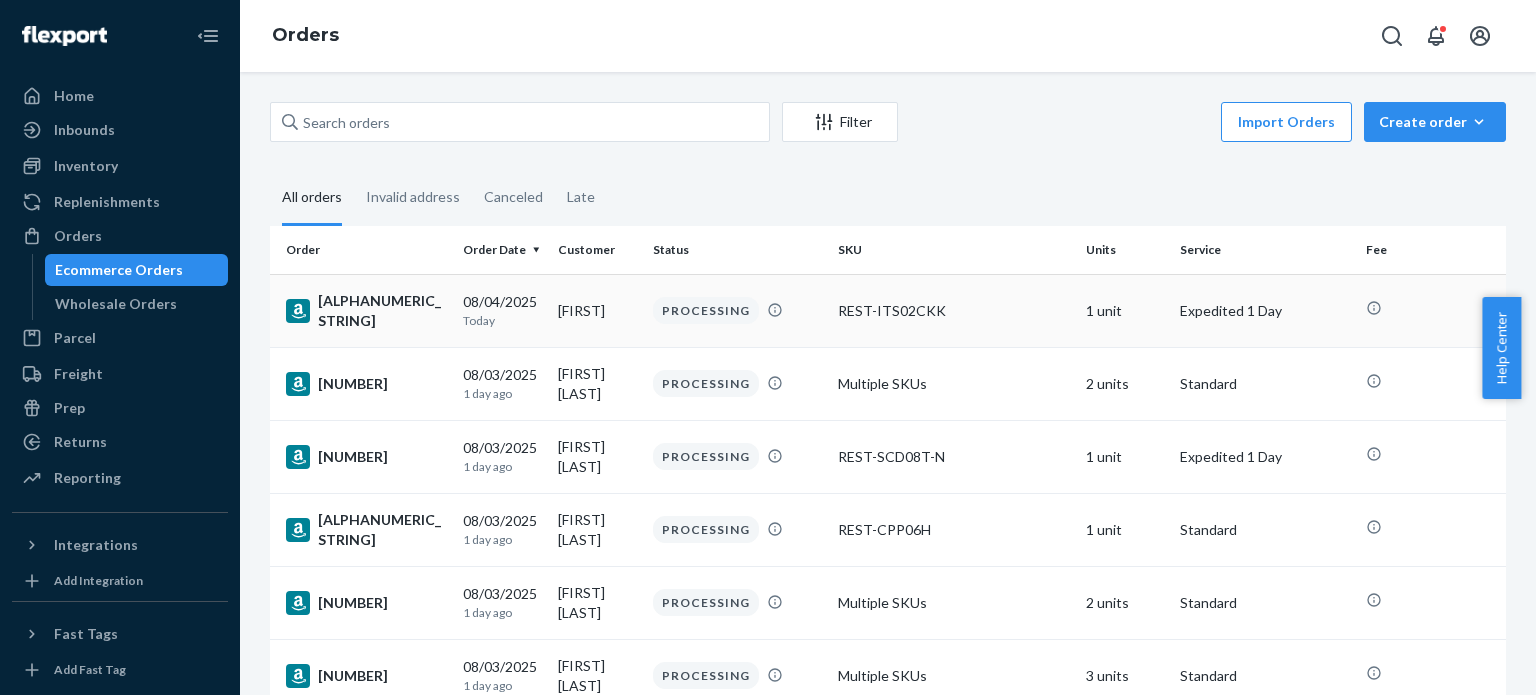 click on "[ACCOUNT_NUMBER]" at bounding box center [366, 311] 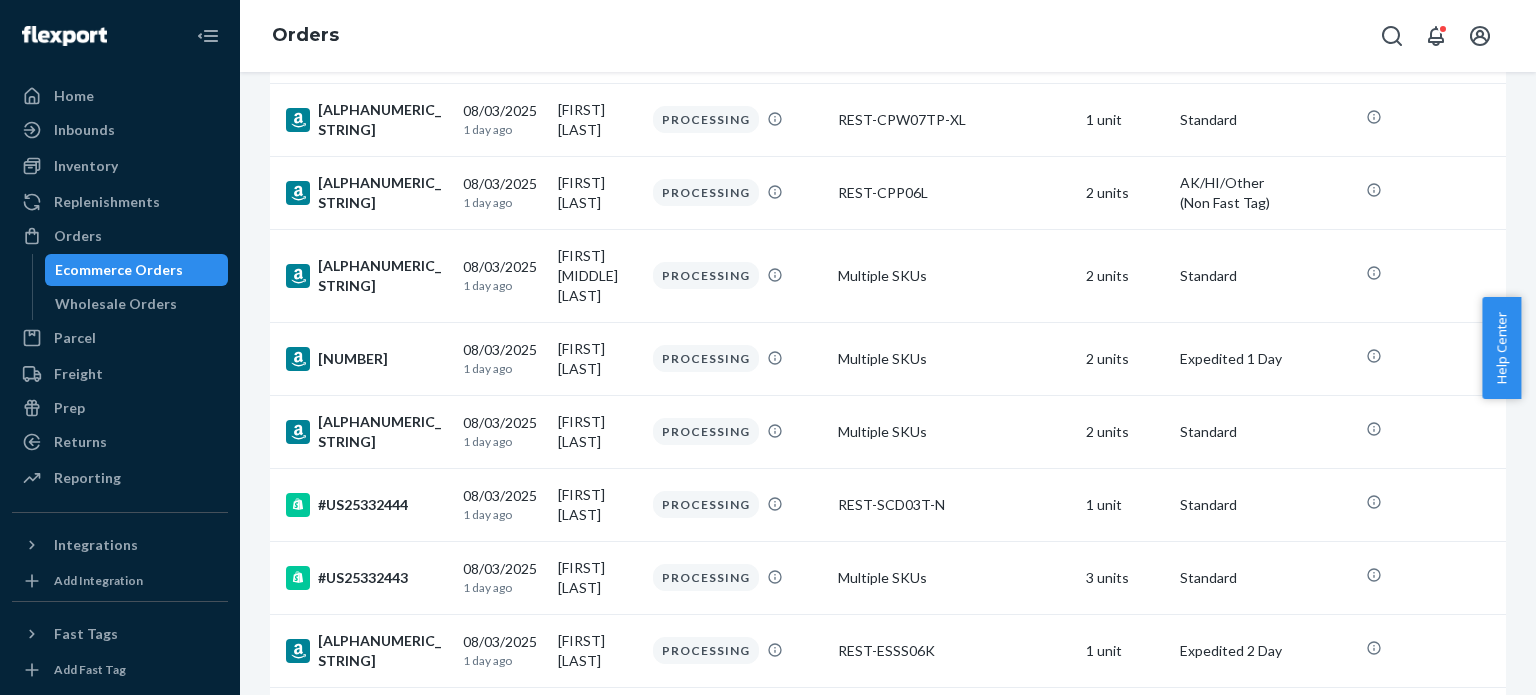 scroll, scrollTop: 1500, scrollLeft: 0, axis: vertical 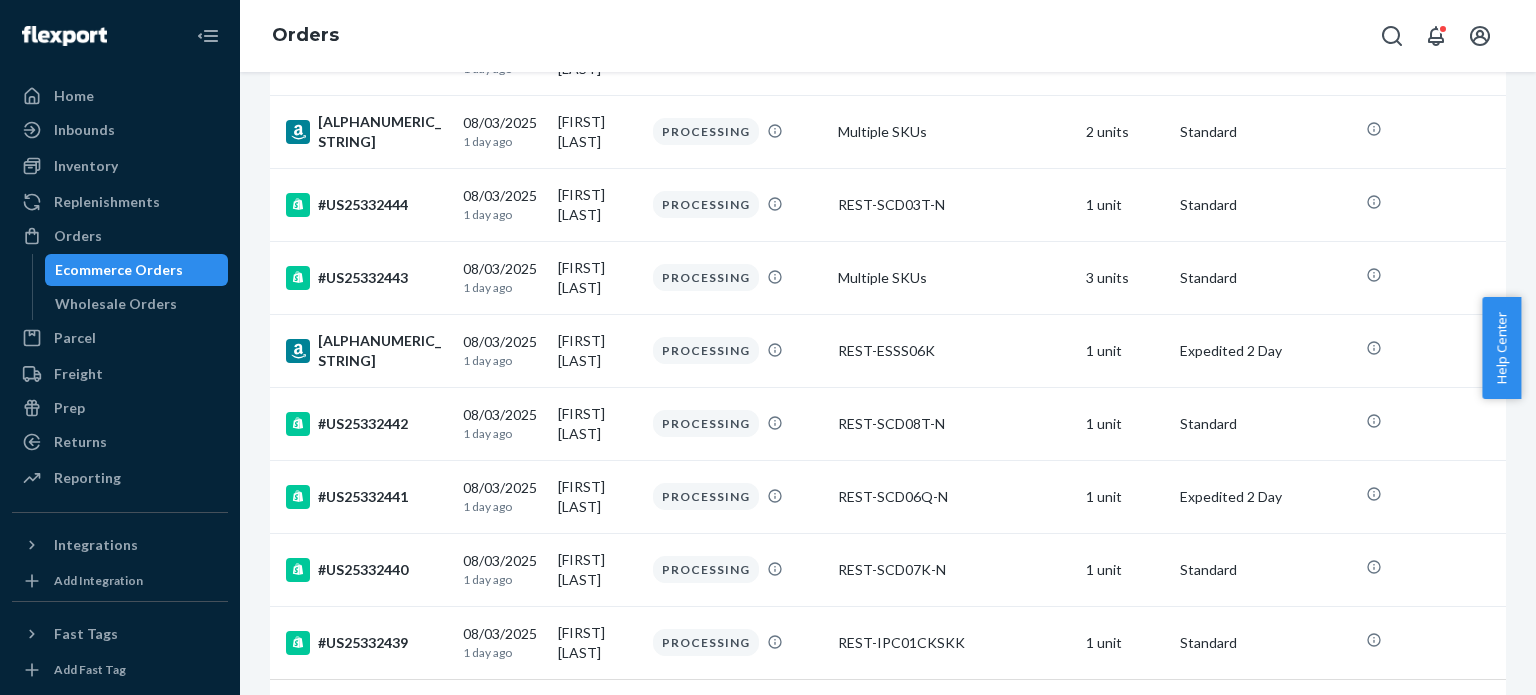 click on "2" at bounding box center [821, 723] 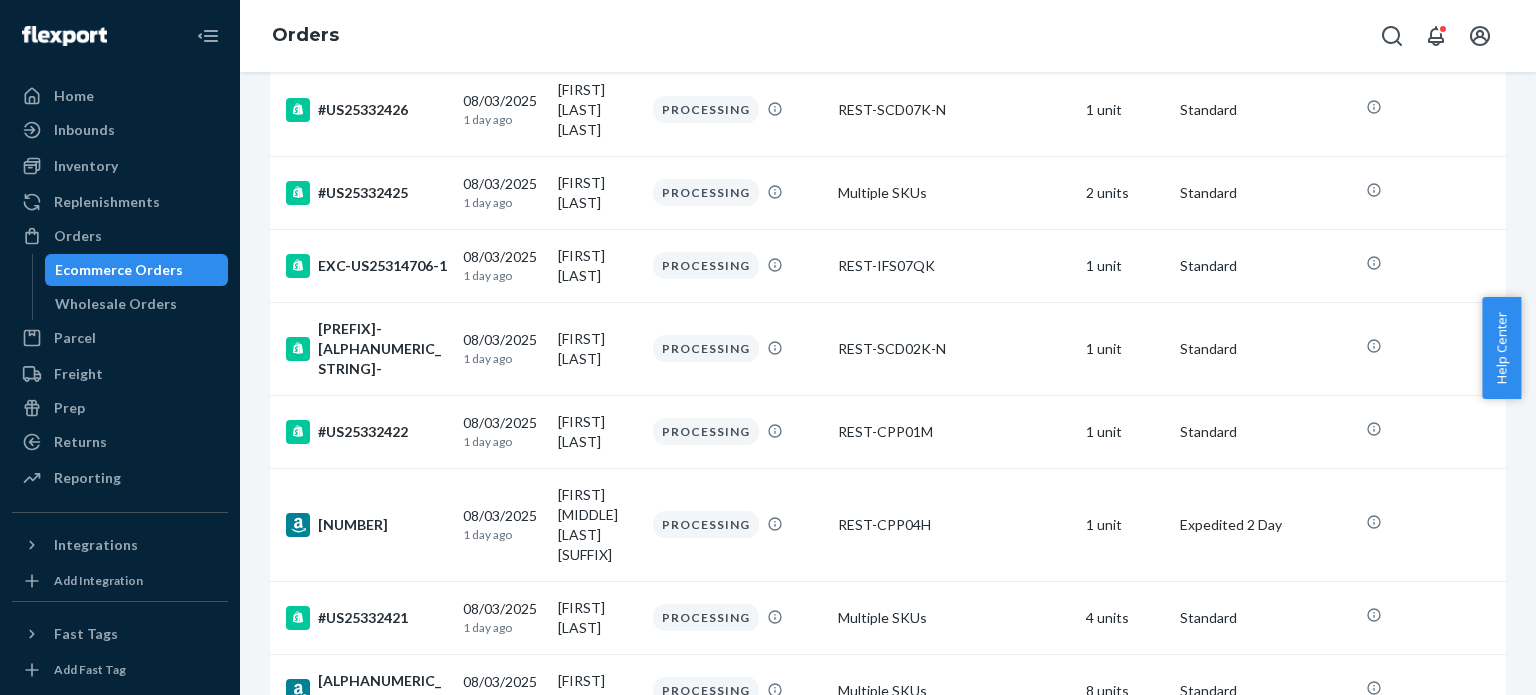 scroll, scrollTop: 1567, scrollLeft: 0, axis: vertical 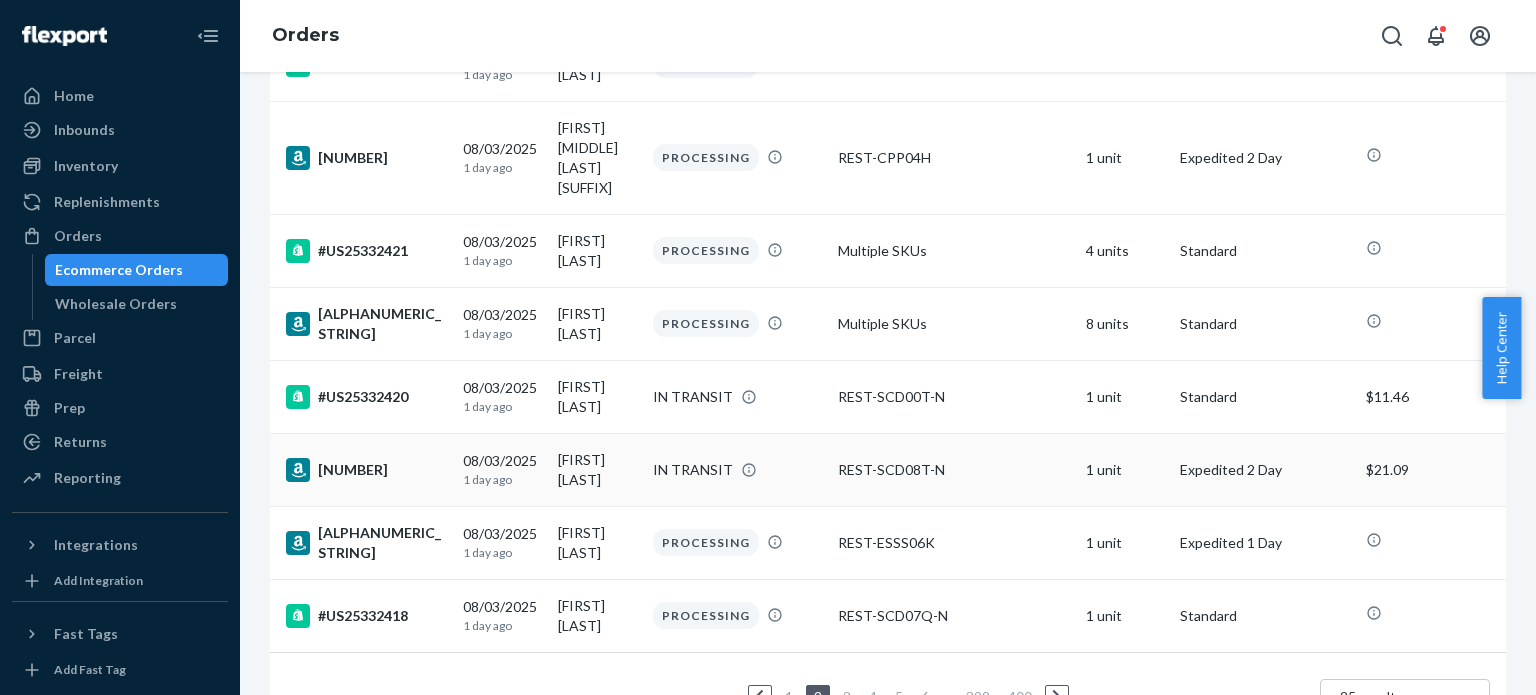 drag, startPoint x: 388, startPoint y: 398, endPoint x: 372, endPoint y: 401, distance: 16.27882 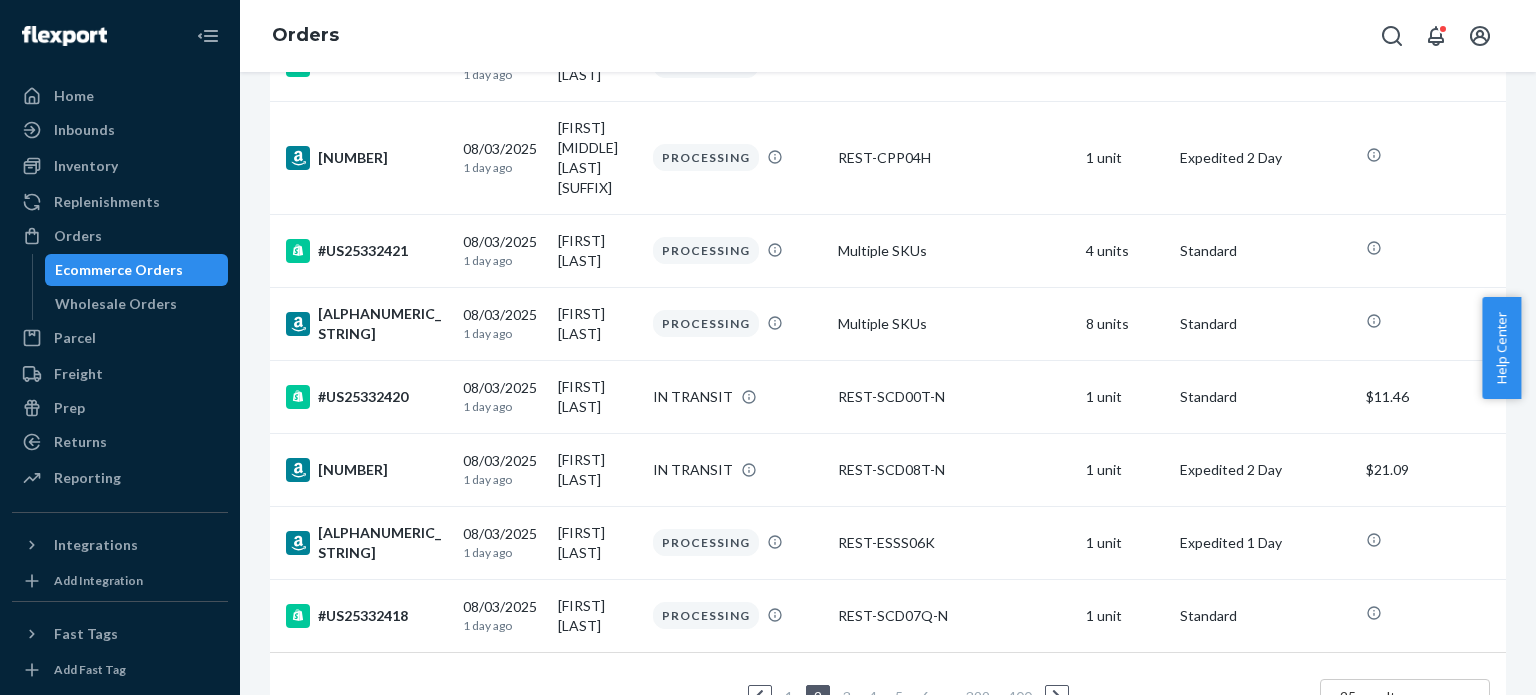scroll, scrollTop: 0, scrollLeft: 0, axis: both 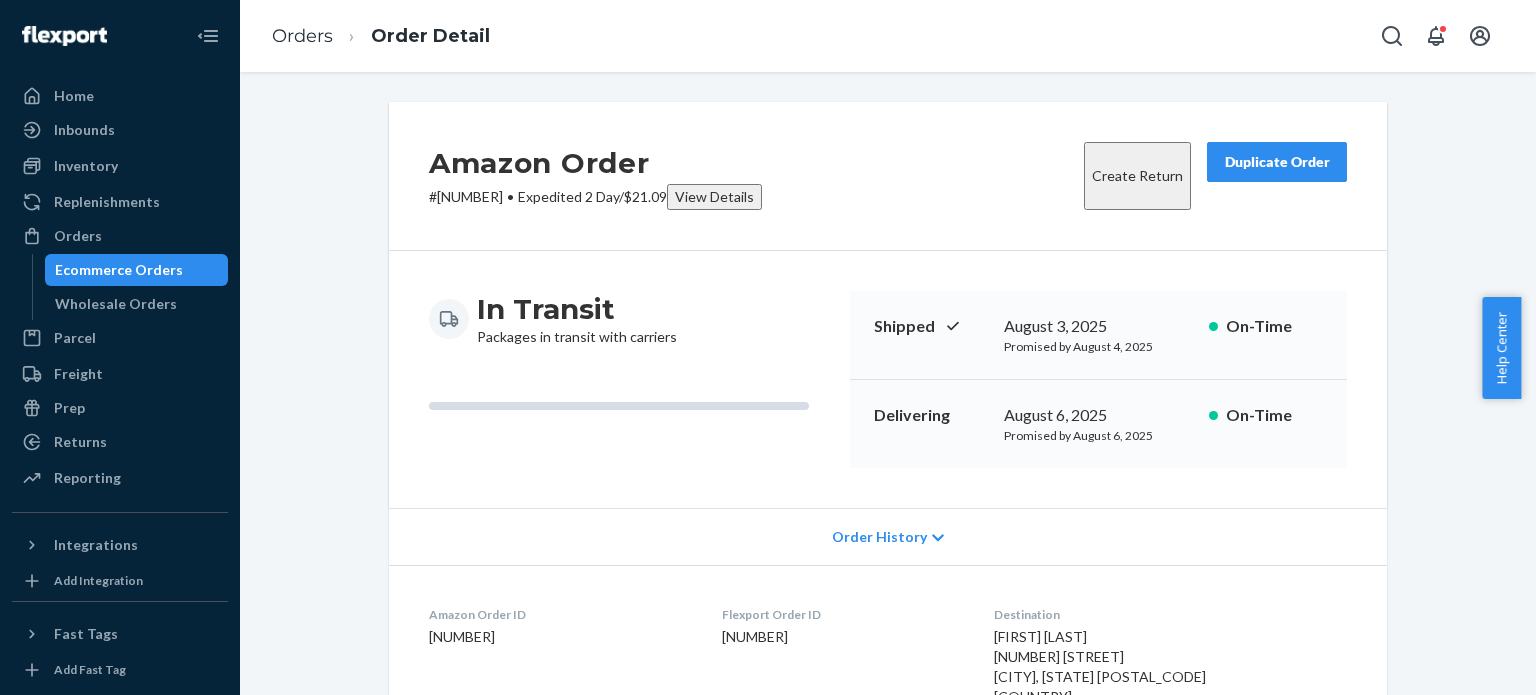 drag, startPoint x: 436, startPoint y: 193, endPoint x: 579, endPoint y: 191, distance: 143.01399 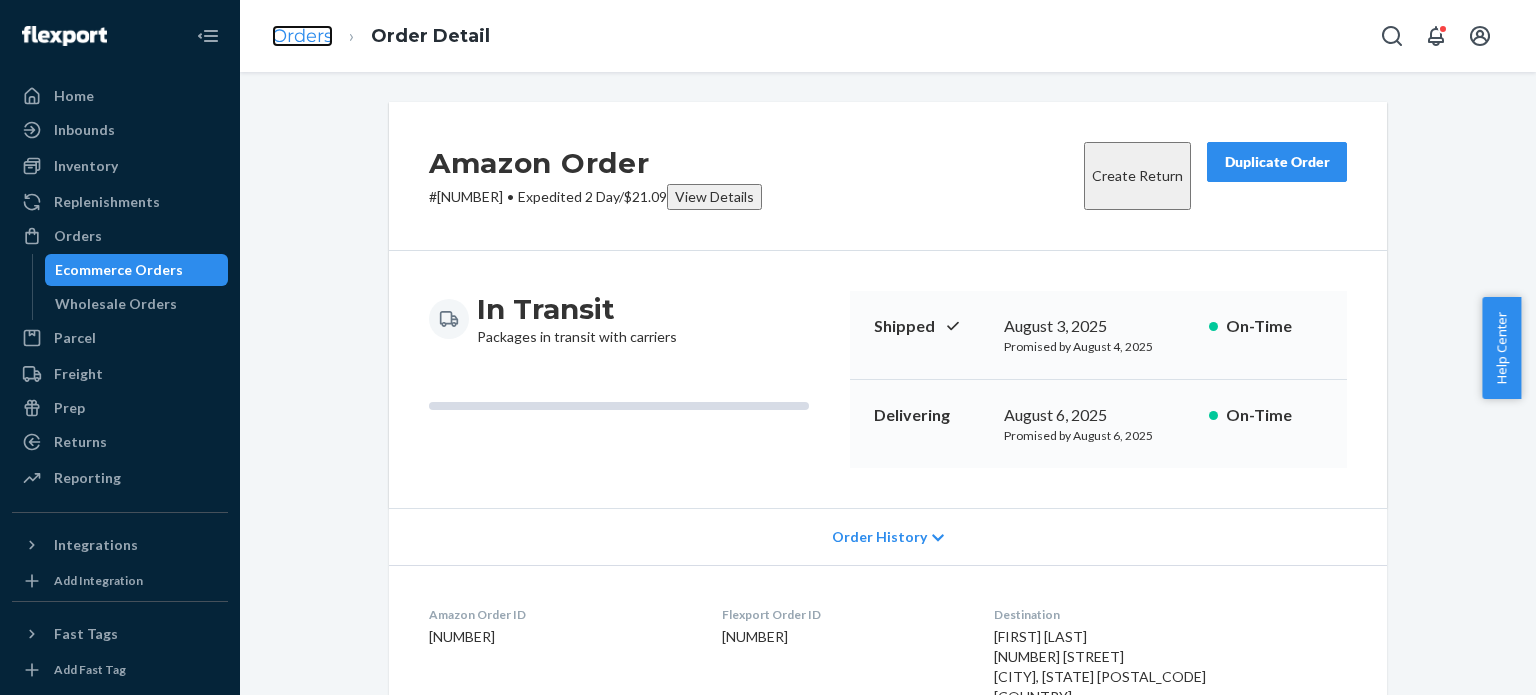 click on "Orders" at bounding box center [302, 36] 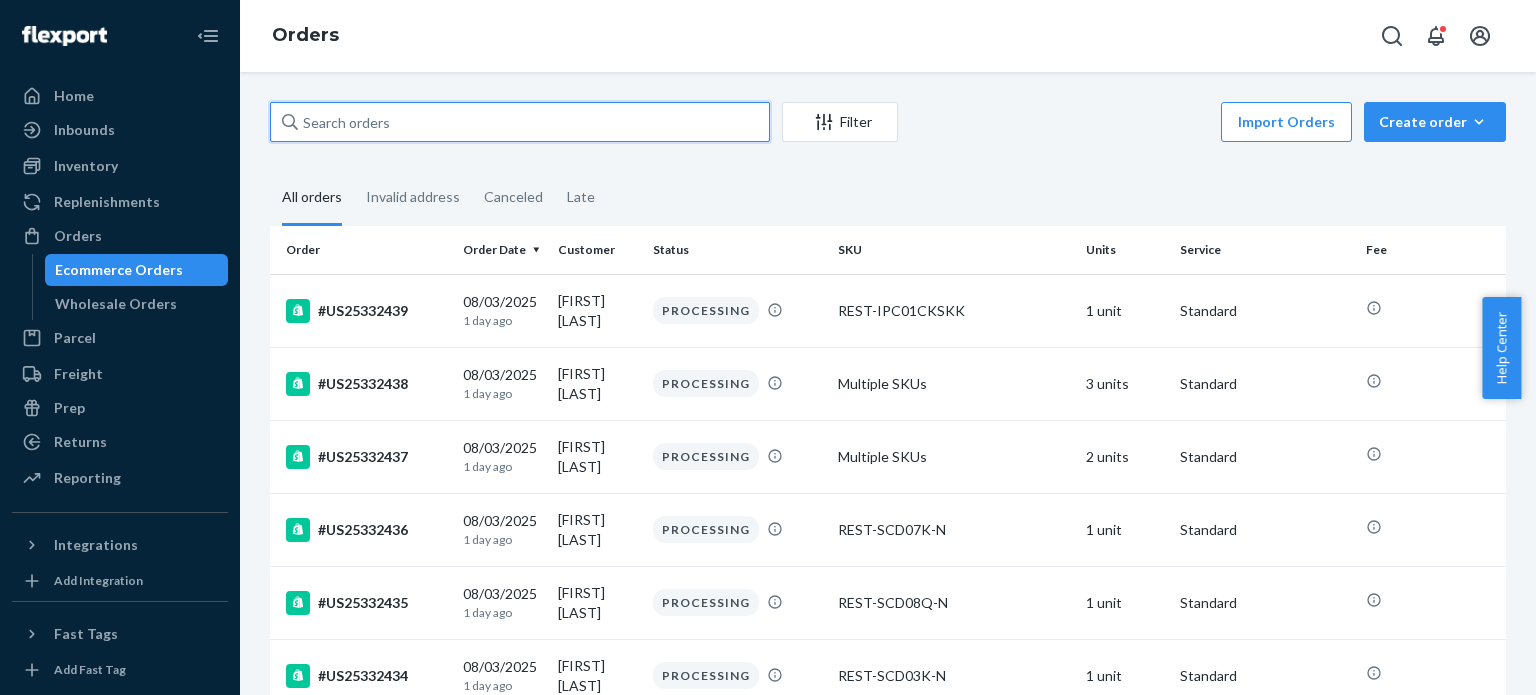 click at bounding box center [520, 122] 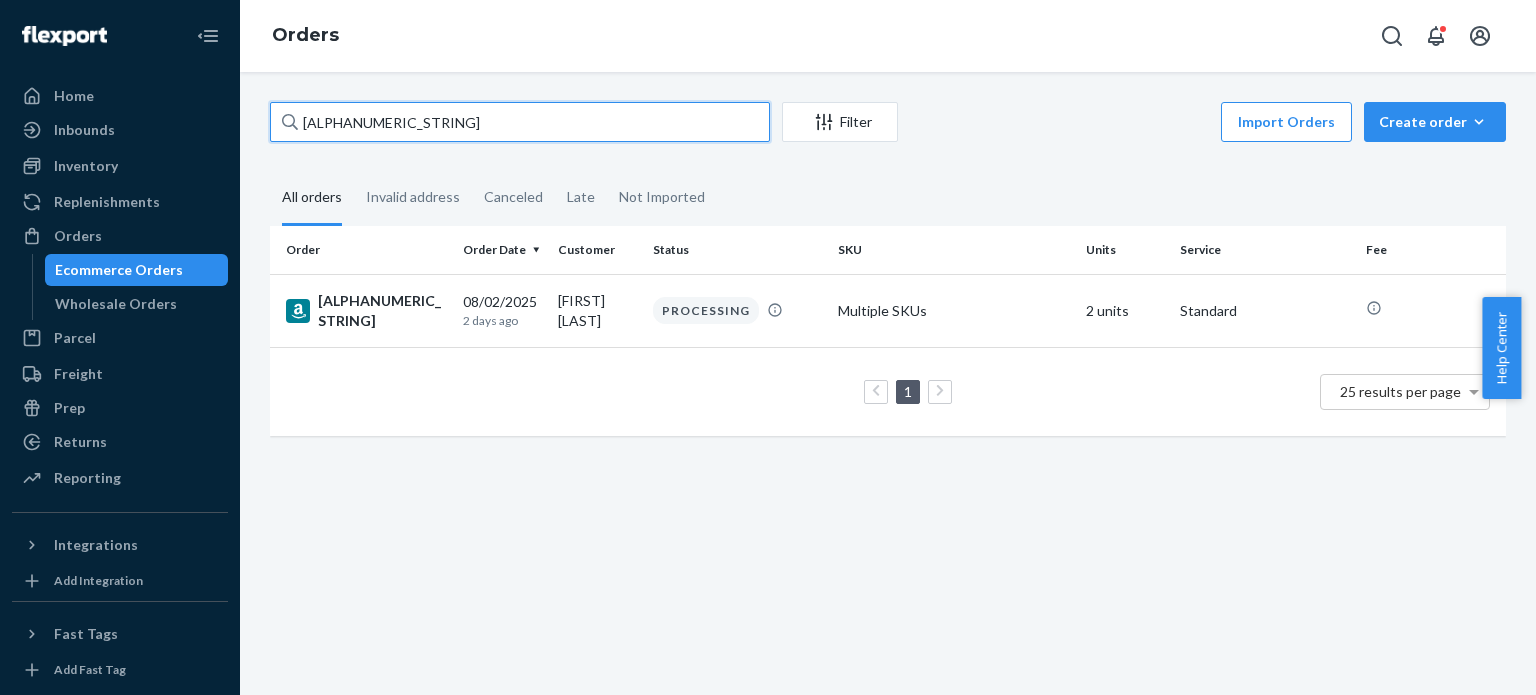 click on "114-2833101-1493005" at bounding box center [520, 122] 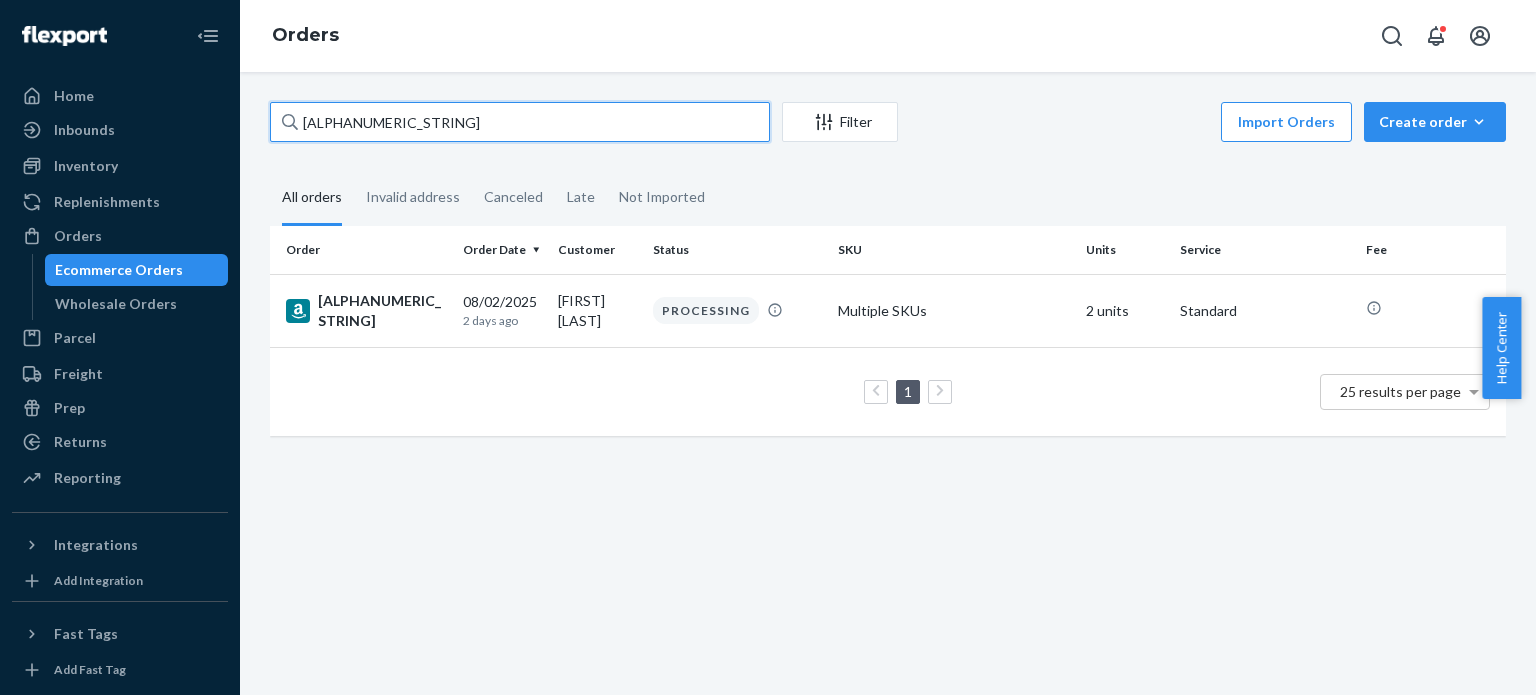 click on "114-2833101-1493005" at bounding box center [520, 122] 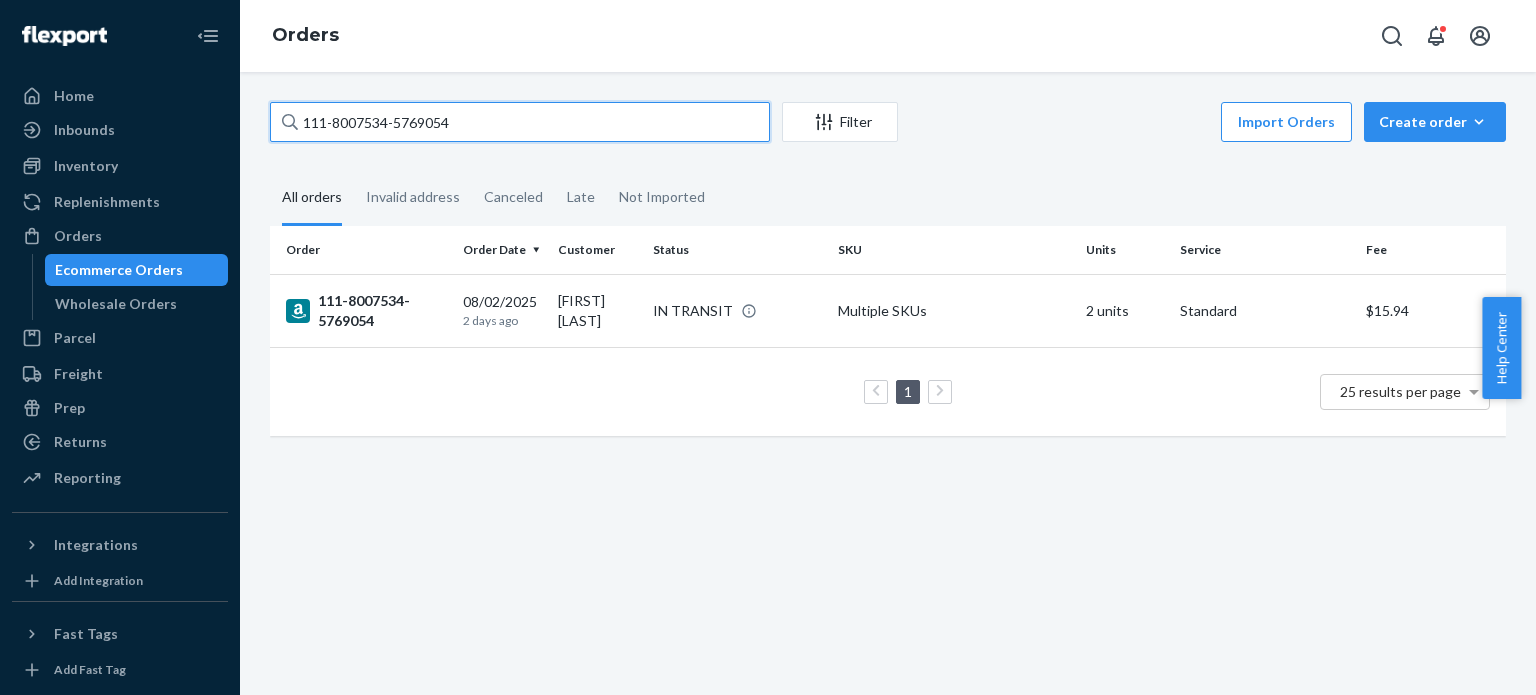 click on "111-8007534-5769054" at bounding box center [520, 122] 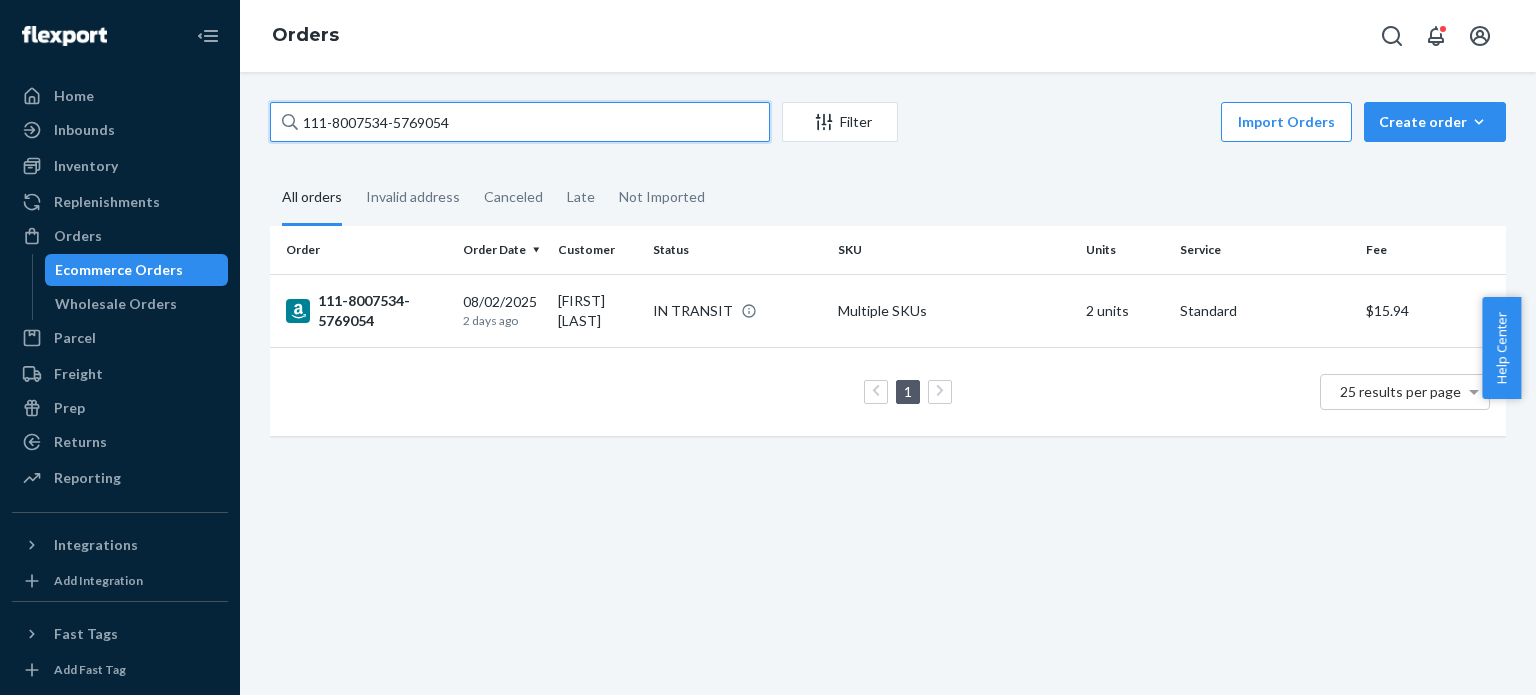 click on "111-8007534-5769054" at bounding box center [520, 122] 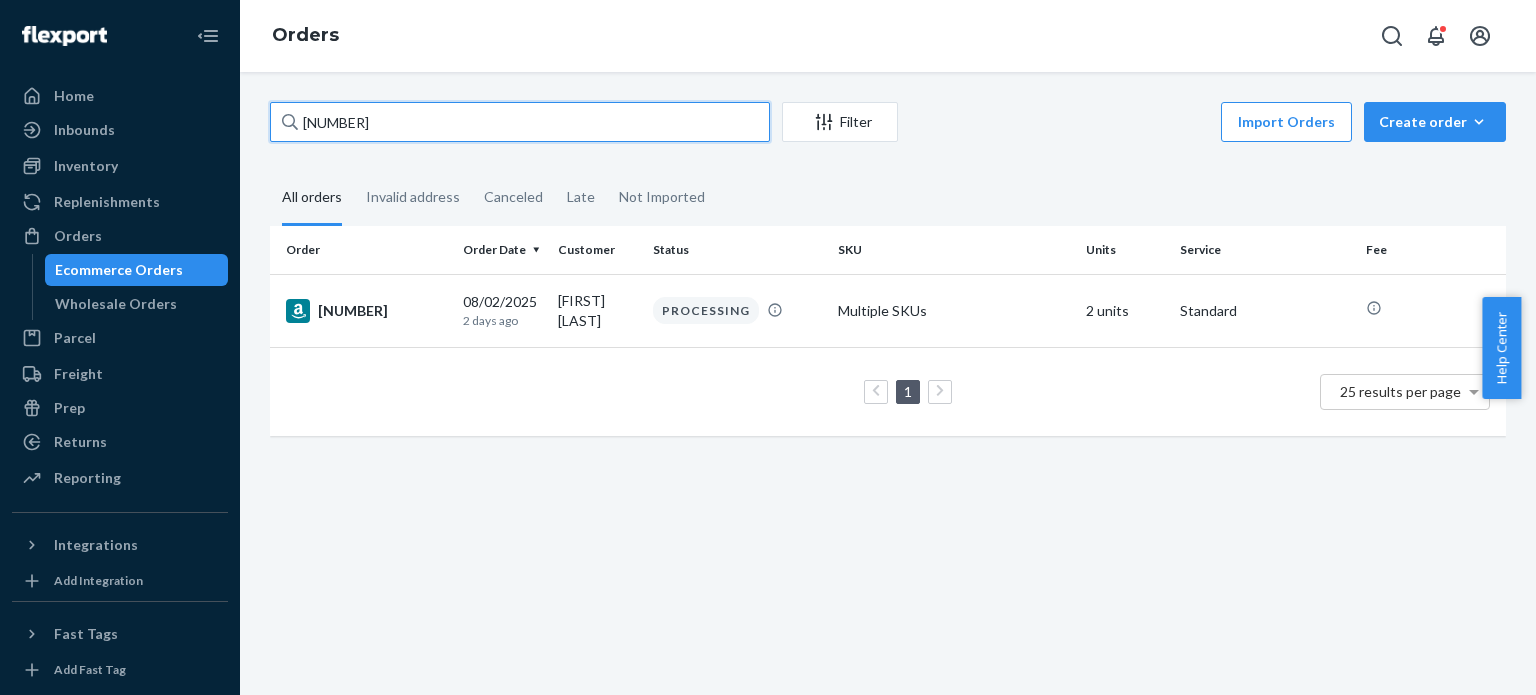 click on "113-6125212-2245838" at bounding box center (520, 122) 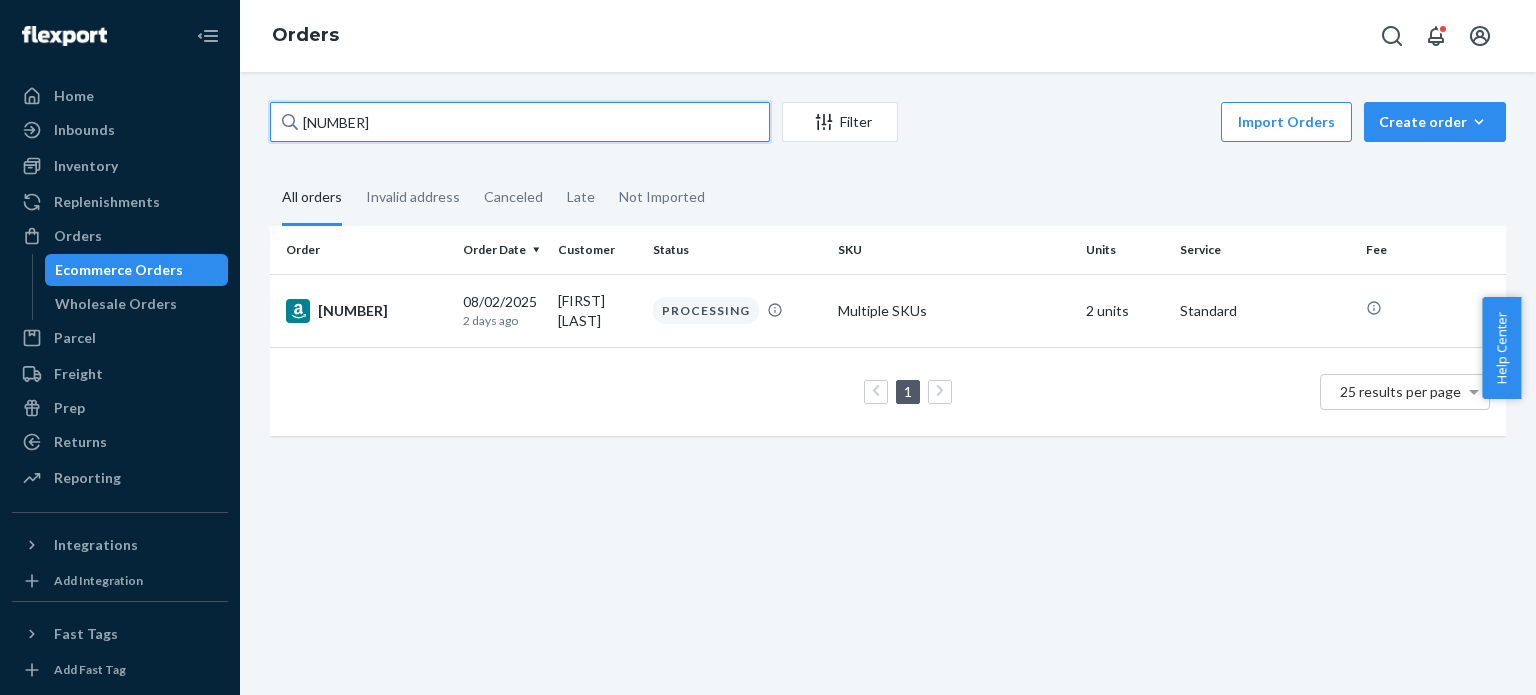 click on "113-6125212-2245838" at bounding box center (520, 122) 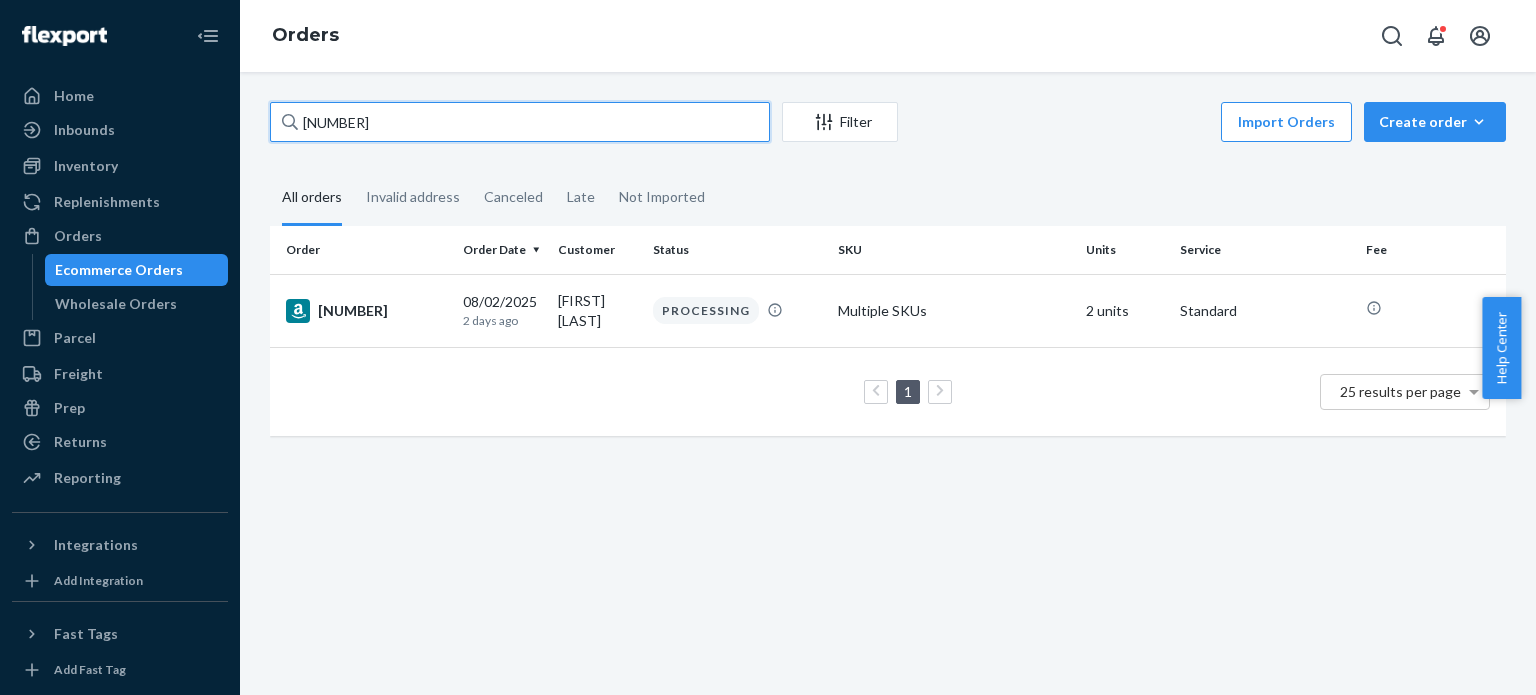 click on "113-6125212-2245838" at bounding box center (520, 122) 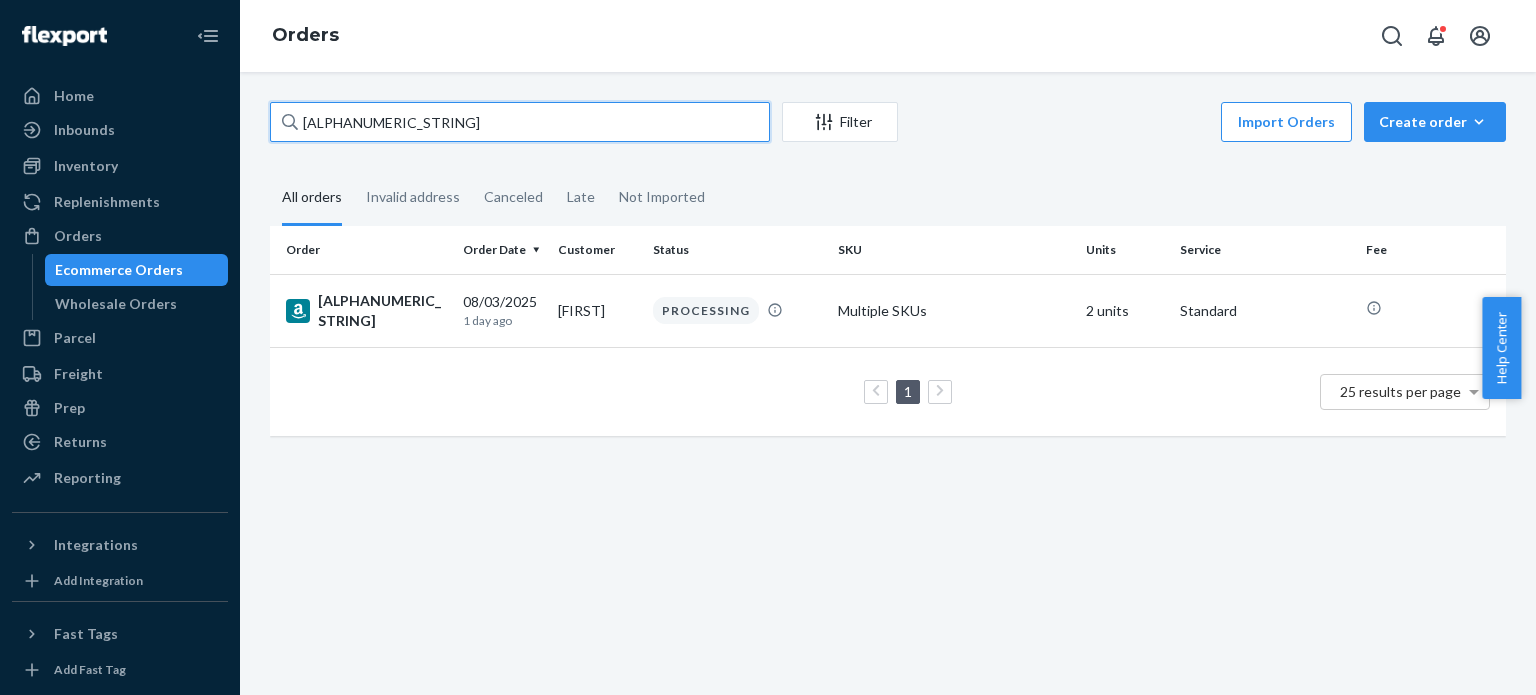 click on "114-5648094-9627433" at bounding box center (520, 122) 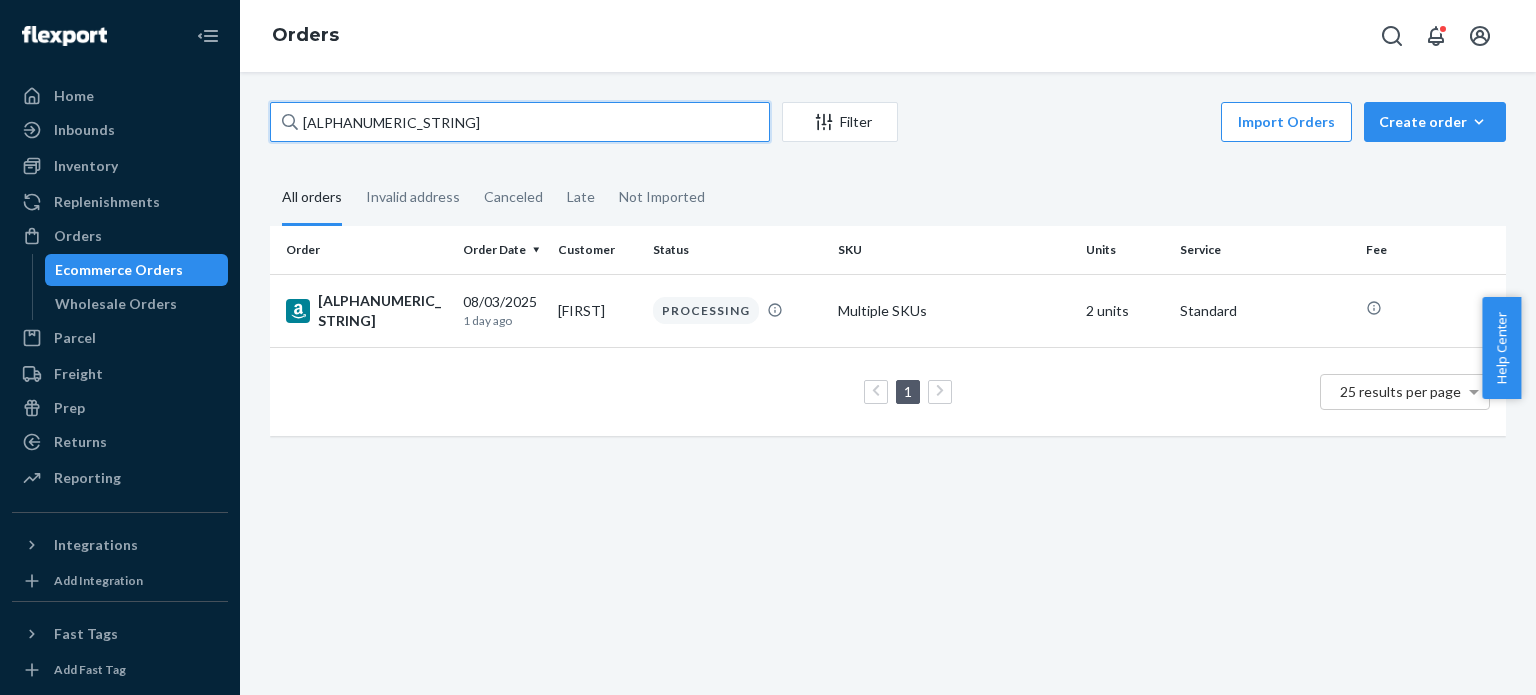 click on "114-5648094-9627433" at bounding box center [520, 122] 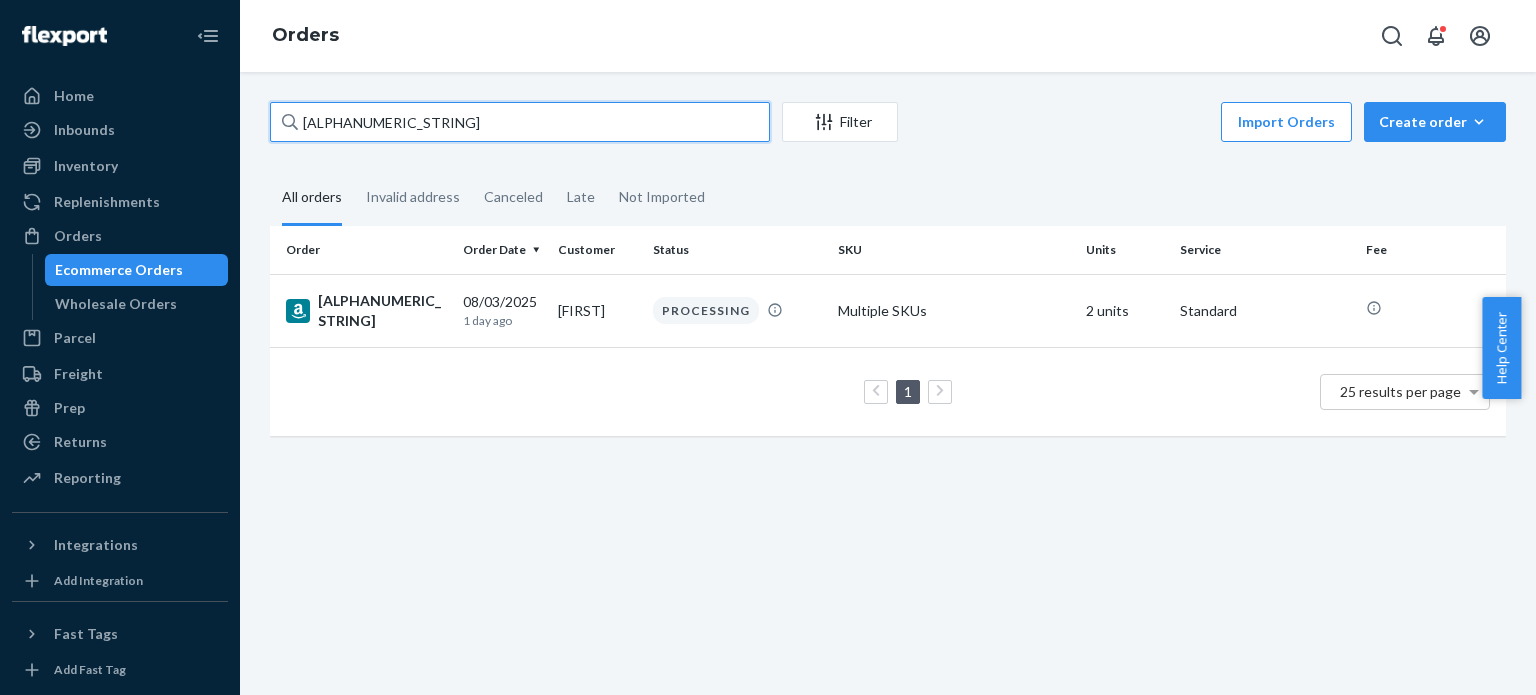 paste on "2-6520366-3830622" 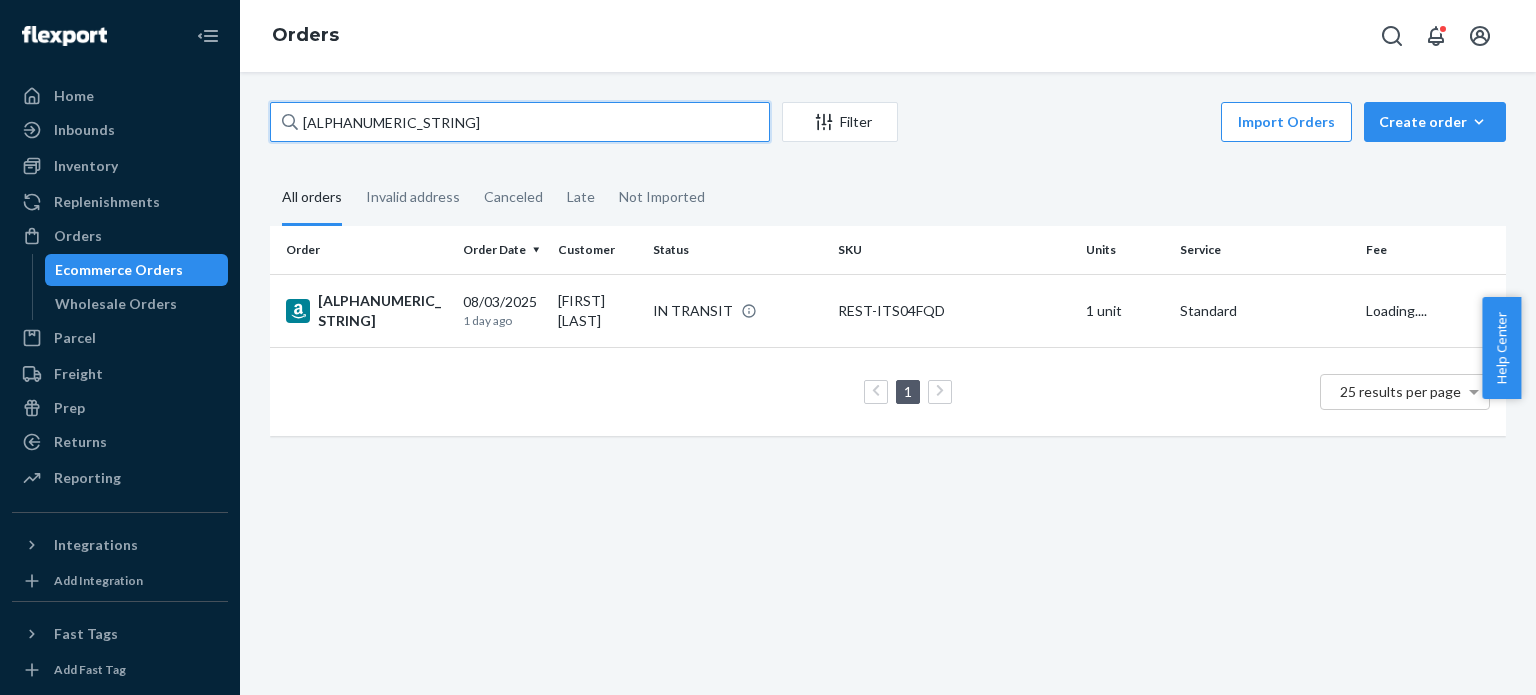click on "112-6520366-3830622" at bounding box center [520, 122] 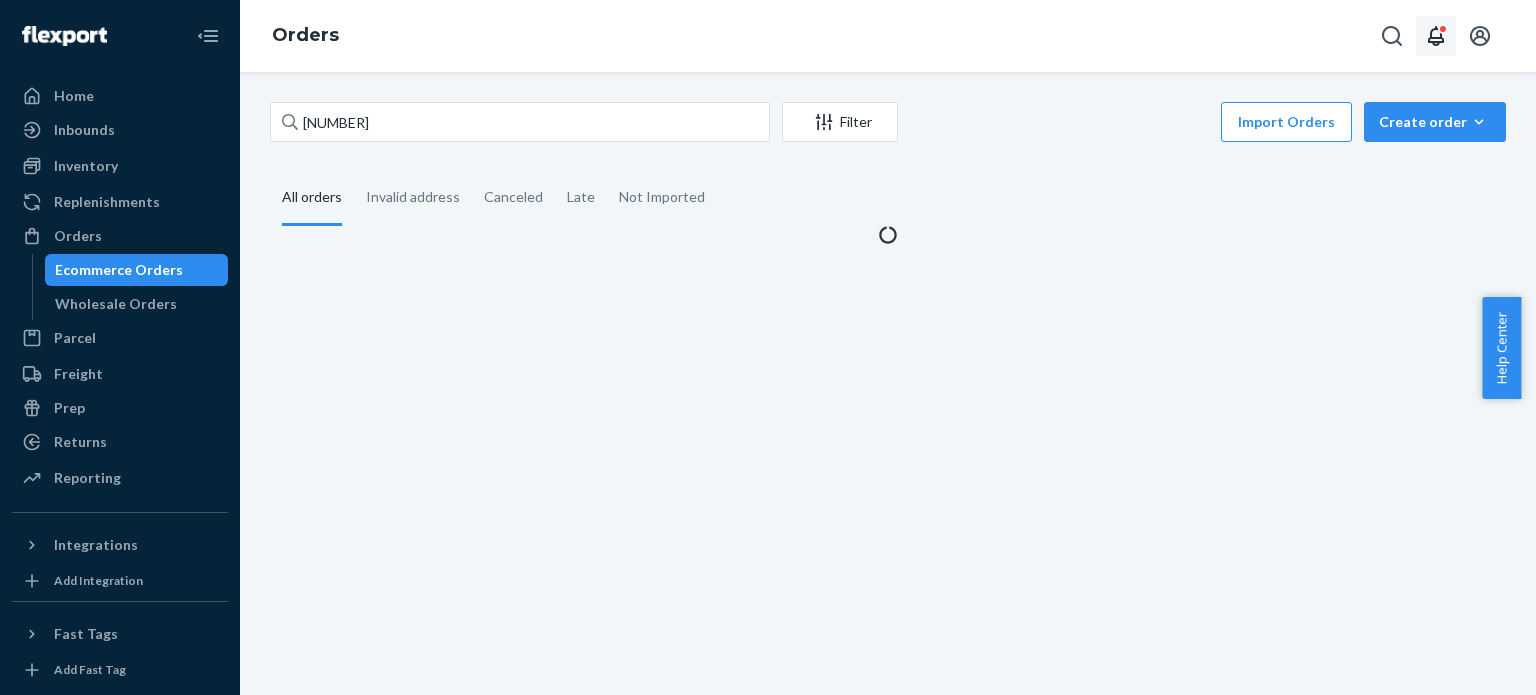 click 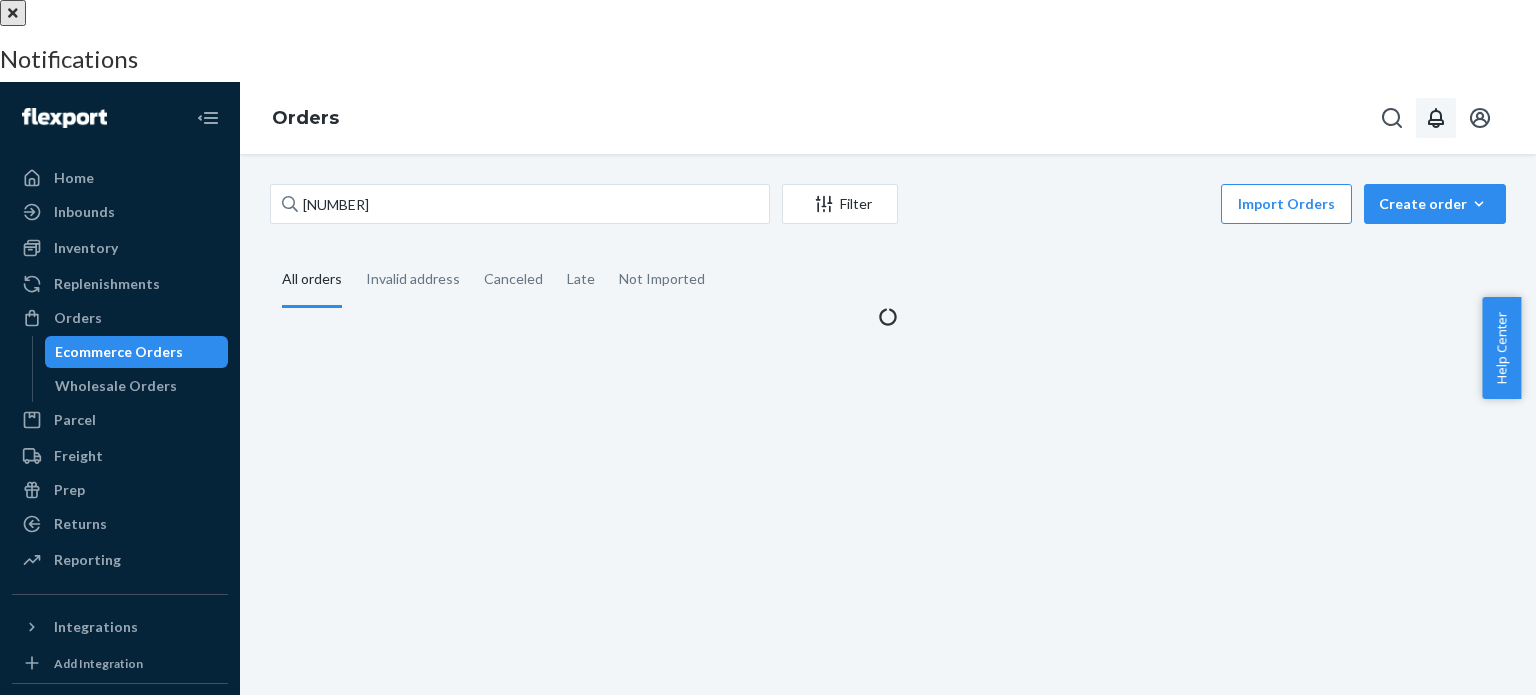 click at bounding box center [13, 13] 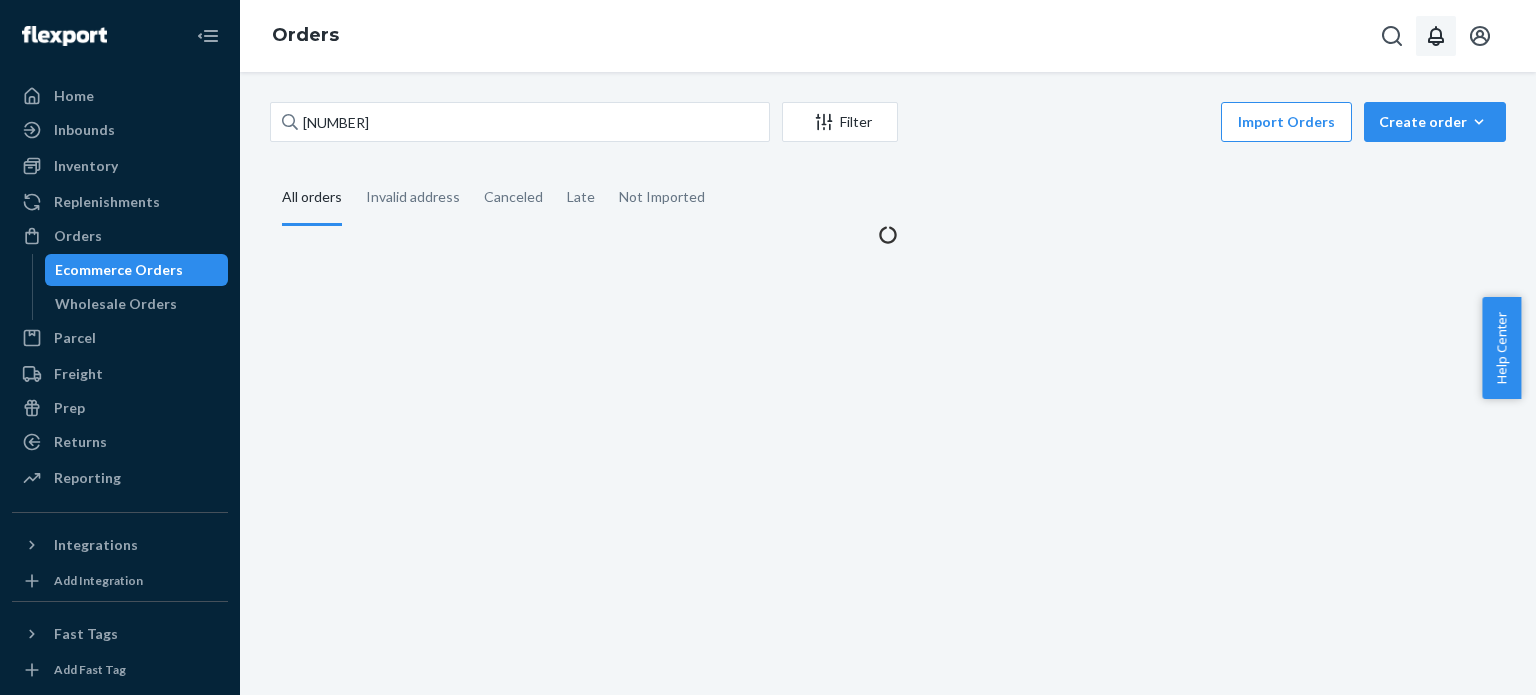 click on "Orders" at bounding box center [888, 36] 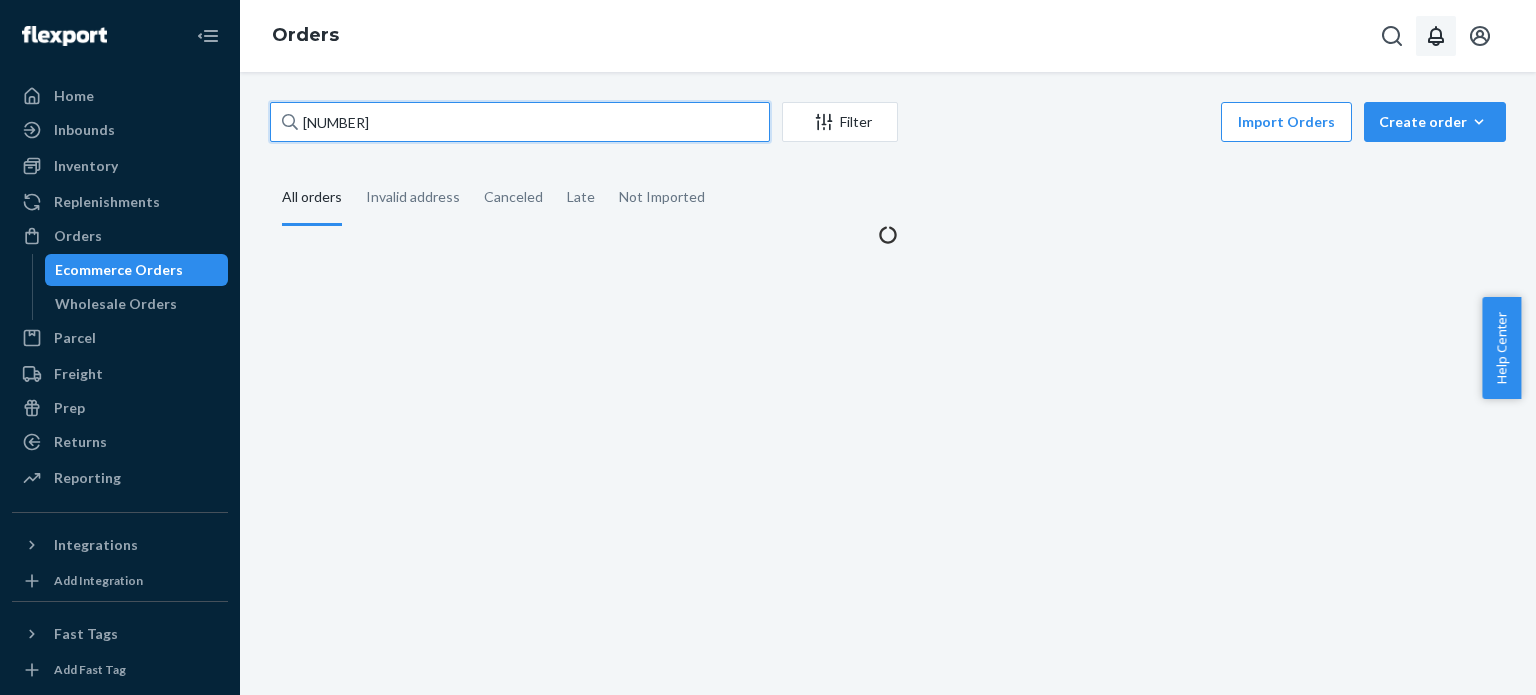 click on "[ACCOUNT_NUMBER]" at bounding box center (520, 122) 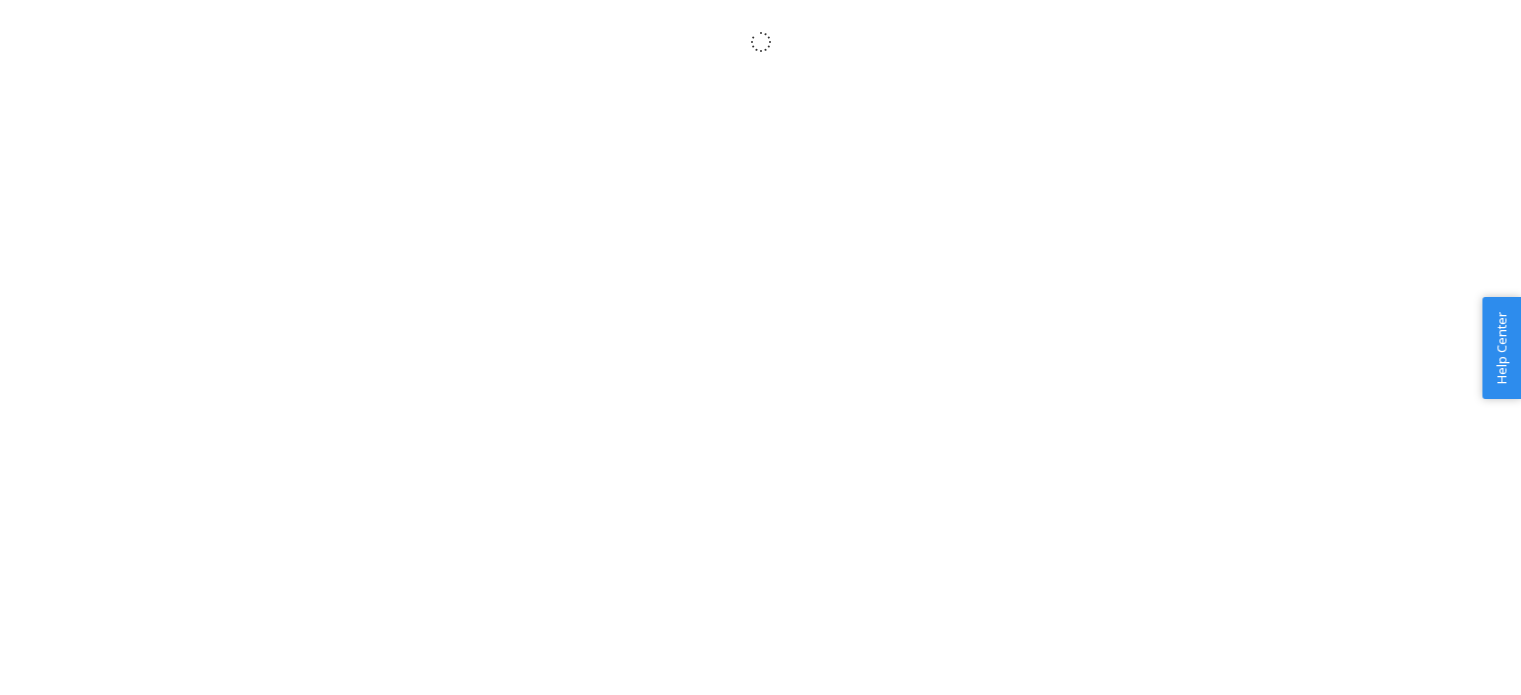 scroll, scrollTop: 0, scrollLeft: 0, axis: both 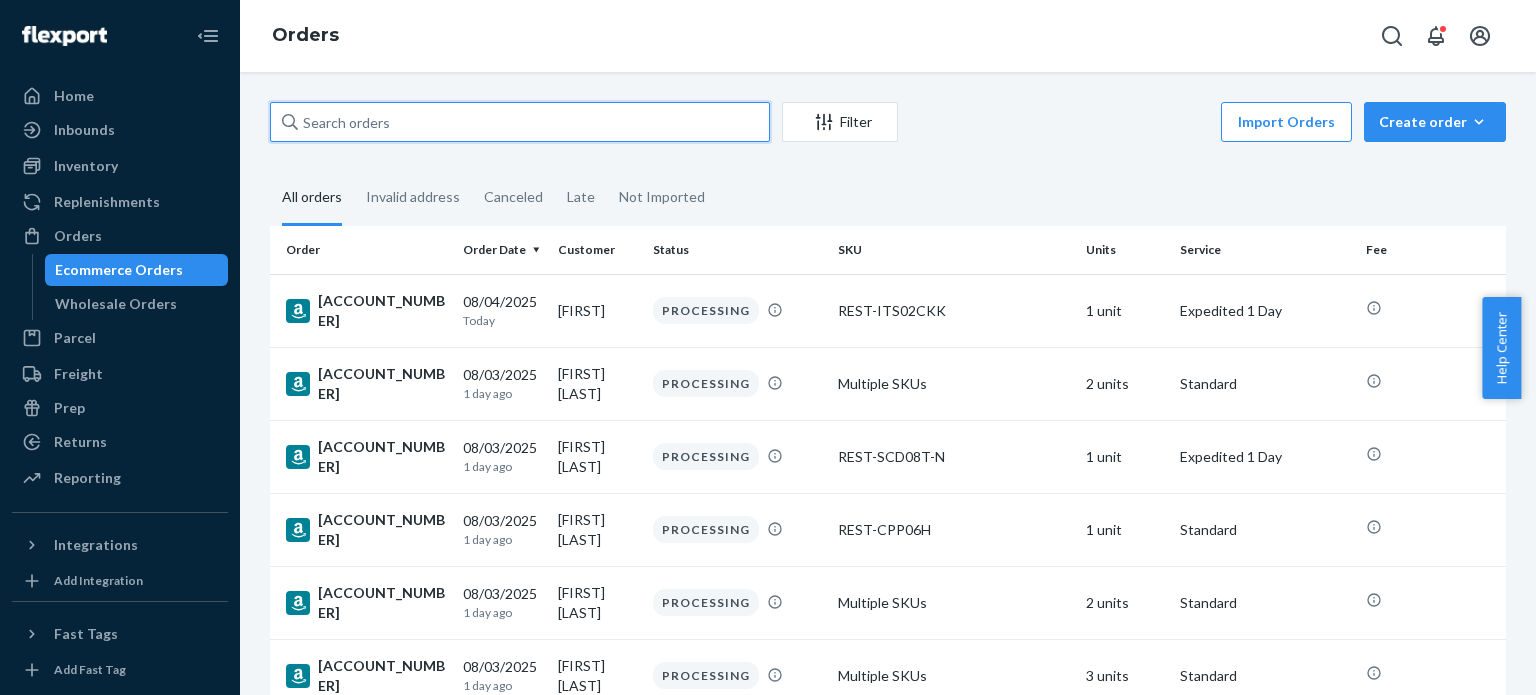 click at bounding box center (520, 122) 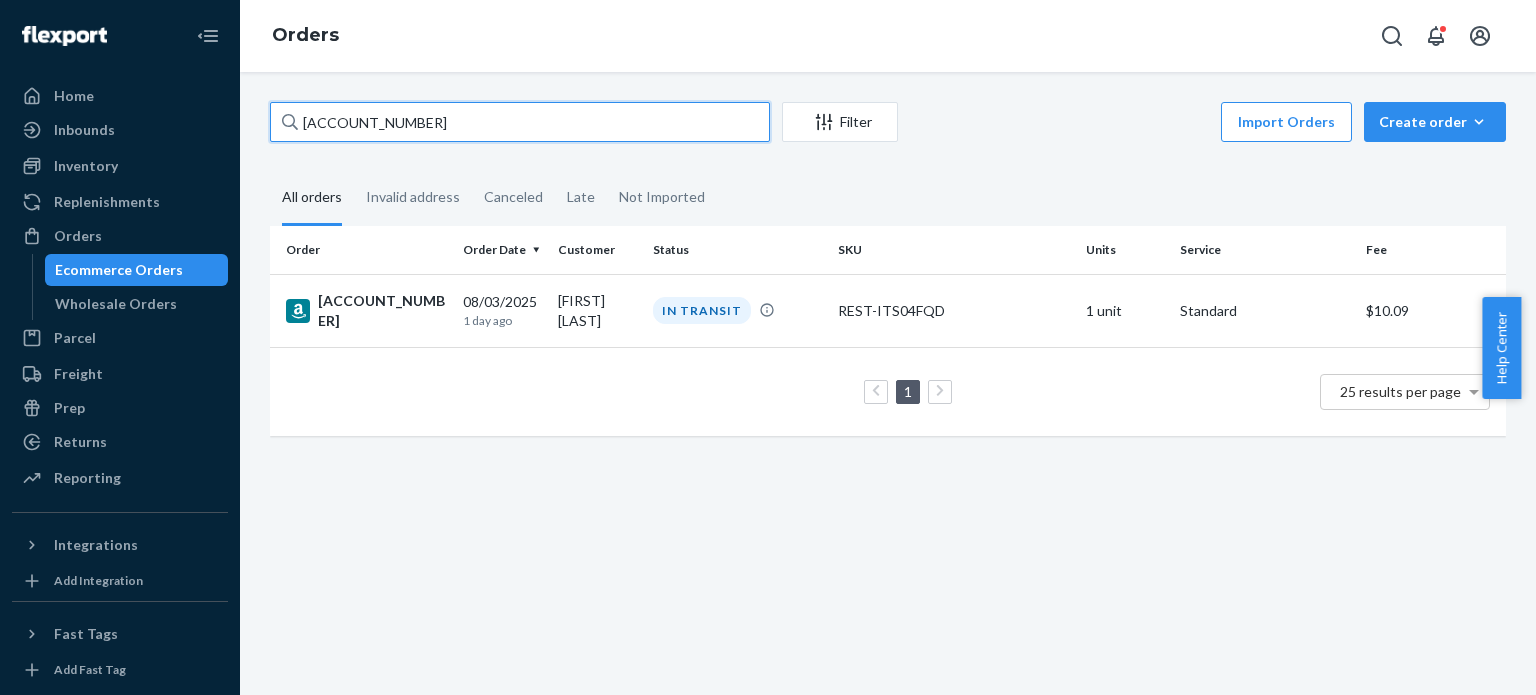 click on "[ACCOUNT_NUMBER]" at bounding box center [520, 122] 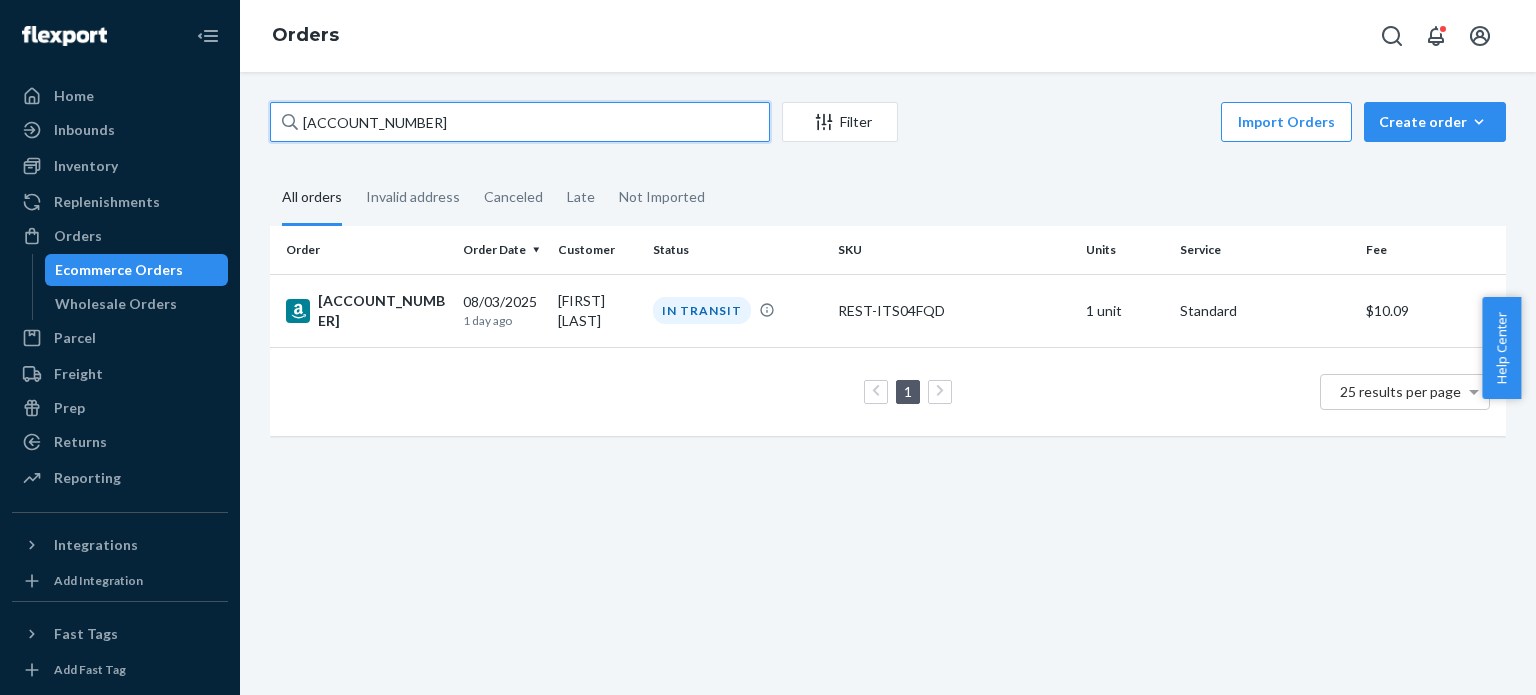 click on "[ACCOUNT_NUMBER]" at bounding box center (520, 122) 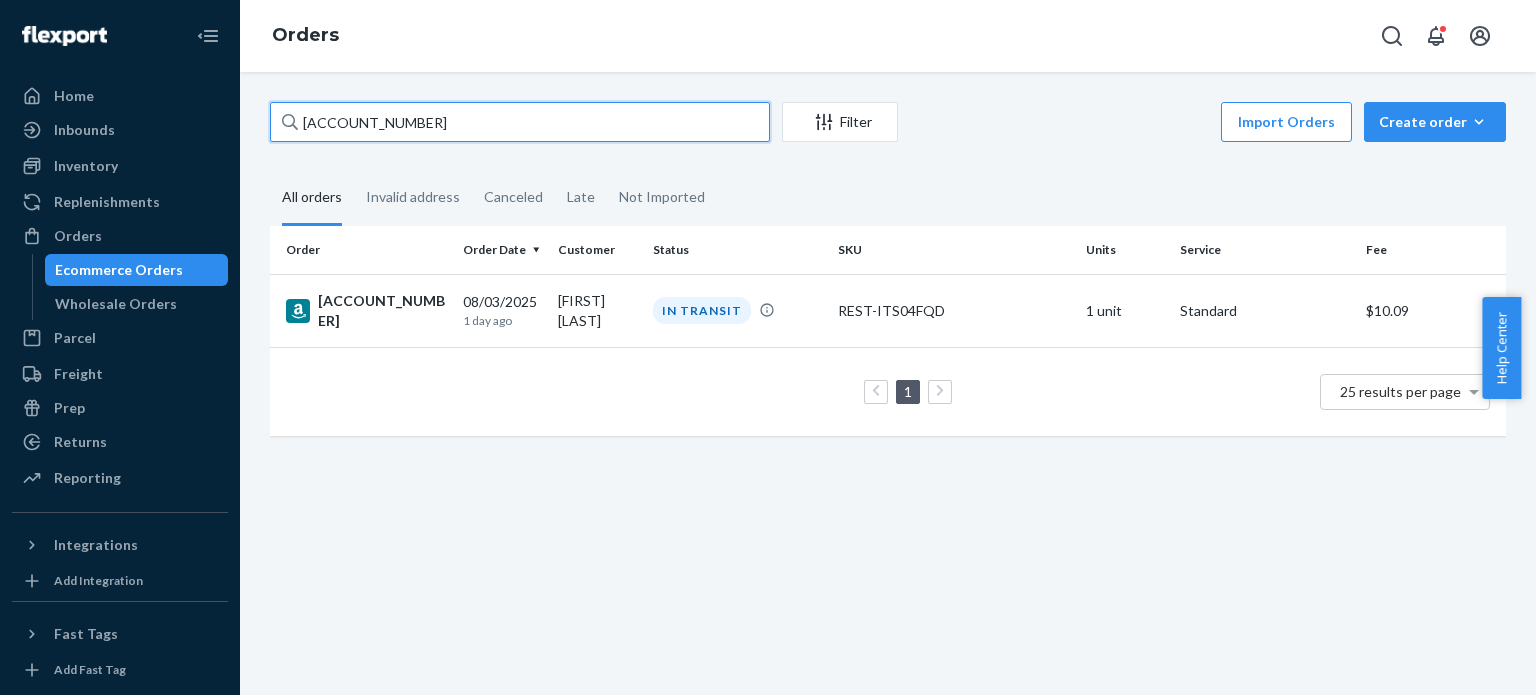 paste on "[ACCOUNT_NUMBER]" 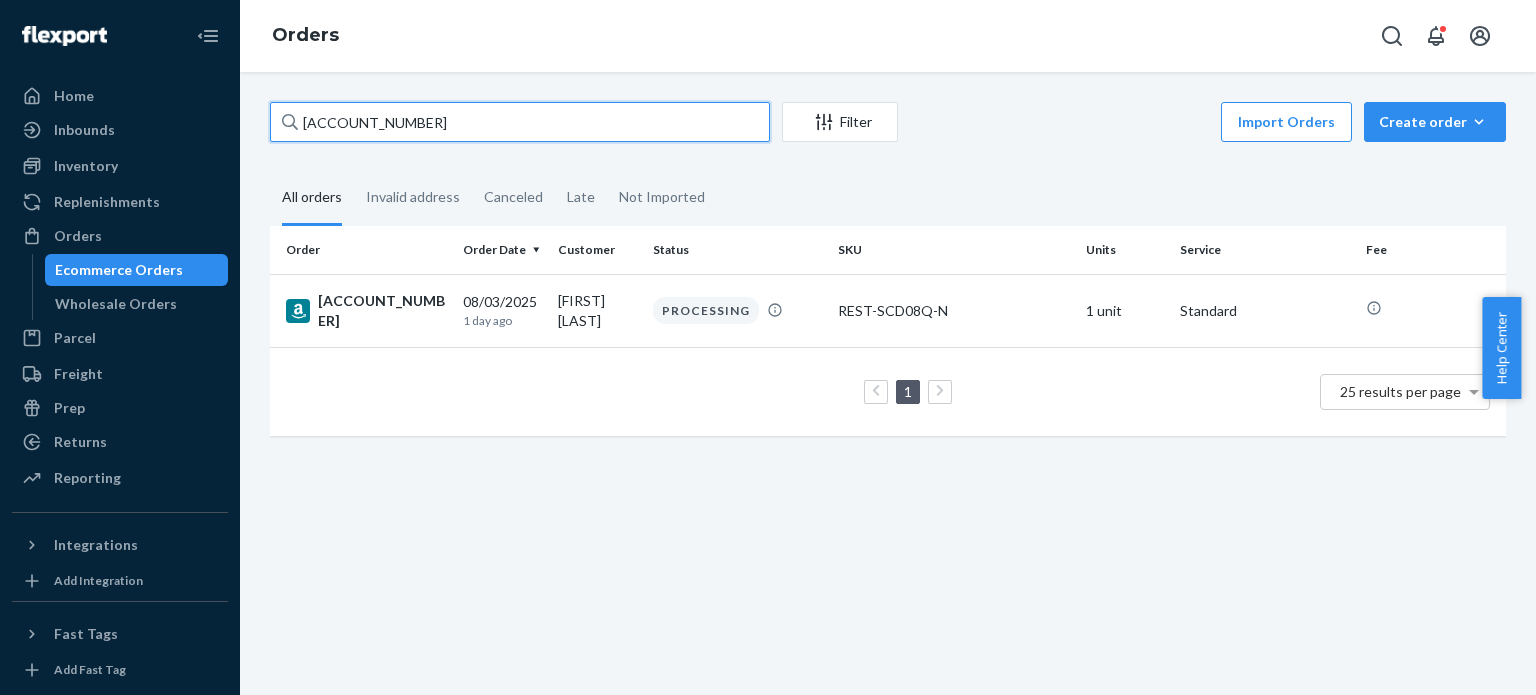 click on "[ACCOUNT_NUMBER]" at bounding box center (520, 122) 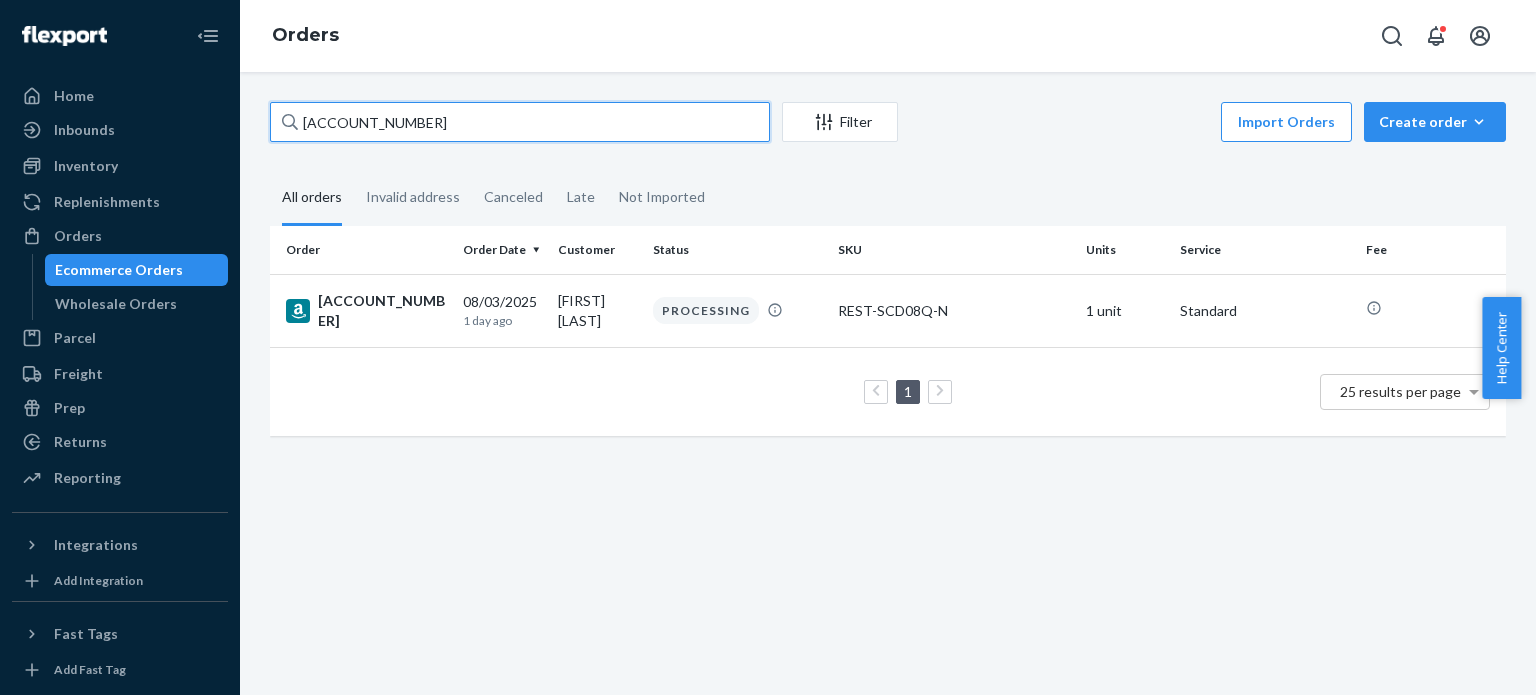 paste on "[ACCOUNT_NUMBER]" 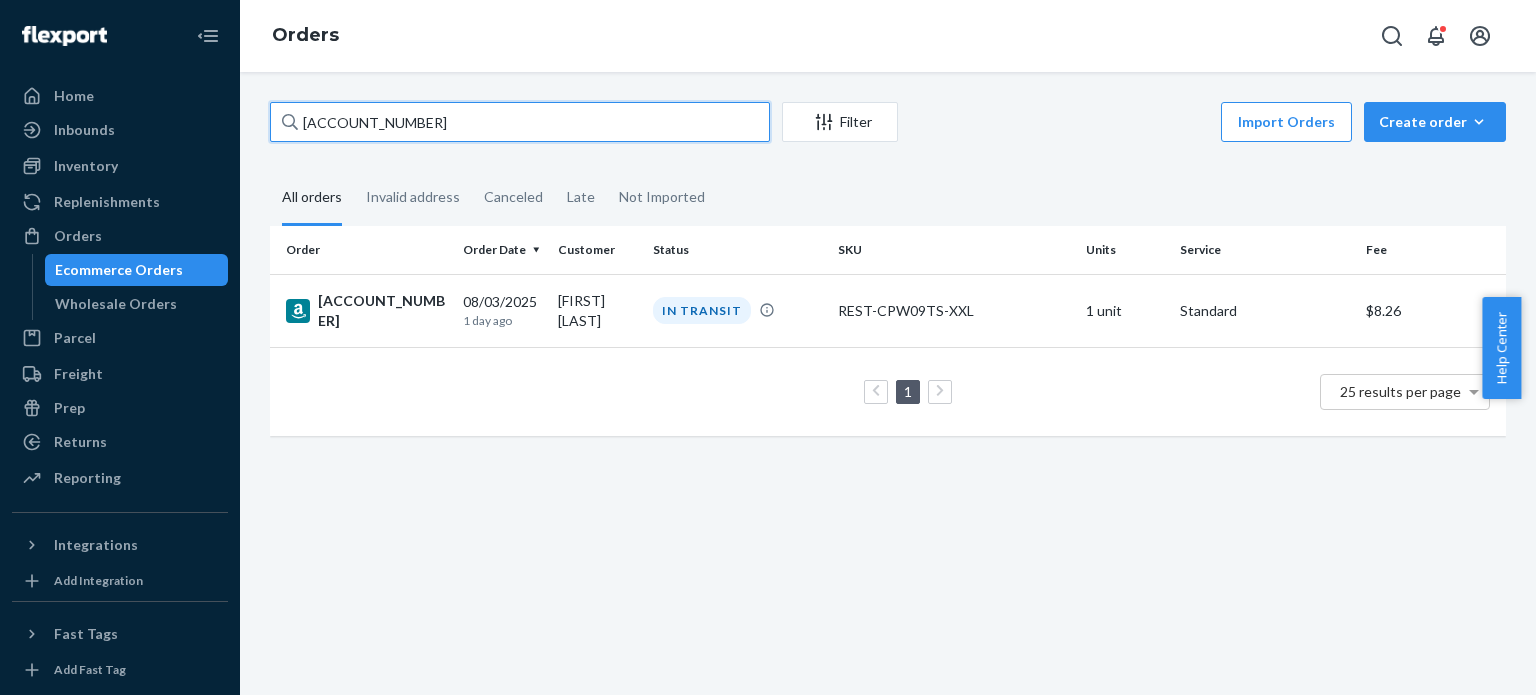 click on "[ACCOUNT_NUMBER]" at bounding box center (520, 122) 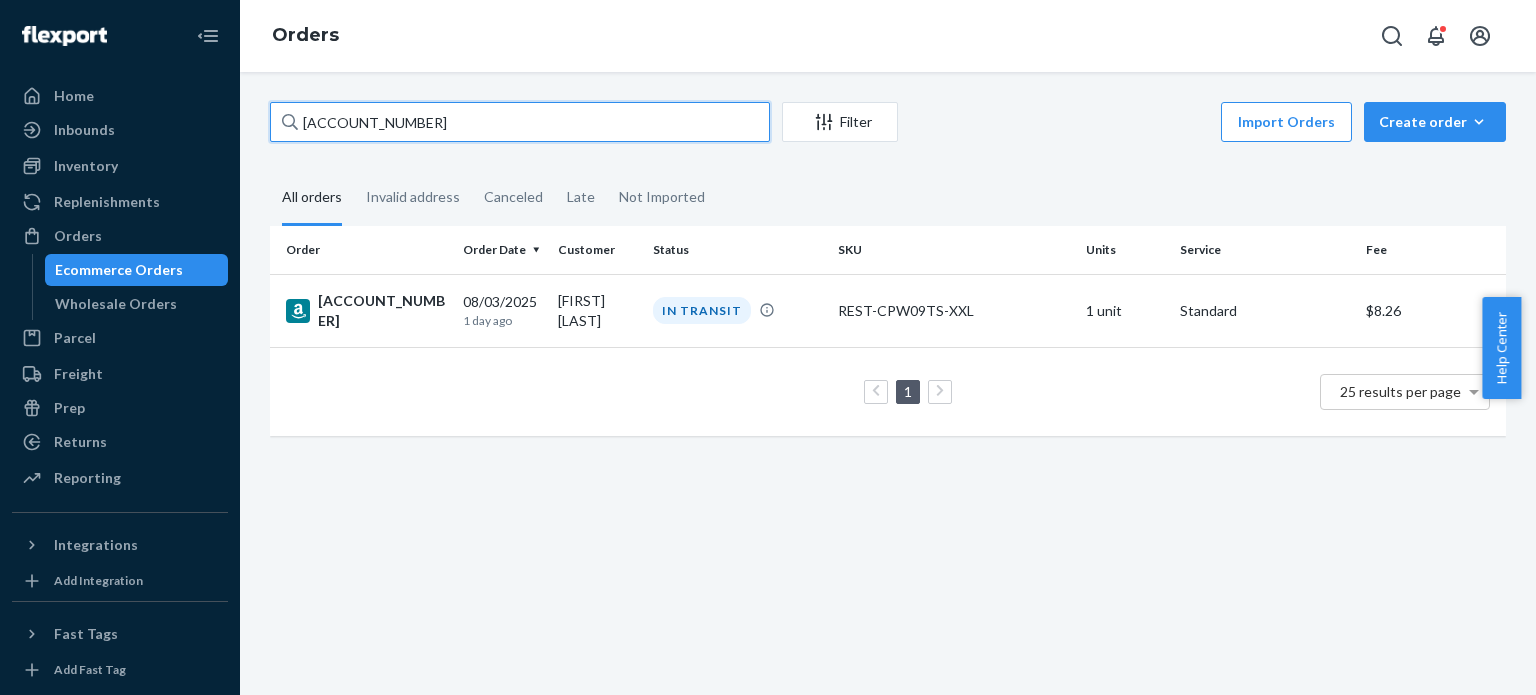 click on "[ACCOUNT_NUMBER]" at bounding box center (520, 122) 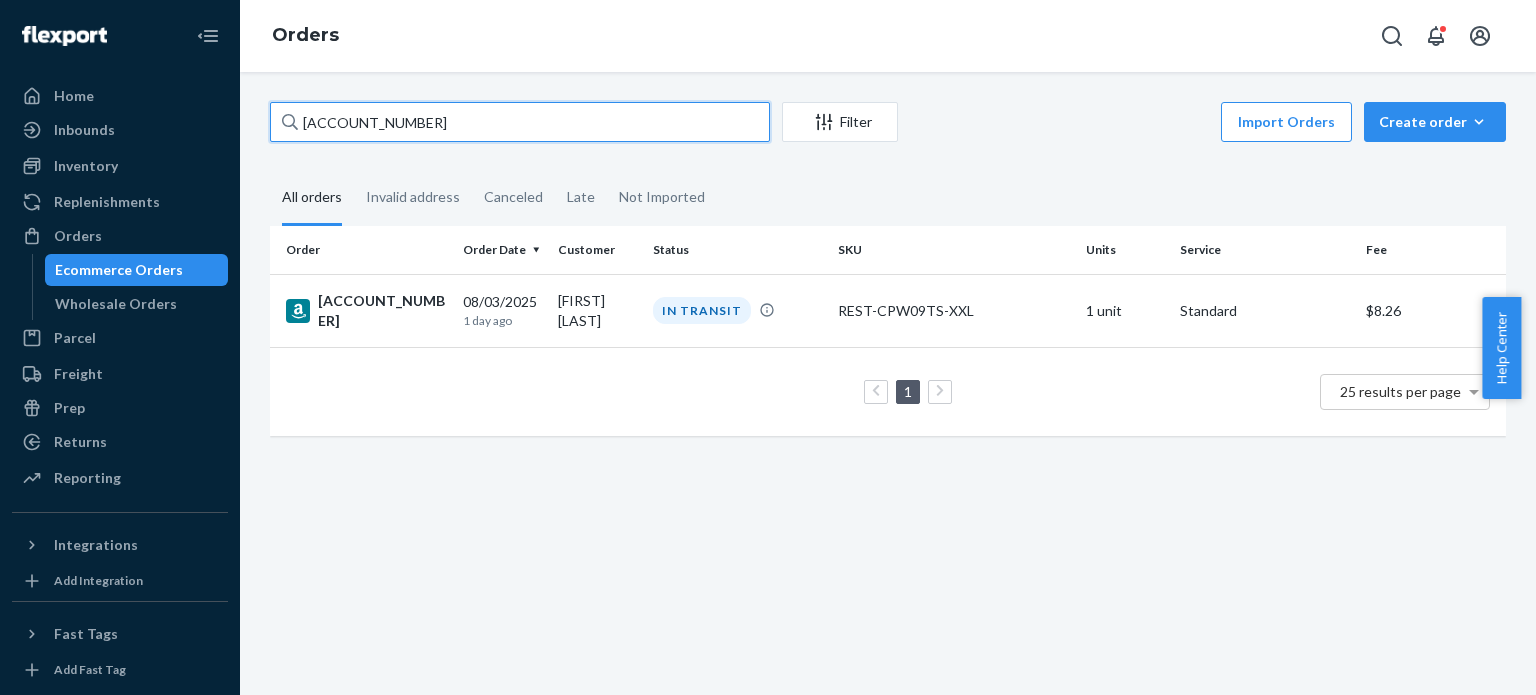 paste on "[ACCOUNT_NUMBER]" 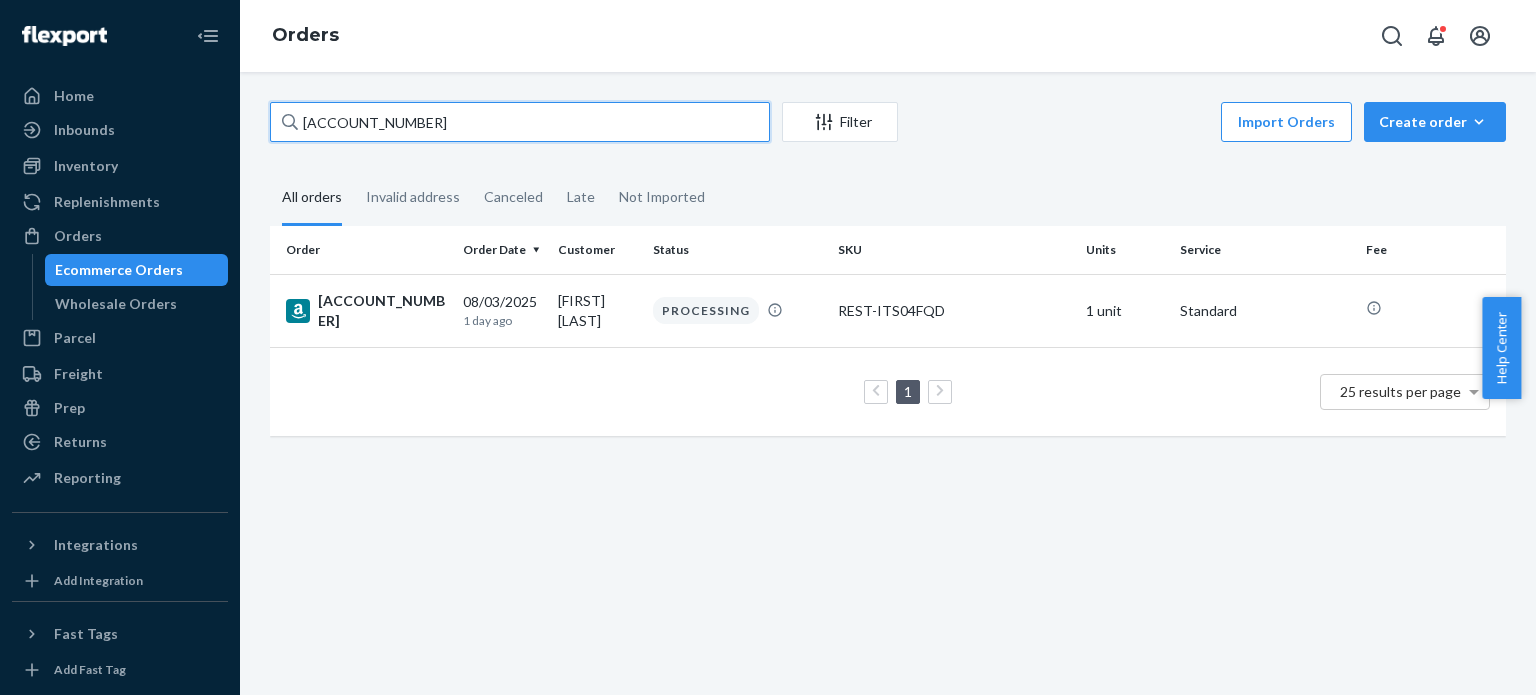 click on "[ACCOUNT_NUMBER]" at bounding box center (520, 122) 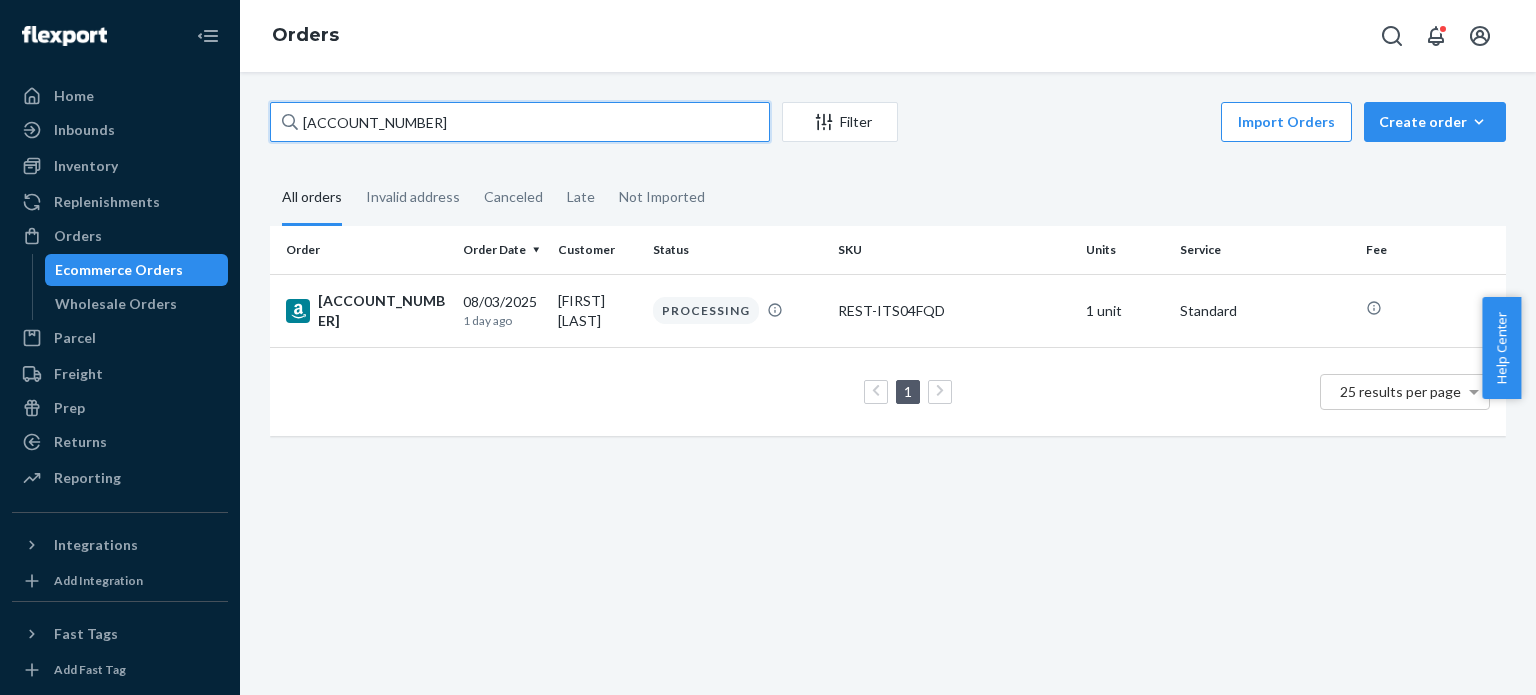 click on "[ACCOUNT_NUMBER]" at bounding box center [520, 122] 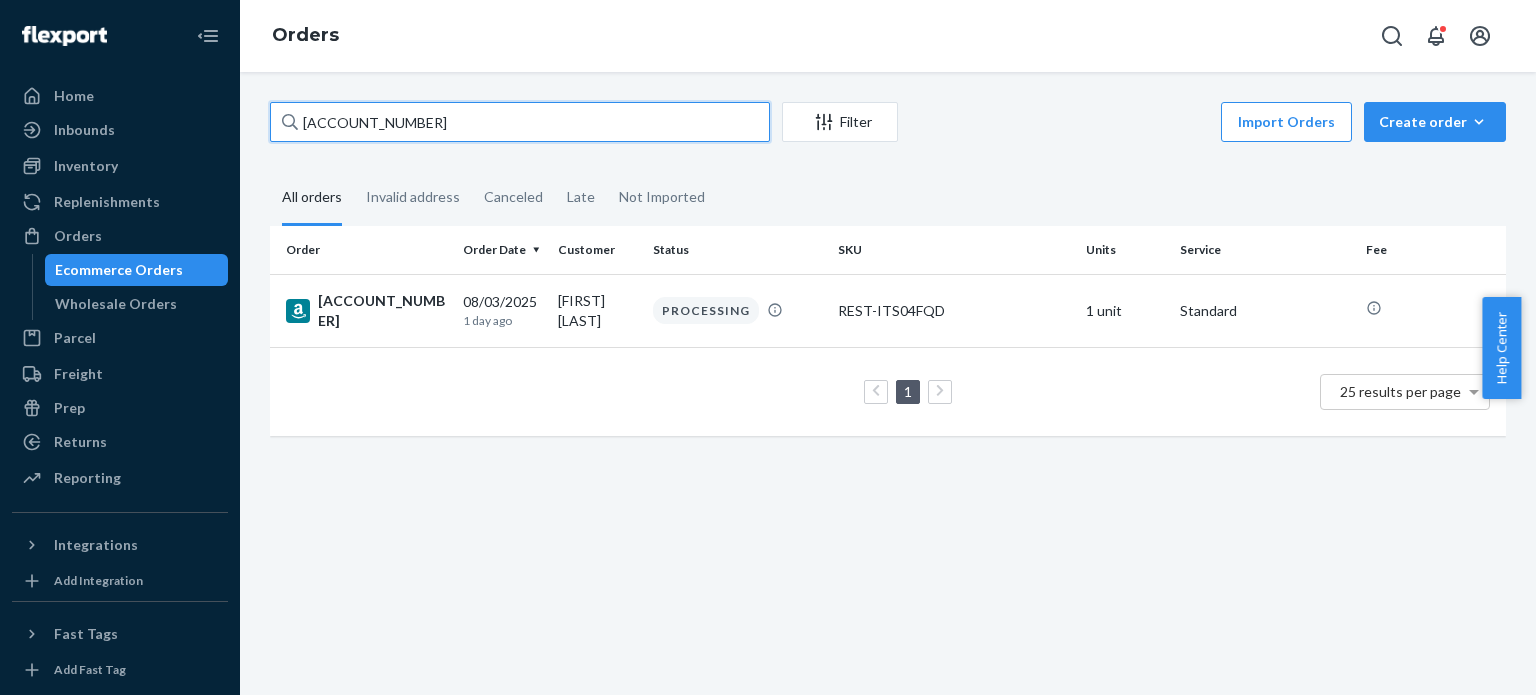 click on "[ACCOUNT_NUMBER]" at bounding box center [520, 122] 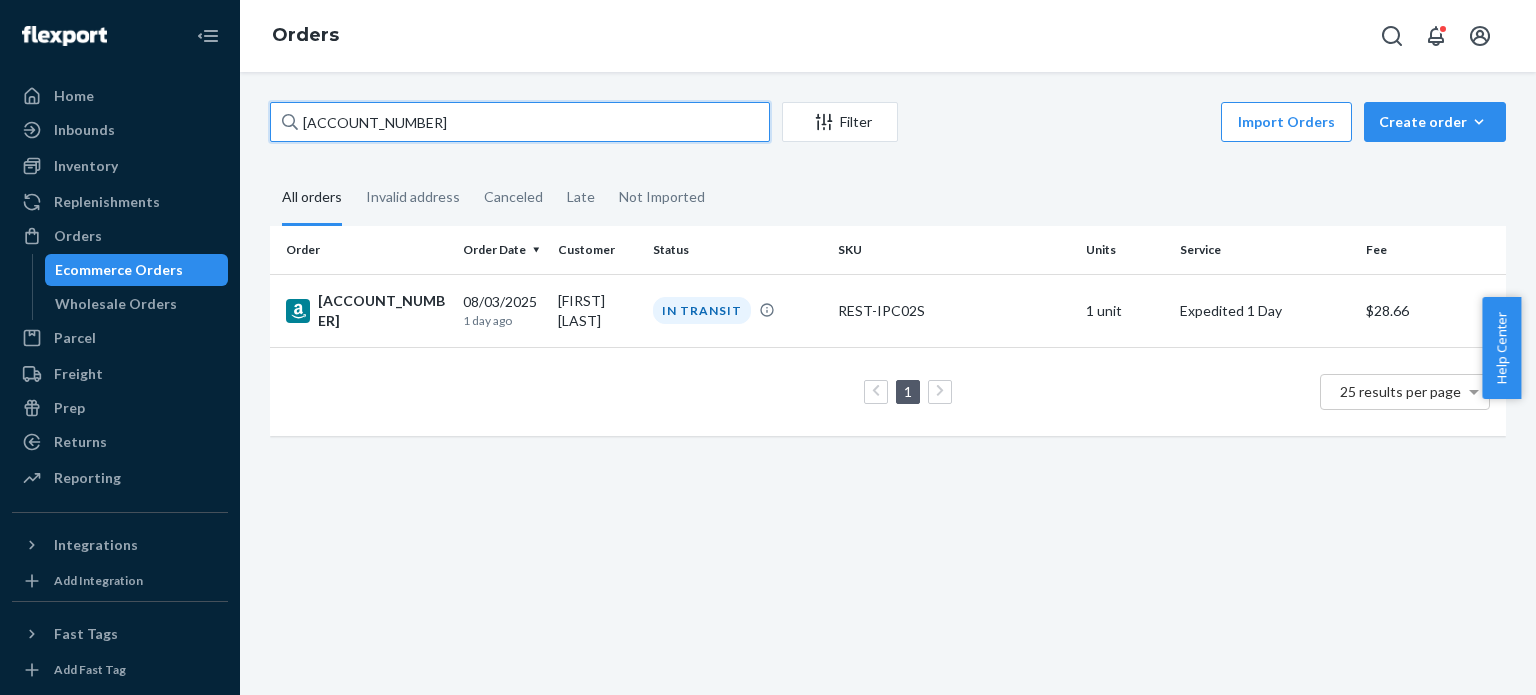 click on "[ACCOUNT_NUMBER]" at bounding box center (520, 122) 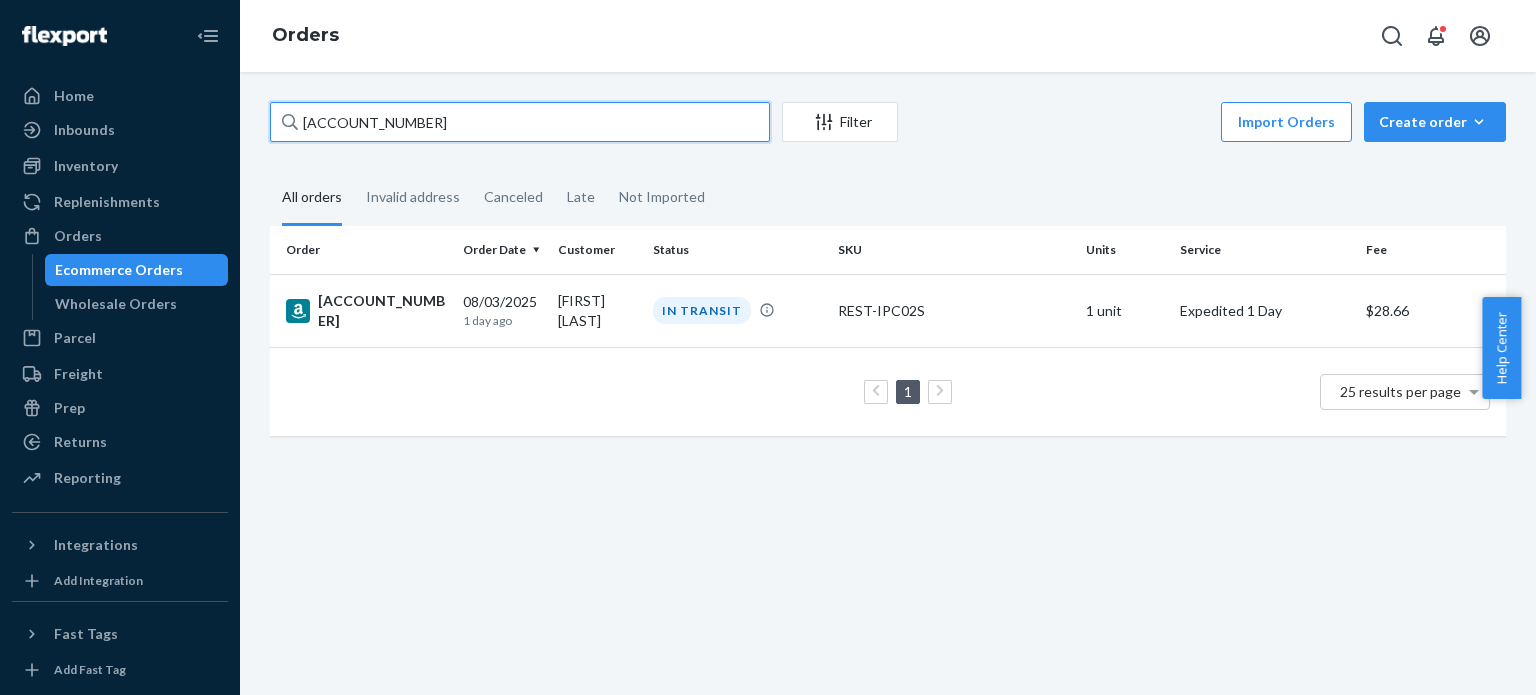 click on "[ACCOUNT_NUMBER]" at bounding box center [520, 122] 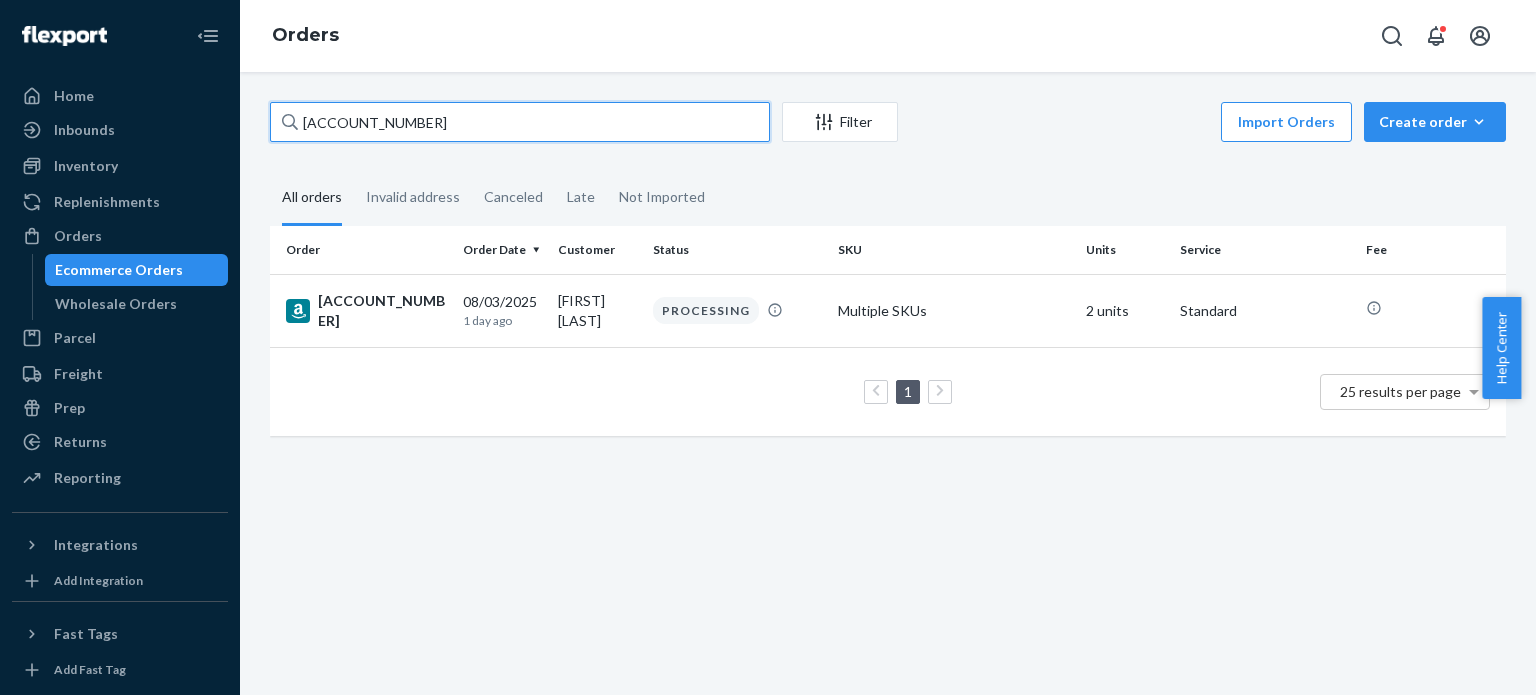 click on "[ACCOUNT_NUMBER]" at bounding box center [520, 122] 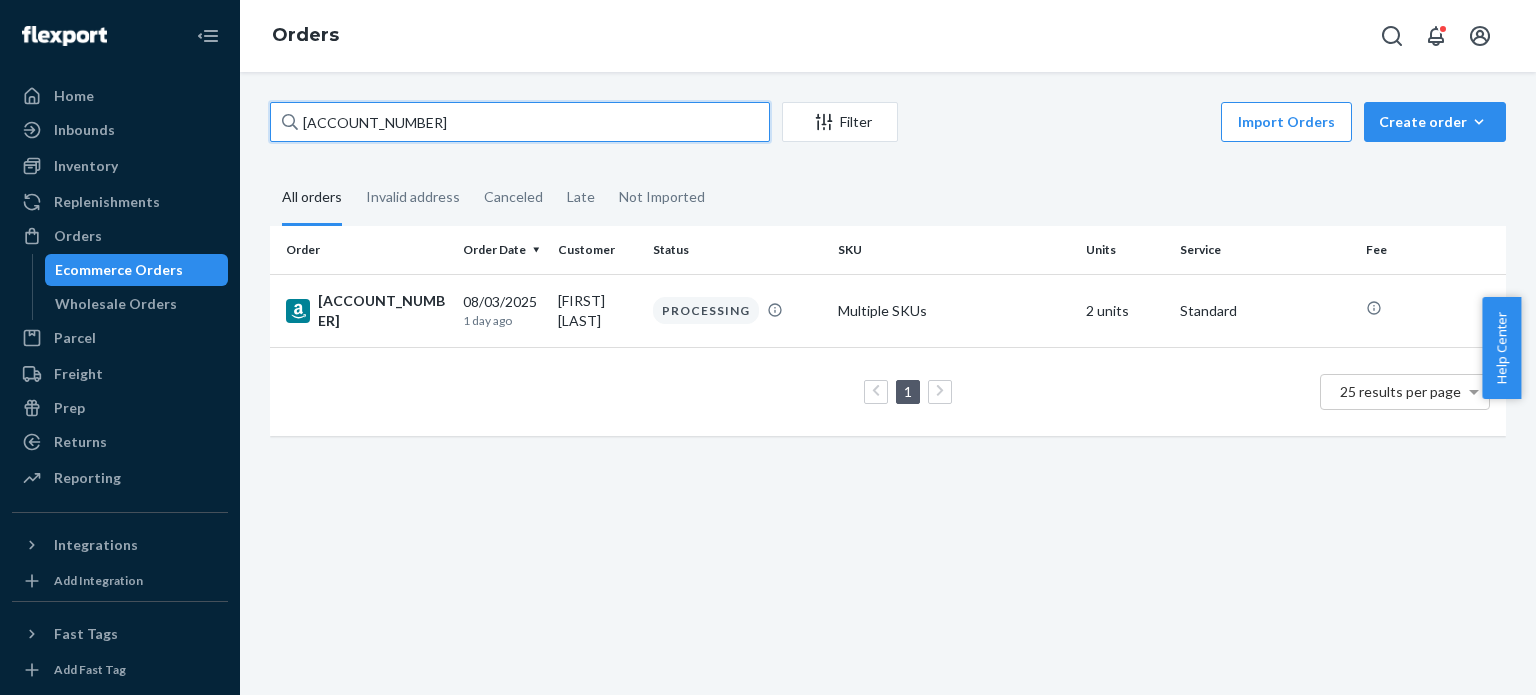 click on "[ACCOUNT_NUMBER]" at bounding box center [520, 122] 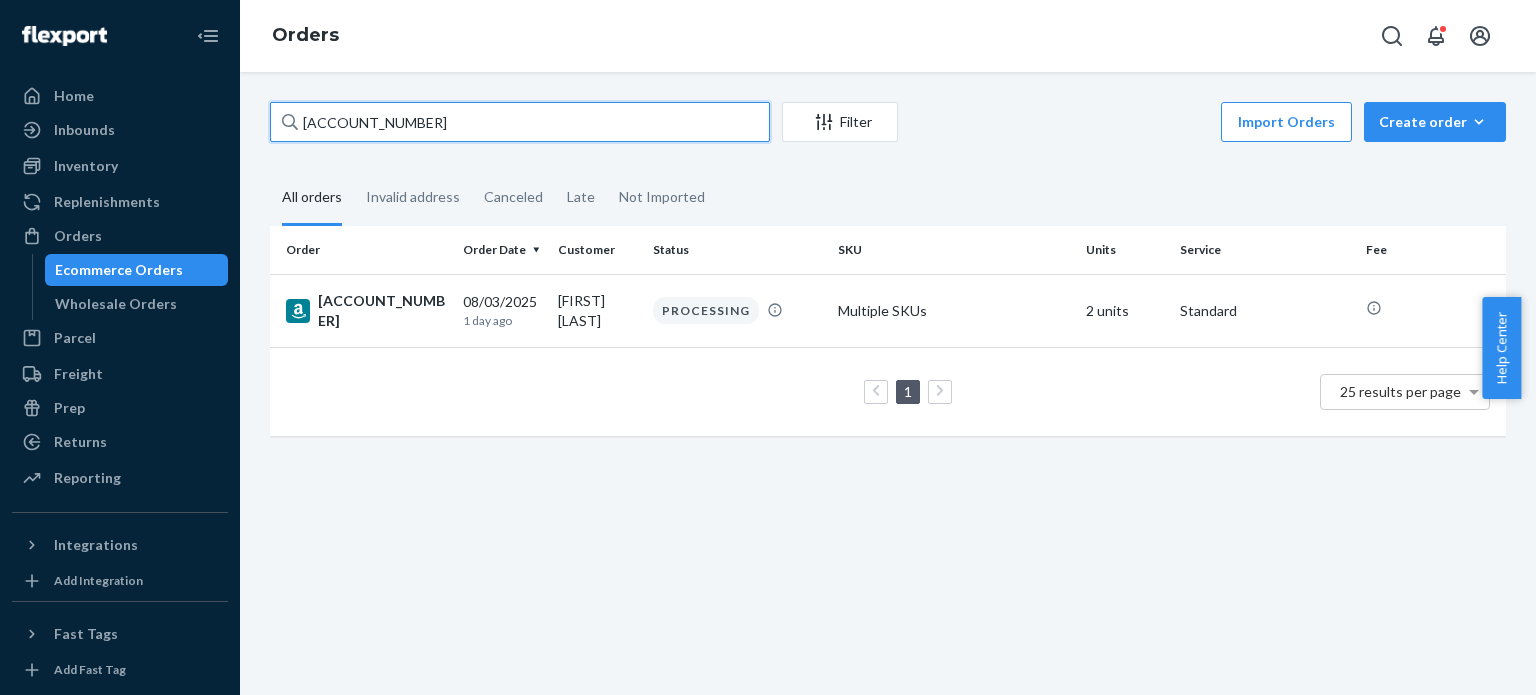 paste on "[ACCOUNT_NUMBER]" 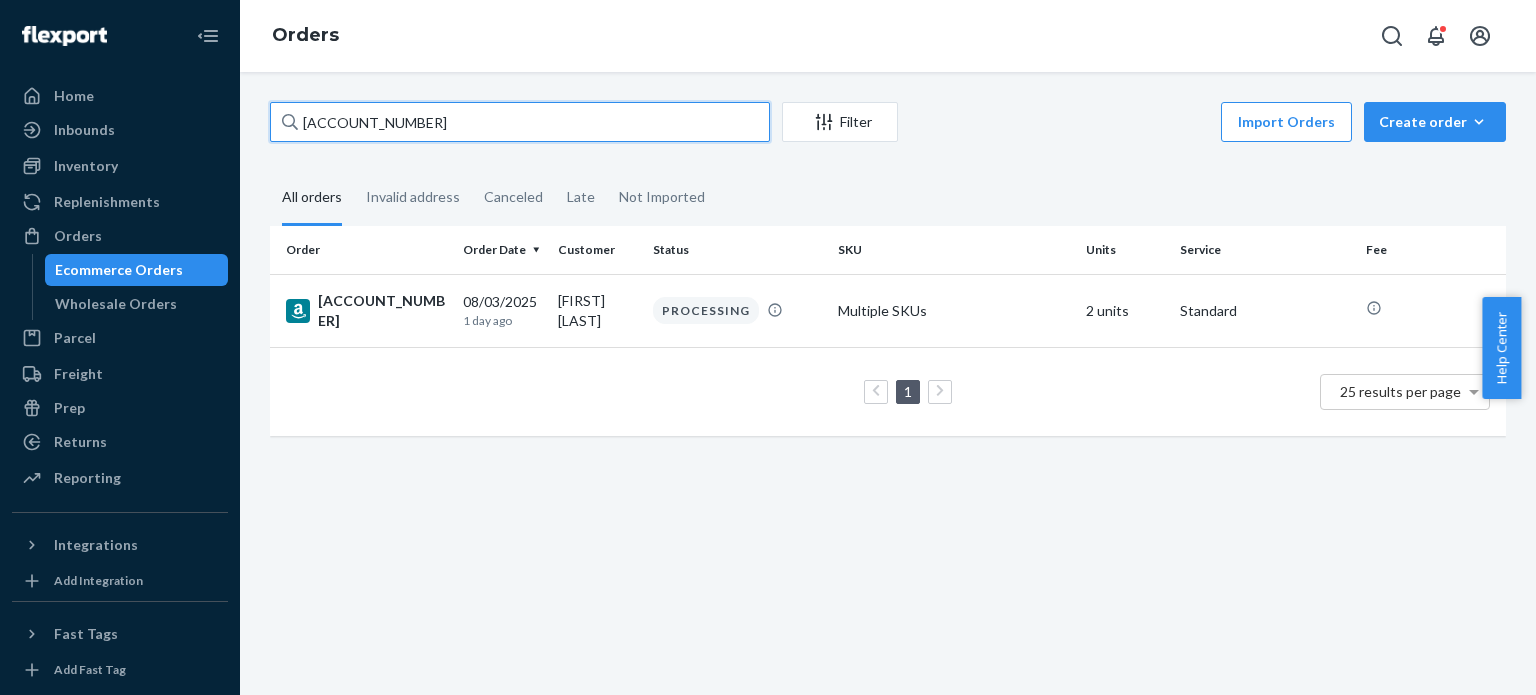 click on "[ACCOUNT_NUMBER]" at bounding box center (520, 122) 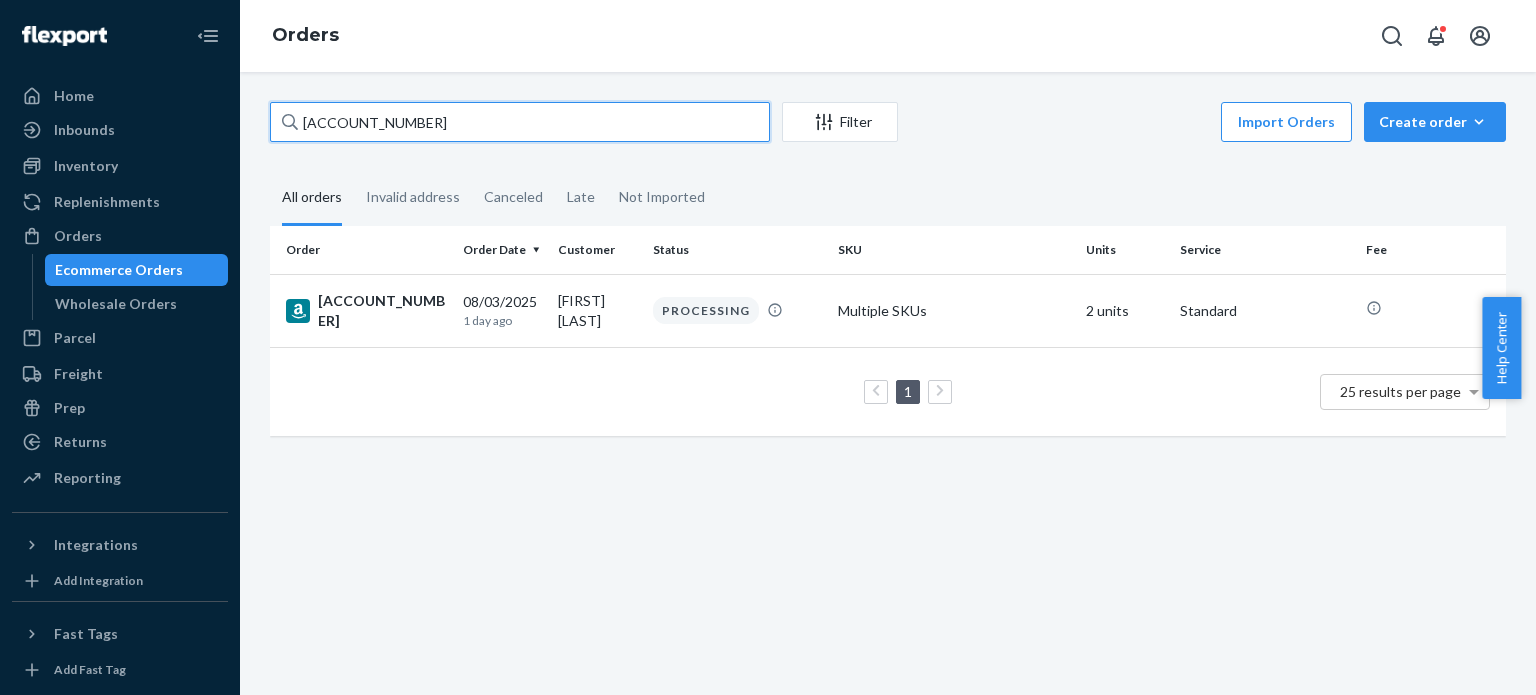 click on "[ACCOUNT_NUMBER]" at bounding box center (520, 122) 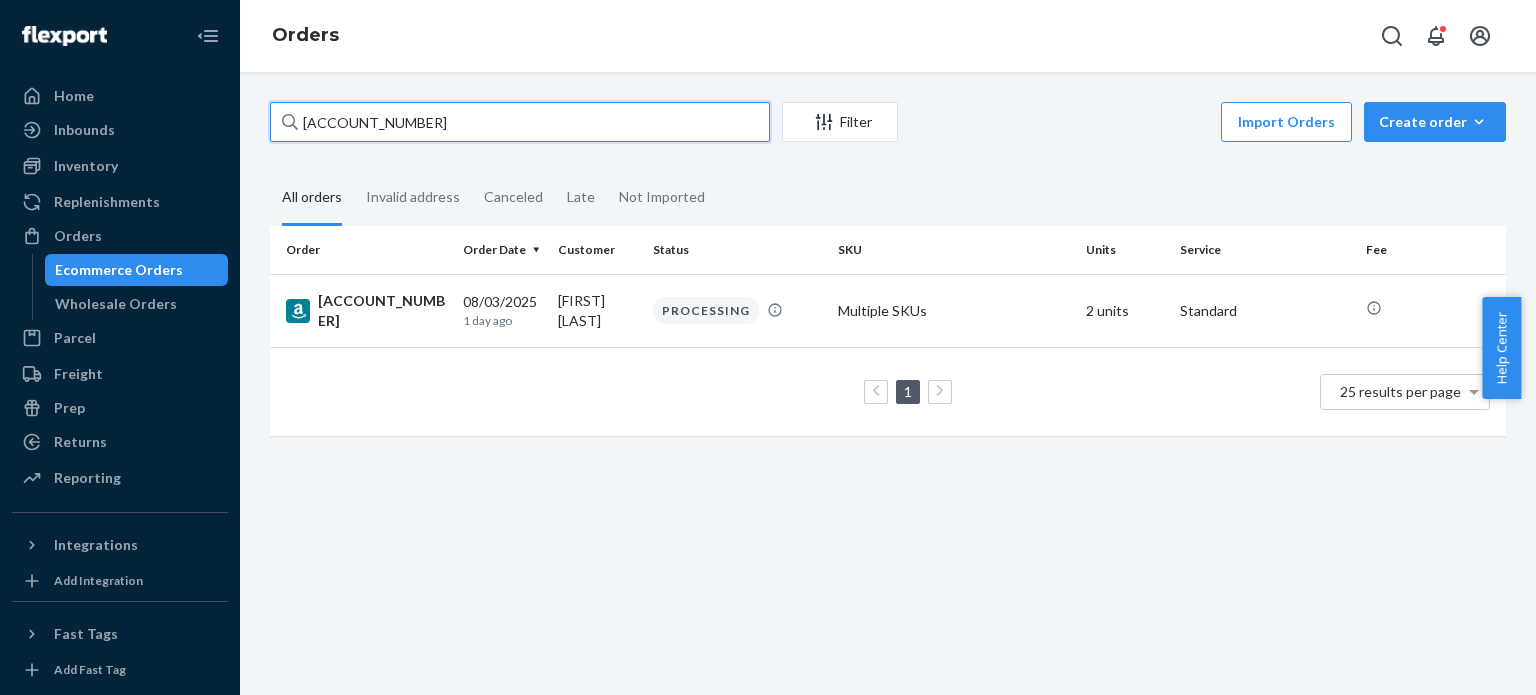 paste on "[ACCOUNT_NUMBER]" 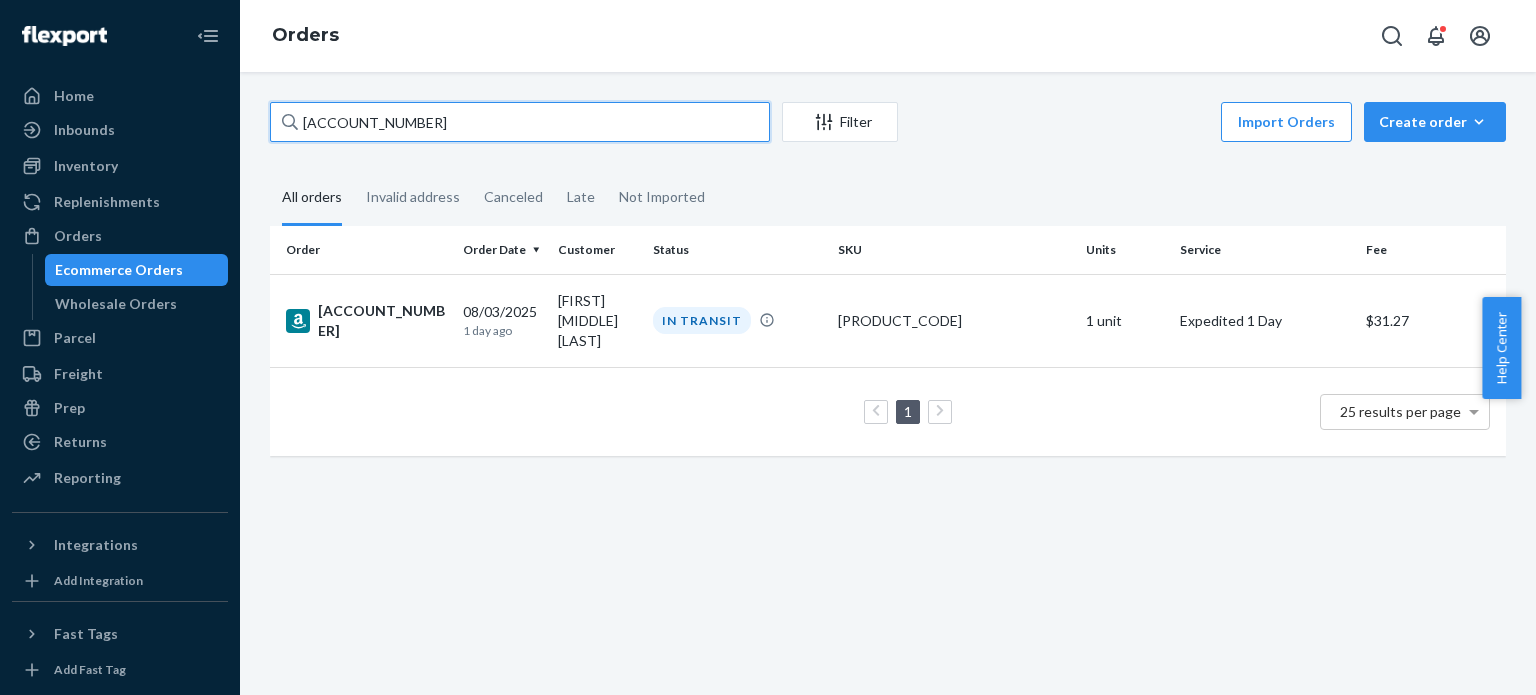 click on "[ACCOUNT_NUMBER]" at bounding box center [520, 122] 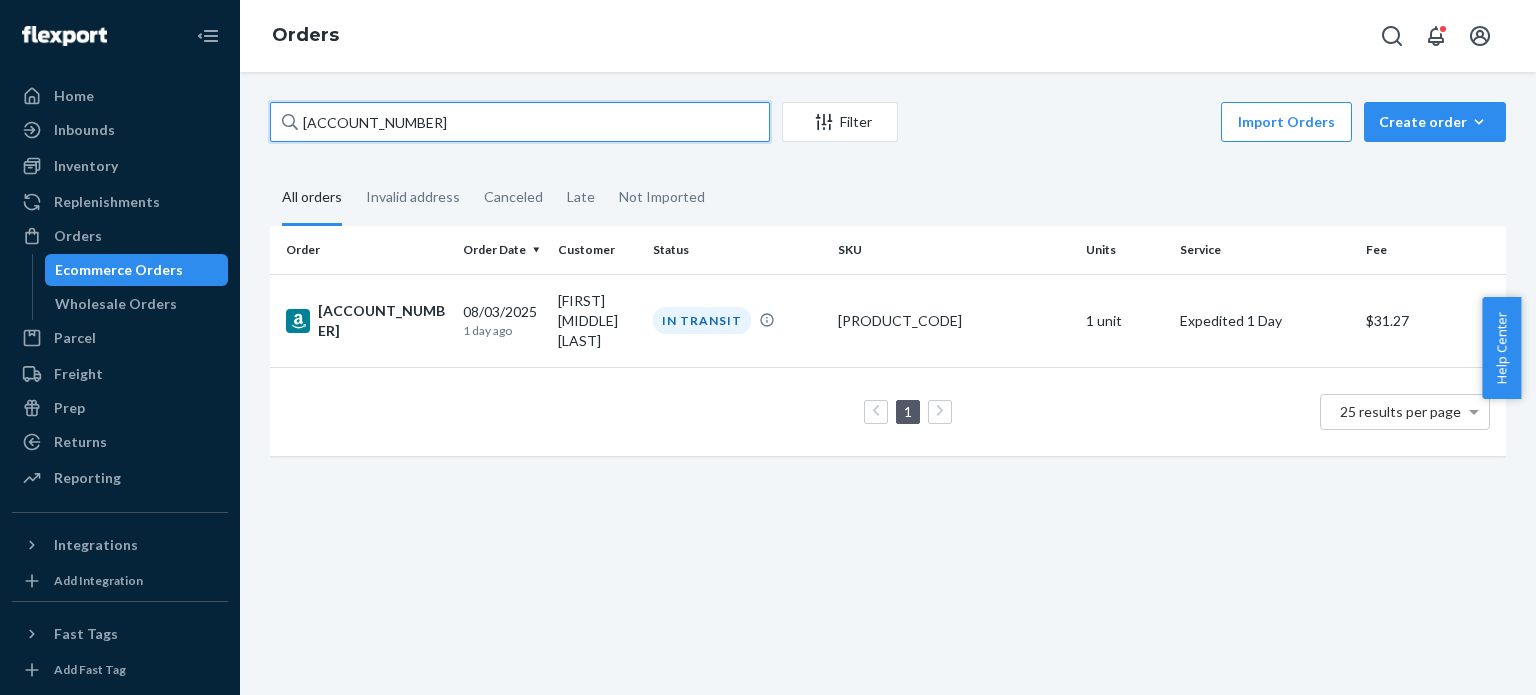 click on "[ACCOUNT_NUMBER]" at bounding box center (520, 122) 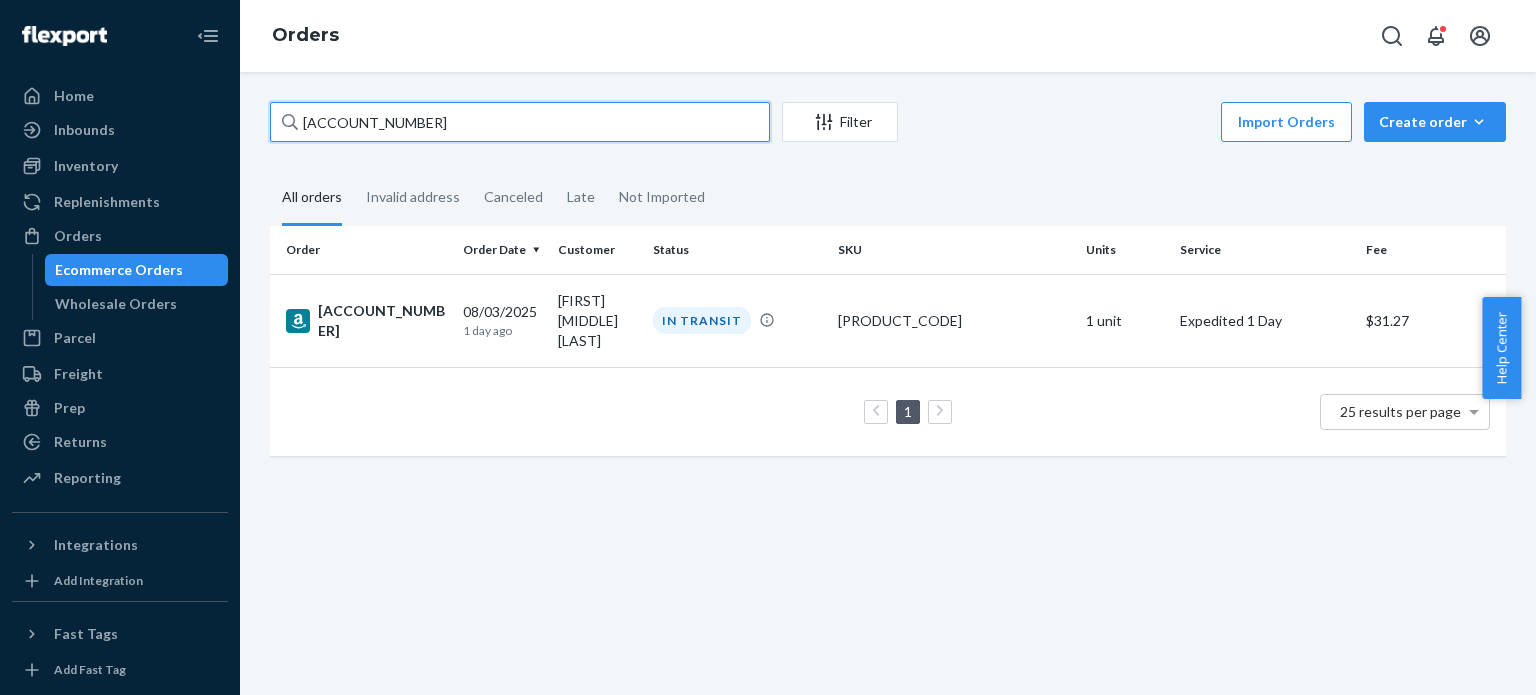 paste on "[ACCOUNT_NUMBER]" 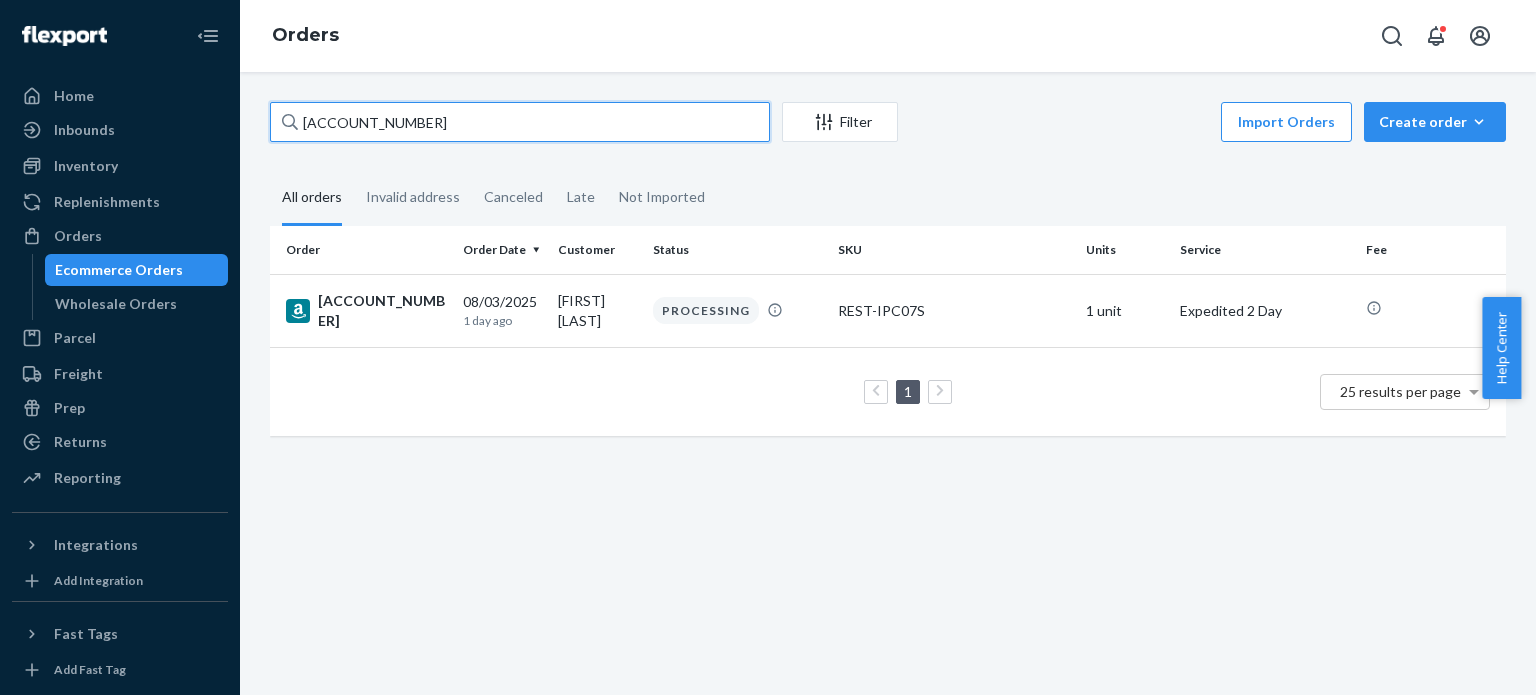 click on "[ACCOUNT_NUMBER]" at bounding box center (520, 122) 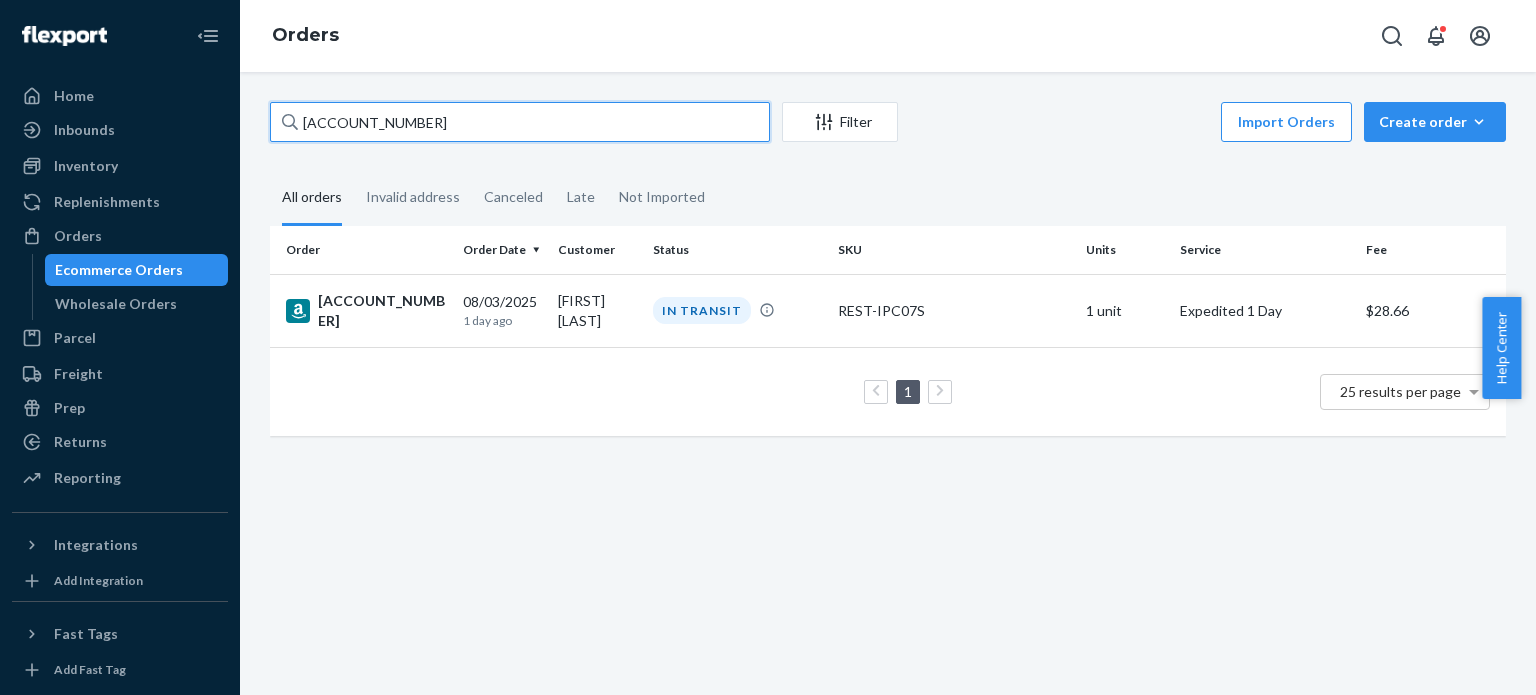 click on "[ACCOUNT_NUMBER]" at bounding box center [520, 122] 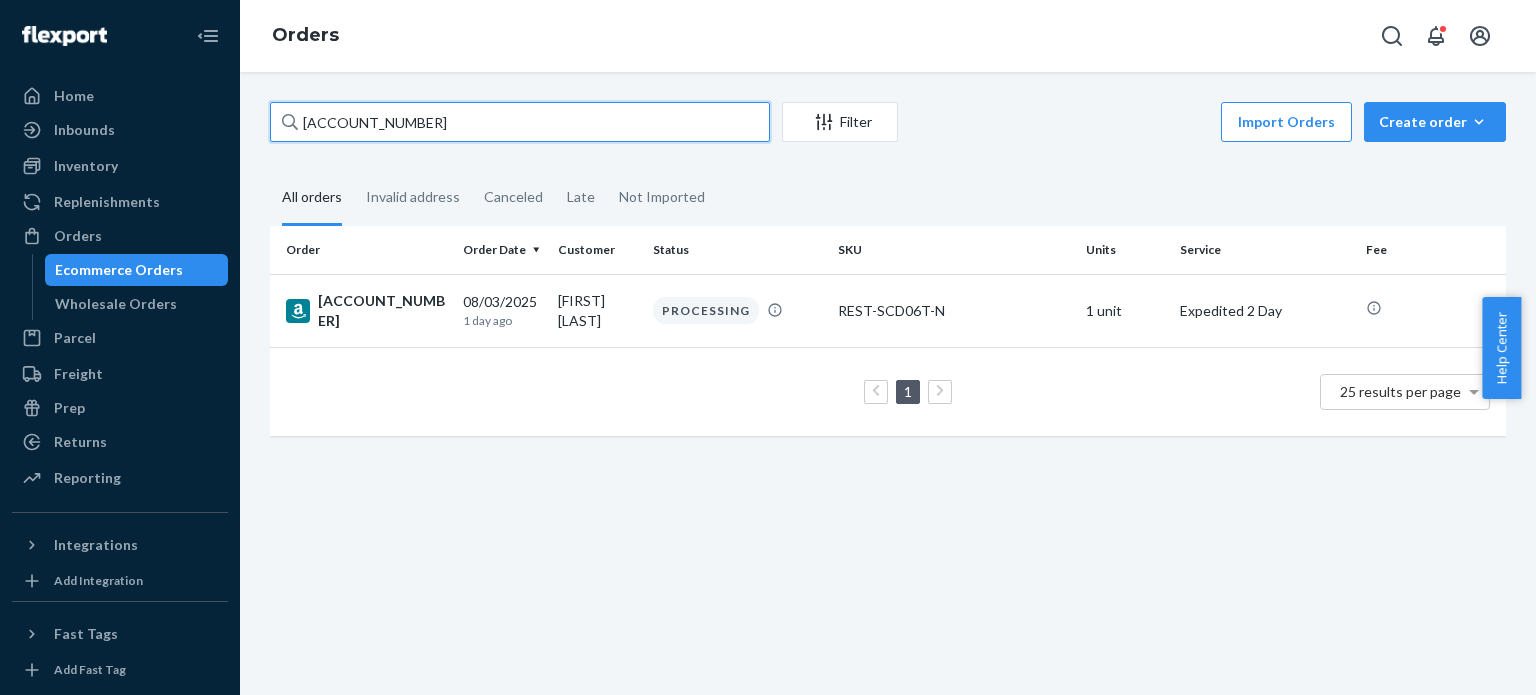 click on "[ACCOUNT_NUMBER]" at bounding box center (520, 122) 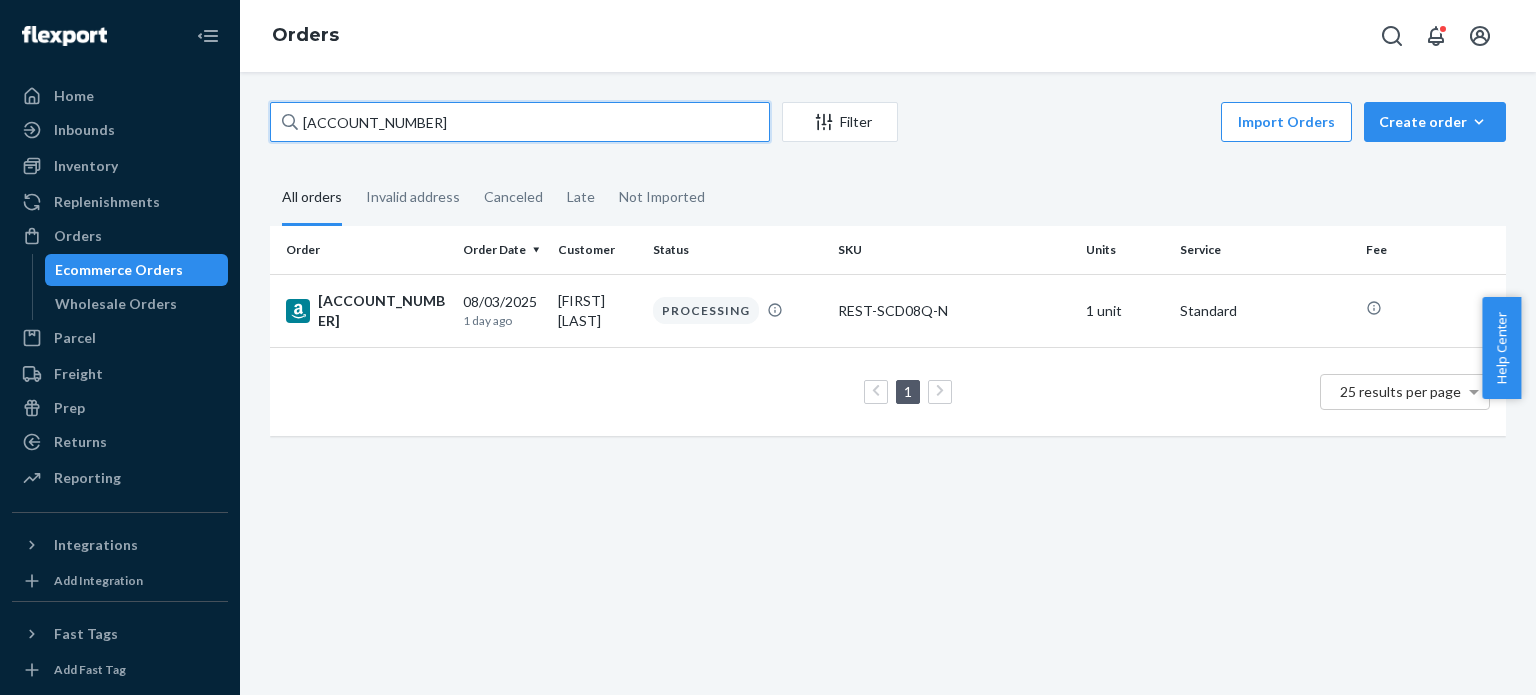 click on "[ACCOUNT_NUMBER]" at bounding box center [520, 122] 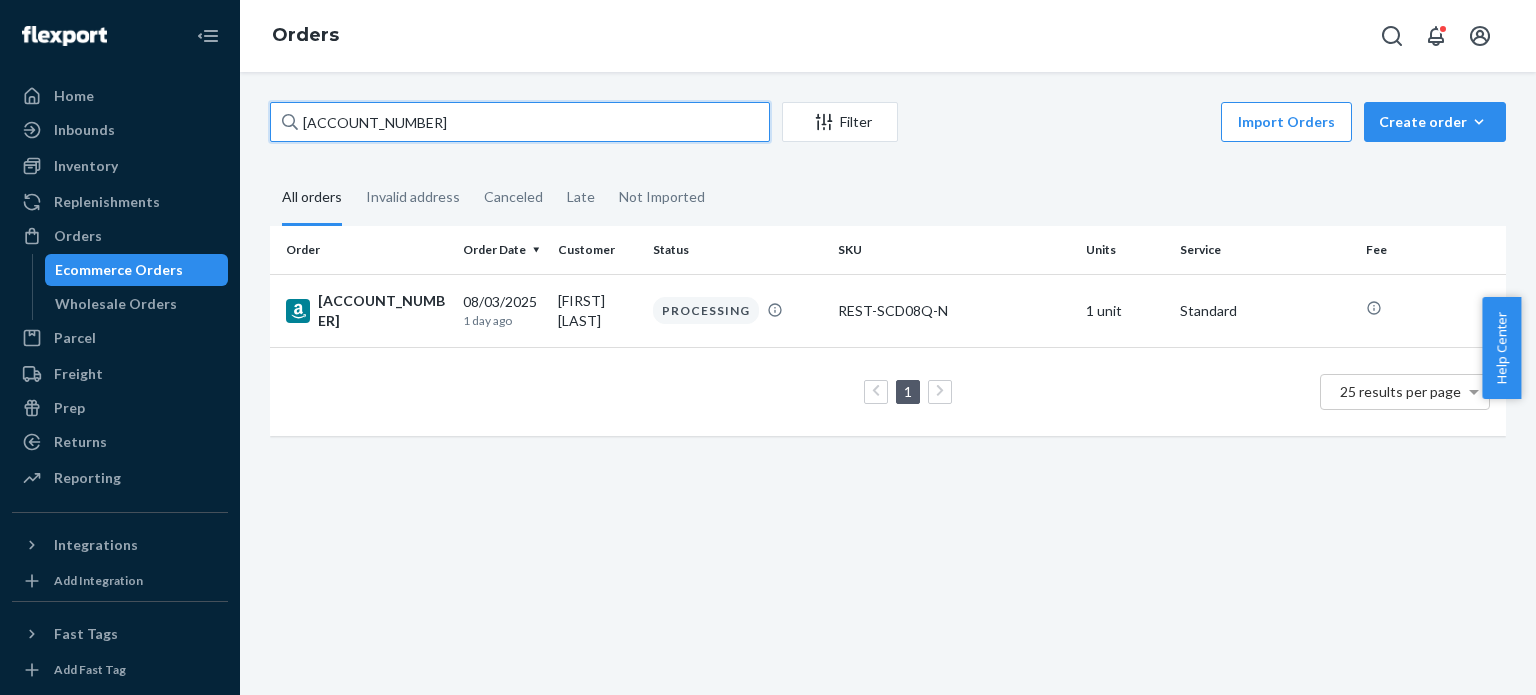 click on "[ACCOUNT_NUMBER]" at bounding box center (520, 122) 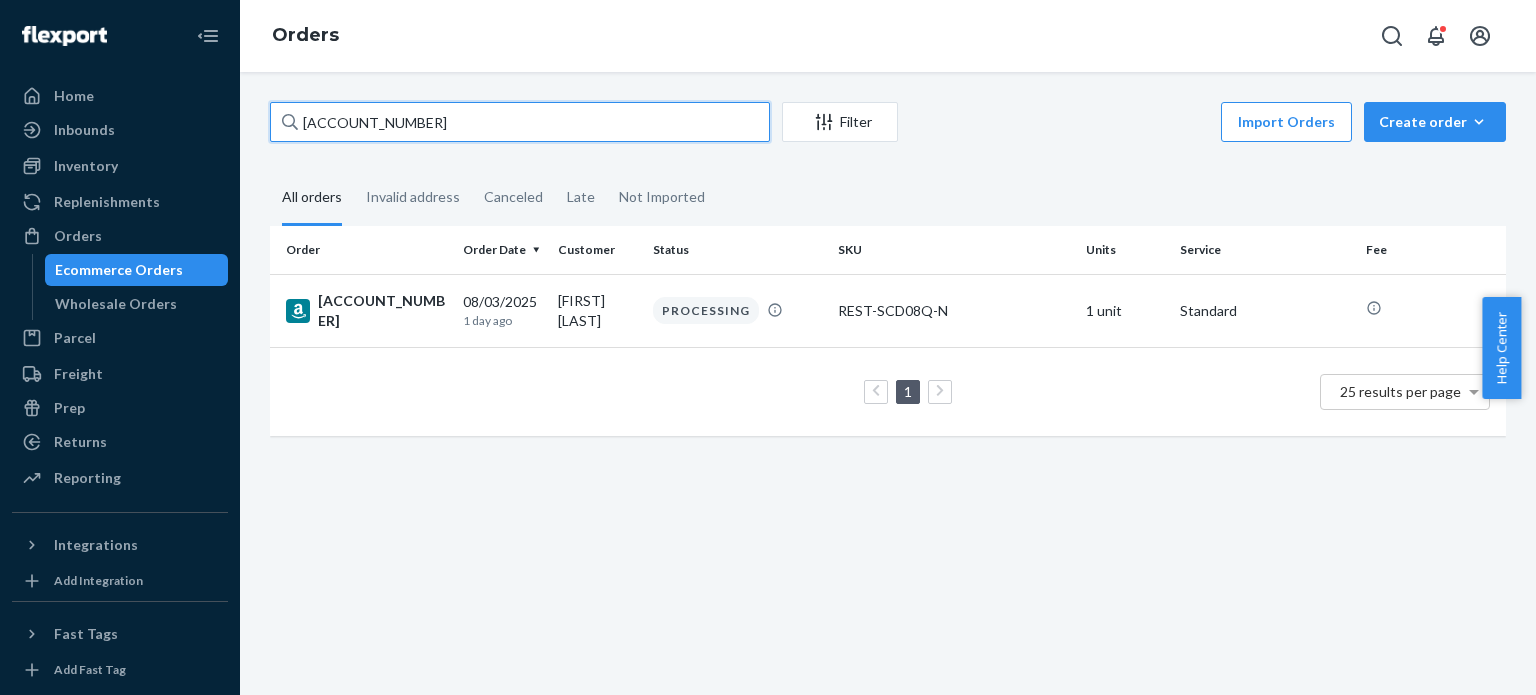 click on "[ACCOUNT_NUMBER]" at bounding box center [520, 122] 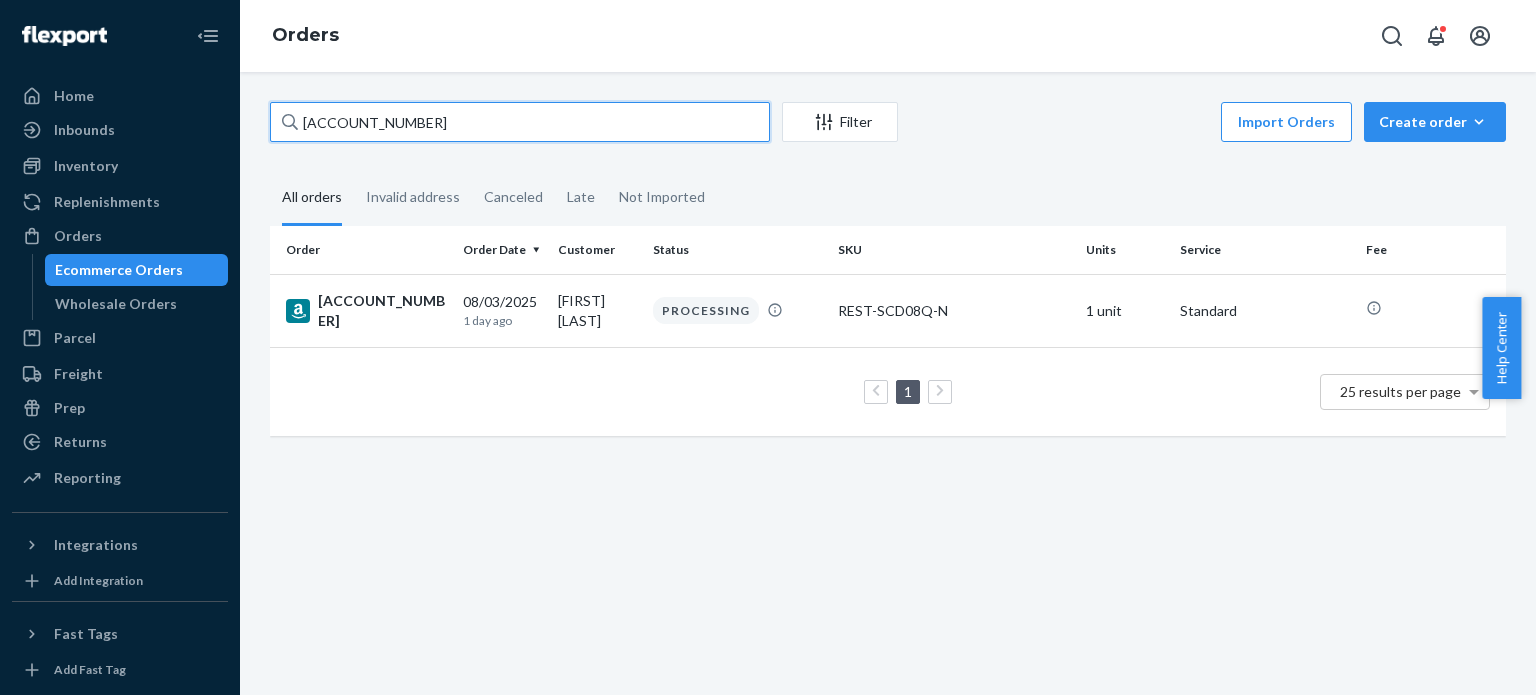 paste on "[ACCOUNT_NUMBER]" 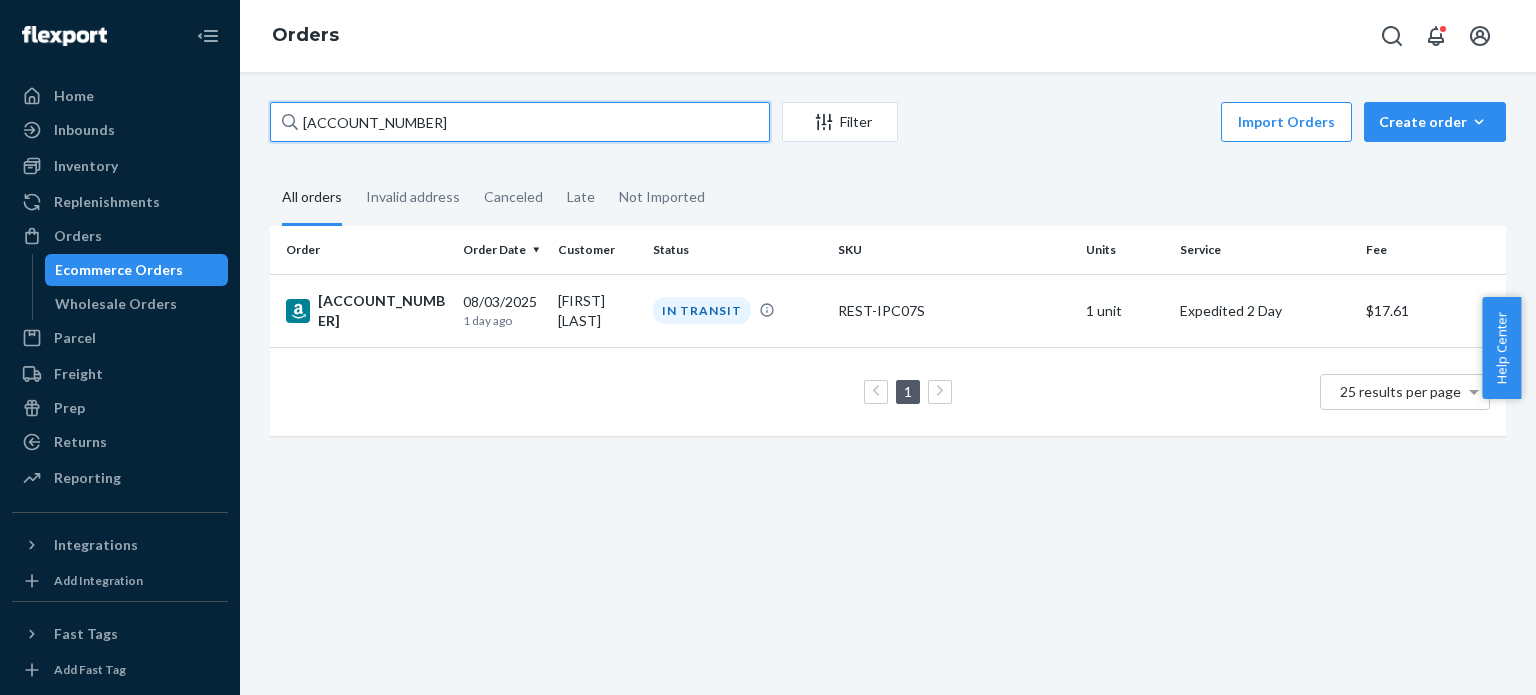 click on "[ACCOUNT_NUMBER]" at bounding box center [520, 122] 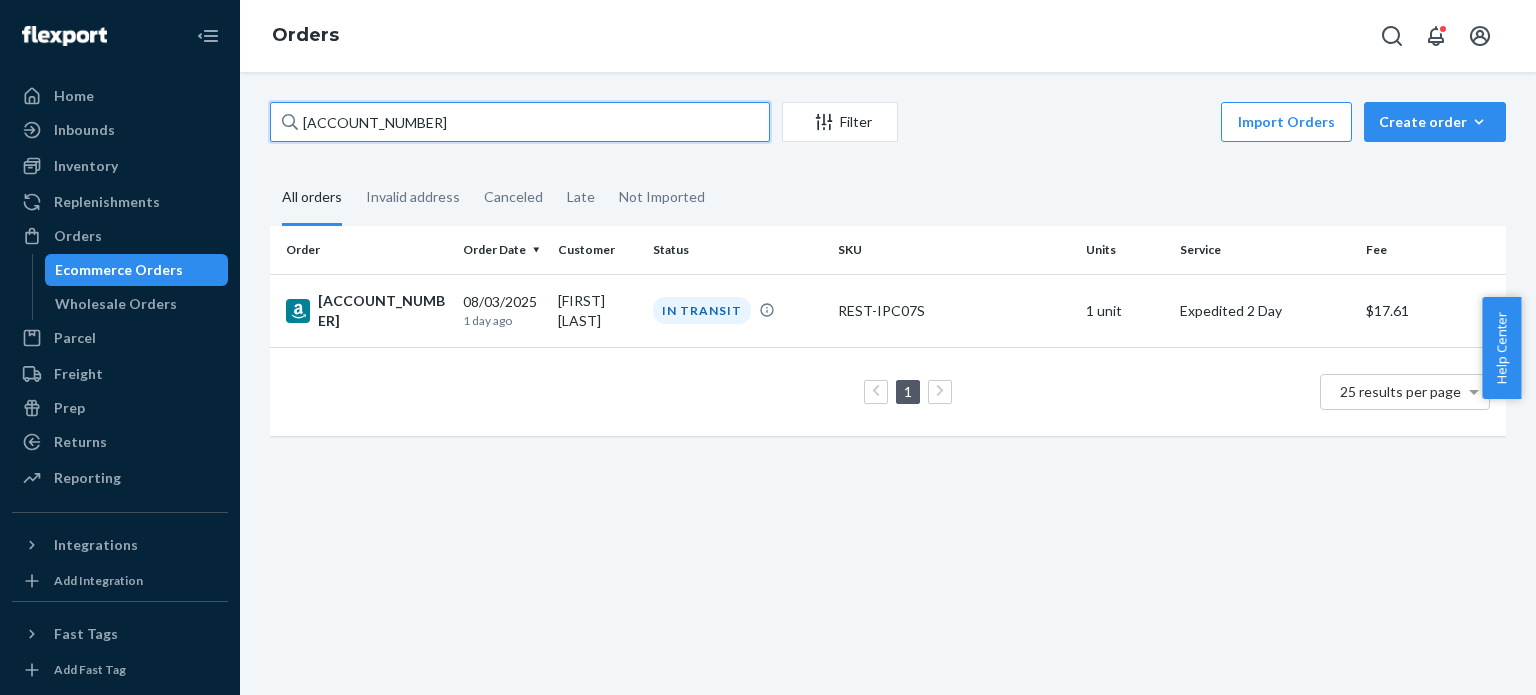 paste on "[ACCOUNT_NUMBER]" 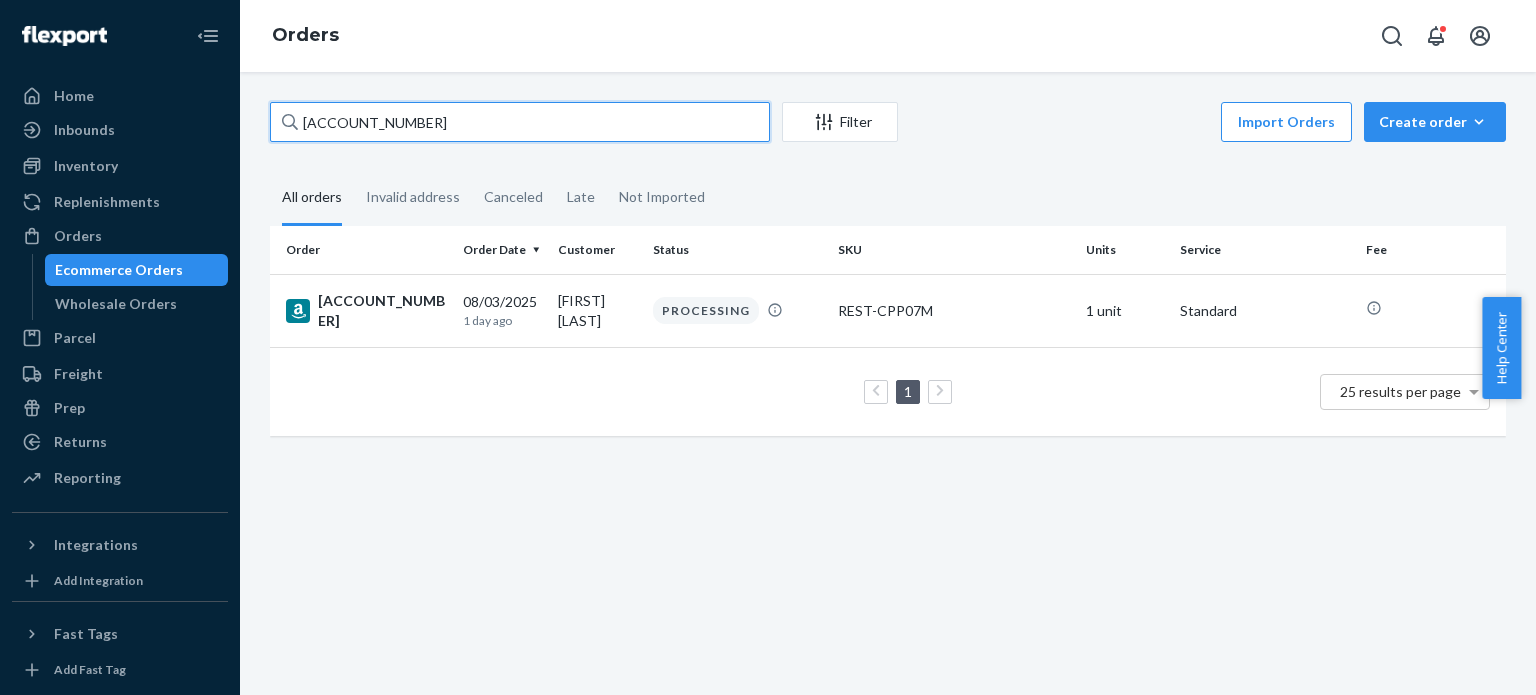 click on "[ACCOUNT_NUMBER]" at bounding box center (520, 122) 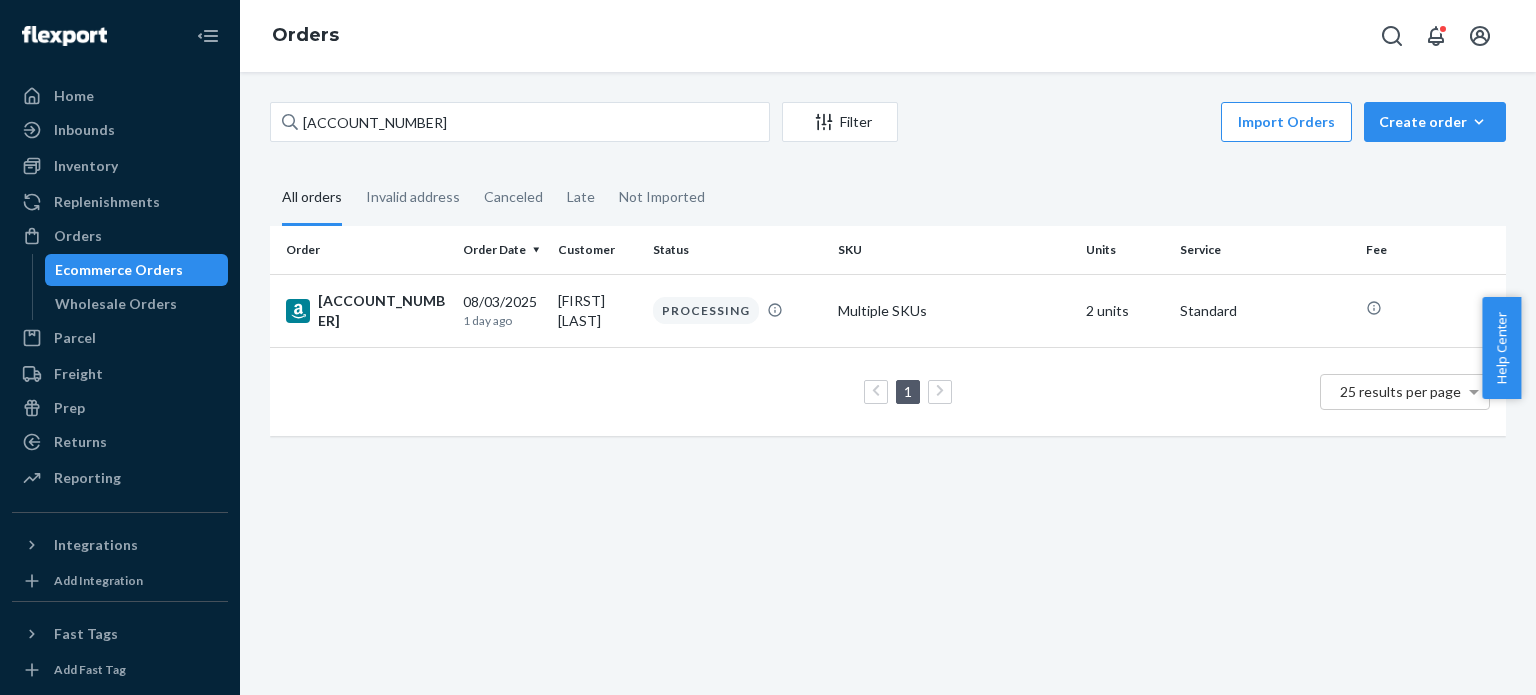 click on "[ACCOUNT_NUMBER] [DATE] [TIME_REFERENCE] [FIRST] [LAST] [STATUS] [SKU_INFO] [UNITS] [SERVICE] [COUNT] [RESULTS_PER_PAGE]" at bounding box center [888, 383] 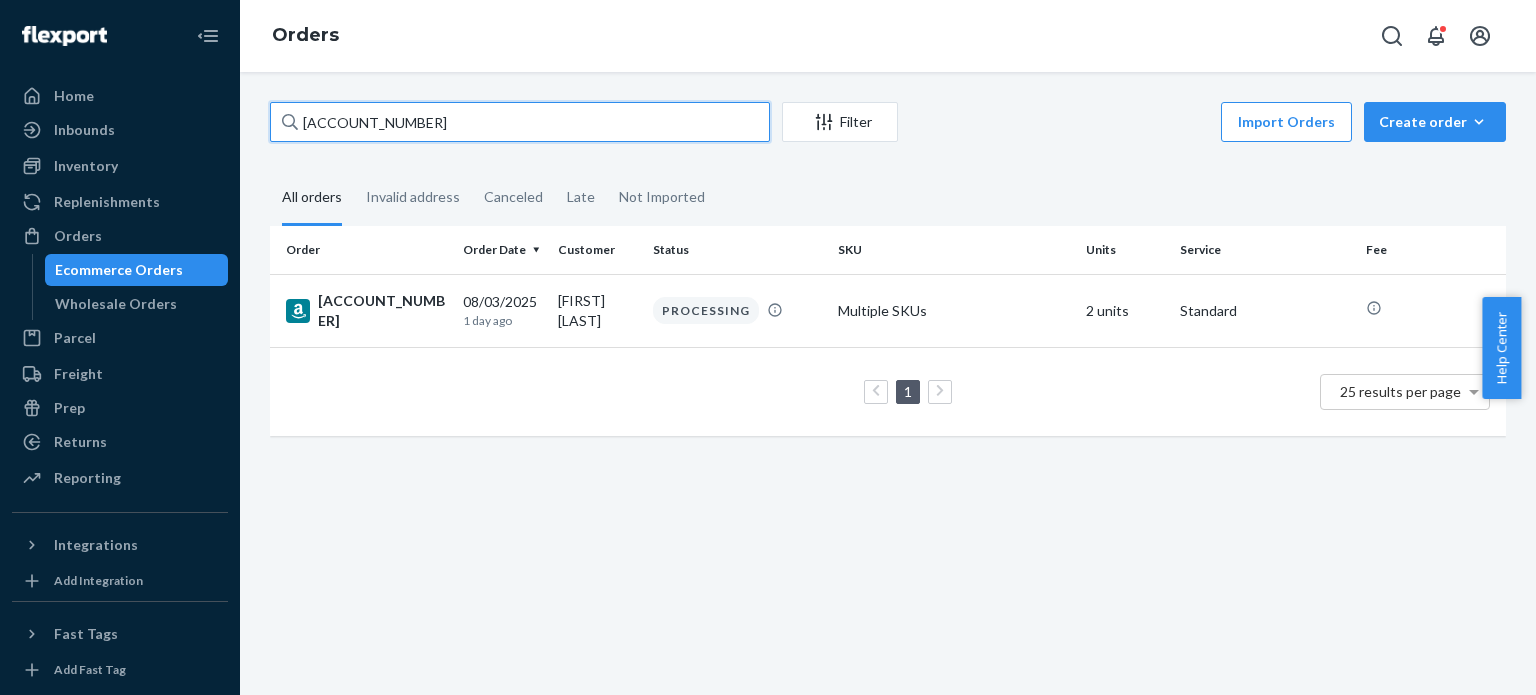 click on "[ACCOUNT_NUMBER]" at bounding box center (520, 122) 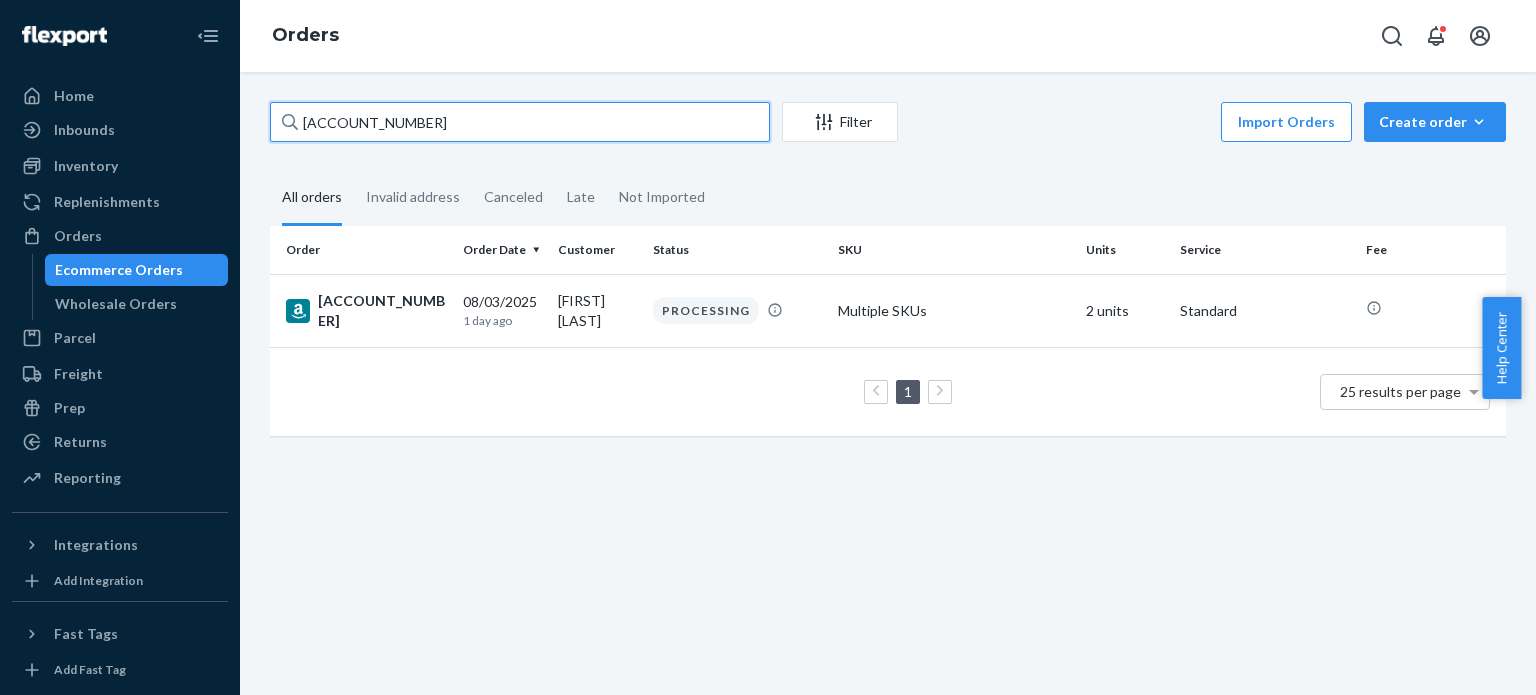 click on "[ACCOUNT_NUMBER]" at bounding box center [520, 122] 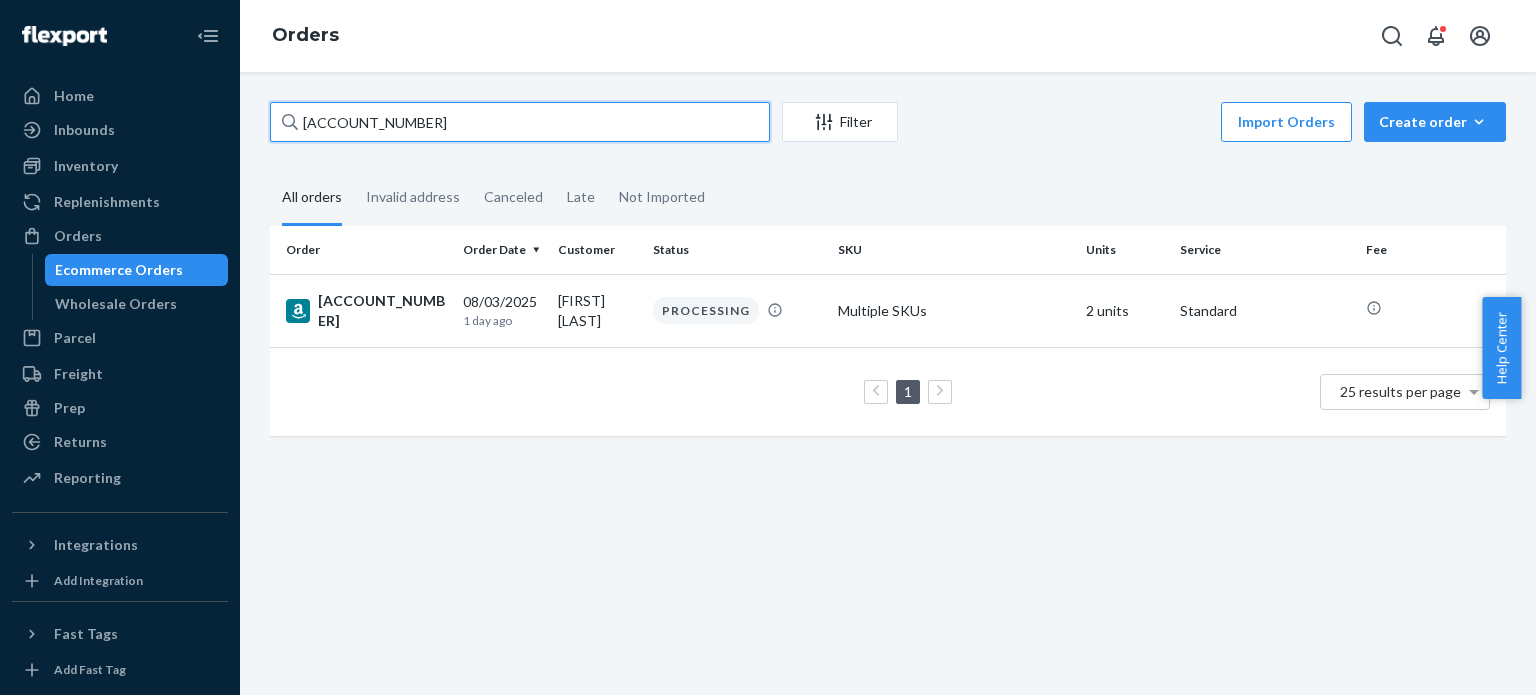 click on "[ACCOUNT_NUMBER]" at bounding box center [520, 122] 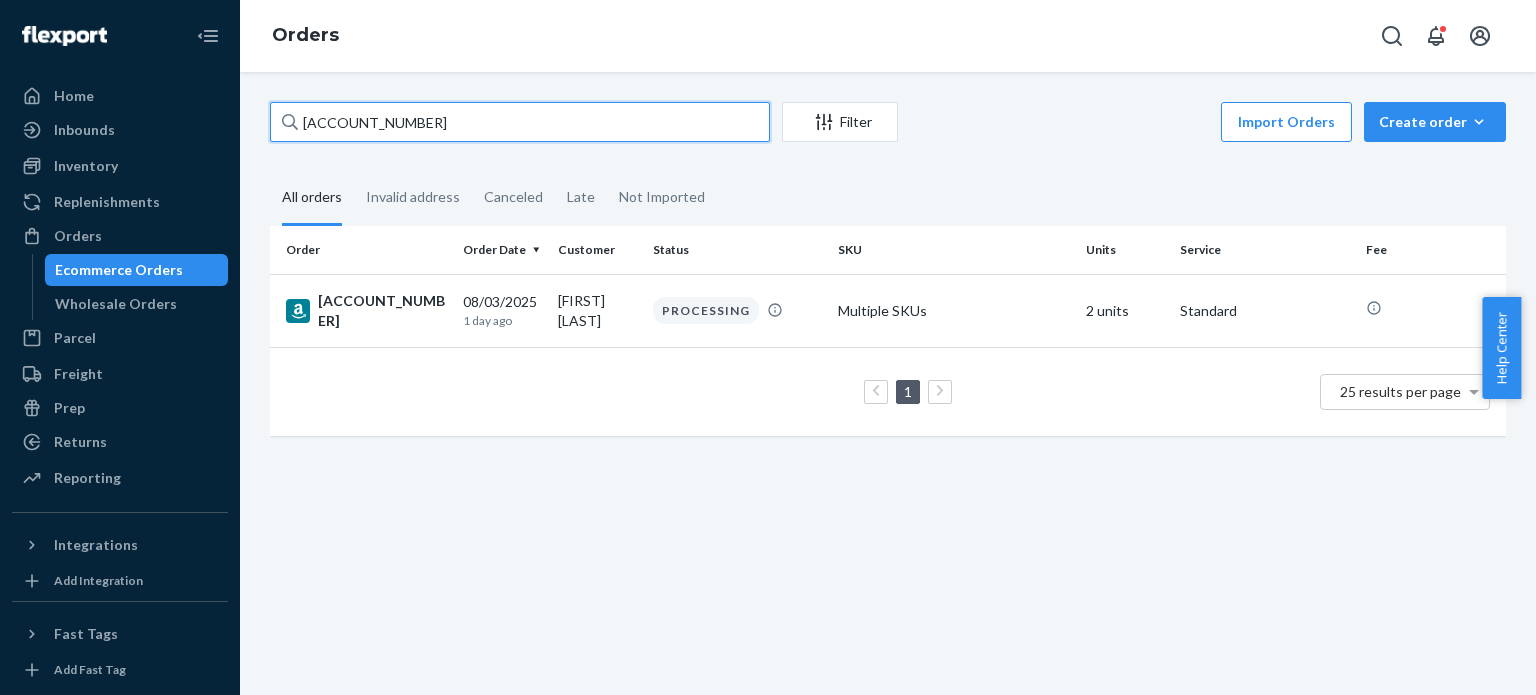 paste on "[ACCOUNT_NUMBER]" 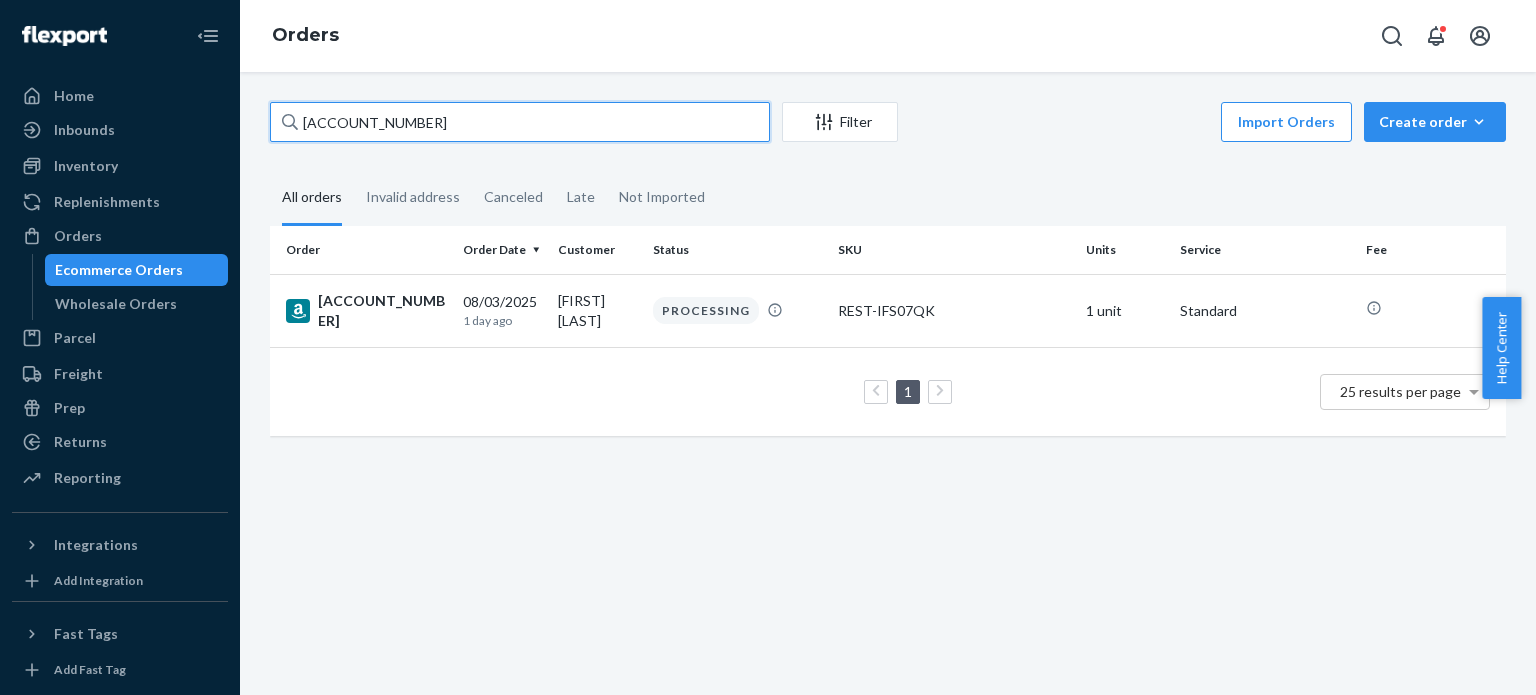 click on "[ACCOUNT_NUMBER]" at bounding box center [520, 122] 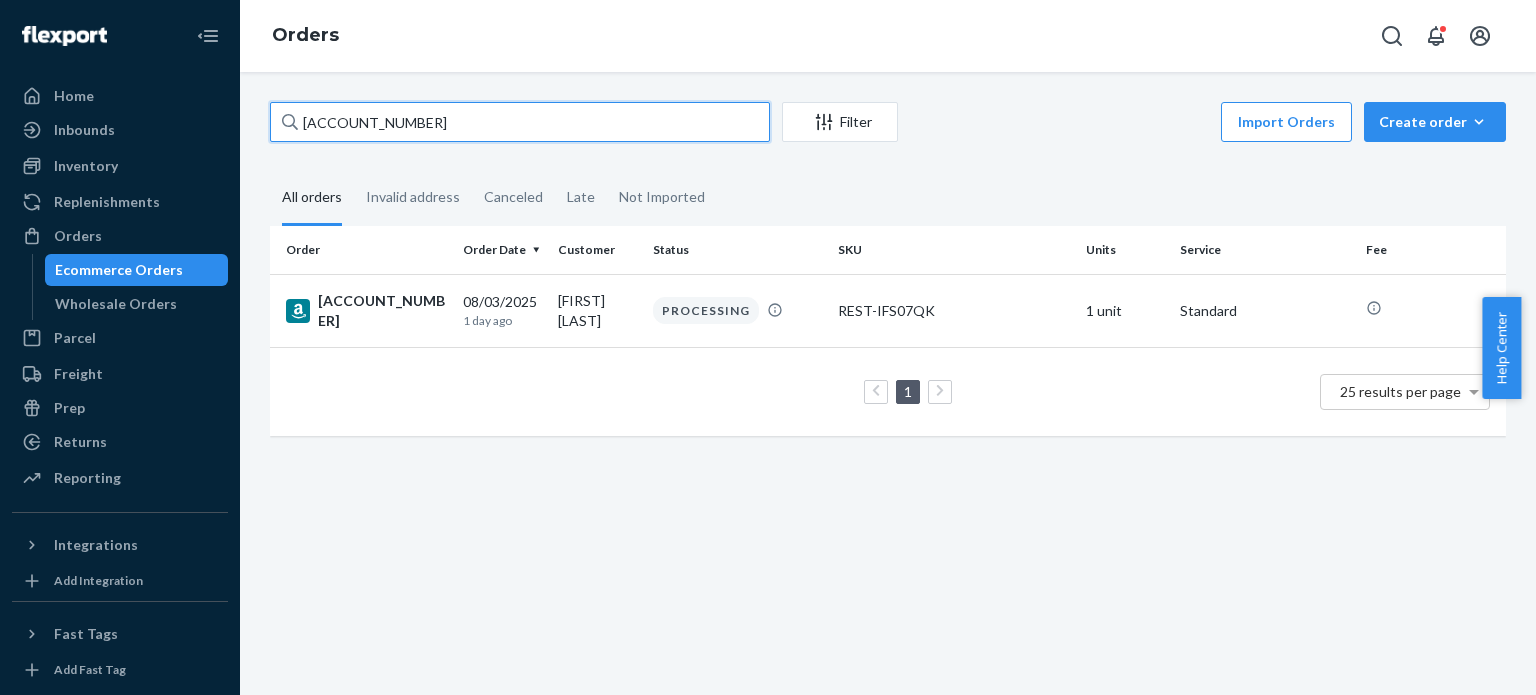 click on "[ACCOUNT_NUMBER]" at bounding box center (520, 122) 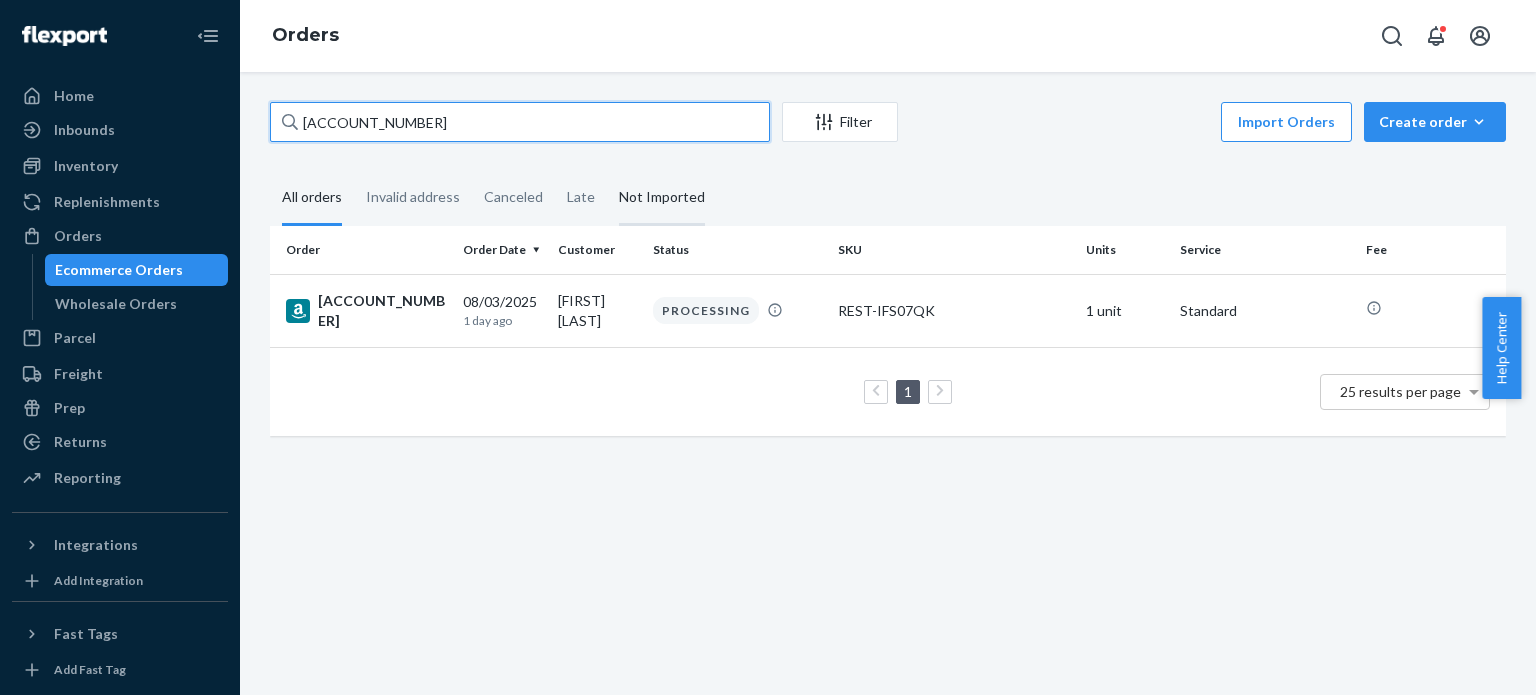paste on "[ACCOUNT_NUMBER]" 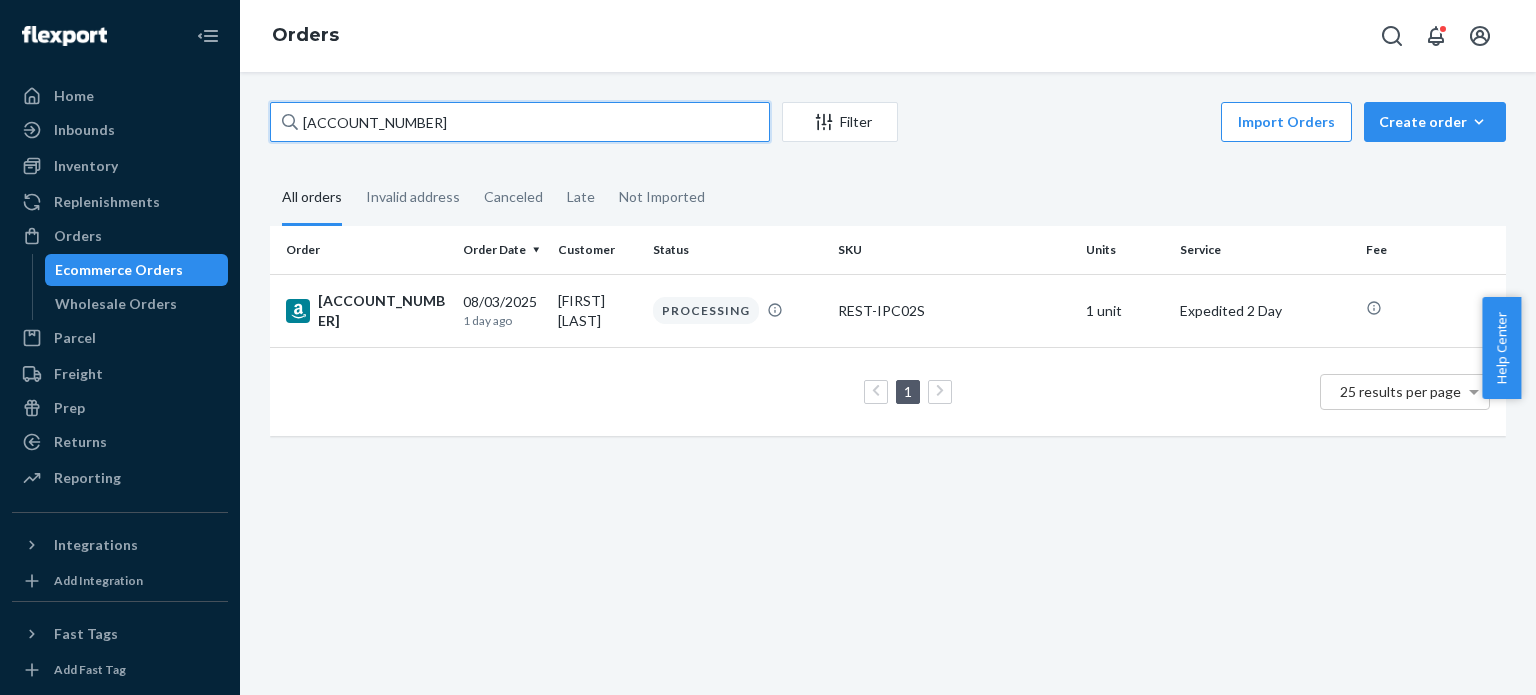 click on "[ACCOUNT_NUMBER]" at bounding box center [520, 122] 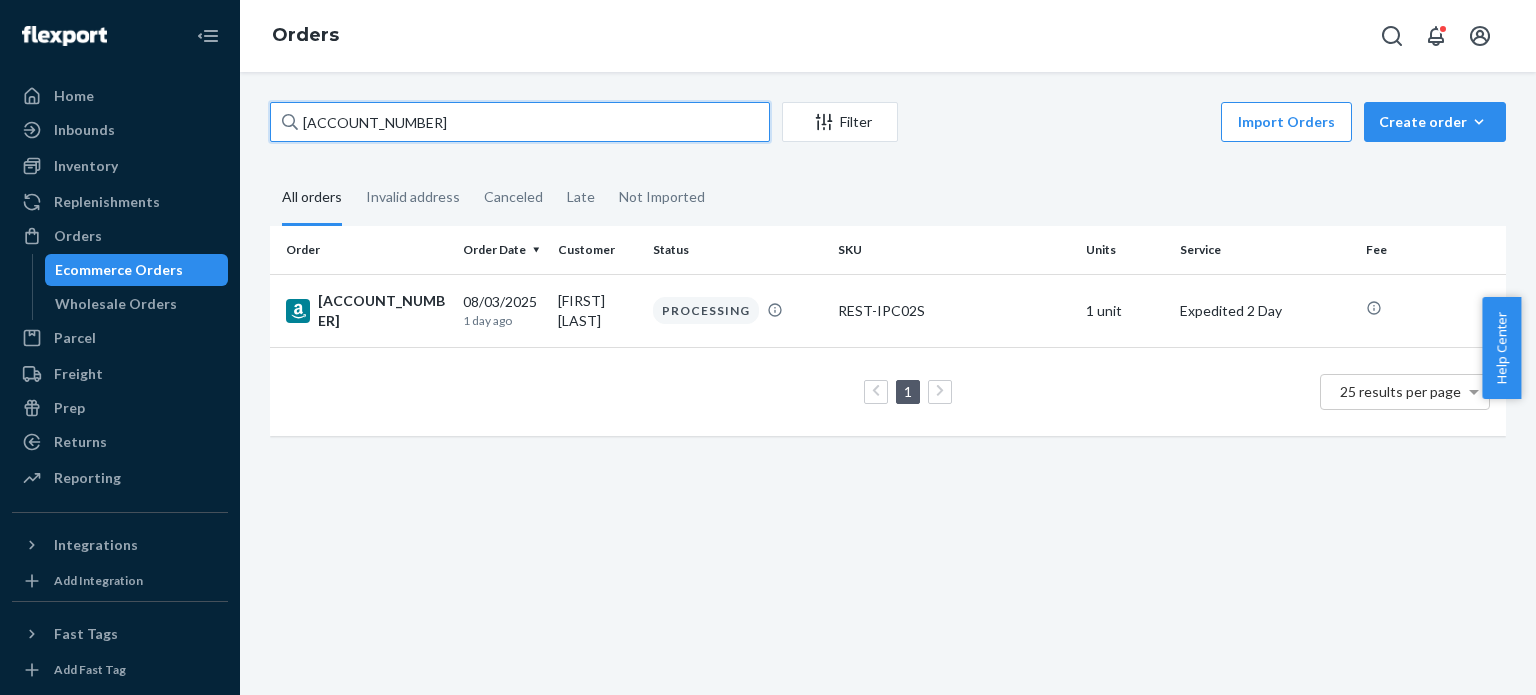 click on "[ACCOUNT_NUMBER]" at bounding box center [520, 122] 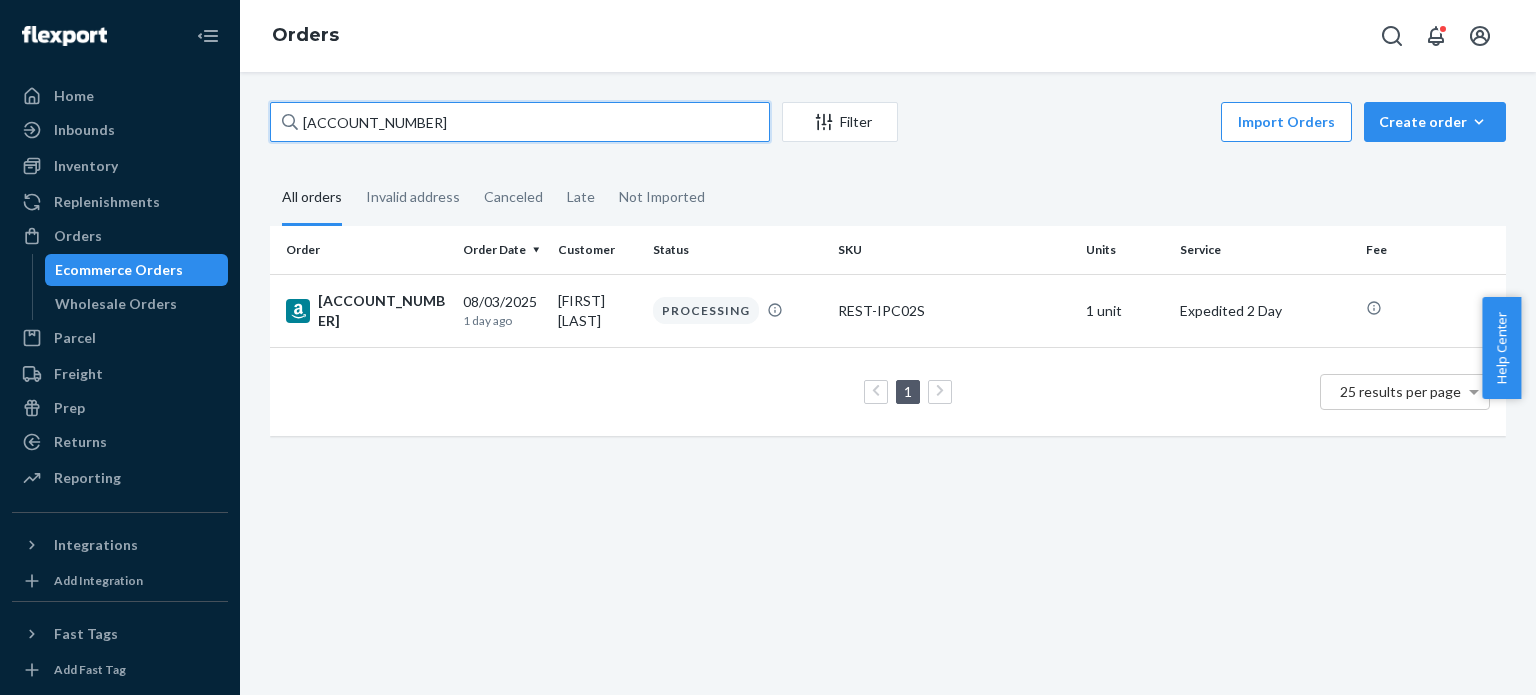 click on "[ACCOUNT_NUMBER]" at bounding box center [520, 122] 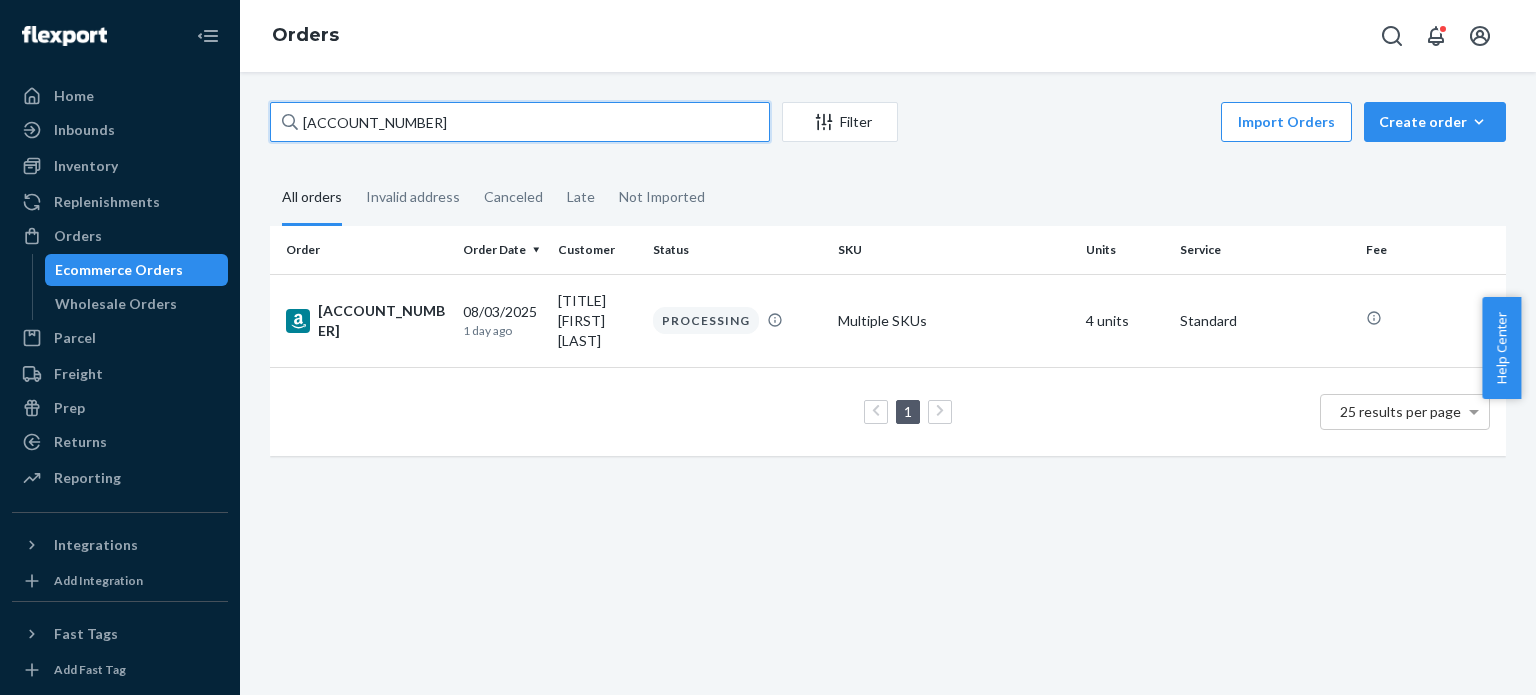 click on "[ACCOUNT_NUMBER]" at bounding box center (520, 122) 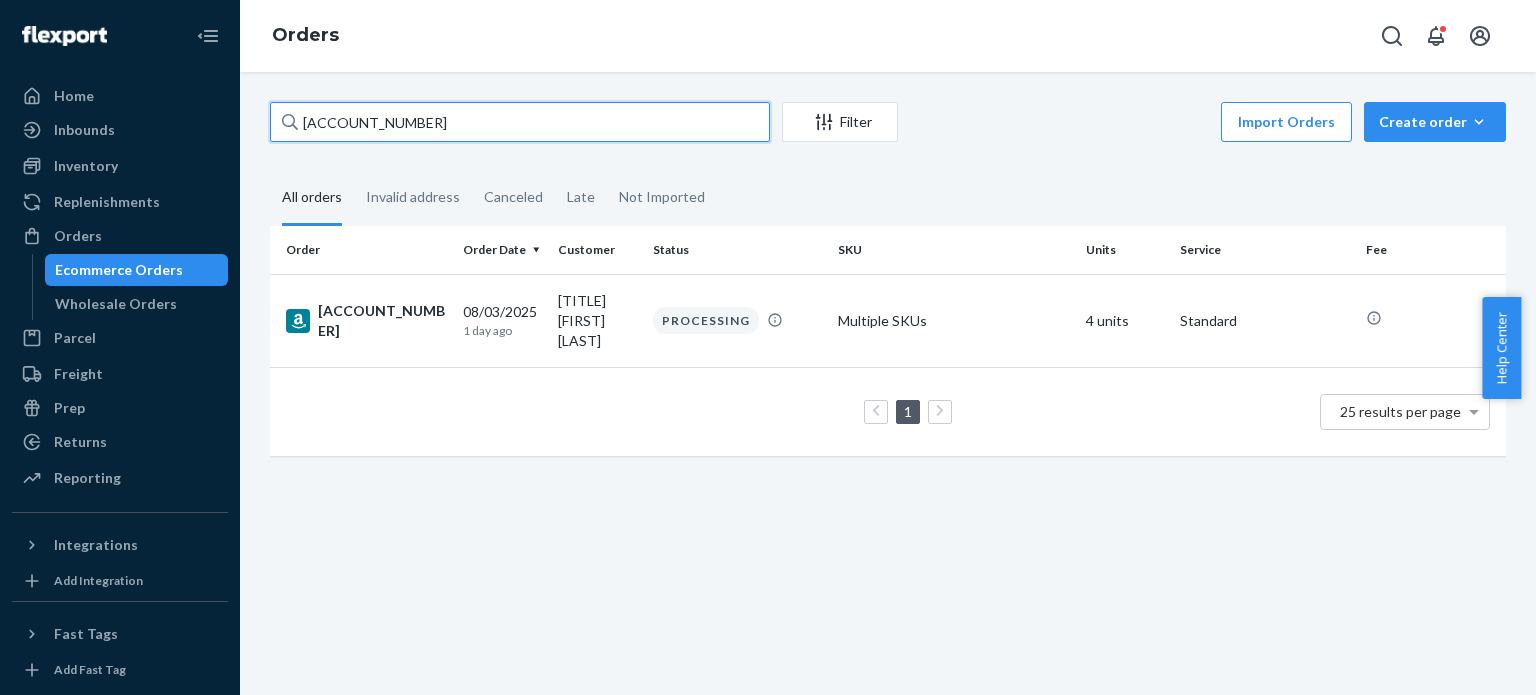 click on "[ACCOUNT_NUMBER]" at bounding box center (520, 122) 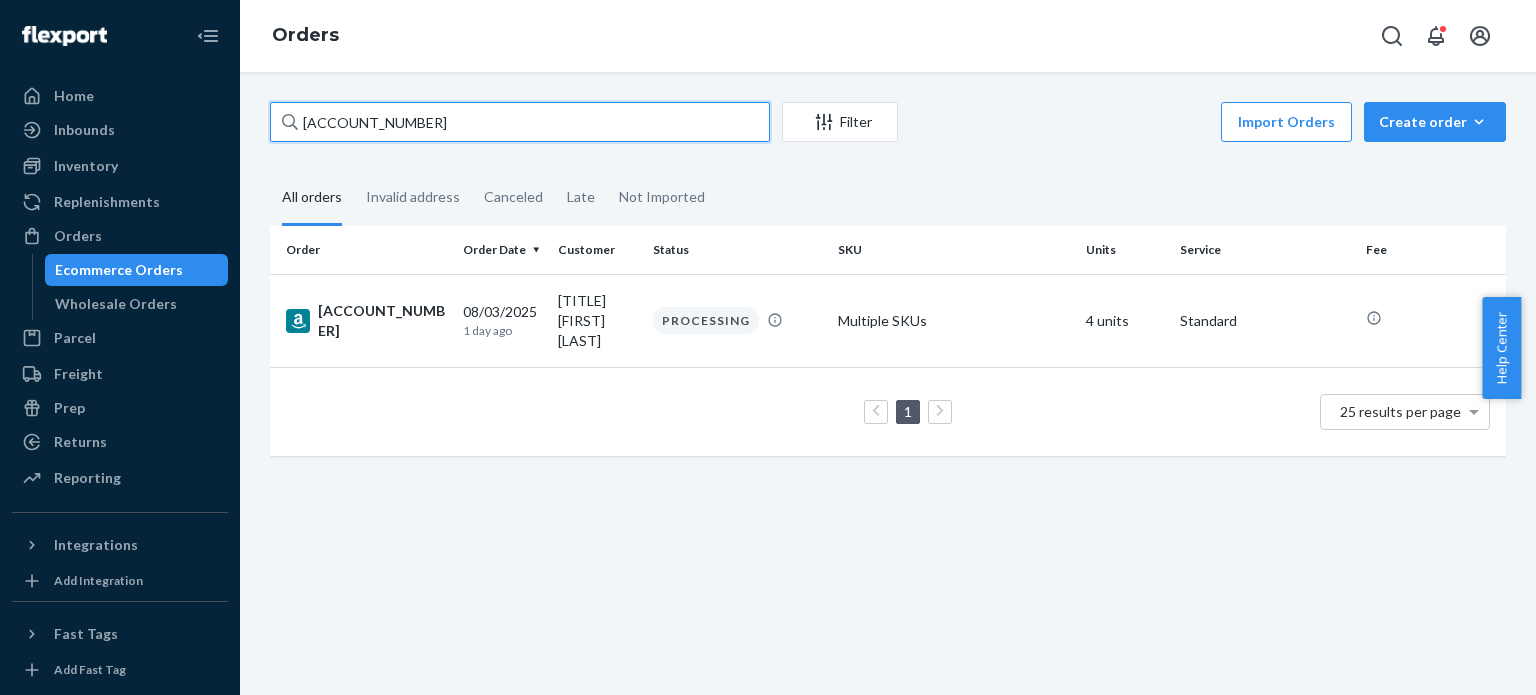 paste on "[ACCOUNT_NUMBER]" 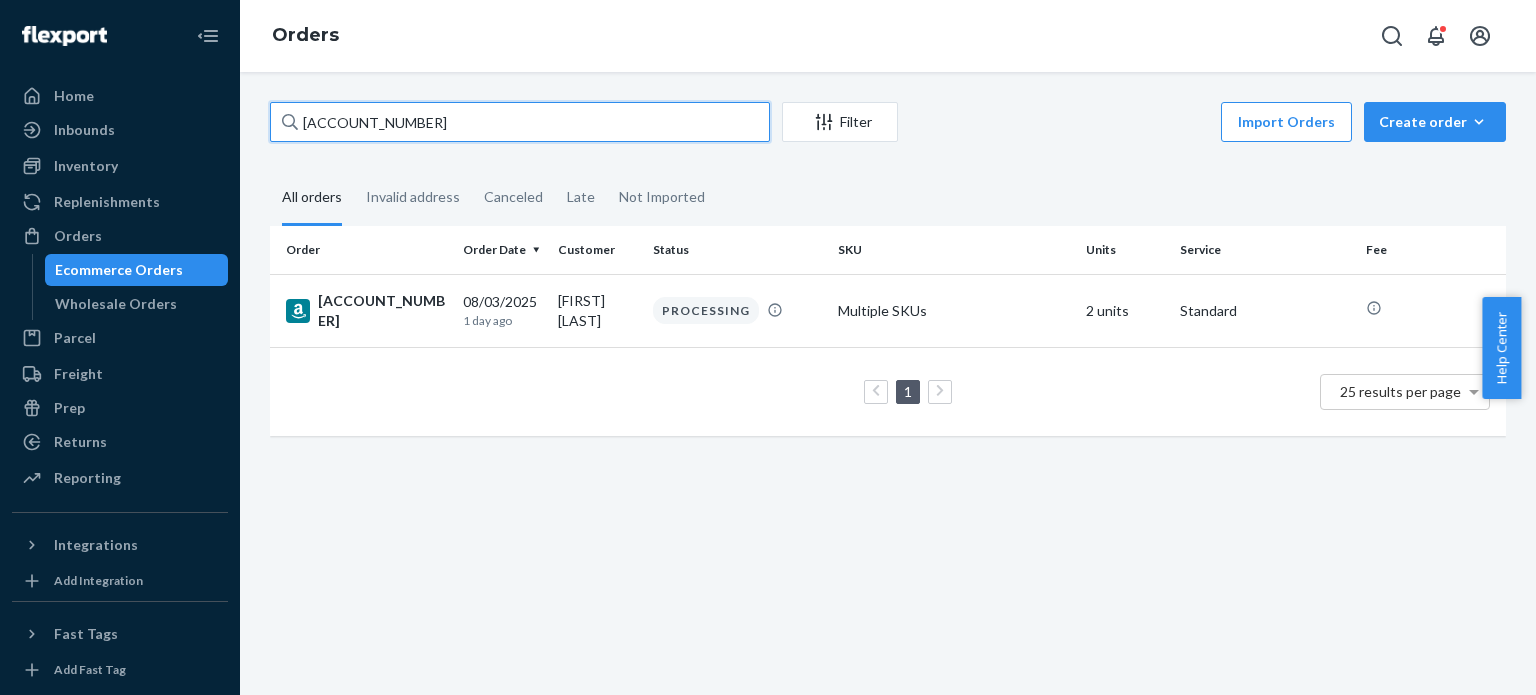 click on "[ACCOUNT_NUMBER]" at bounding box center (520, 122) 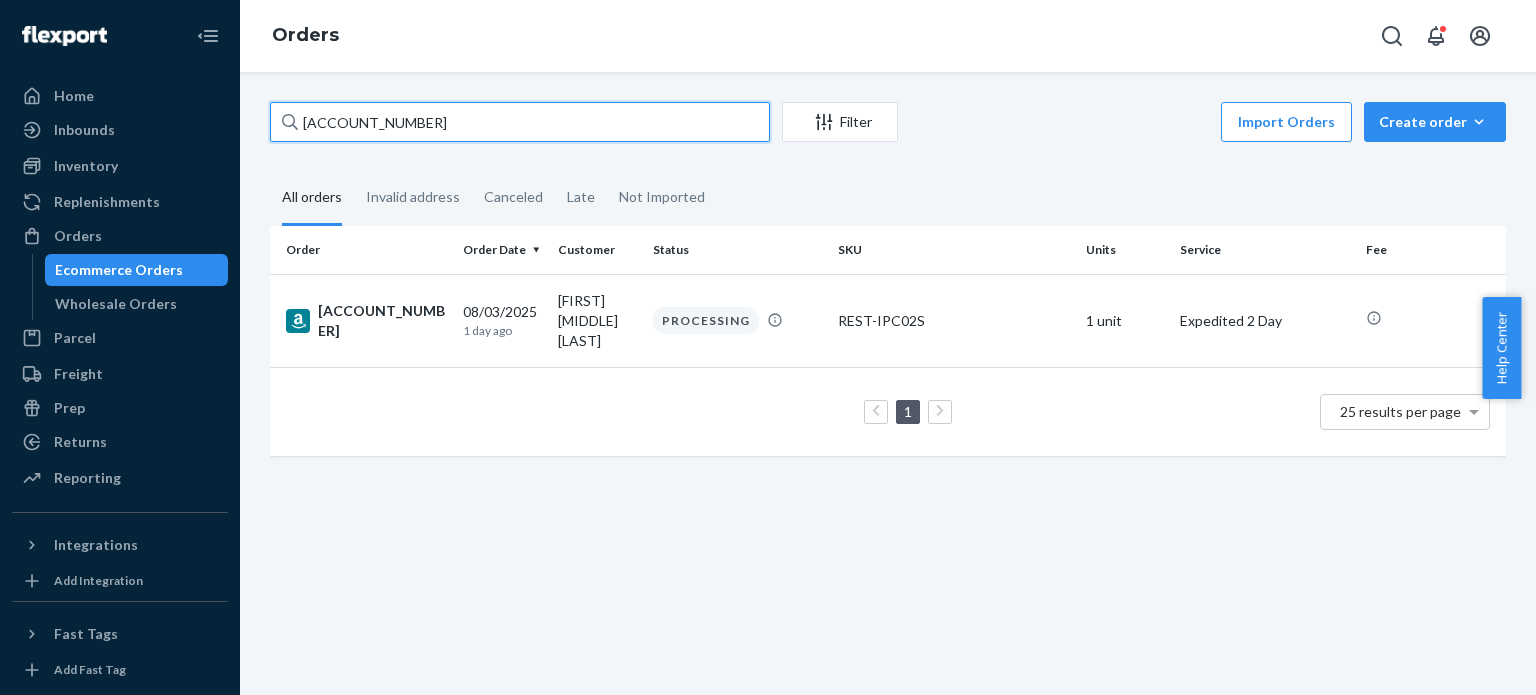 click on "[ACCOUNT_NUMBER]" at bounding box center (520, 122) 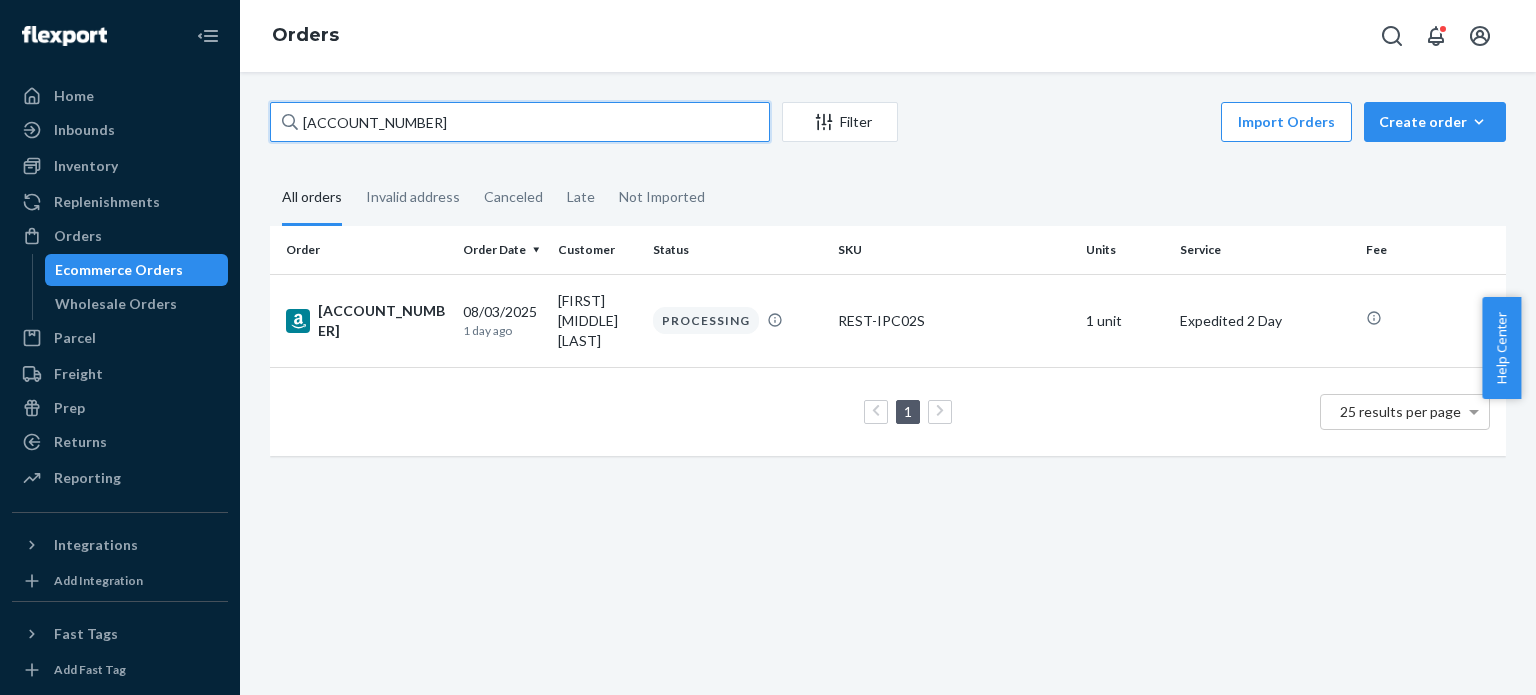 click on "[ACCOUNT_NUMBER]" at bounding box center (520, 122) 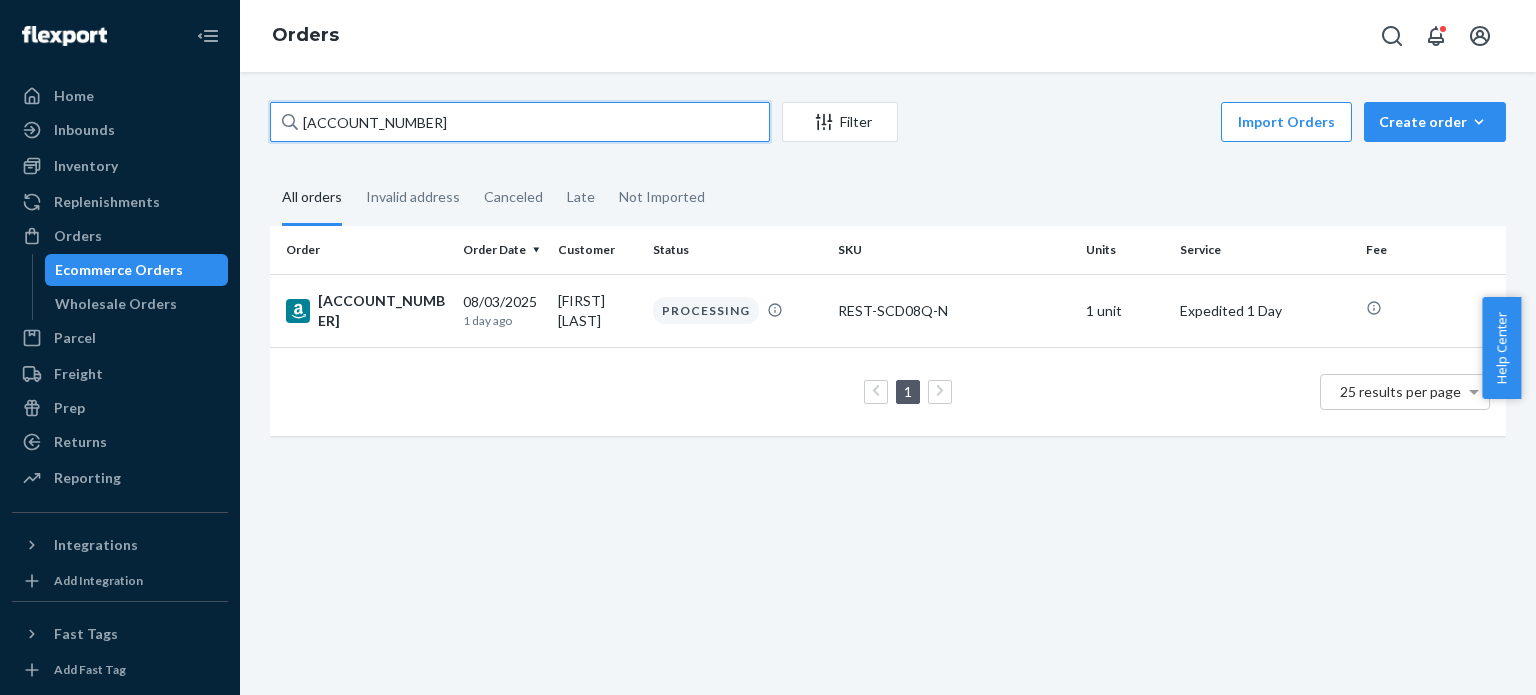 click on "[ACCOUNT_NUMBER]" at bounding box center [520, 122] 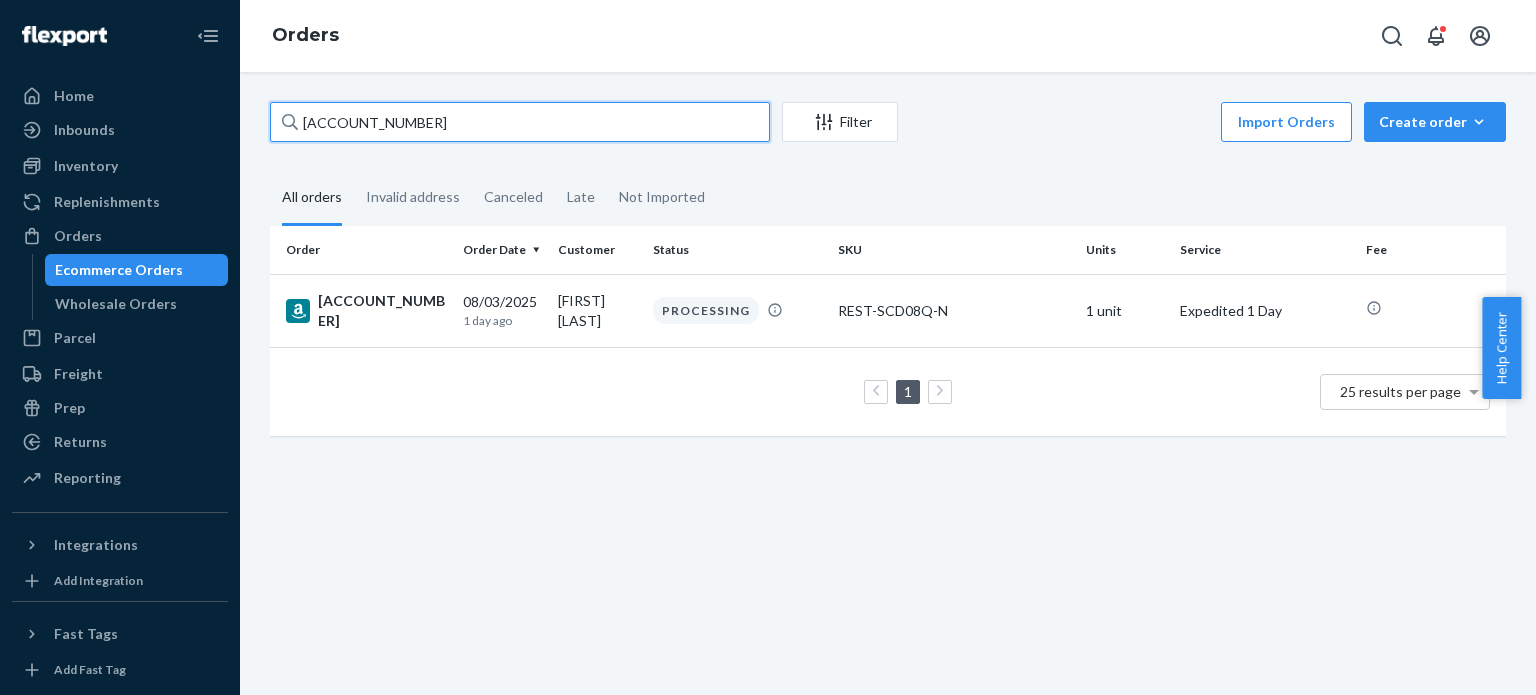 click on "[ACCOUNT_NUMBER]" at bounding box center (520, 122) 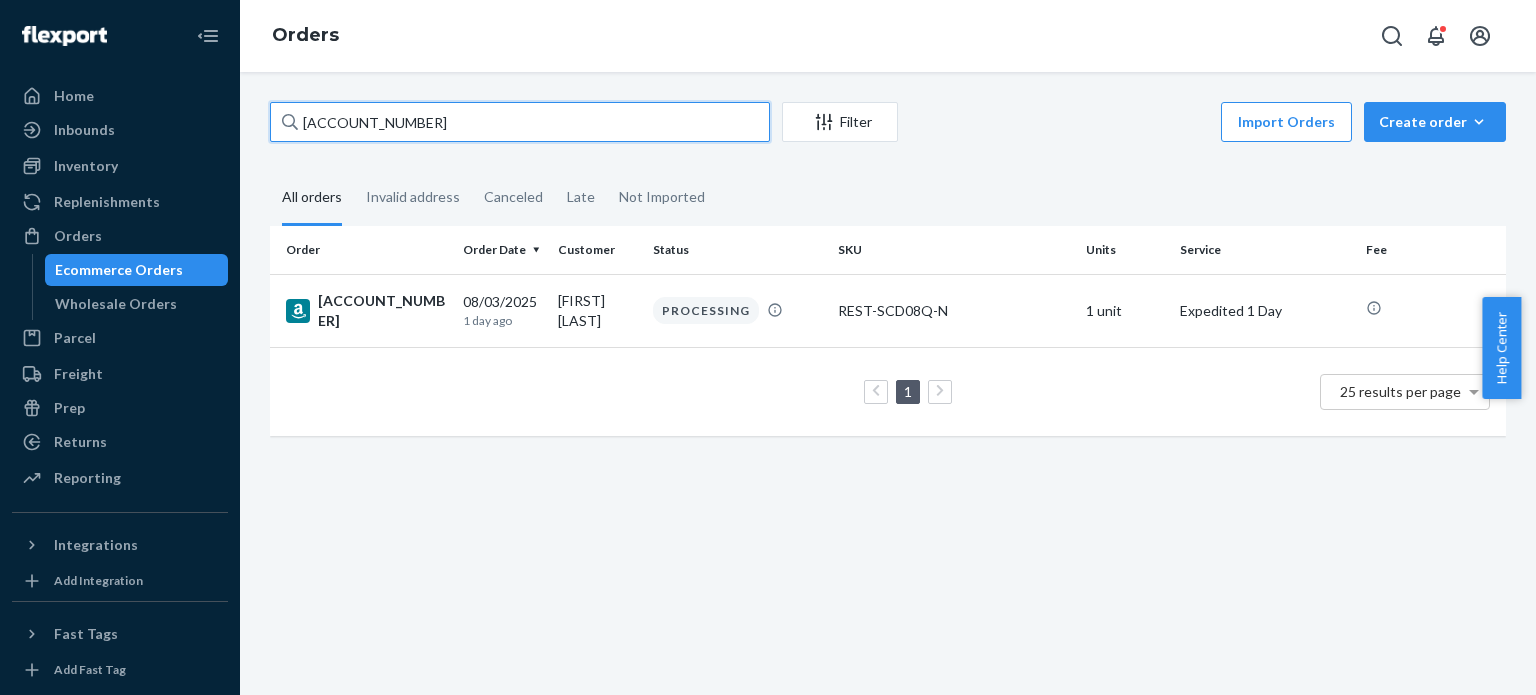 paste on "[ACCOUNT_NUMBER]" 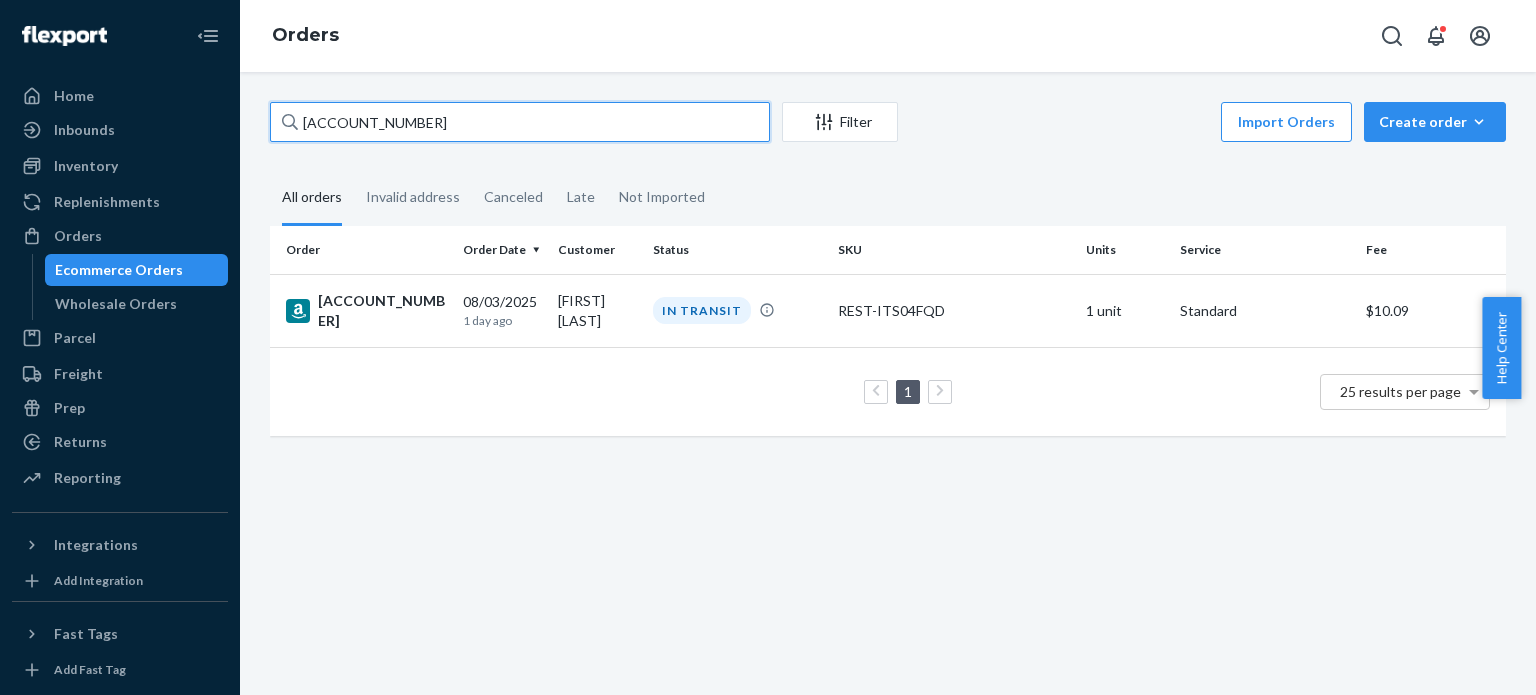 click on "[ACCOUNT_NUMBER]" at bounding box center (520, 122) 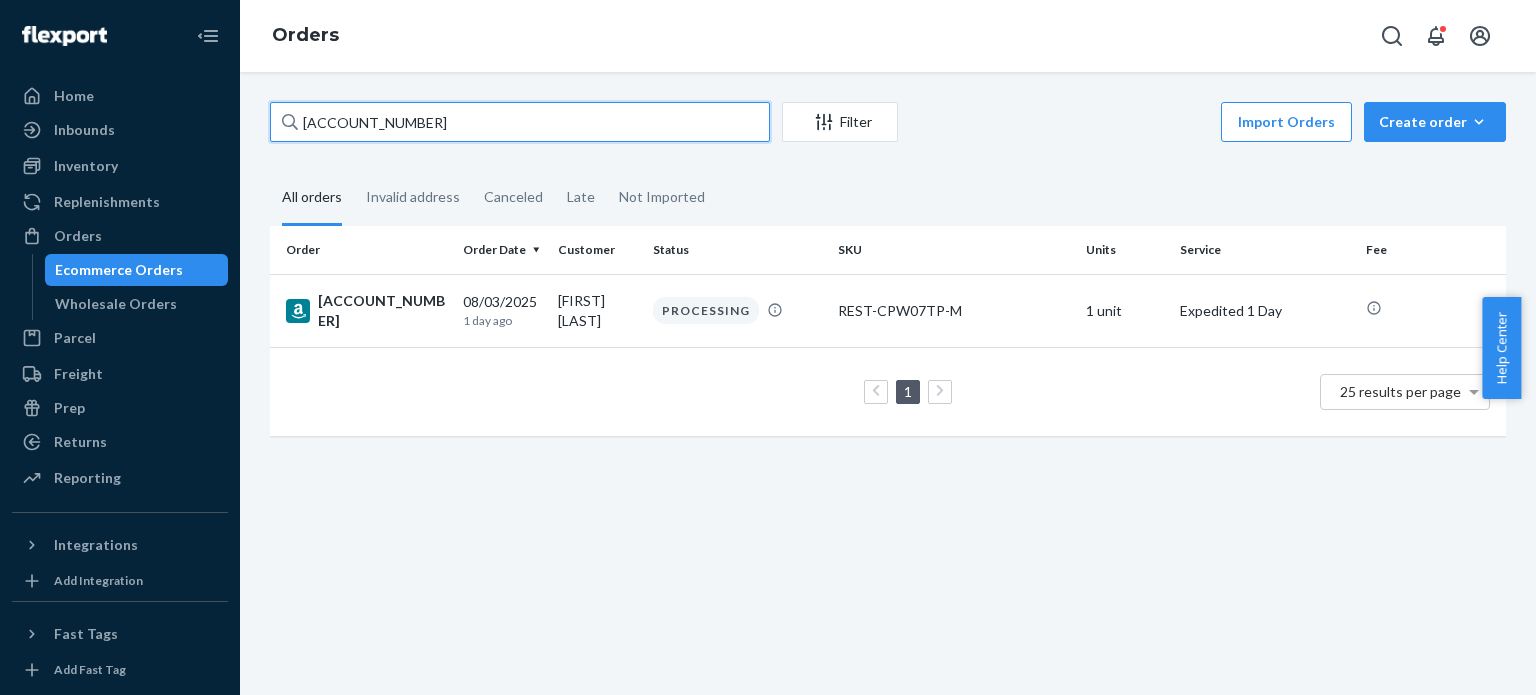 click on "[ACCOUNT_NUMBER]" at bounding box center (520, 122) 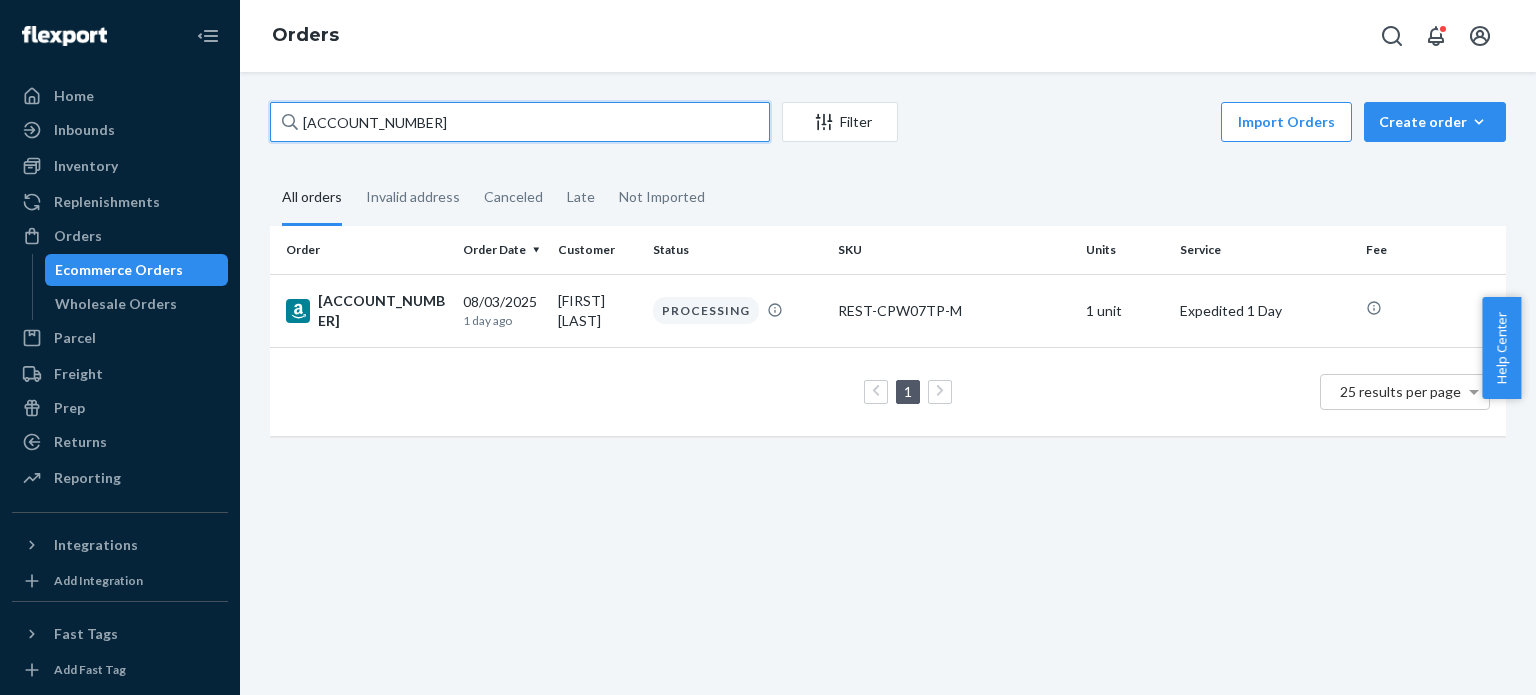 click on "[ACCOUNT_NUMBER]" at bounding box center (520, 122) 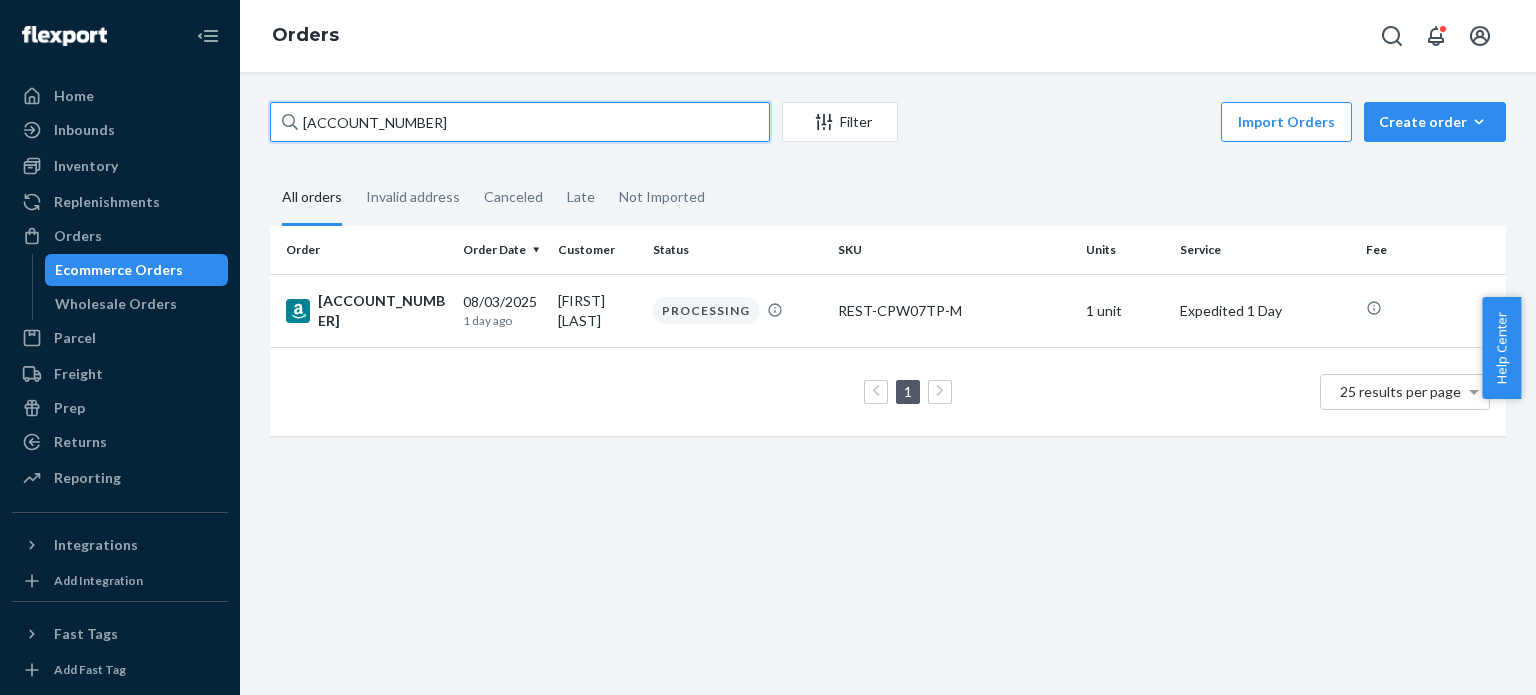 click on "[ACCOUNT_NUMBER]" at bounding box center [520, 122] 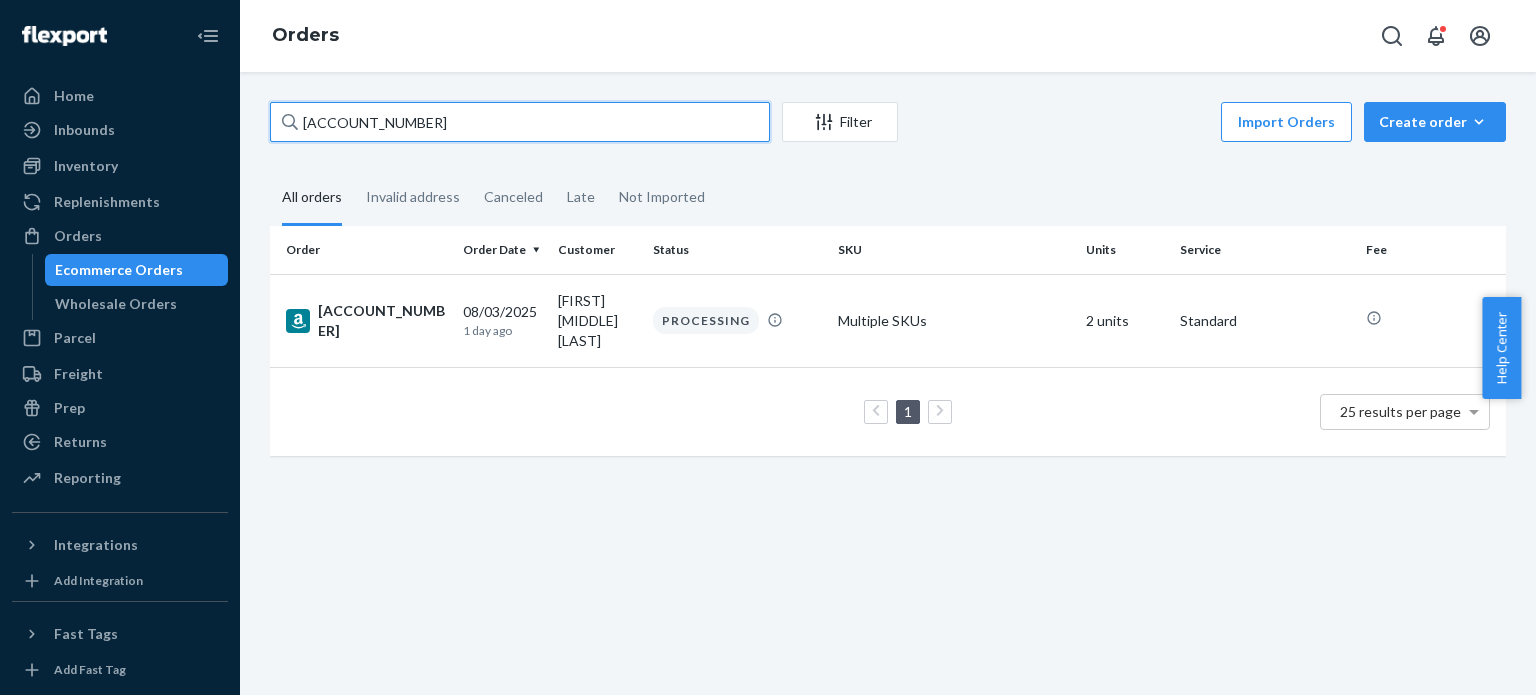 click on "[ACCOUNT_NUMBER]" at bounding box center (520, 122) 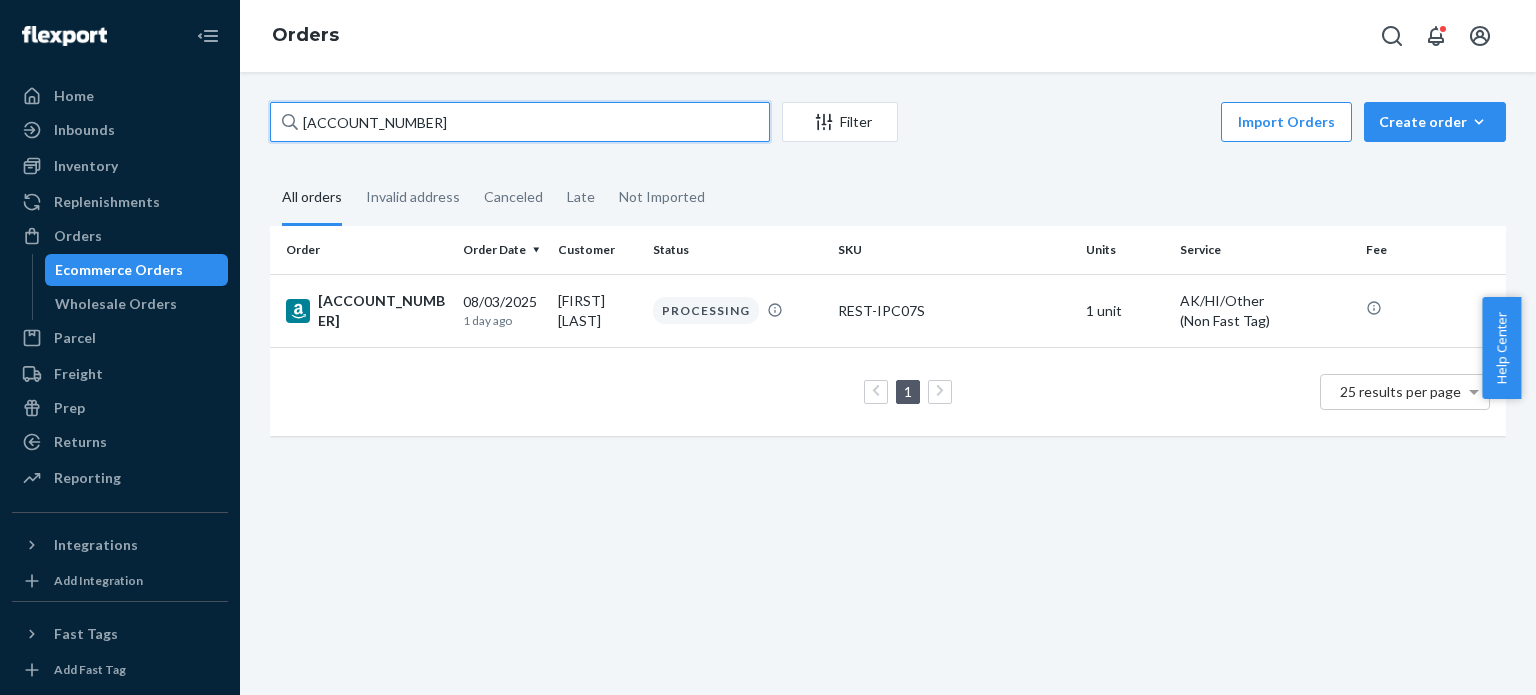 click on "[ACCOUNT_NUMBER]" at bounding box center (520, 122) 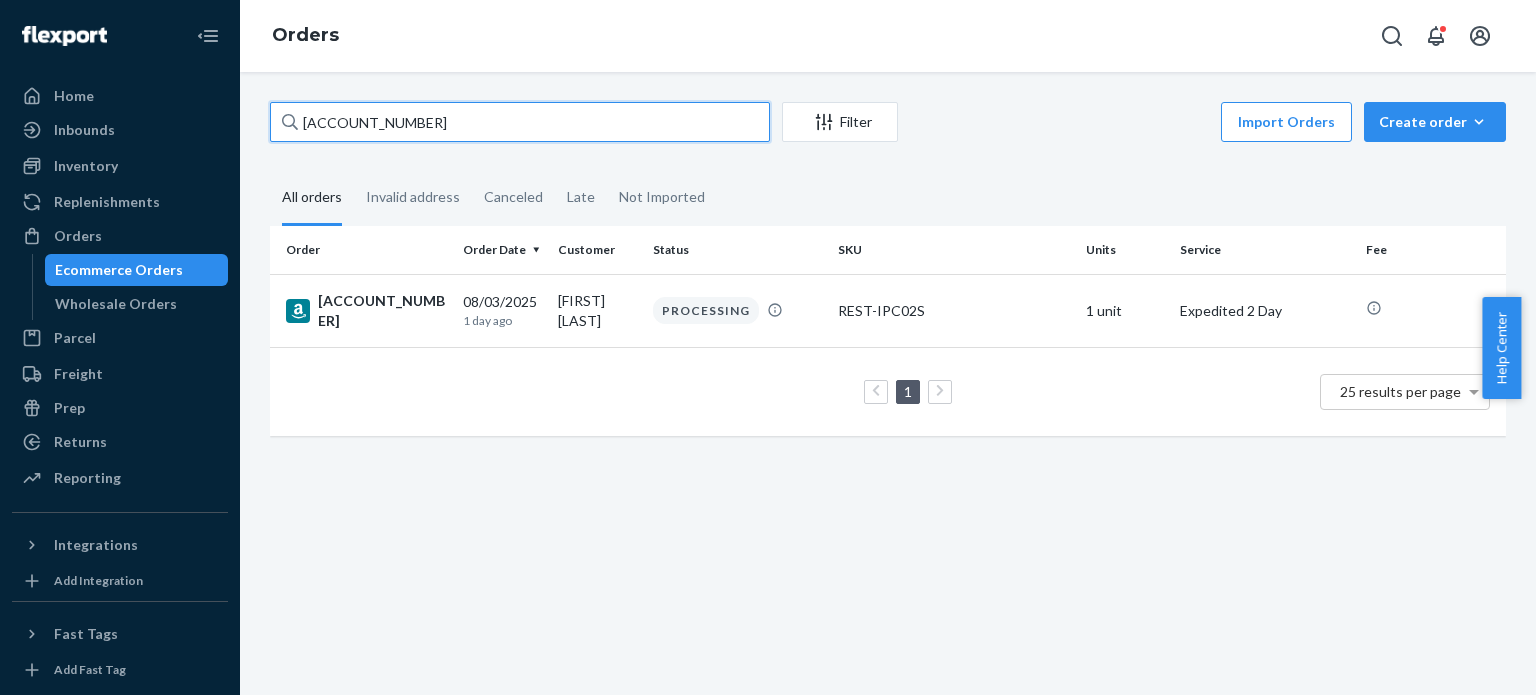 click on "[ACCOUNT_NUMBER]" at bounding box center [520, 122] 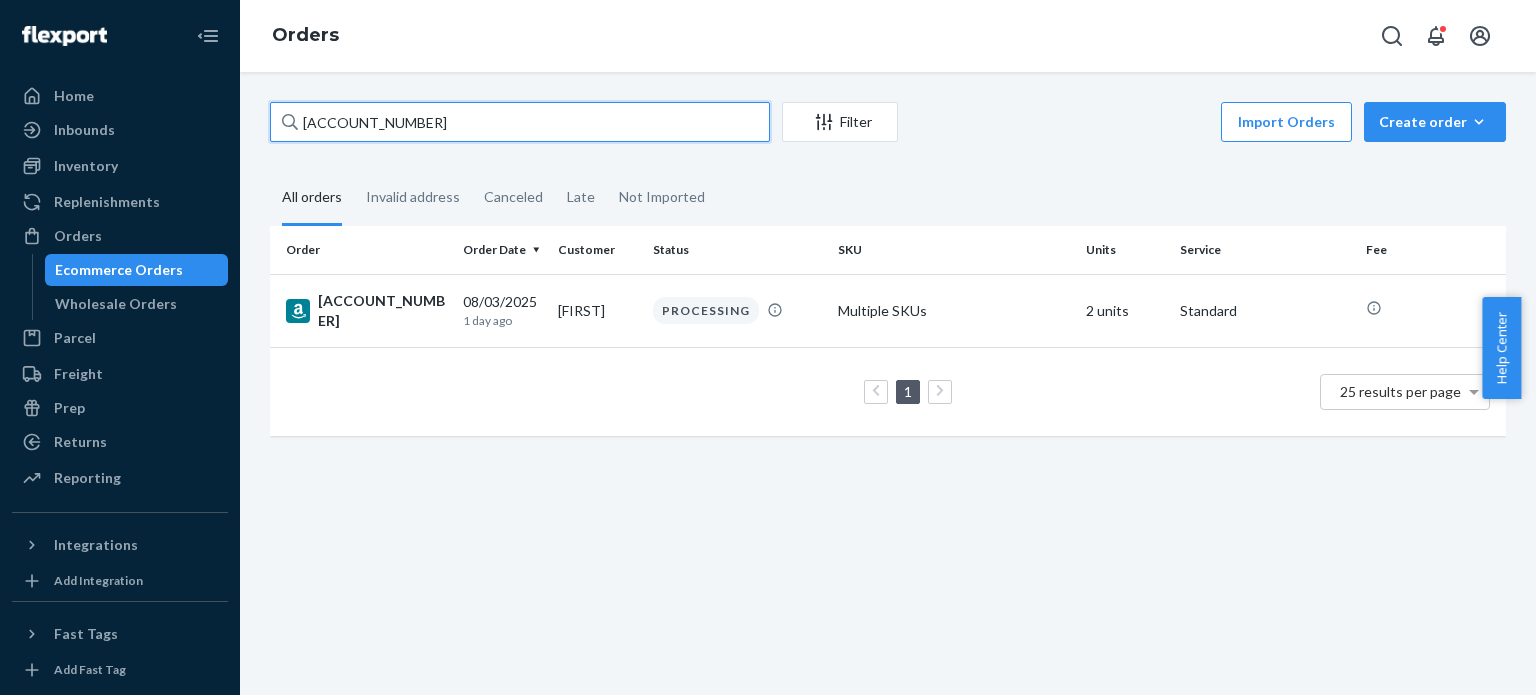 click on "[ACCOUNT_NUMBER]" at bounding box center (520, 122) 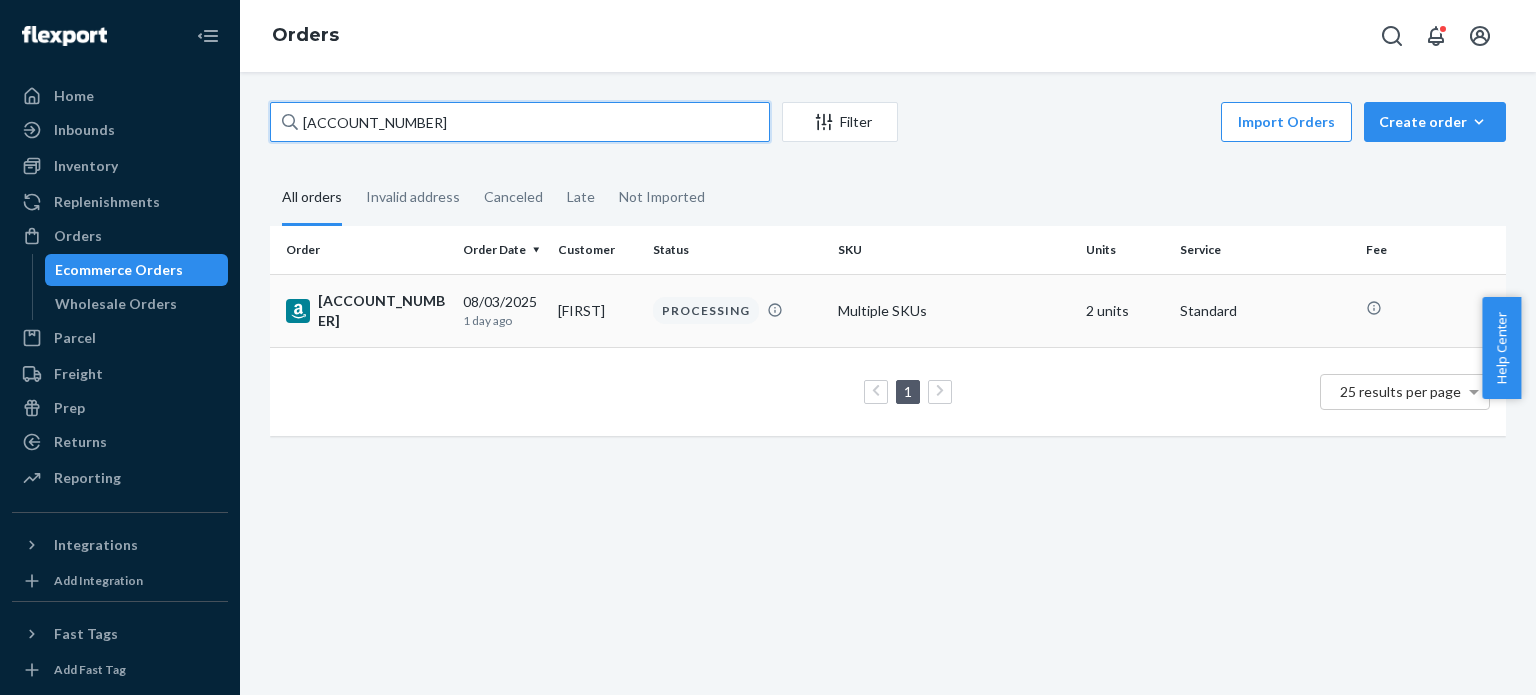 paste on "[ACCOUNT_NUMBER]" 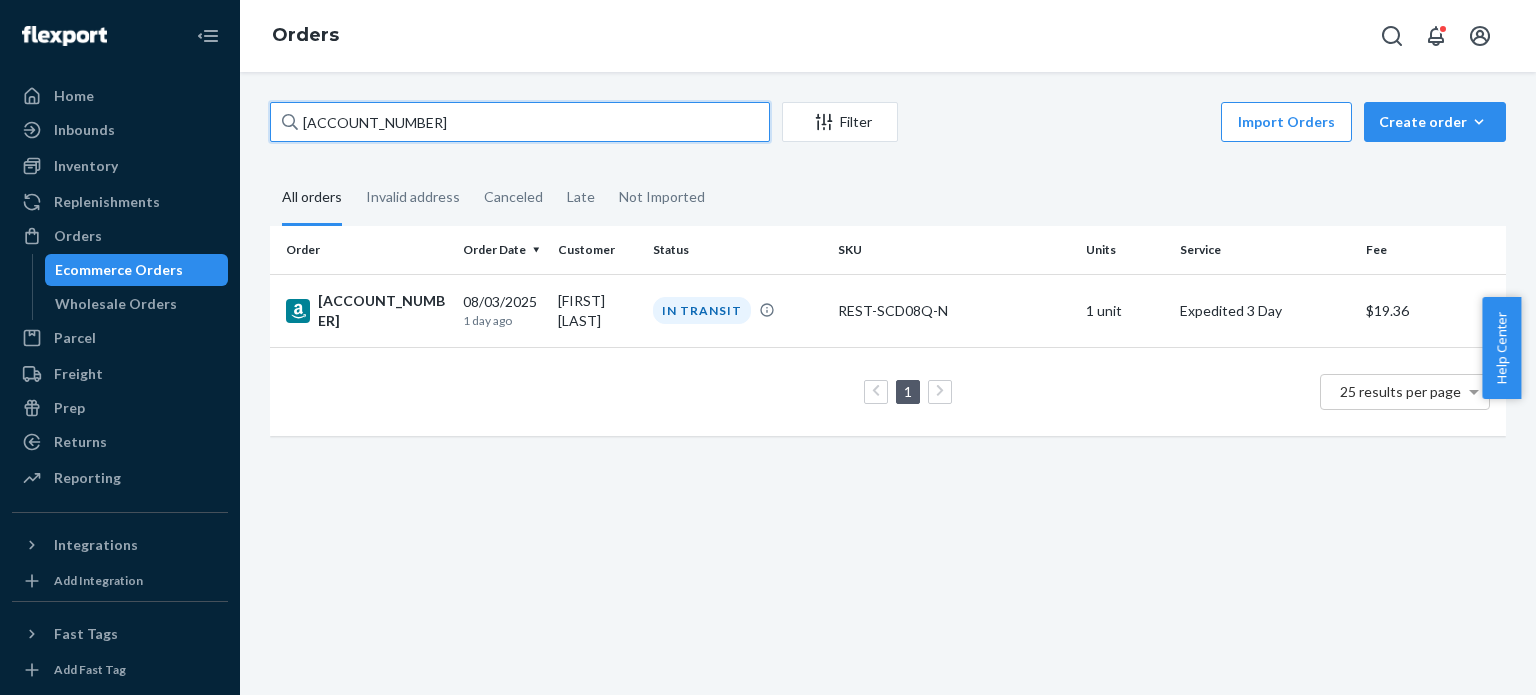 click on "[ACCOUNT_NUMBER]" at bounding box center (520, 122) 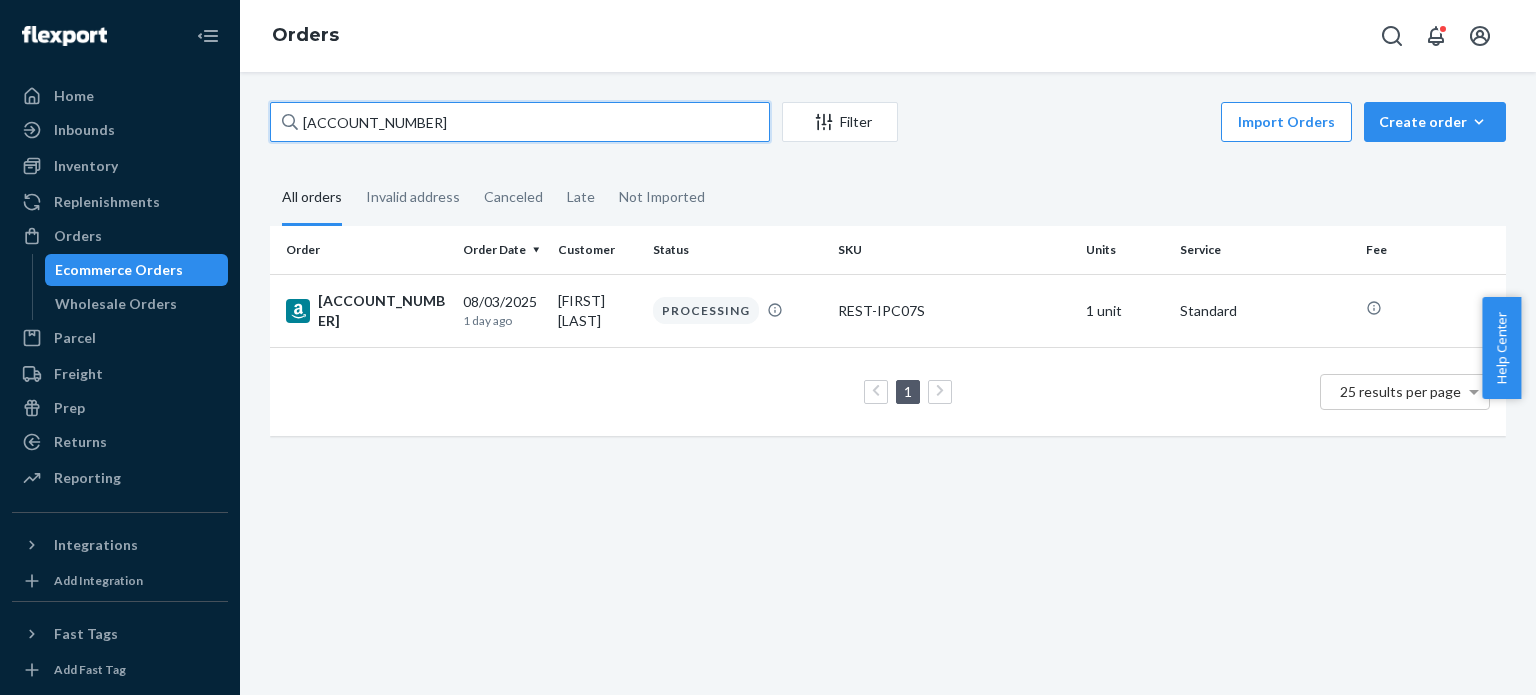 click on "[ACCOUNT_NUMBER]" at bounding box center [520, 122] 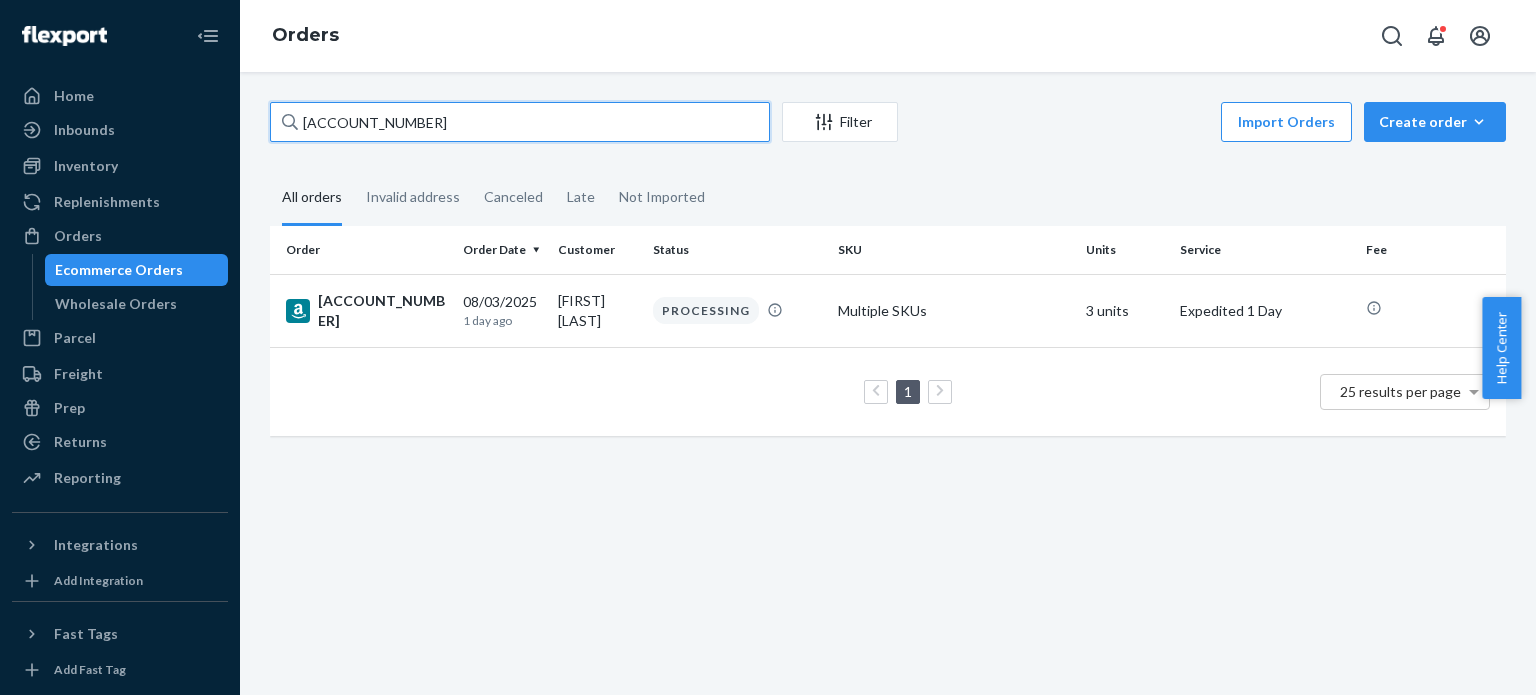 click on "[ACCOUNT_NUMBER]" at bounding box center [520, 122] 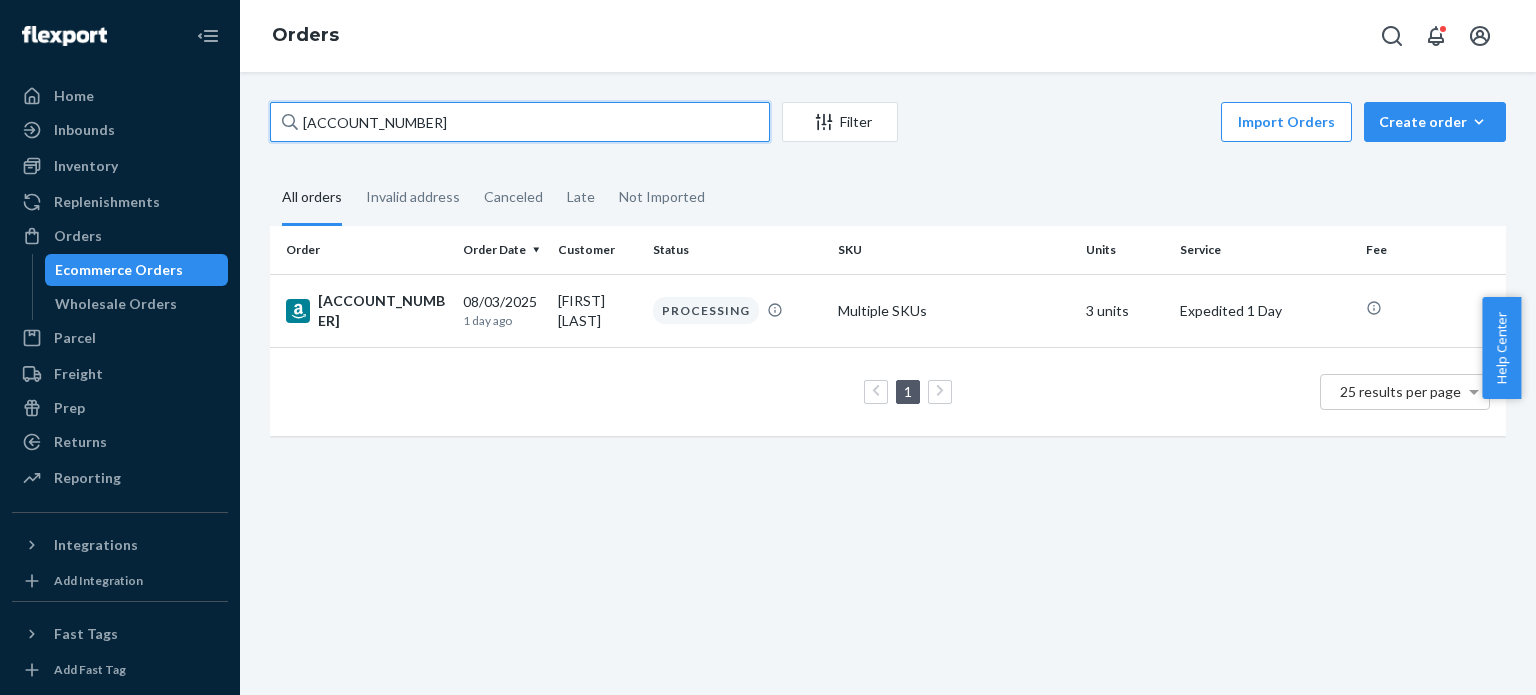 click on "[ACCOUNT_NUMBER]" at bounding box center [520, 122] 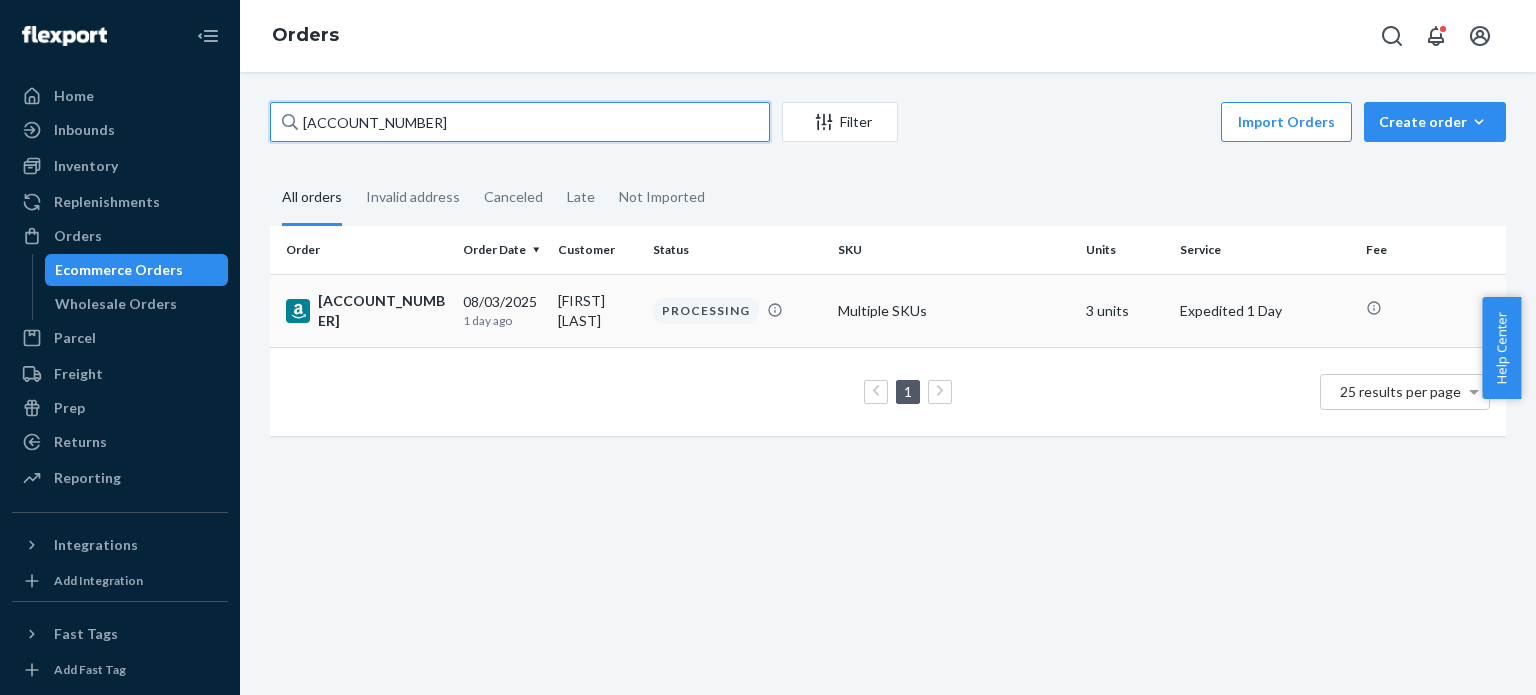 paste on "[ACCOUNT_NUMBER]" 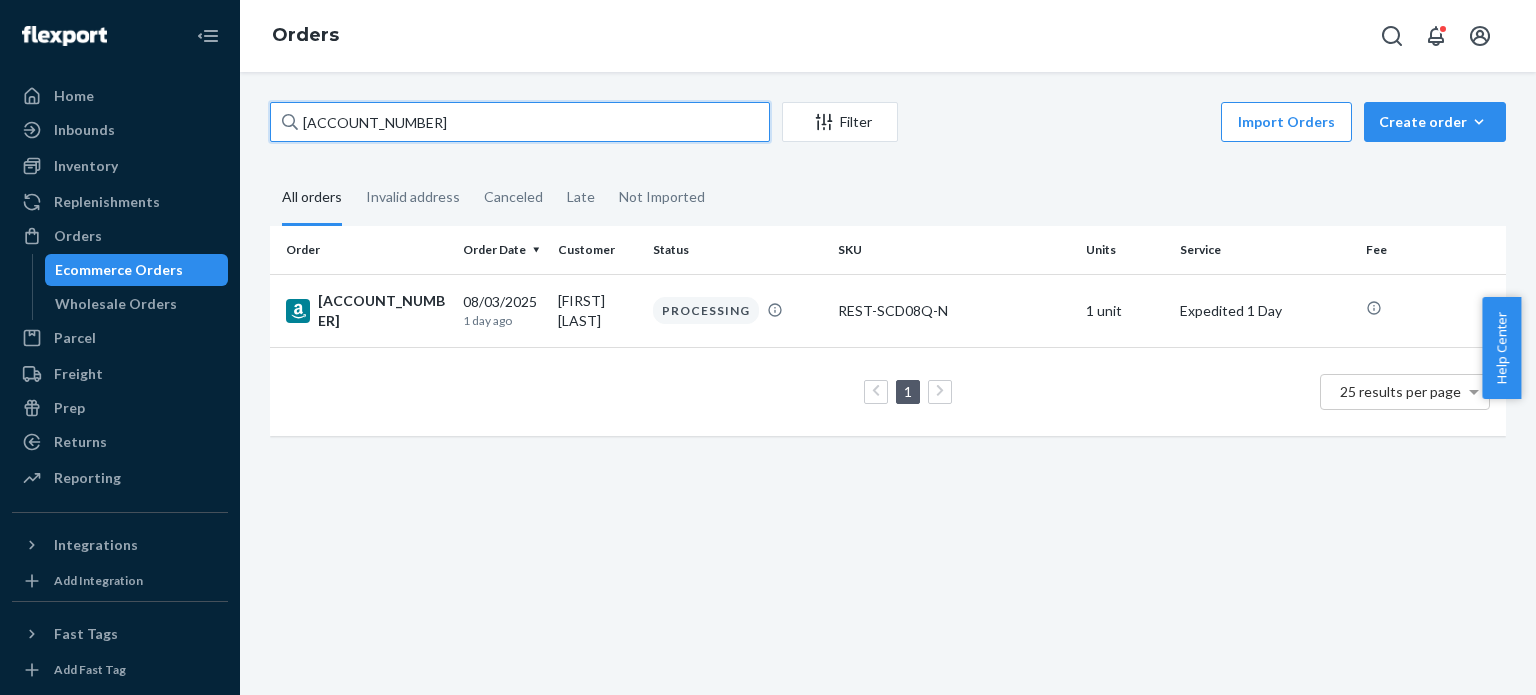click on "[ACCOUNT_NUMBER]" at bounding box center [520, 122] 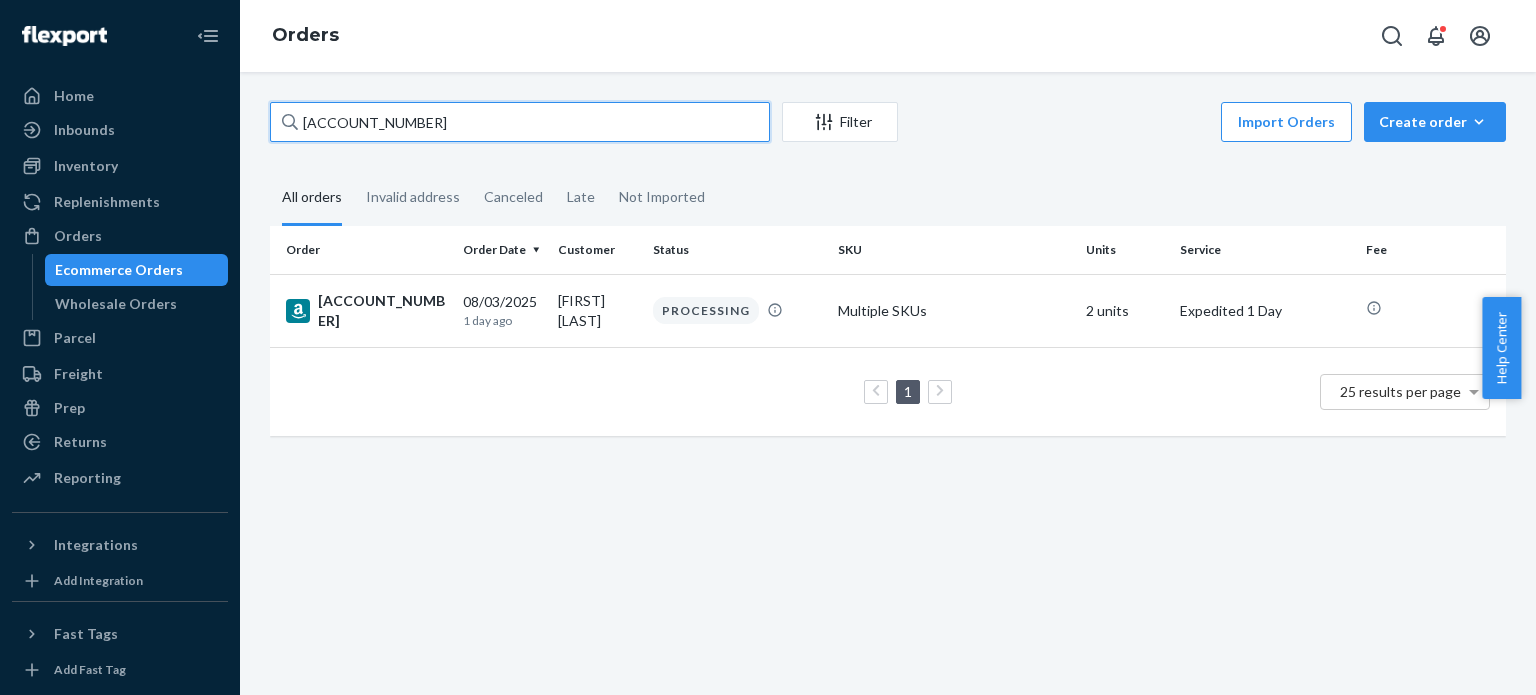 click on "[ACCOUNT_NUMBER]" at bounding box center [520, 122] 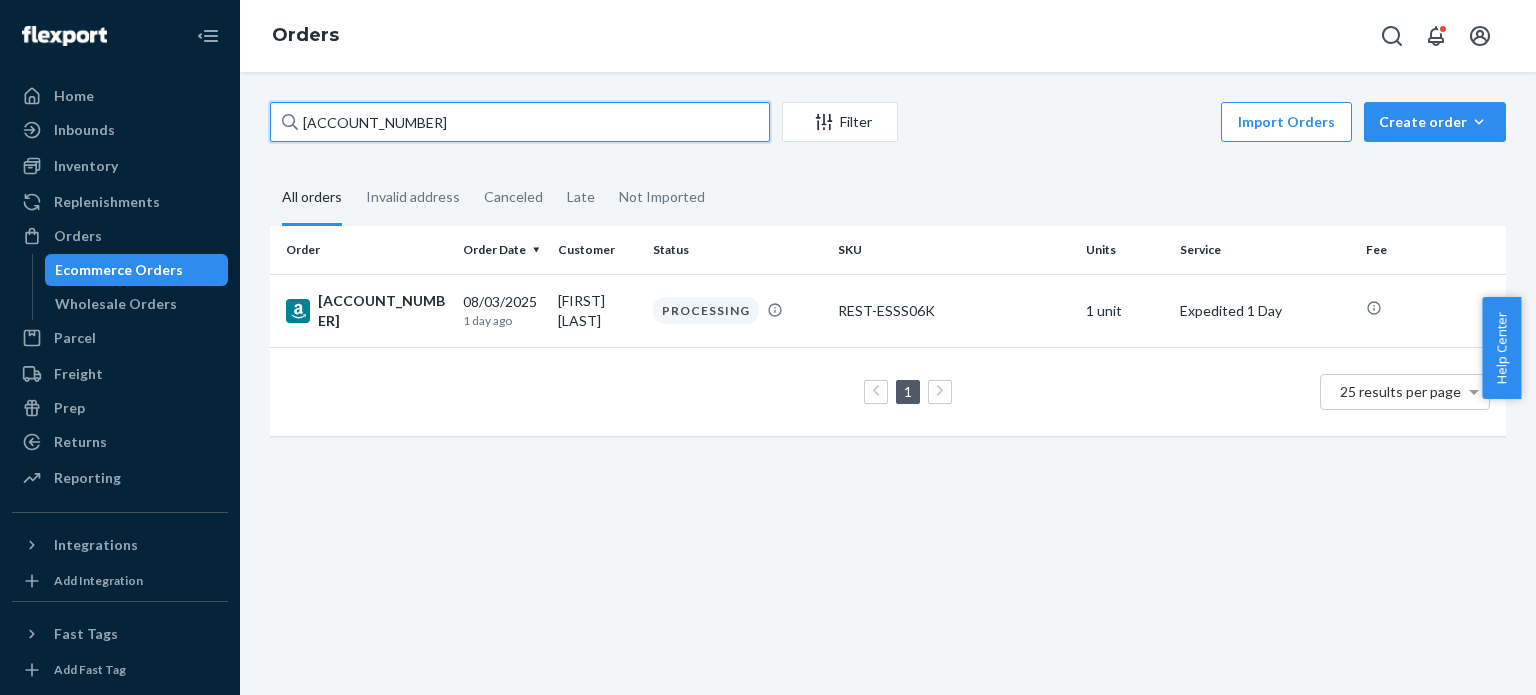 click on "[ACCOUNT_NUMBER]" at bounding box center [520, 122] 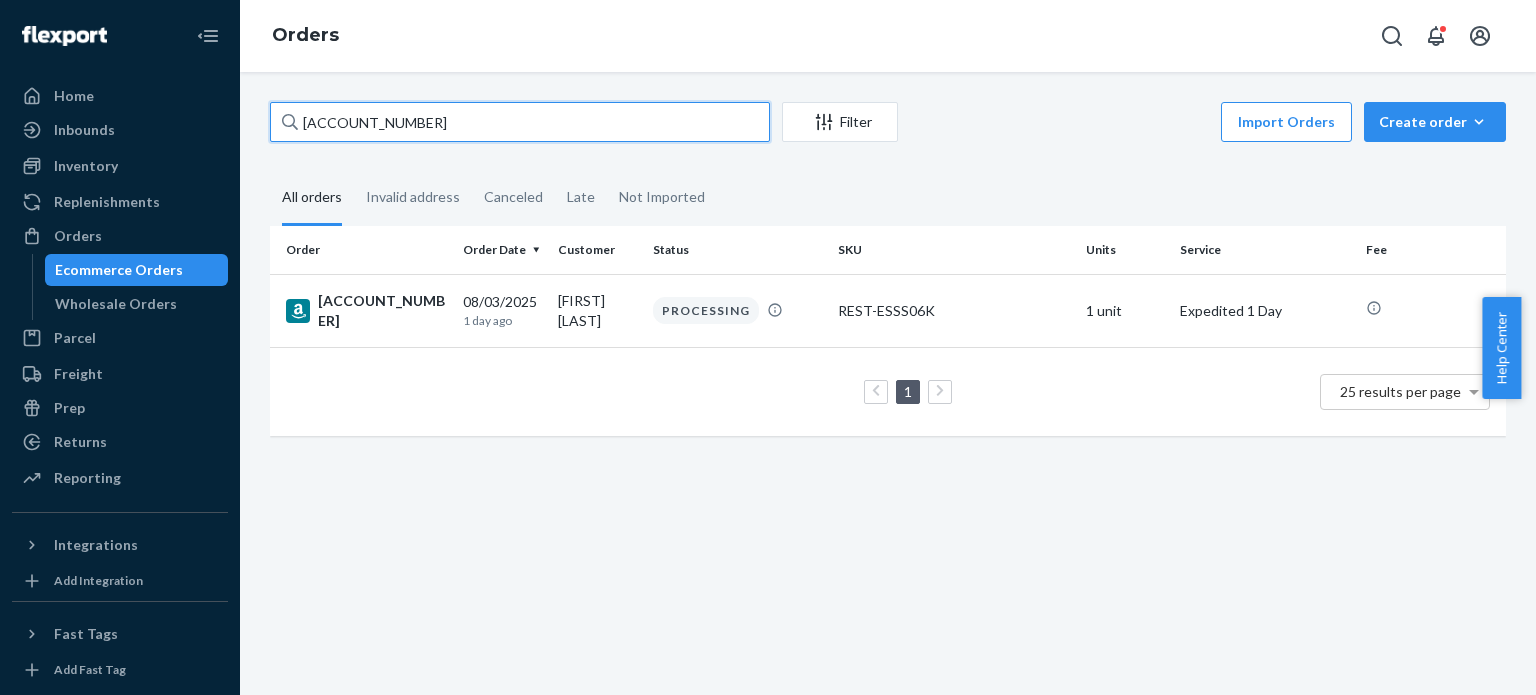 click on "[ACCOUNT_NUMBER]" at bounding box center [520, 122] 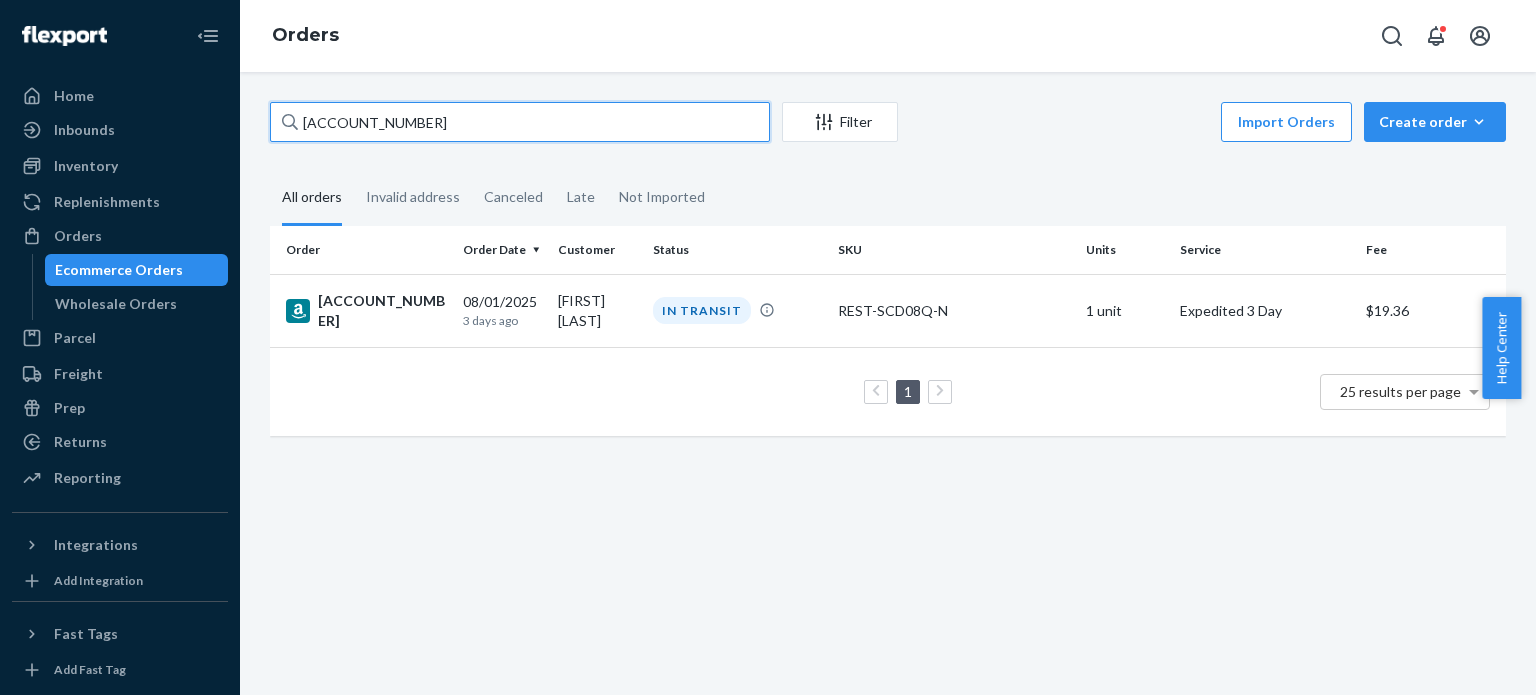 click on "[ACCOUNT_NUMBER]" at bounding box center (520, 122) 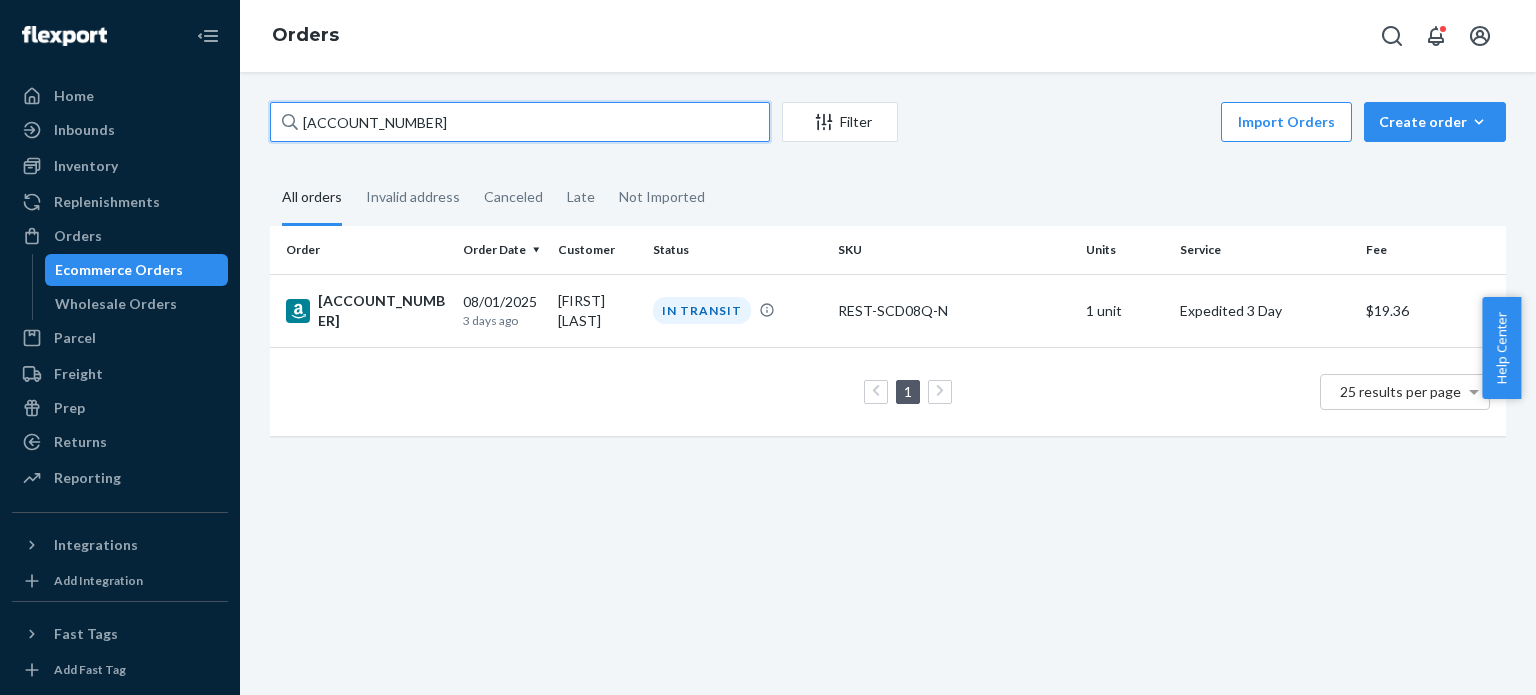 click on "[ACCOUNT_NUMBER]" at bounding box center [520, 122] 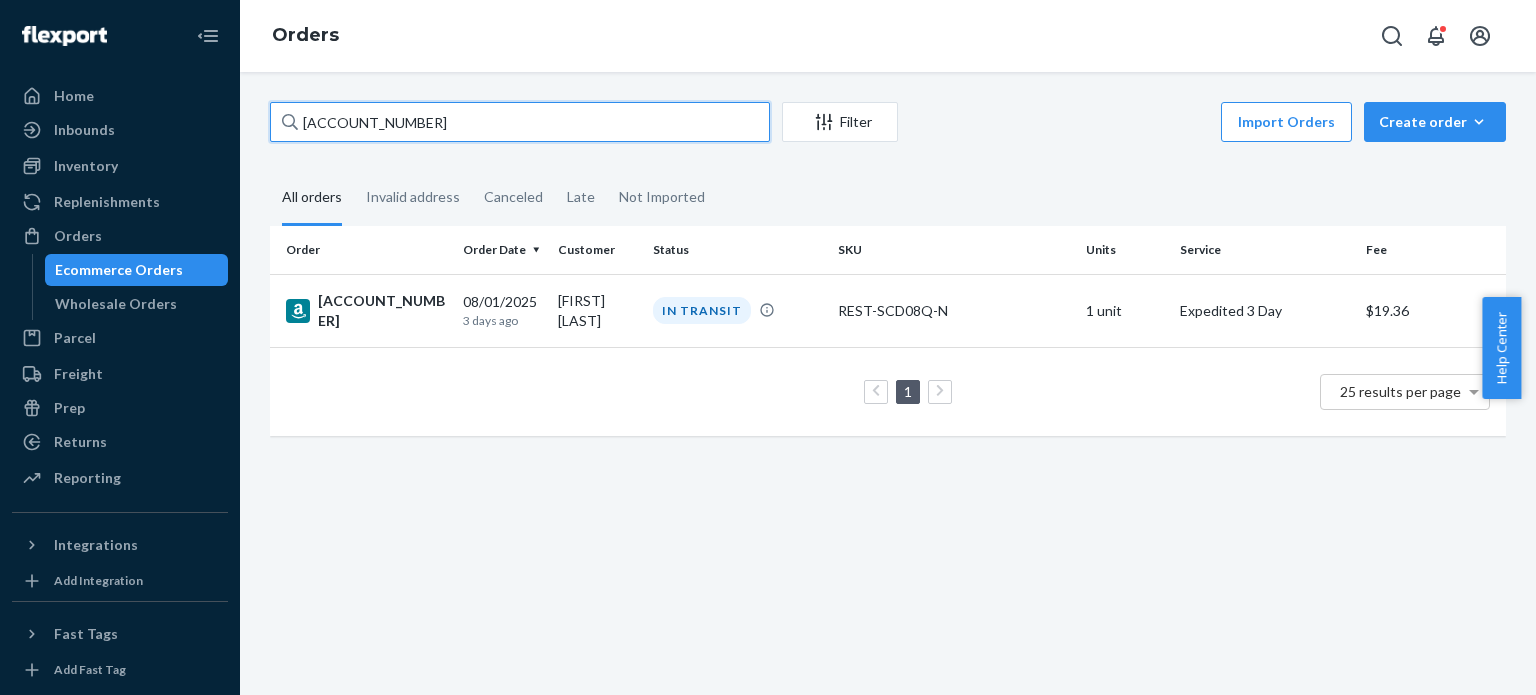 paste on "[ACCOUNT_NUMBER]" 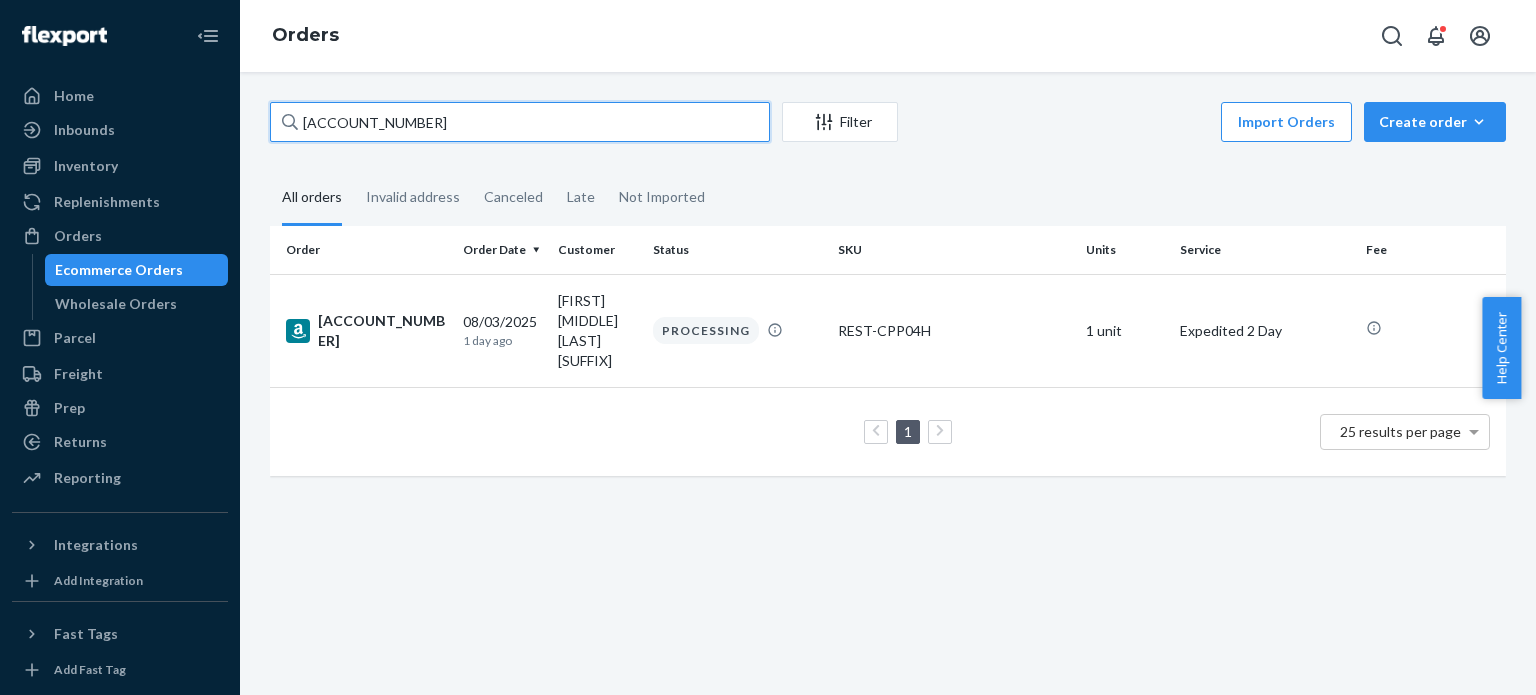 click on "[ACCOUNT_NUMBER]" at bounding box center [520, 122] 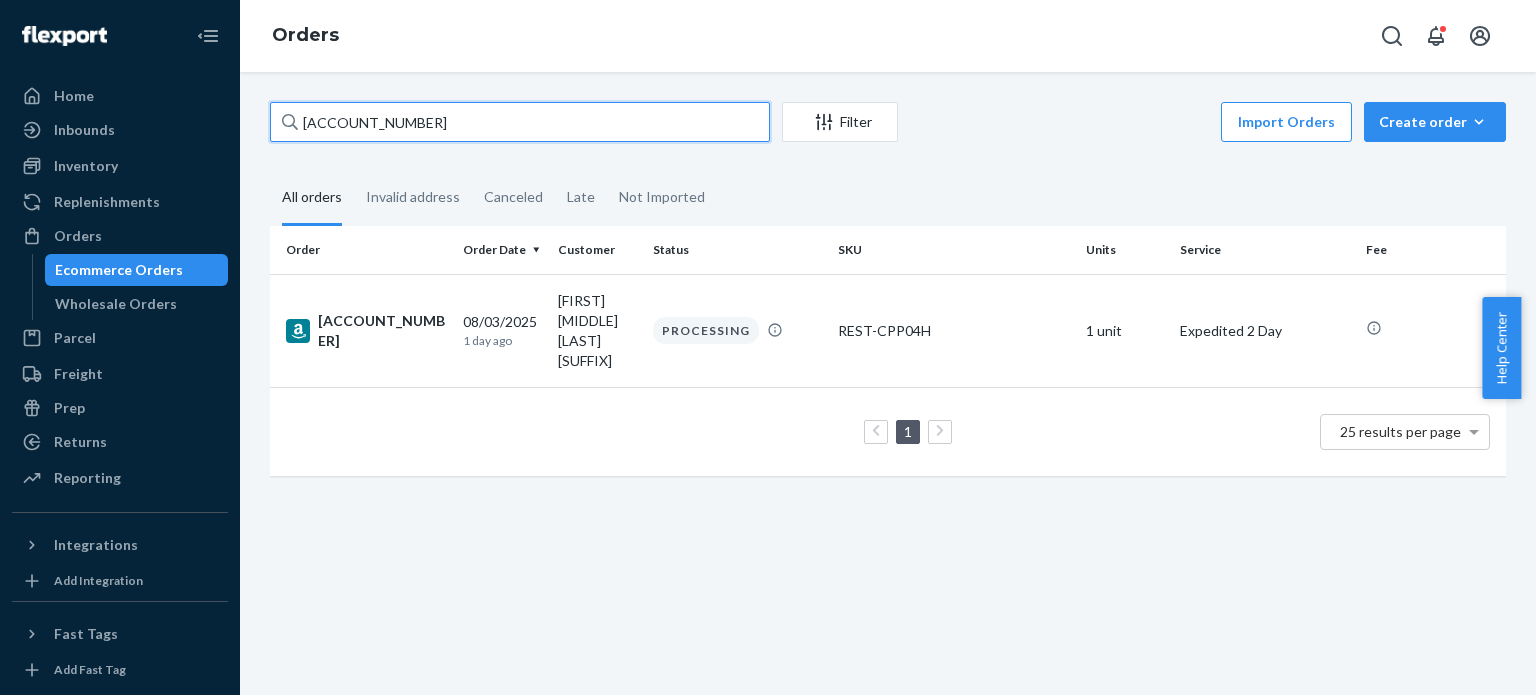 click on "[ACCOUNT_NUMBER]" at bounding box center (520, 122) 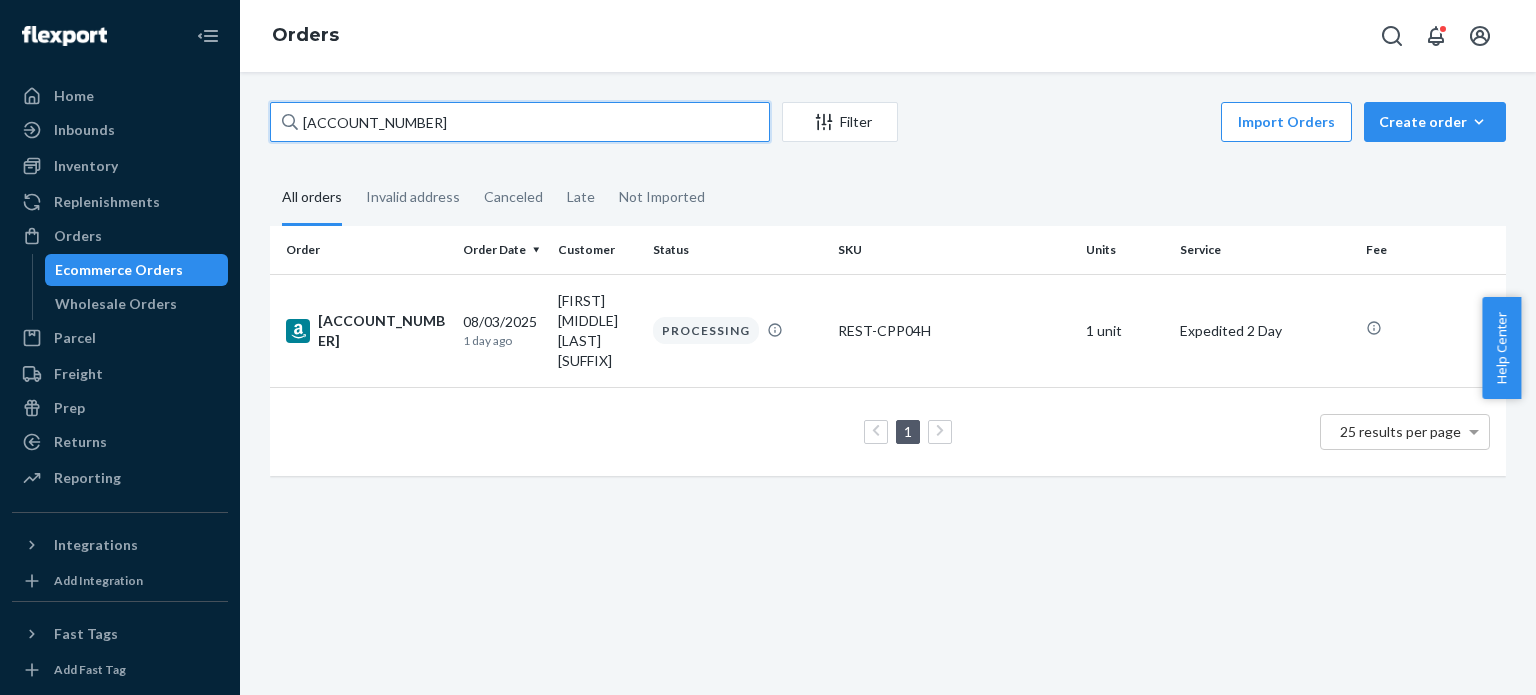 click on "[ACCOUNT_NUMBER]" at bounding box center (520, 122) 